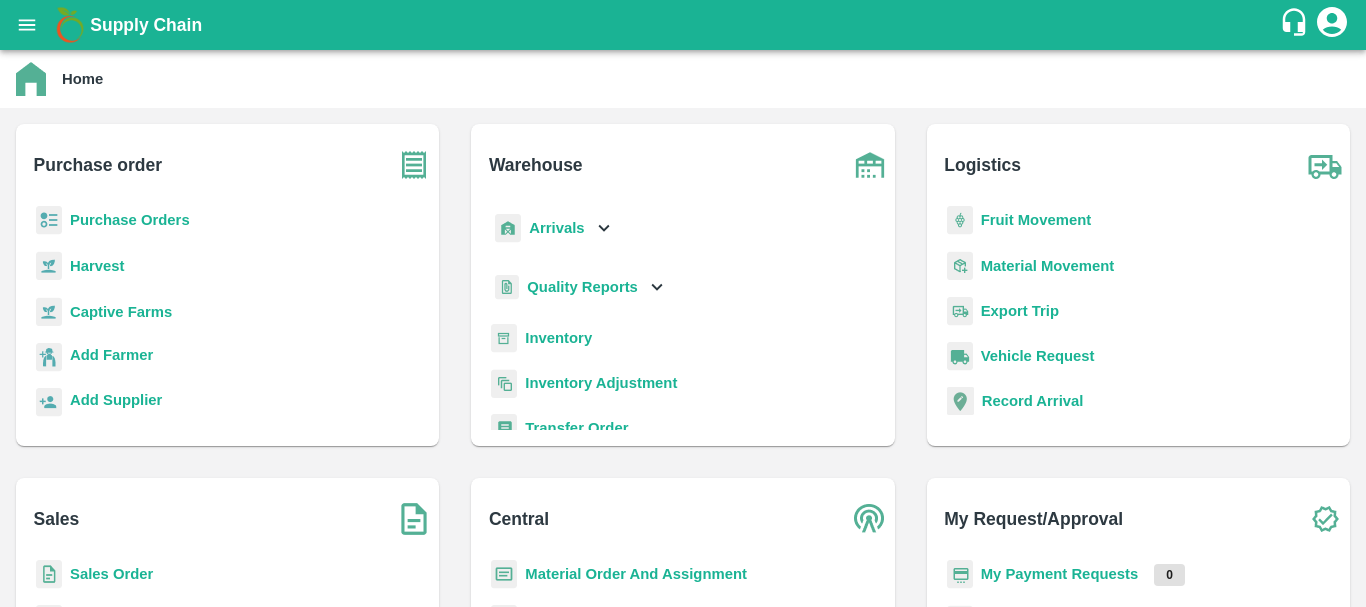 scroll, scrollTop: 0, scrollLeft: 0, axis: both 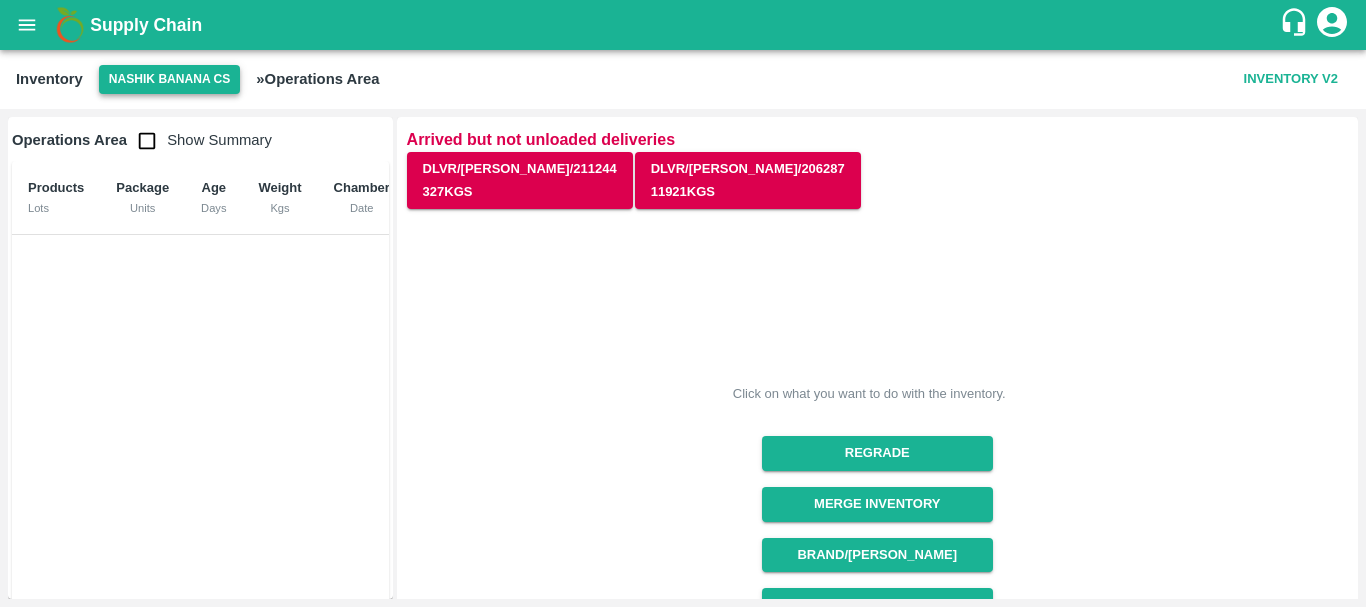 click on "Nashik Banana CS" at bounding box center [170, 79] 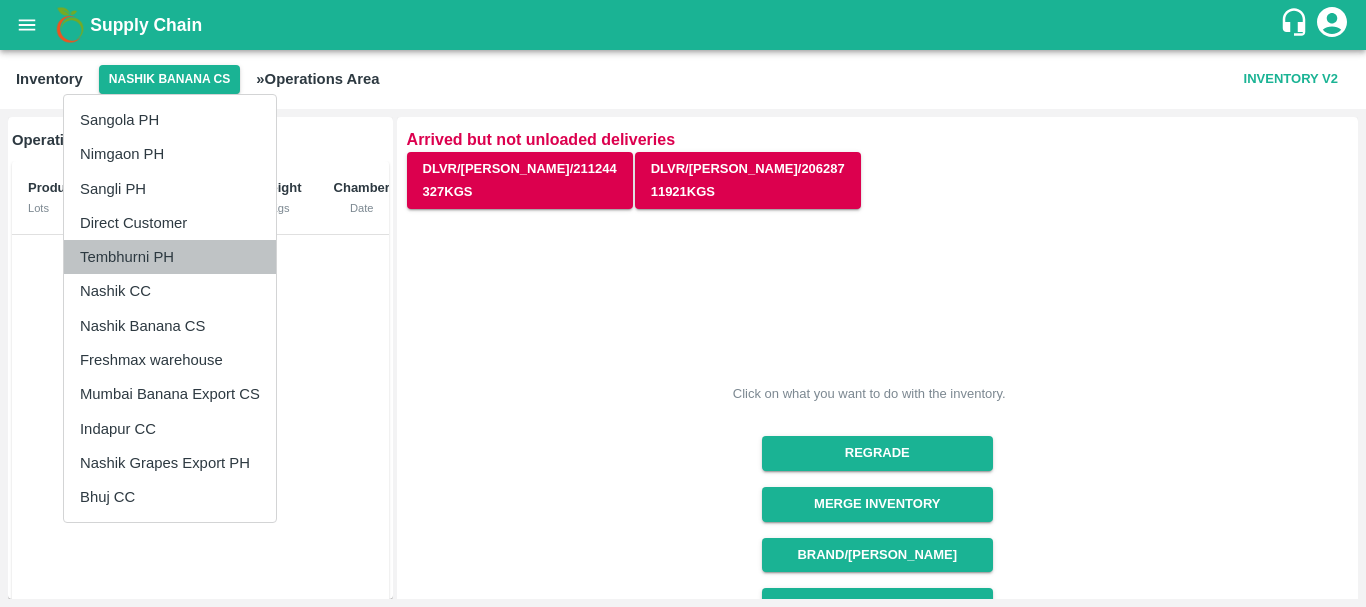 click on "Tembhurni PH" at bounding box center (170, 257) 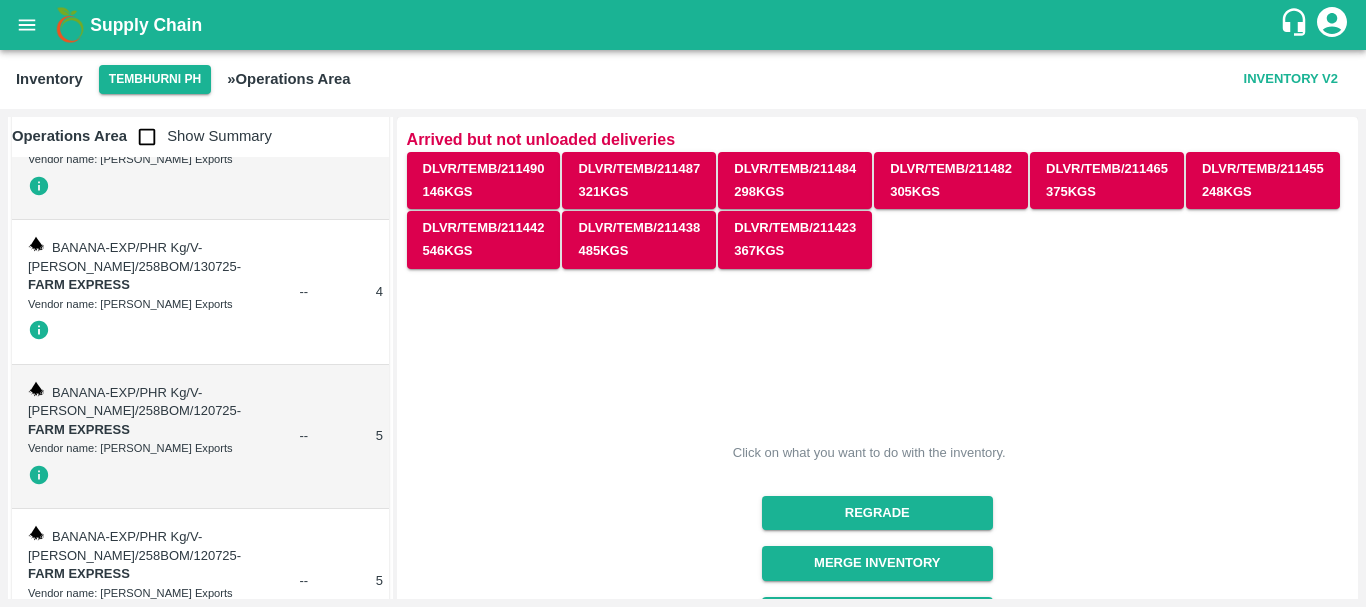 scroll, scrollTop: 7775, scrollLeft: 0, axis: vertical 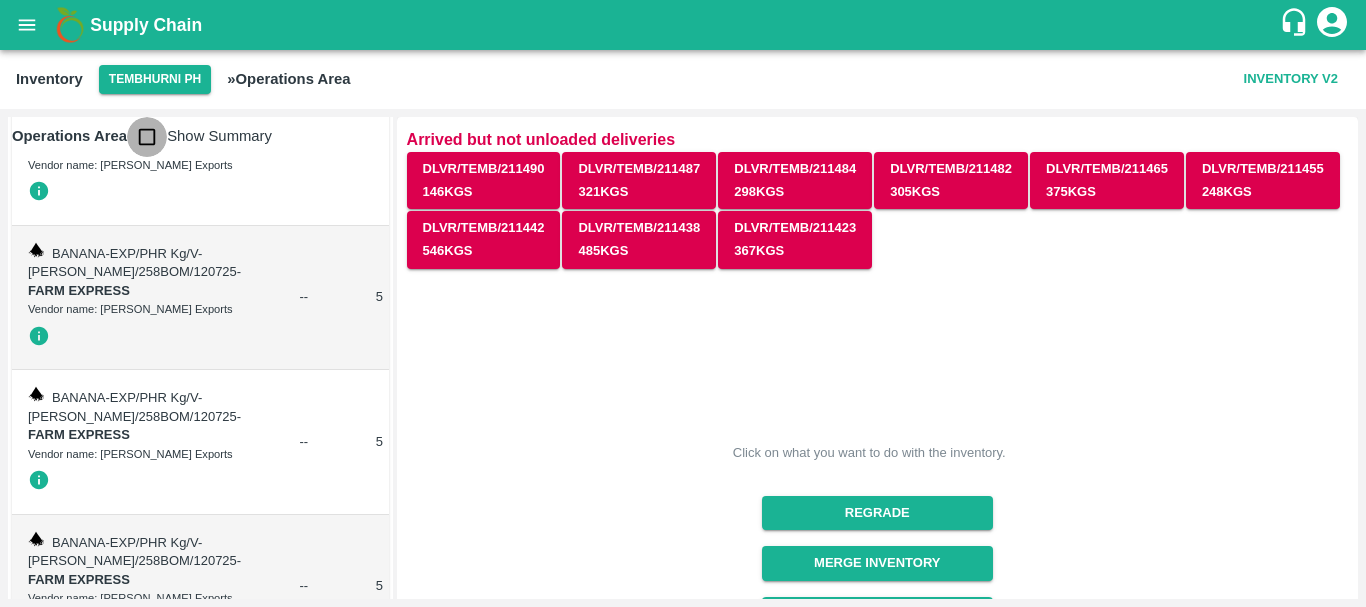 click at bounding box center (147, 137) 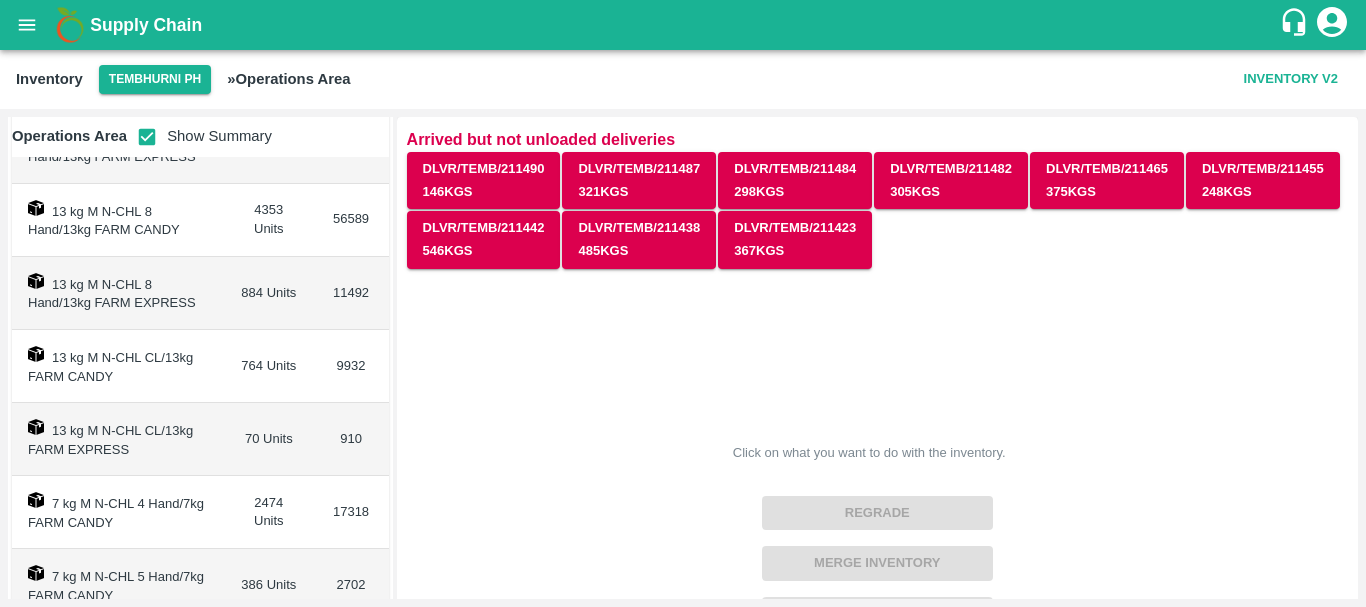 scroll, scrollTop: 719, scrollLeft: 0, axis: vertical 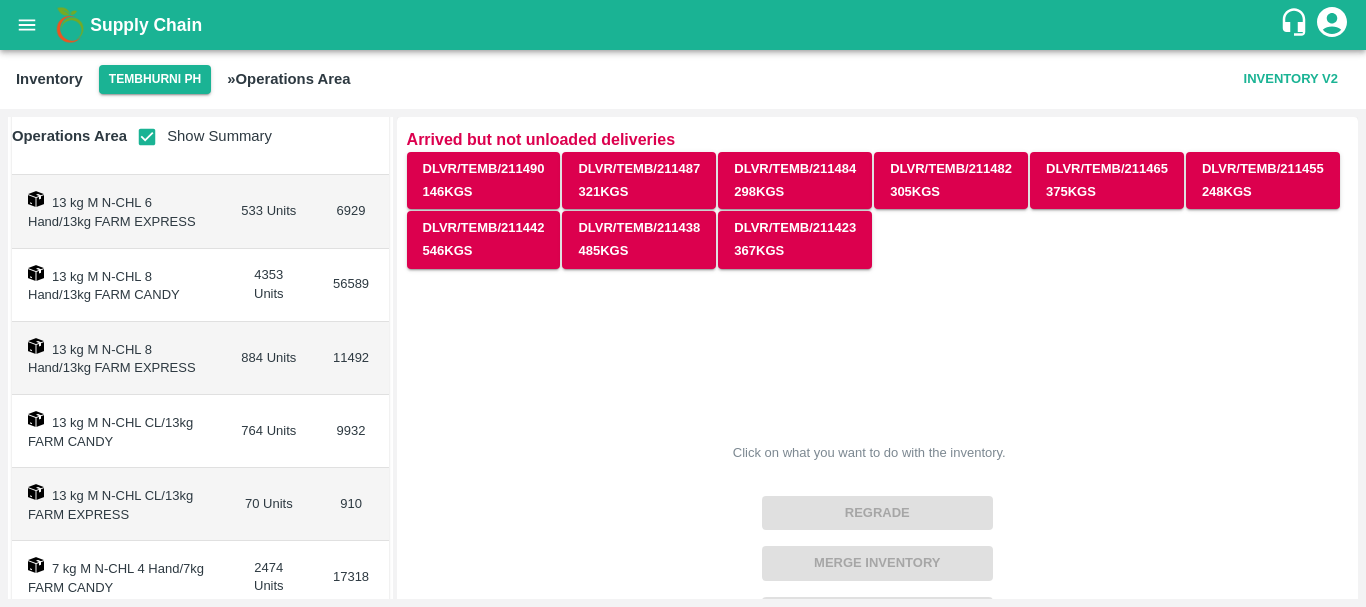 click on "764 Units" at bounding box center [268, 431] 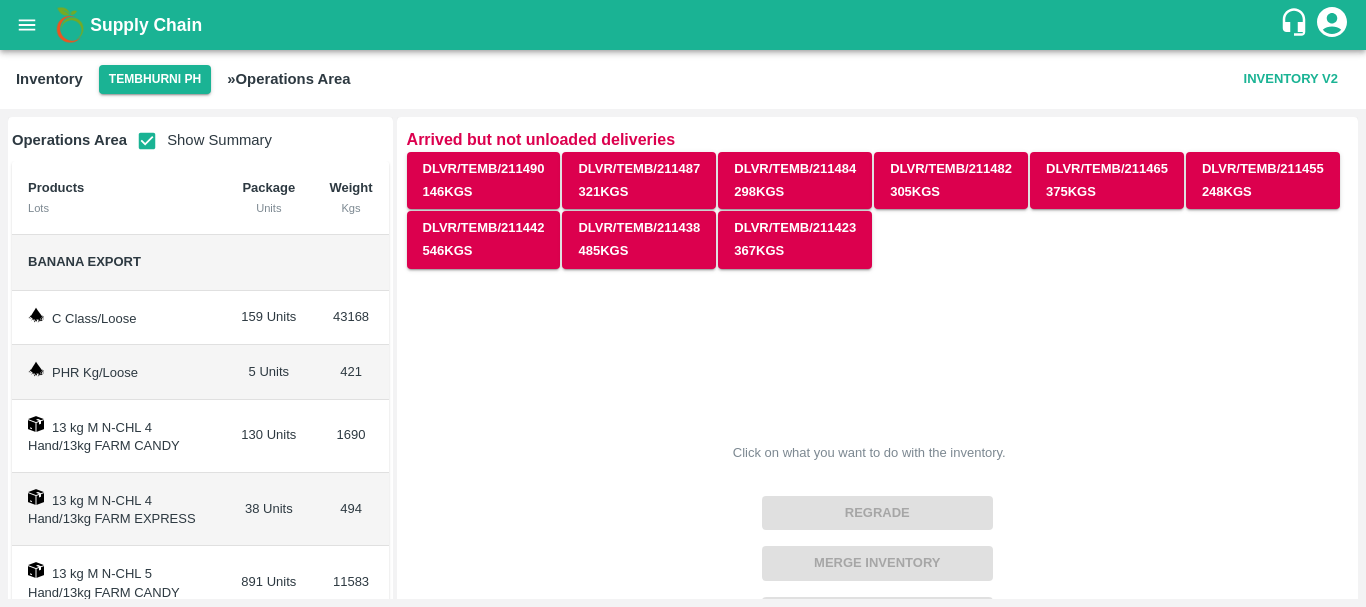 scroll, scrollTop: 0, scrollLeft: 0, axis: both 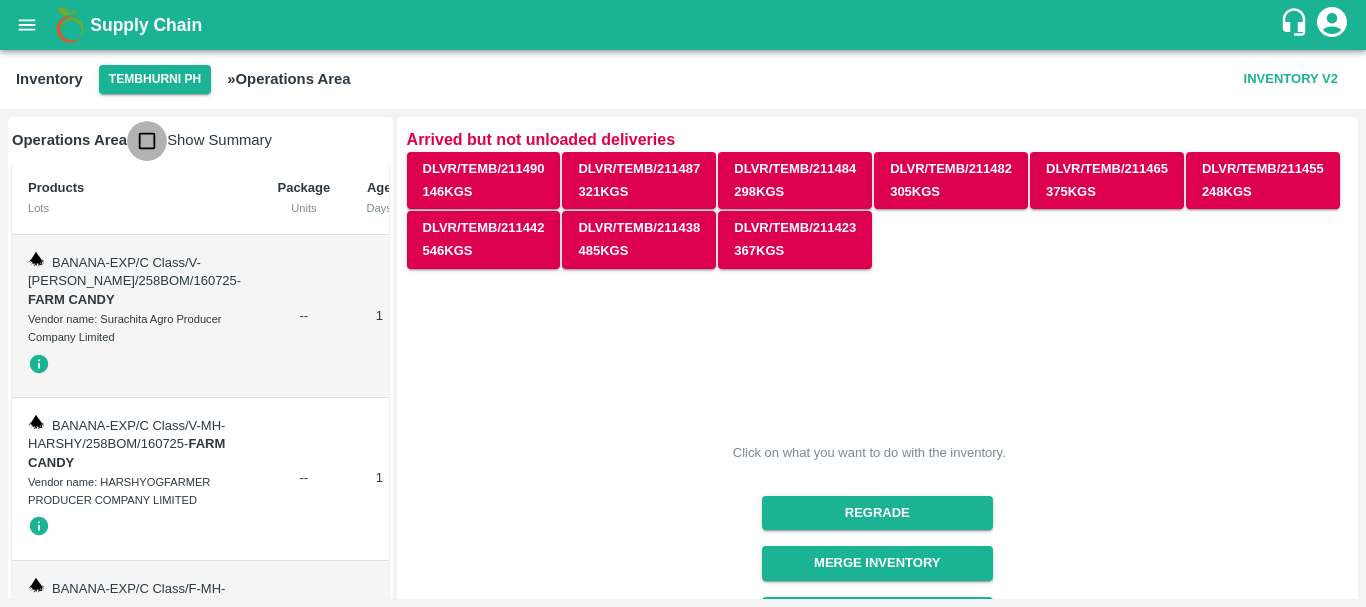 click at bounding box center (147, 141) 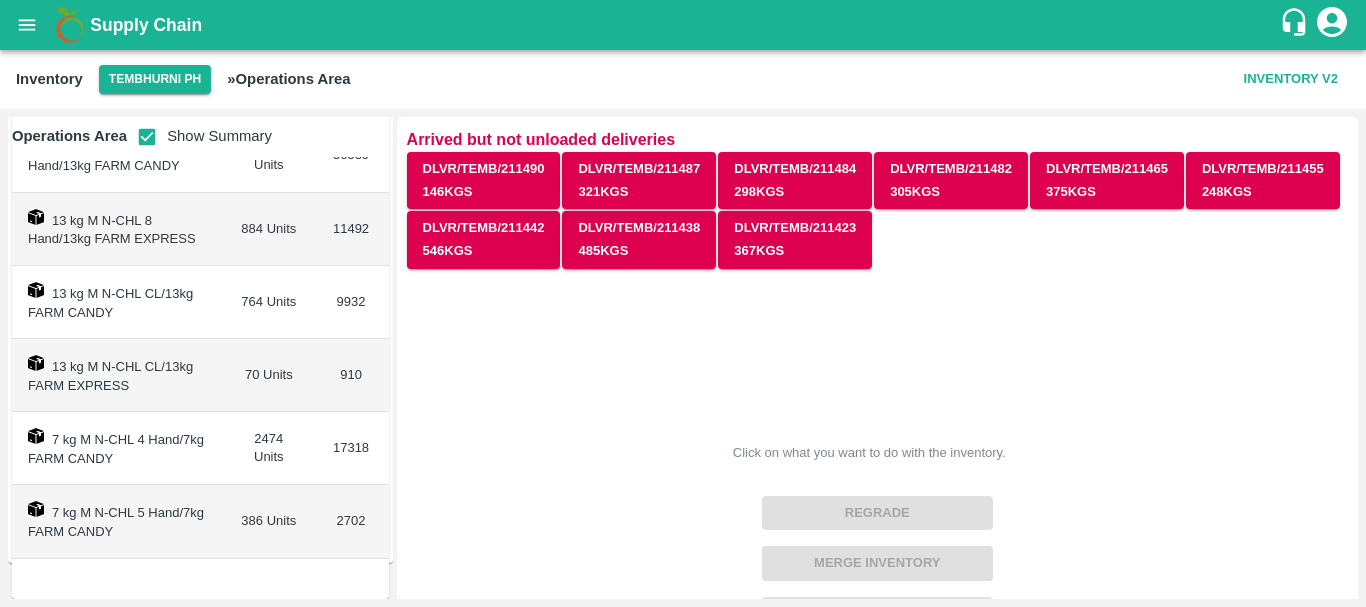 scroll, scrollTop: 0, scrollLeft: 0, axis: both 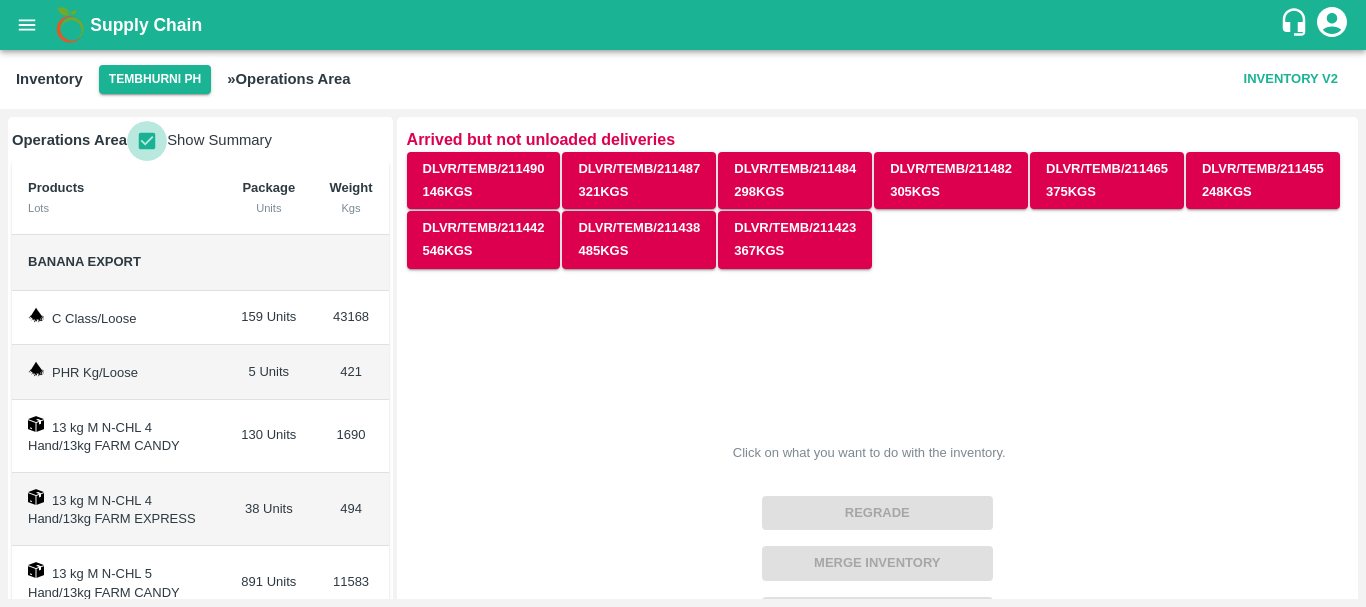 click at bounding box center (147, 141) 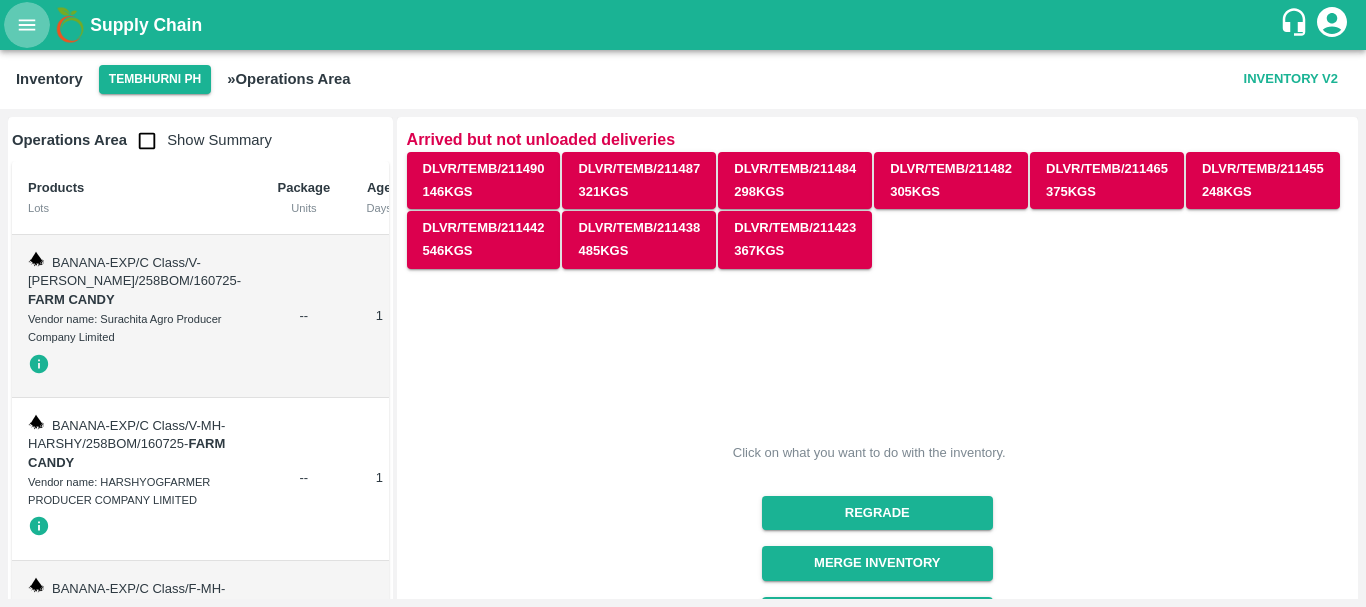 click 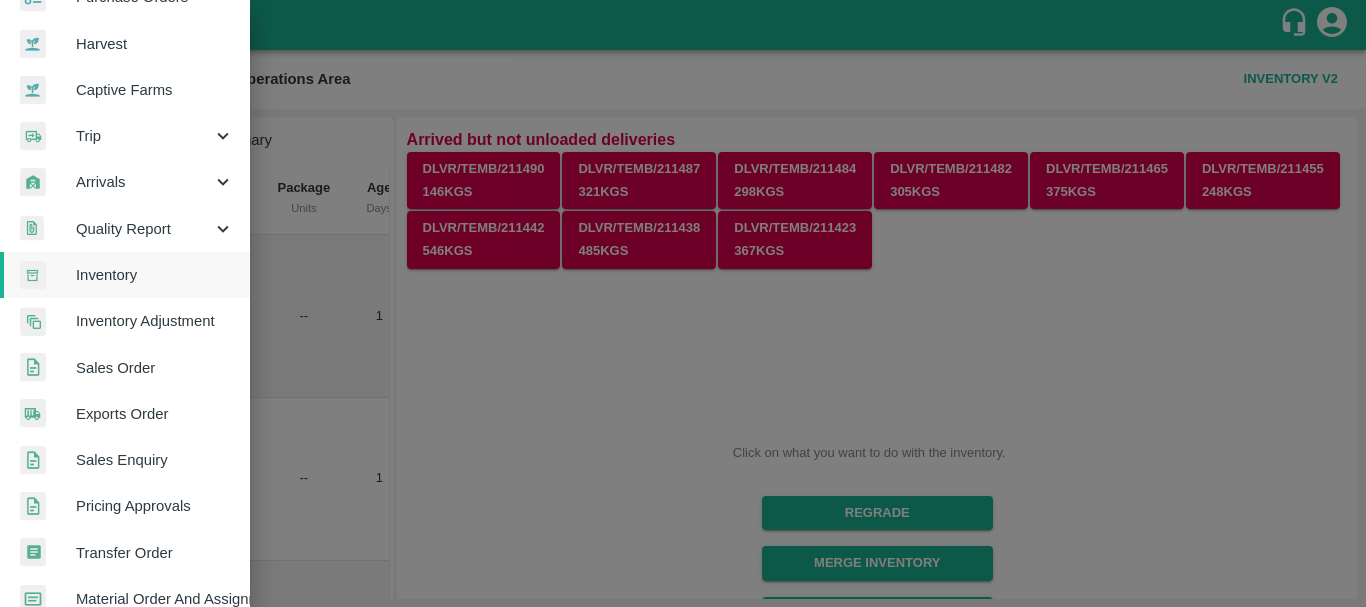 scroll, scrollTop: 0, scrollLeft: 0, axis: both 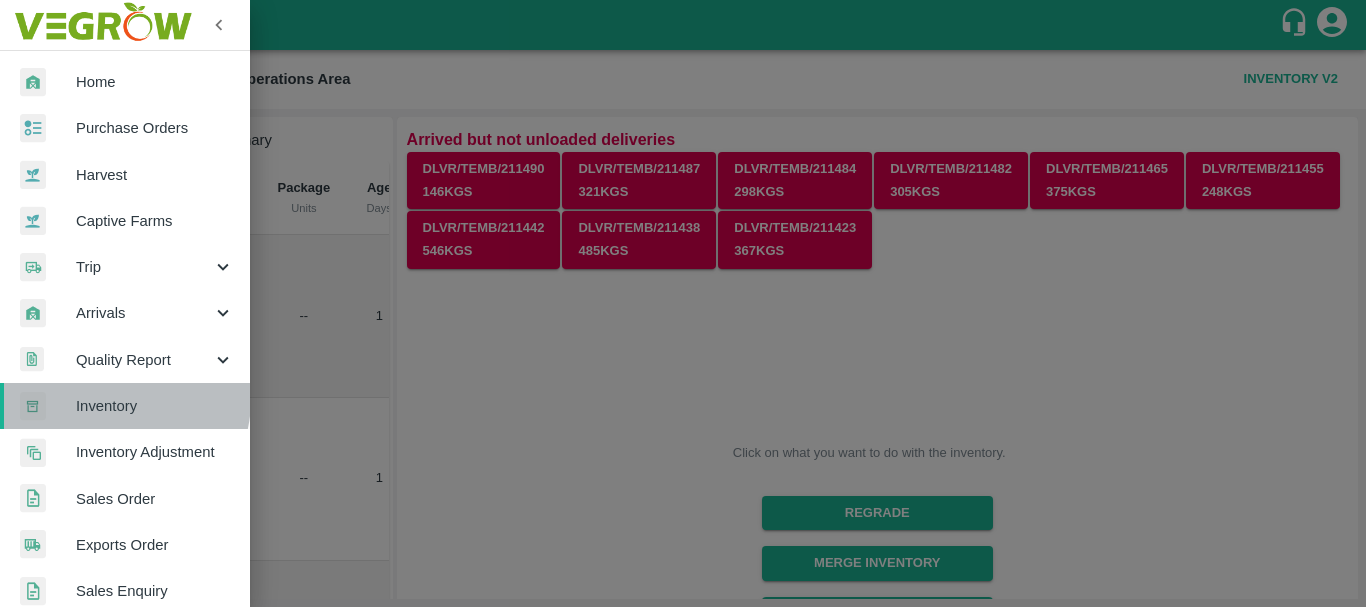 click on "Inventory" at bounding box center [155, 406] 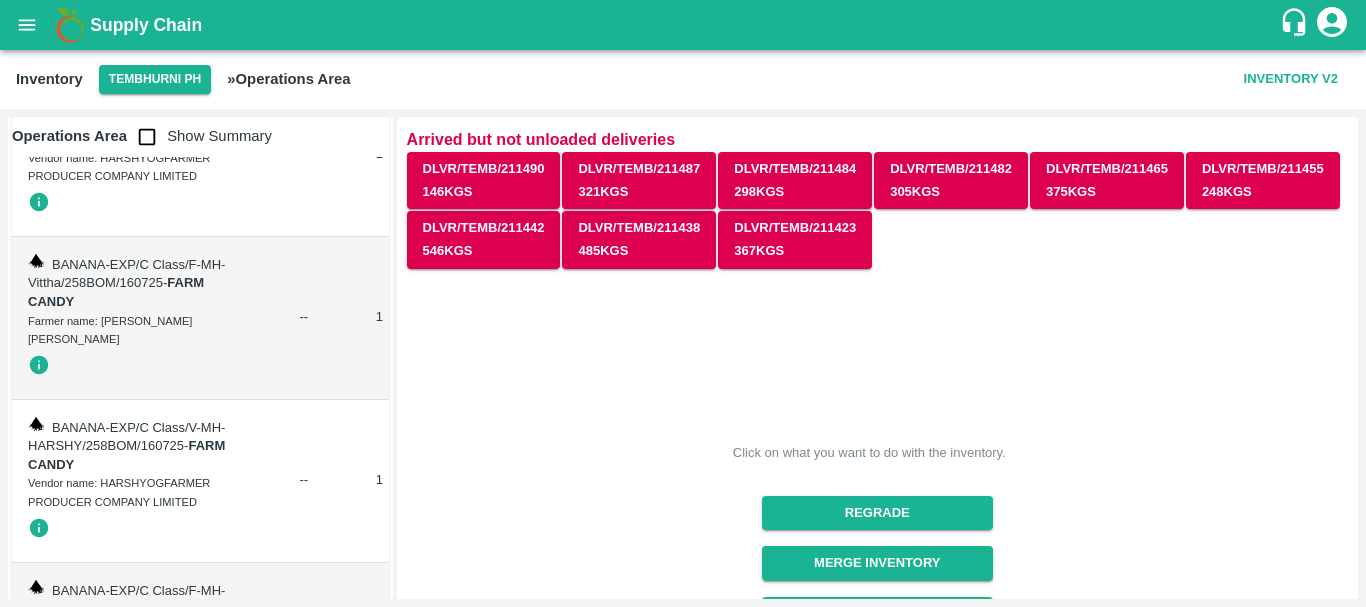 scroll, scrollTop: 0, scrollLeft: 0, axis: both 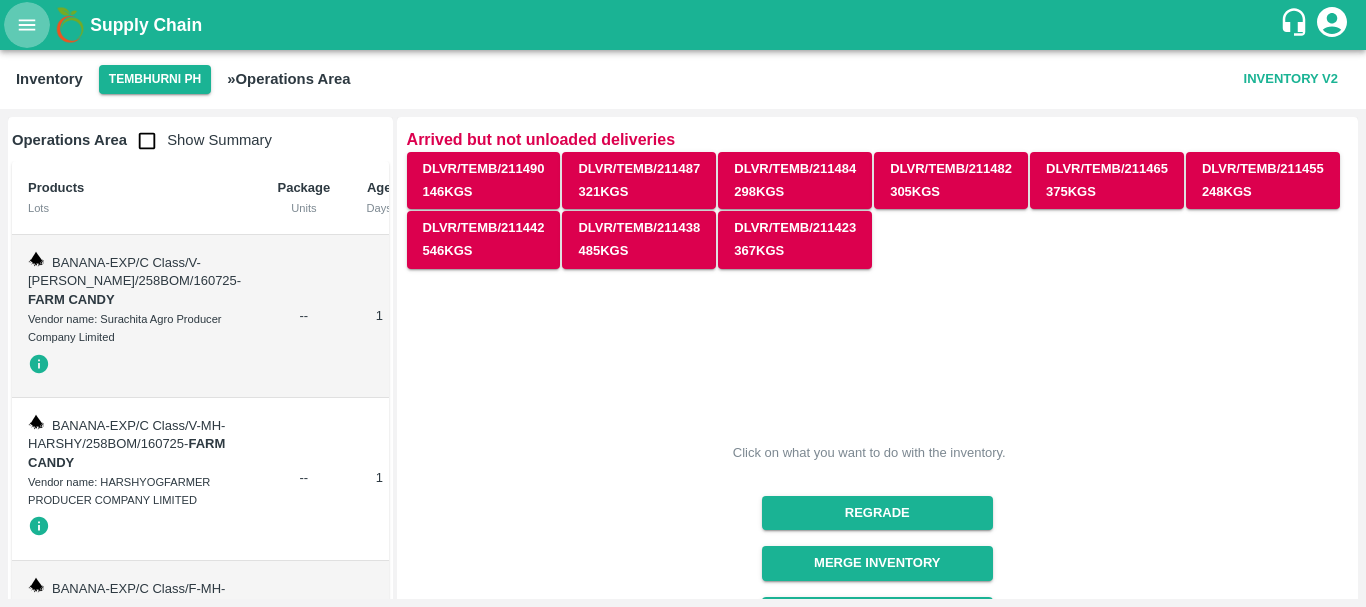 click at bounding box center [27, 25] 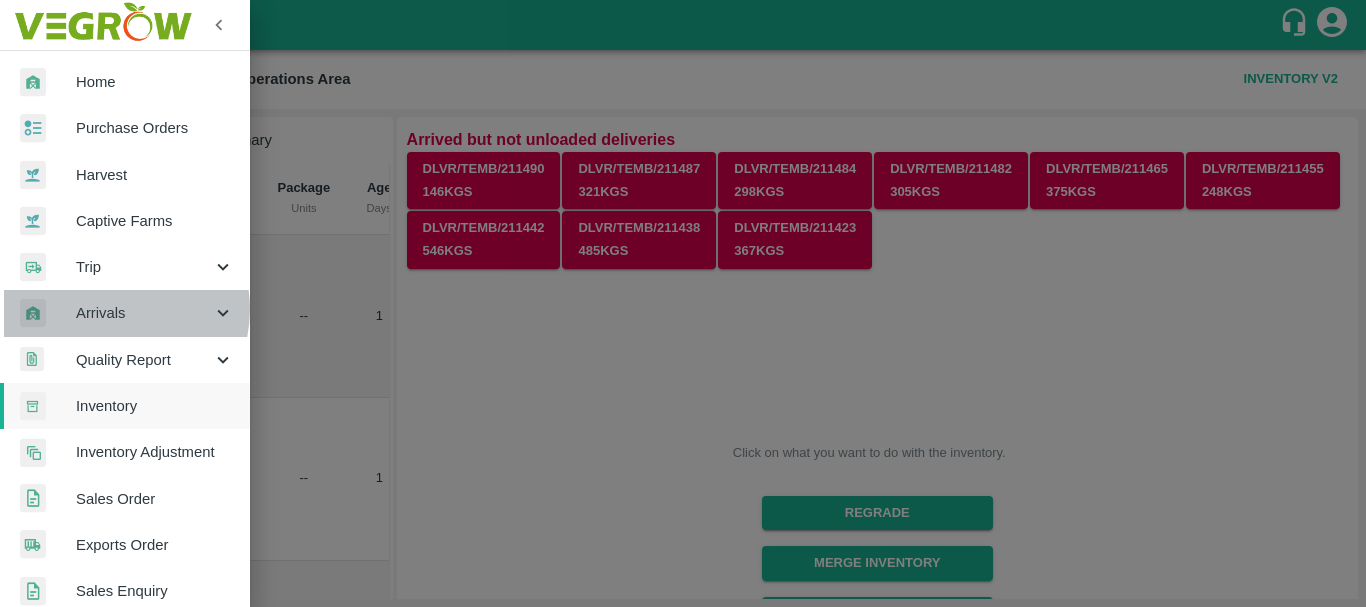 click on "Arrivals" at bounding box center (144, 313) 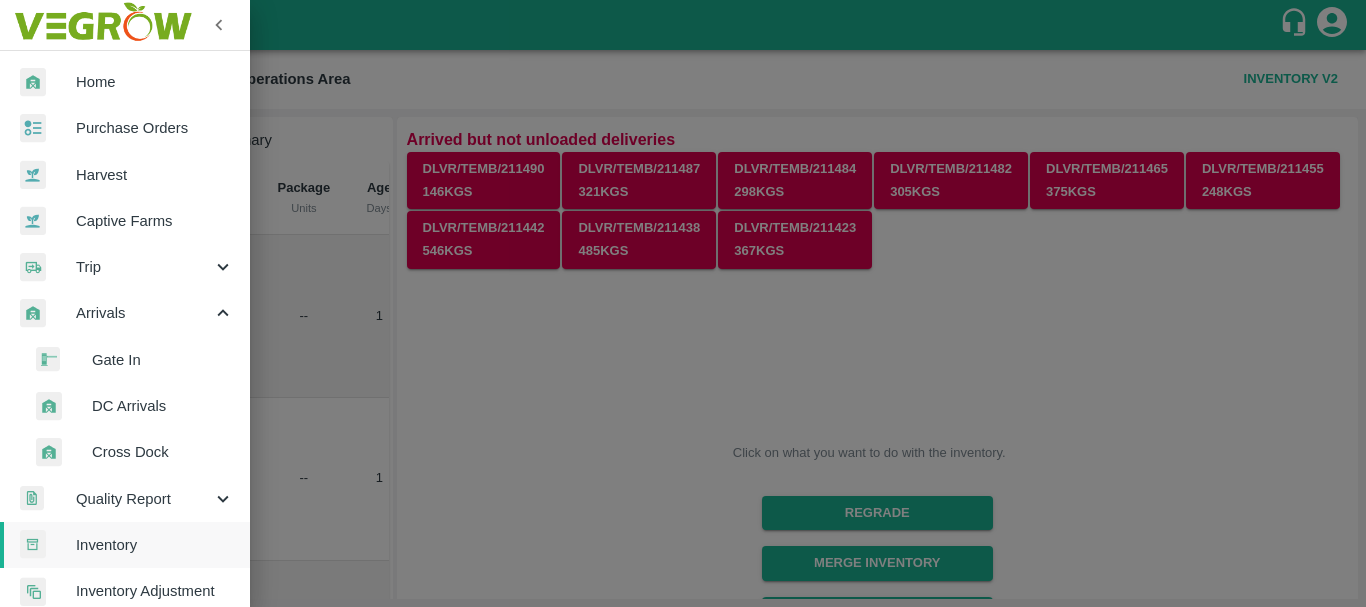 click on "DC Arrivals" at bounding box center [163, 406] 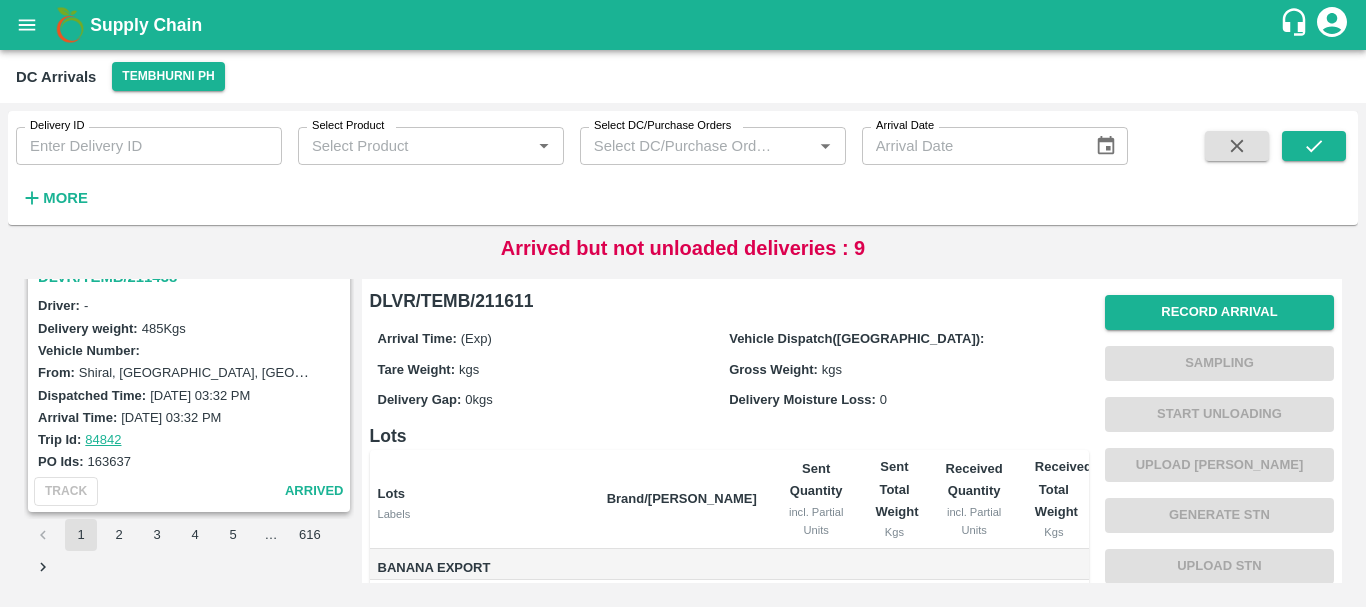 scroll, scrollTop: 6282, scrollLeft: 0, axis: vertical 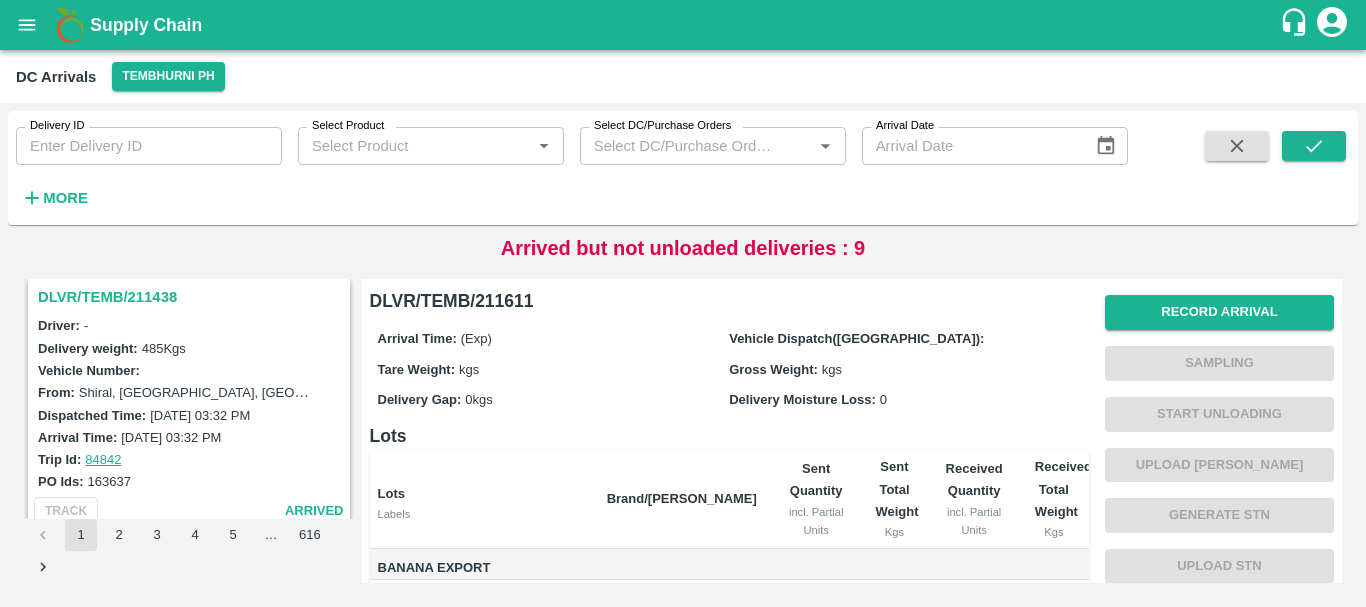 click on "DLVR/TEMB/211438" at bounding box center (192, 297) 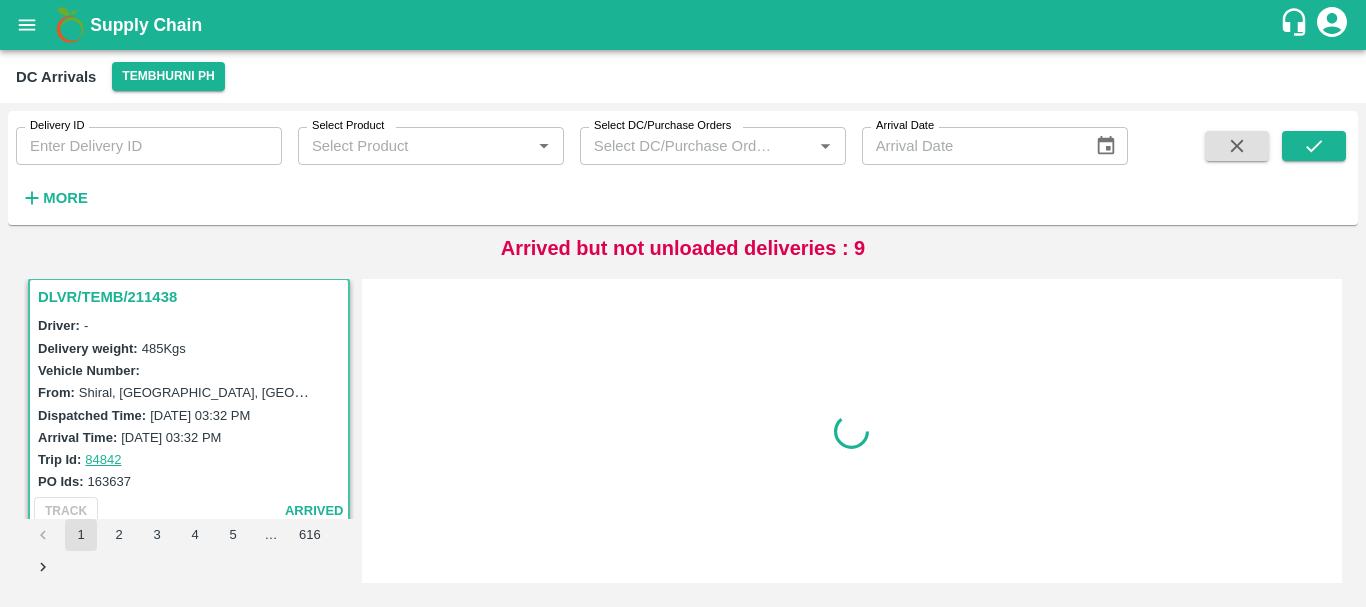 scroll, scrollTop: 6281, scrollLeft: 0, axis: vertical 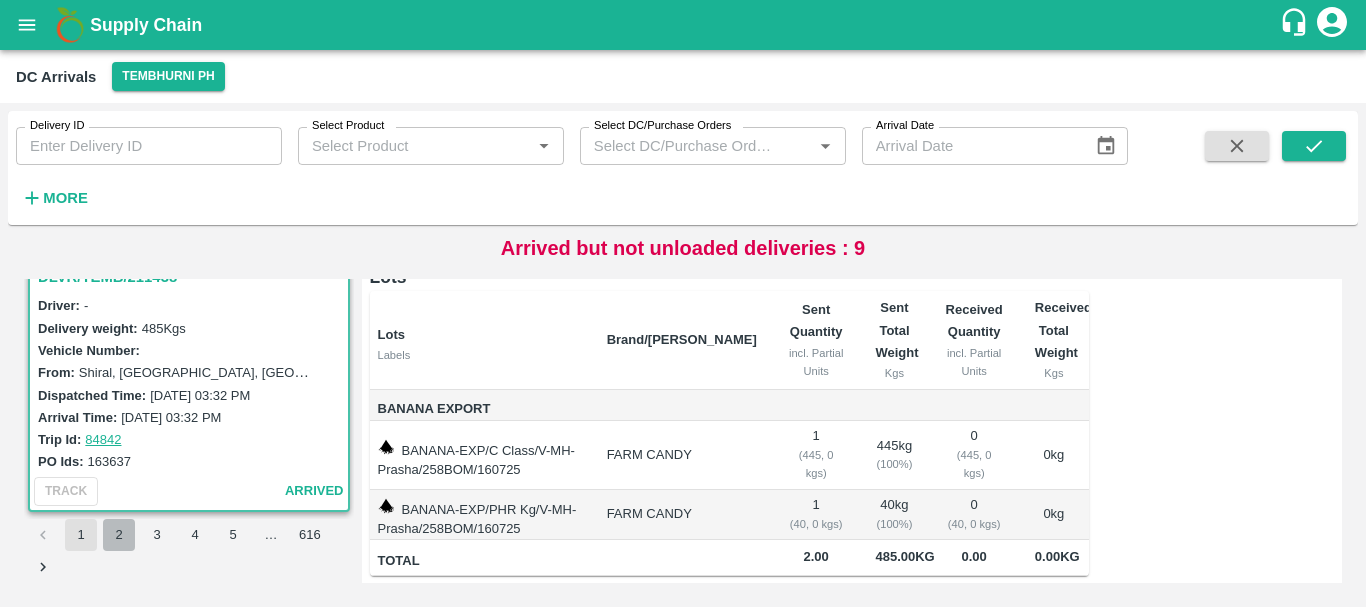 click on "2" at bounding box center (119, 535) 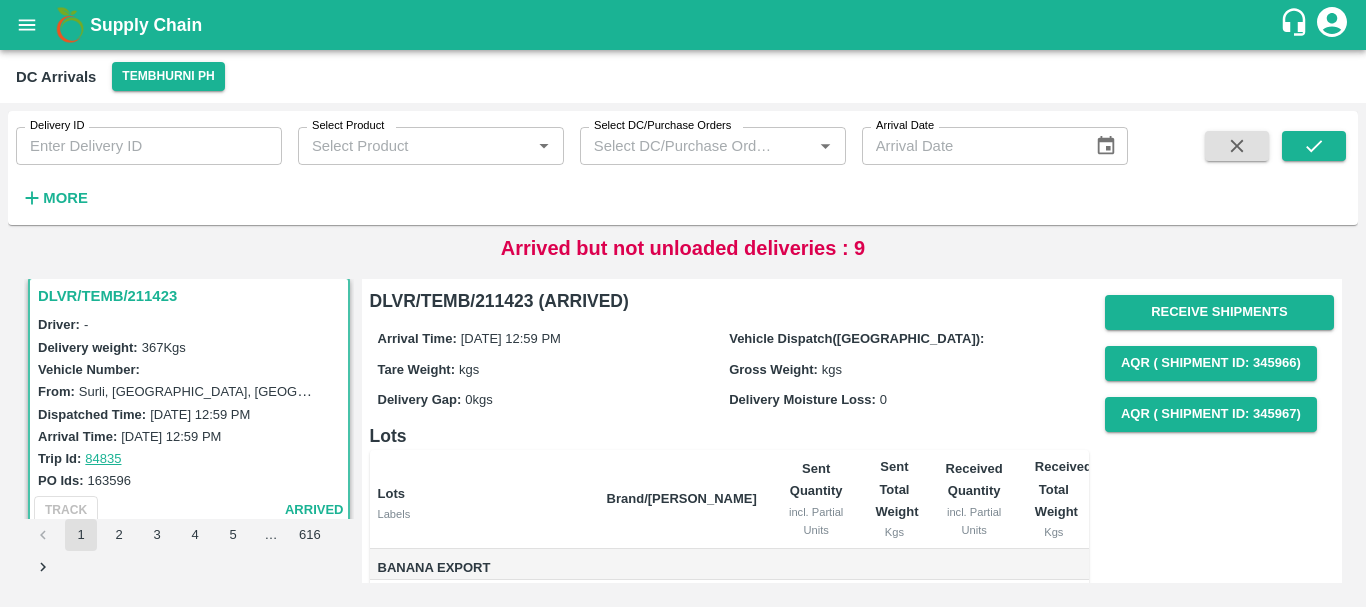 scroll, scrollTop: 9, scrollLeft: 0, axis: vertical 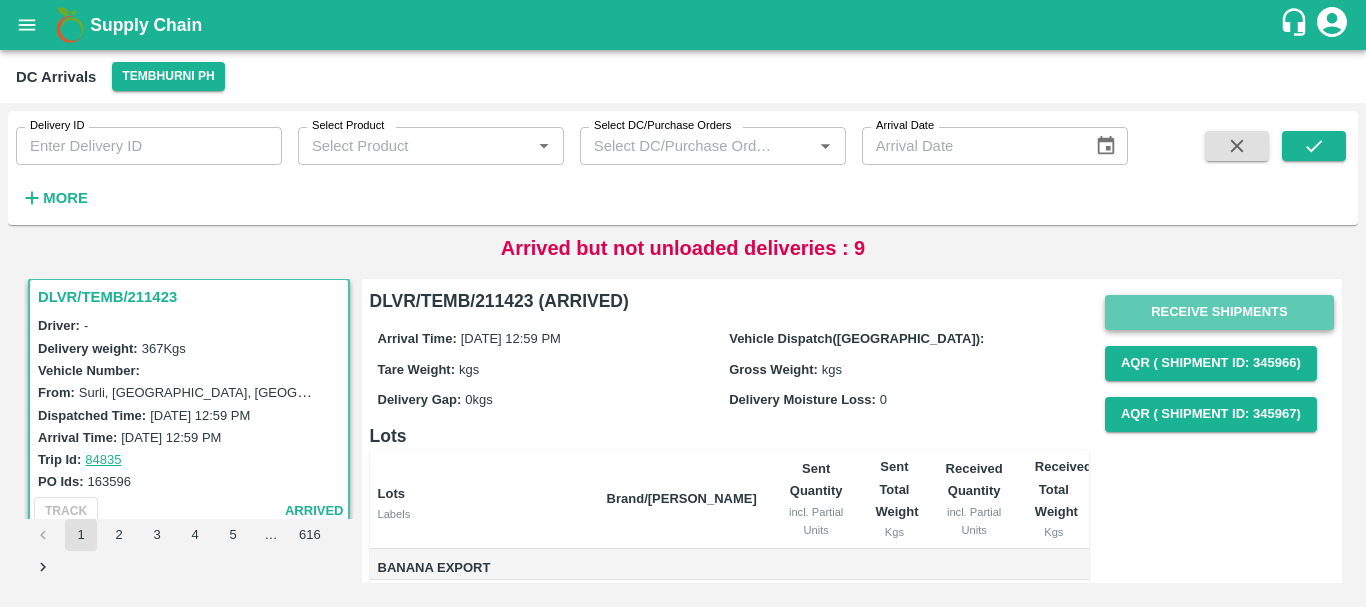 click on "Receive Shipments" at bounding box center [1219, 312] 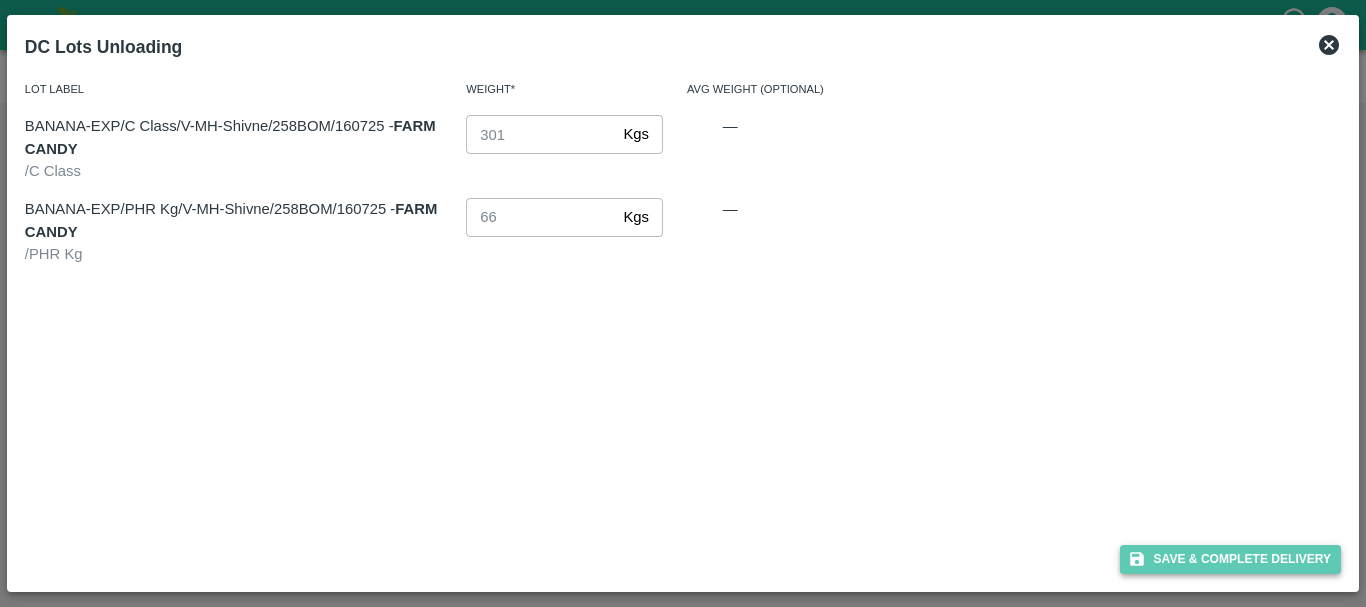 click on "Save & Complete Delivery" at bounding box center [1231, 559] 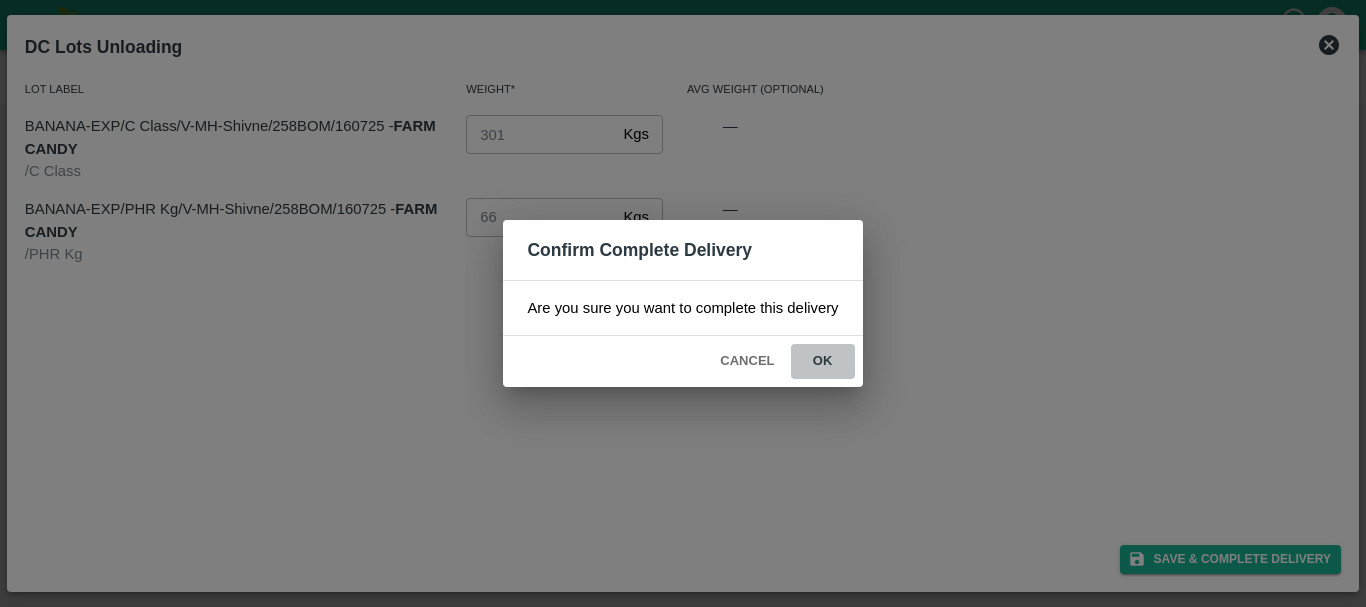 click on "ok" at bounding box center [823, 361] 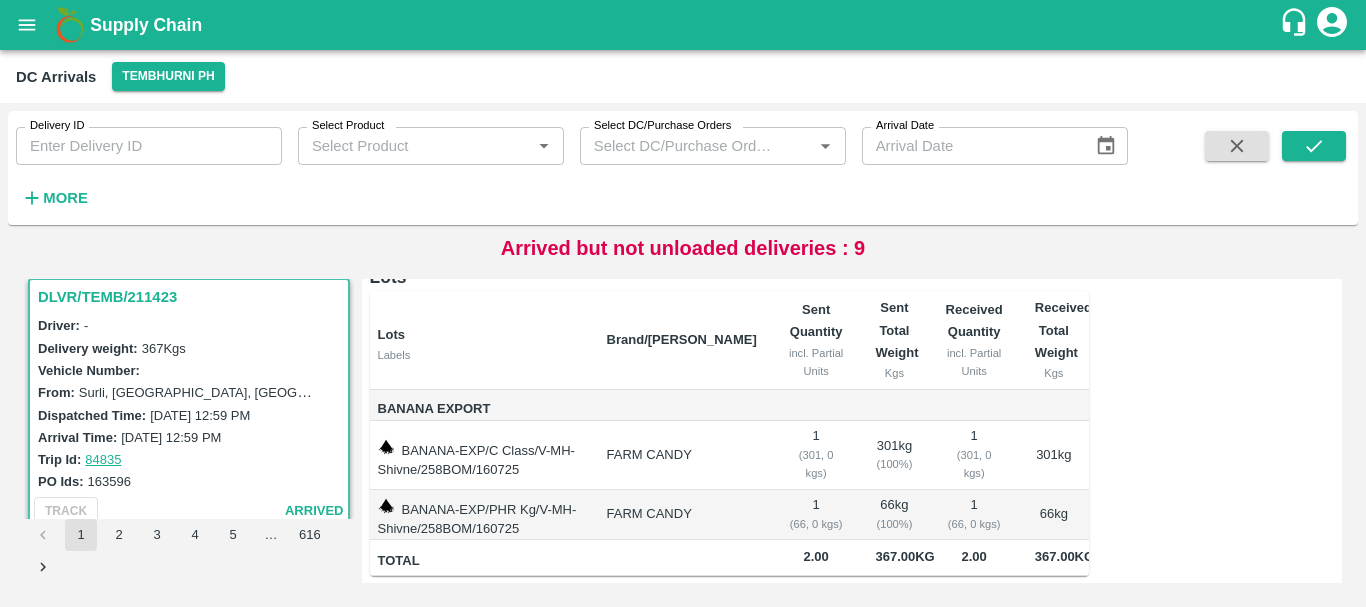 scroll, scrollTop: 0, scrollLeft: 0, axis: both 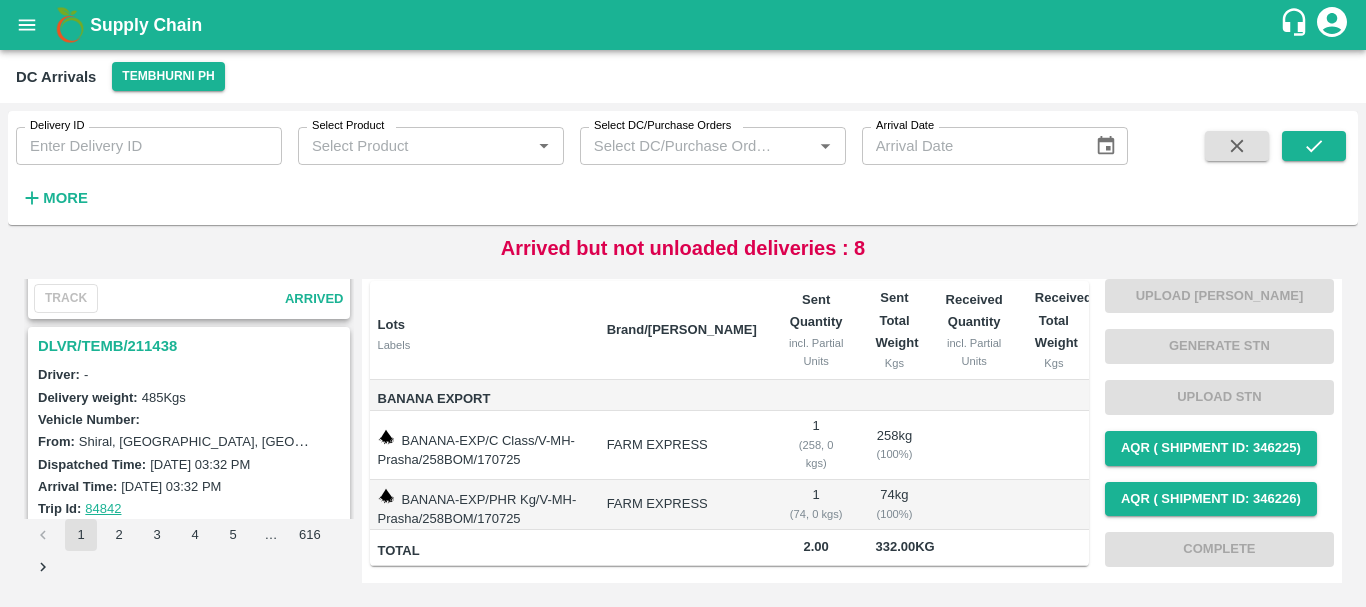 click on "DLVR/TEMB/211438" at bounding box center [192, 346] 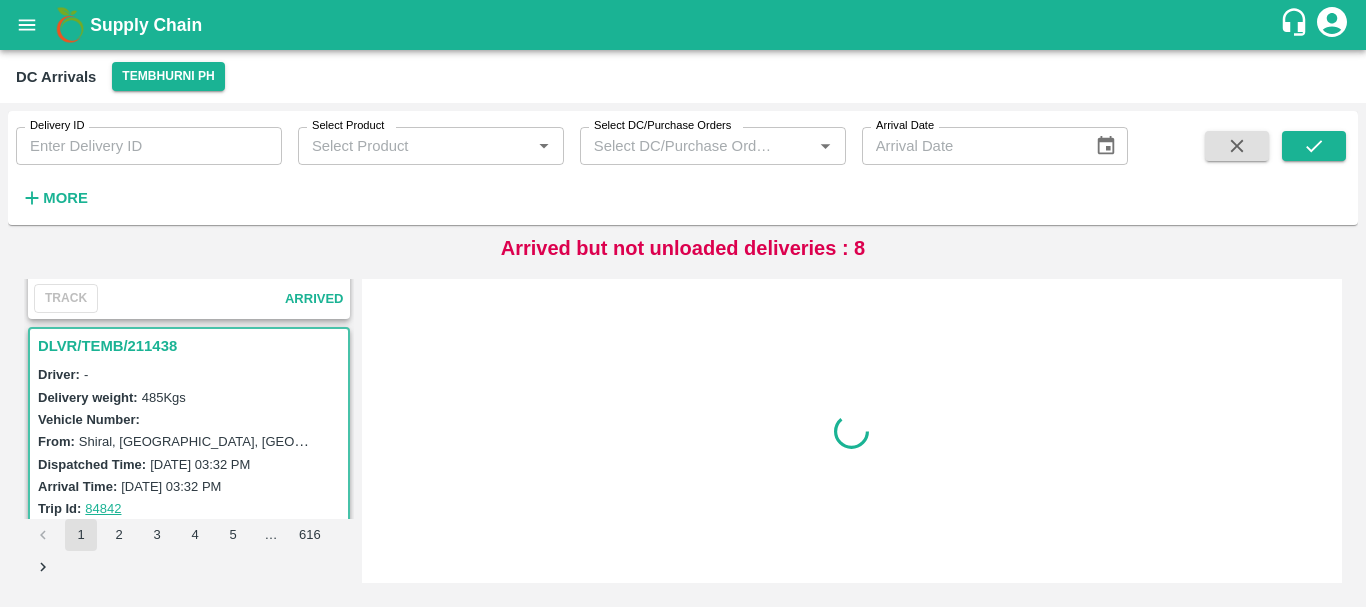 scroll, scrollTop: 0, scrollLeft: 0, axis: both 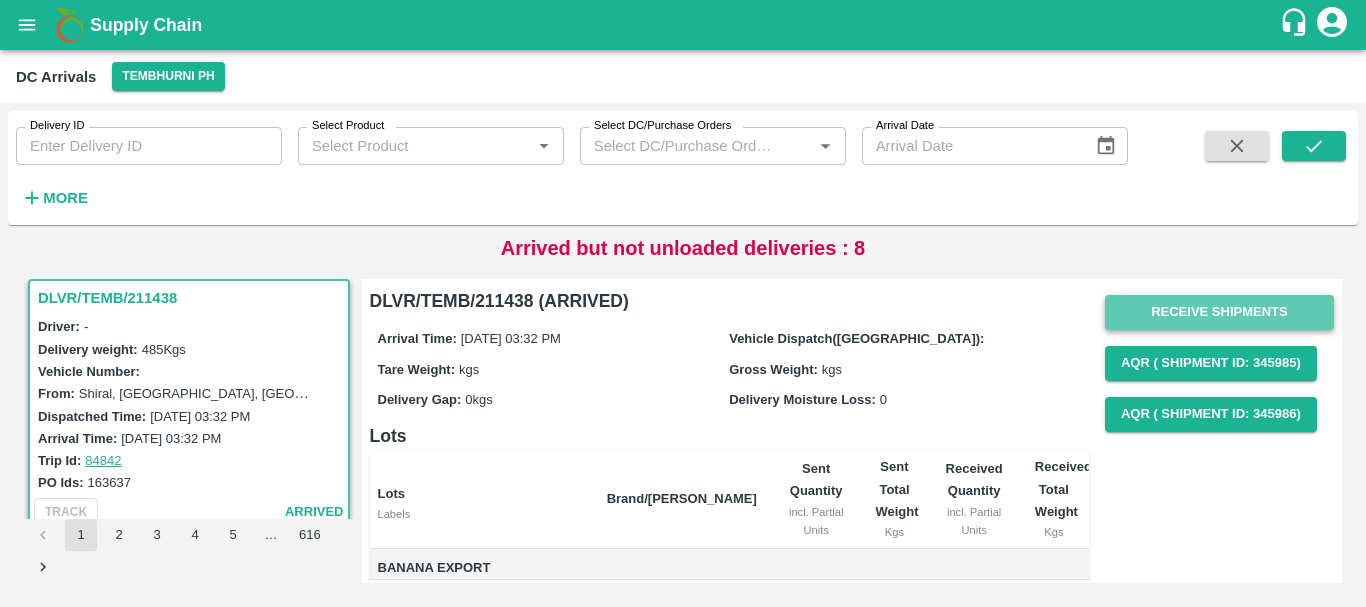 click on "Receive Shipments" at bounding box center [1219, 312] 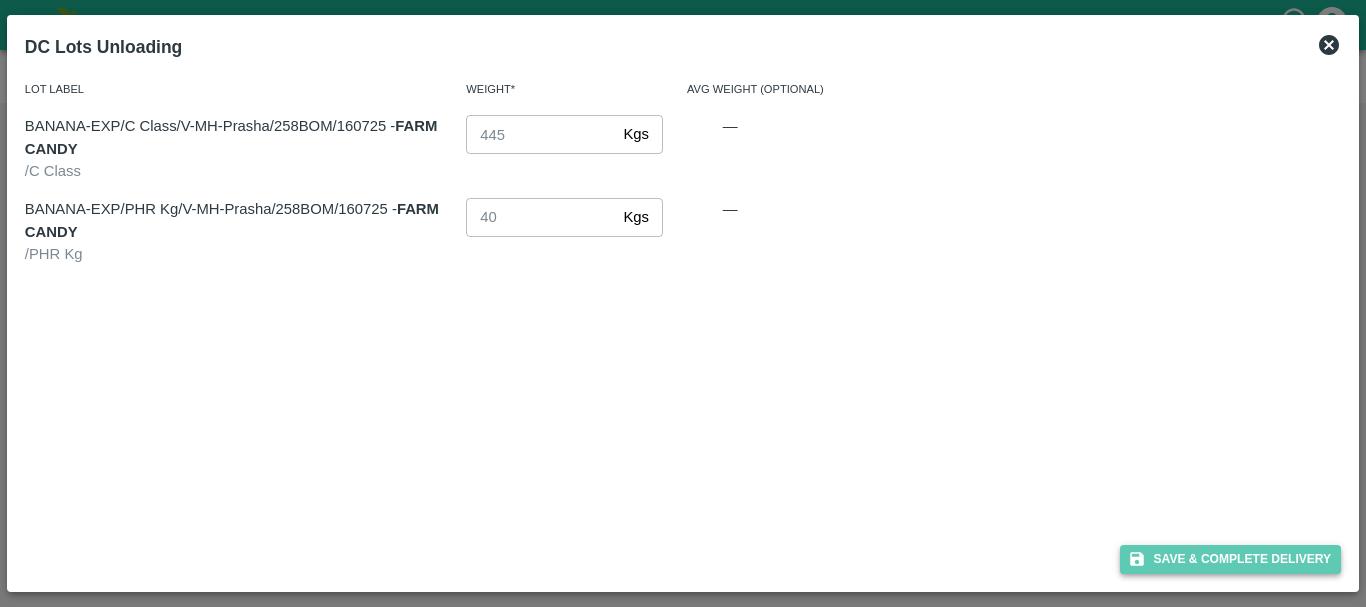 click on "Save & Complete Delivery" at bounding box center [1231, 559] 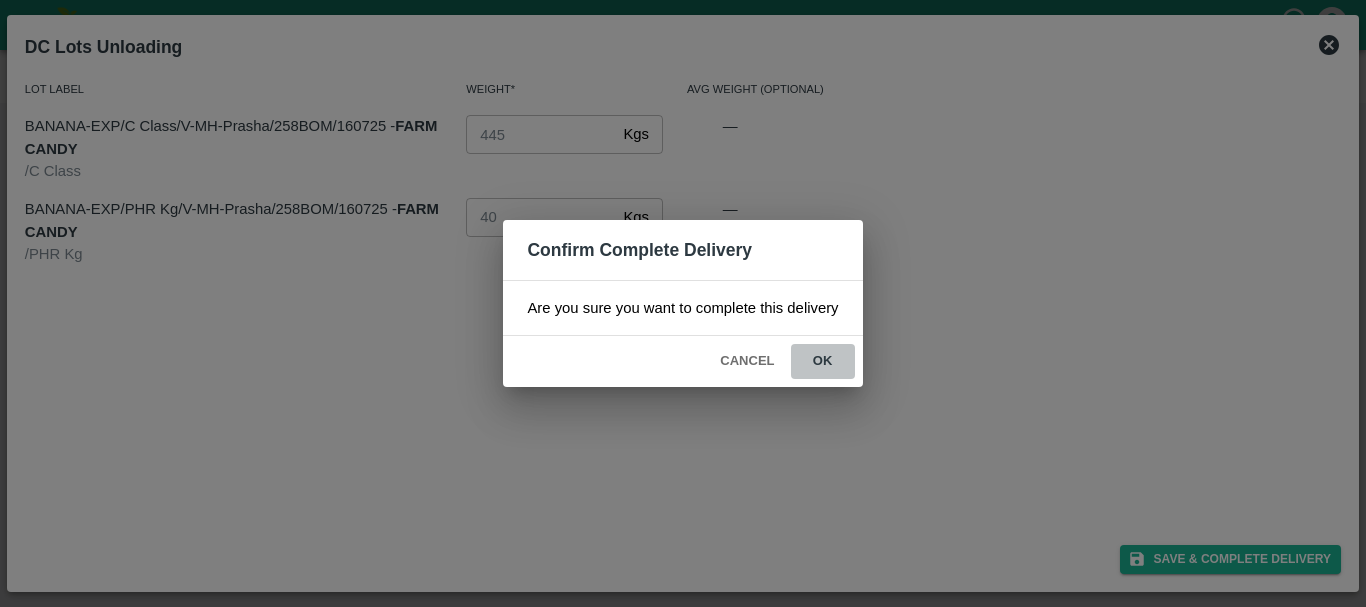 click on "ok" at bounding box center (823, 361) 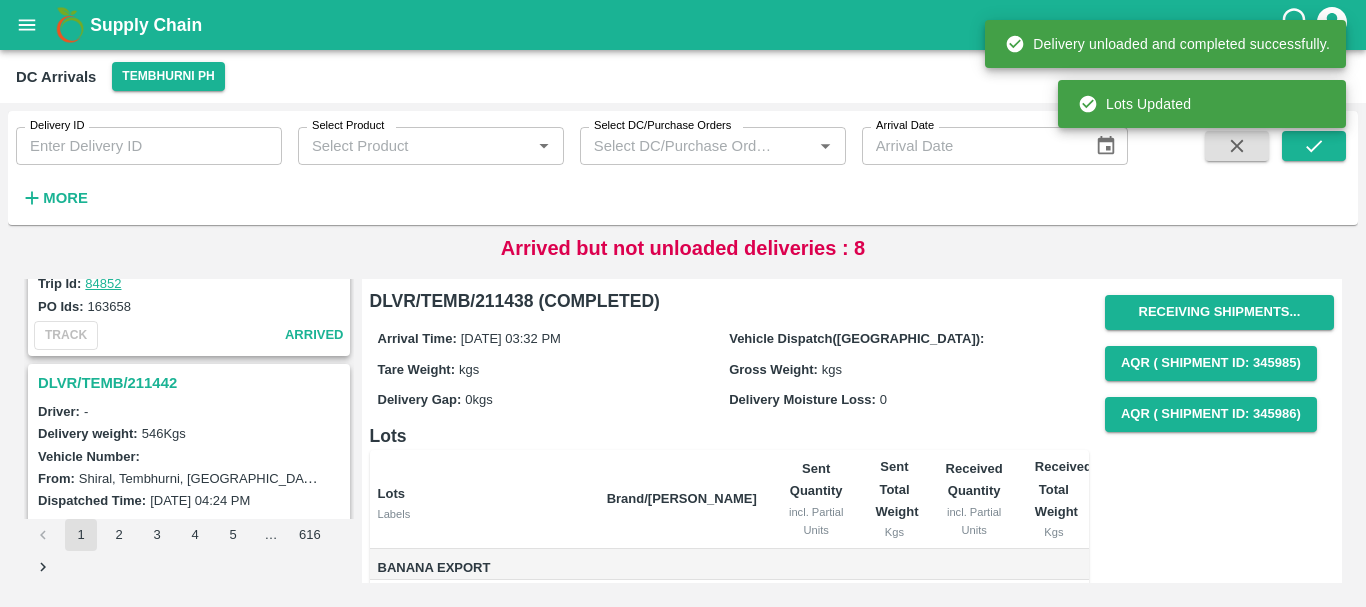 scroll, scrollTop: 5934, scrollLeft: 0, axis: vertical 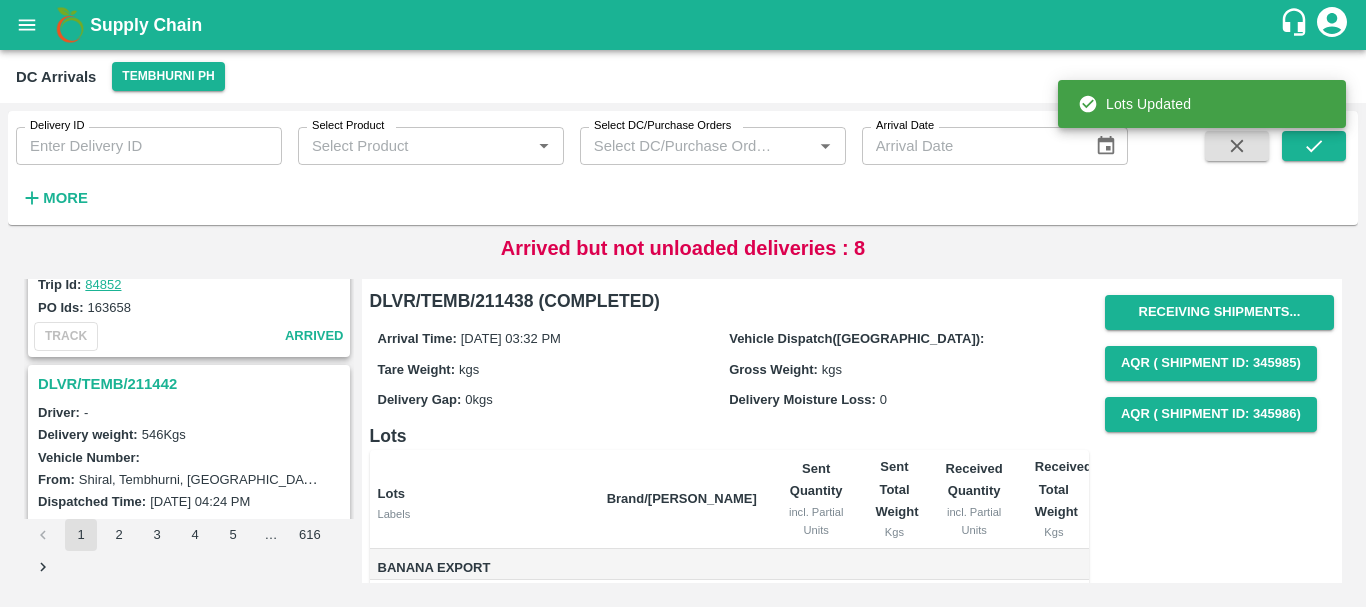 click on "DLVR/TEMB/211442" at bounding box center [192, 384] 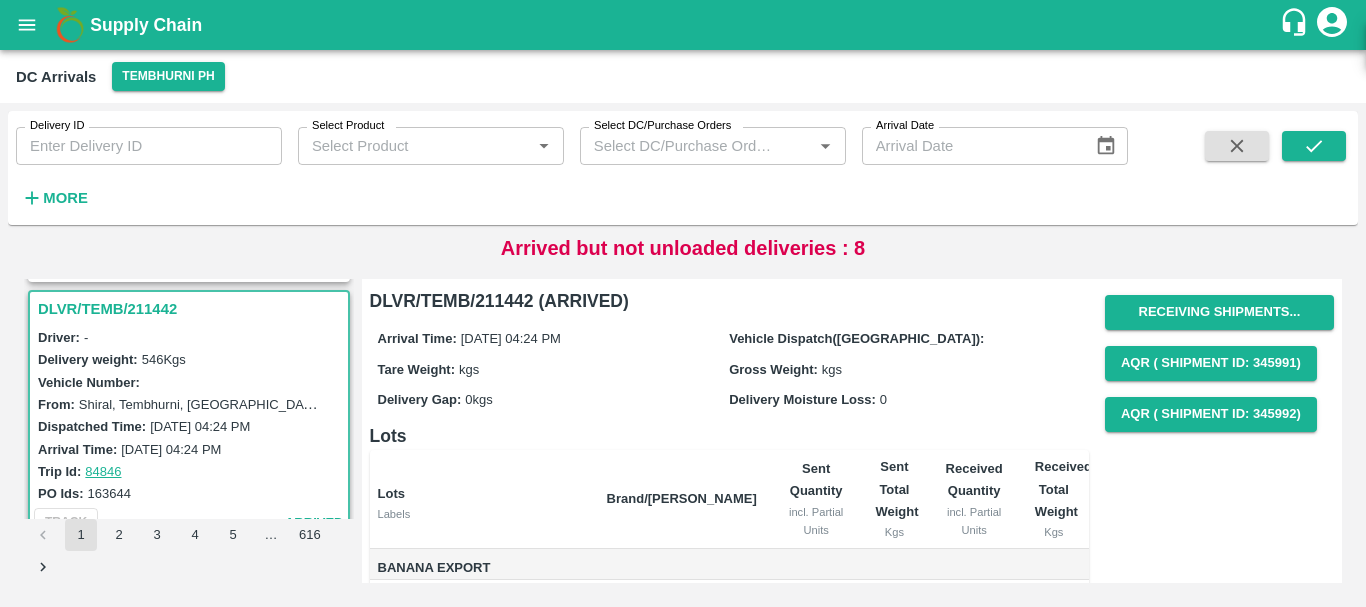 scroll, scrollTop: 6020, scrollLeft: 0, axis: vertical 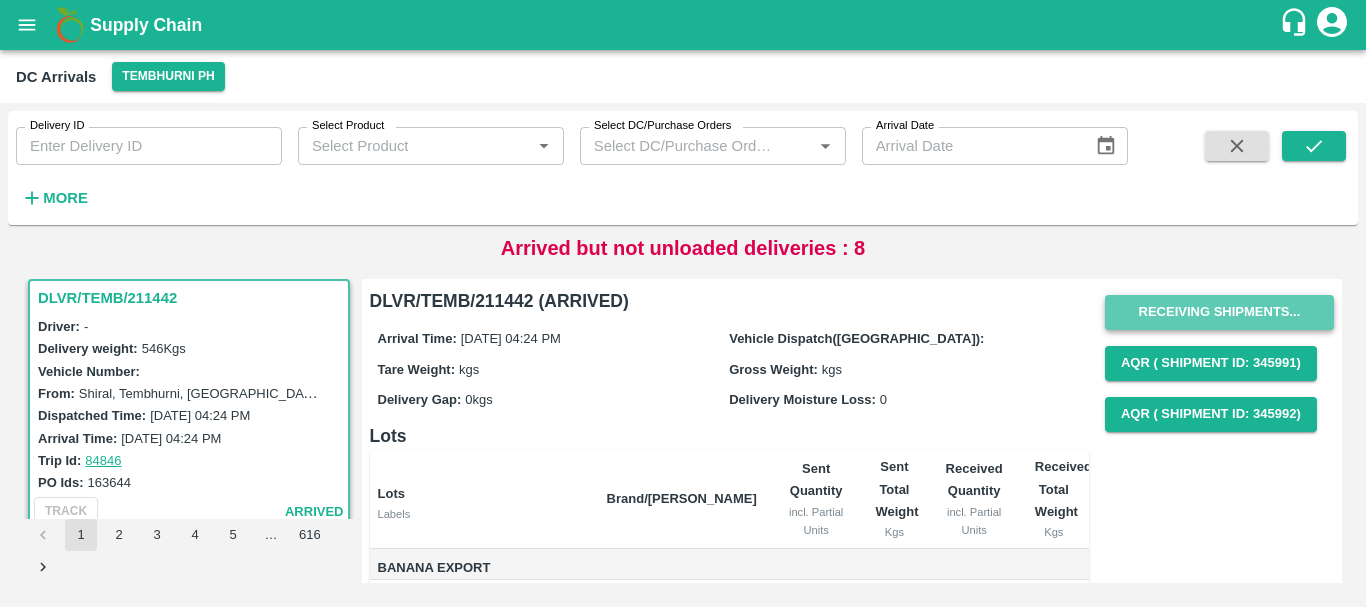 click on "Receiving Shipments..." at bounding box center [1219, 312] 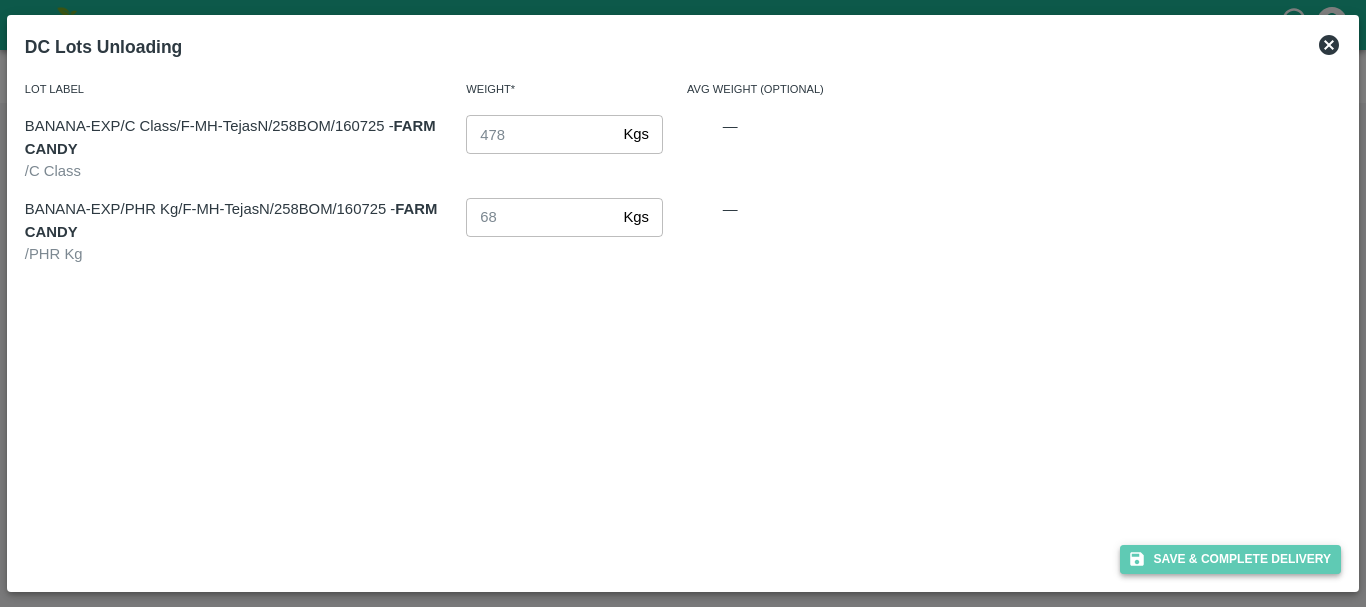 click on "Save & Complete Delivery" at bounding box center [1231, 559] 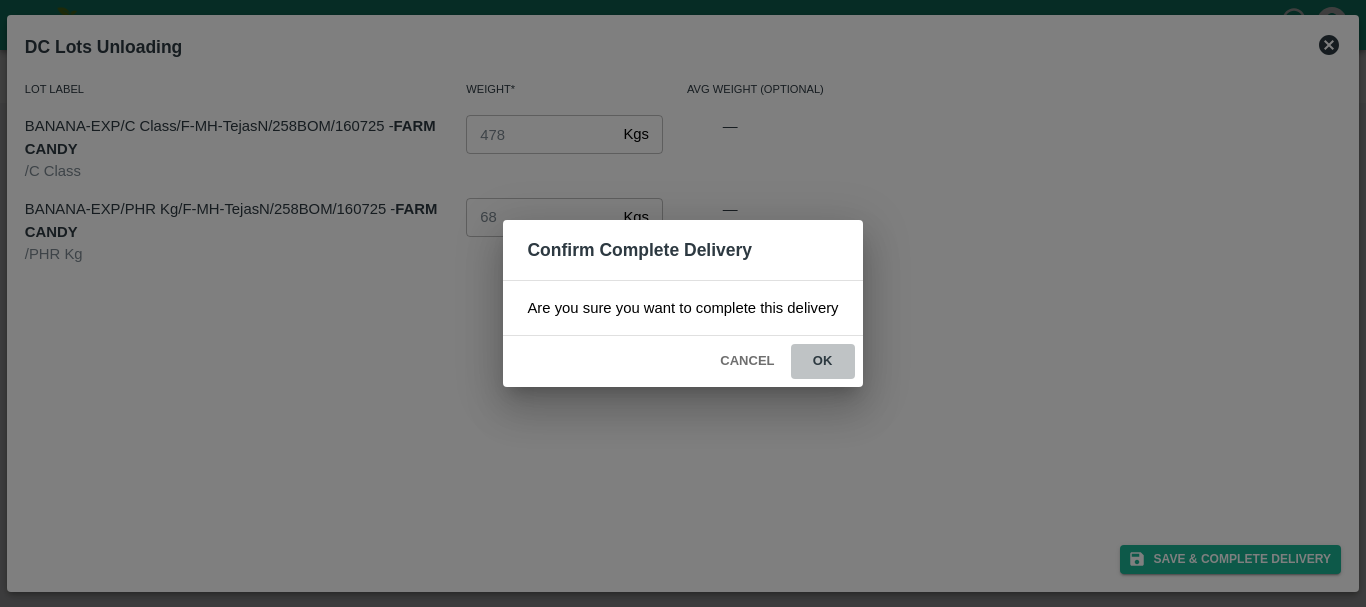 click on "ok" at bounding box center [823, 361] 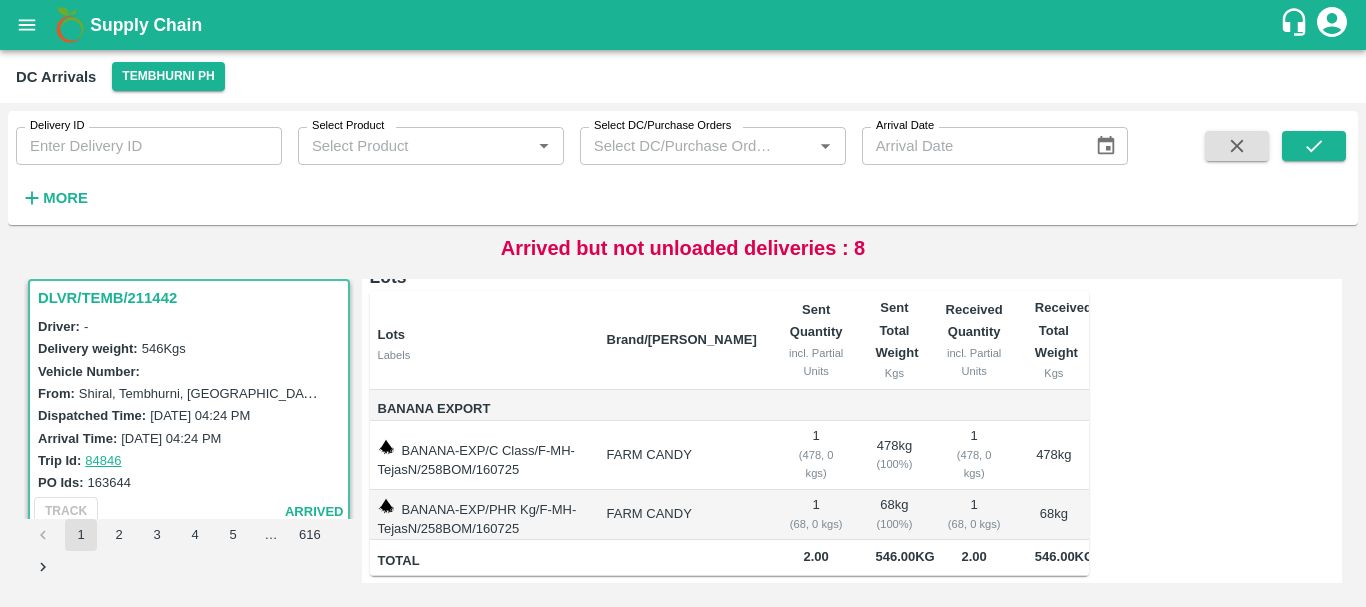 scroll, scrollTop: 0, scrollLeft: 0, axis: both 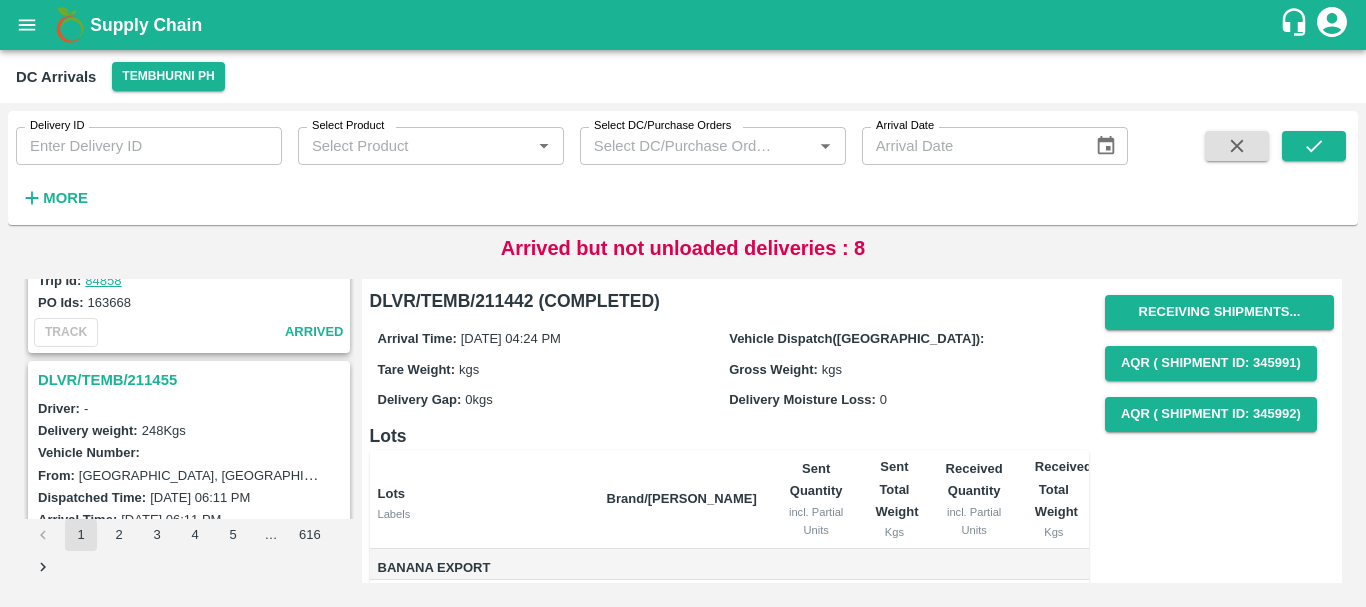 click on "DLVR/TEMB/211455" at bounding box center (192, 380) 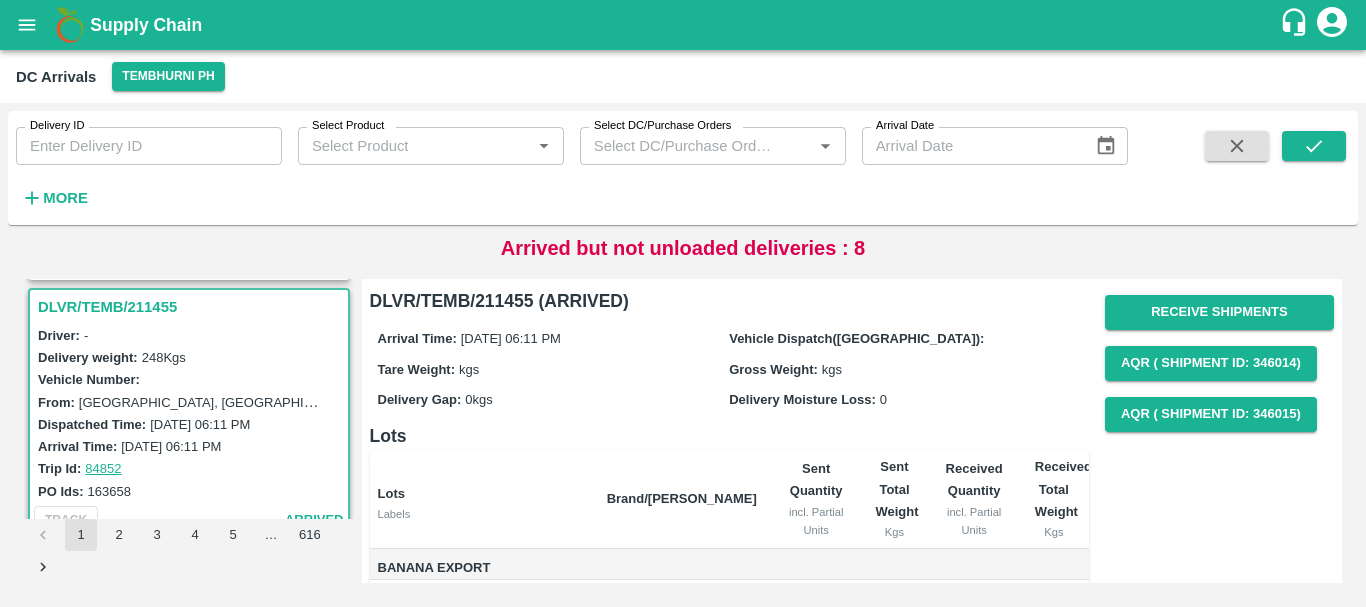 scroll, scrollTop: 5758, scrollLeft: 0, axis: vertical 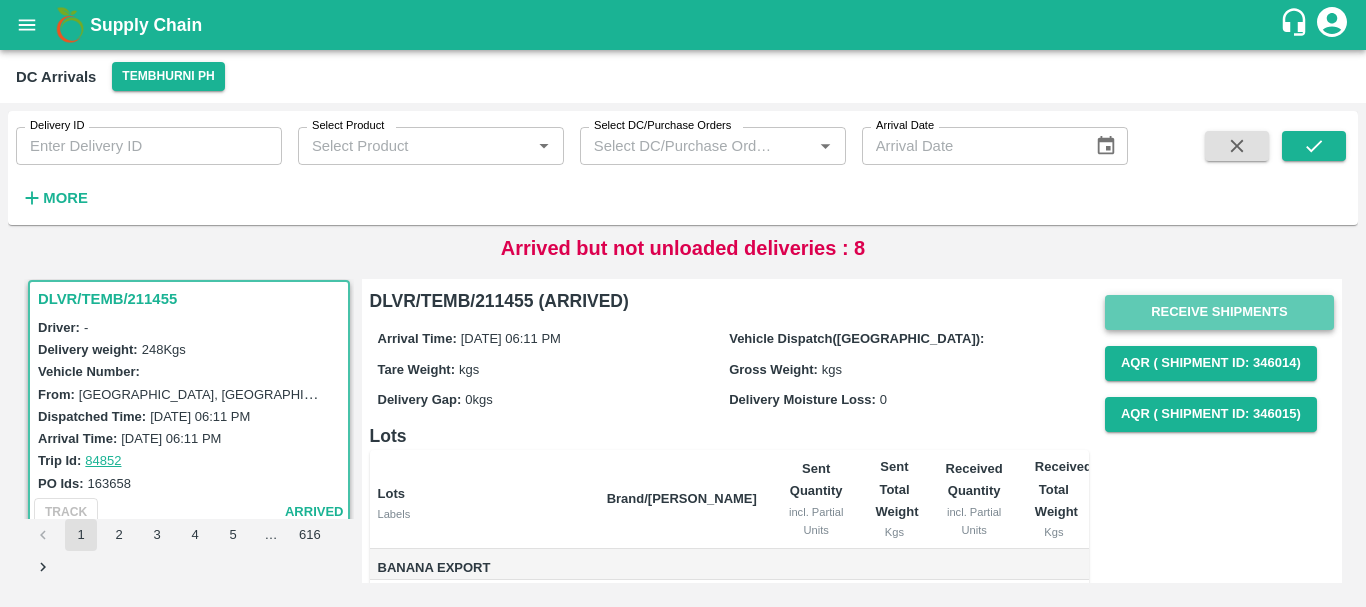 click on "Receive Shipments" at bounding box center (1219, 312) 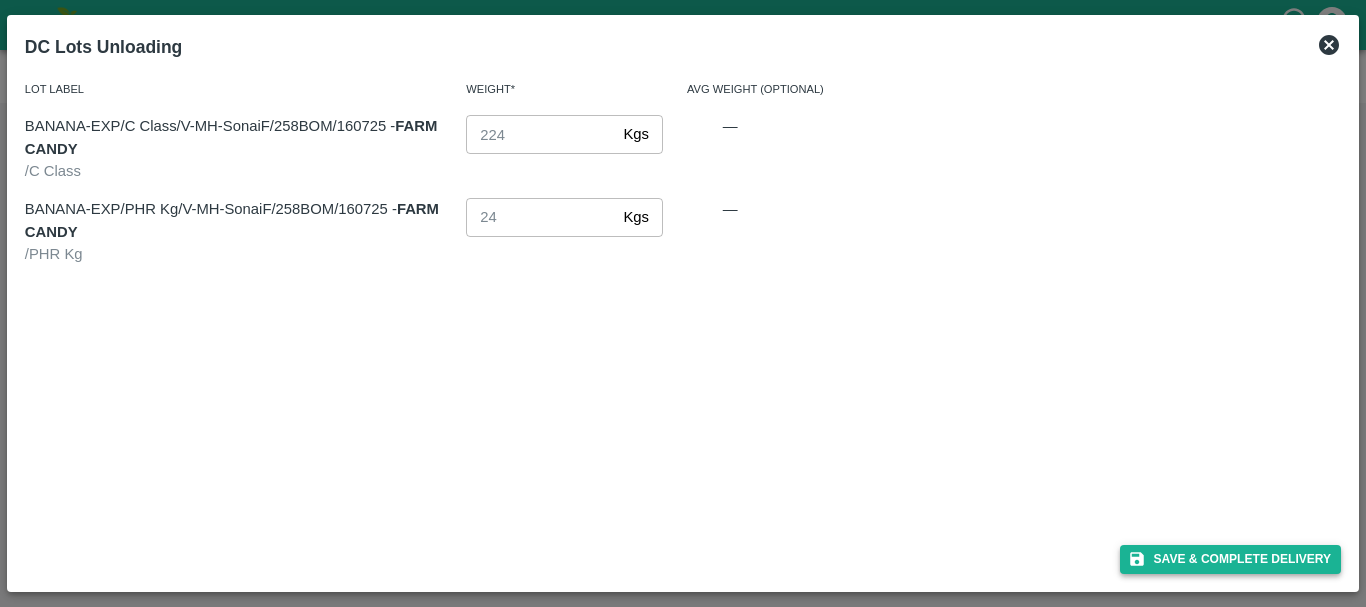 click on "Save & Complete Delivery" at bounding box center [1231, 559] 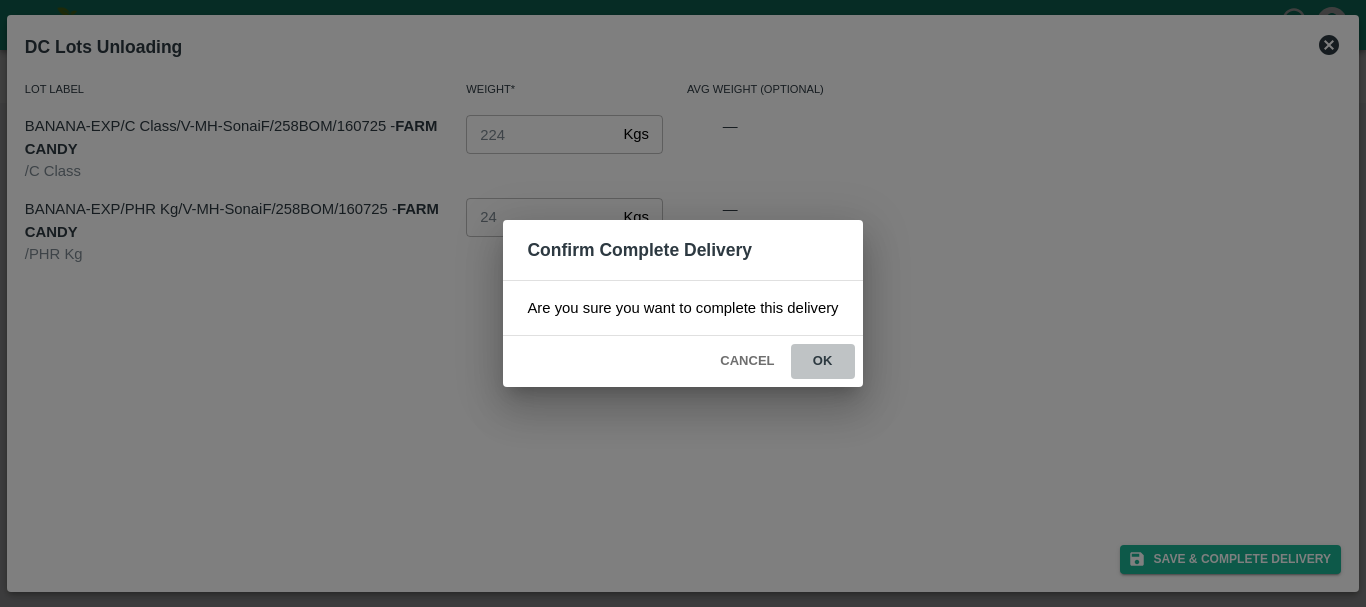click on "ok" at bounding box center (823, 361) 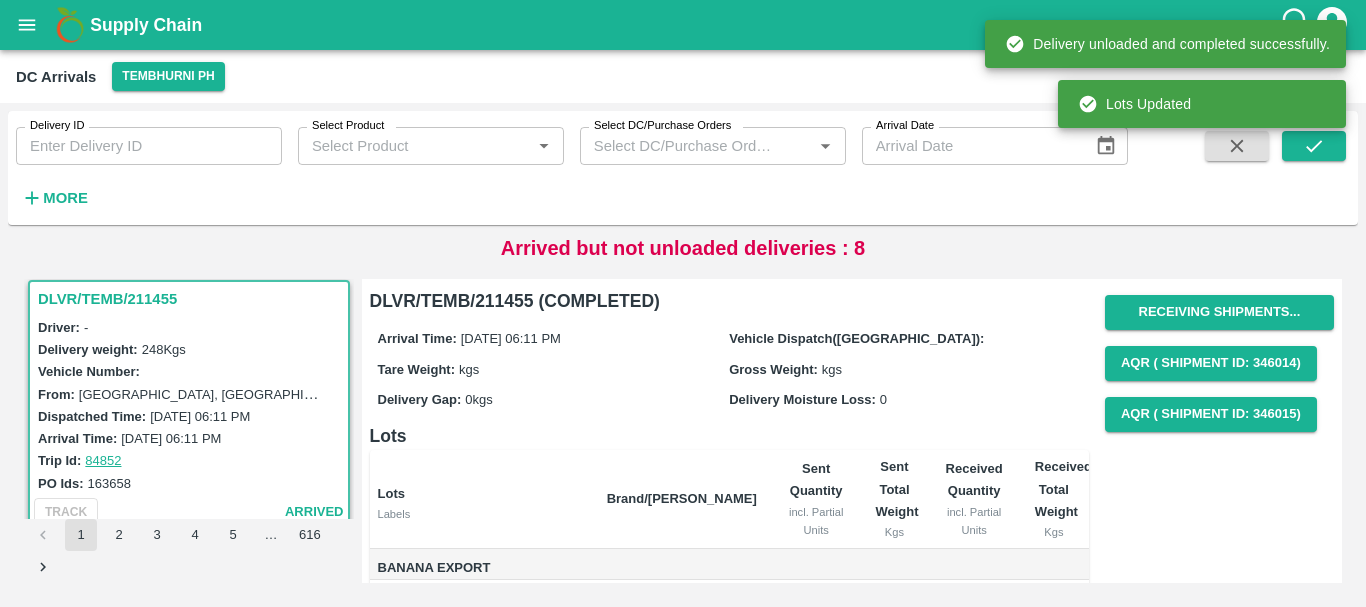 scroll, scrollTop: 190, scrollLeft: 0, axis: vertical 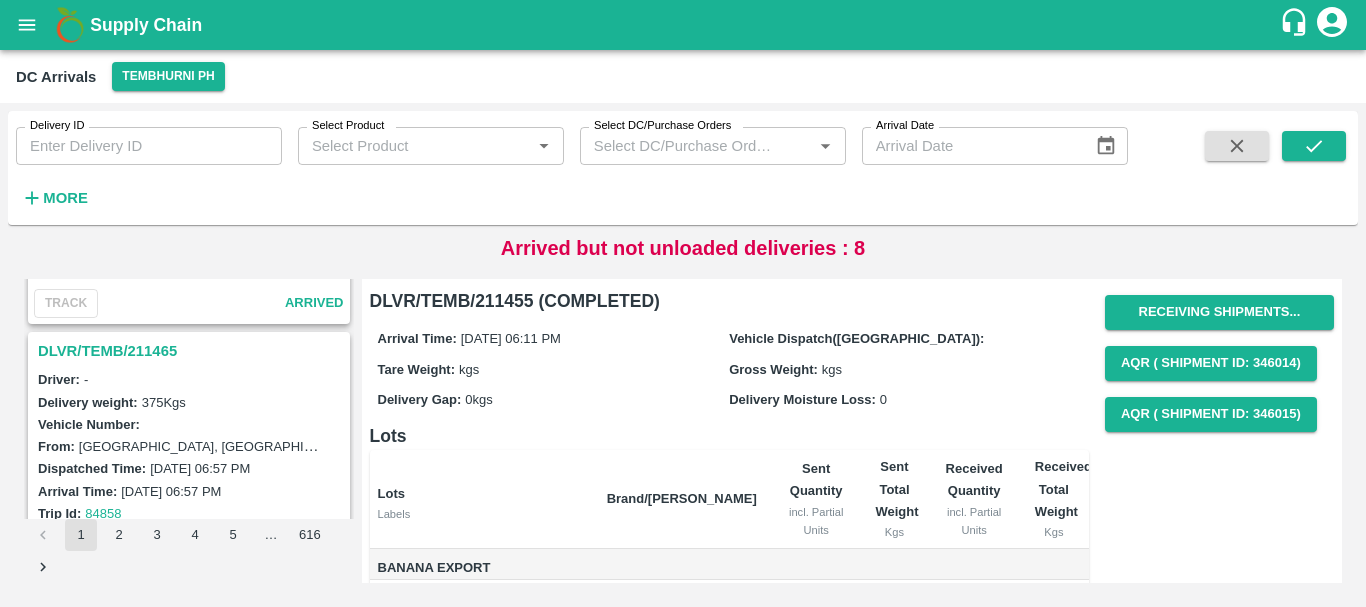 click on "DLVR/TEMB/211465" at bounding box center [192, 351] 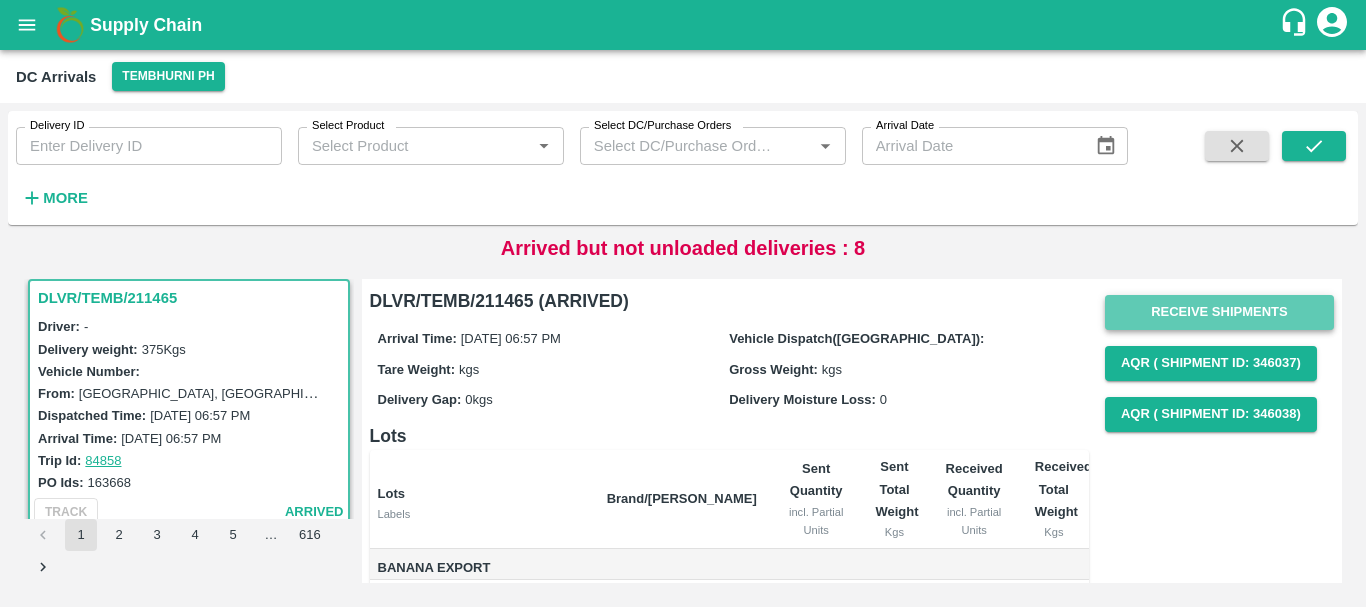 click on "Receive Shipments" at bounding box center (1219, 312) 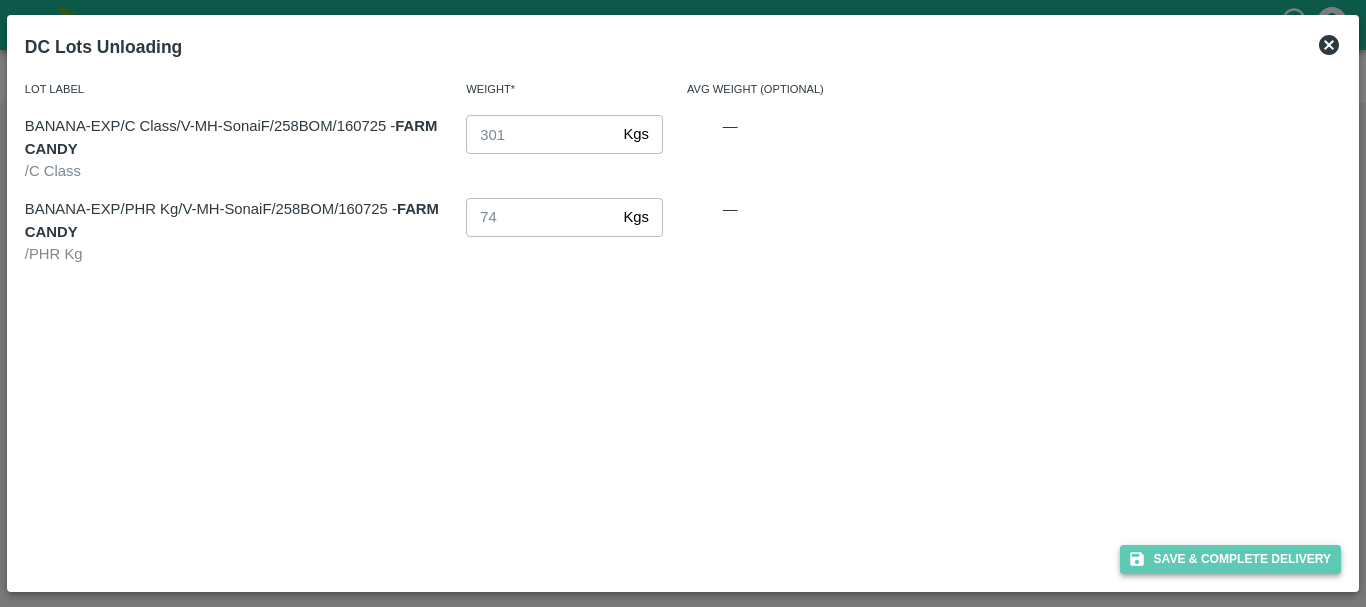 click on "Save & Complete Delivery" at bounding box center (1231, 559) 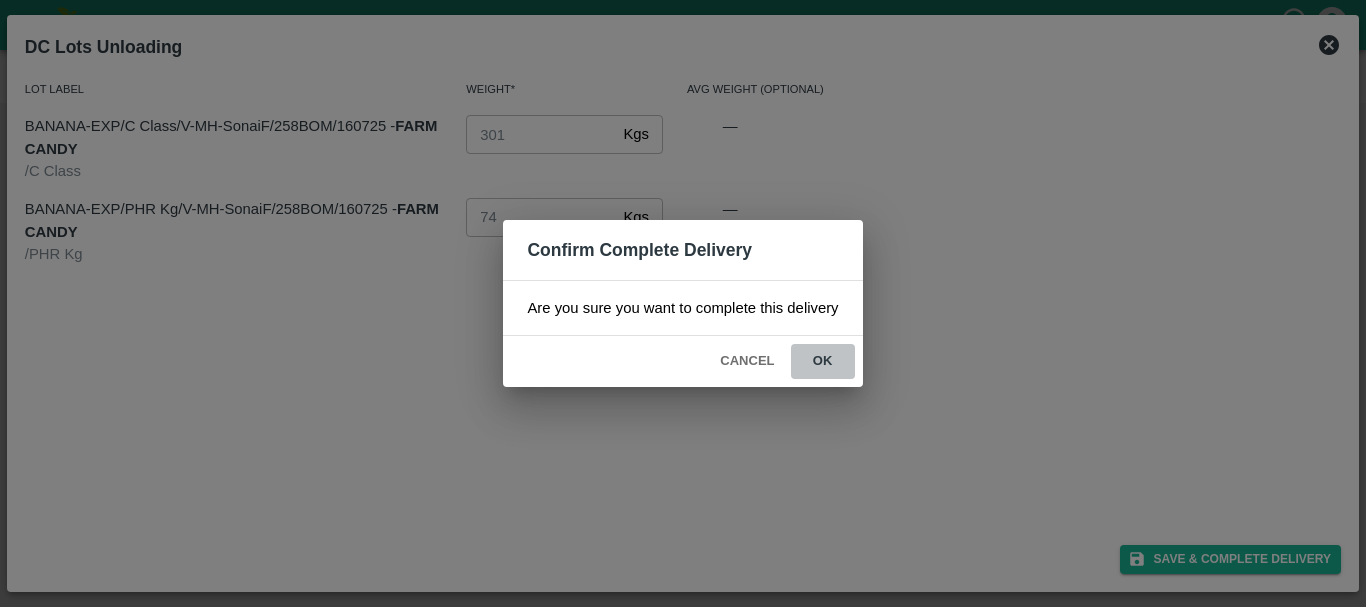click on "ok" at bounding box center [823, 361] 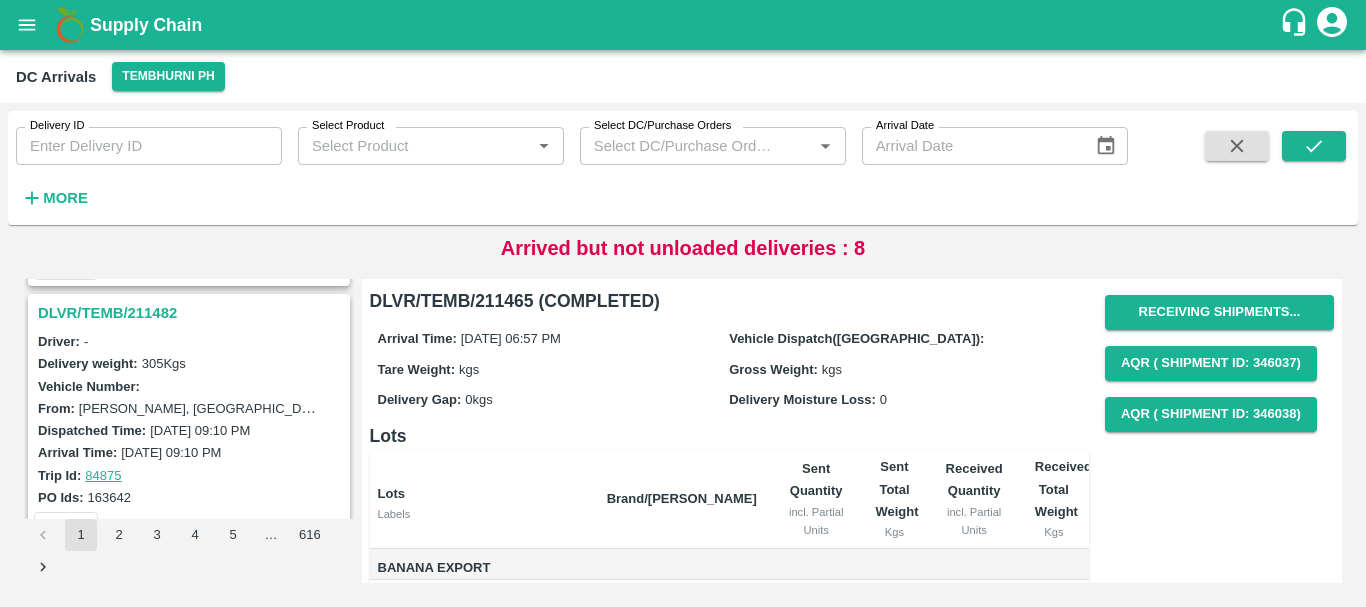 click on "DLVR/TEMB/211482" at bounding box center (192, 313) 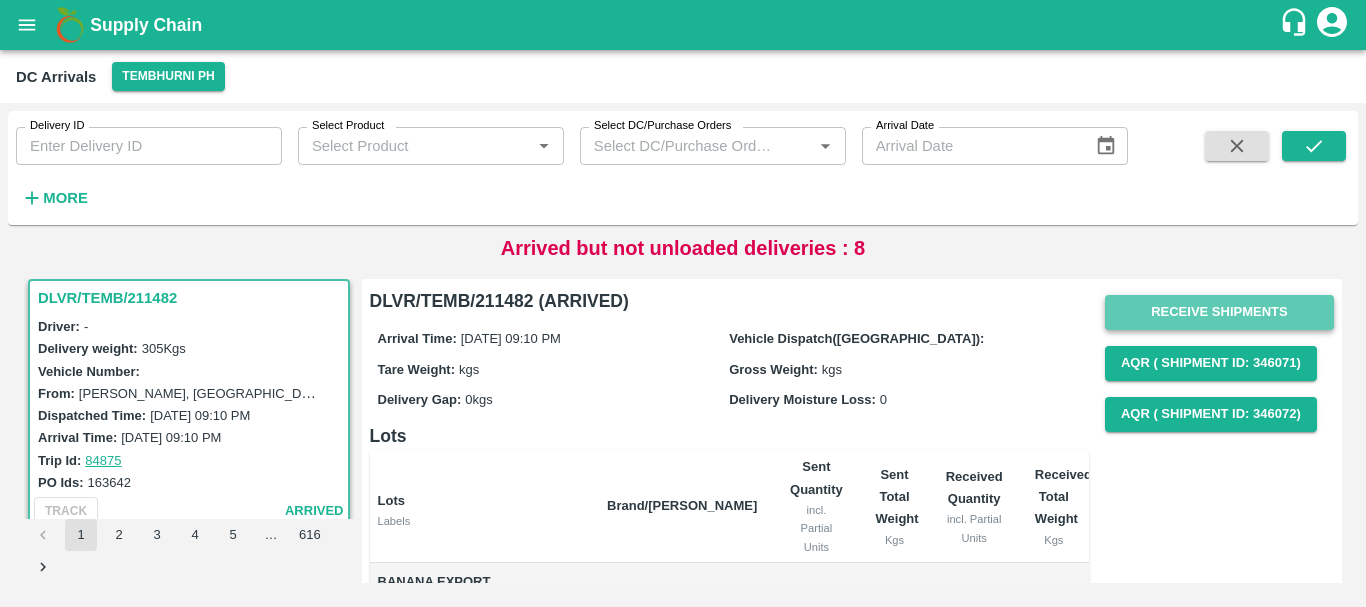 click on "Receive Shipments" at bounding box center (1219, 312) 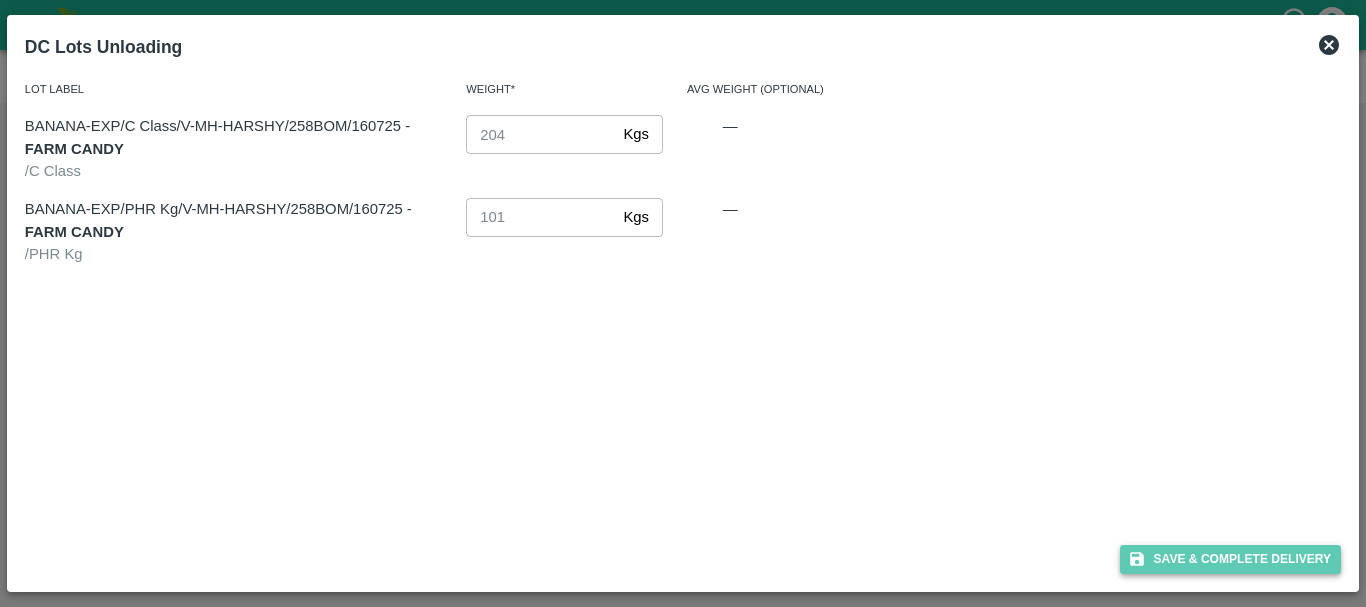 click on "Save & Complete Delivery" at bounding box center [1231, 559] 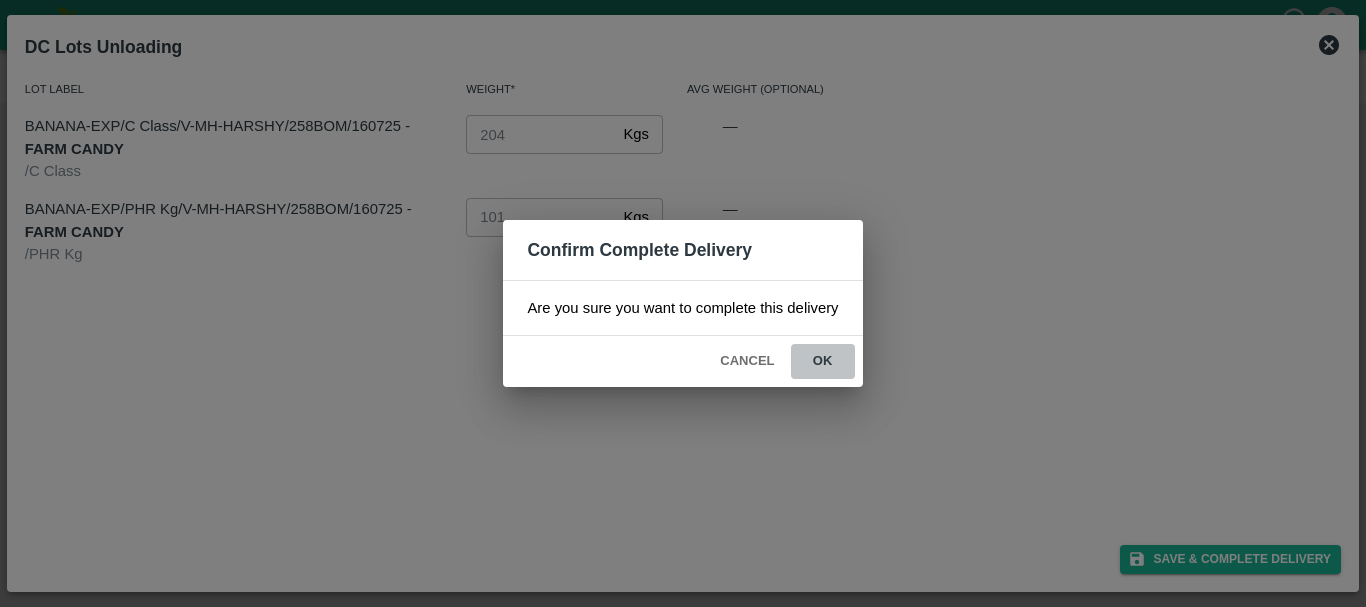 click on "ok" at bounding box center (823, 361) 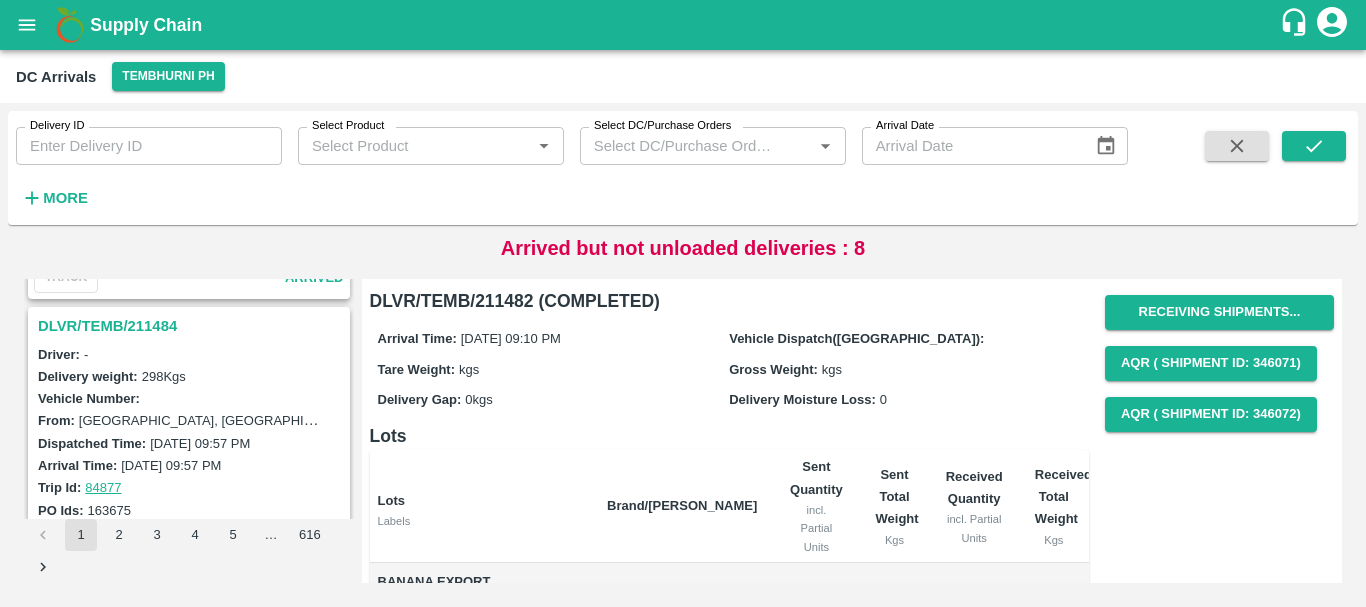 click on "DLVR/TEMB/211484" at bounding box center [192, 326] 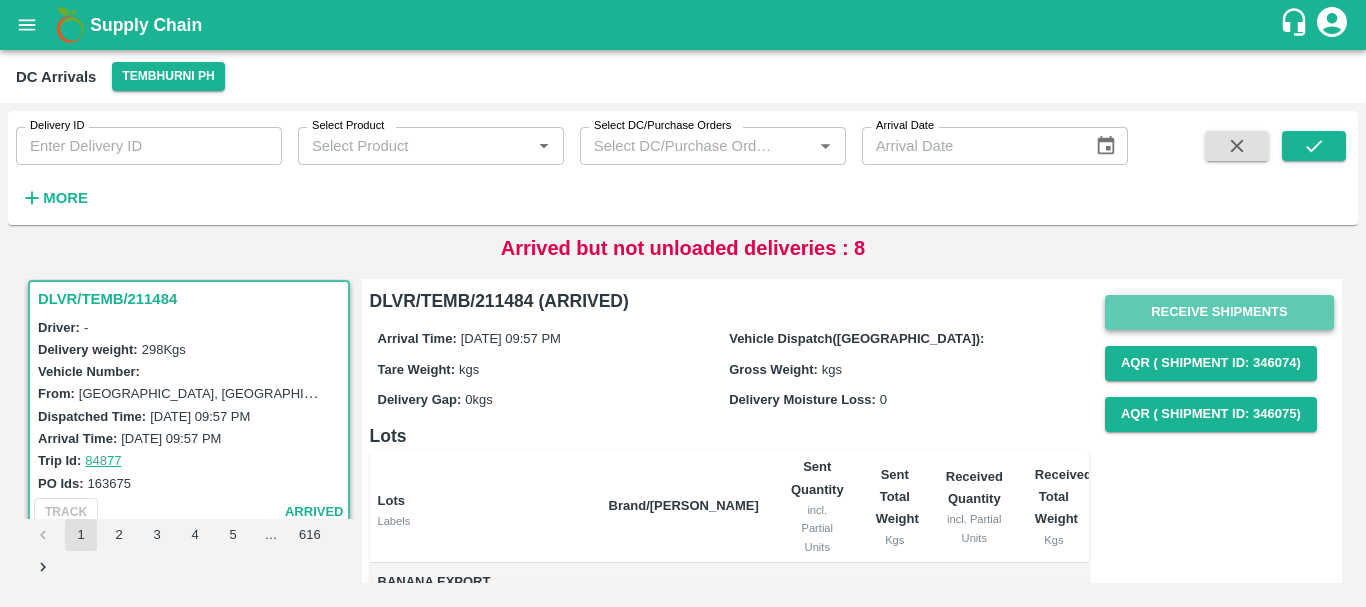click on "Receive Shipments" at bounding box center [1219, 312] 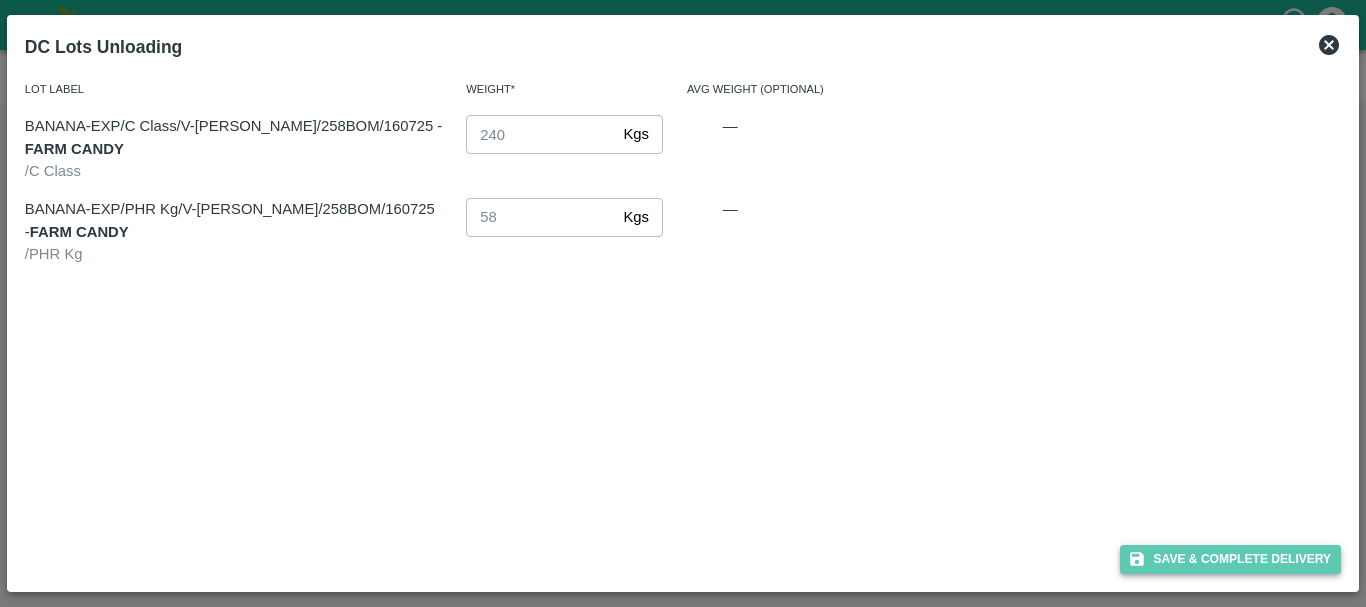 click on "Save & Complete Delivery" at bounding box center [1231, 559] 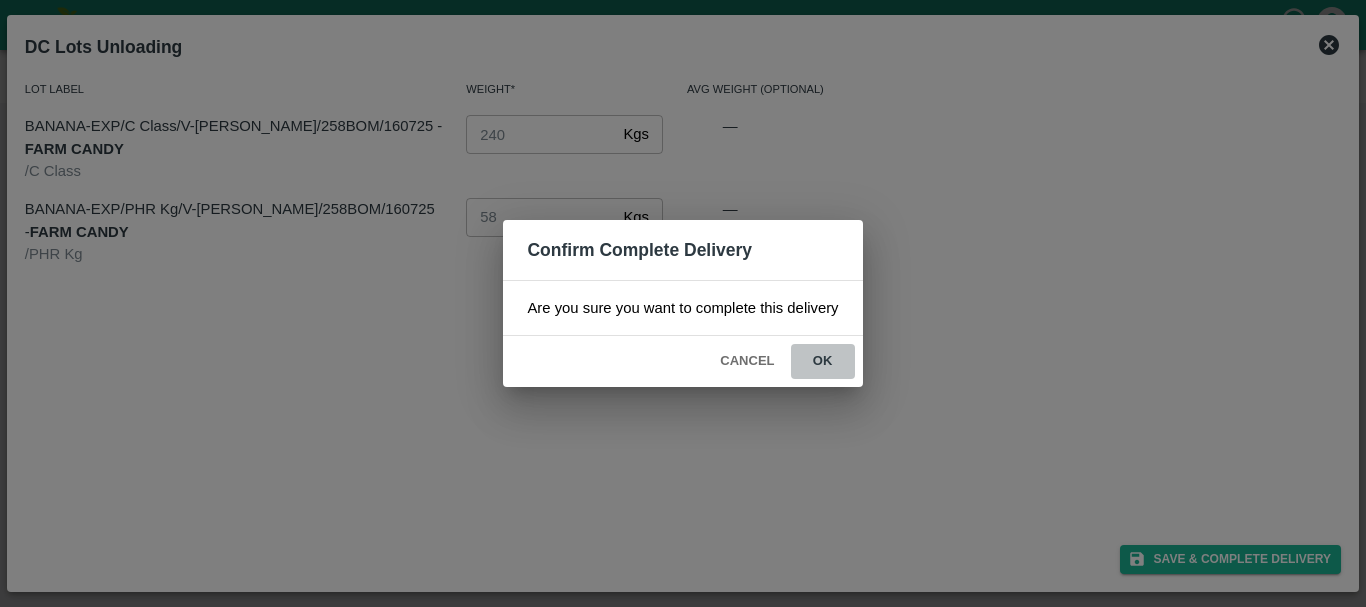click on "ok" at bounding box center (823, 361) 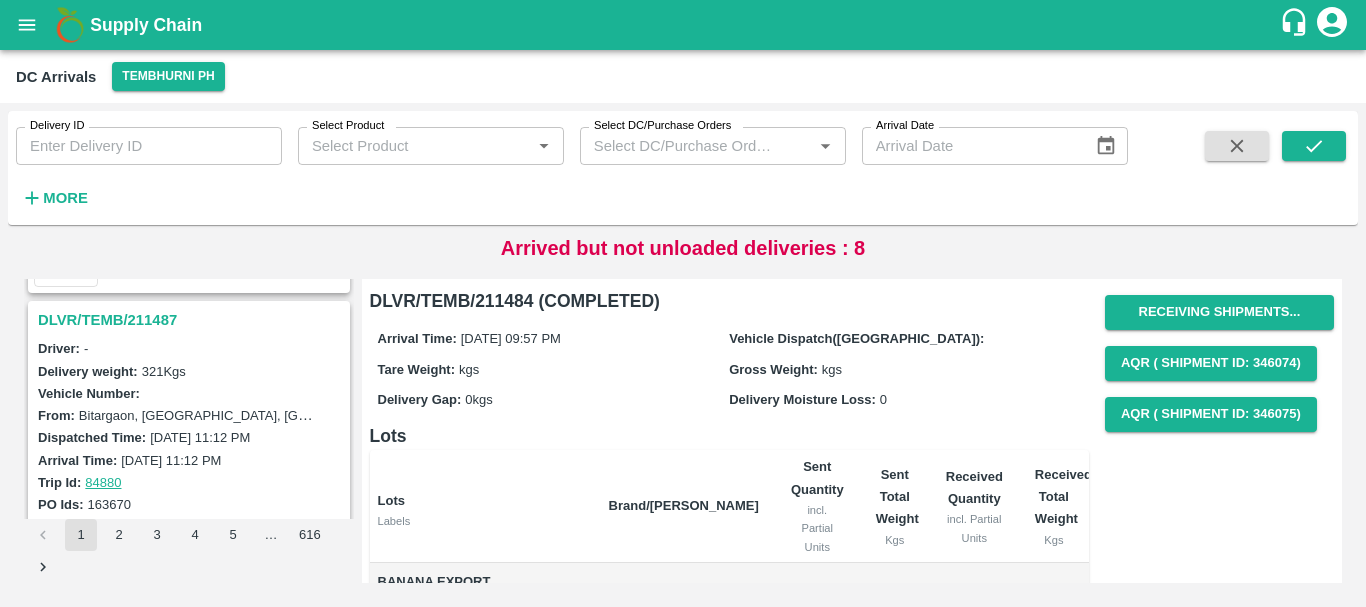 click on "DLVR/TEMB/211487" at bounding box center (192, 320) 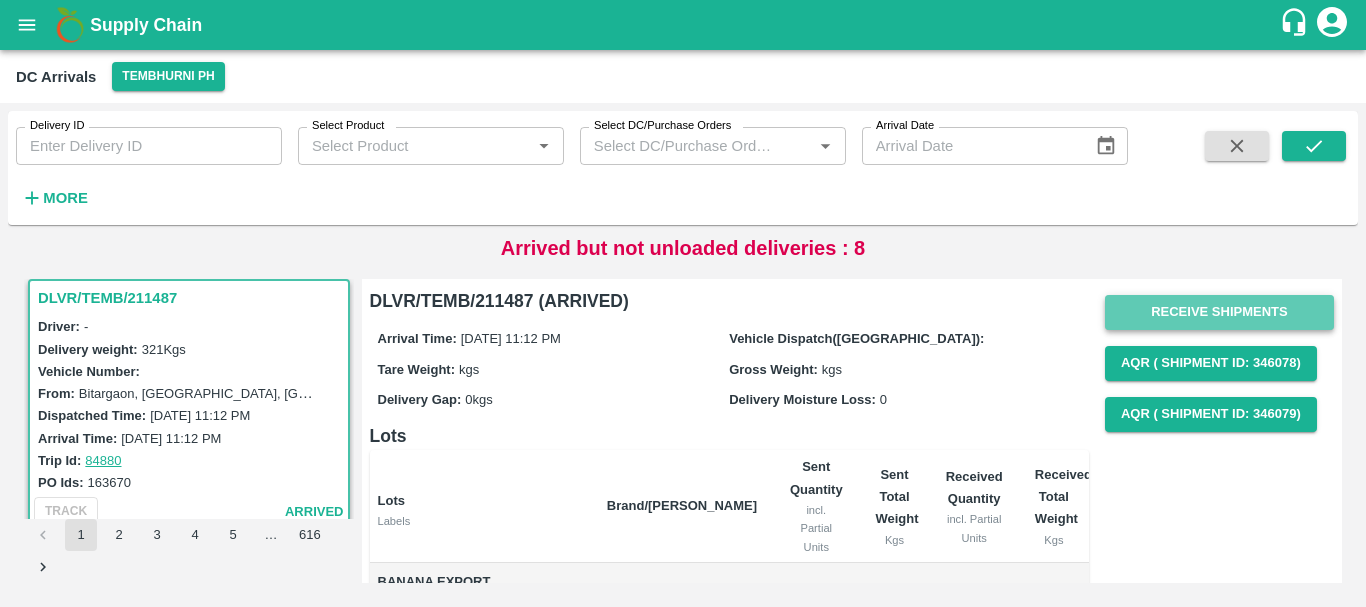 click on "Receive Shipments" at bounding box center (1219, 312) 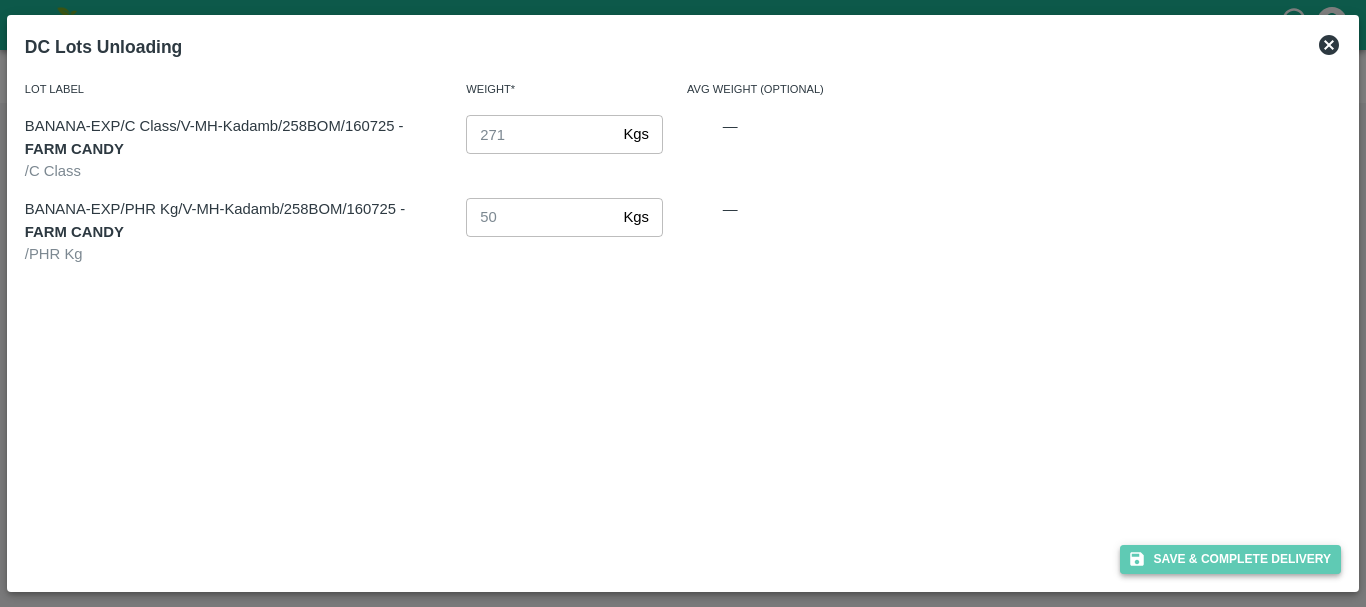 click on "Save & Complete Delivery" at bounding box center [1231, 559] 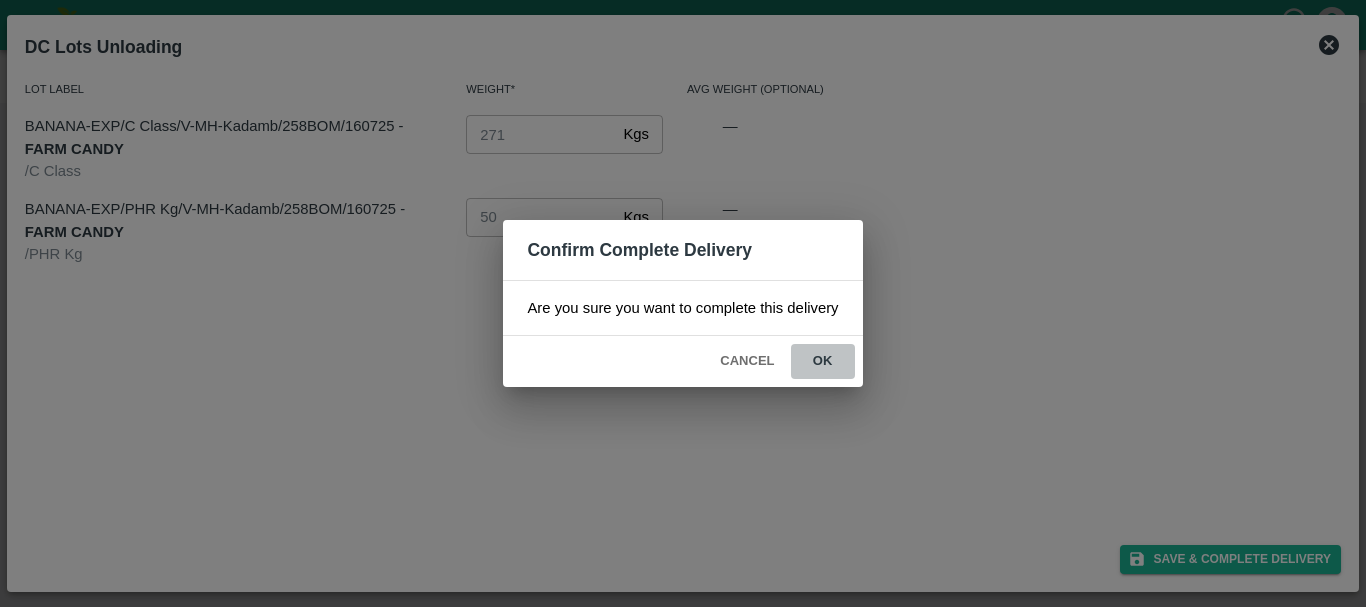 click on "ok" at bounding box center (823, 361) 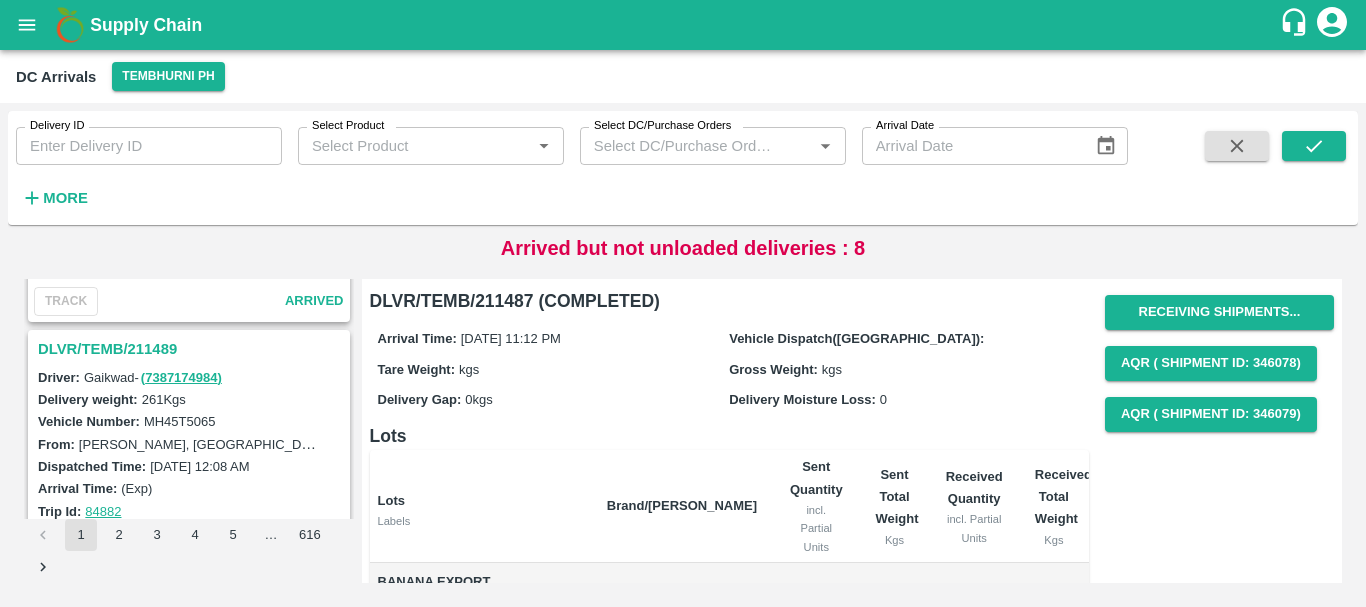 click on "DLVR/TEMB/211489" at bounding box center (192, 349) 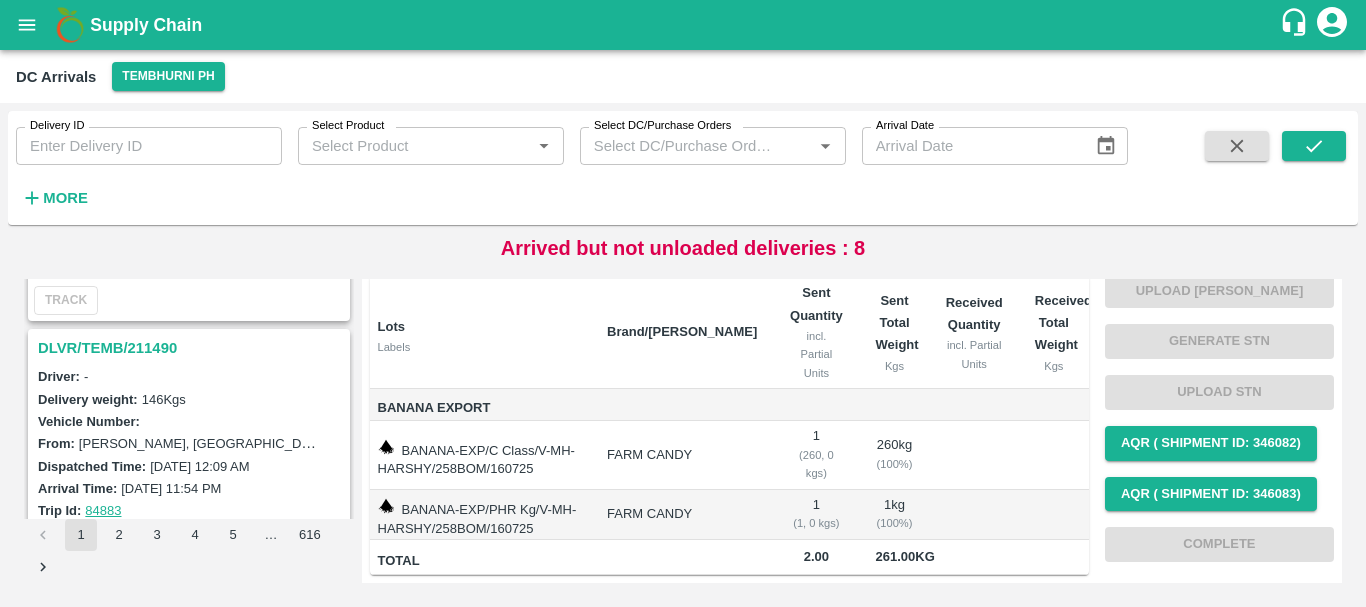 click on "DLVR/TEMB/211490" at bounding box center [192, 348] 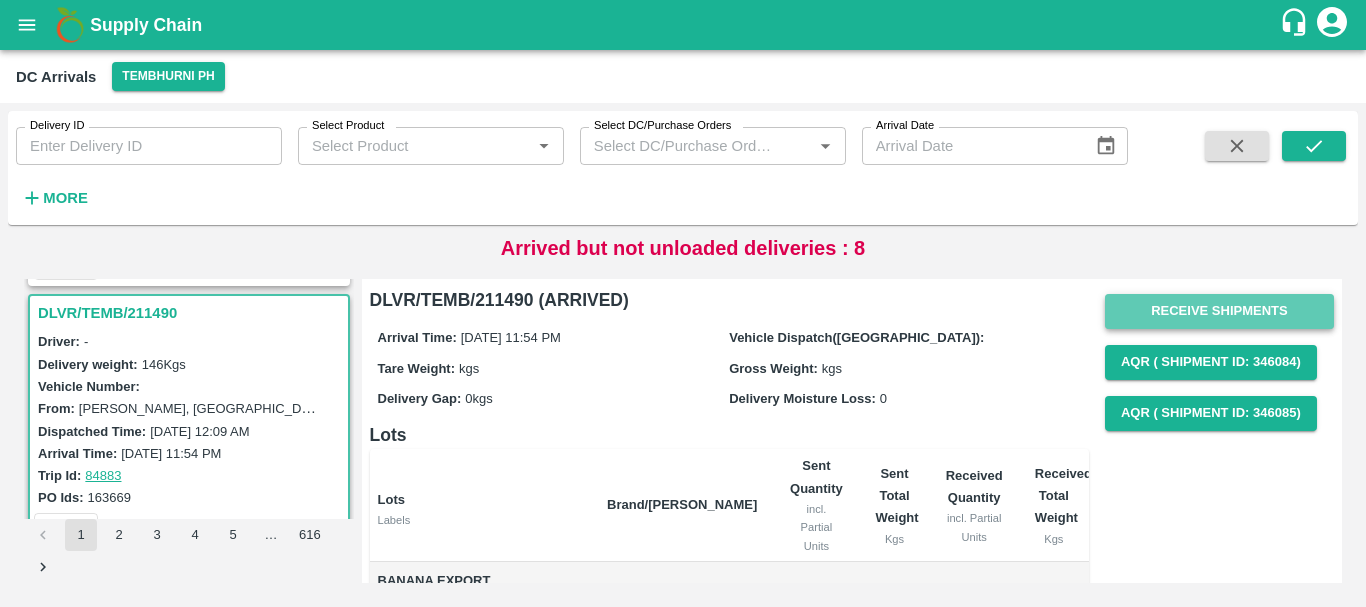 click on "Receive Shipments" at bounding box center [1219, 311] 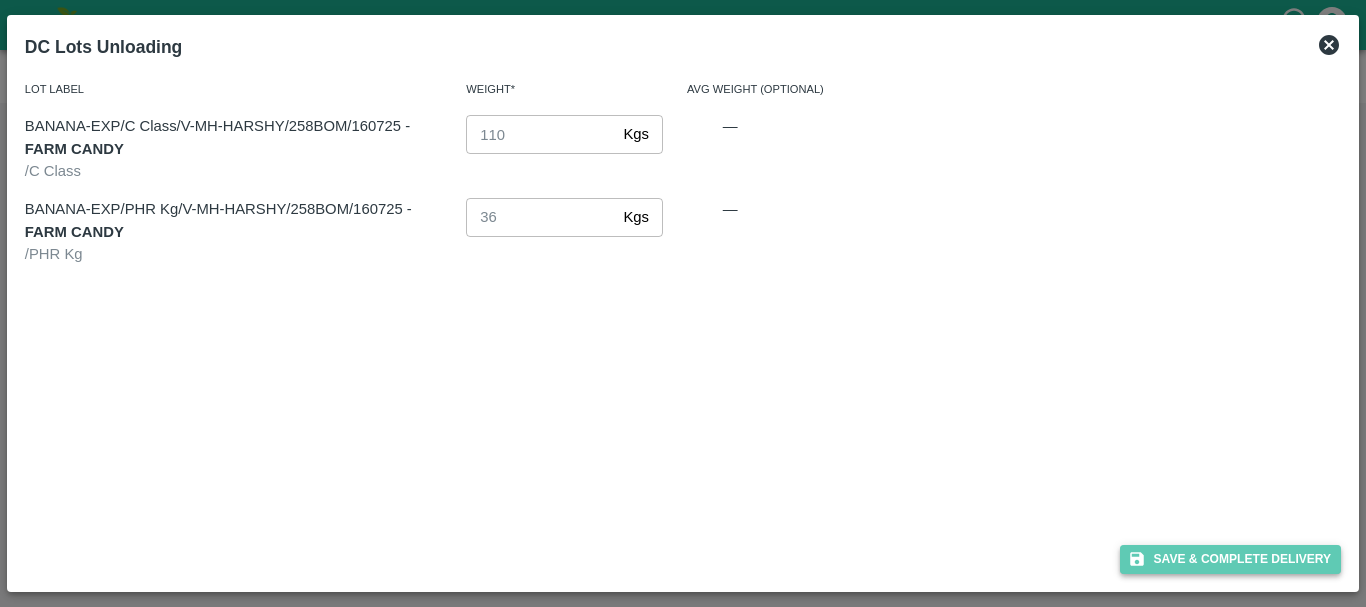 click on "Save & Complete Delivery" at bounding box center (1231, 559) 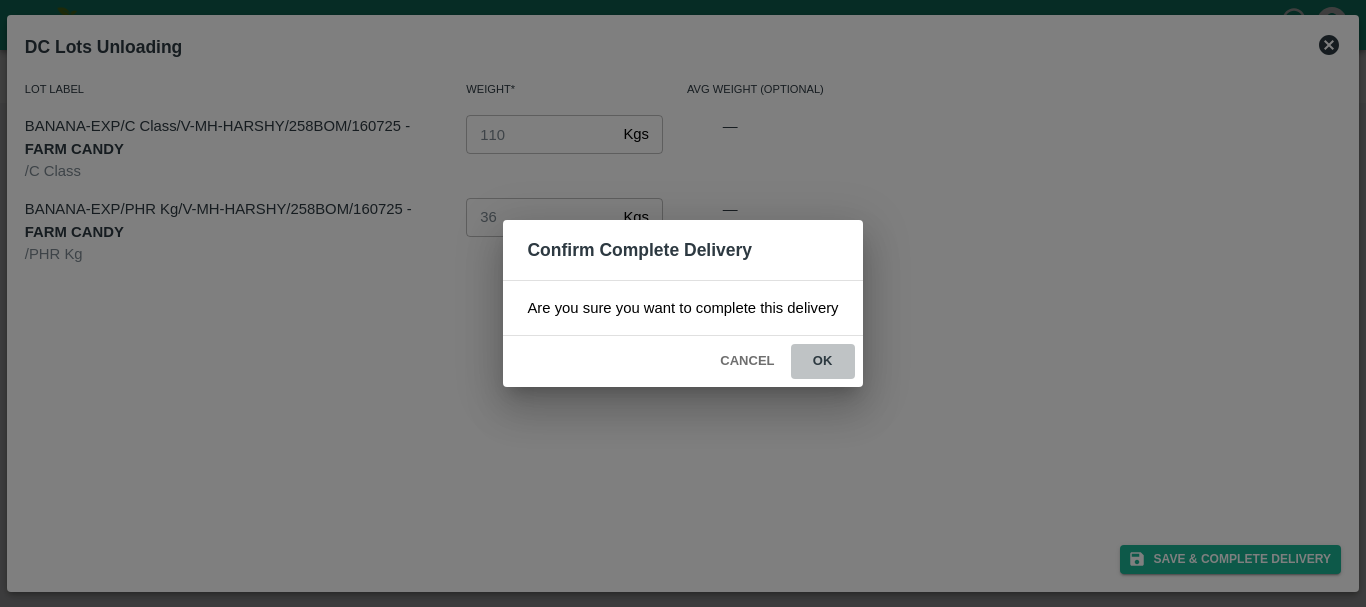click on "ok" at bounding box center [823, 361] 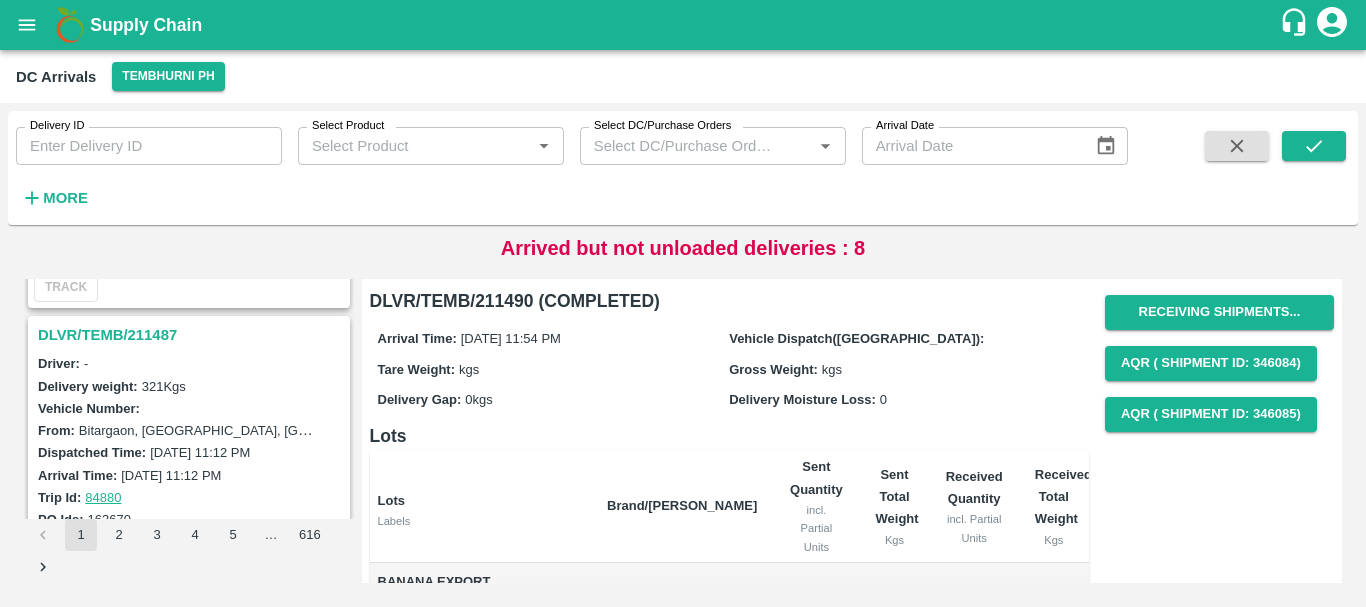 click on "DLVR/TEMB/211487" at bounding box center [192, 335] 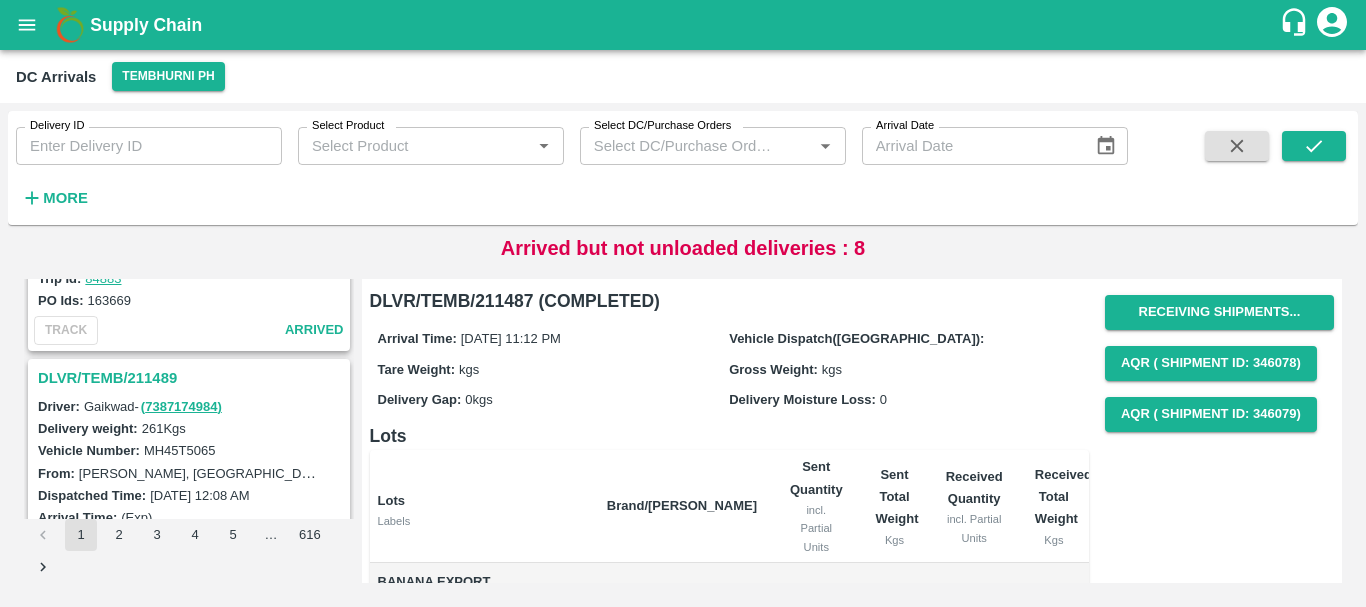 click on "DLVR/TEMB/211489" at bounding box center (192, 378) 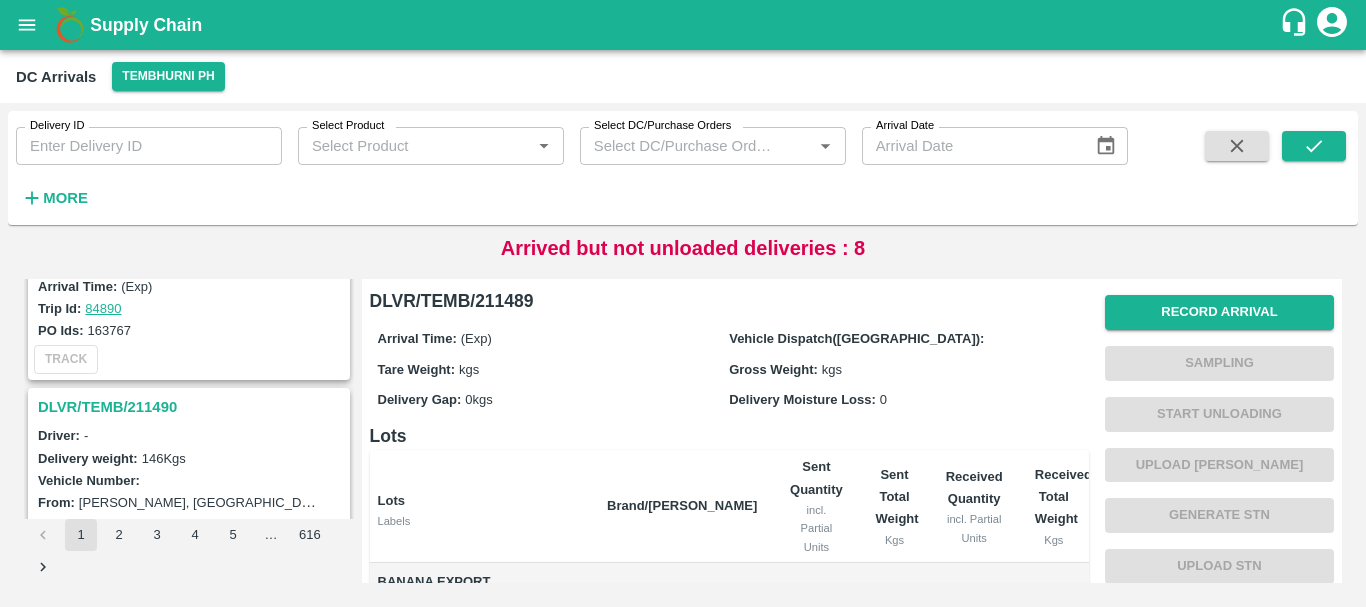 click on "DLVR/TEMB/211490" at bounding box center [192, 407] 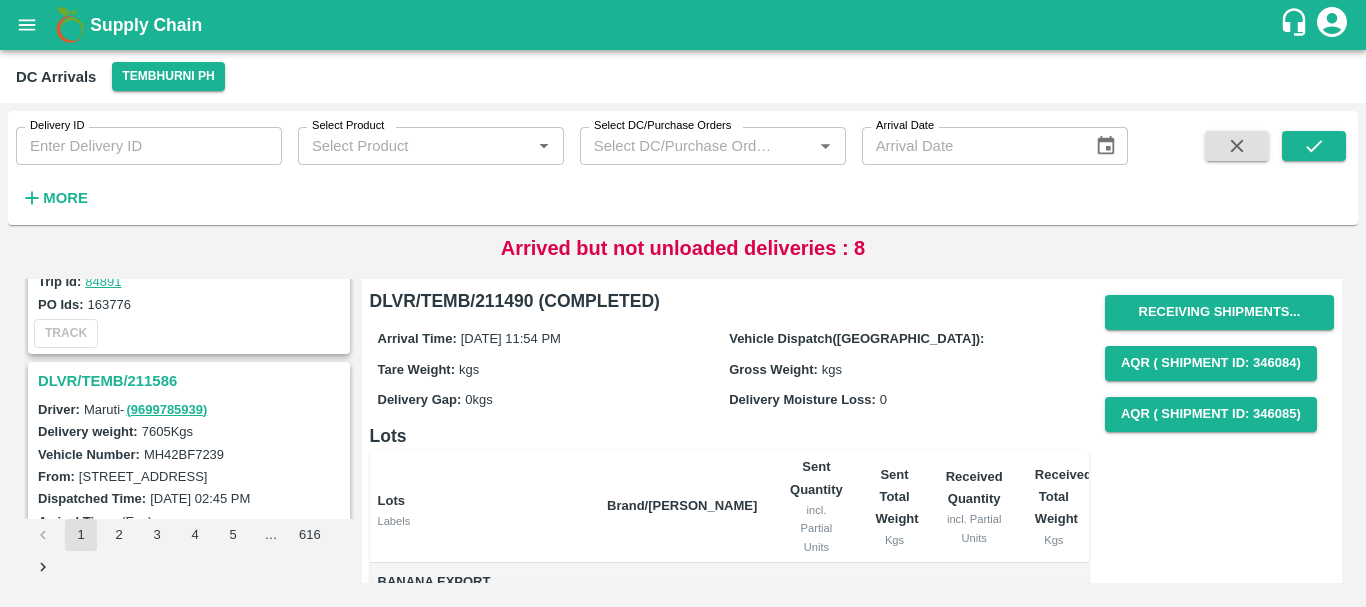 click on "DLVR/TEMB/211586" at bounding box center (192, 381) 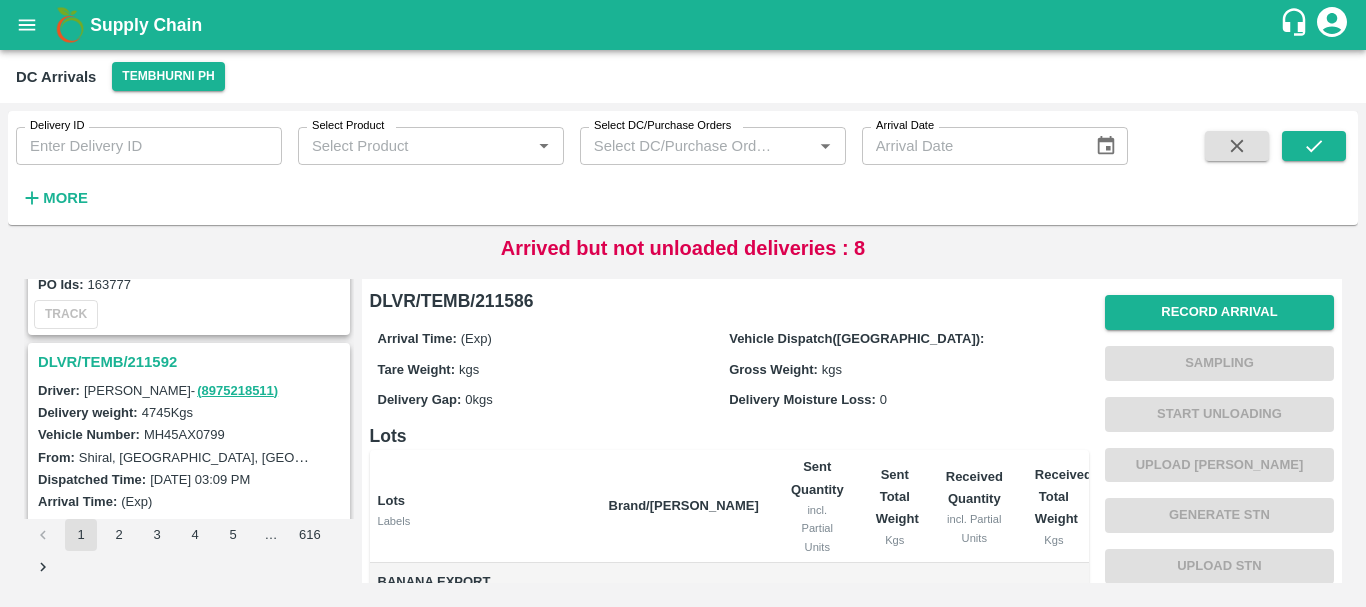 click on "DLVR/TEMB/211592" at bounding box center [192, 362] 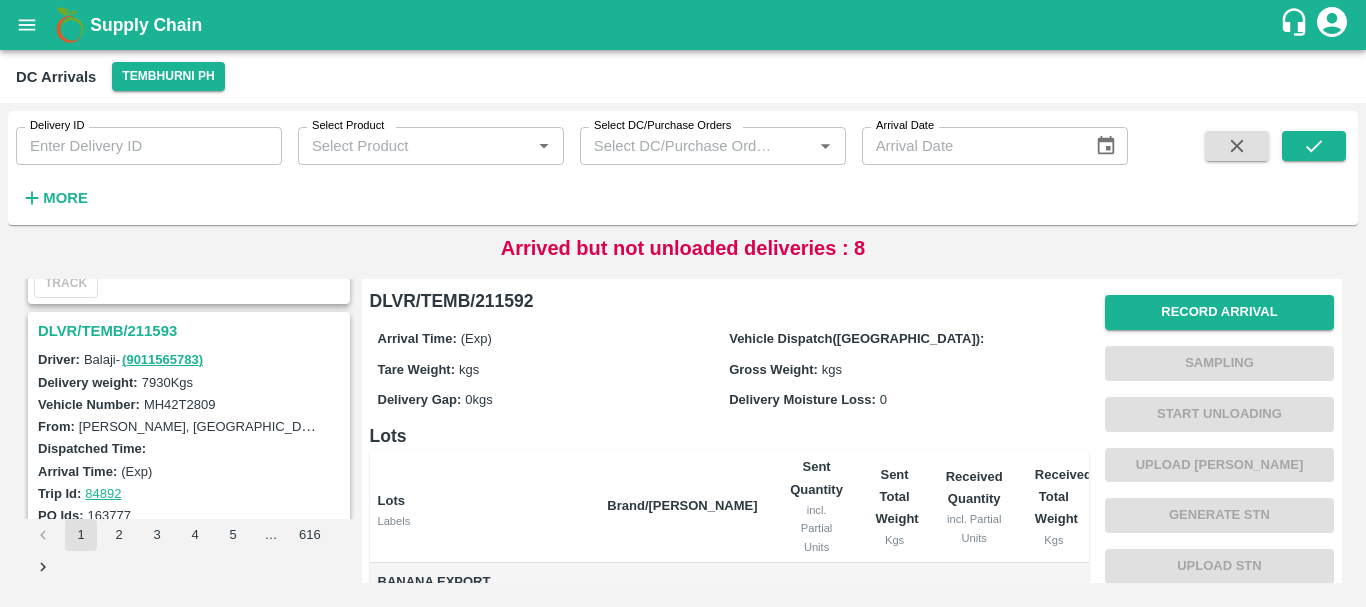click on "DLVR/TEMB/211593" at bounding box center [192, 331] 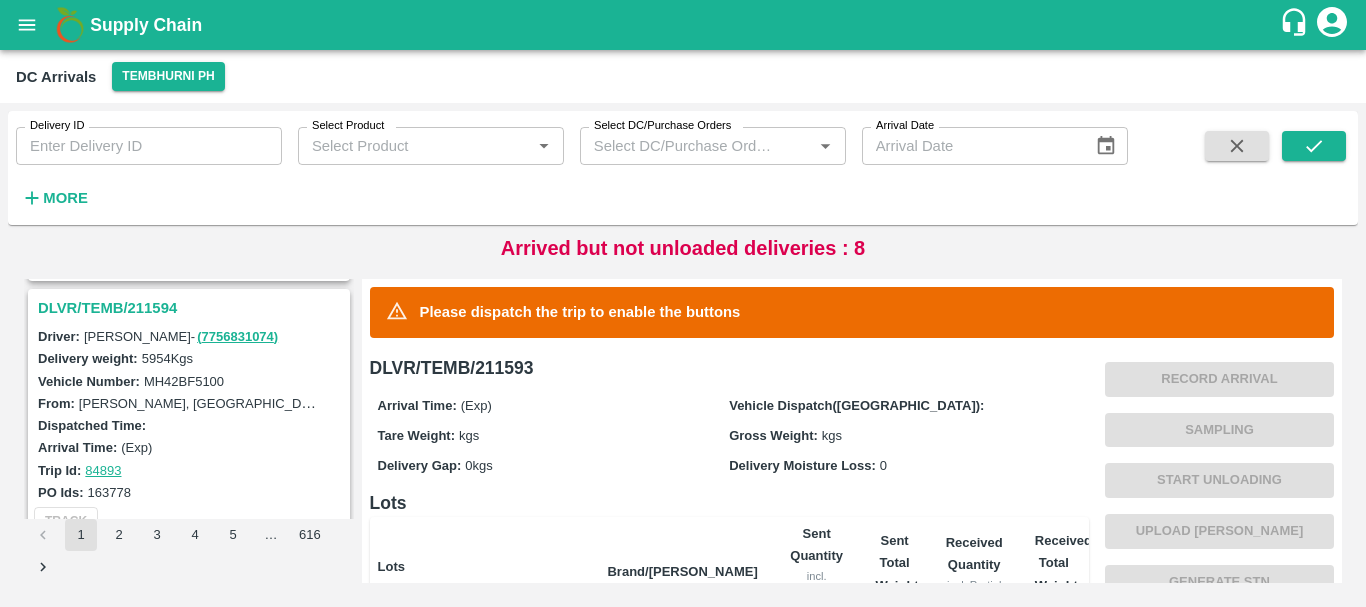 click on "DLVR/TEMB/211594" at bounding box center [192, 308] 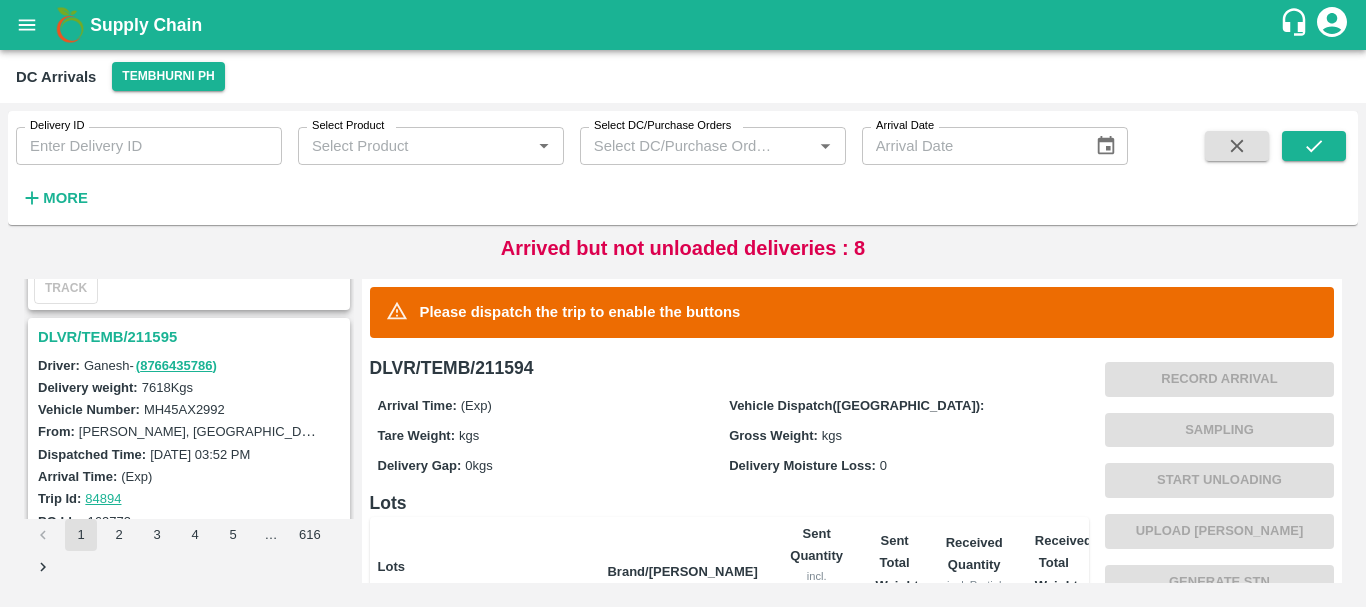 click on "DLVR/TEMB/211595" at bounding box center [192, 337] 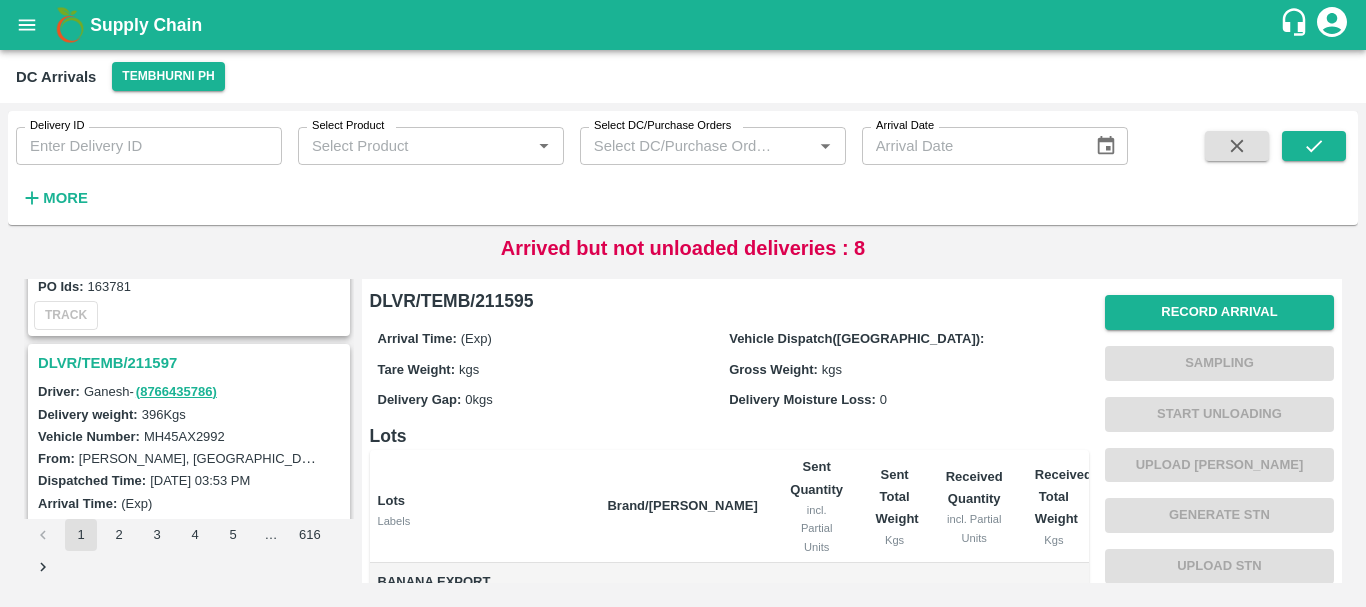click on "DLVR/TEMB/211597" at bounding box center [192, 363] 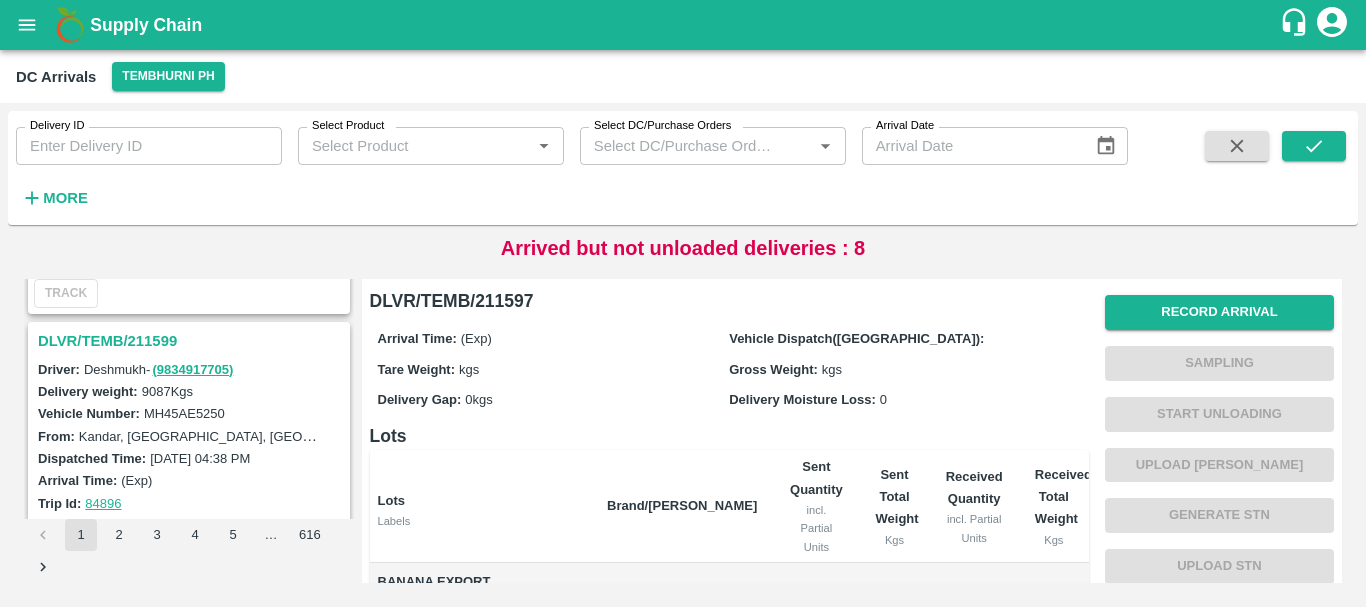click on "DLVR/TEMB/211599" at bounding box center [192, 341] 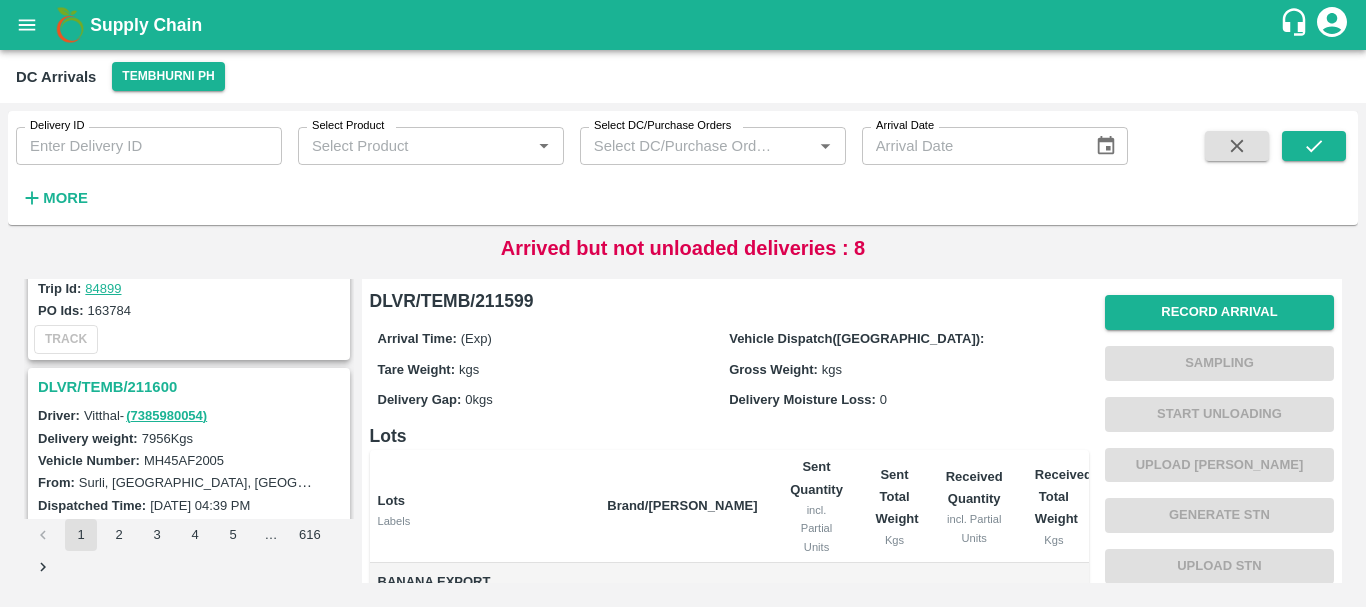 click on "DLVR/TEMB/211600" at bounding box center (192, 387) 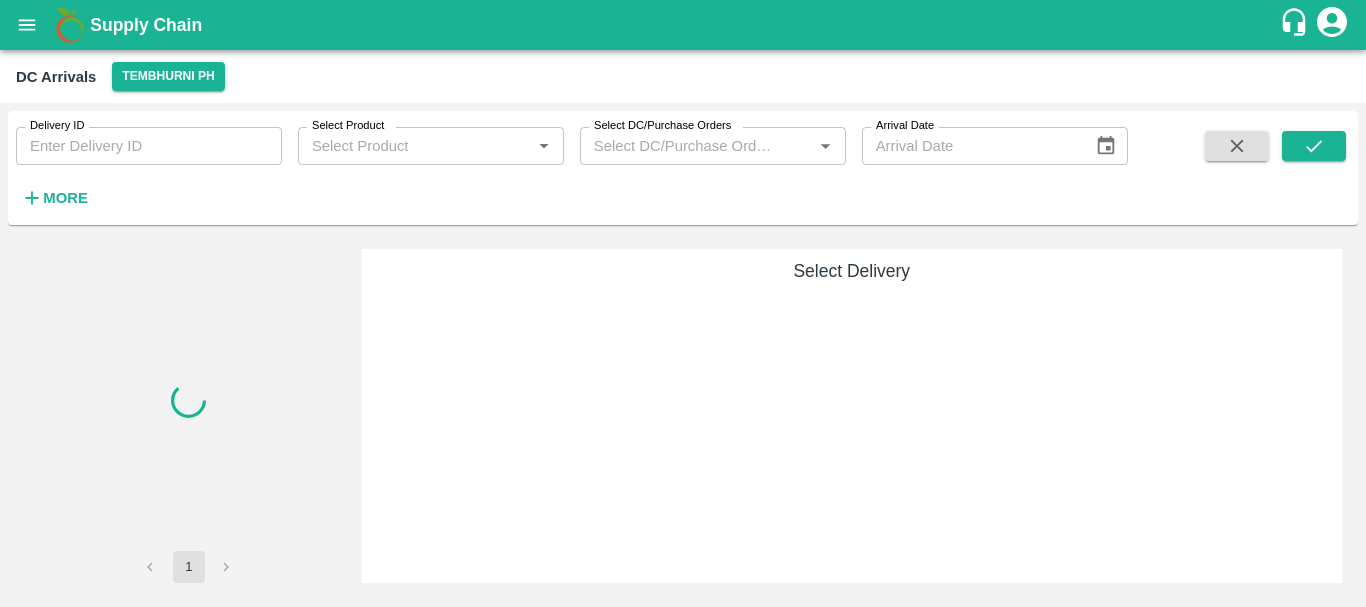 scroll, scrollTop: 0, scrollLeft: 0, axis: both 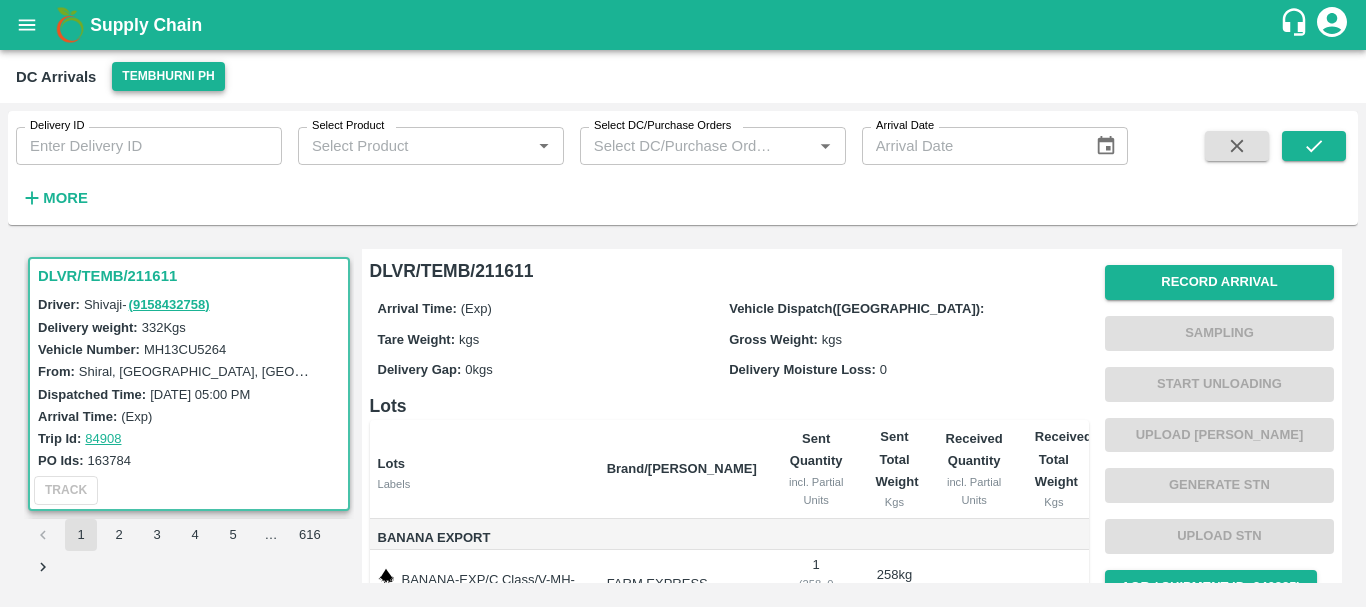 click on "Tembhurni PH" at bounding box center [168, 76] 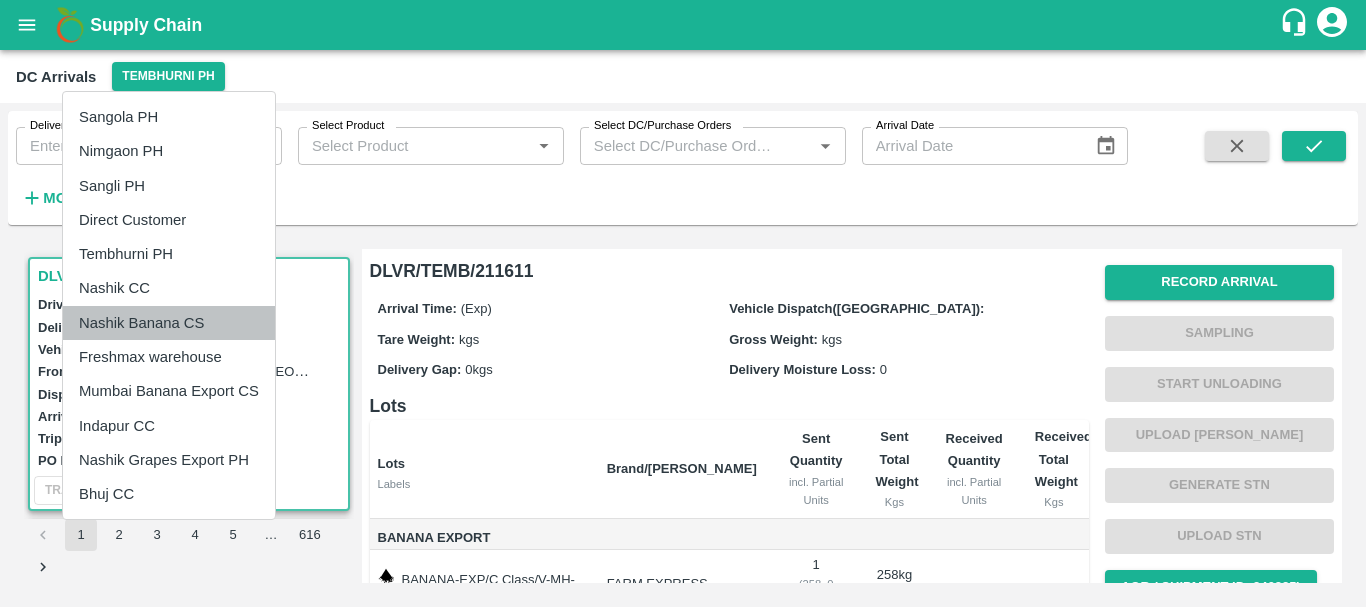 click on "Nashik Banana CS" at bounding box center (169, 323) 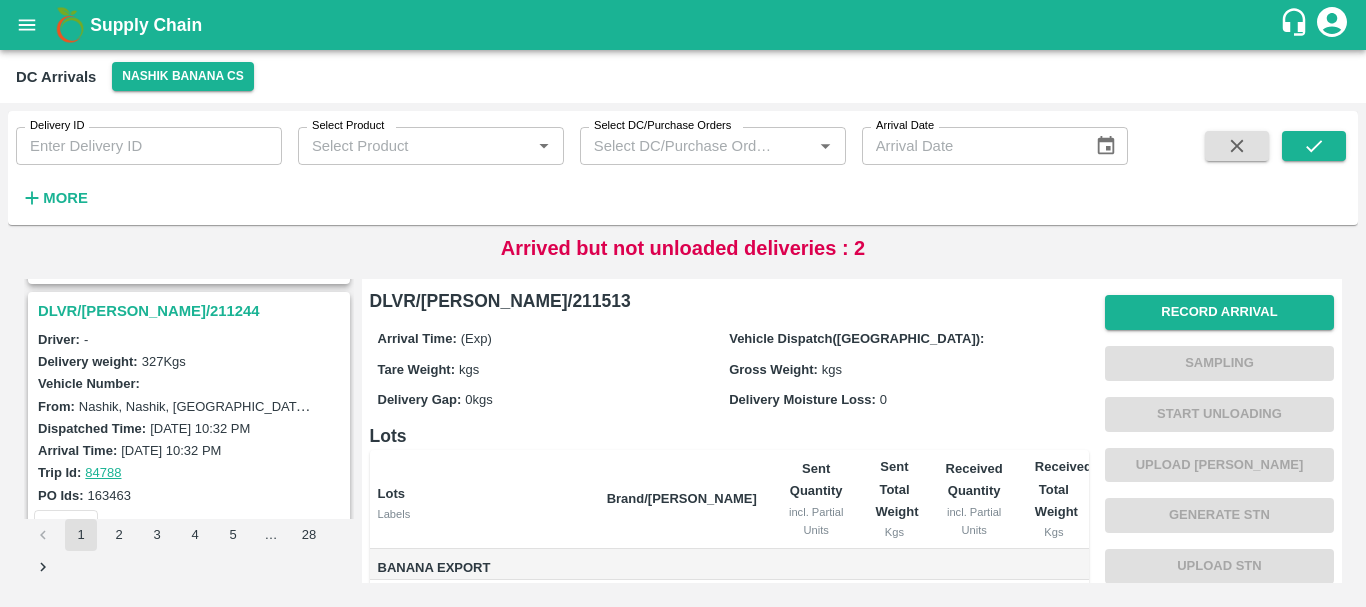scroll, scrollTop: 3655, scrollLeft: 0, axis: vertical 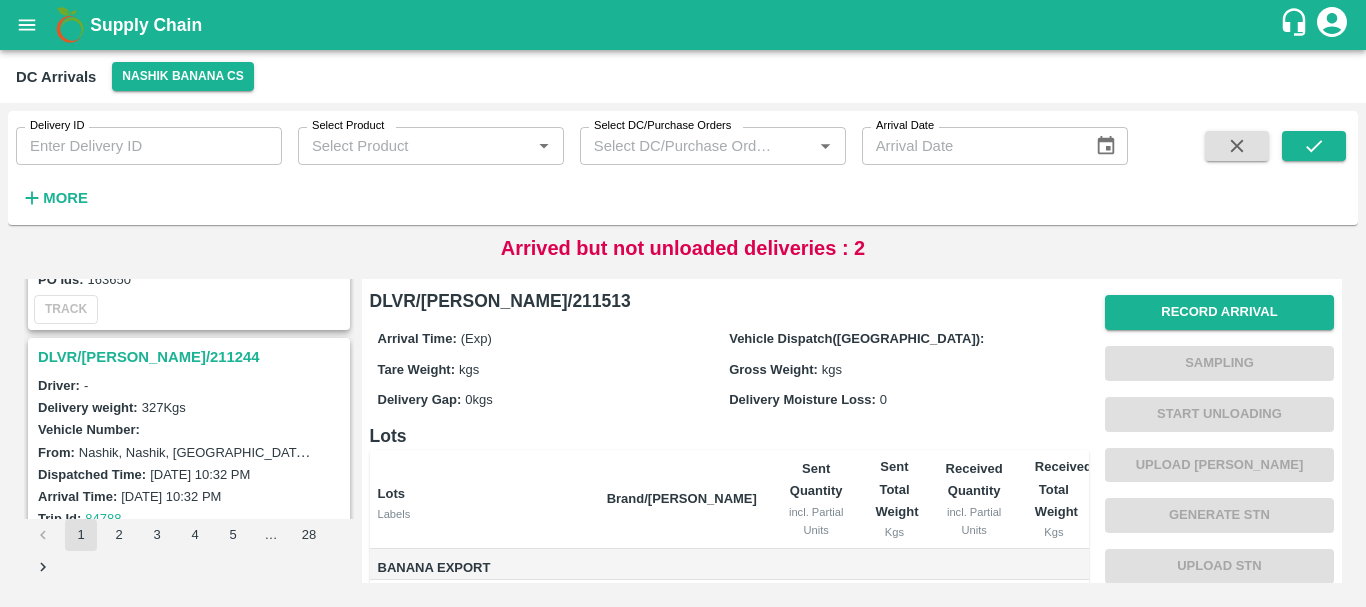 click on "DLVR/NASH/211244" at bounding box center (192, 357) 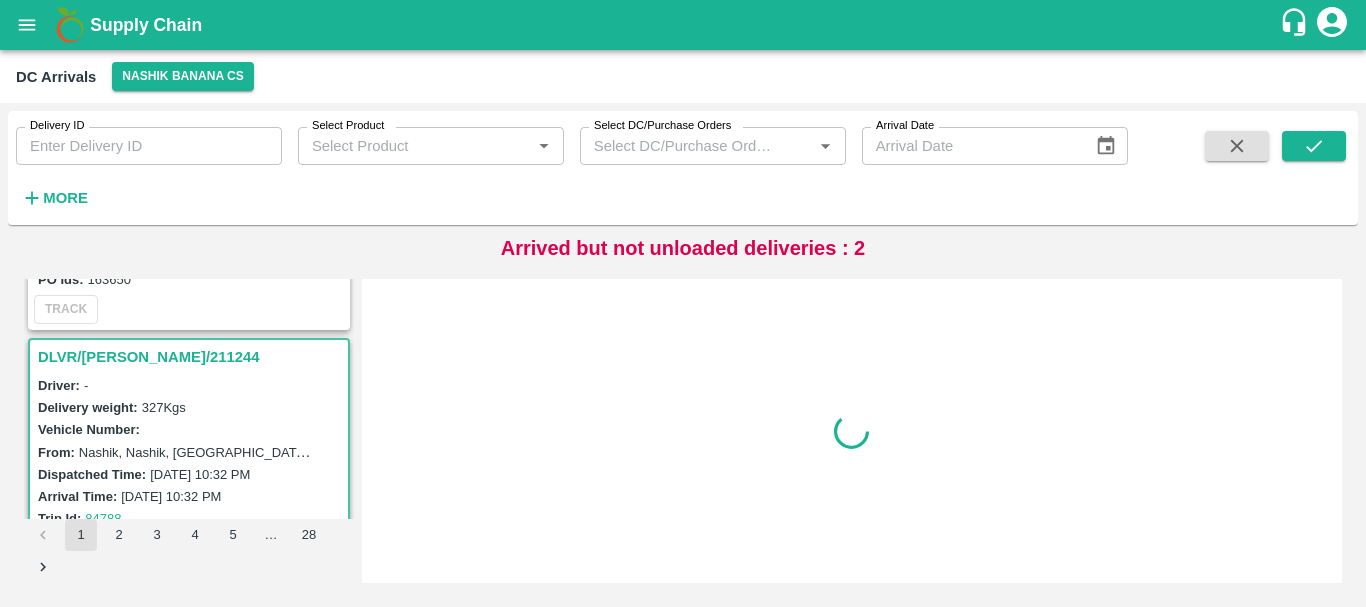 scroll, scrollTop: 3667, scrollLeft: 0, axis: vertical 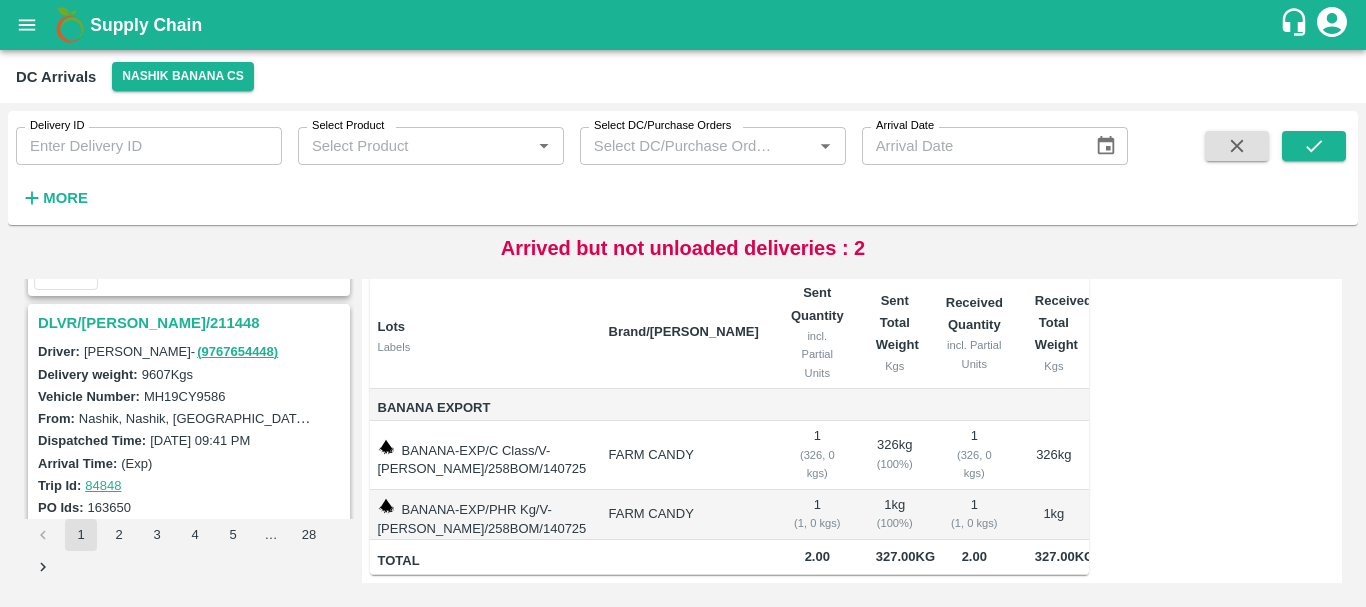 click on "DLVR/NASH/211448" at bounding box center (192, 323) 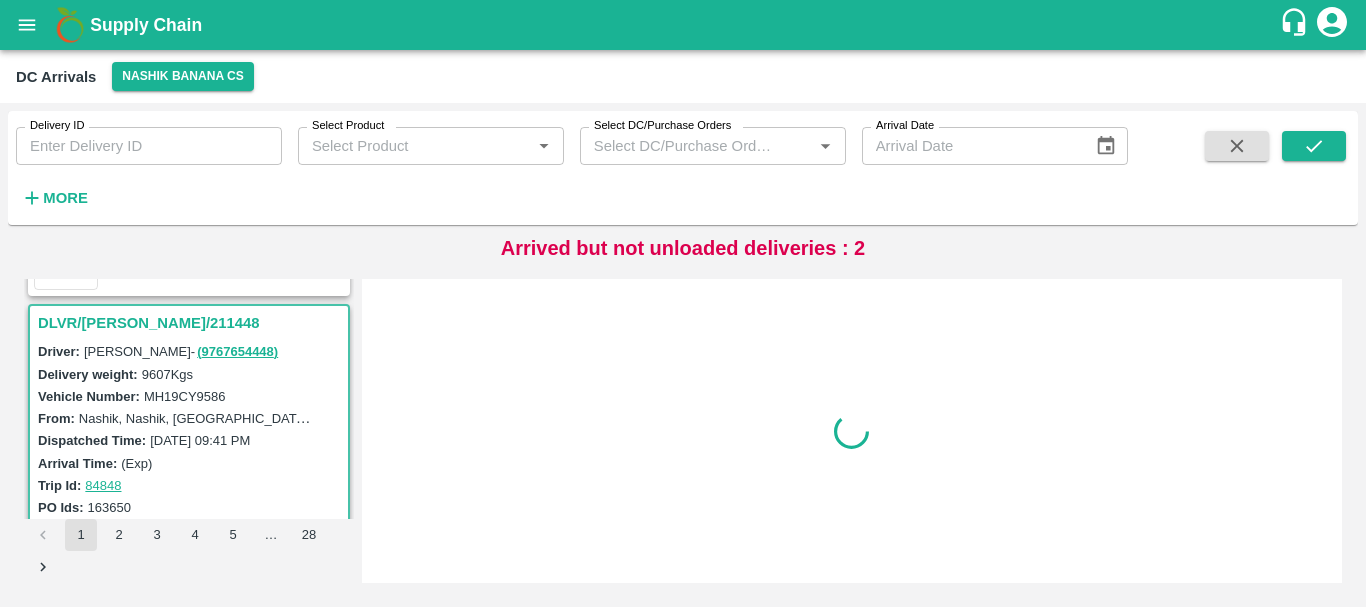 scroll, scrollTop: 0, scrollLeft: 0, axis: both 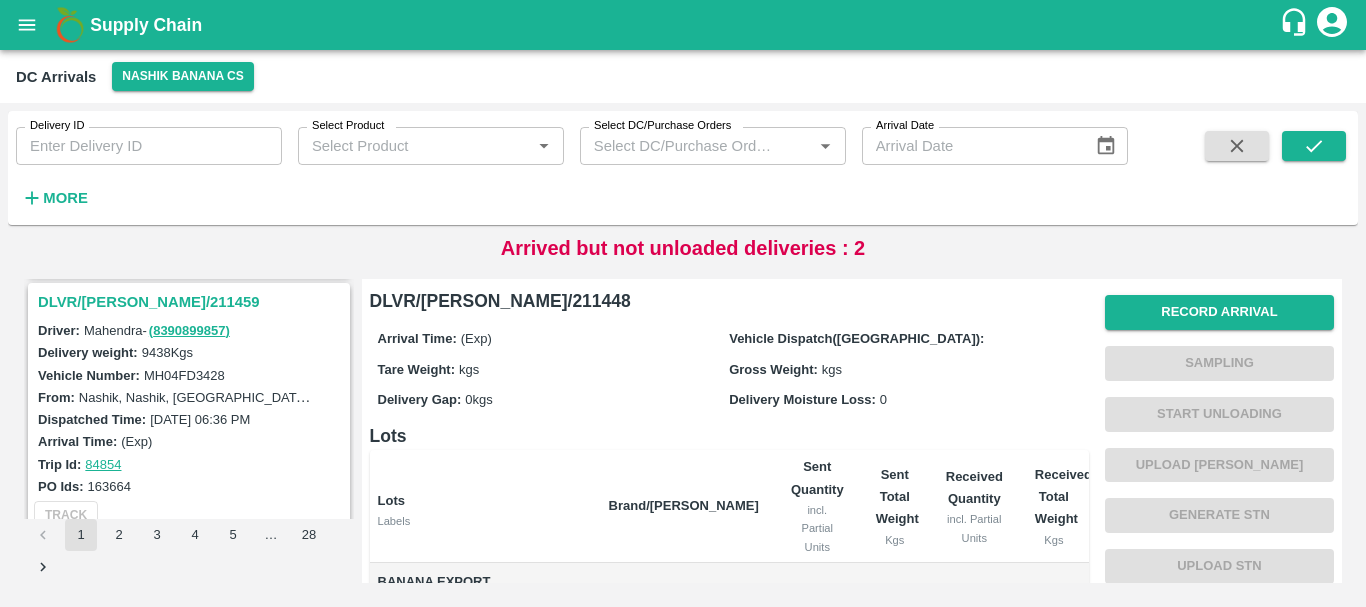 click on "DLVR/NASH/211459" at bounding box center (192, 302) 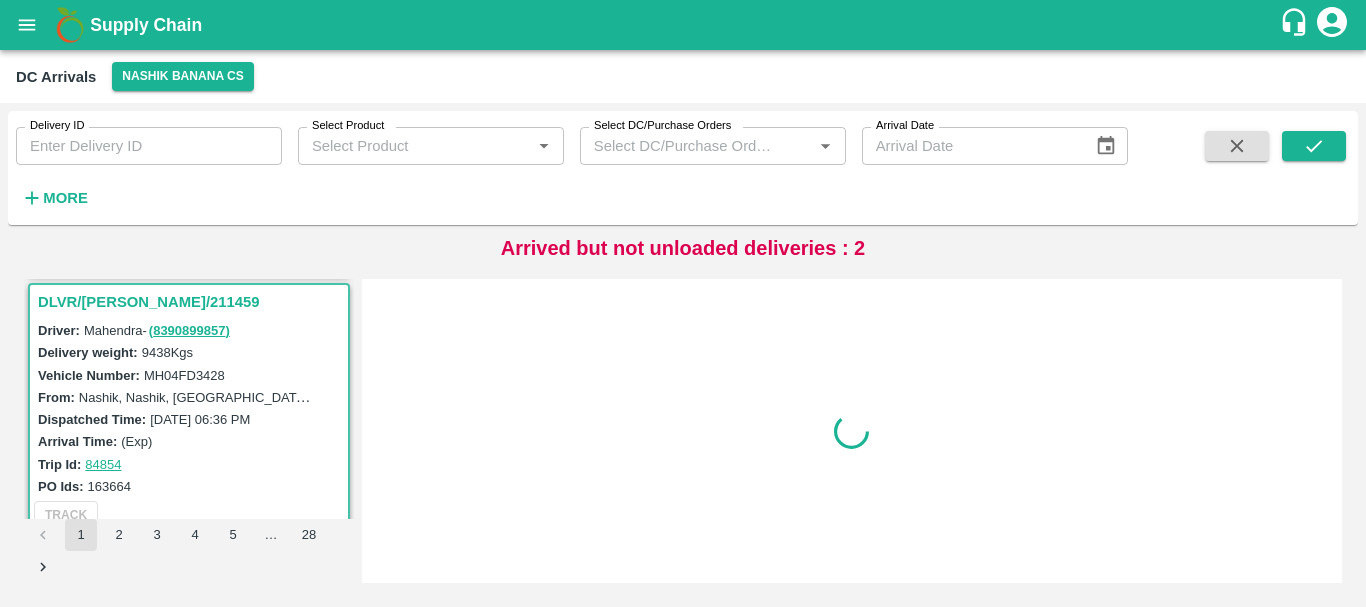 scroll, scrollTop: 3145, scrollLeft: 0, axis: vertical 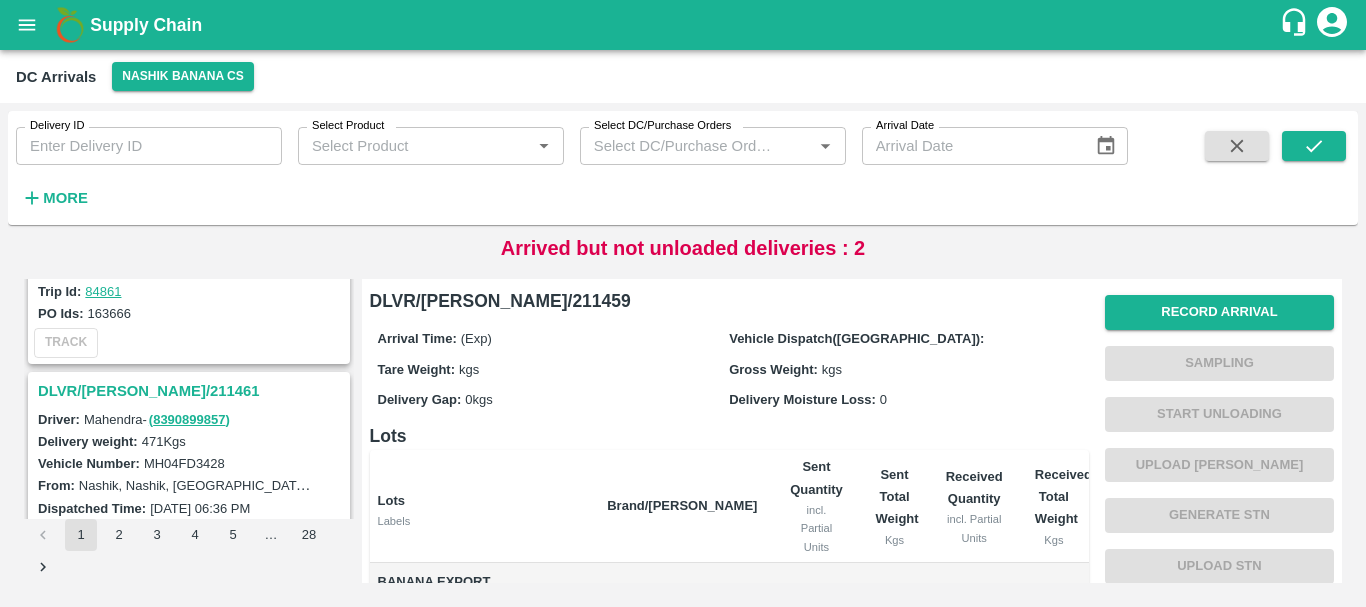 click on "DLVR/NASH/211461" at bounding box center [192, 391] 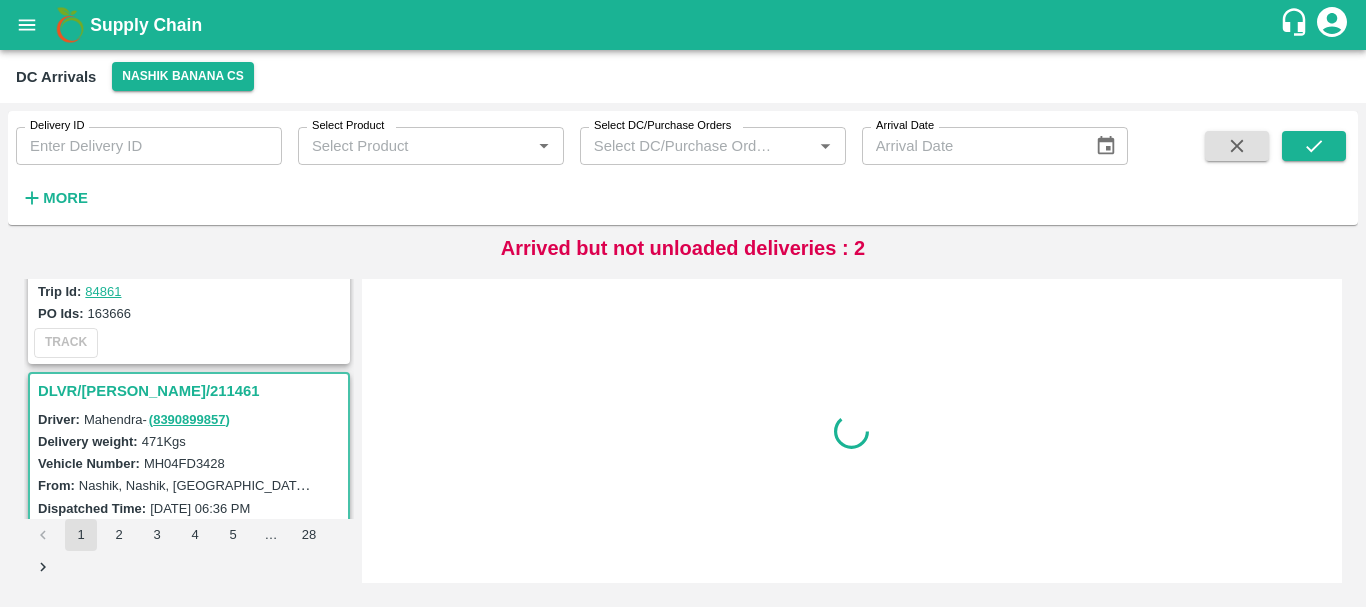scroll, scrollTop: 2883, scrollLeft: 0, axis: vertical 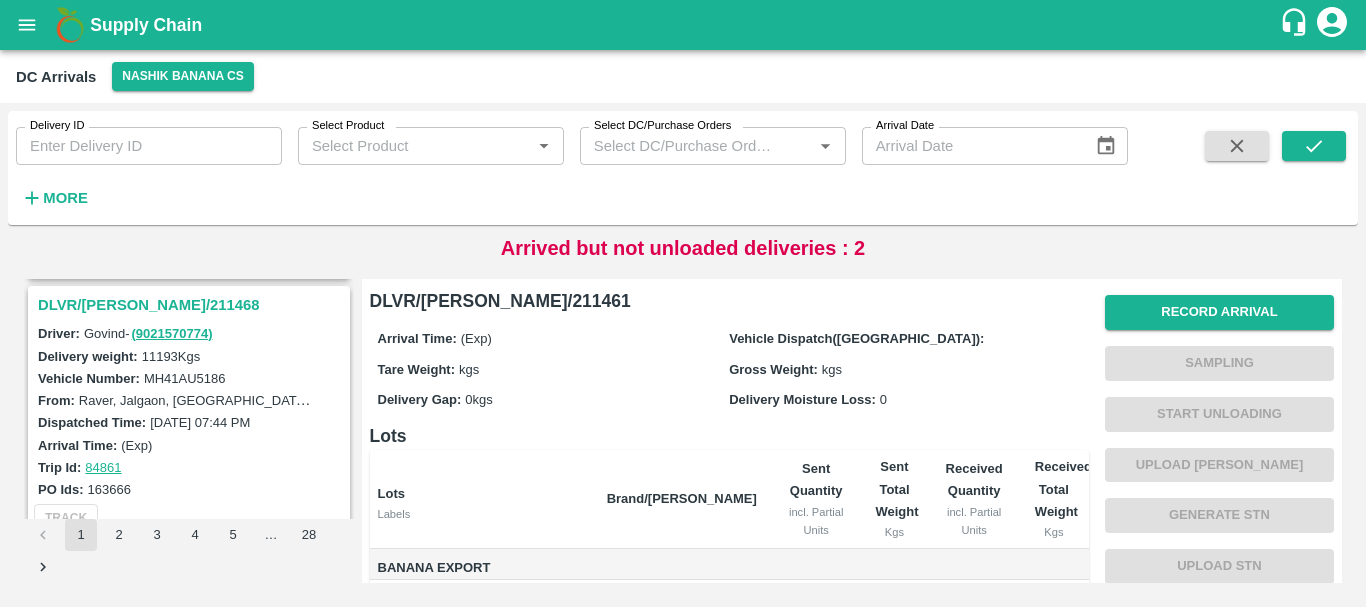 click on "DLVR/NASH/211468" at bounding box center [192, 305] 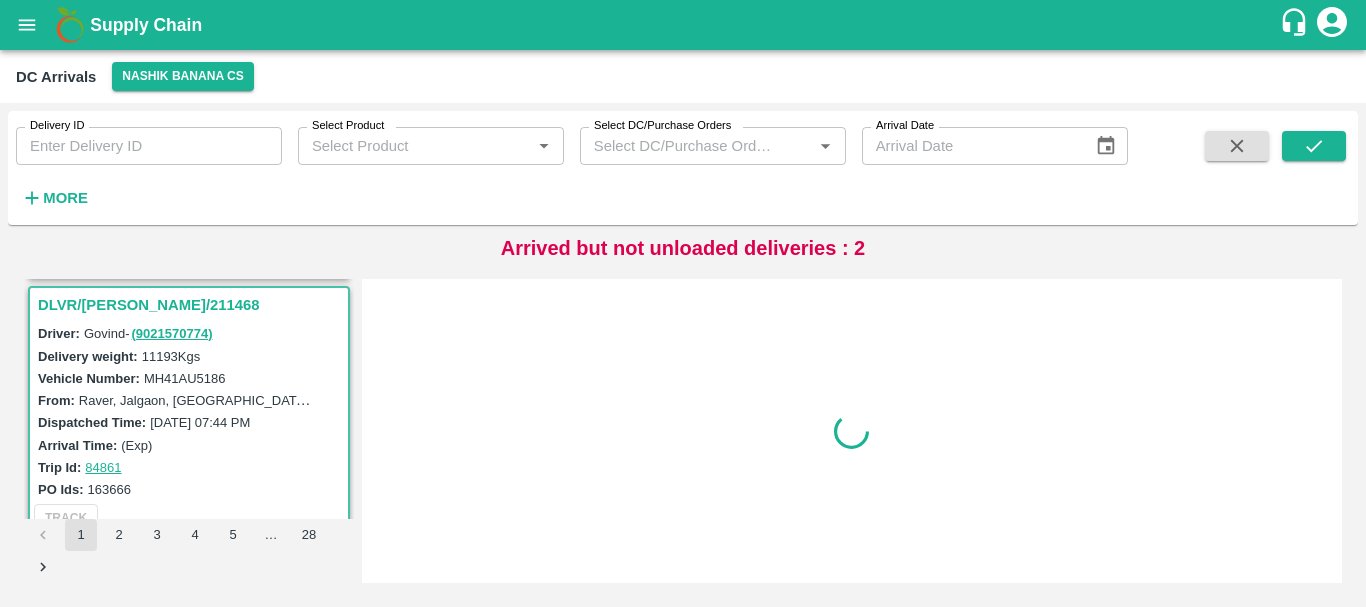 scroll, scrollTop: 2622, scrollLeft: 0, axis: vertical 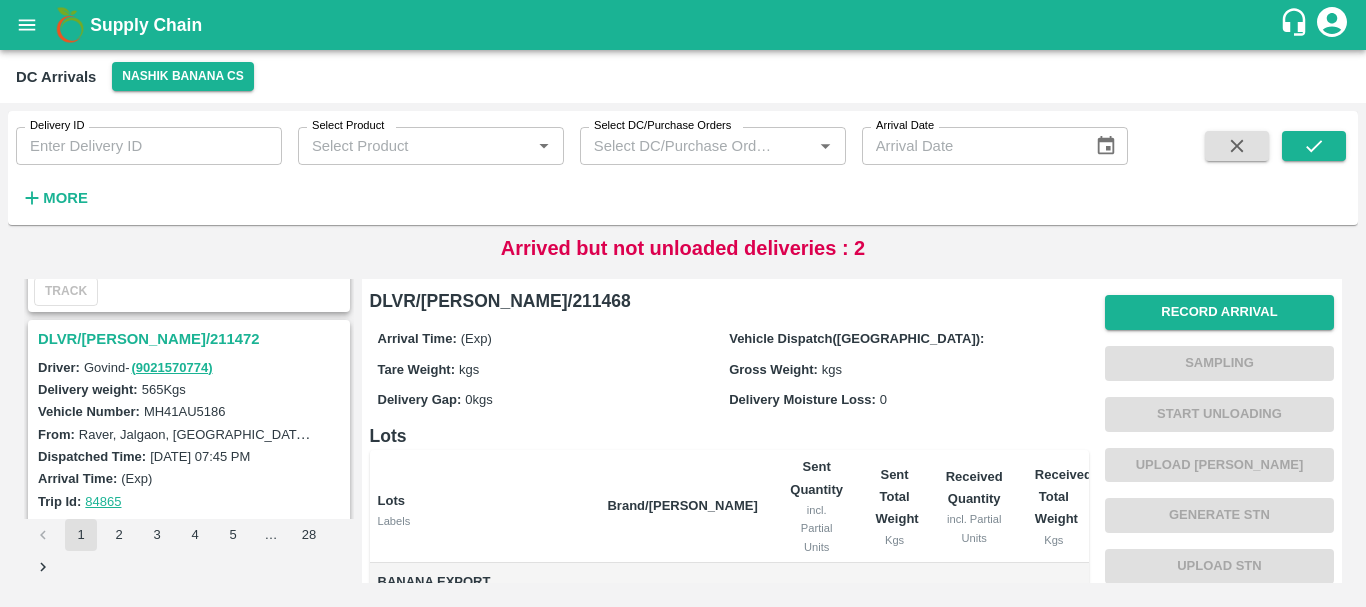 click on "DLVR/NASH/211472" at bounding box center (192, 339) 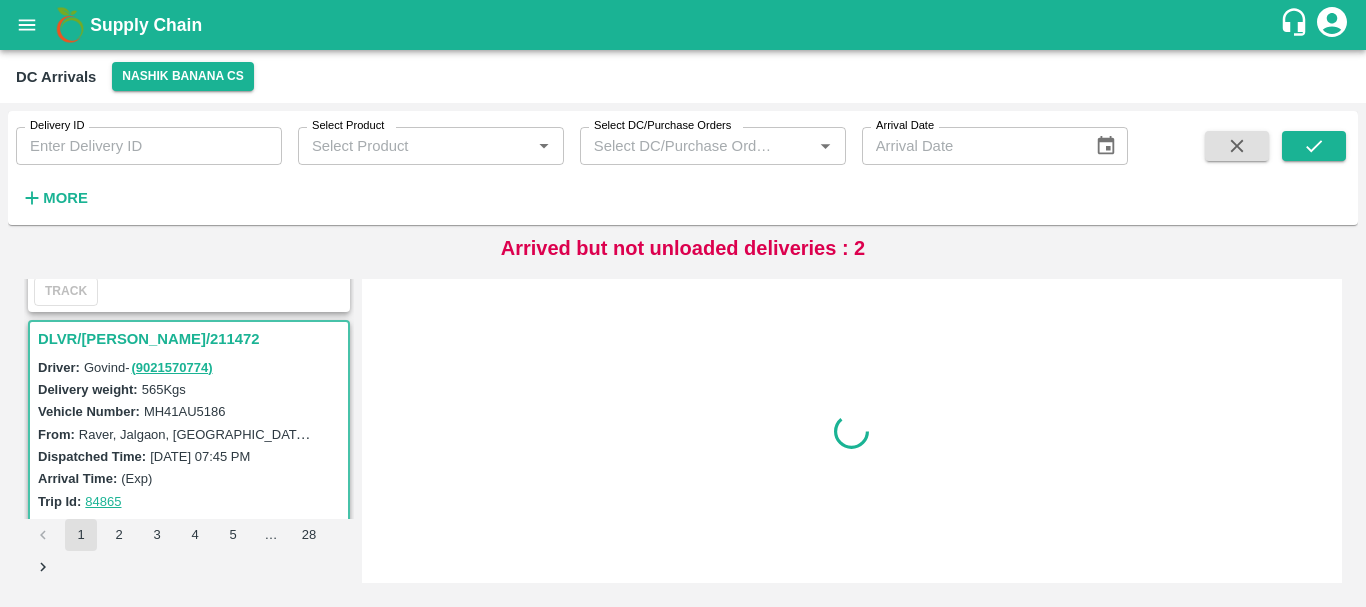 scroll, scrollTop: 2360, scrollLeft: 0, axis: vertical 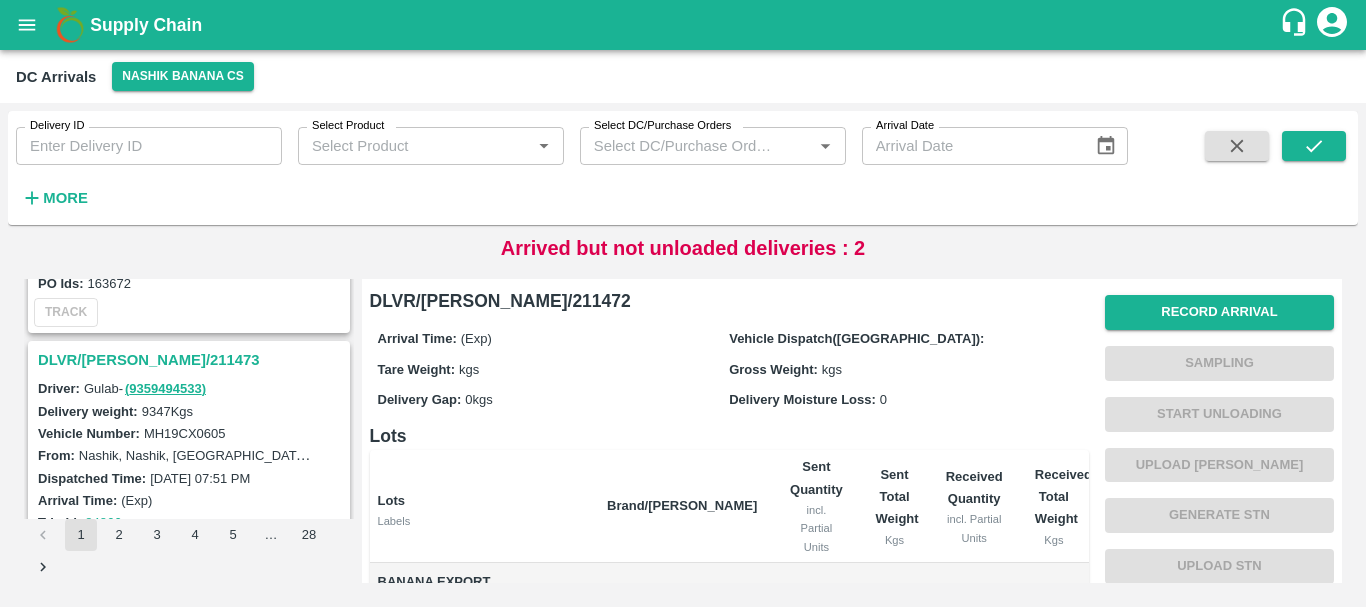 click on "DLVR/NASH/211473" at bounding box center (192, 360) 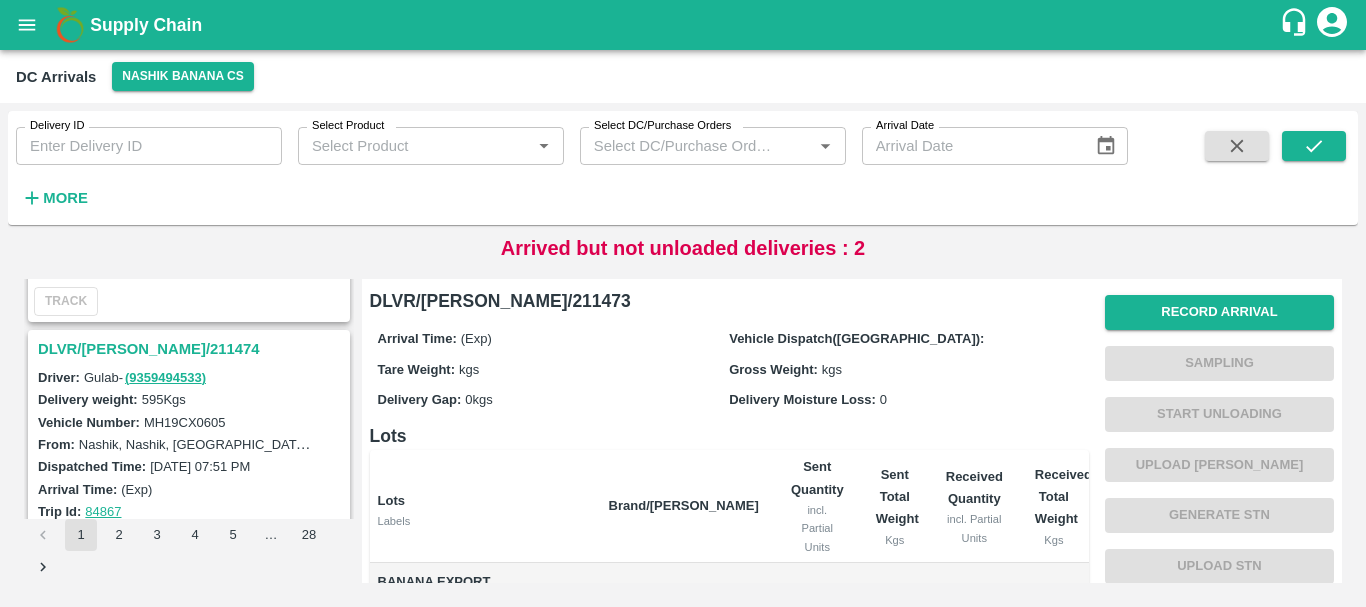 click on "DLVR/NASH/211474" at bounding box center (192, 349) 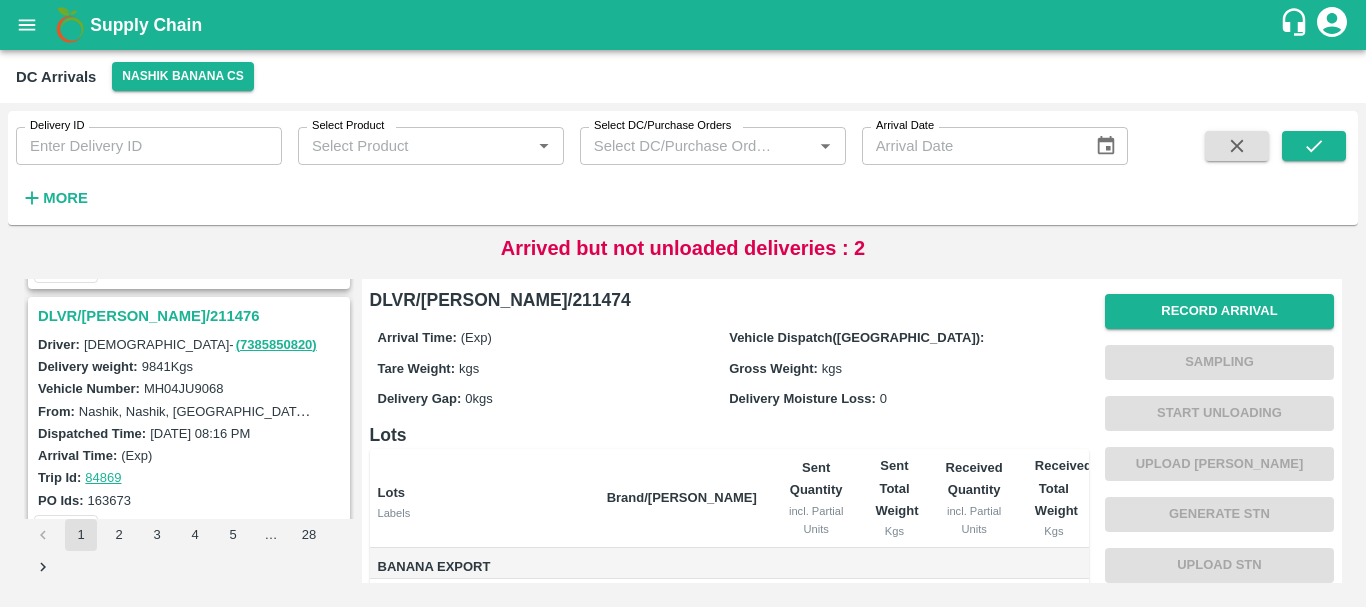 click on "DLVR/NASH/211476" at bounding box center (192, 316) 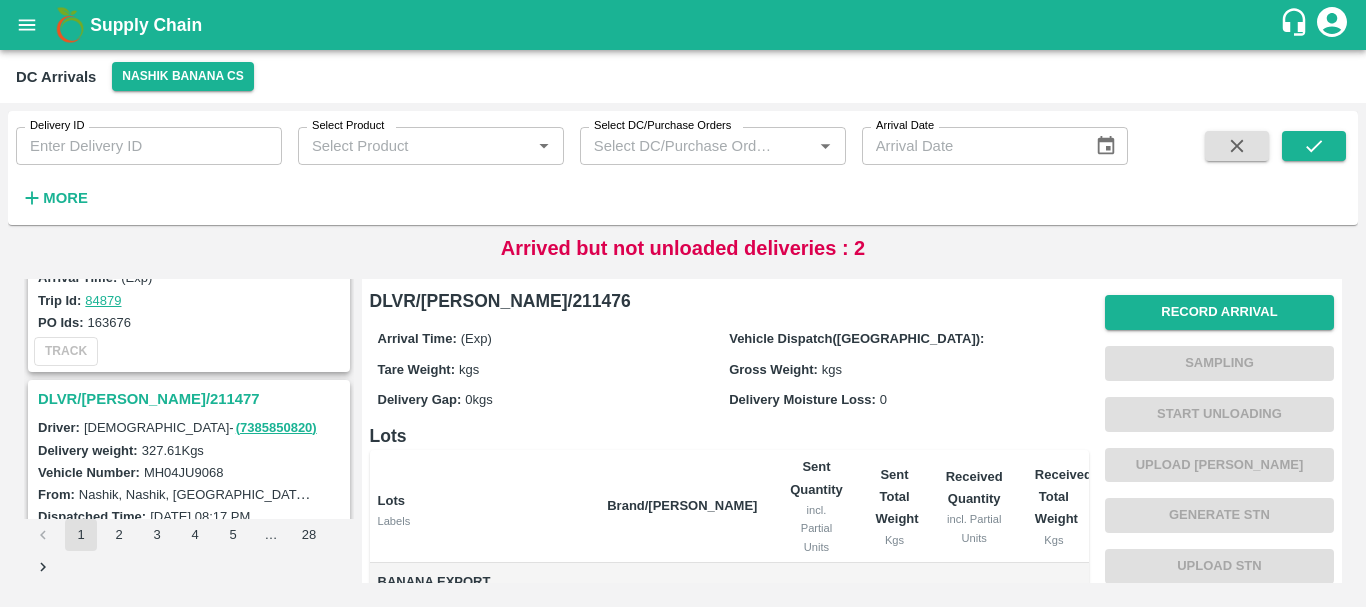 click on "DLVR/NASH/211477" at bounding box center [192, 399] 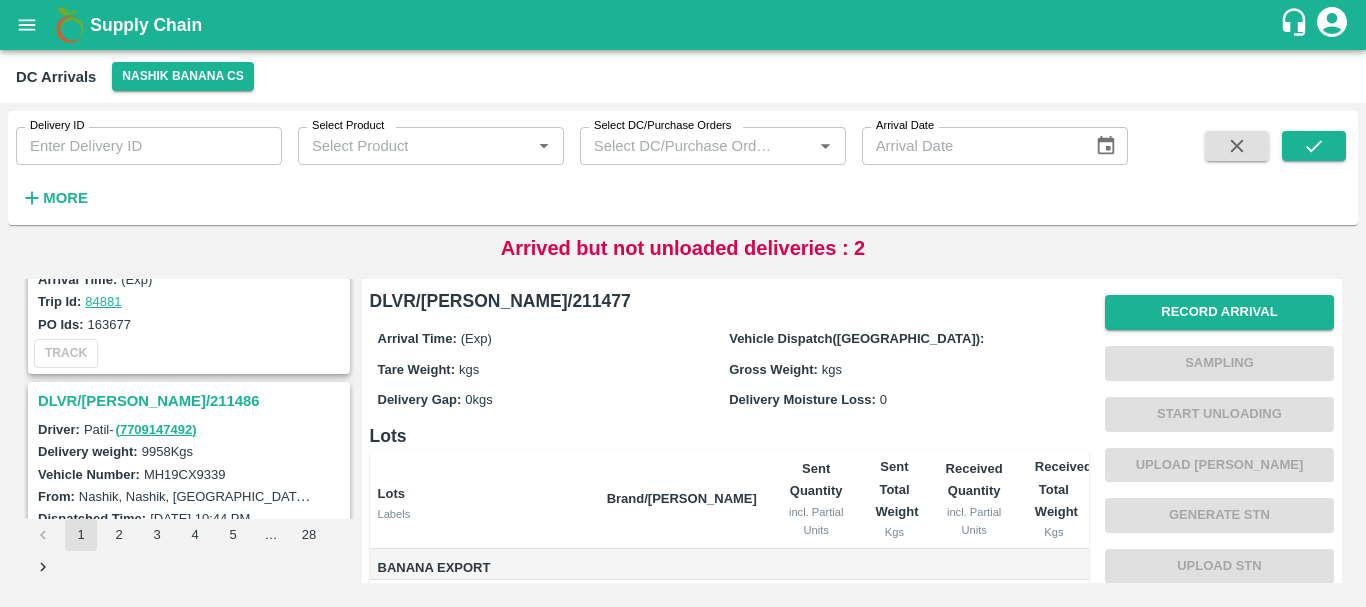 click on "DLVR/NASH/211486" at bounding box center [192, 401] 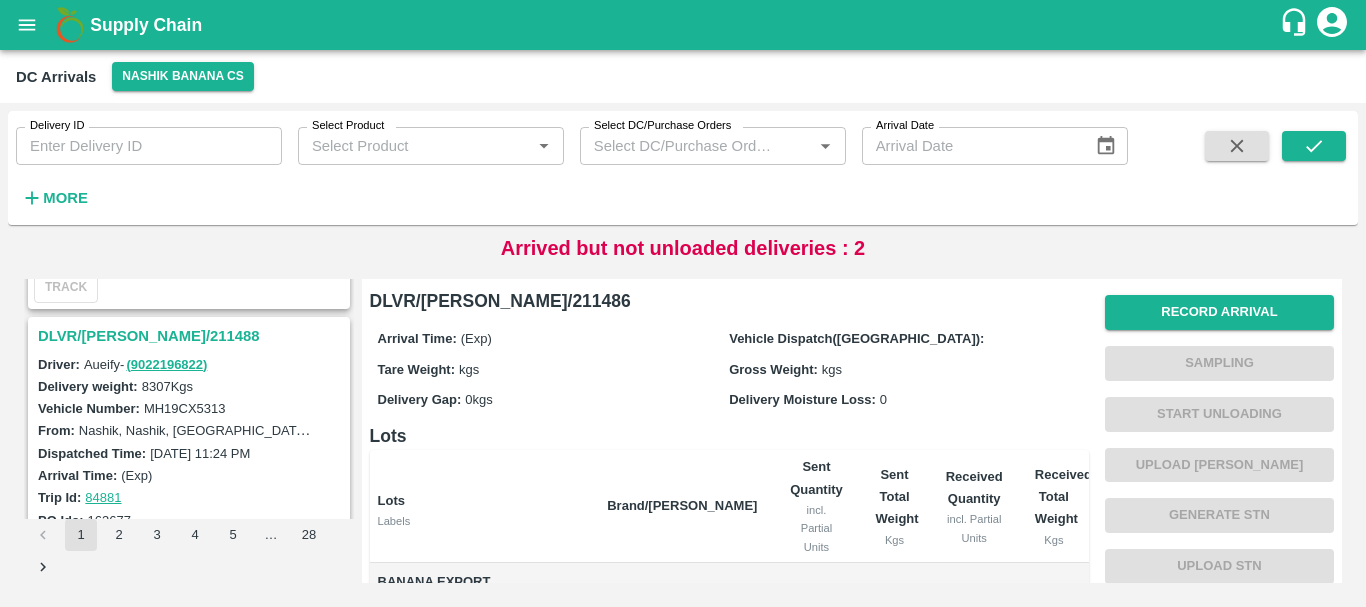 click on "DLVR/NASH/211488" at bounding box center (192, 336) 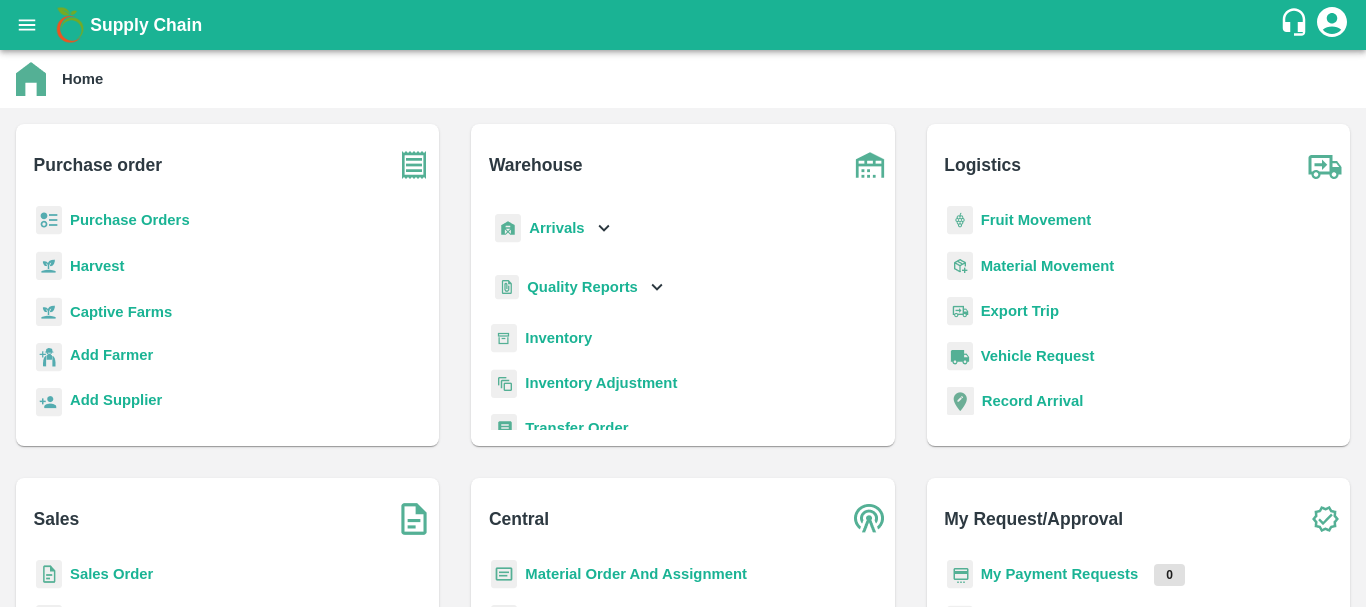 scroll, scrollTop: 0, scrollLeft: 0, axis: both 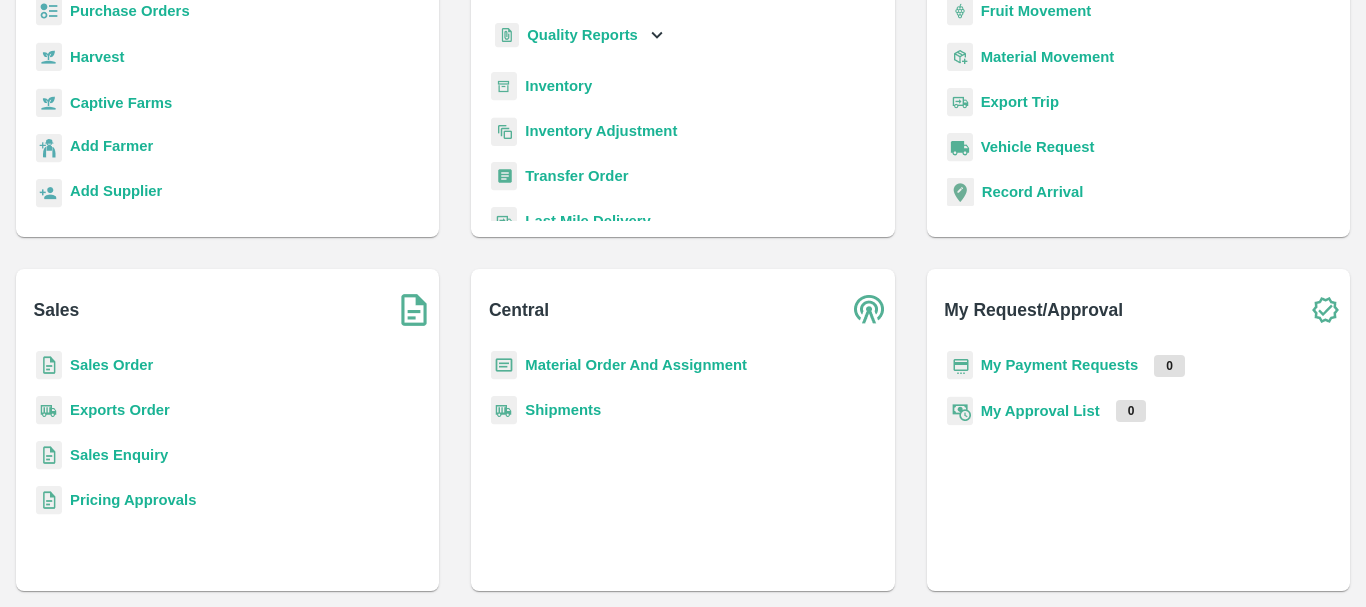 click on "Transfer Order" at bounding box center [576, 176] 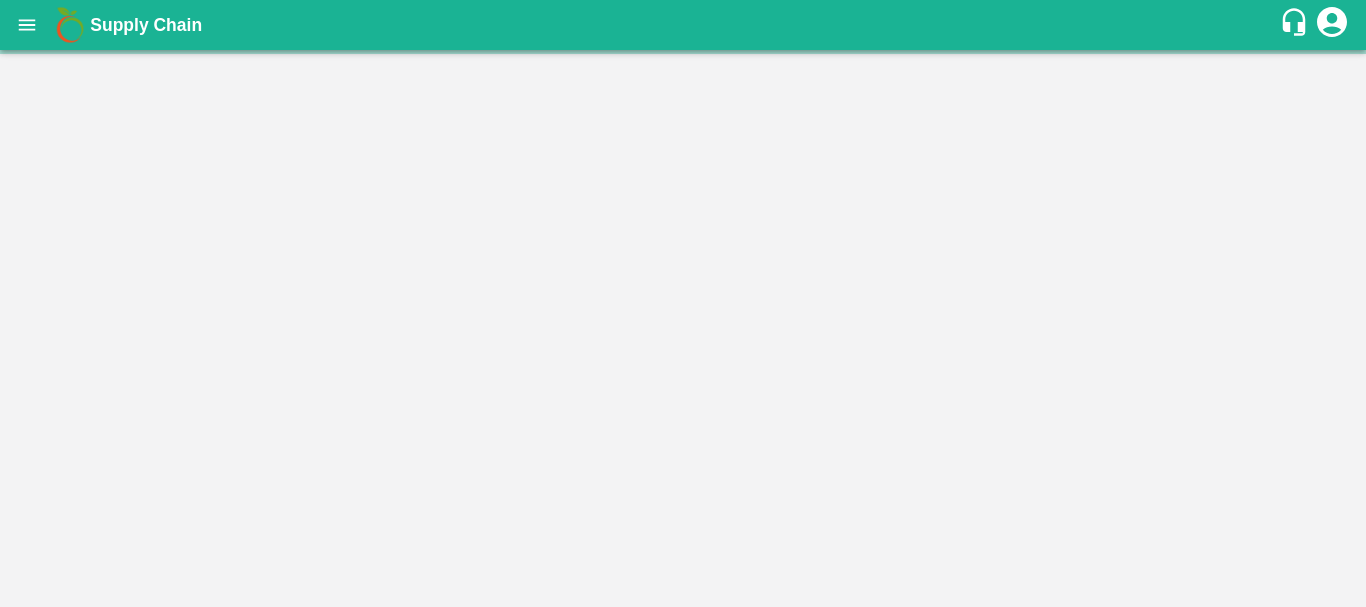 scroll, scrollTop: 0, scrollLeft: 0, axis: both 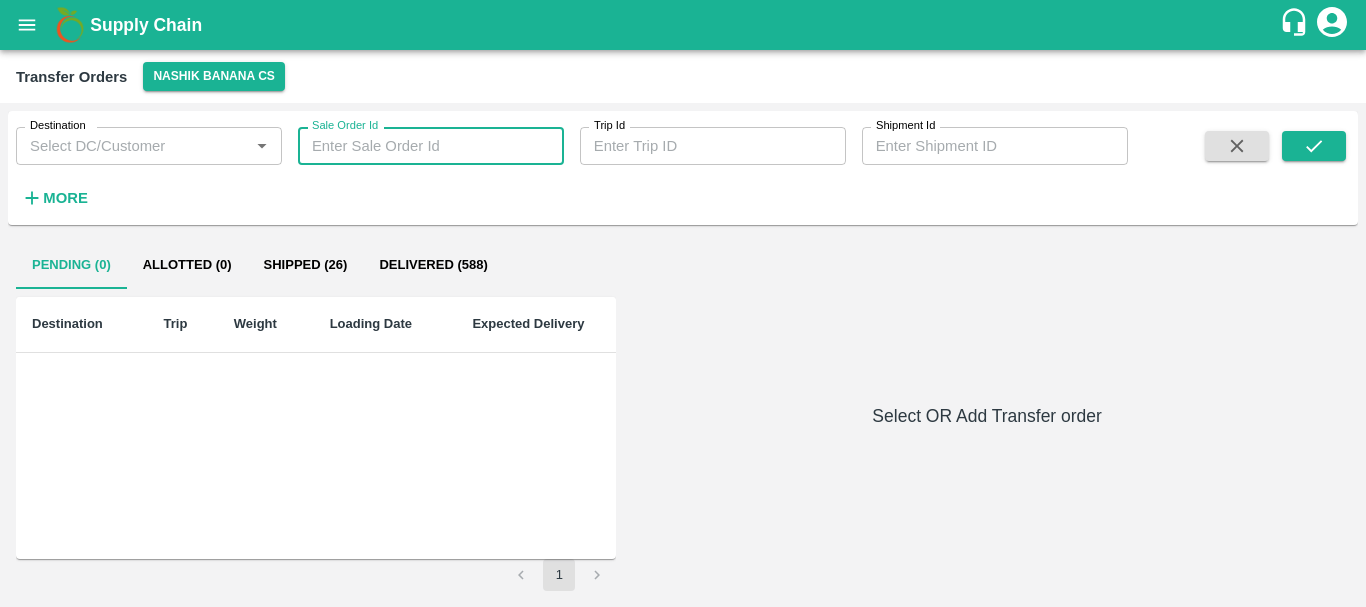 click on "Sale Order Id" at bounding box center [431, 146] 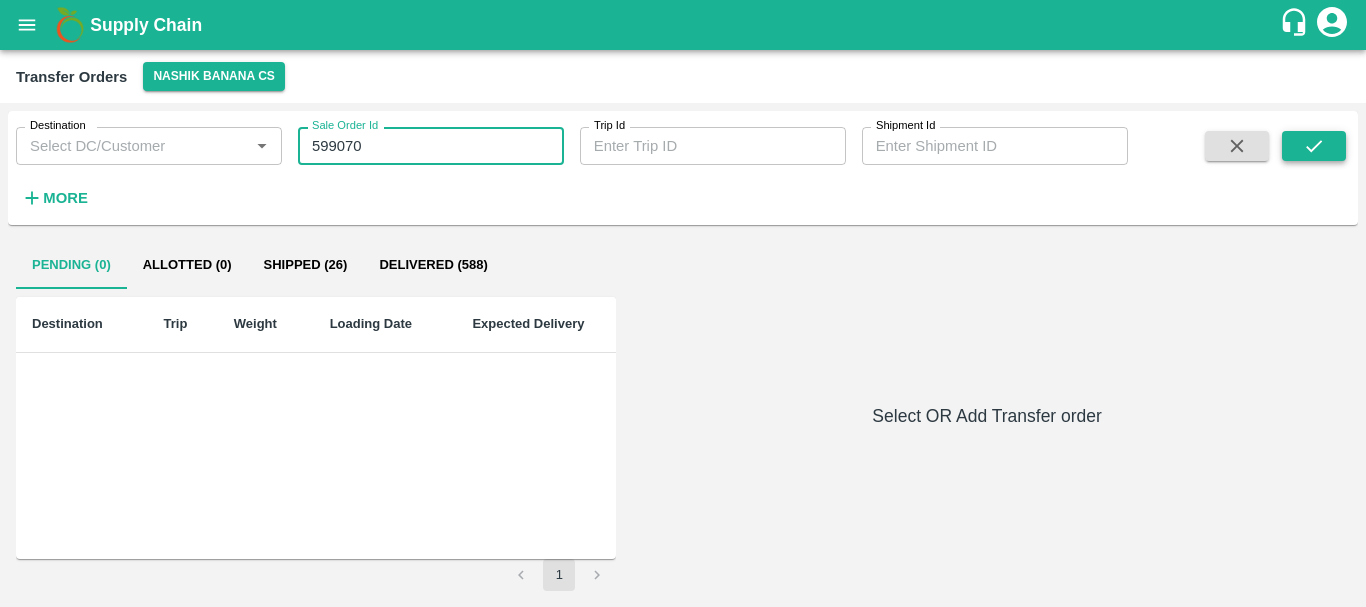type on "599070" 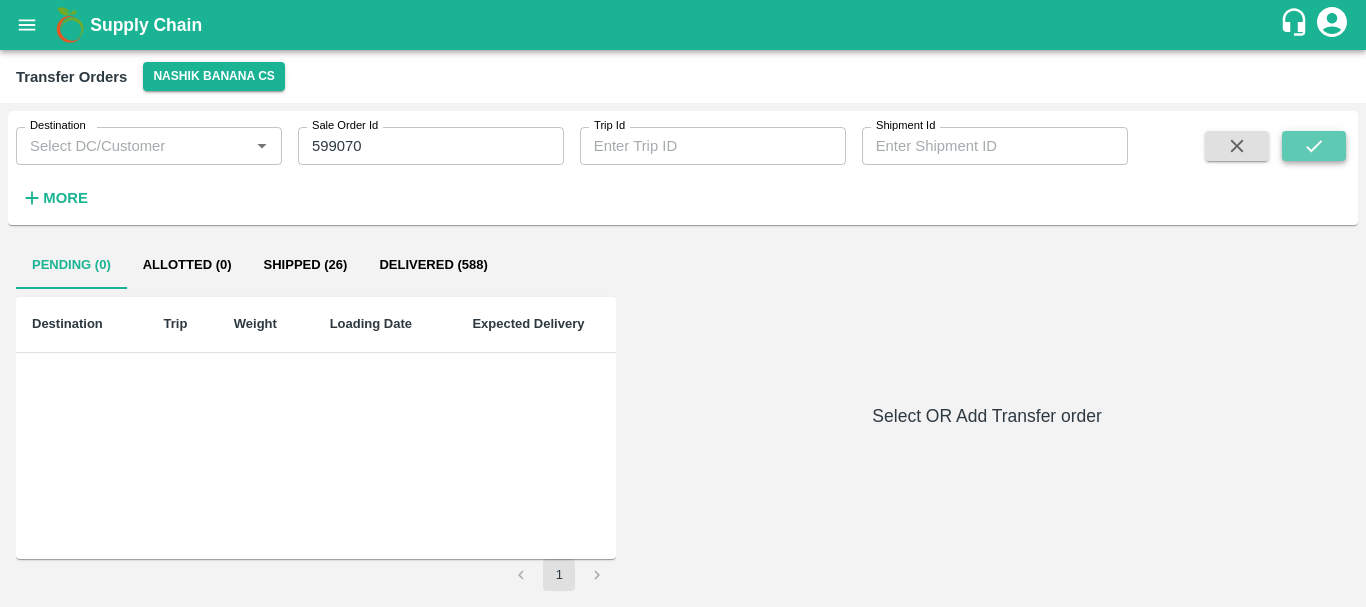 click 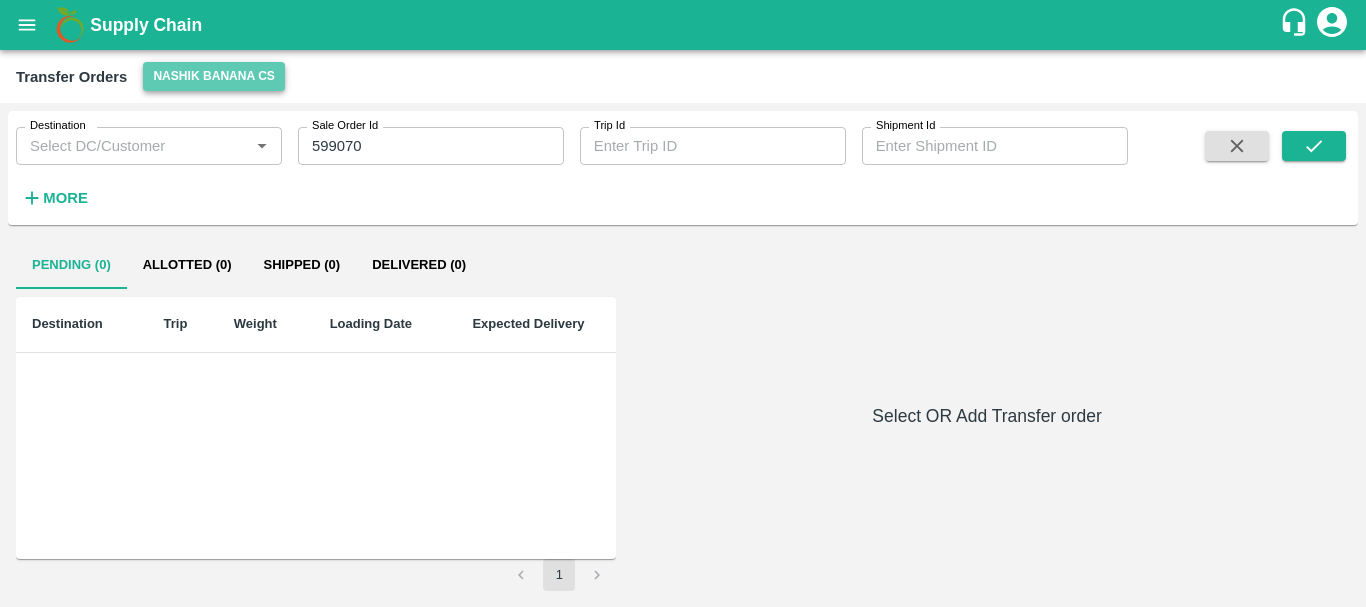 click on "Nashik Banana CS" at bounding box center [214, 76] 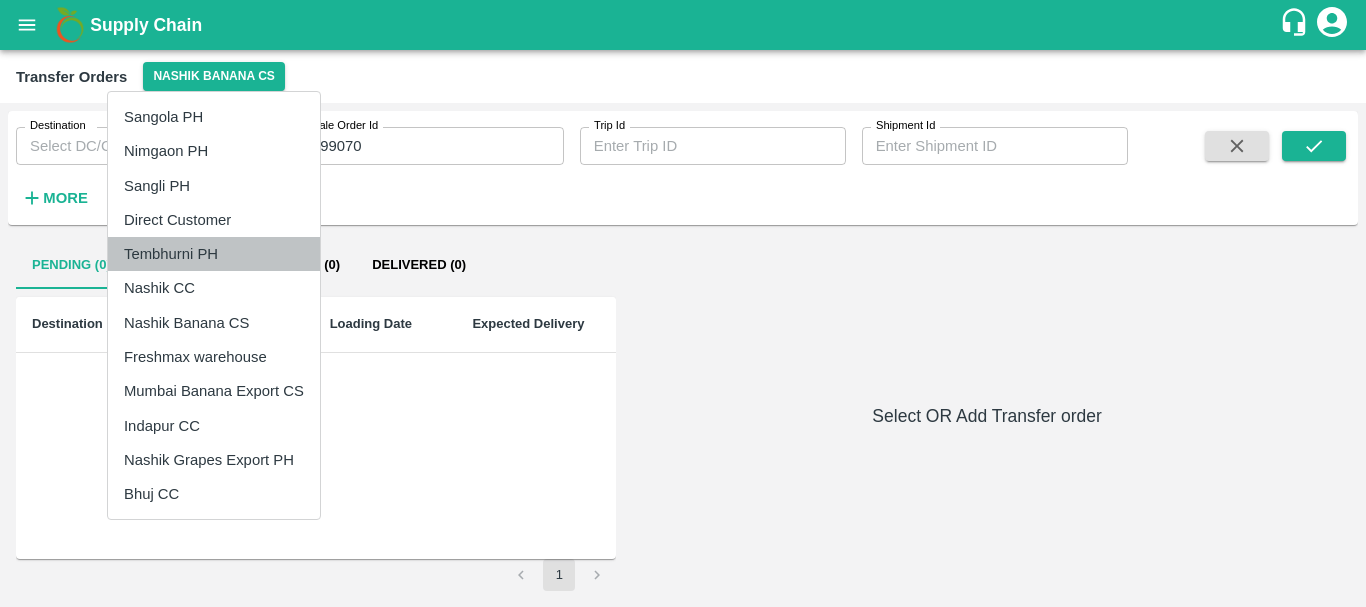 click on "Tembhurni PH" at bounding box center (214, 254) 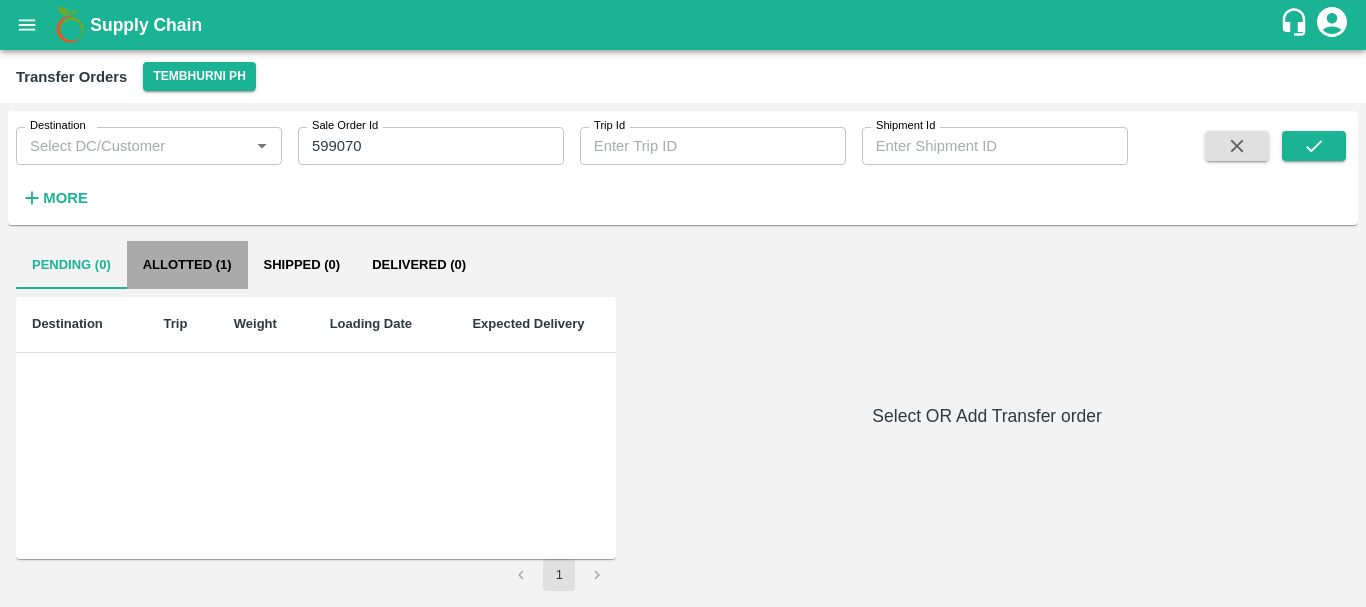 click on "Allotted (1)" at bounding box center [187, 265] 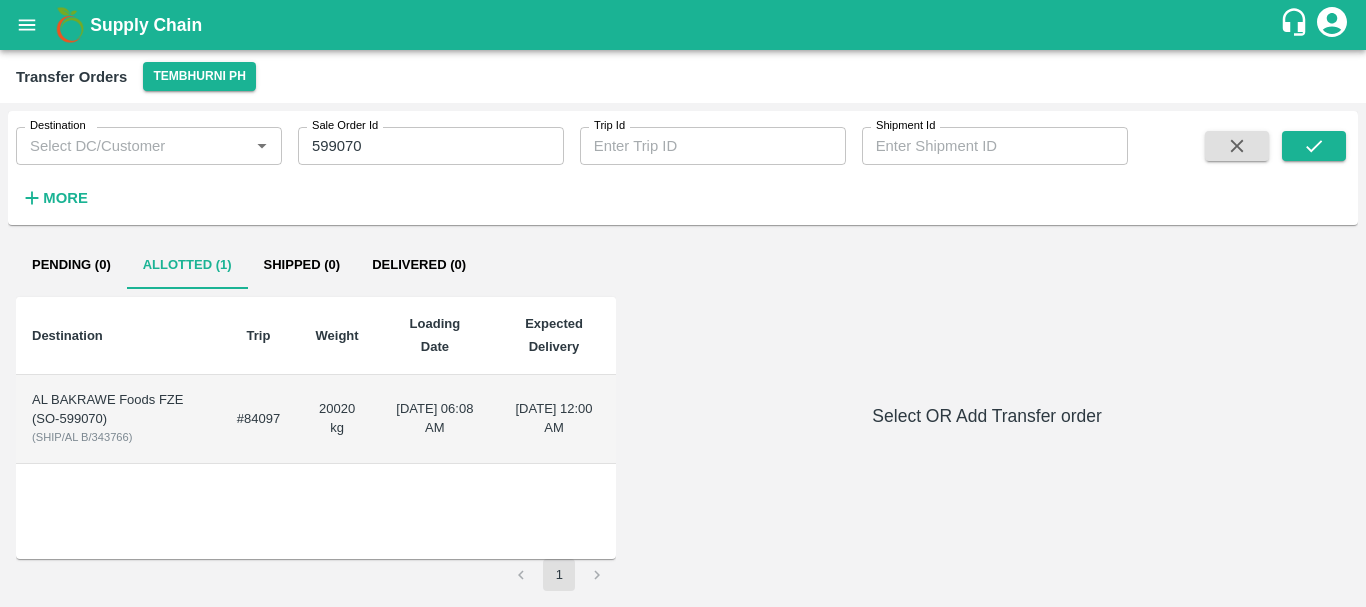 click on "#84097" at bounding box center (258, 419) 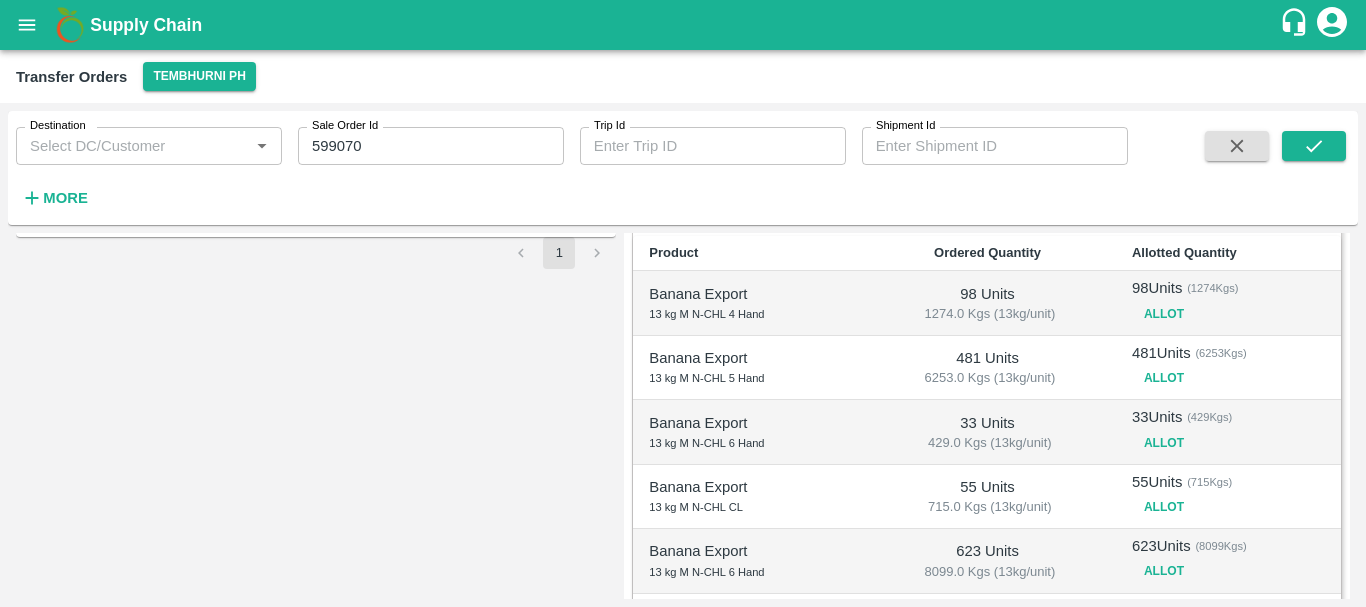 scroll, scrollTop: 308, scrollLeft: 0, axis: vertical 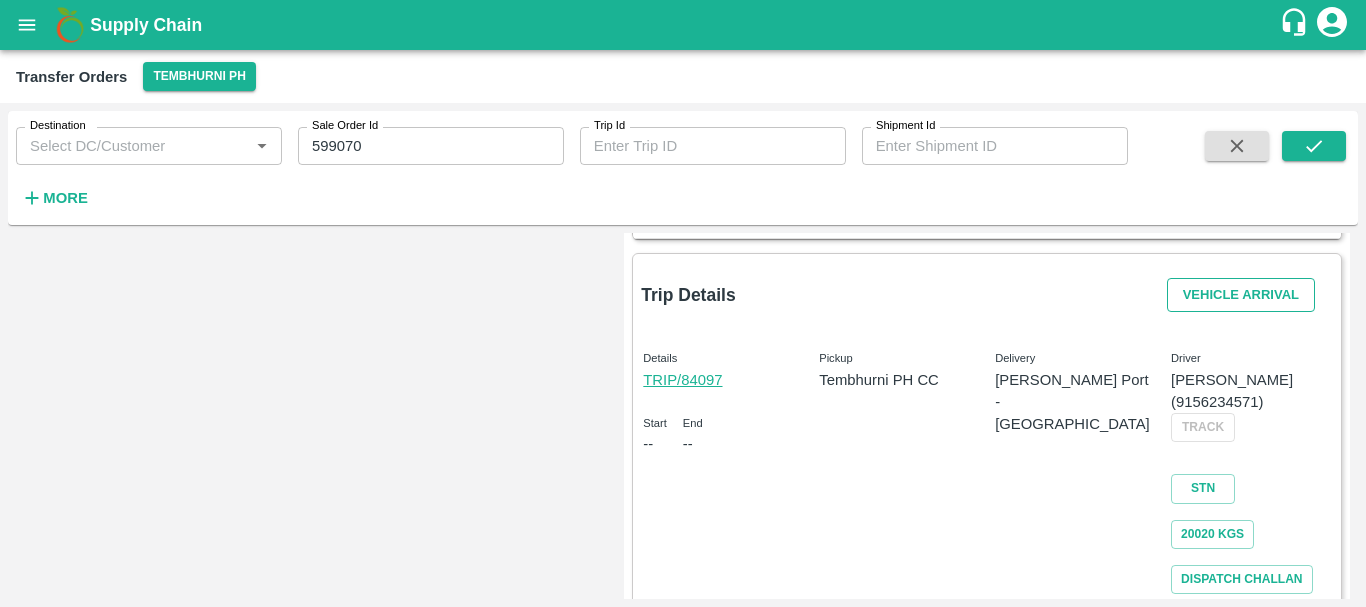 click on "Vehicle Arrival" at bounding box center (1241, 295) 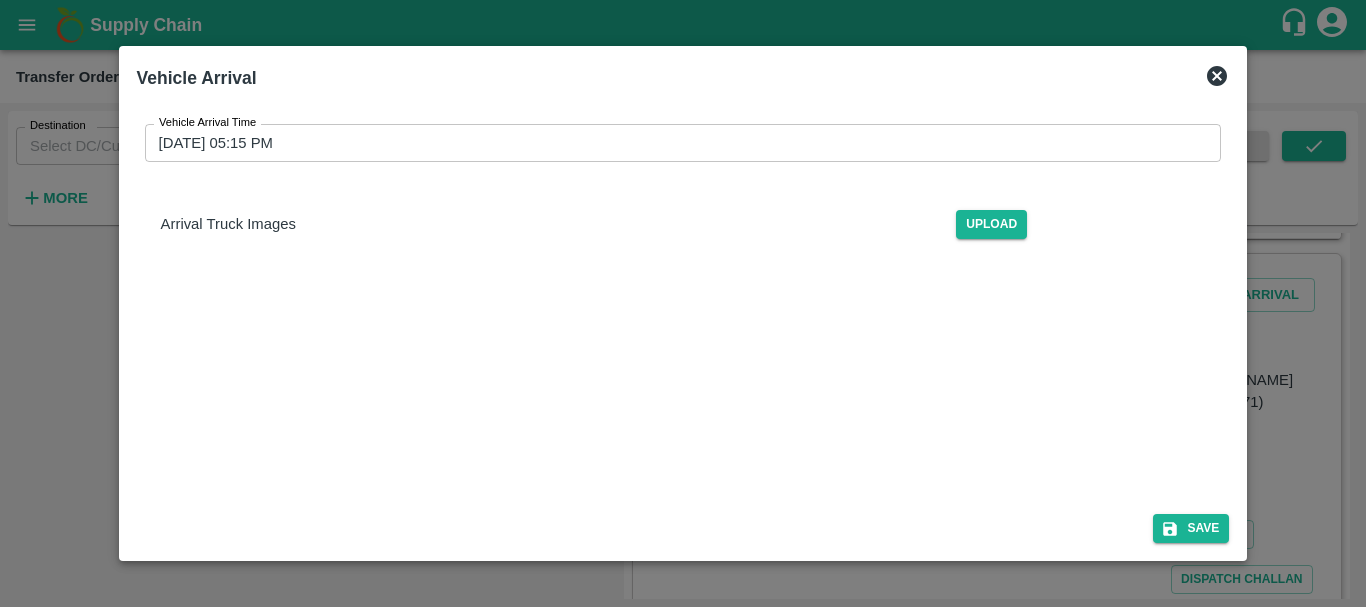click on "[DATE] 05:15 PM" at bounding box center [676, 143] 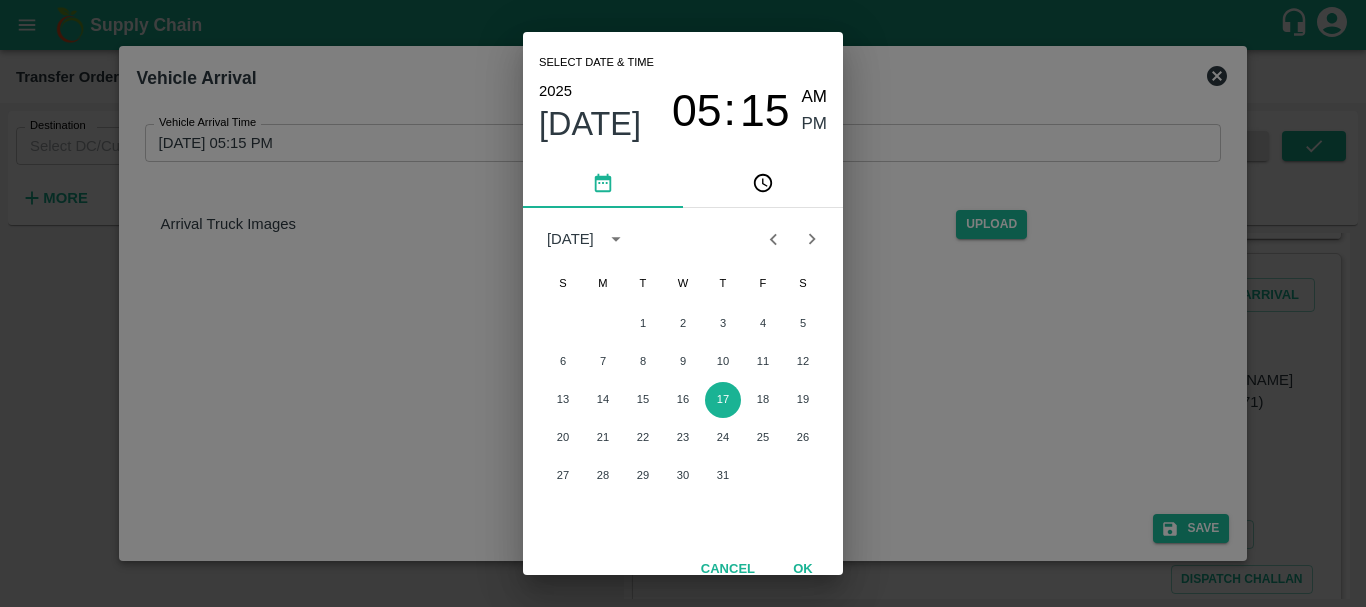 type 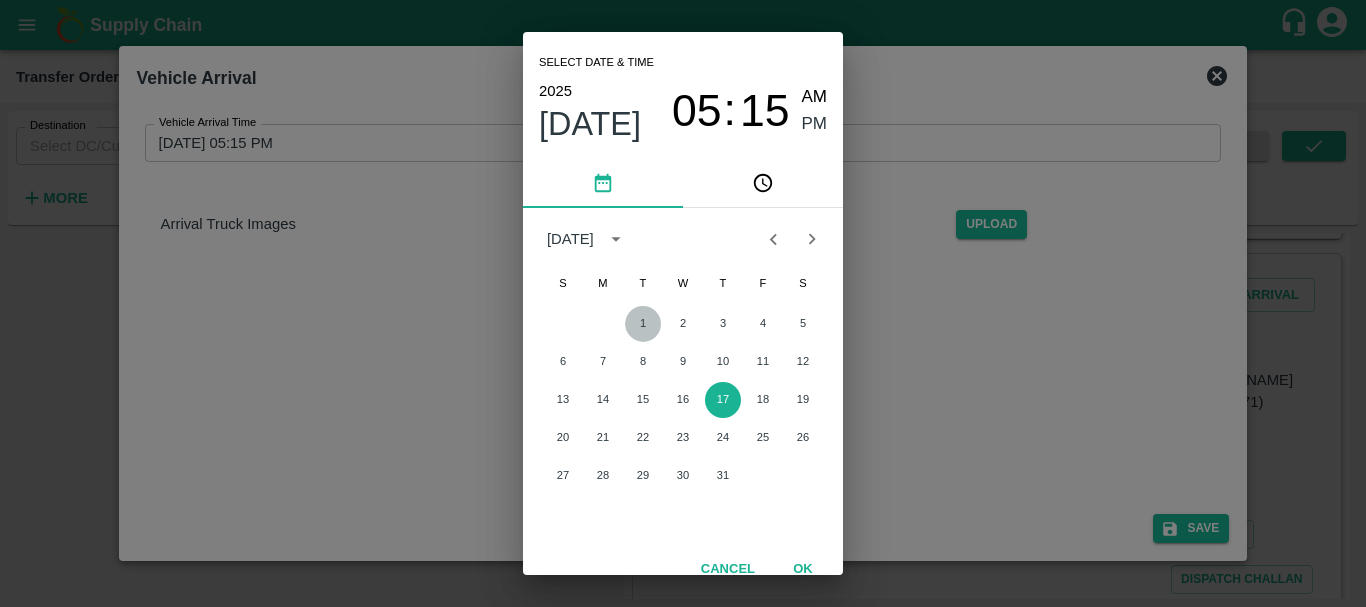 click on "1" at bounding box center [643, 324] 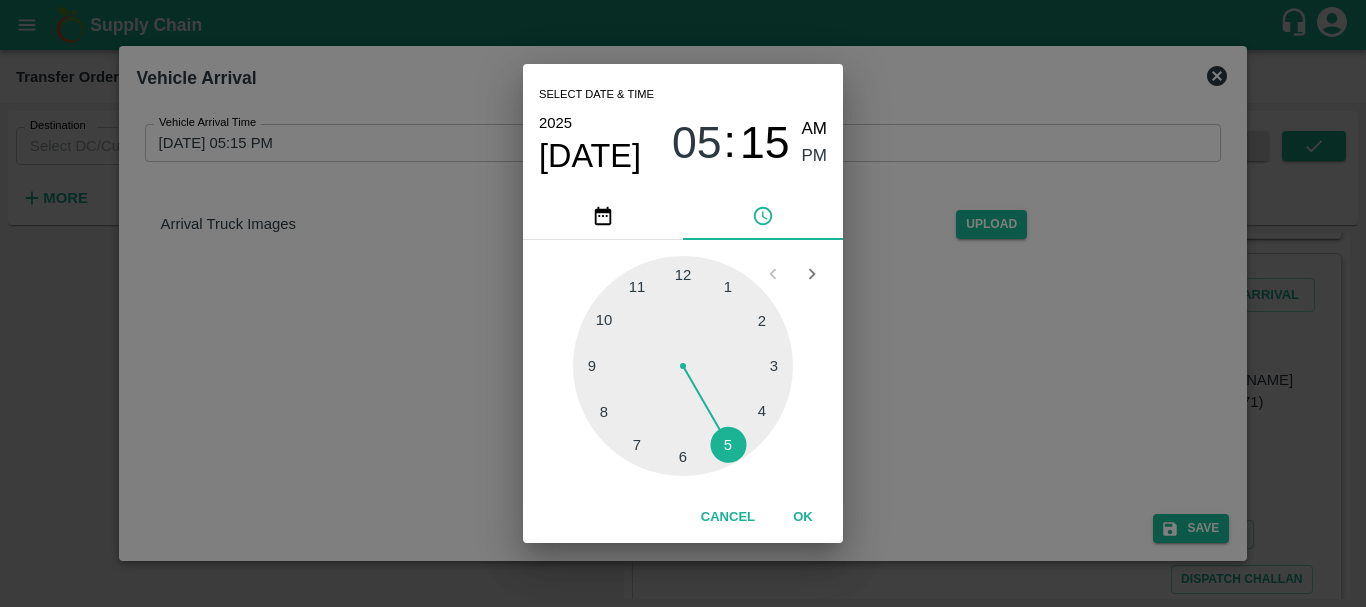 click at bounding box center (683, 366) 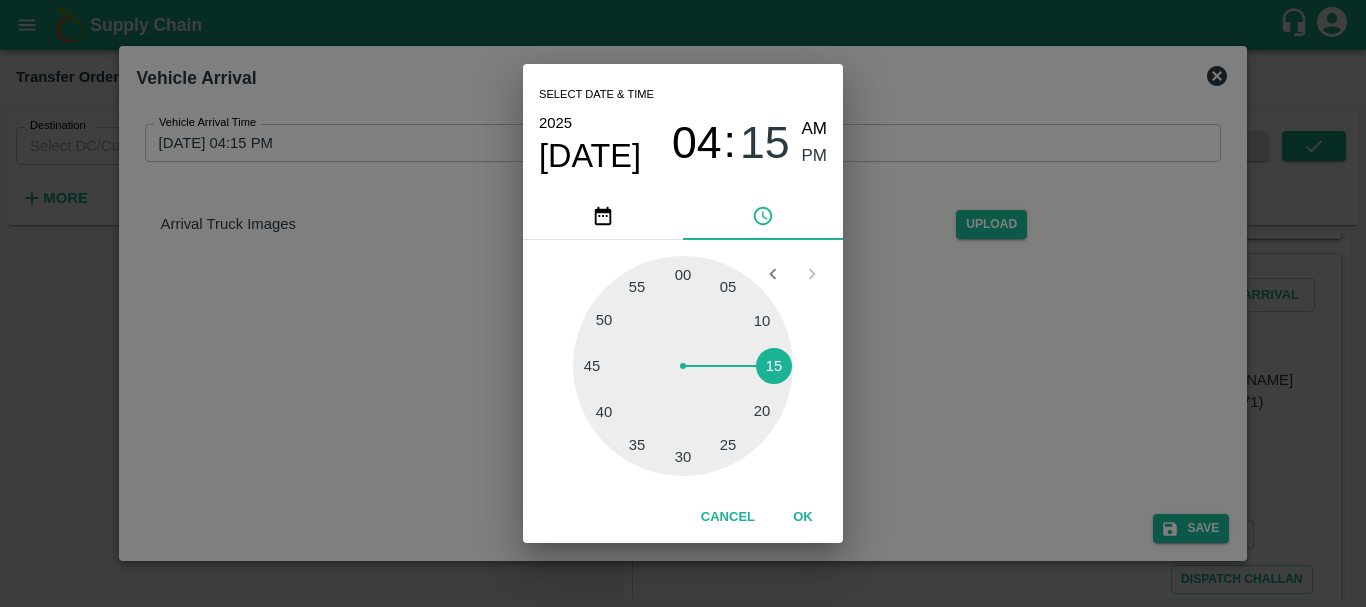 click at bounding box center (683, 366) 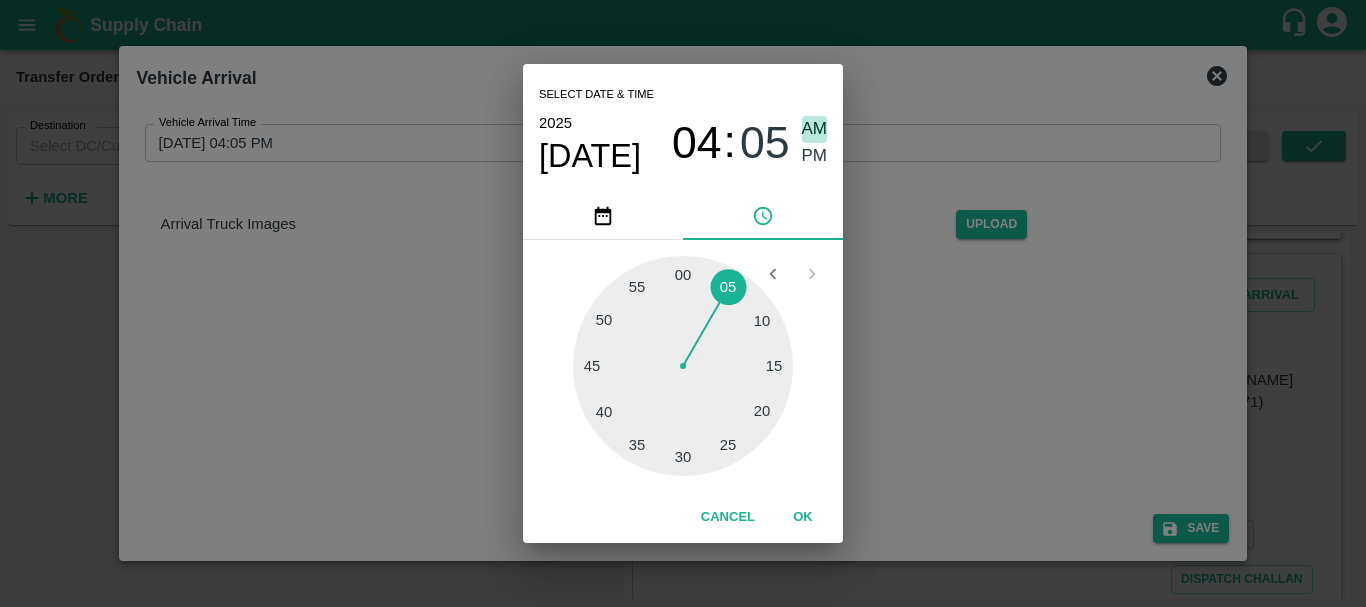 click on "AM" at bounding box center (815, 129) 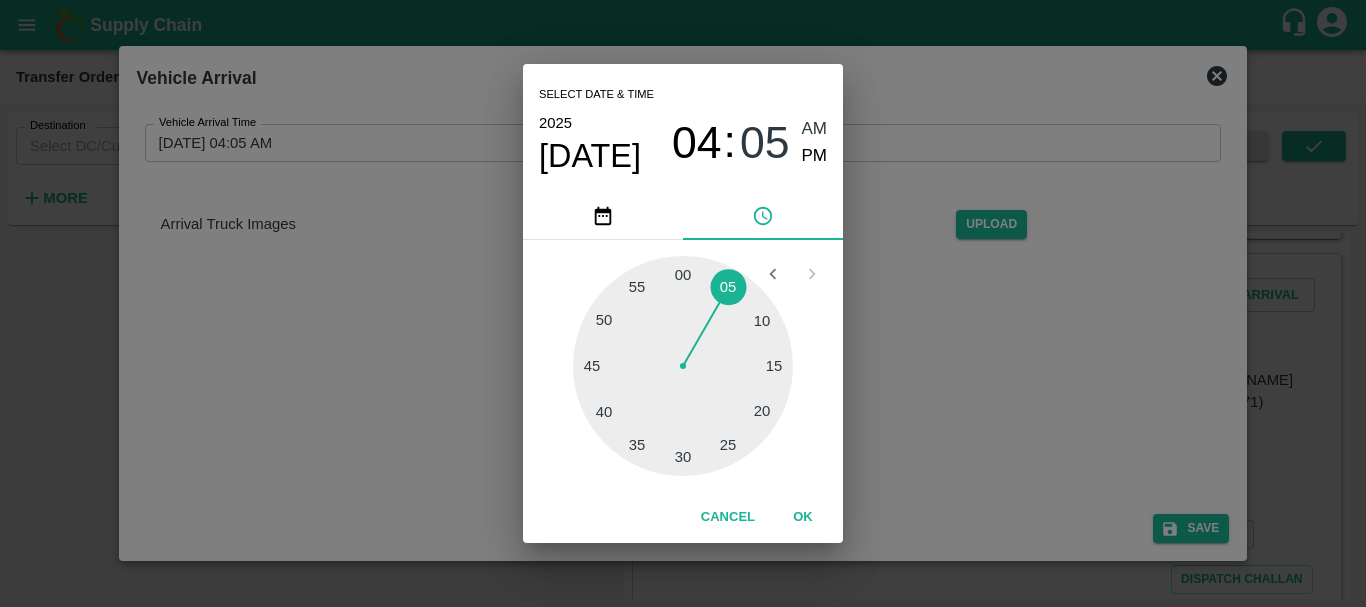 click on "Select date & time [DATE] 04 : 05 AM PM 05 10 15 20 25 30 35 40 45 50 55 00 Cancel OK" at bounding box center (683, 303) 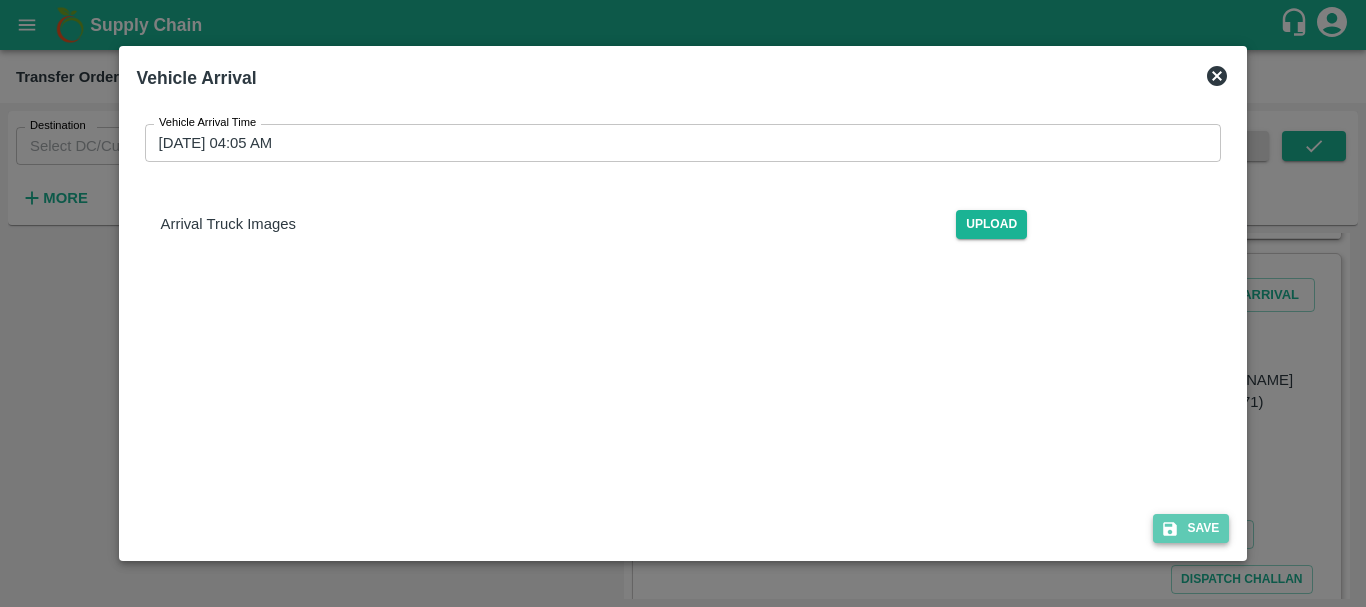 click 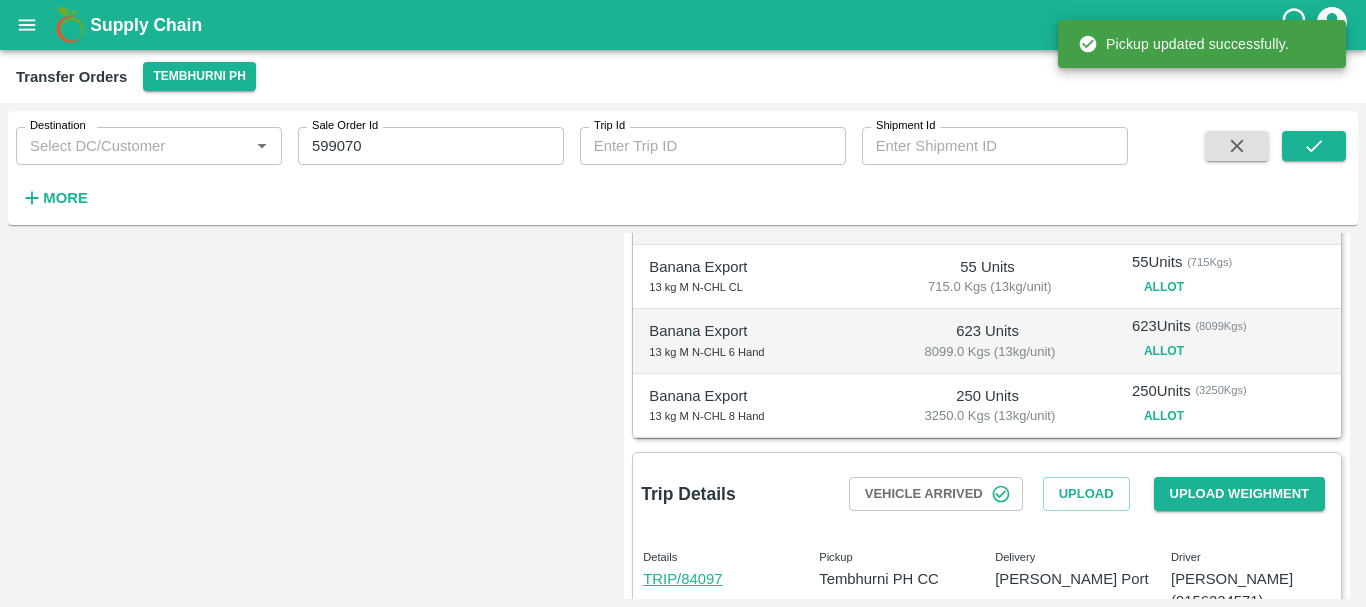 scroll, scrollTop: 543, scrollLeft: 0, axis: vertical 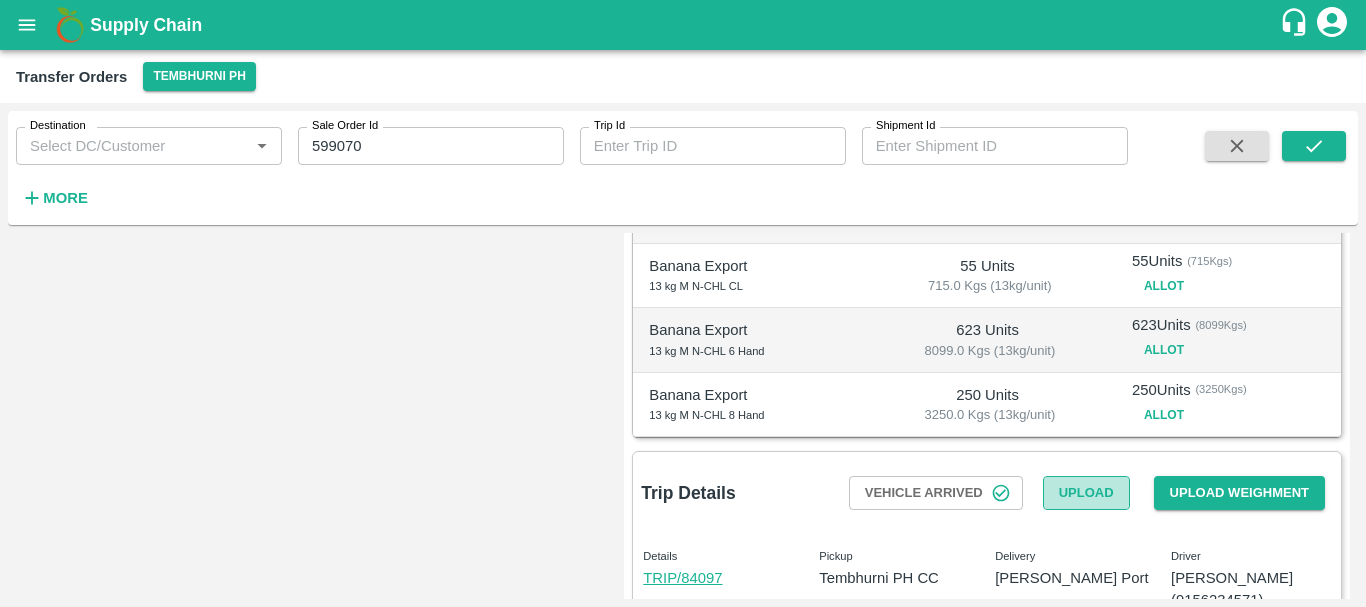 click on "Upload" at bounding box center [1086, 493] 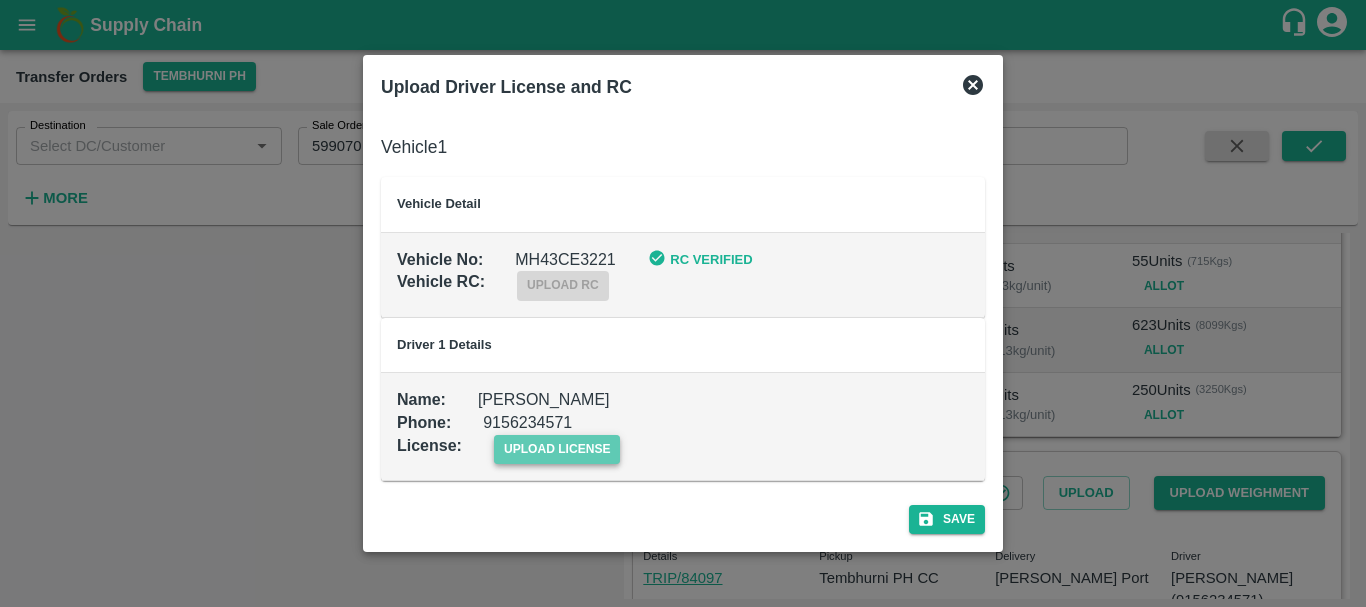 click on "upload license" at bounding box center [557, 449] 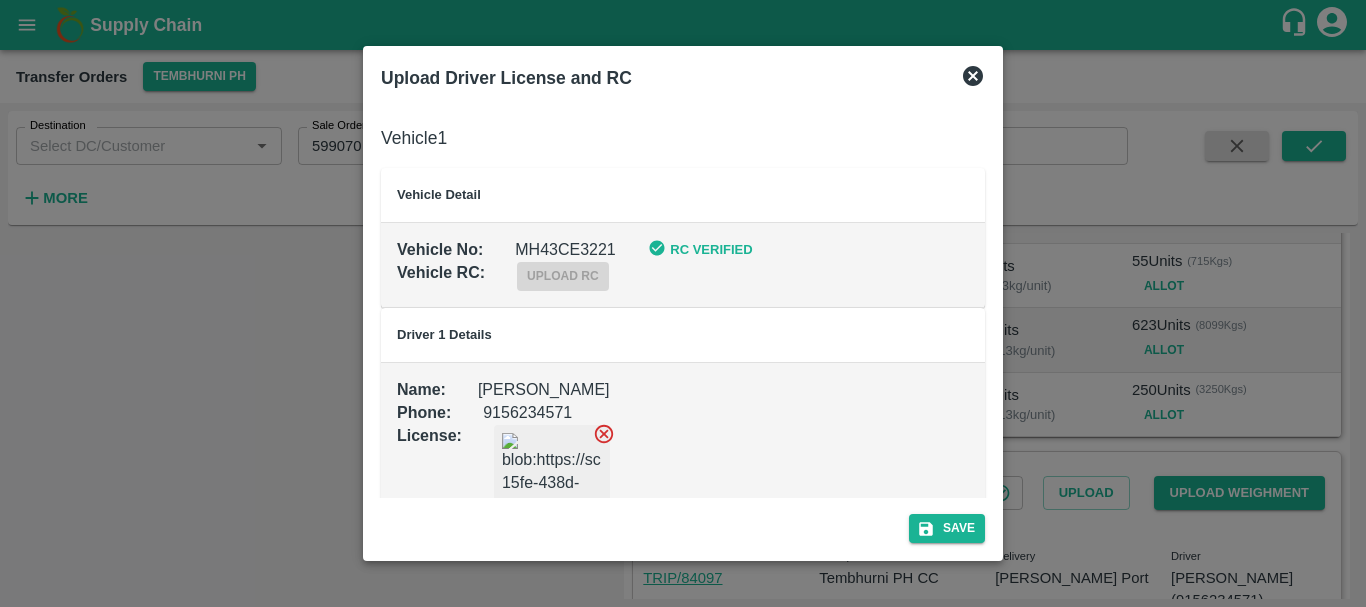 scroll, scrollTop: 67, scrollLeft: 0, axis: vertical 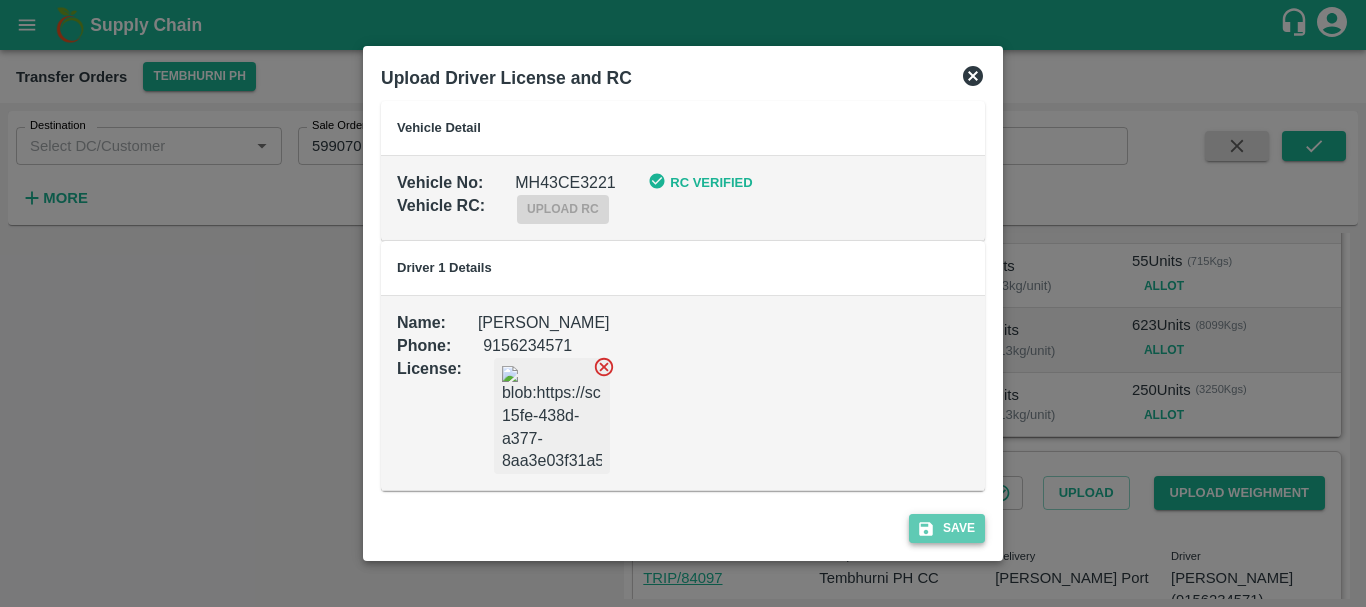 click 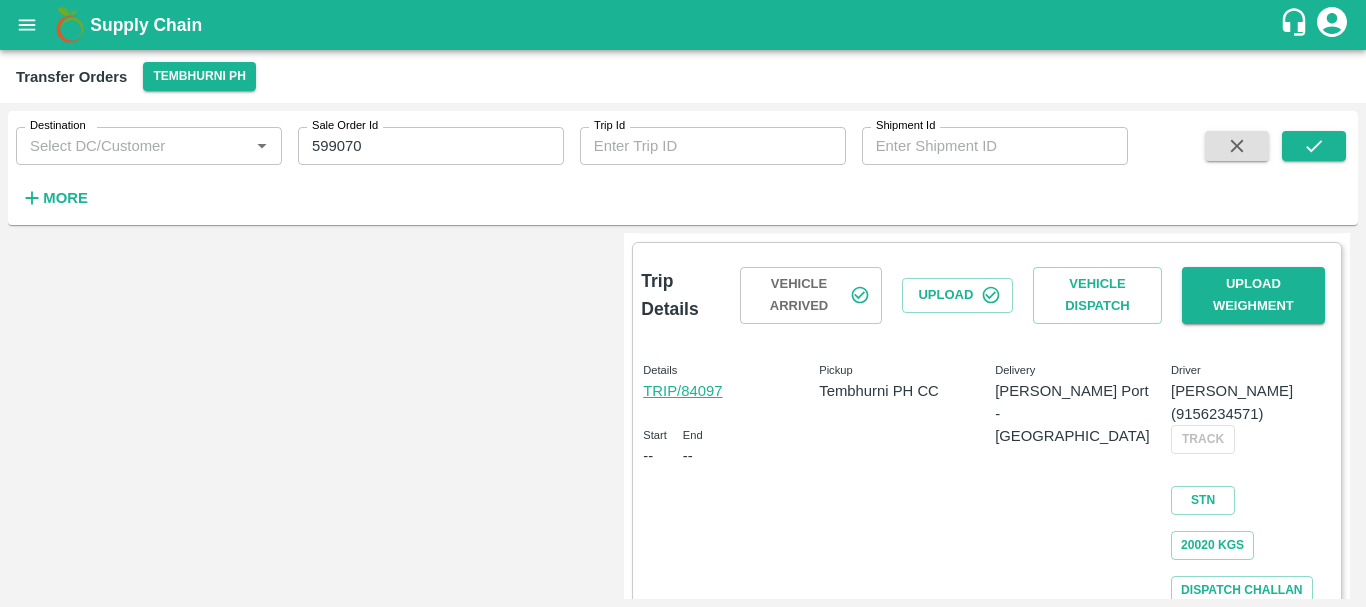 scroll, scrollTop: 768, scrollLeft: 0, axis: vertical 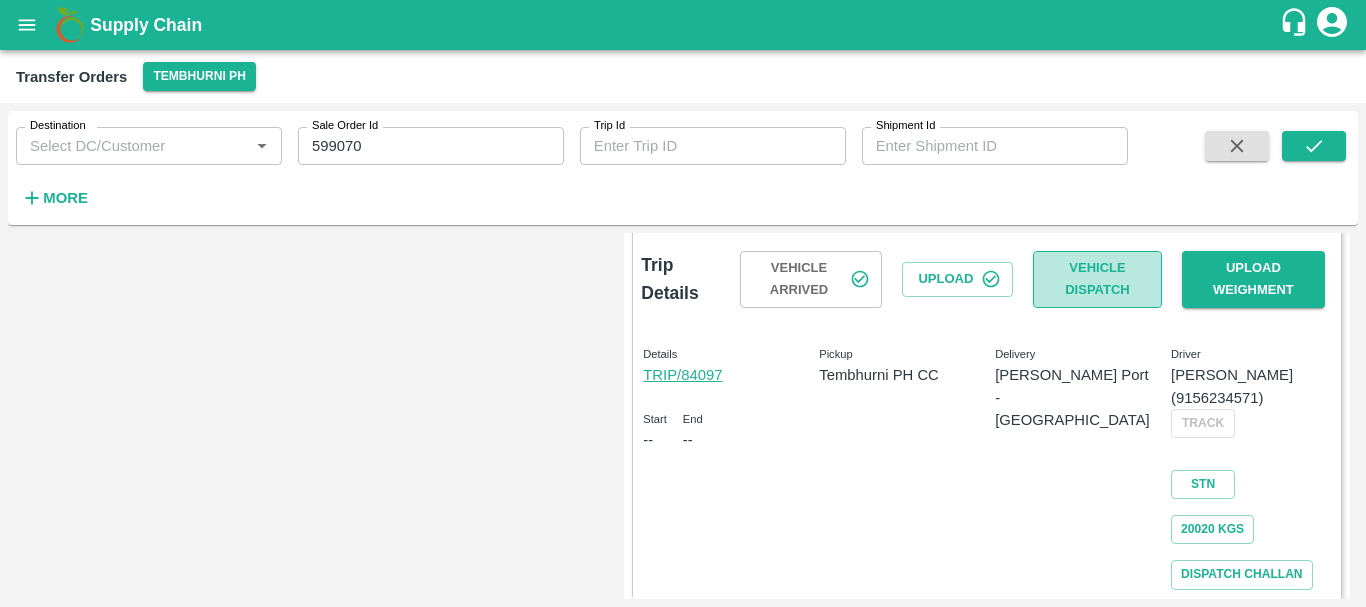 click on "Vehicle Dispatch" at bounding box center (1097, 280) 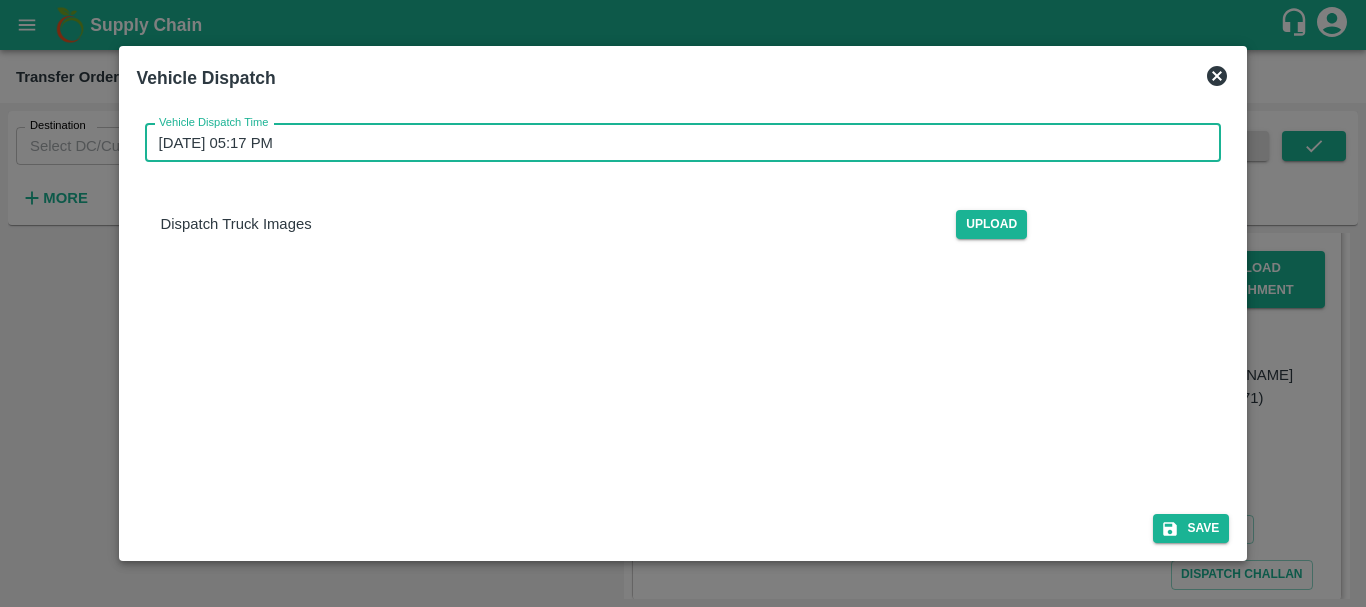click on "17/07/2025 05:17 PM" at bounding box center (676, 143) 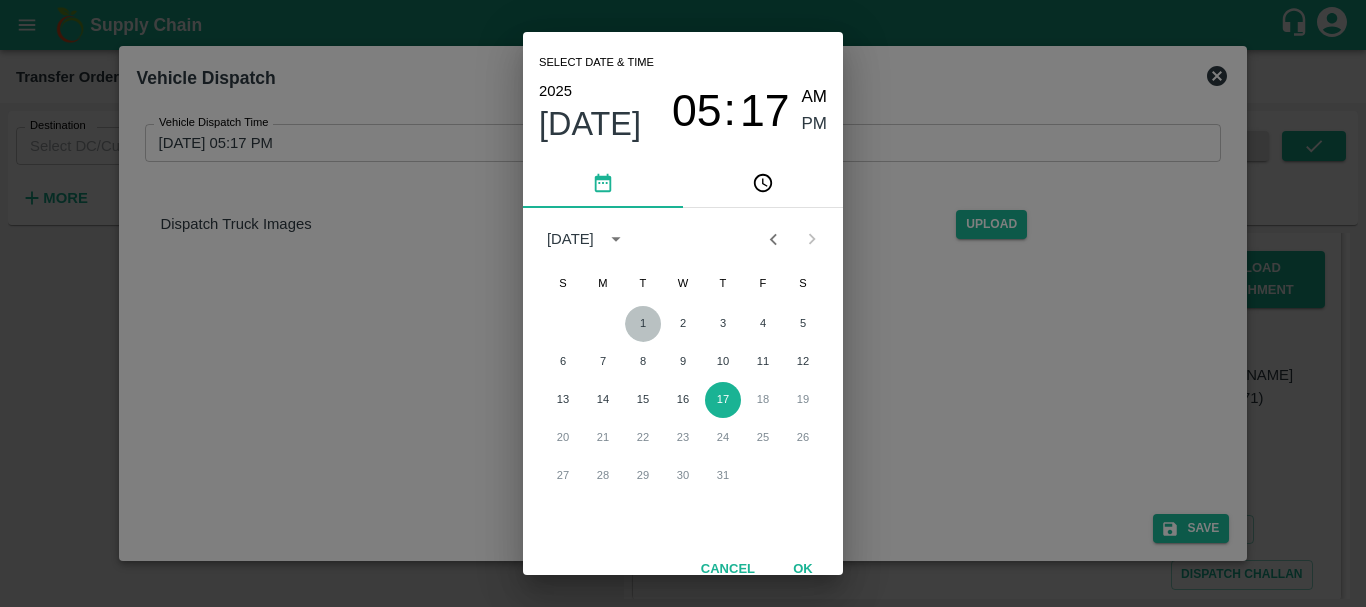 click on "1" at bounding box center (643, 324) 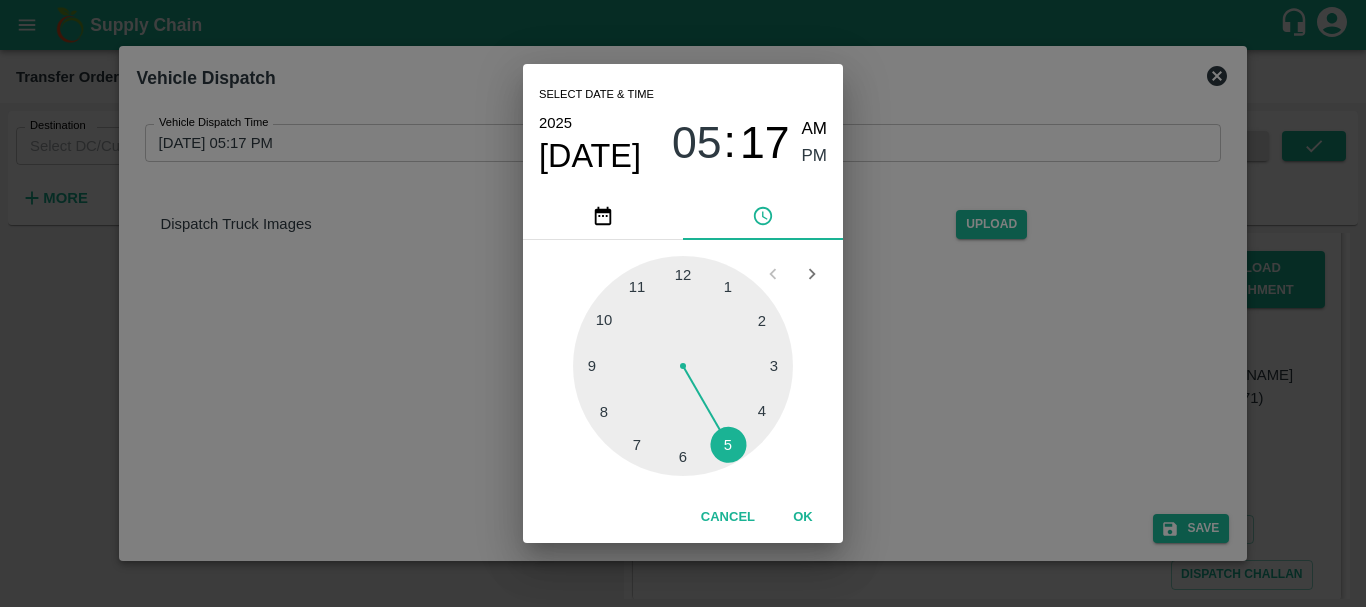 click at bounding box center [683, 366] 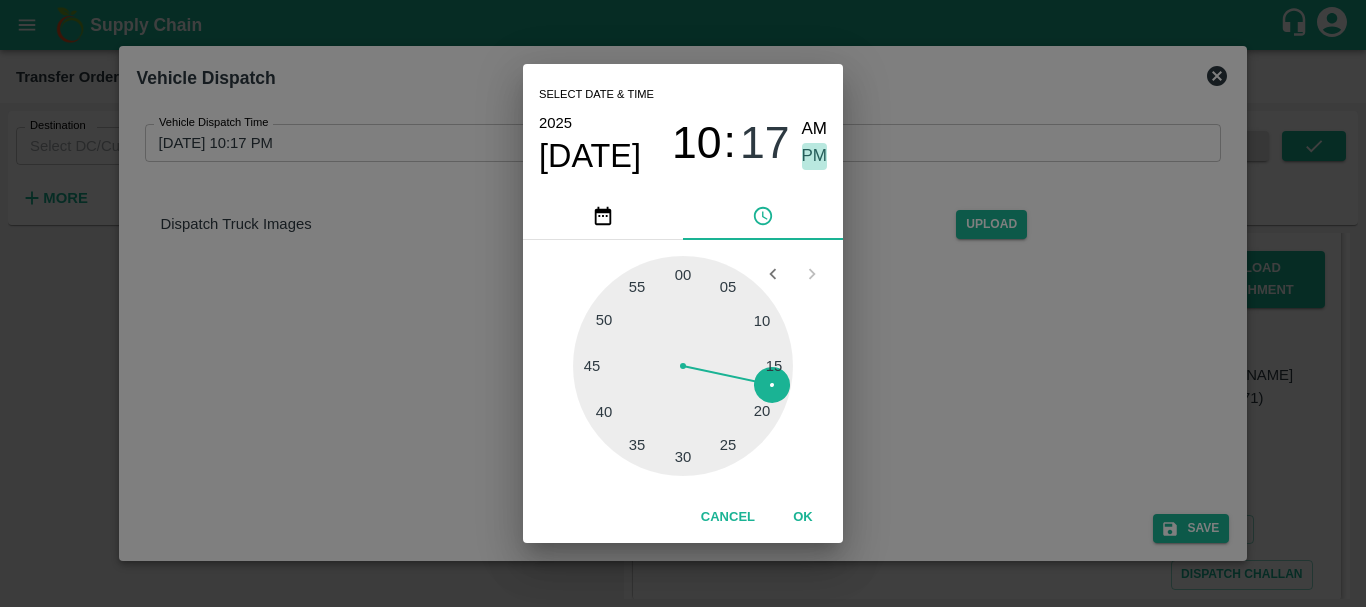 click on "PM" at bounding box center [815, 156] 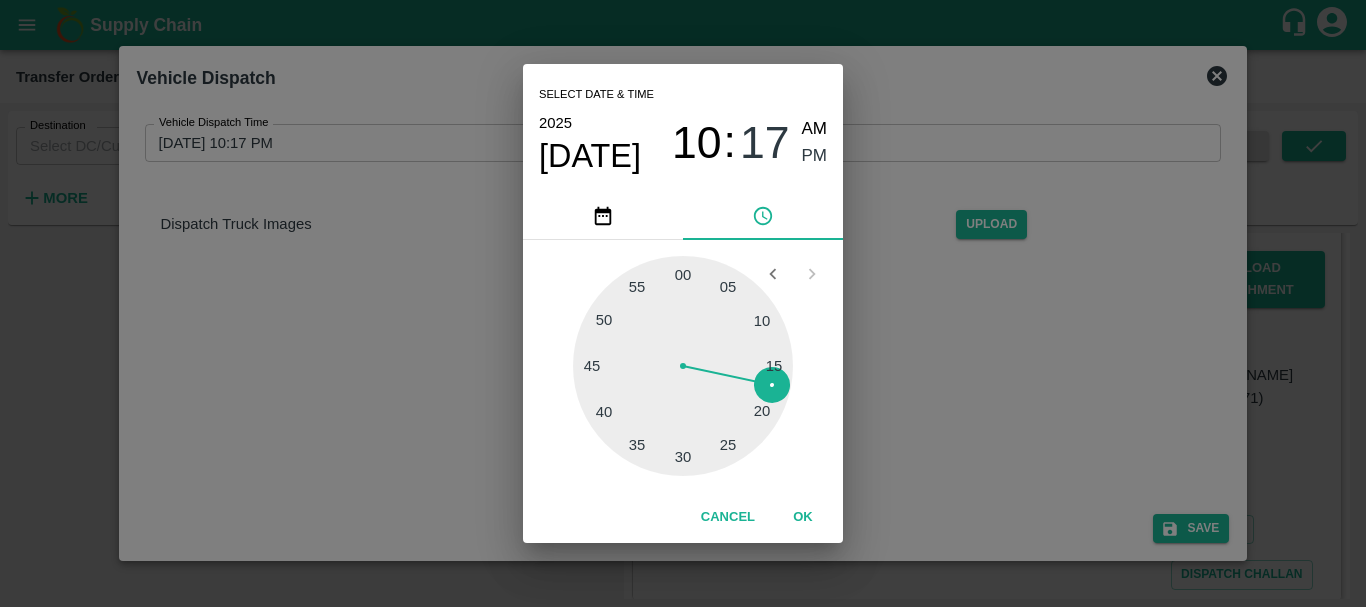 click at bounding box center (683, 366) 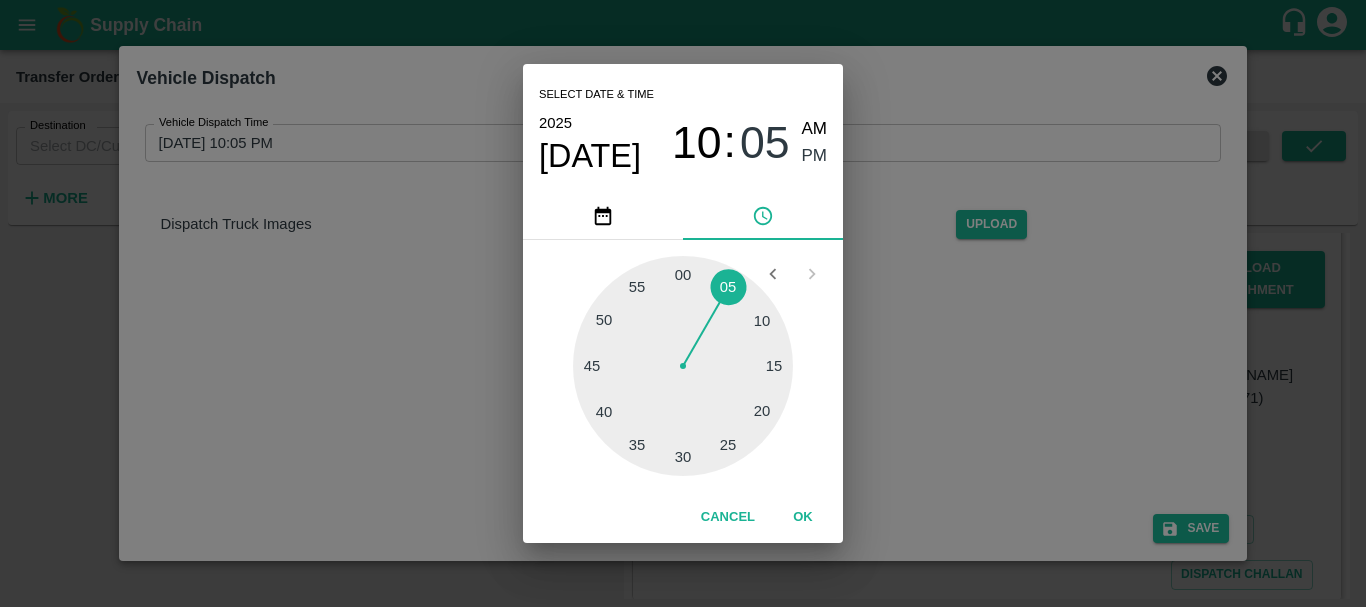 click on "Select date & time 2025 Jul 1 10 : 05 AM PM 05 10 15 20 25 30 35 40 45 50 55 00 Cancel OK" at bounding box center [683, 303] 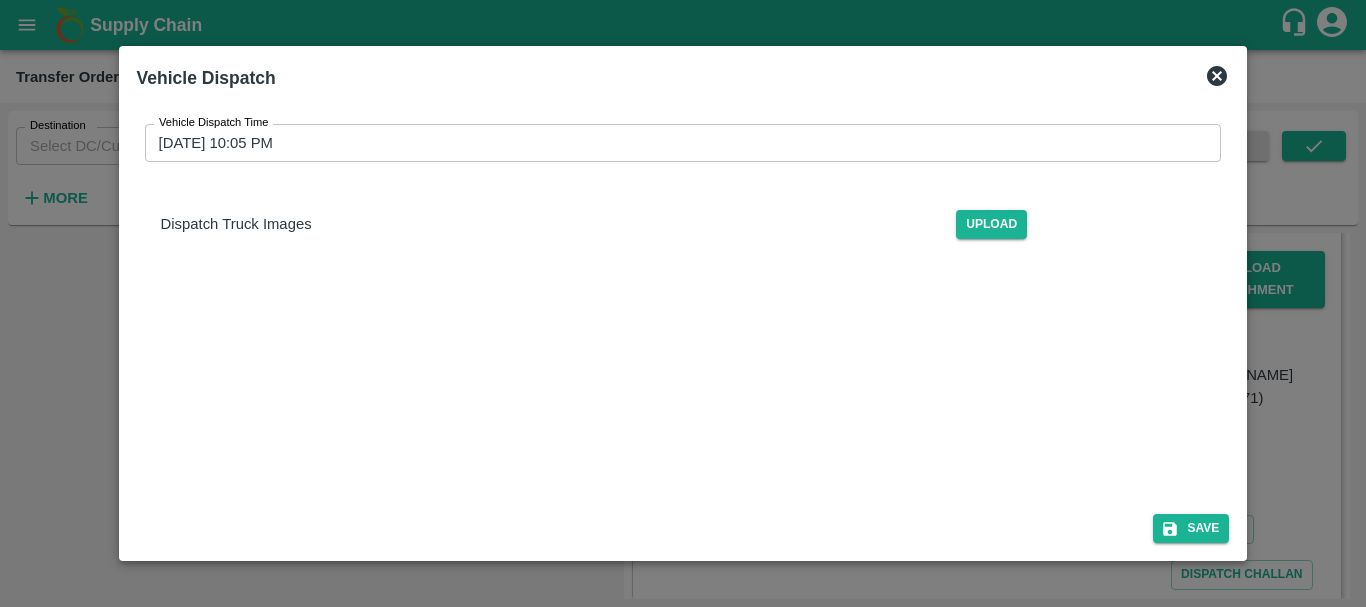 click on "Vehicle Dispatch Time 01/07/2025 10:05 PM Vehicle Dispatch Time Dispatch Truck Images Upload" at bounding box center (683, 351) 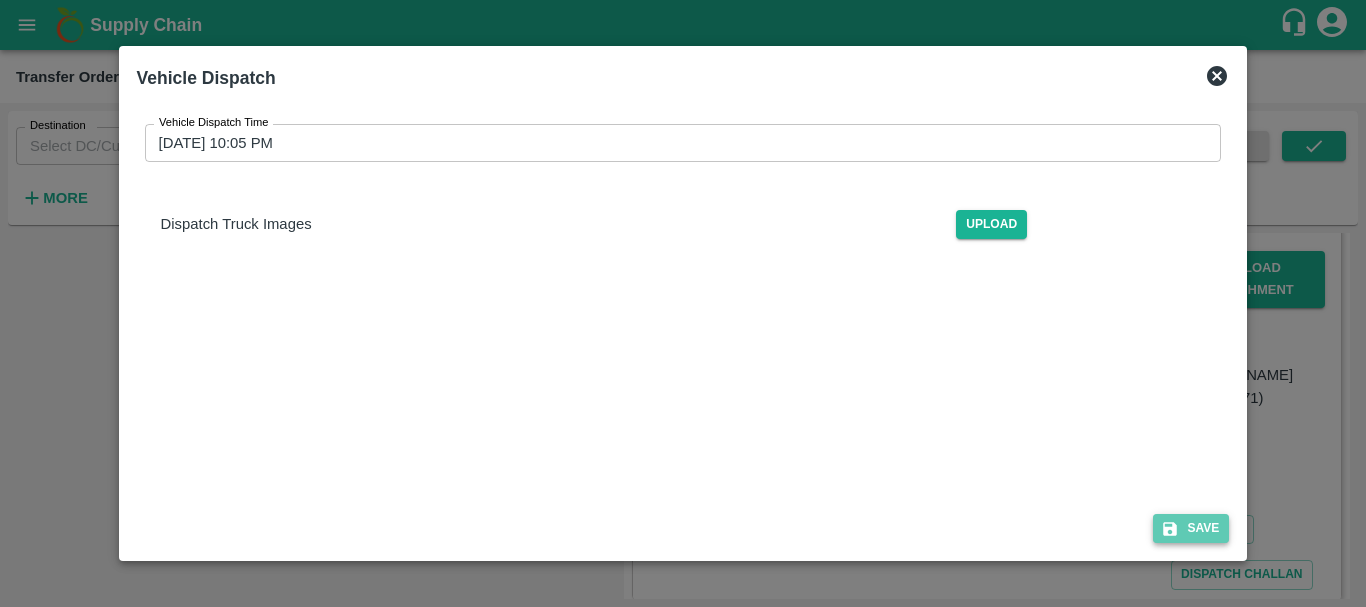 click 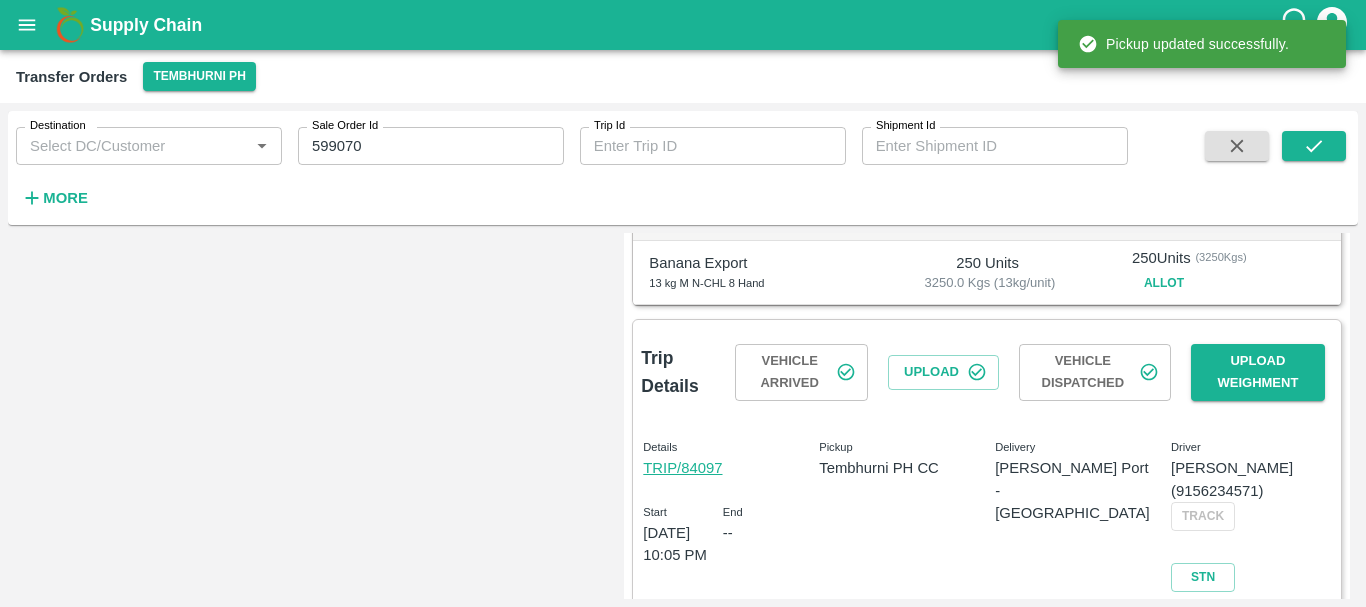 scroll, scrollTop: 768, scrollLeft: 0, axis: vertical 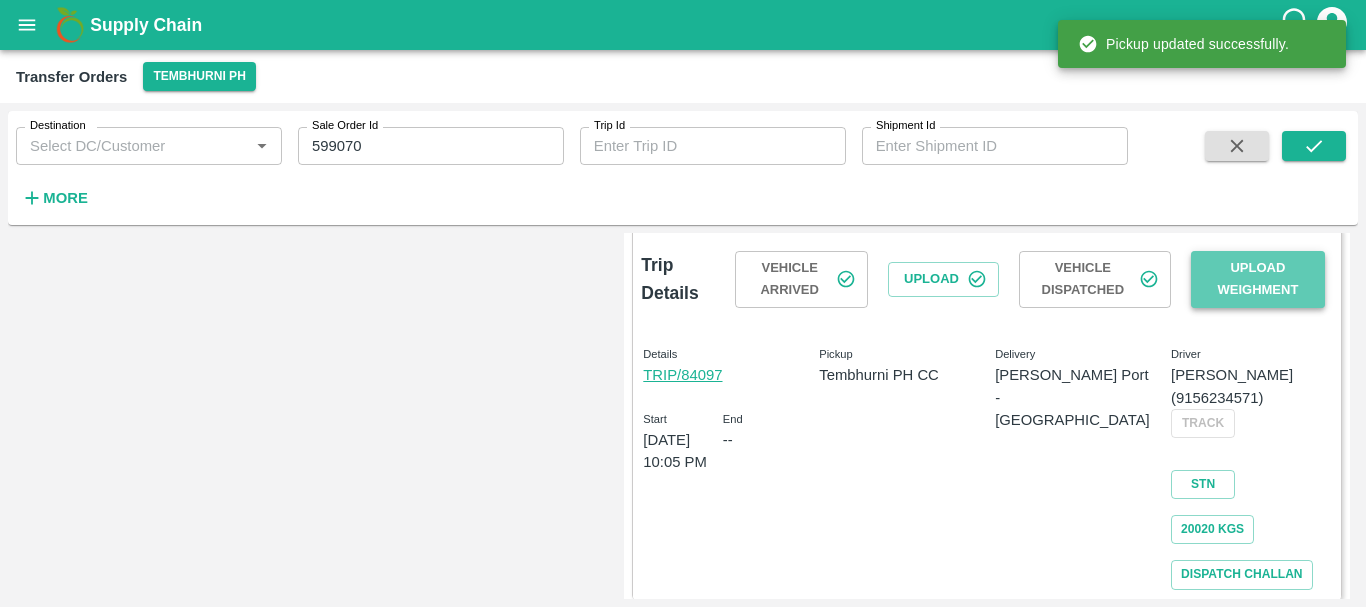 click on "Upload Weighment" at bounding box center (1258, 280) 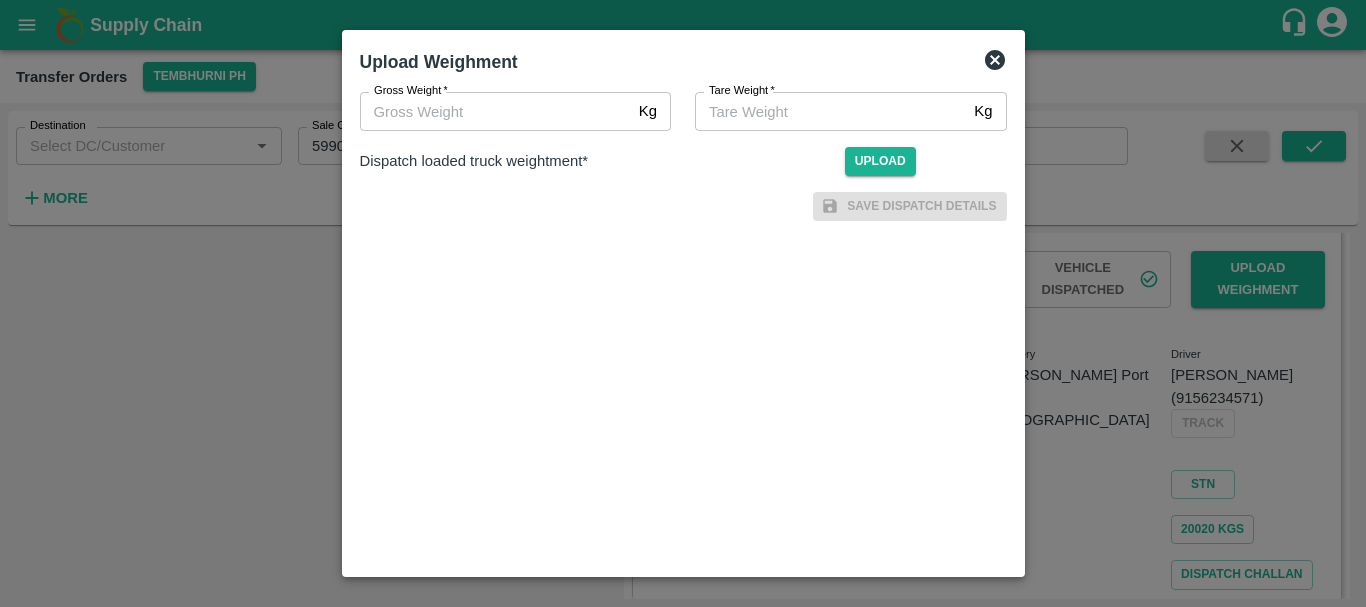 click on "Gross Weight   *" at bounding box center (495, 111) 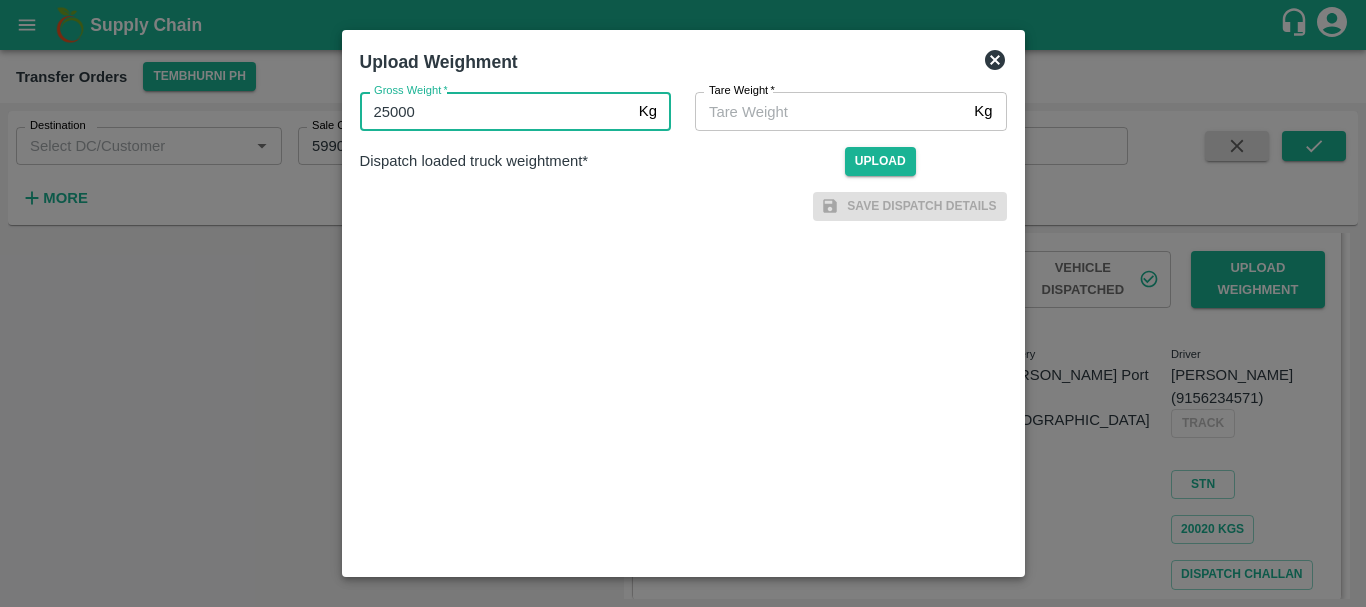 type on "25000" 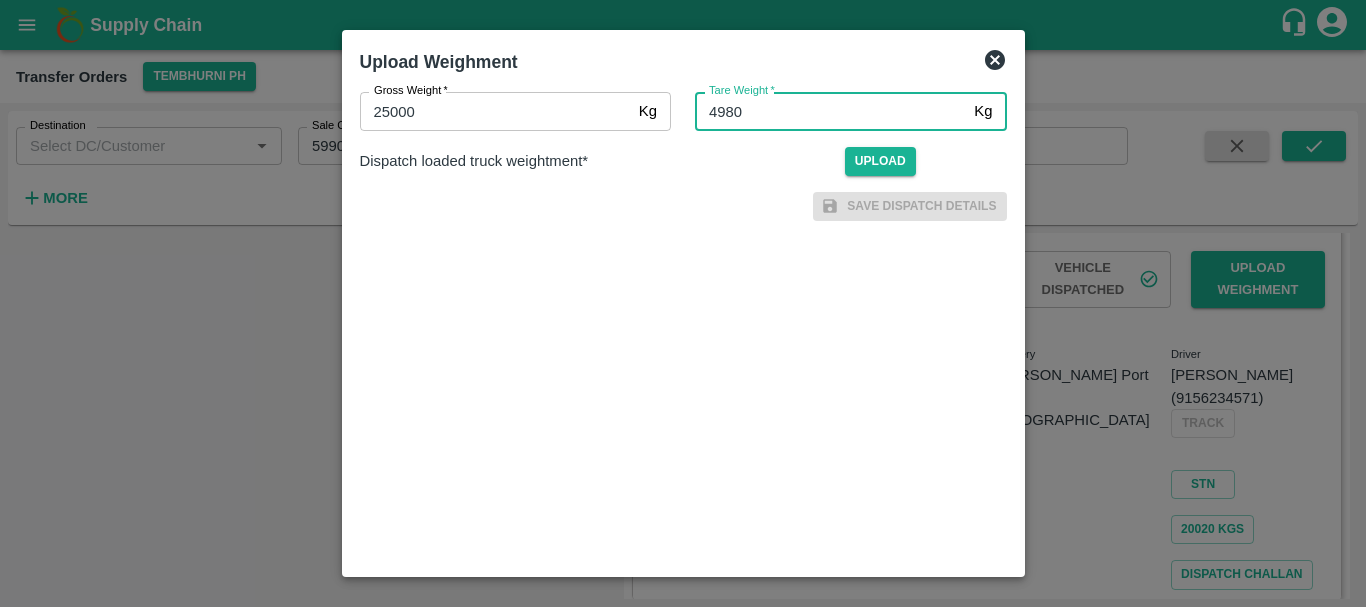 type on "4980" 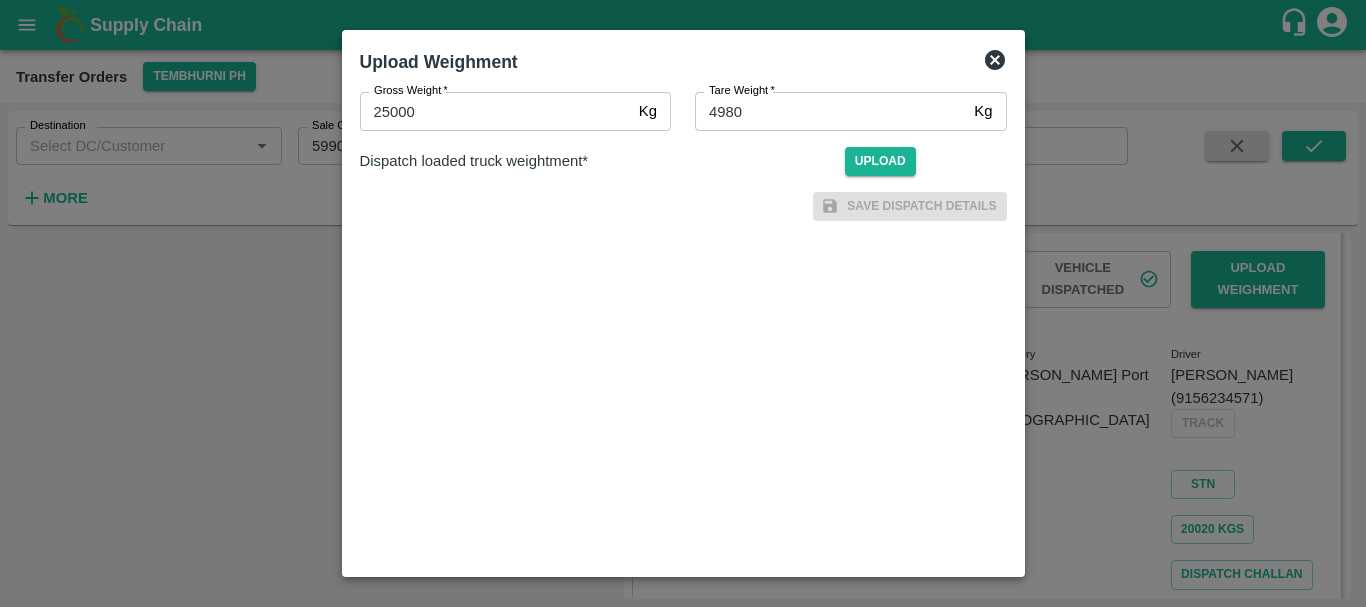 click on "Save Dispatch Details" at bounding box center (675, 198) 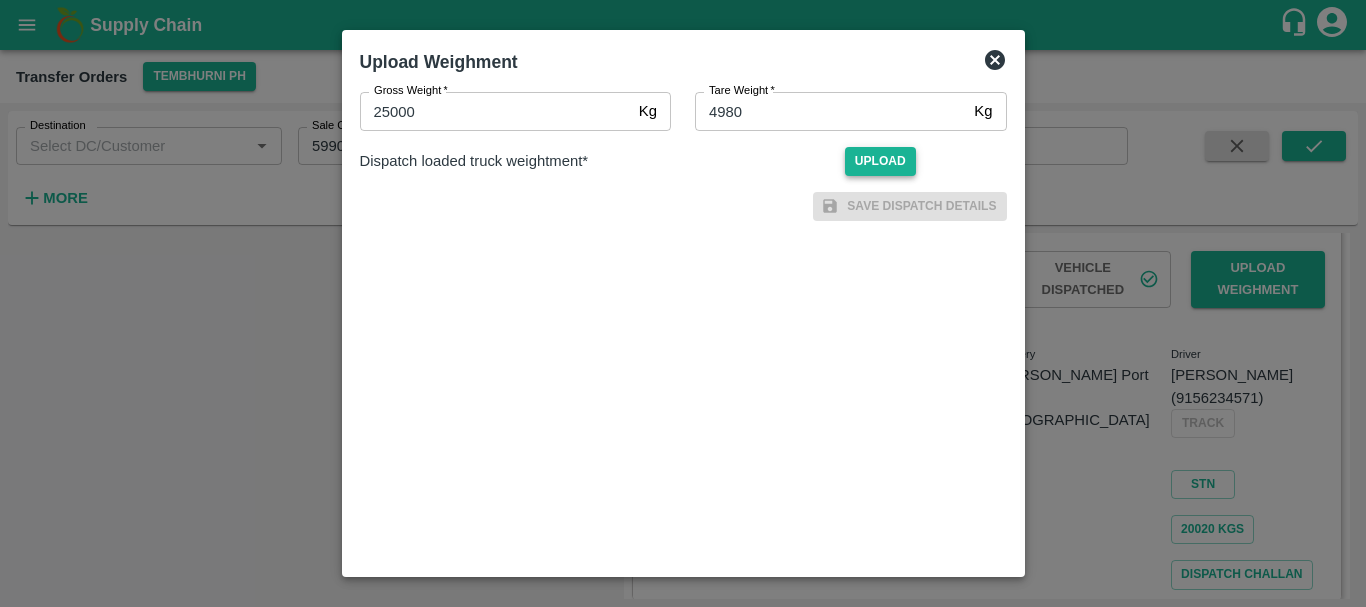 click on "Upload" at bounding box center [880, 161] 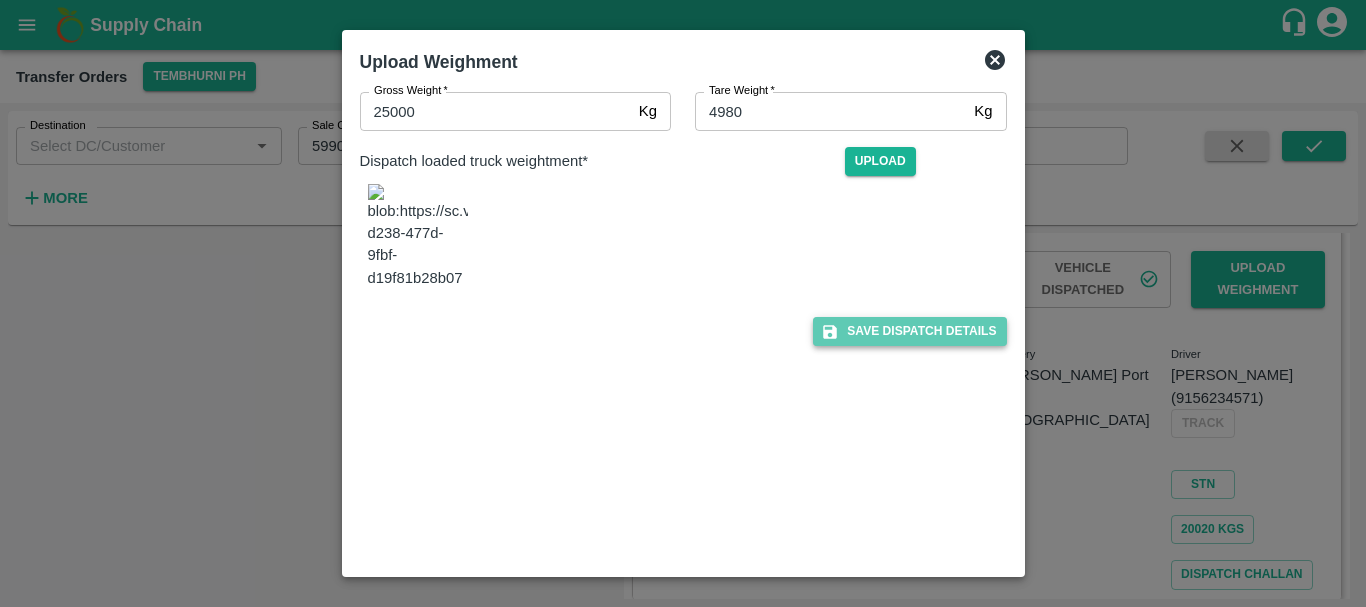 click on "Save Dispatch Details" at bounding box center [909, 331] 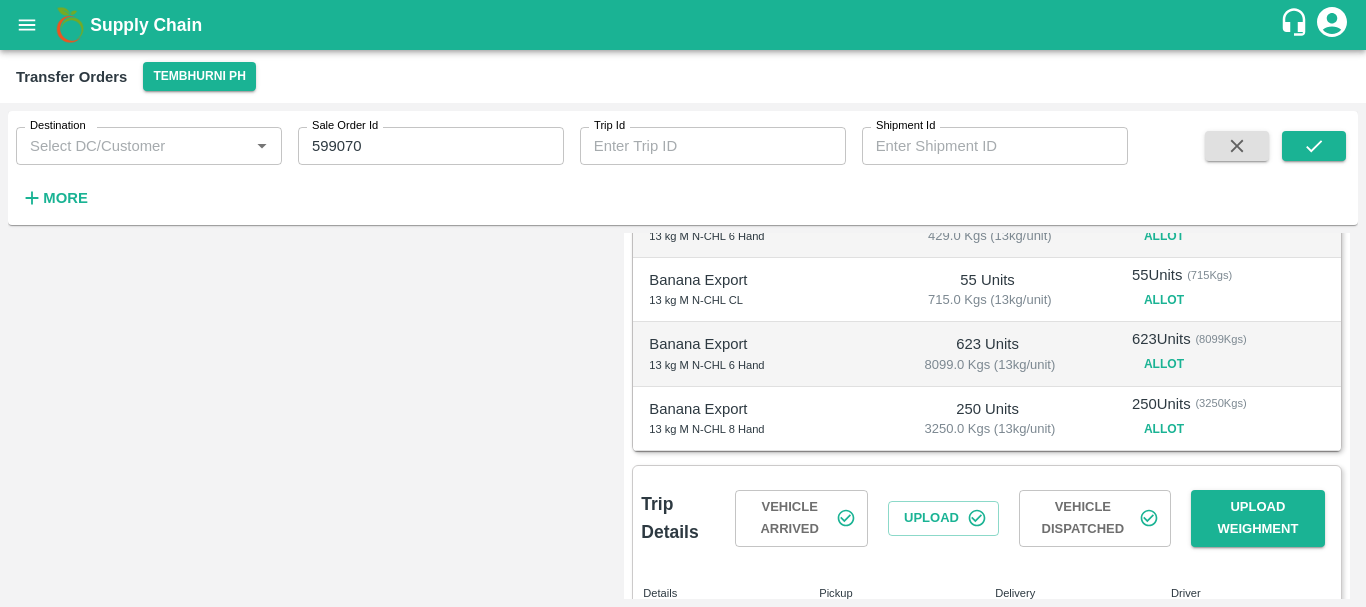 scroll, scrollTop: 768, scrollLeft: 0, axis: vertical 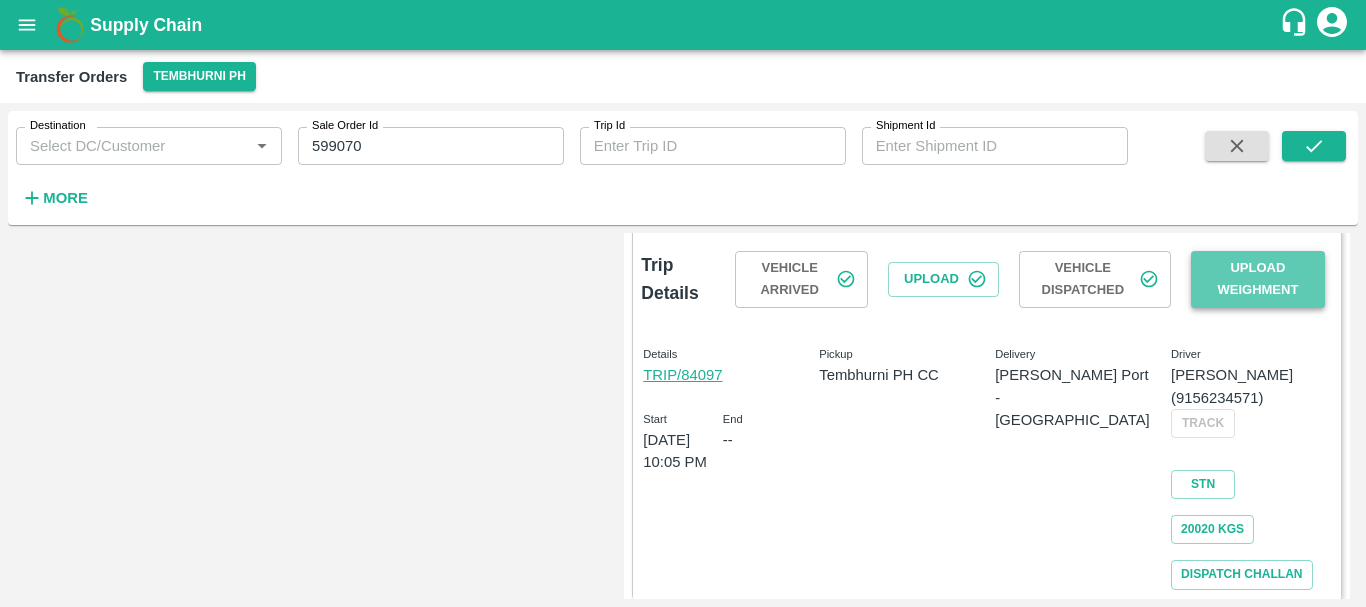 click on "Upload Weighment" at bounding box center [1258, 280] 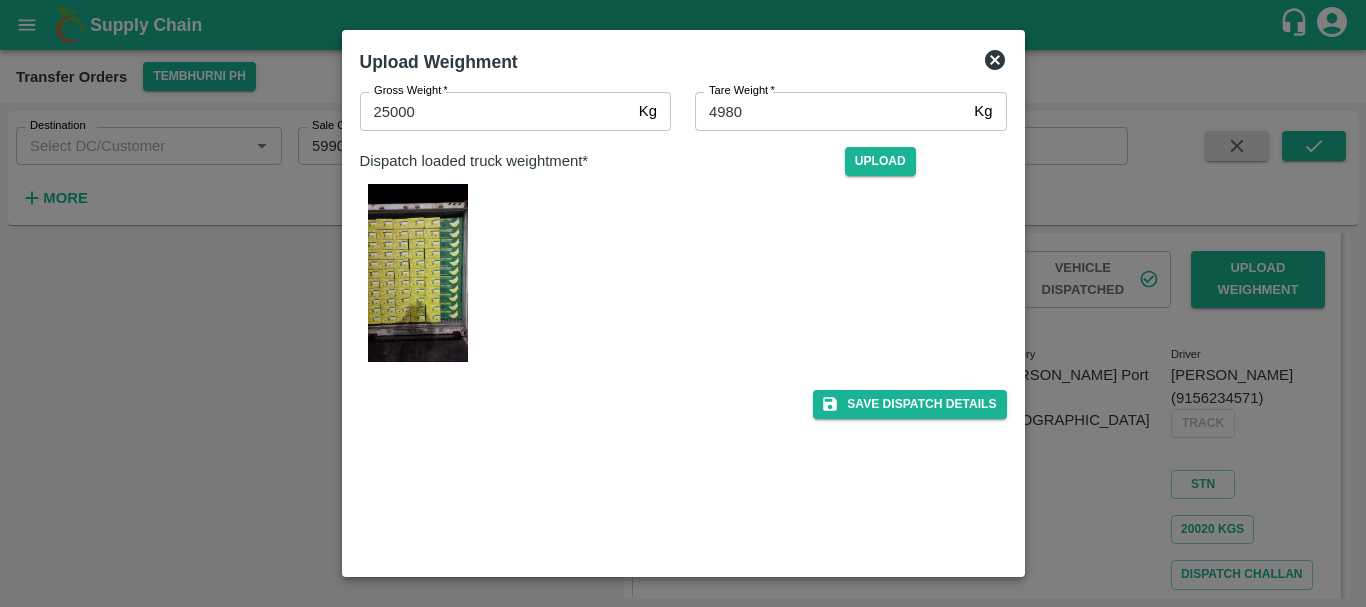 click at bounding box center (683, 303) 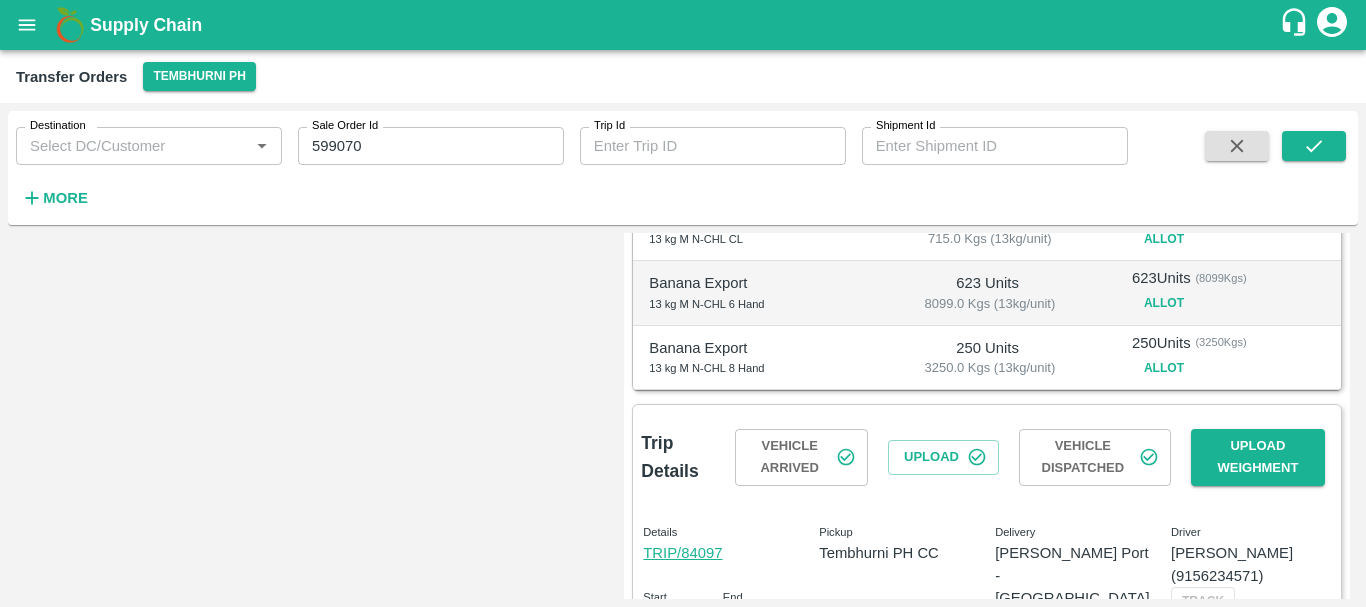 scroll, scrollTop: 678, scrollLeft: 0, axis: vertical 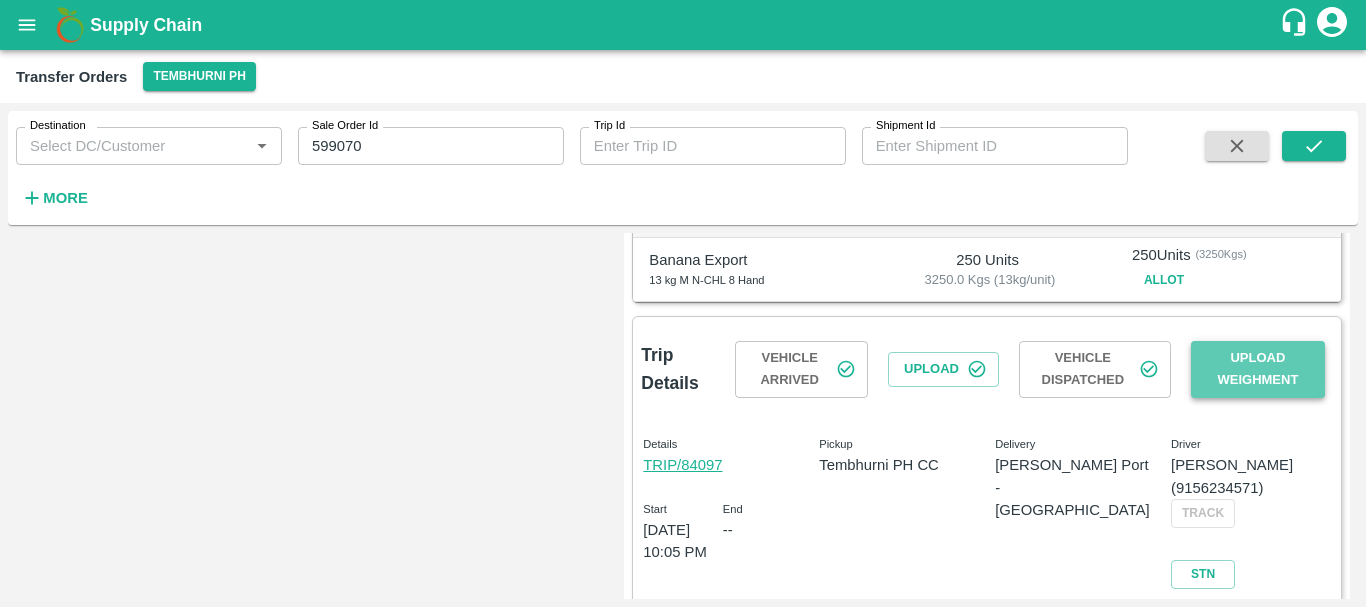 click on "Upload Weighment" at bounding box center [1258, 370] 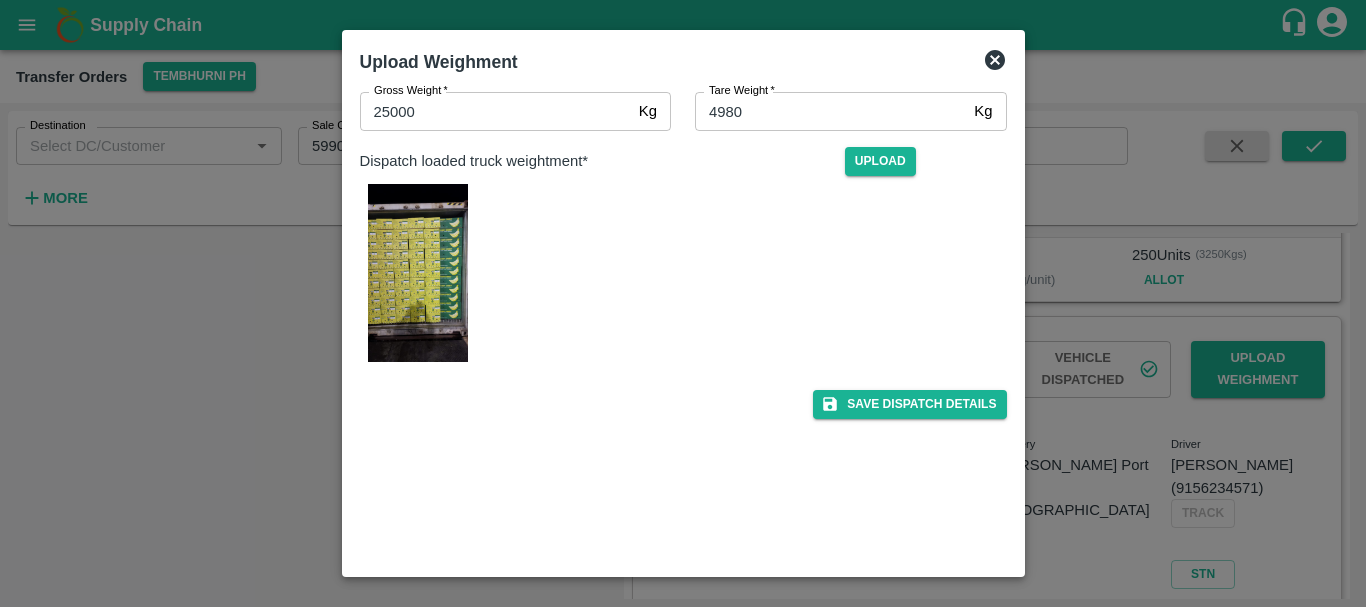 click at bounding box center [683, 303] 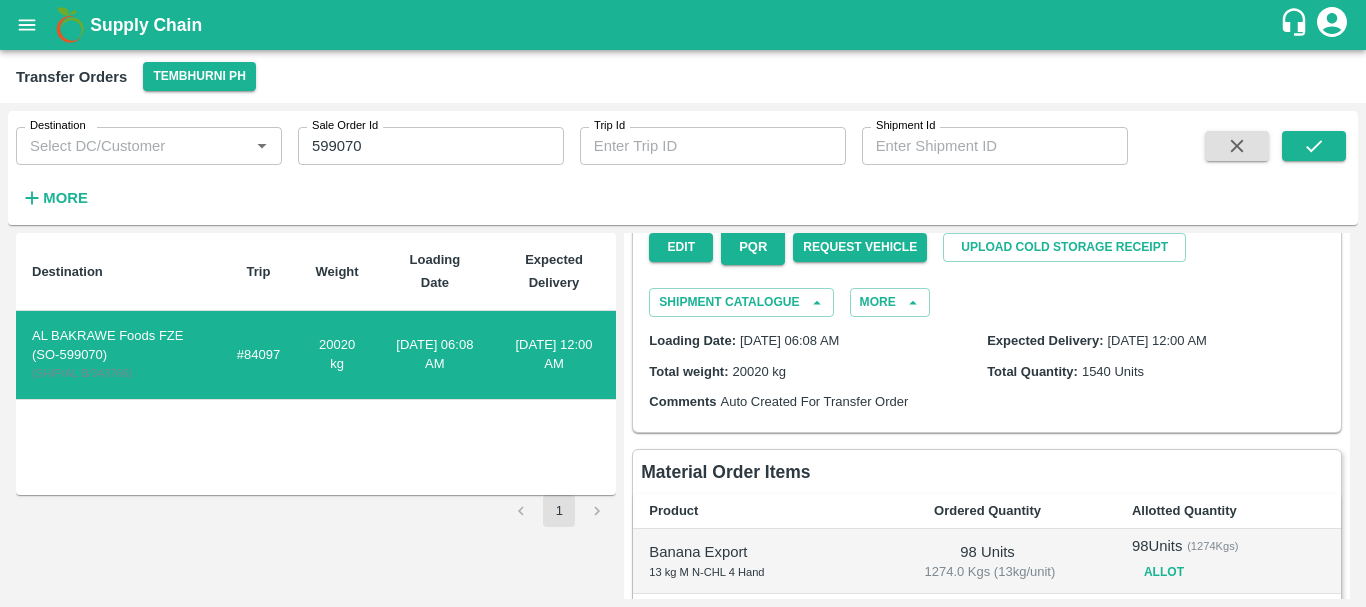 scroll, scrollTop: 0, scrollLeft: 0, axis: both 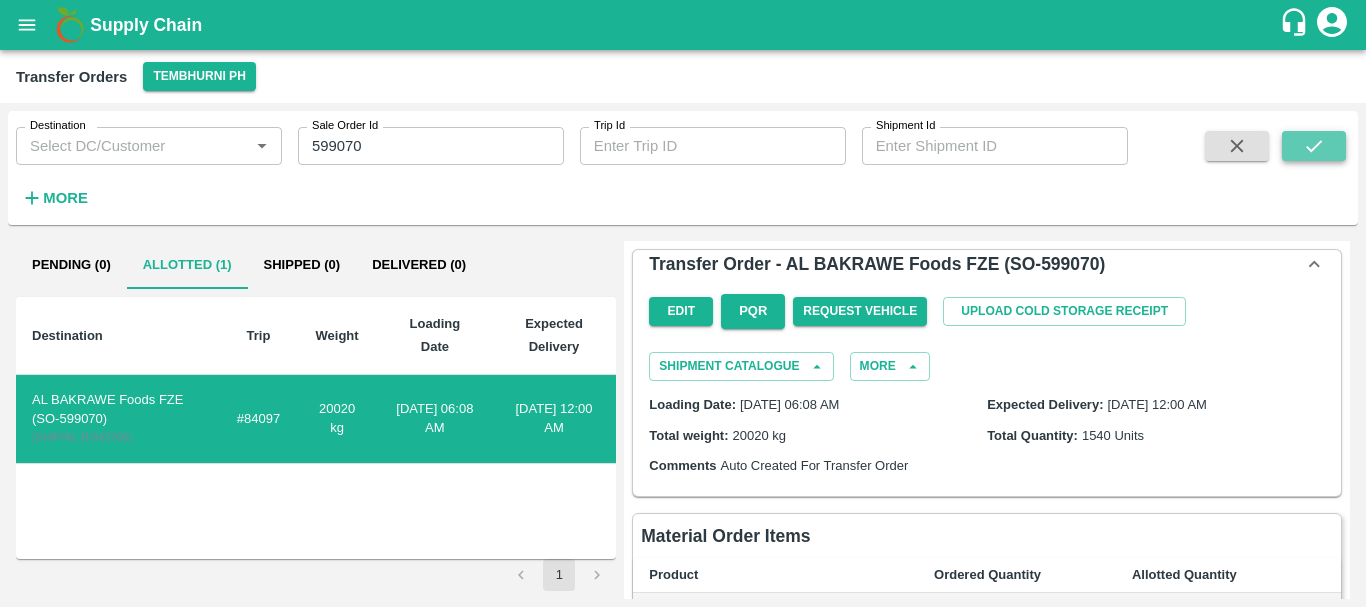 click 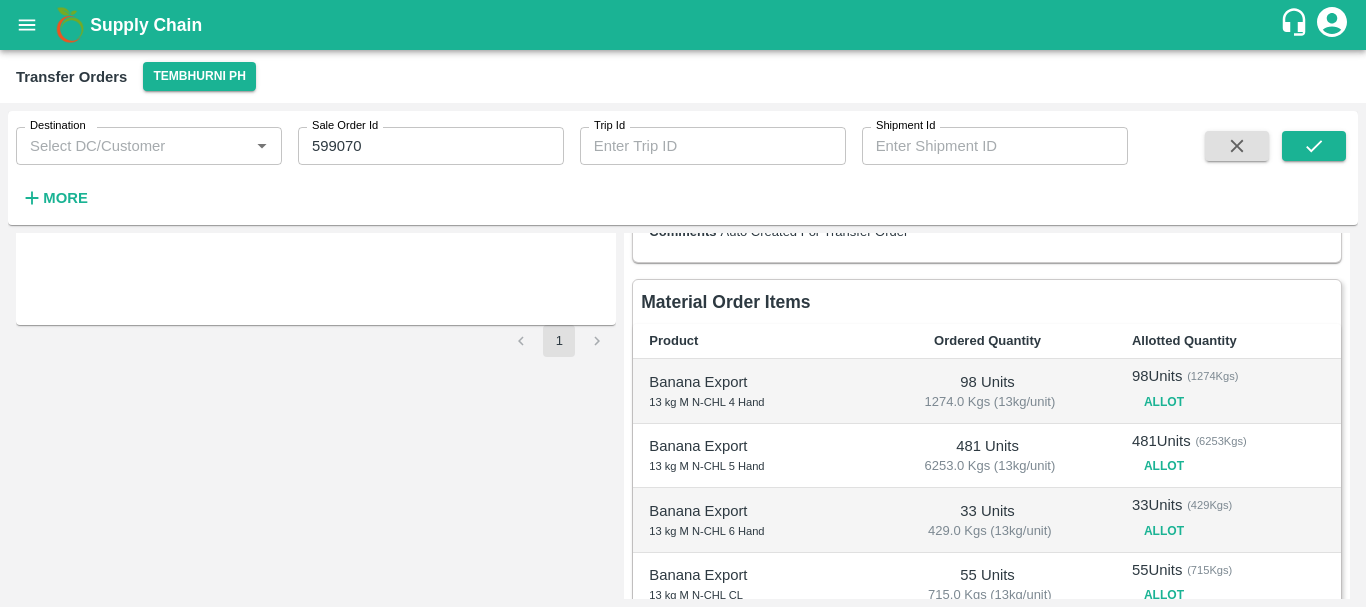 scroll, scrollTop: 0, scrollLeft: 0, axis: both 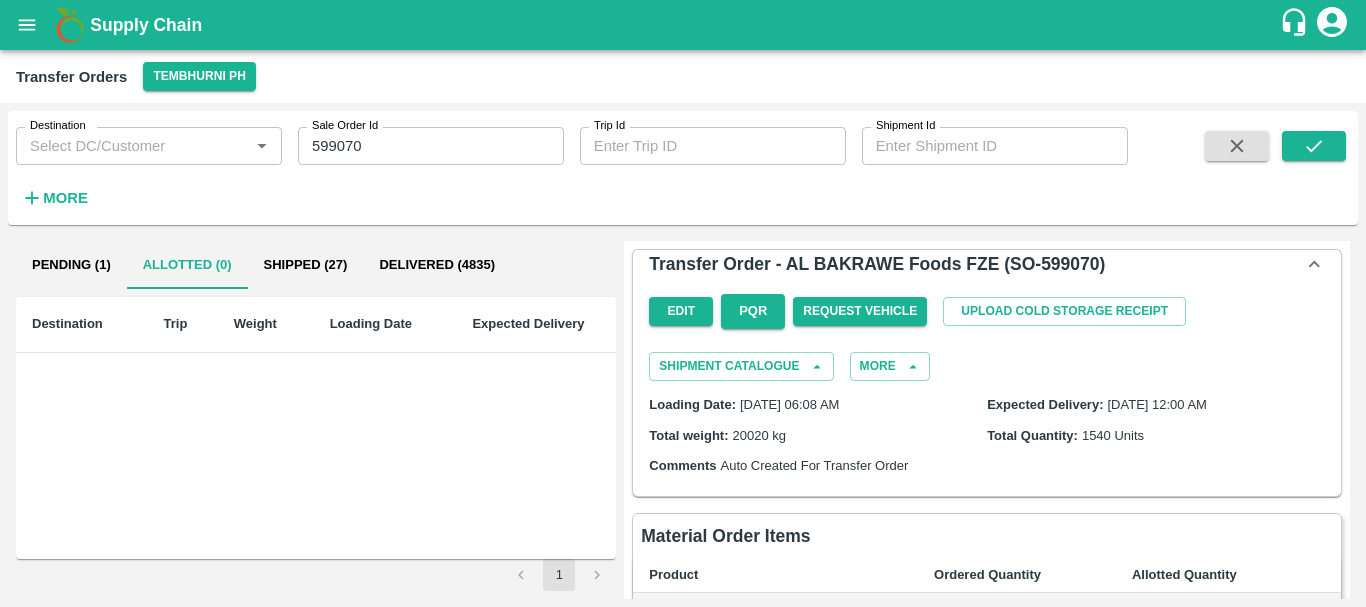 type 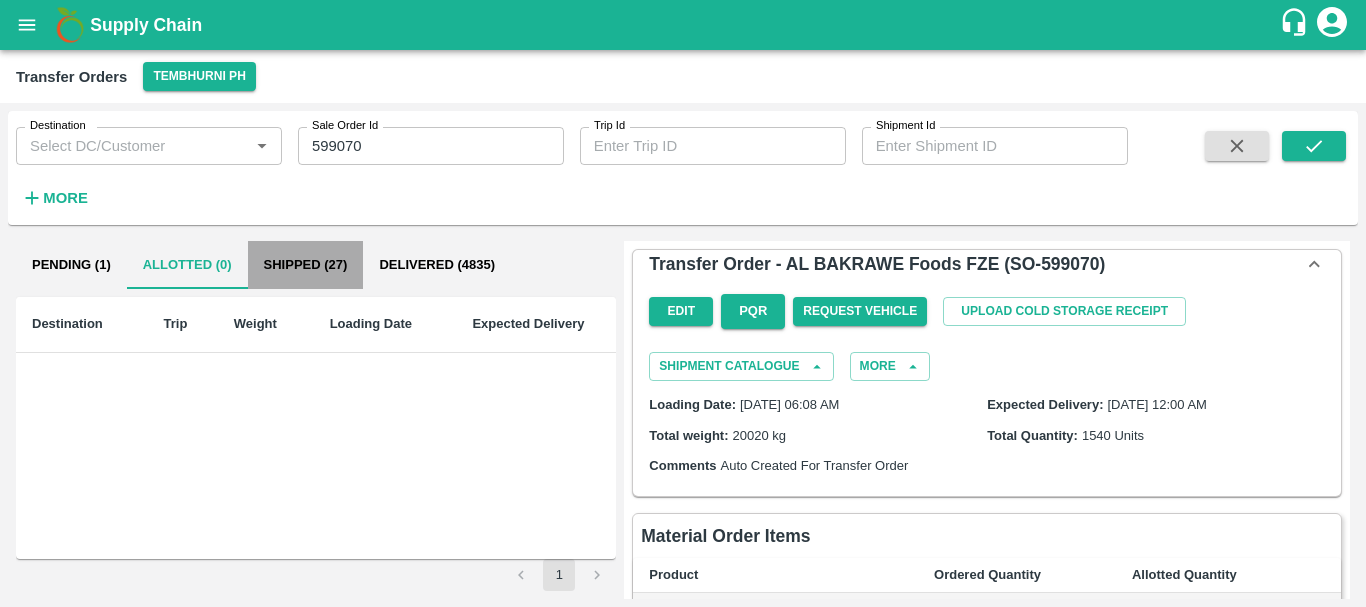 click on "Shipped (27)" at bounding box center [306, 265] 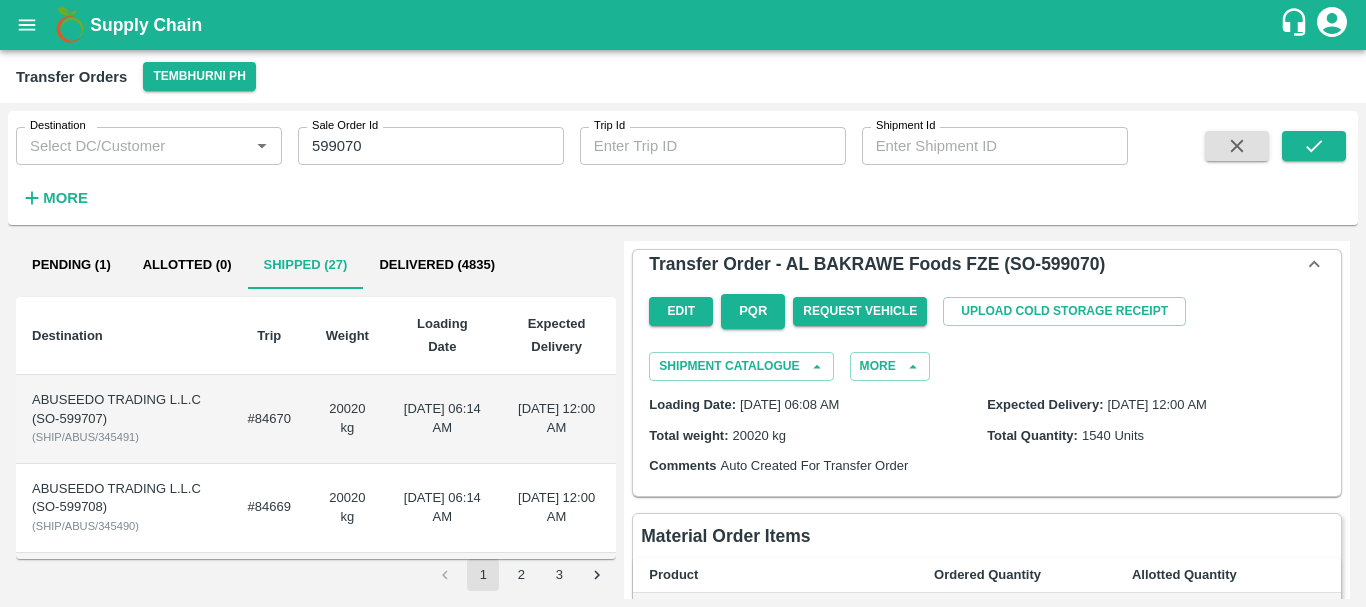 scroll, scrollTop: 703, scrollLeft: 0, axis: vertical 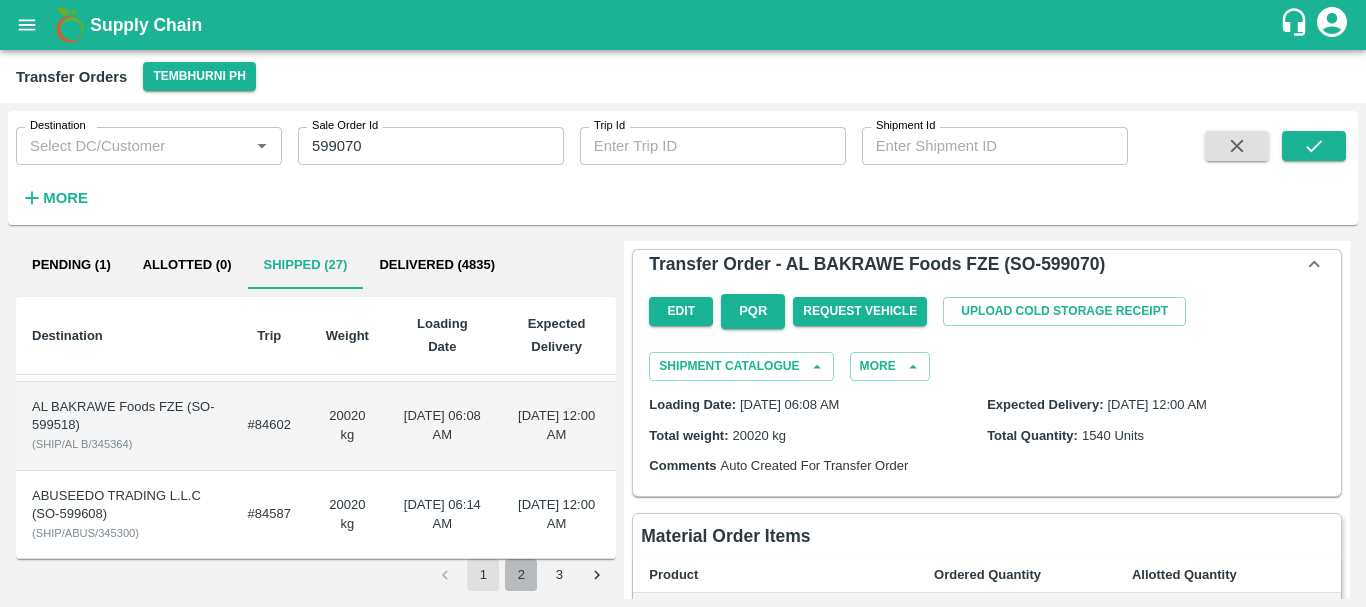 click on "2" at bounding box center [521, 575] 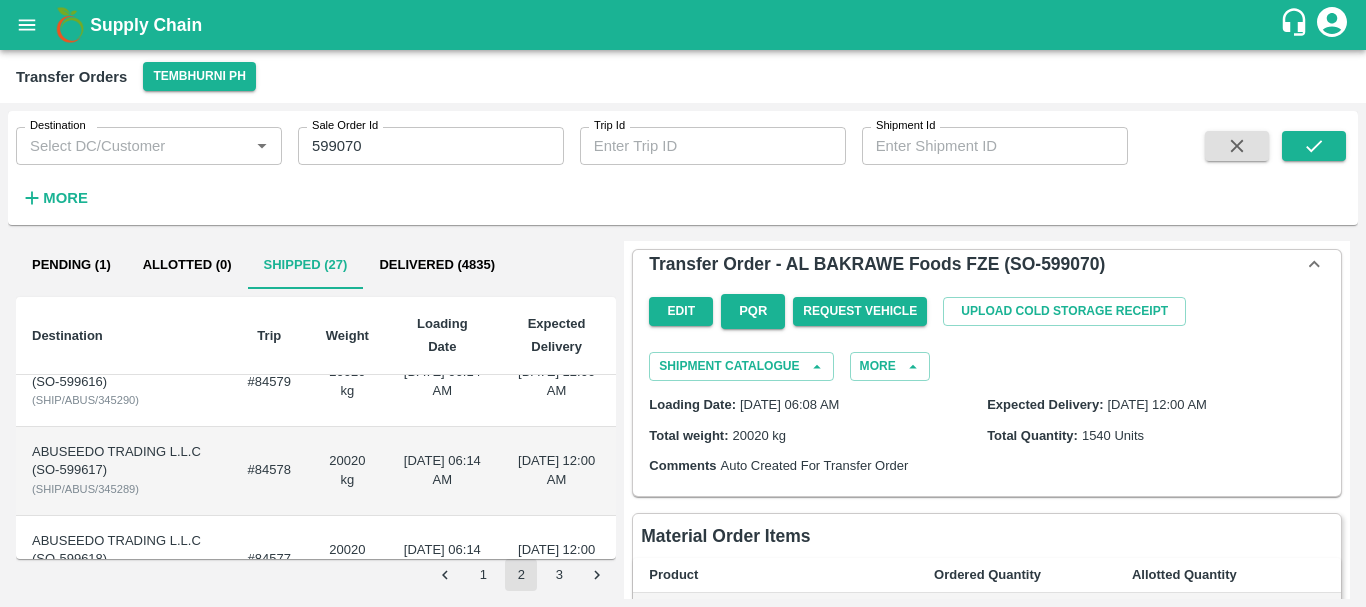 scroll, scrollTop: 703, scrollLeft: 0, axis: vertical 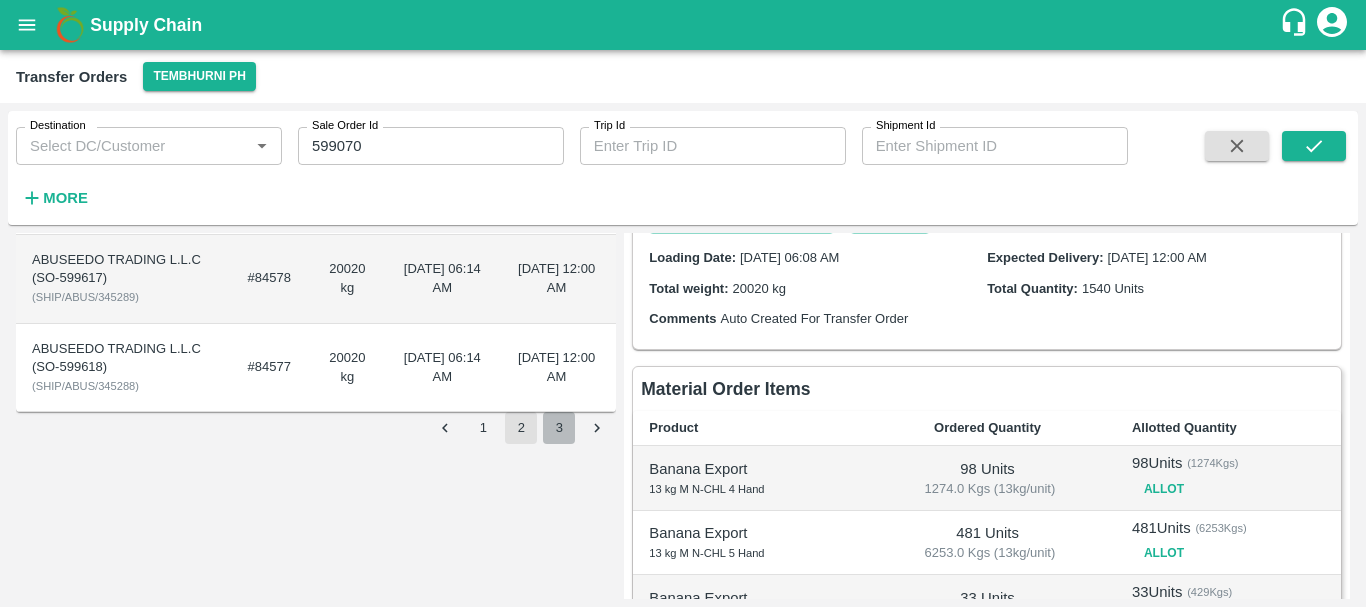 click on "3" at bounding box center (559, 428) 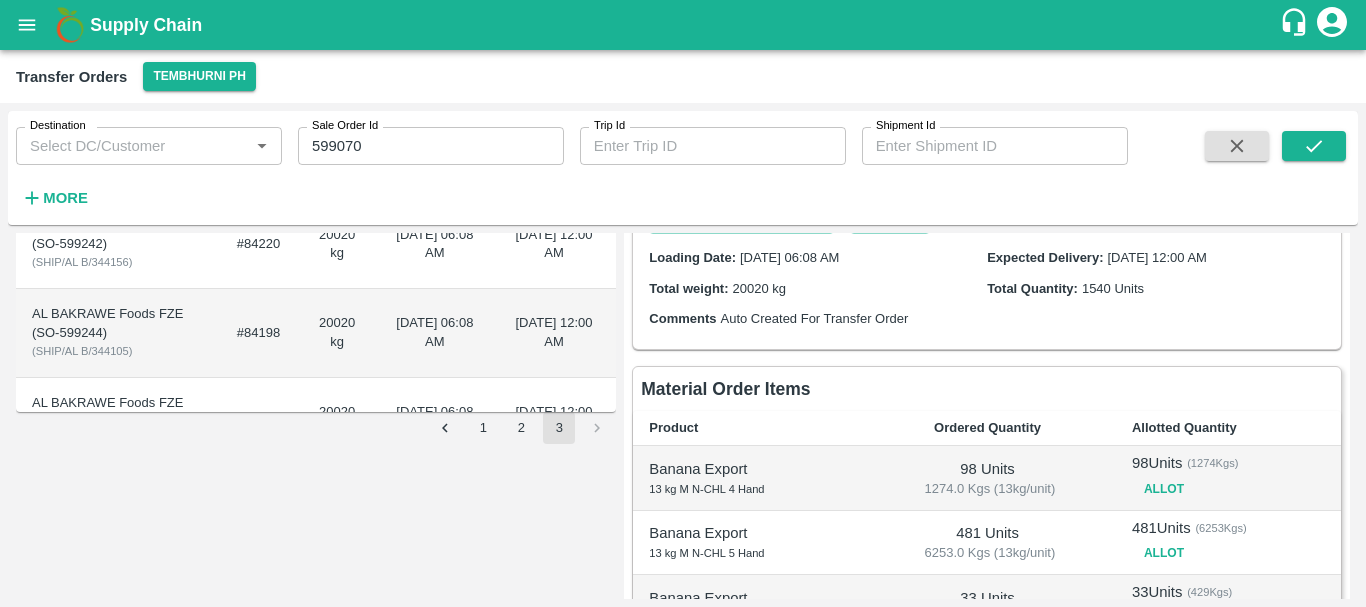 scroll, scrollTop: 437, scrollLeft: 0, axis: vertical 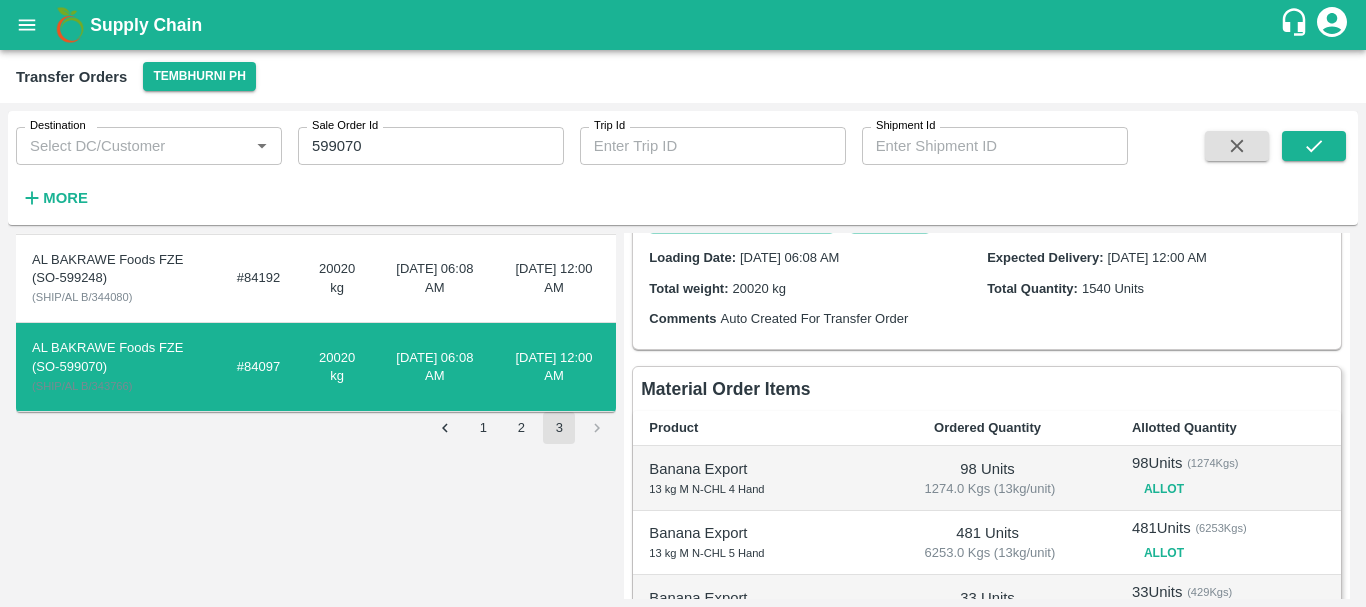 click on "#84097" at bounding box center [258, 367] 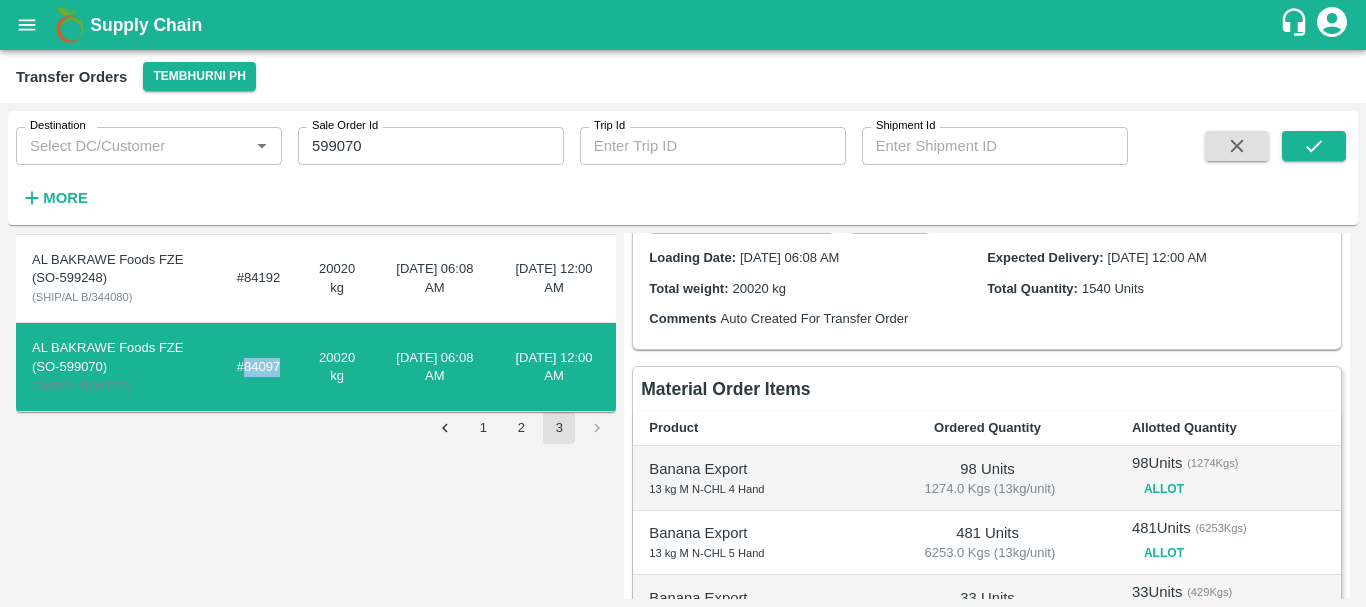 click on "#84097" at bounding box center [258, 367] 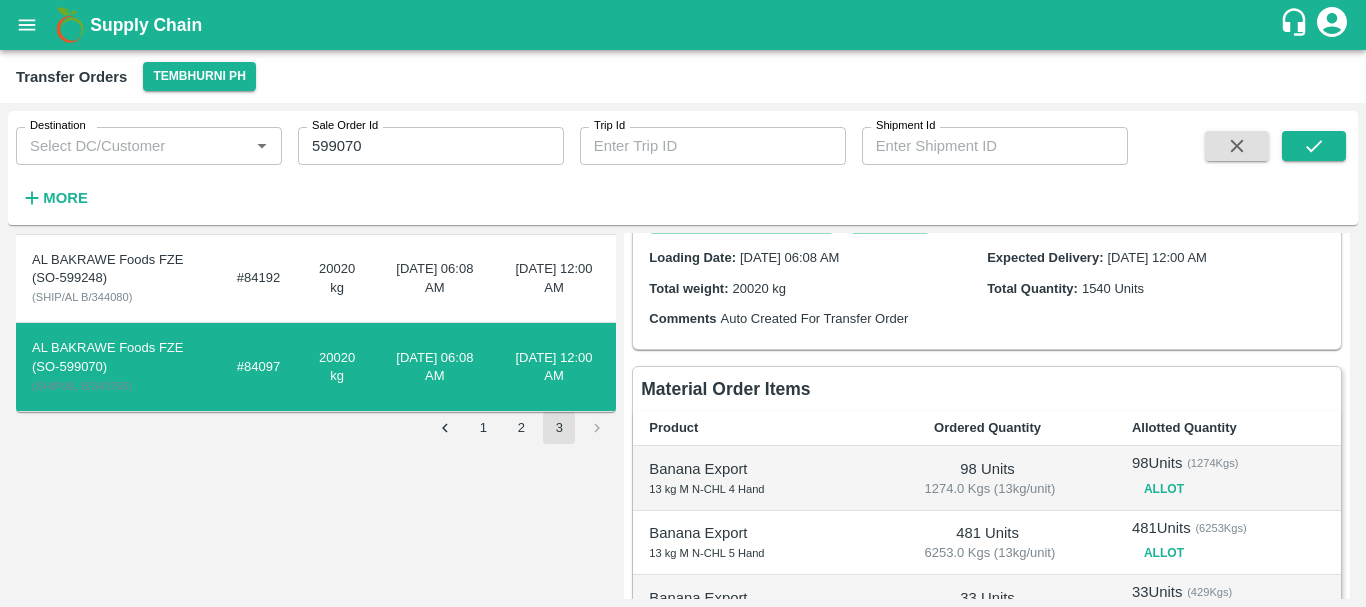 click on "Pending (1) Allotted (0) Shipped (27) Delivered (4835) Destination Trip Weight Loading Date Expected Delivery AL BAKRAWE Foods FZE (SO-599520) ( SHIP/AL B/345176 ) #84529 20020 kg 30 Jun 2025, 06:08 AM 23 Jul 2025, 12:00 AM AL BAKRAWE Foods FZE (SO-599521) ( SHIP/AL B/345175 ) #84528 20020 kg 30 Jun 2025, 06:08 AM 23 Jul 2025, 12:00 AM AL BAKRAWE Foods FZE (SO-599239) ( SHIP/AL B/344228 ) #84241 20020 kg 23 Jun 2025, 06:08 AM 16 Jul 2025, 12:00 AM AL BAKRAWE Foods FZE (SO-599242) ( SHIP/AL B/344156 ) #84220 20020 kg 23 Jun 2025, 06:08 AM 16 Jul 2025, 12:00 AM AL BAKRAWE Foods FZE (SO-599244) ( SHIP/AL B/344105 ) #84198 20020 kg 23 Jun 2025, 06:08 AM 16 Jul 2025, 12:00 AM AL BAKRAWE Foods FZE (SO-599248) ( SHIP/AL B/344080 ) #84192 20020 kg 23 Jun 2025, 06:08 AM 16 Jul 2025, 12:00 AM AL BAKRAWE Foods FZE (SO-599070) ( SHIP/AL B/343766 ) #84097 20020 kg 22 Jun 2025, 06:08 AM 15 Jul 2025, 12:00 AM 1 2 3 Transfer Order - AL BAKRAWE Foods FZE (SO-599070) Edit PQR Request Vehicle Upload Cold Storage Receipt More 98" at bounding box center [683, 416] 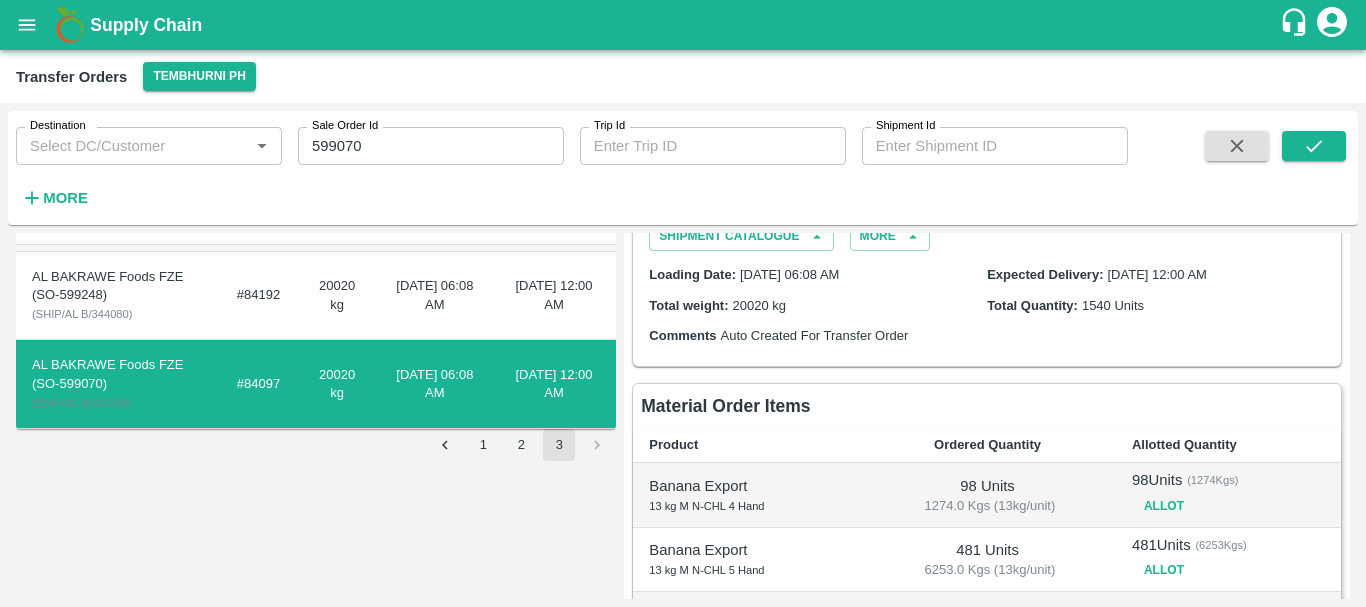 scroll, scrollTop: 130, scrollLeft: 0, axis: vertical 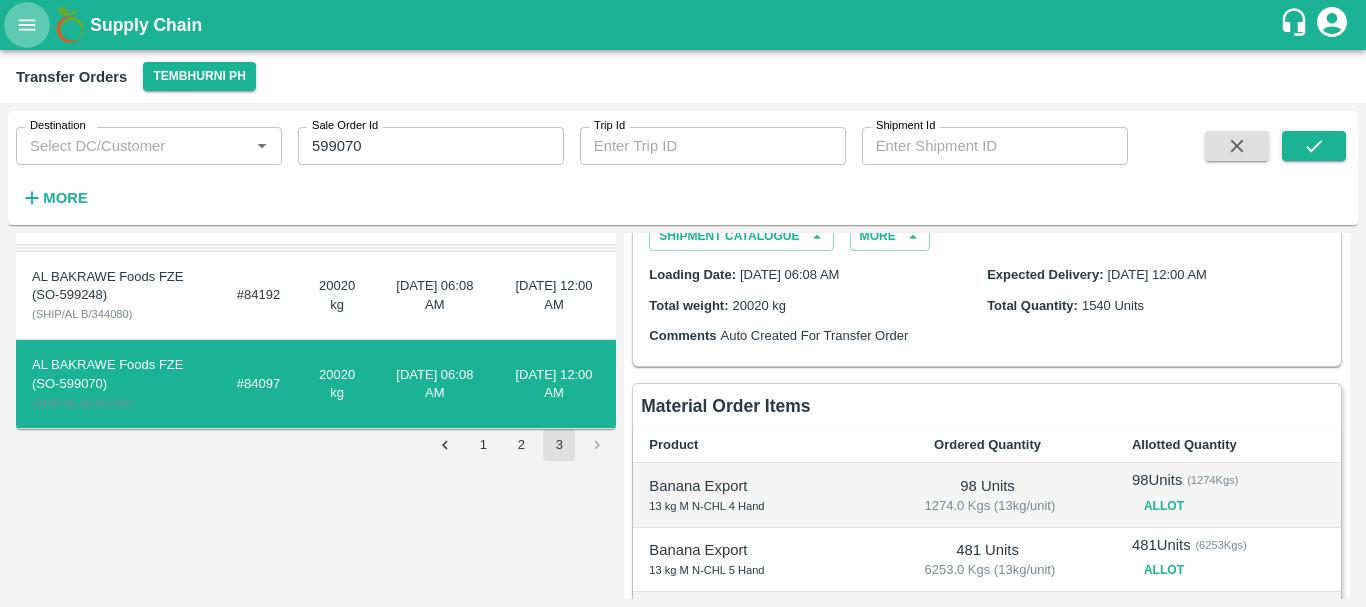 click 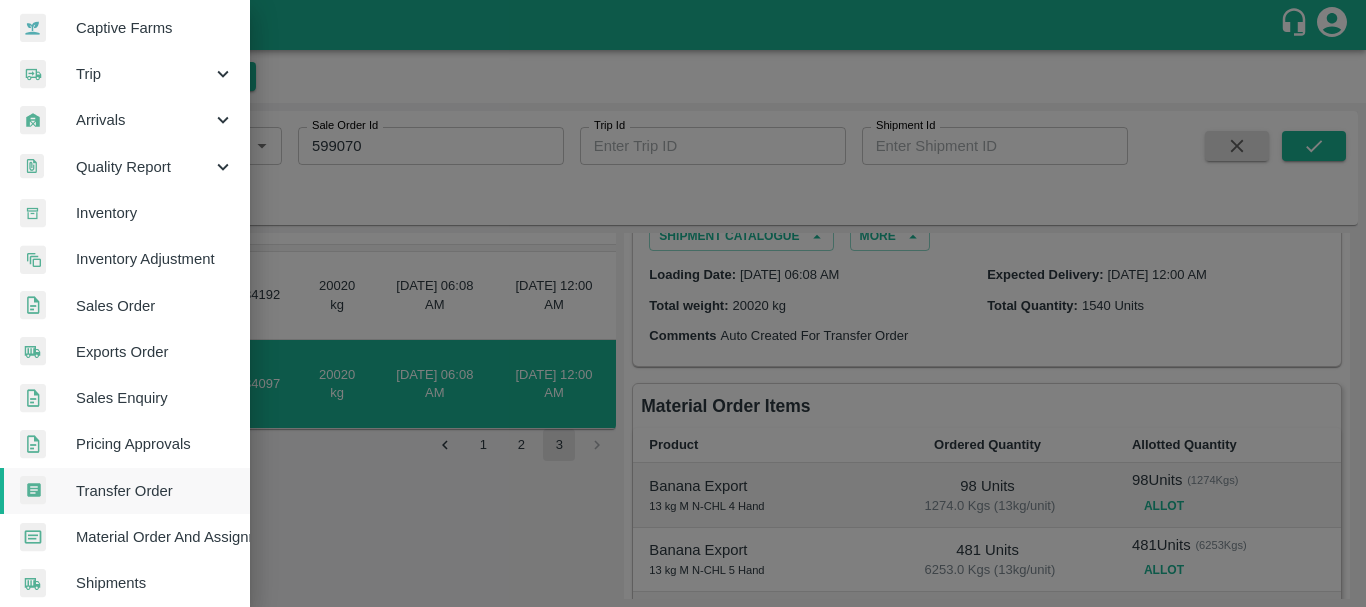 scroll, scrollTop: 194, scrollLeft: 0, axis: vertical 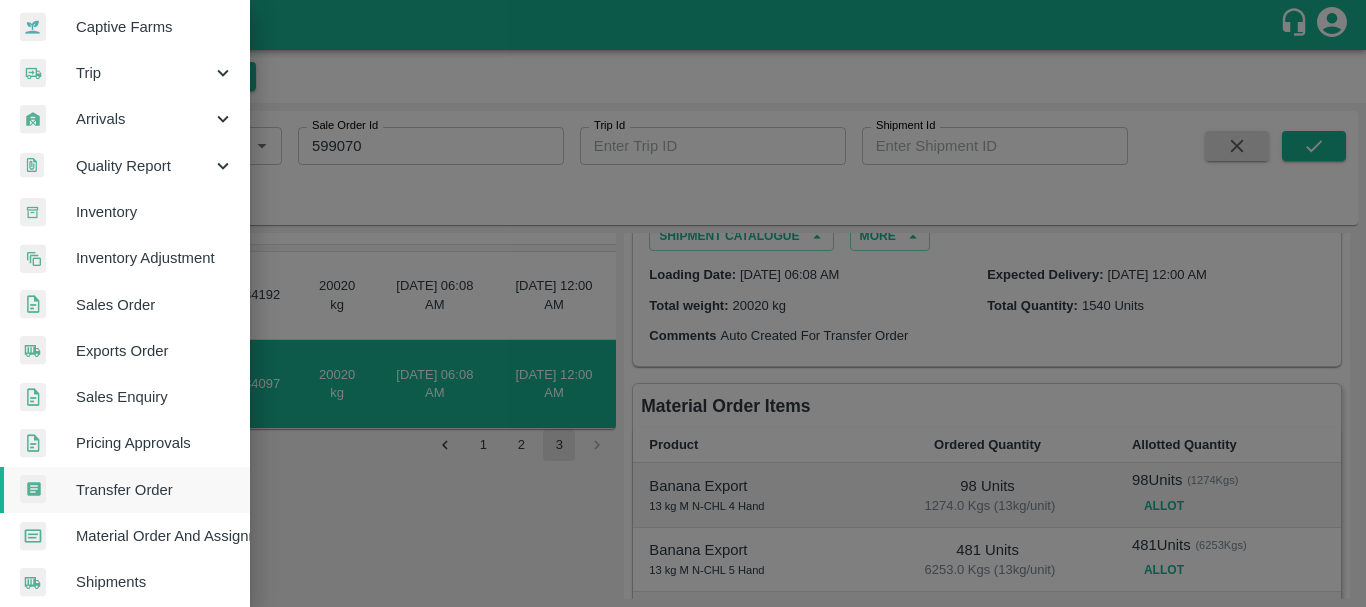 click on "Exports Order" at bounding box center [155, 351] 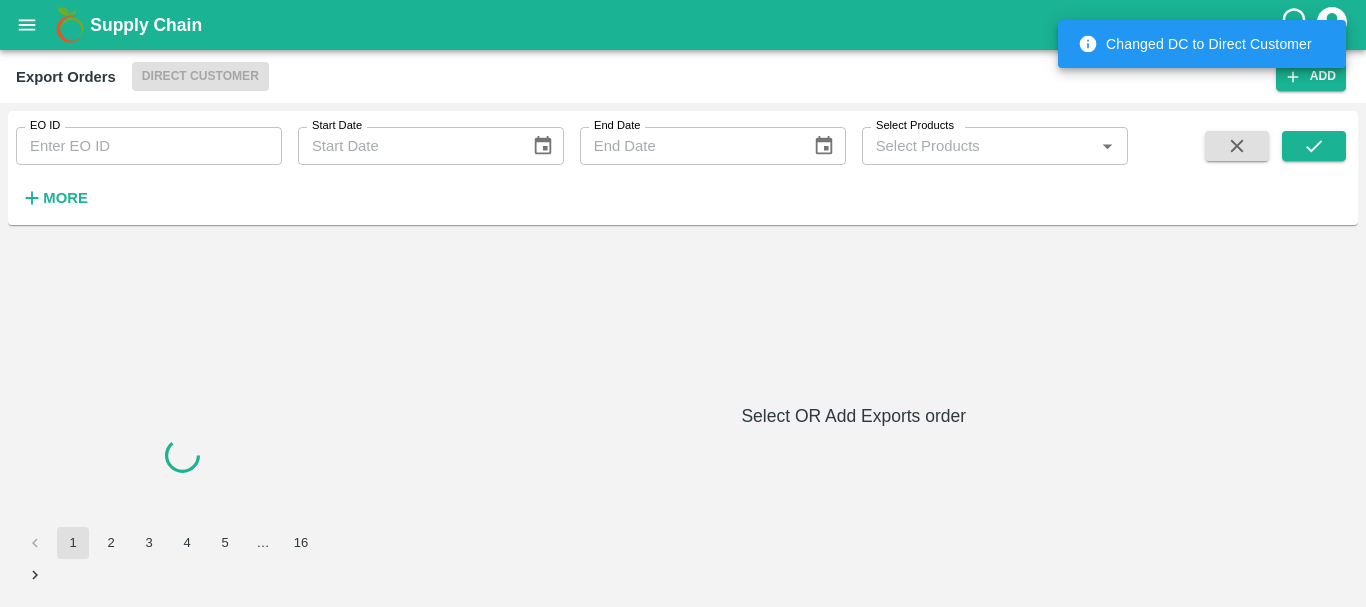 click on "EO ID" at bounding box center (149, 146) 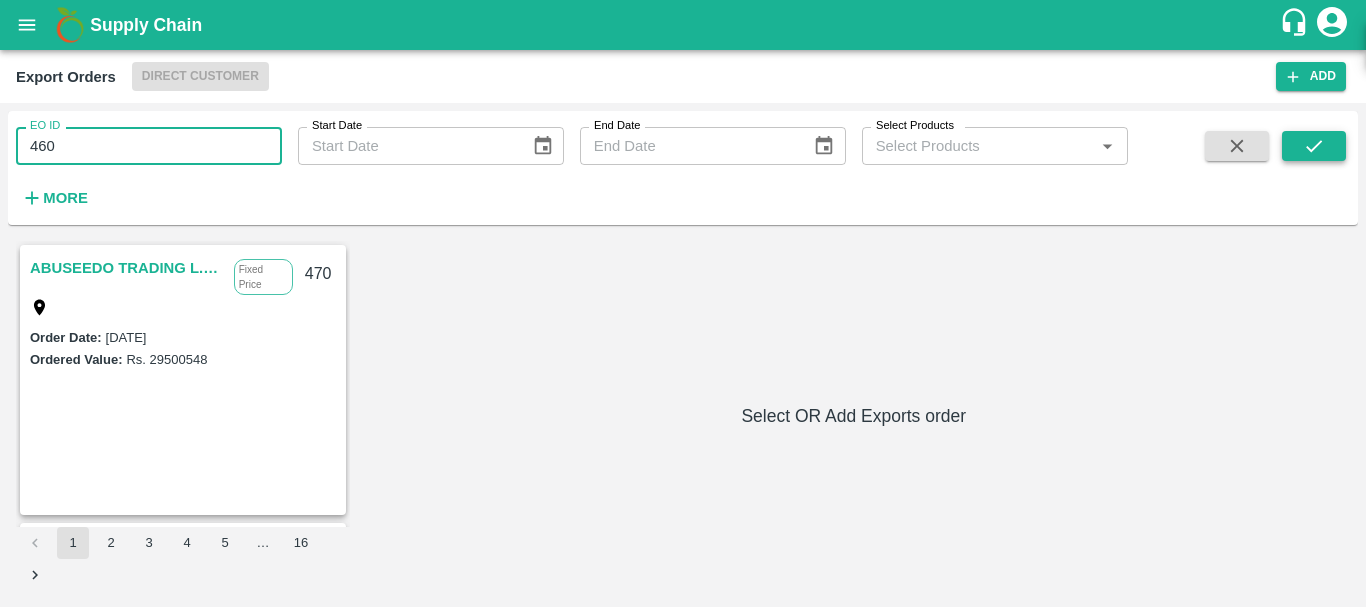 type on "460" 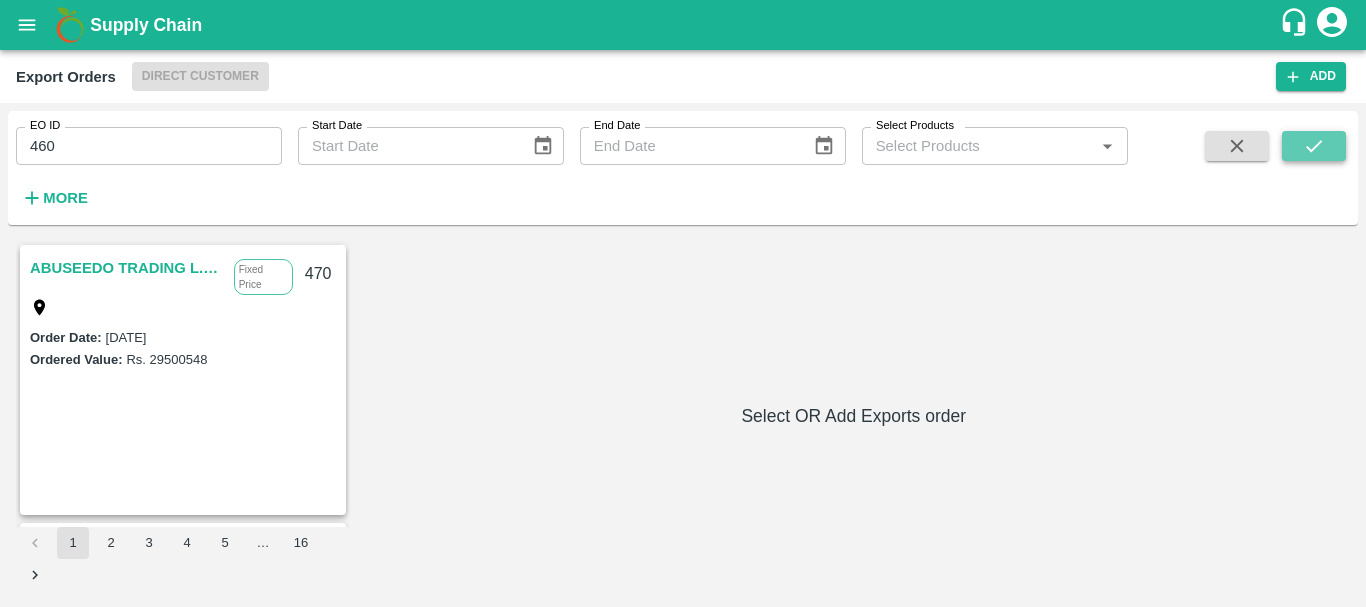 click at bounding box center (1314, 146) 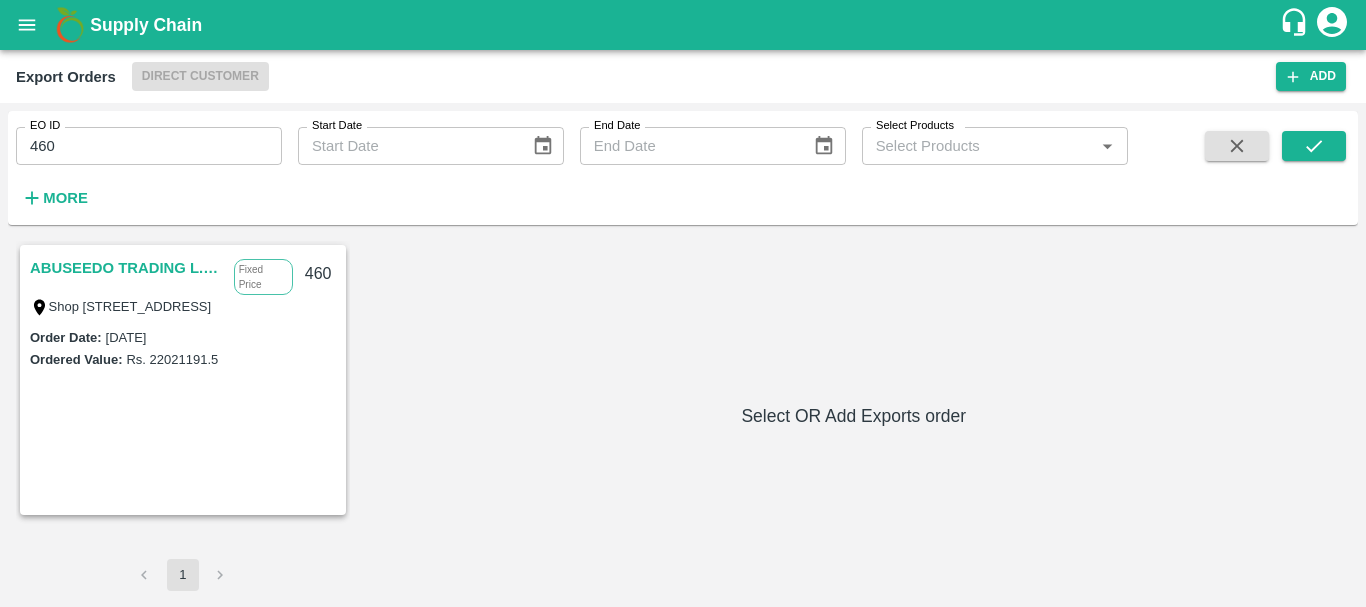 click on "ABUSEEDO TRADING L.L.C" at bounding box center [127, 268] 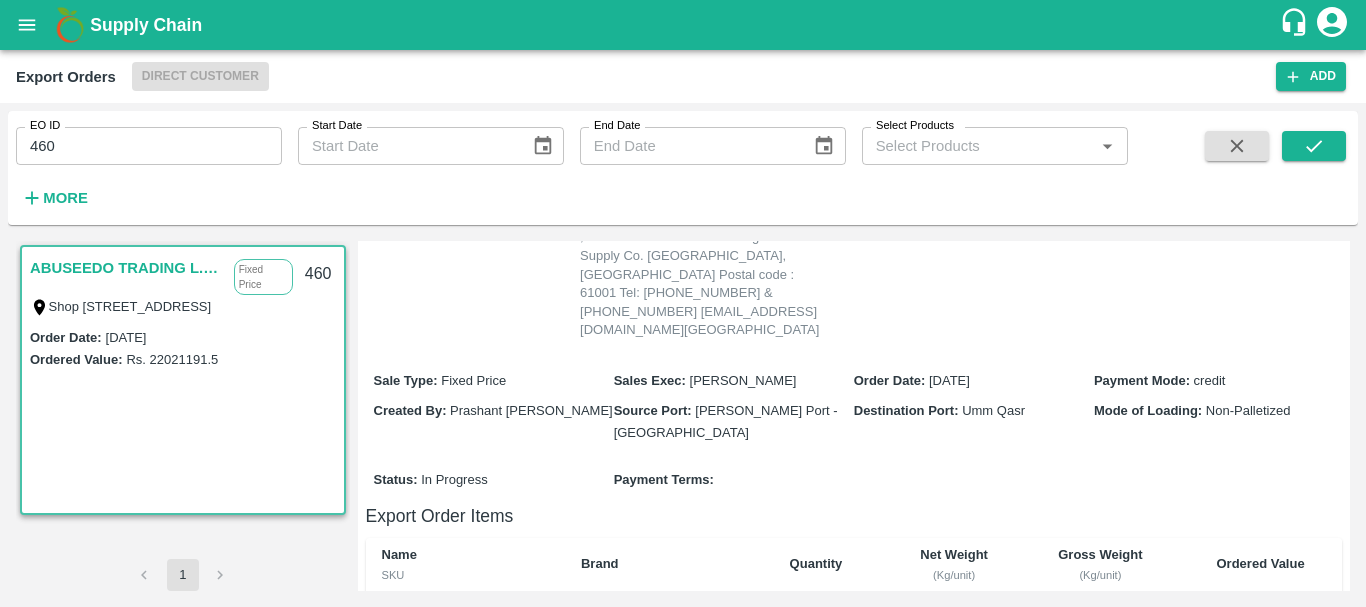 scroll, scrollTop: 0, scrollLeft: 0, axis: both 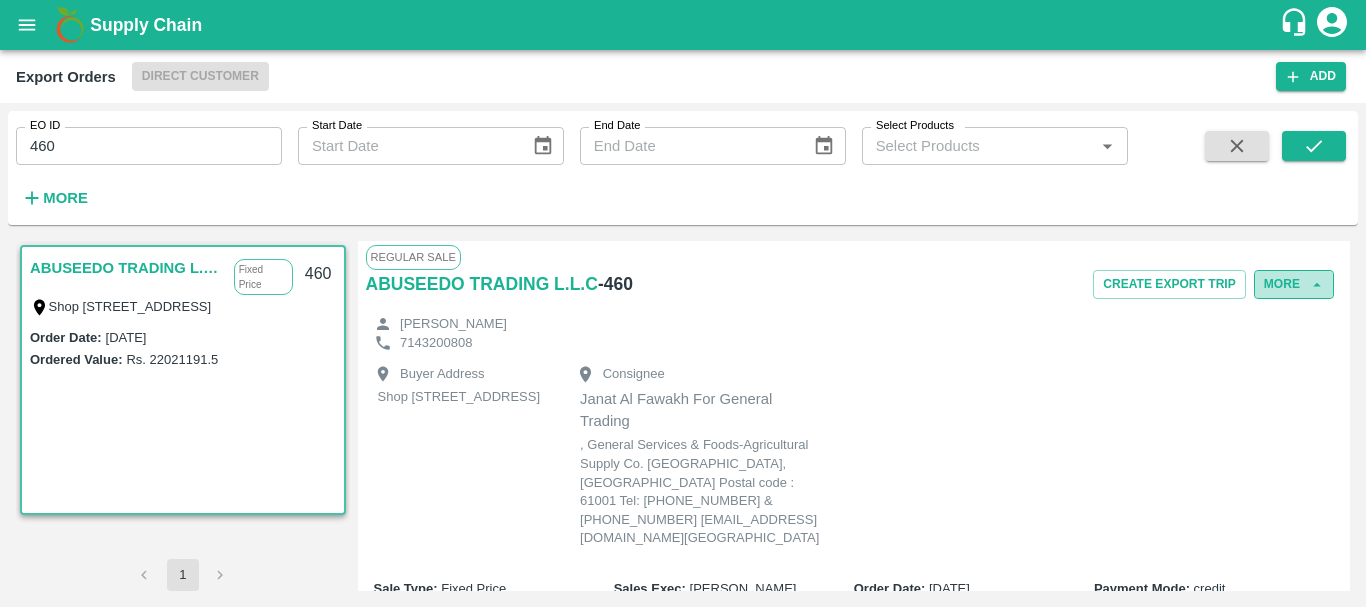 click on "More" at bounding box center (1294, 284) 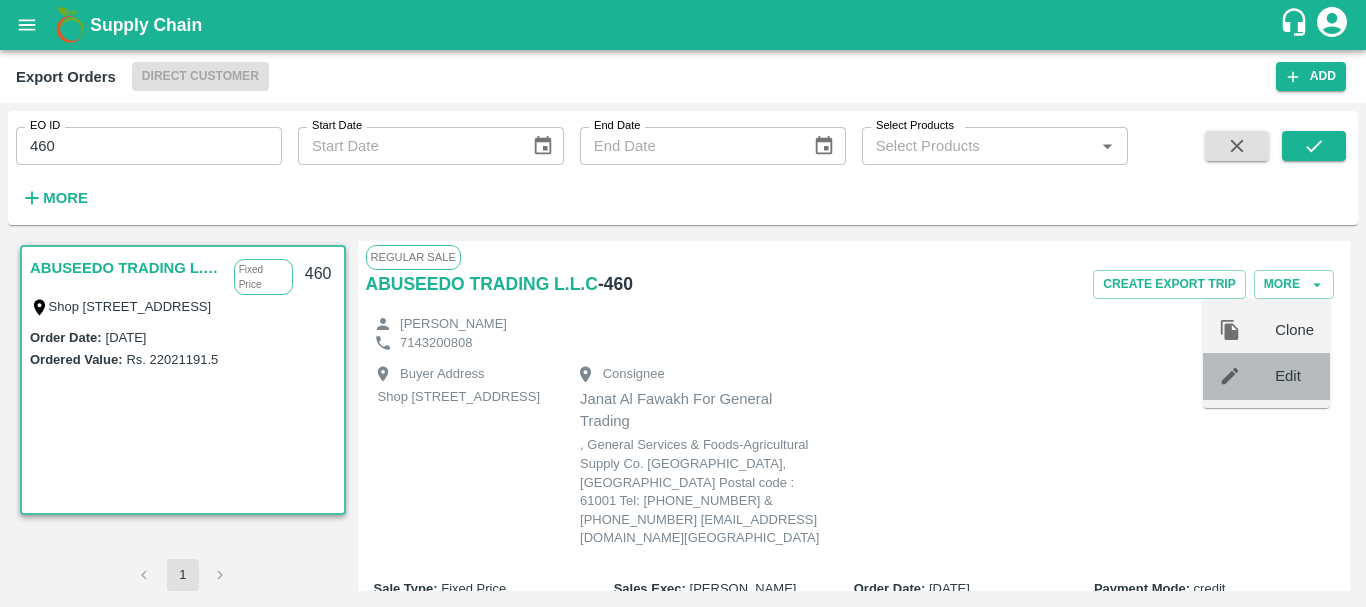 click on "Edit" at bounding box center [1294, 376] 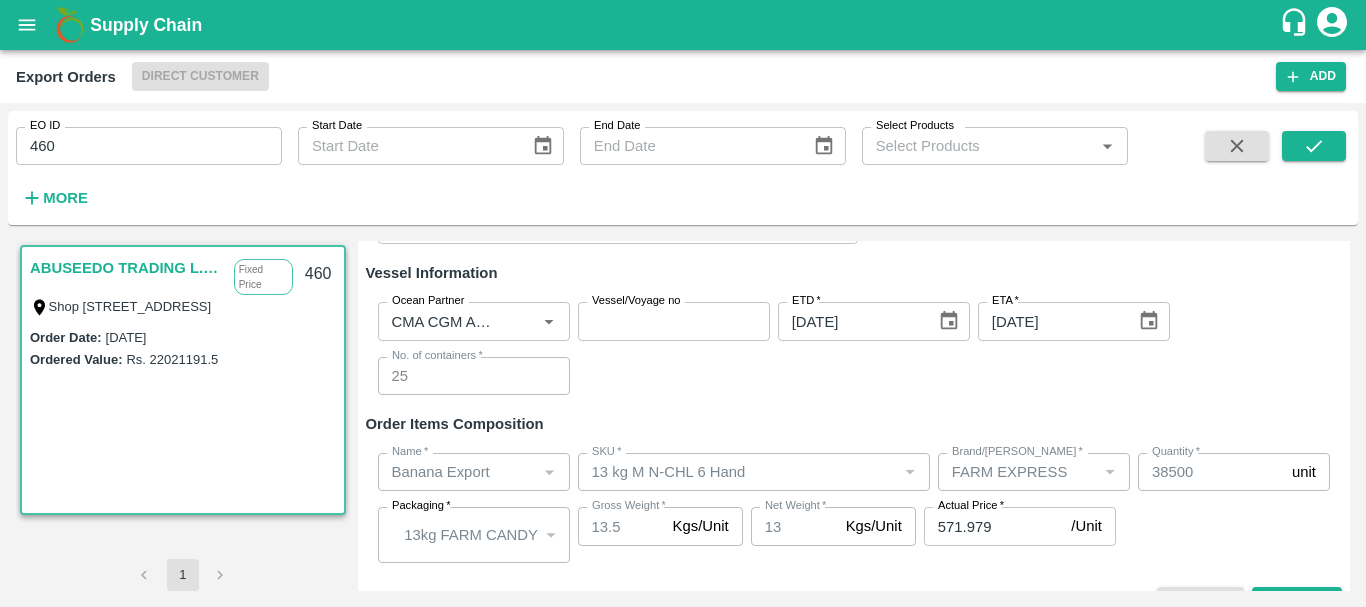 scroll, scrollTop: 469, scrollLeft: 0, axis: vertical 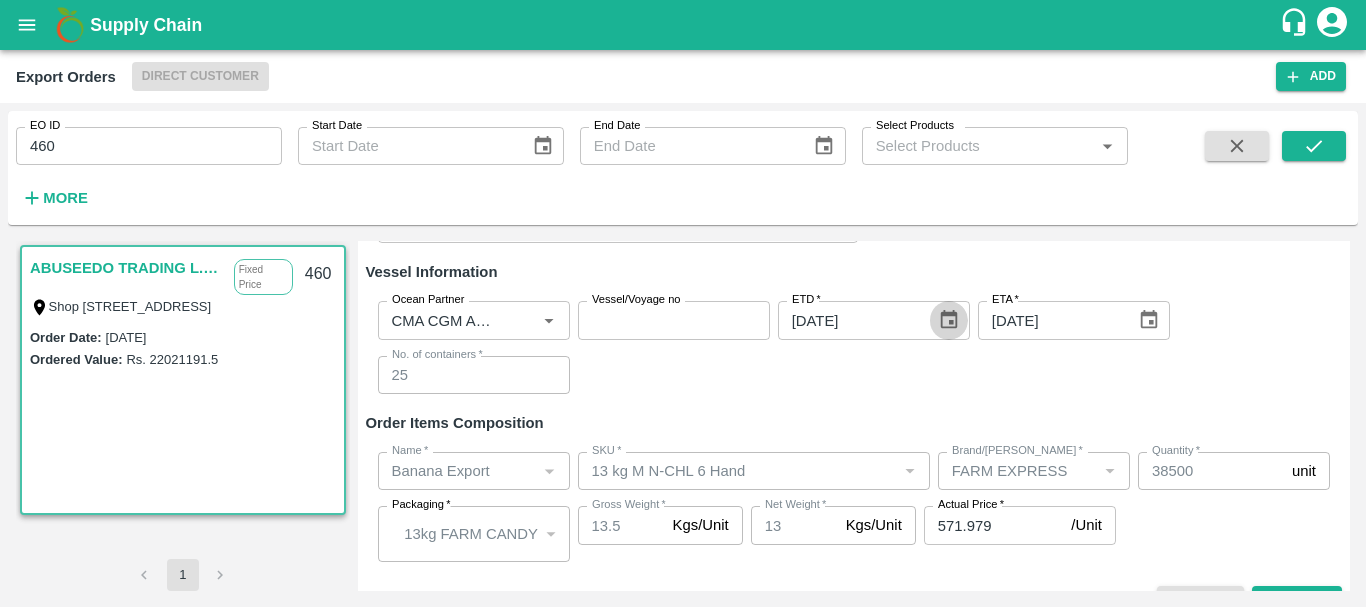 click 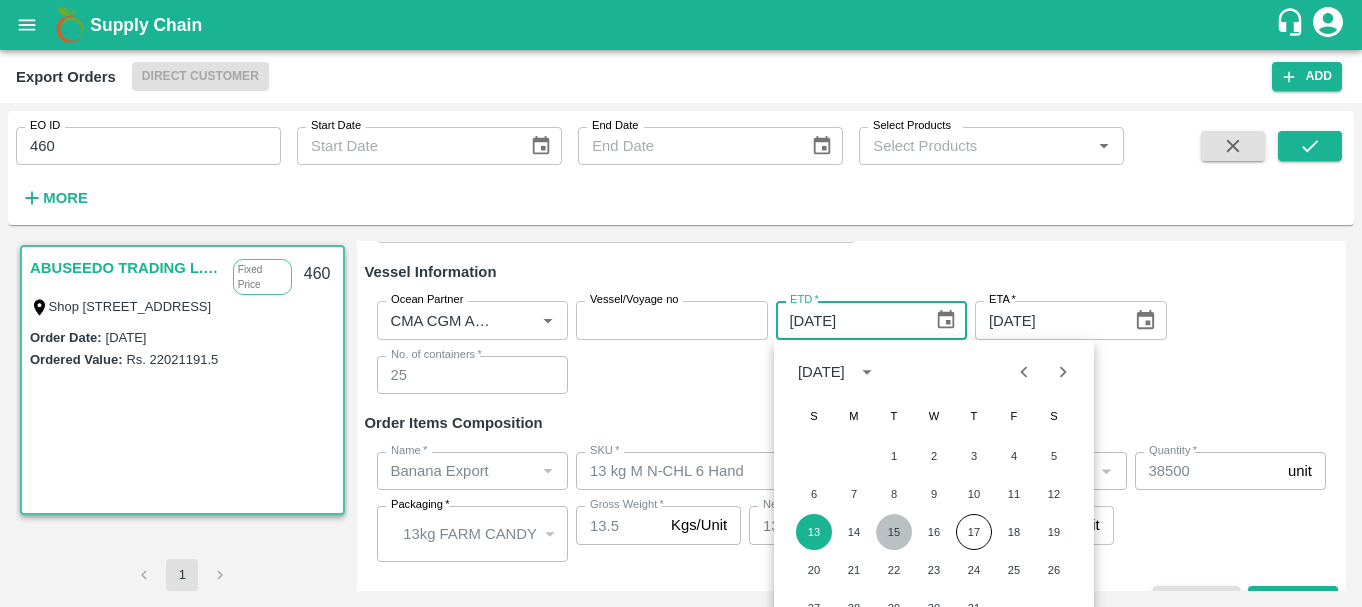click on "15" at bounding box center (894, 532) 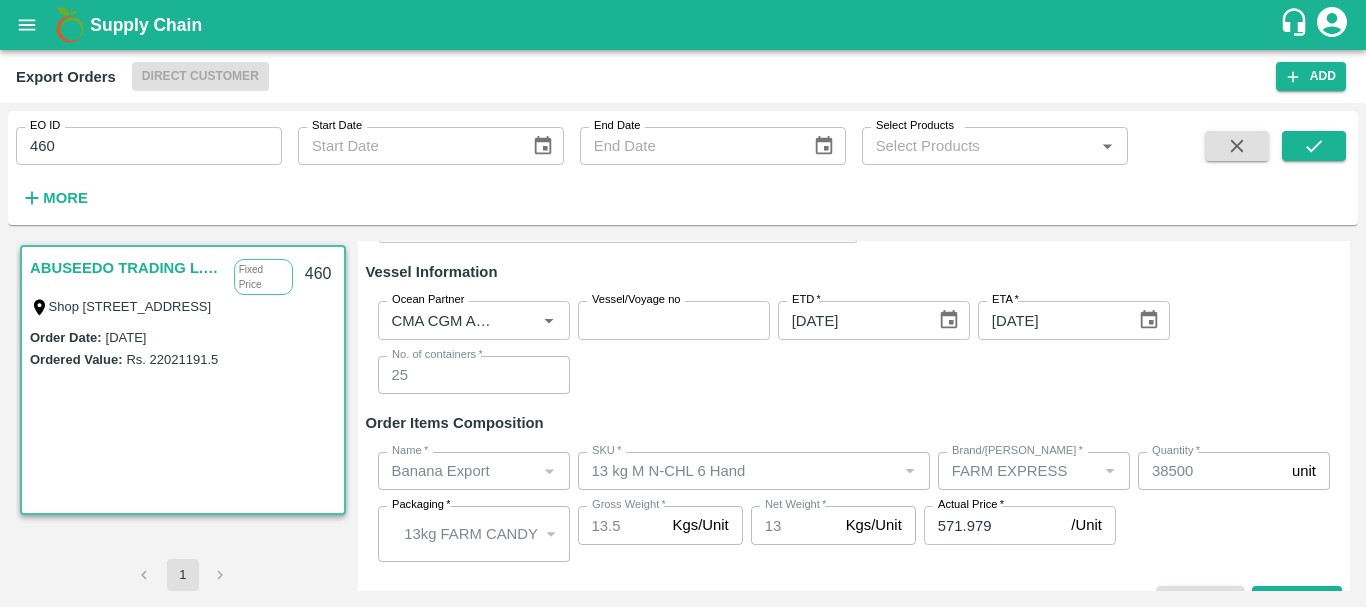 click on "Ocean Partner Ocean Partner Vessel/Voyage no Vessel/Voyage no ETD   * 15/07/2025 ETD ETA   * 13/07/2025 ETA No. of containers   * 25 No. of containers" at bounding box center [854, 347] 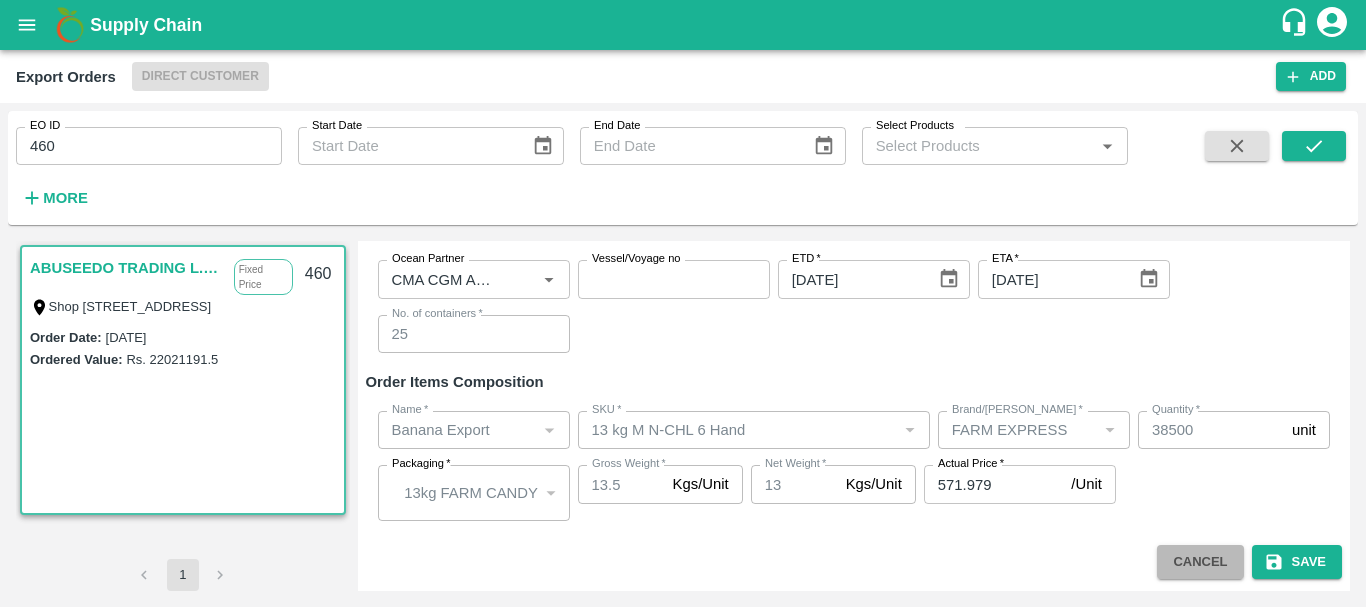 click on "Cancel" at bounding box center [1200, 562] 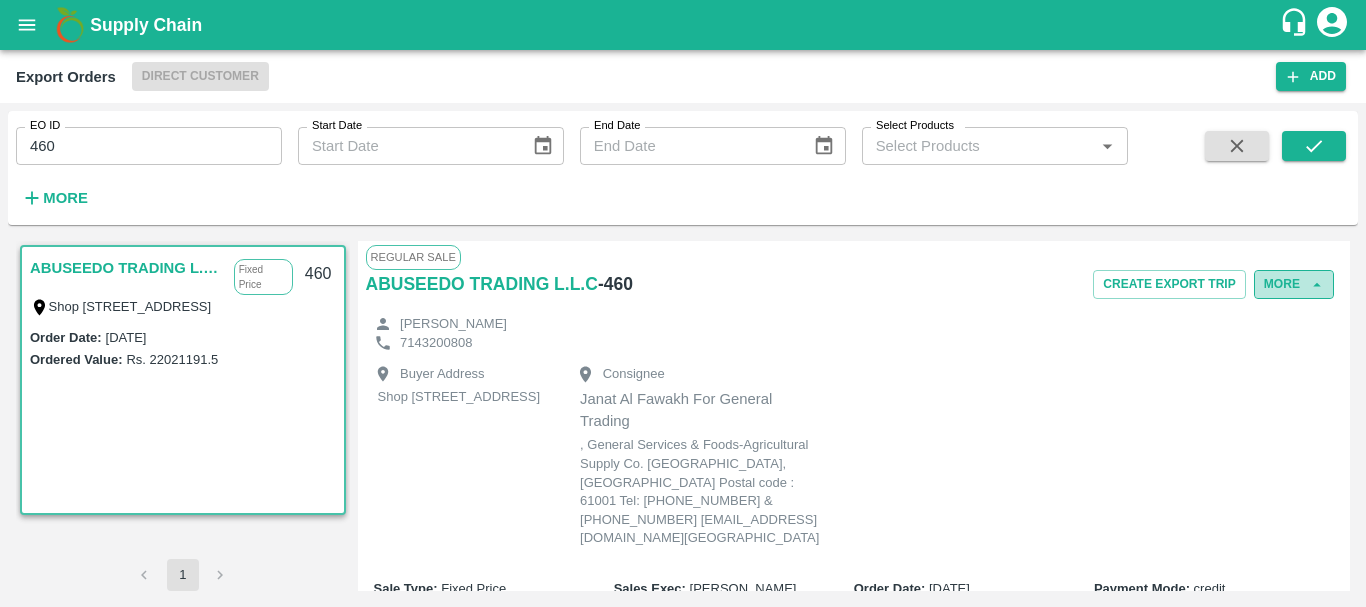 click on "More" at bounding box center [1294, 284] 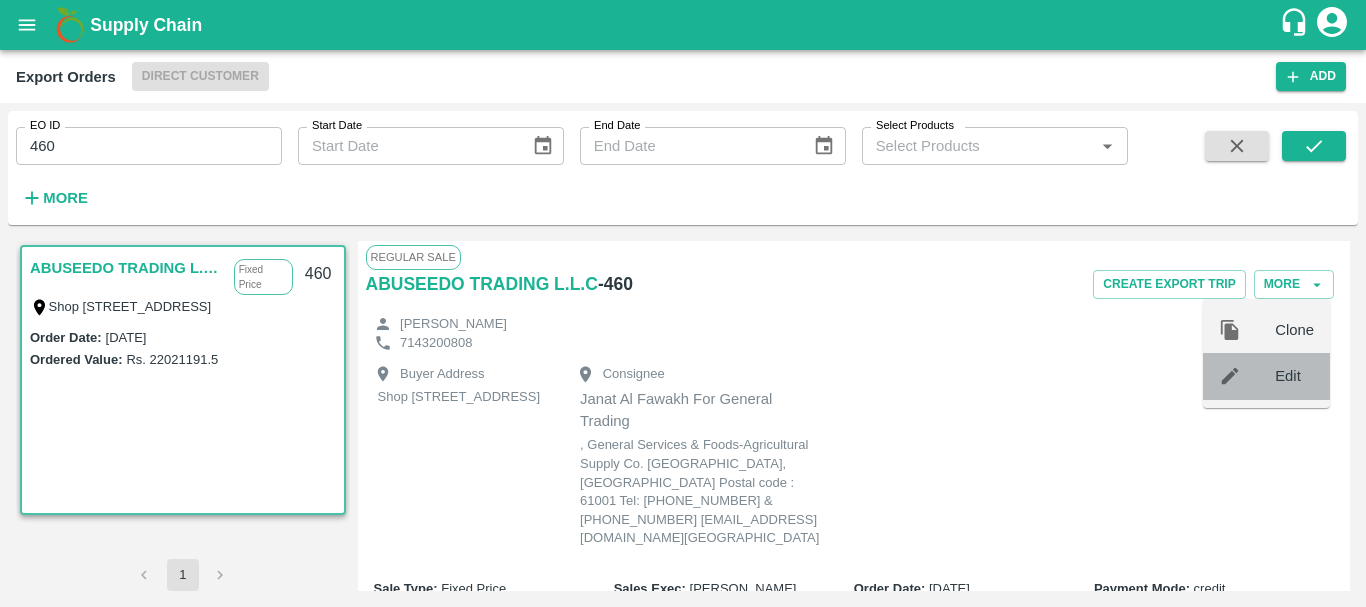 click on "Edit" at bounding box center (1266, 376) 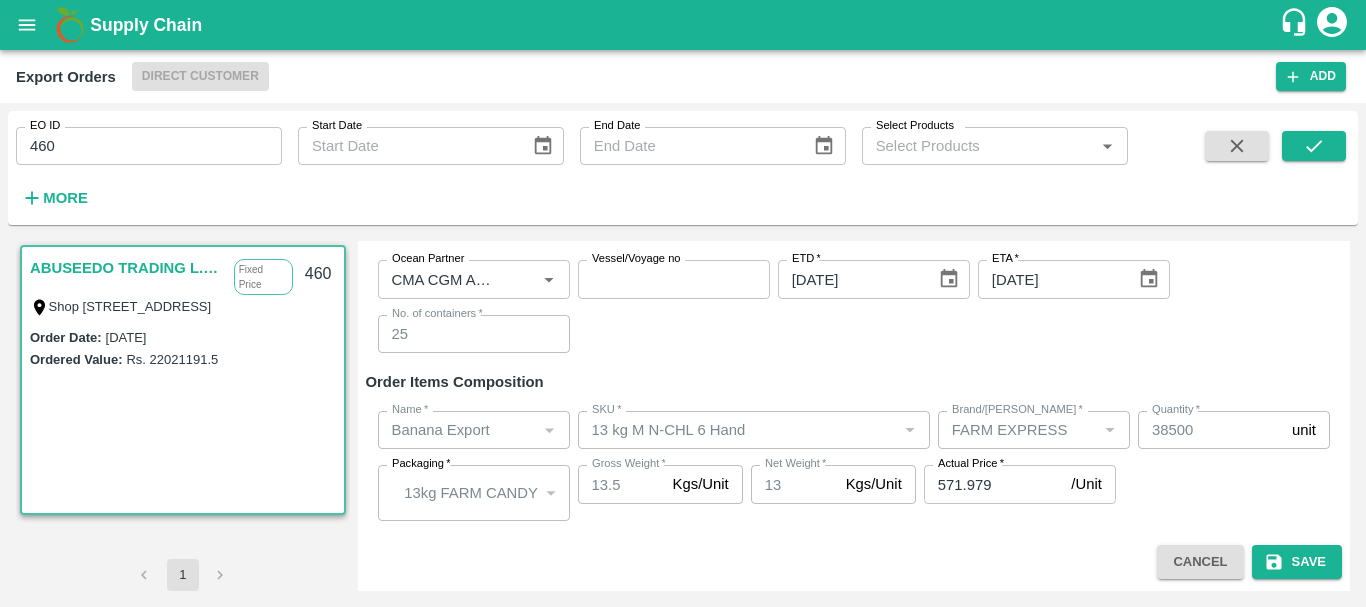 scroll, scrollTop: 386, scrollLeft: 0, axis: vertical 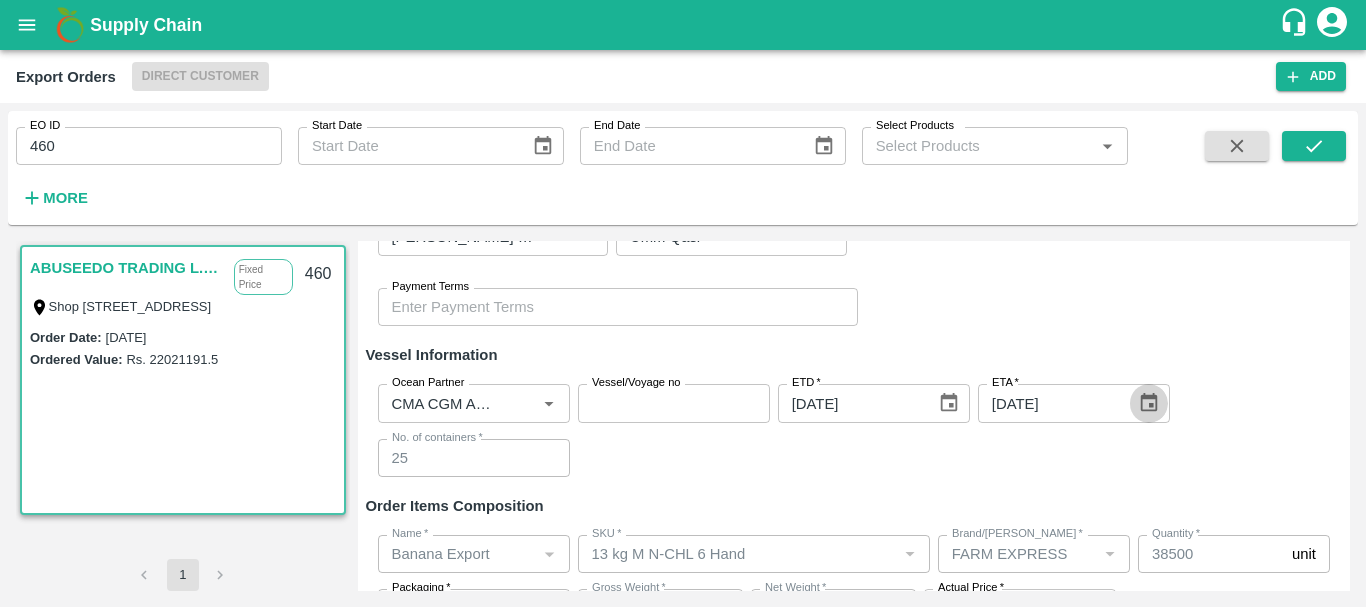 click 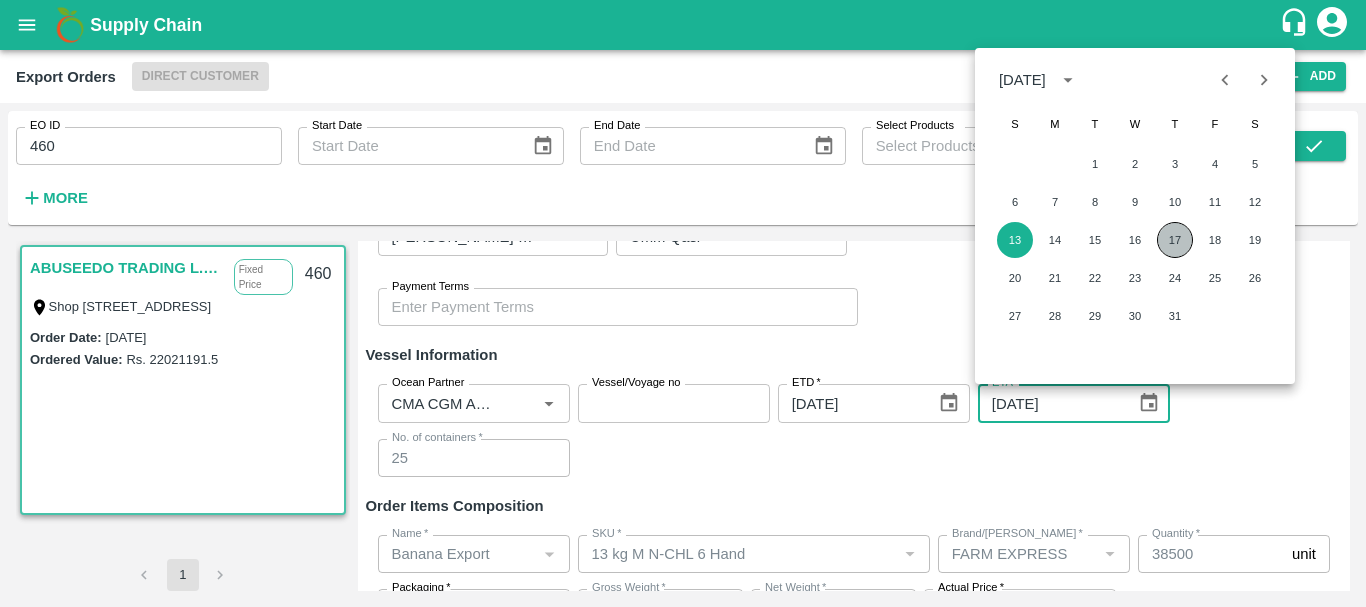 click on "17" at bounding box center [1175, 240] 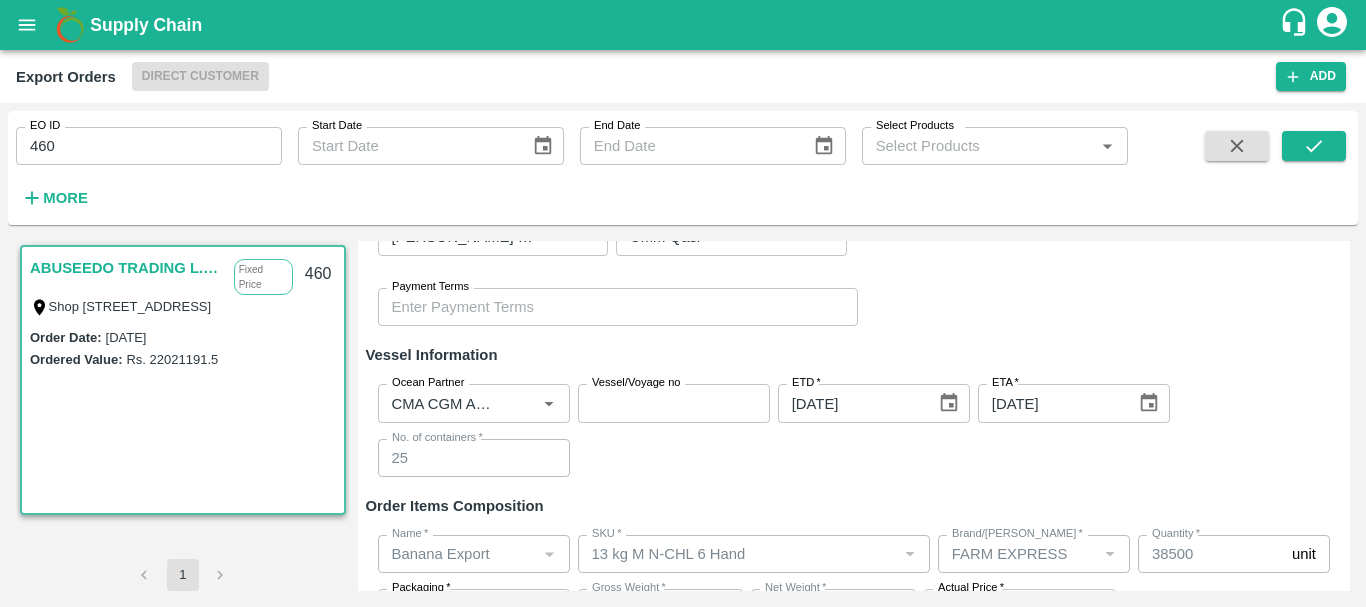 click on "Ocean Partner Ocean Partner Vessel/Voyage no Vessel/Voyage no ETD   * 13/07/2025 ETD ETA   * 17/07/2025 ETA No. of containers   * 25 No. of containers" at bounding box center [854, 430] 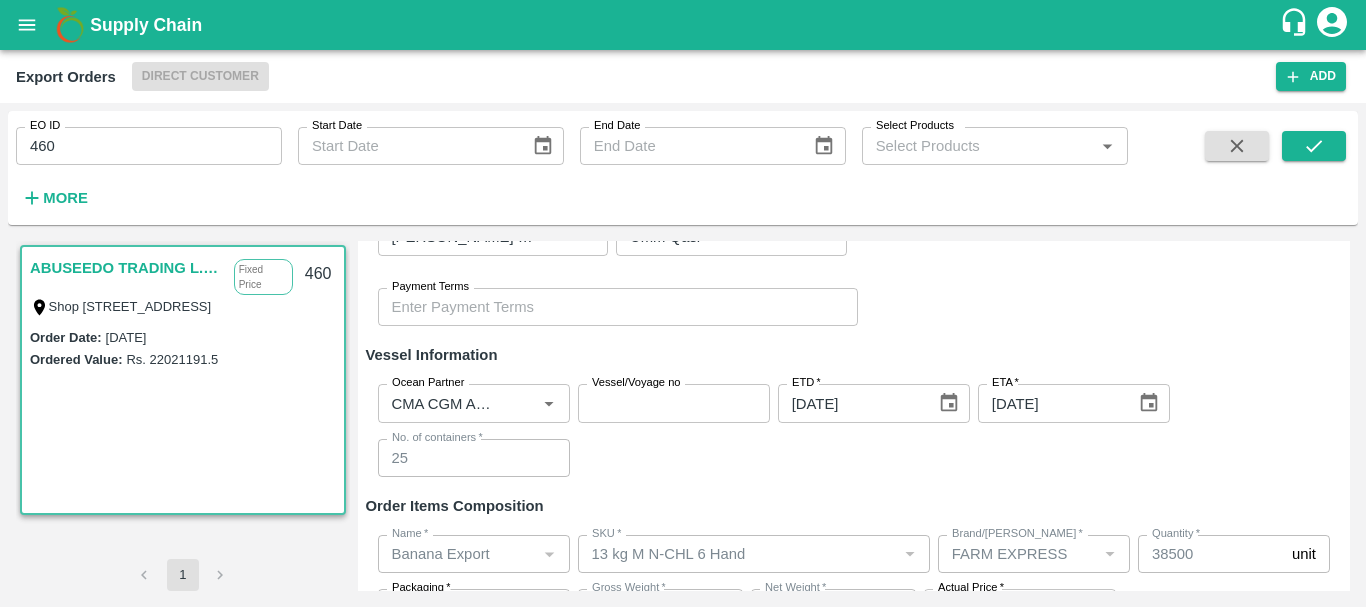scroll, scrollTop: 510, scrollLeft: 0, axis: vertical 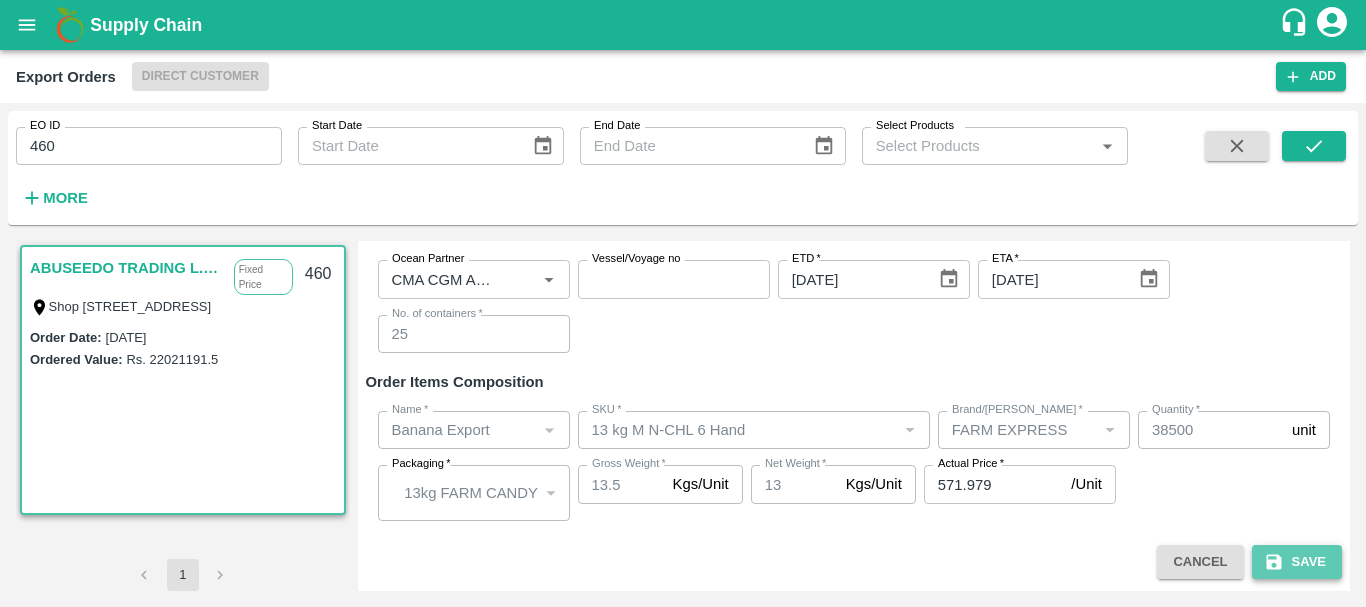 click on "Save" at bounding box center [1297, 562] 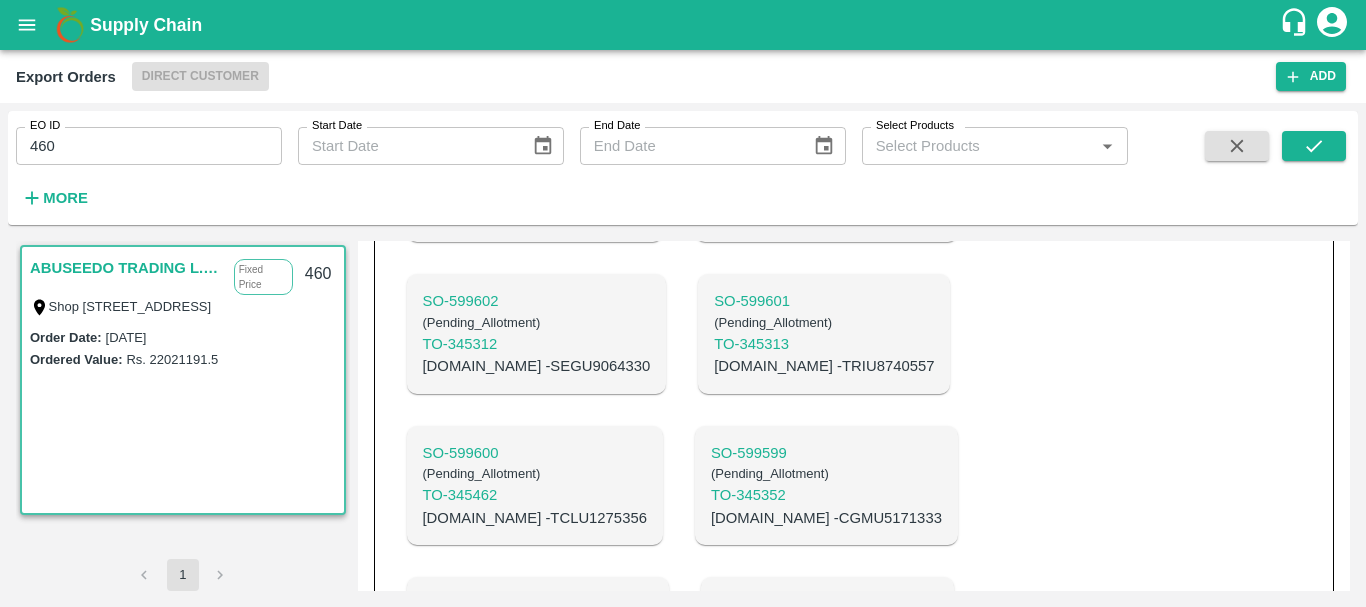 scroll, scrollTop: 2185, scrollLeft: 0, axis: vertical 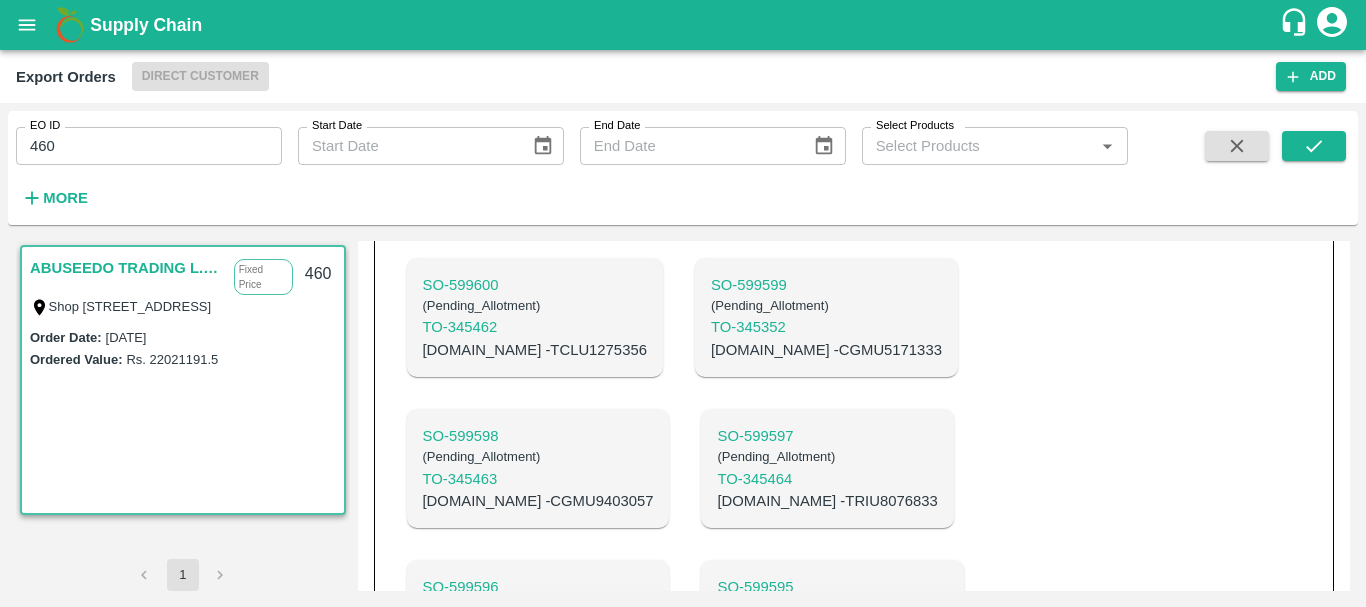 click on "SO- 599594" at bounding box center (535, 738) 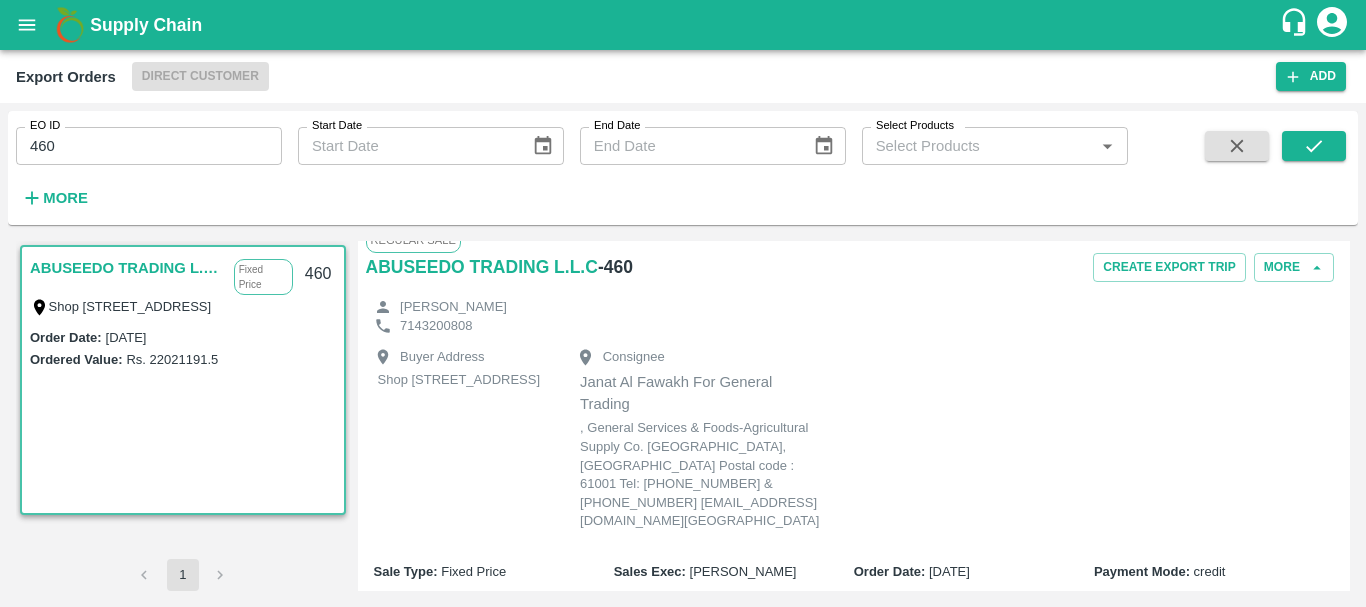 scroll, scrollTop: 0, scrollLeft: 0, axis: both 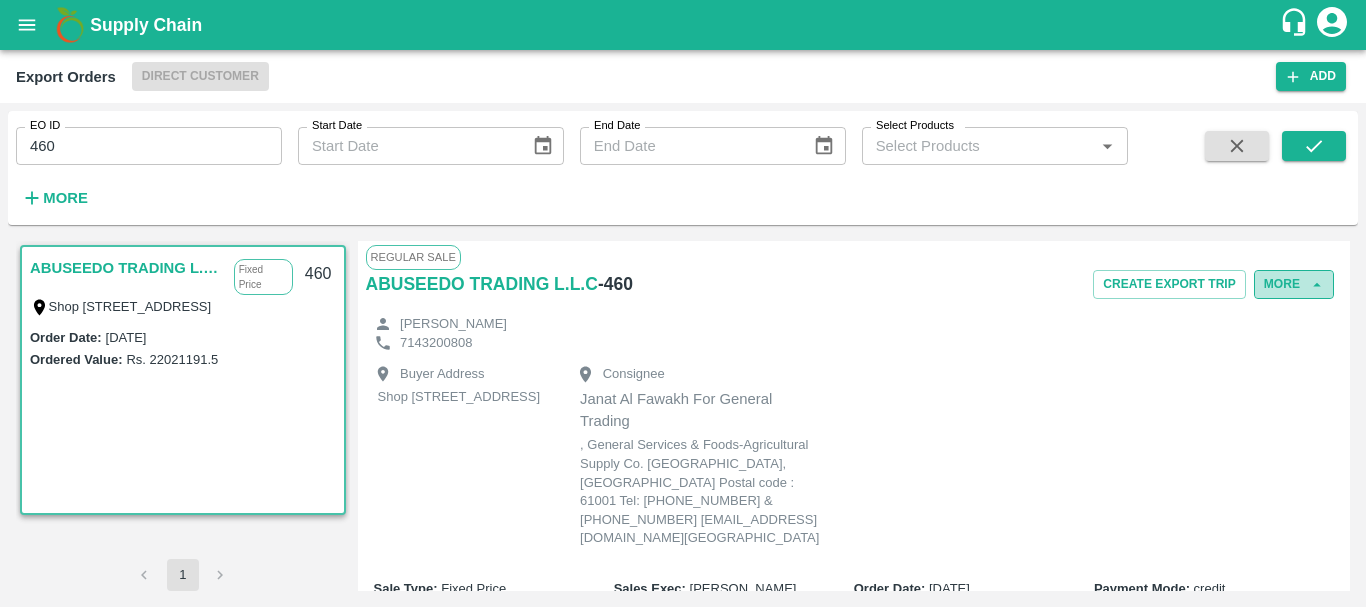 click on "More" at bounding box center [1294, 284] 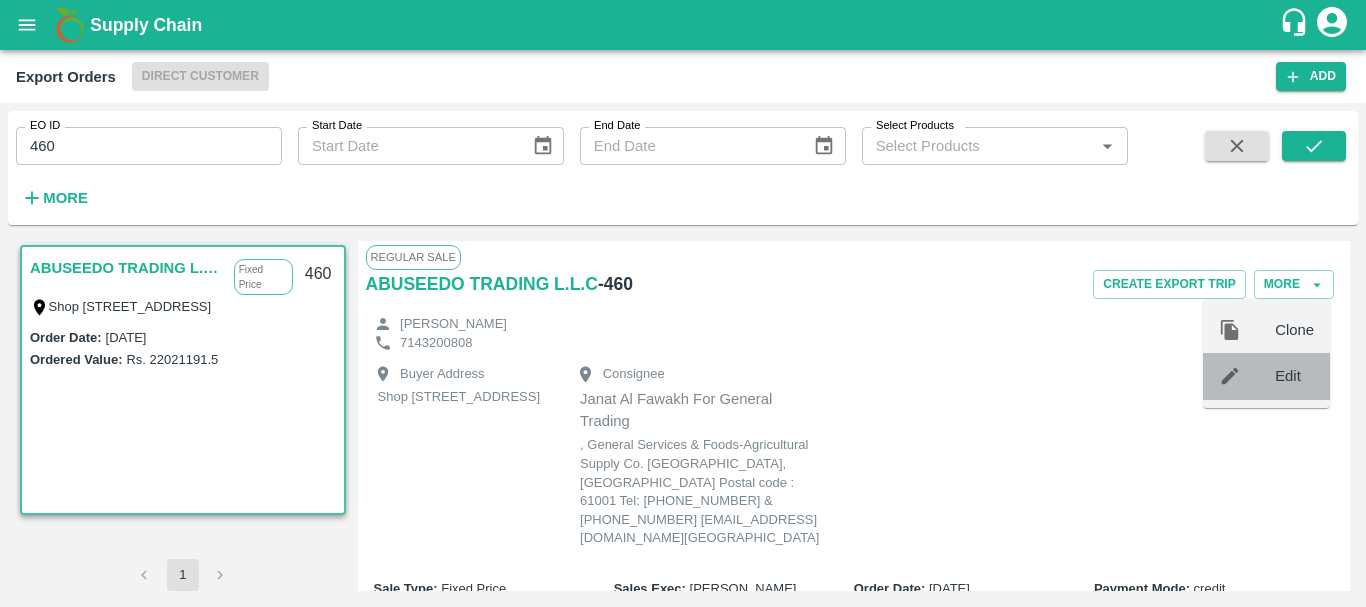 click on "Edit" at bounding box center [1294, 376] 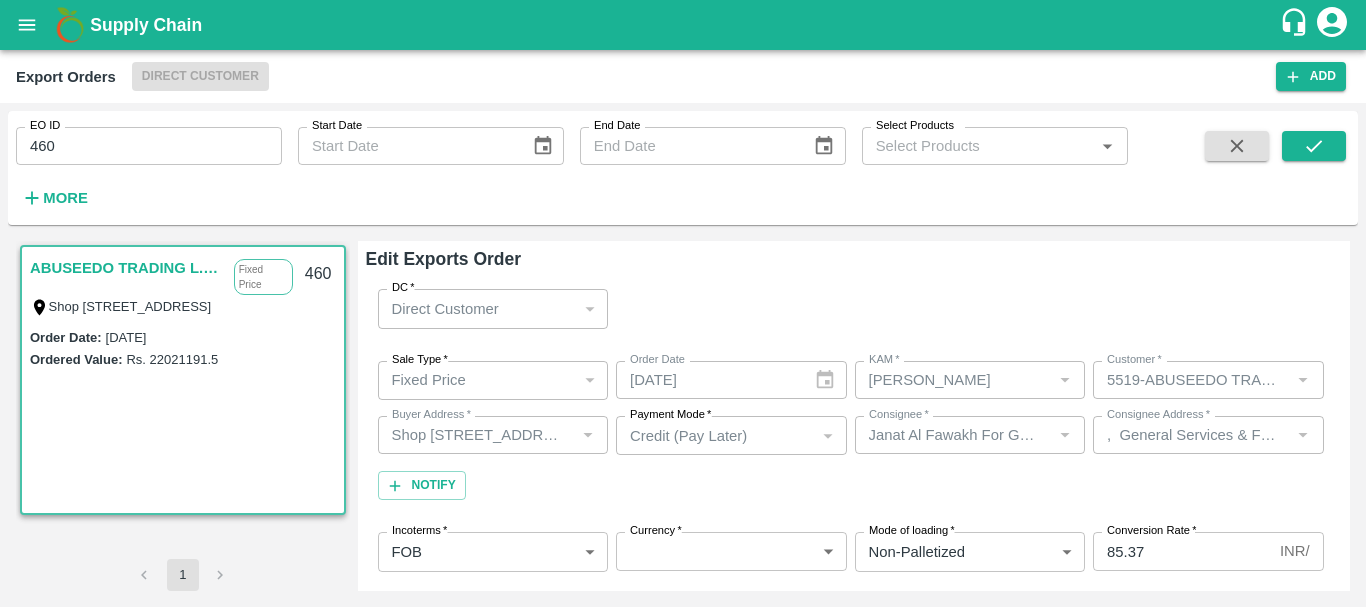 click on "26/07/2025 Order Date" at bounding box center (731, 380) 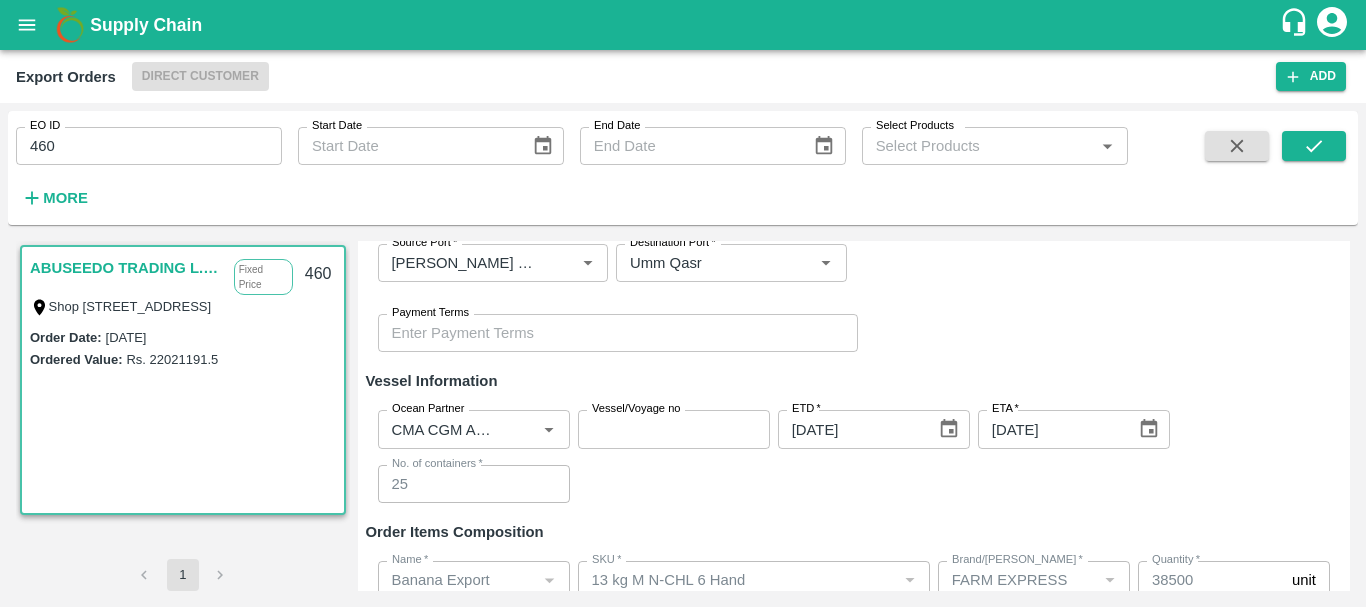 scroll, scrollTop: 510, scrollLeft: 0, axis: vertical 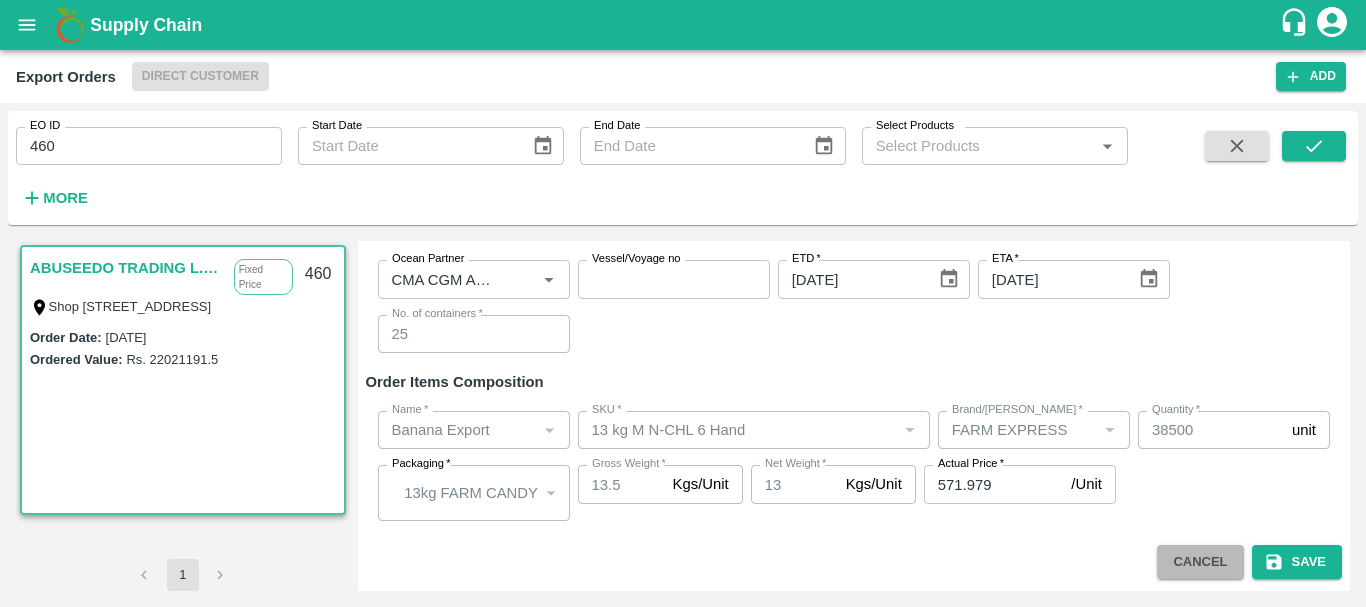 click on "Cancel" at bounding box center (1200, 562) 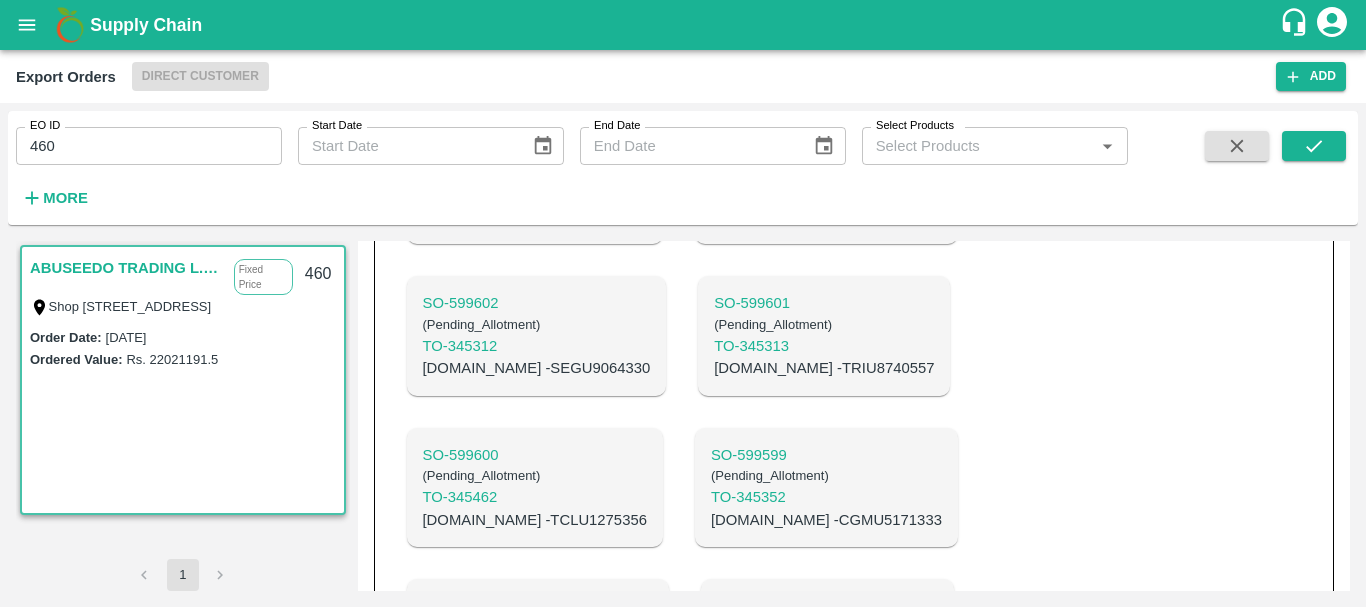 scroll, scrollTop: 2185, scrollLeft: 0, axis: vertical 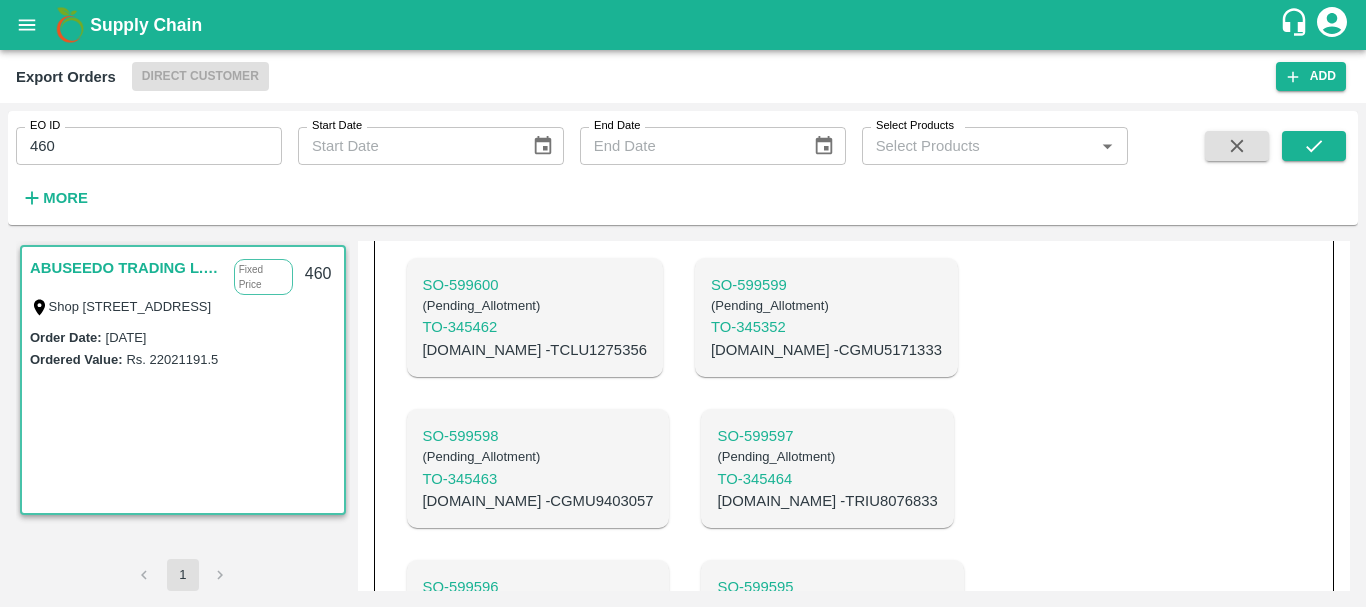 click on "SO- 599594" at bounding box center [535, 738] 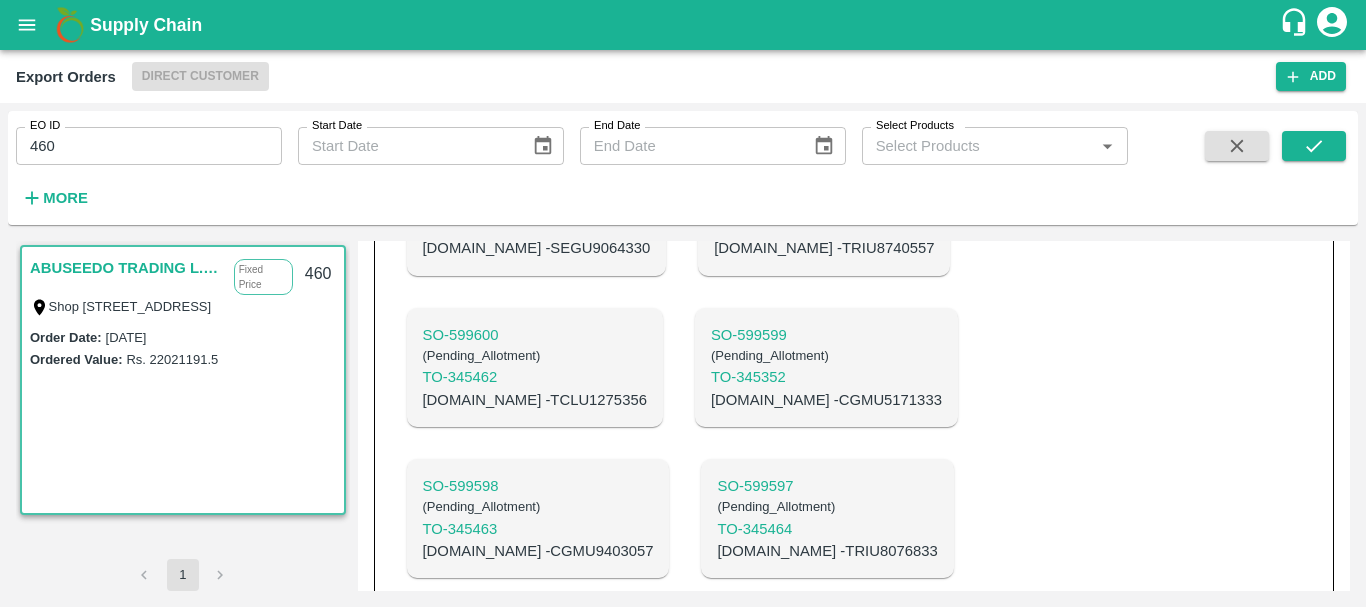 scroll, scrollTop: 2185, scrollLeft: 0, axis: vertical 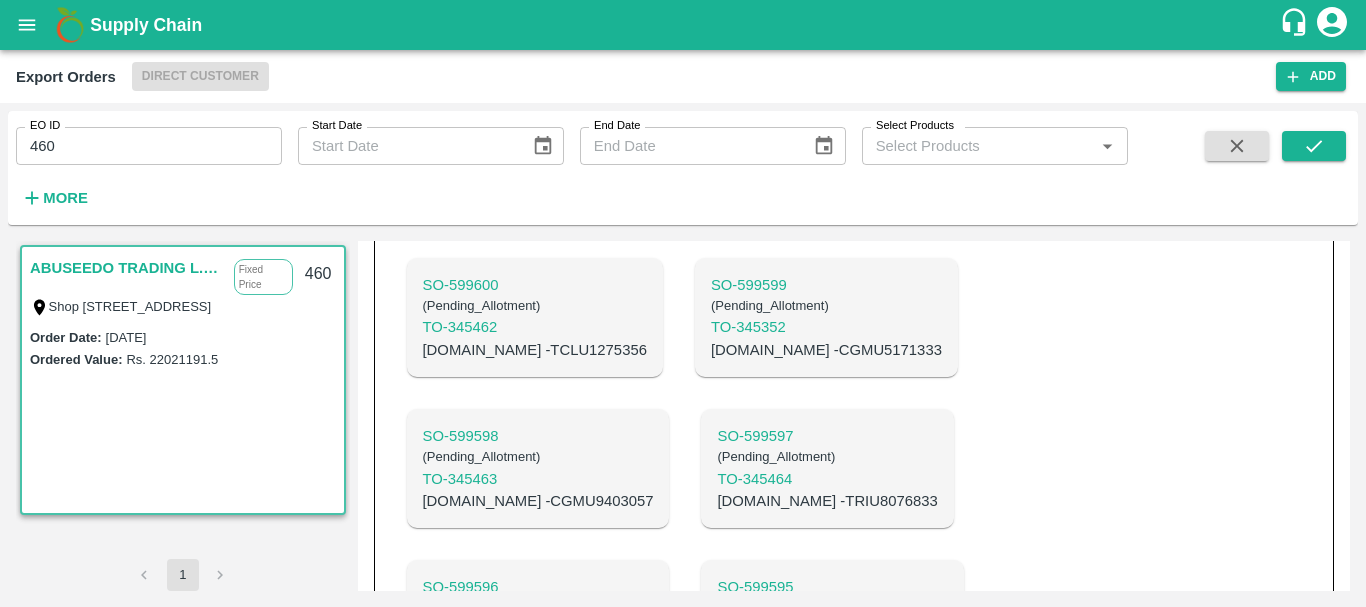 click on "SO- 599595" at bounding box center (832, 587) 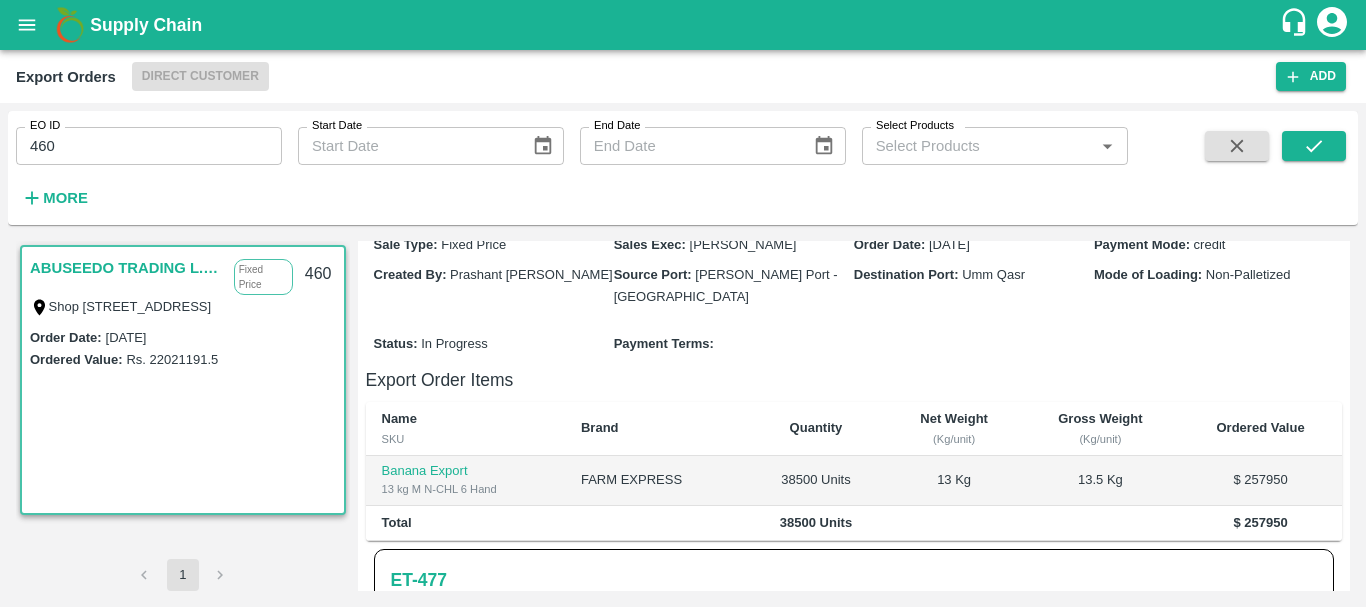 scroll, scrollTop: 334, scrollLeft: 0, axis: vertical 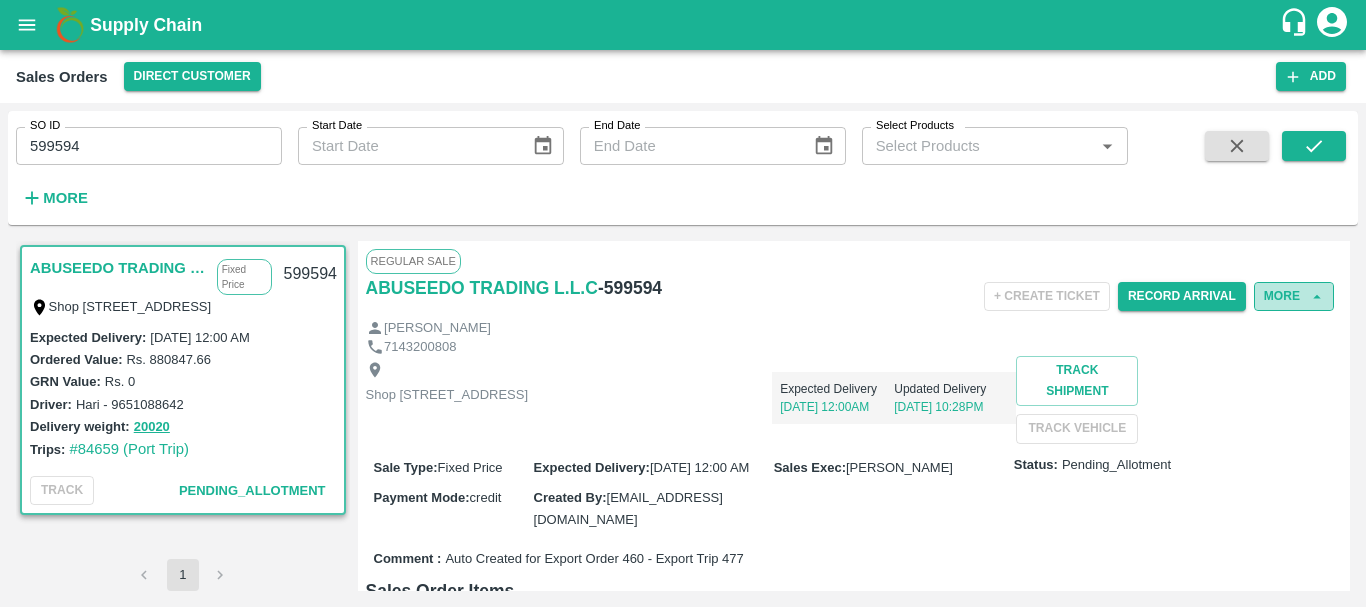 click on "More" at bounding box center [1294, 296] 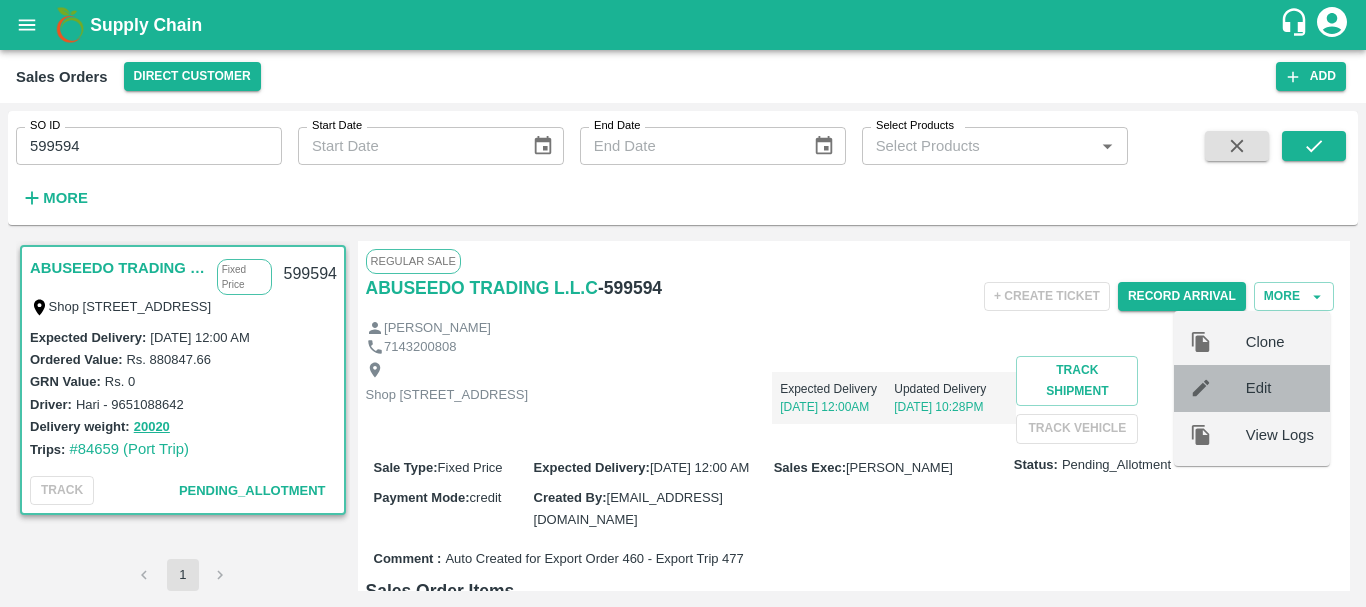 click on "Edit" at bounding box center (1280, 388) 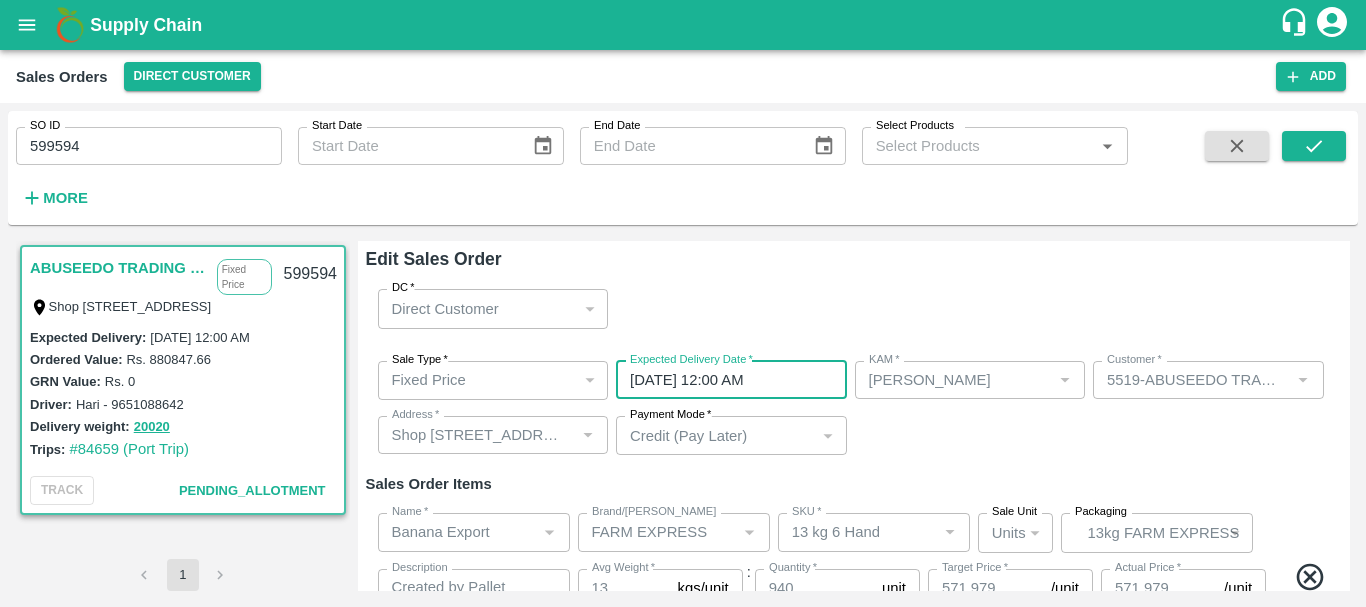 click on "[DATE] 12:00 AM" at bounding box center (724, 380) 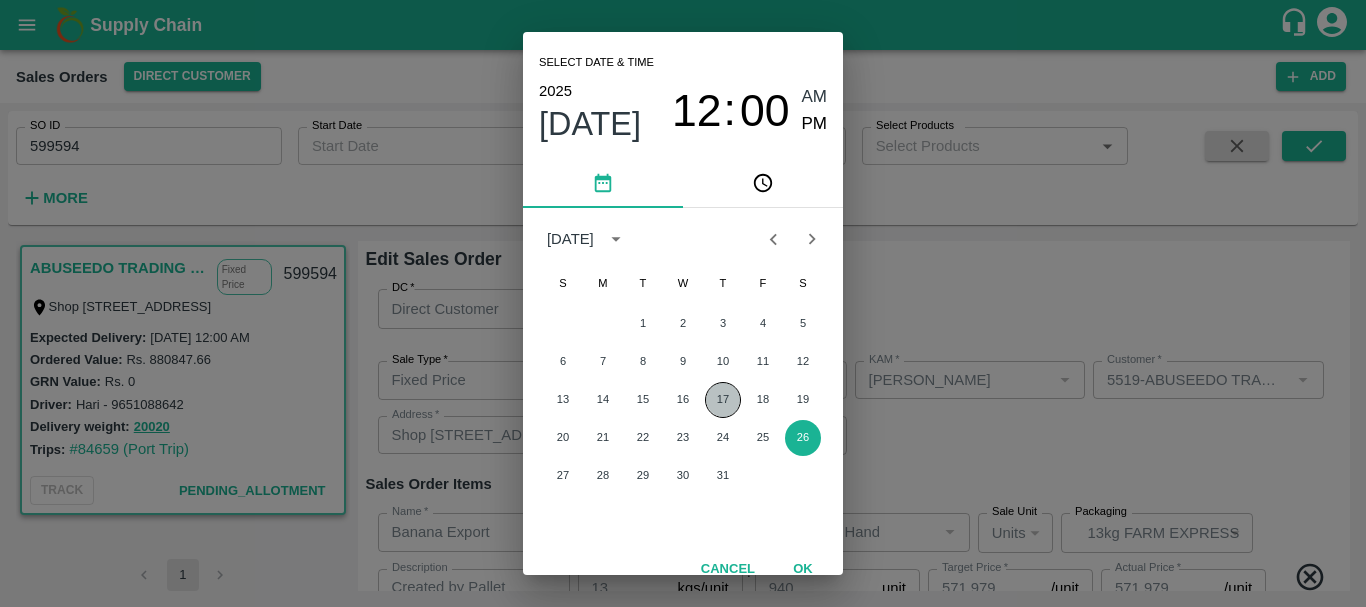 click on "17" at bounding box center [723, 400] 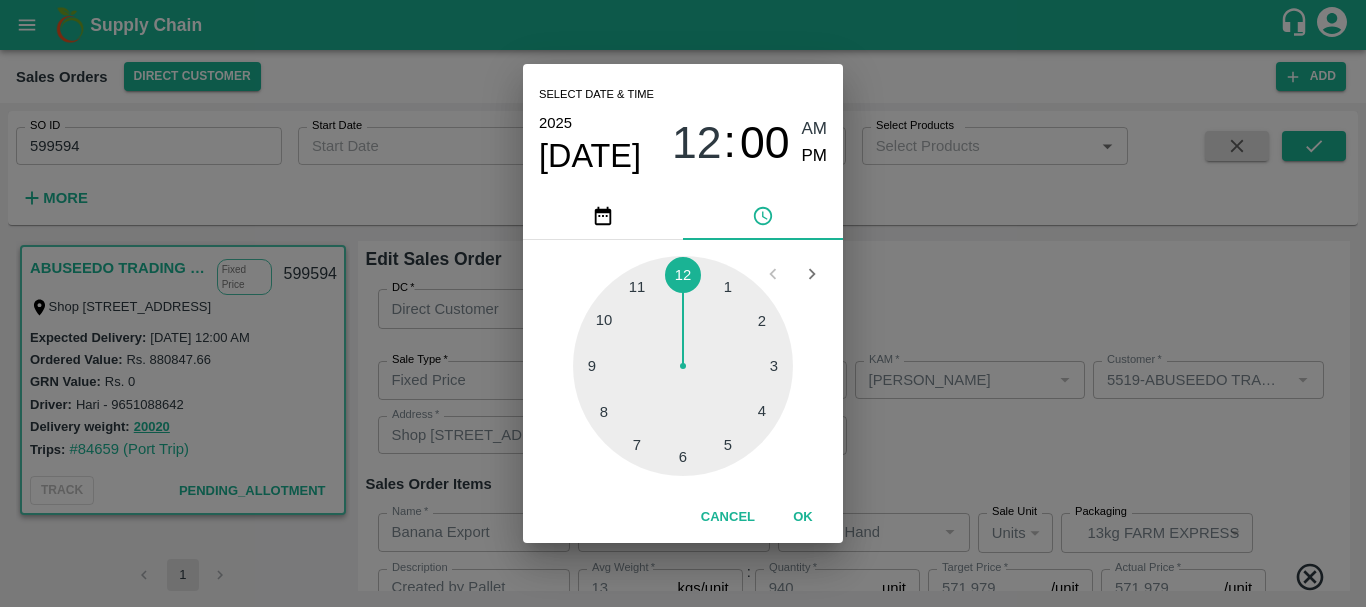 click on "Select date & time [DATE] 12 : 00 AM PM 1 2 3 4 5 6 7 8 9 10 11 12 Cancel OK" at bounding box center [683, 303] 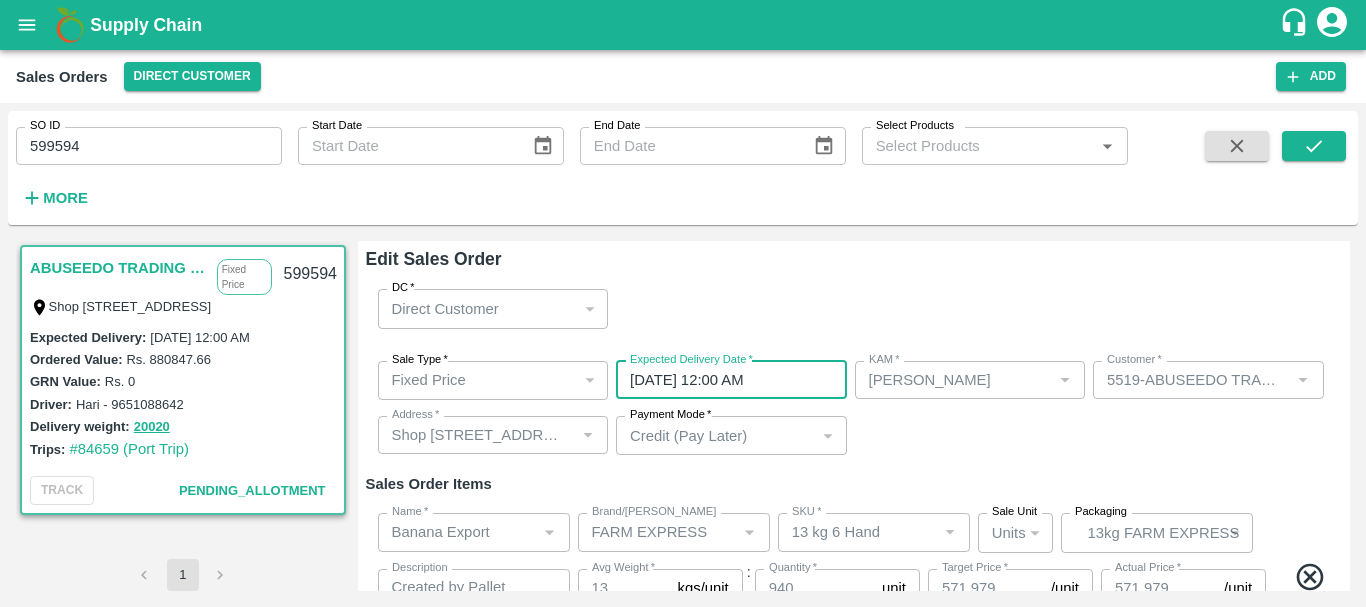 click on "Sale Type   * Fixed Price 1 Sale Type Expected Delivery Date   * [DATE] 12:00 AM Expected Delivery Date KAM   * KAM   * Customer   * Customer   * Address   * Address   * Payment Mode   * Credit (Pay Later) credit Payment Mode" at bounding box center (854, 408) 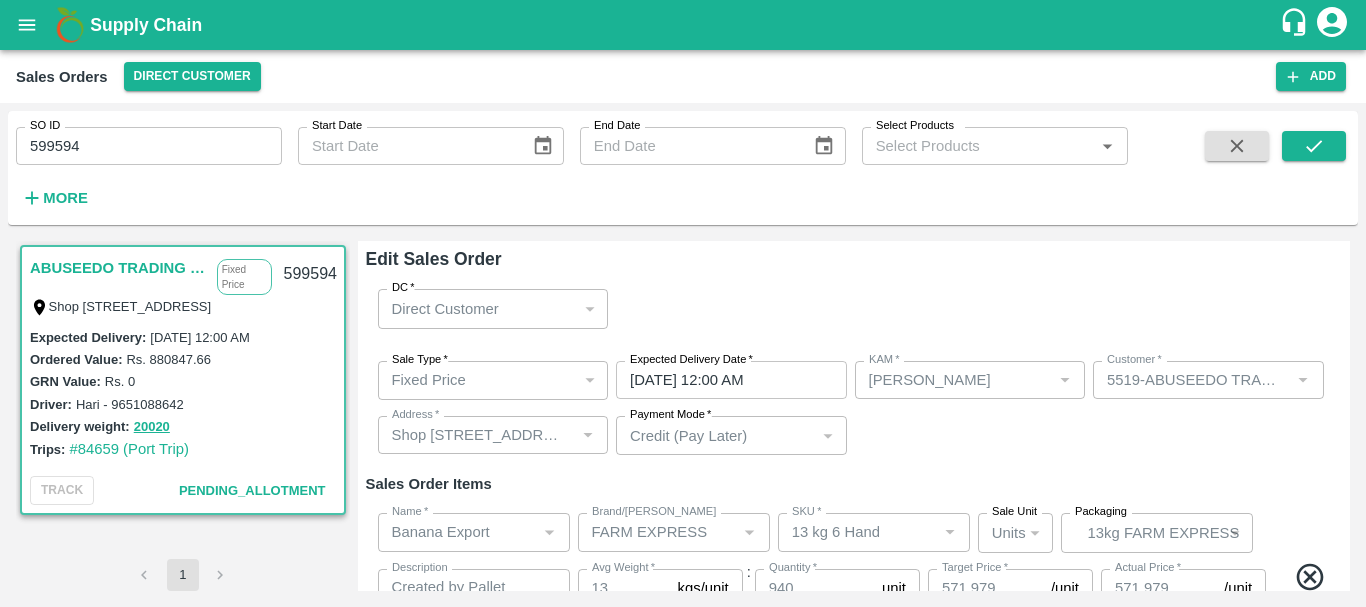 scroll, scrollTop: 433, scrollLeft: 0, axis: vertical 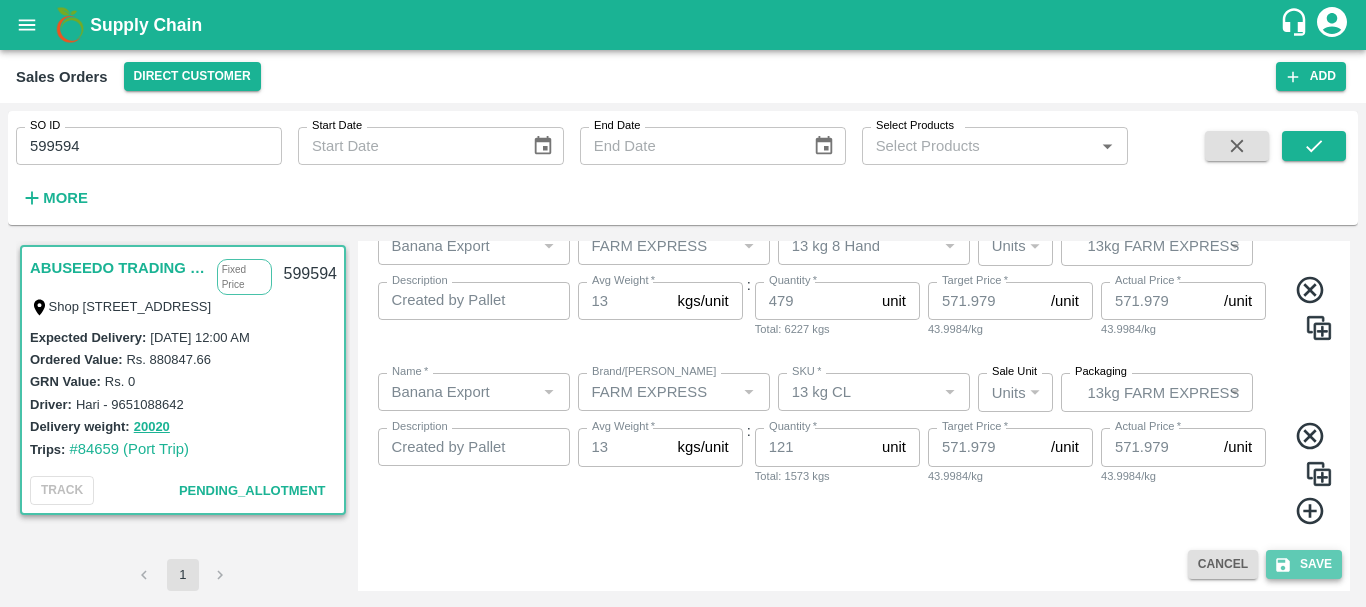 click on "Save" at bounding box center [1304, 564] 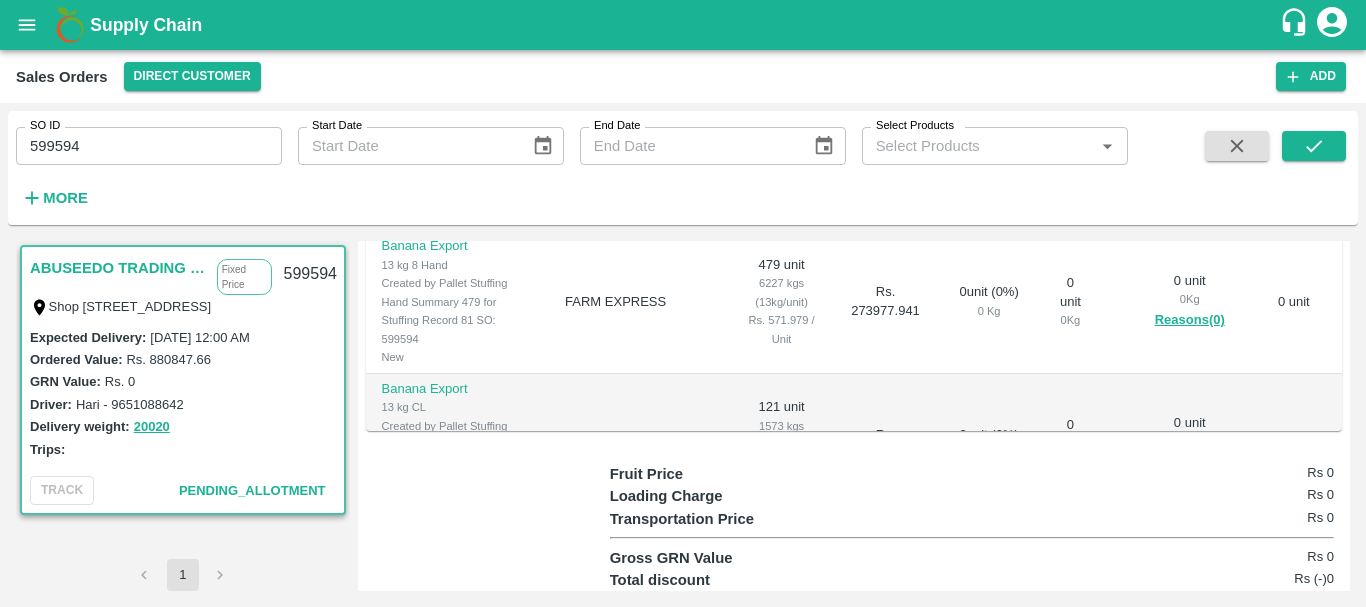 scroll, scrollTop: 738, scrollLeft: 0, axis: vertical 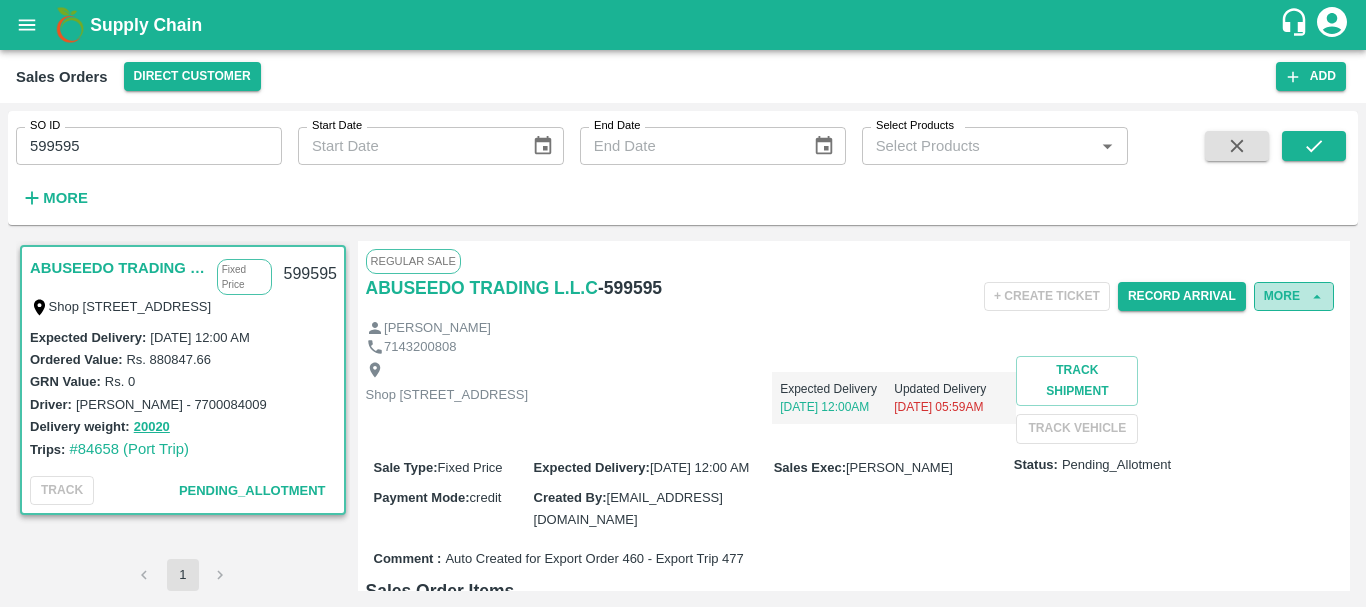 click on "More" at bounding box center (1294, 296) 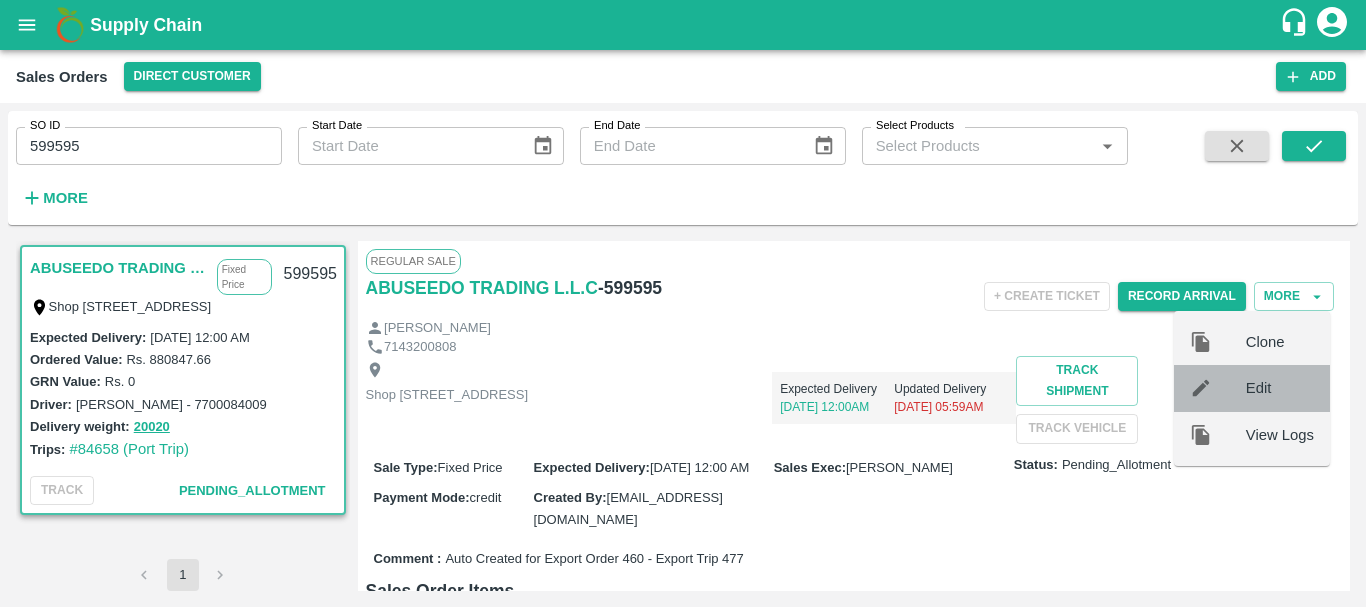 click on "Edit" at bounding box center (1280, 388) 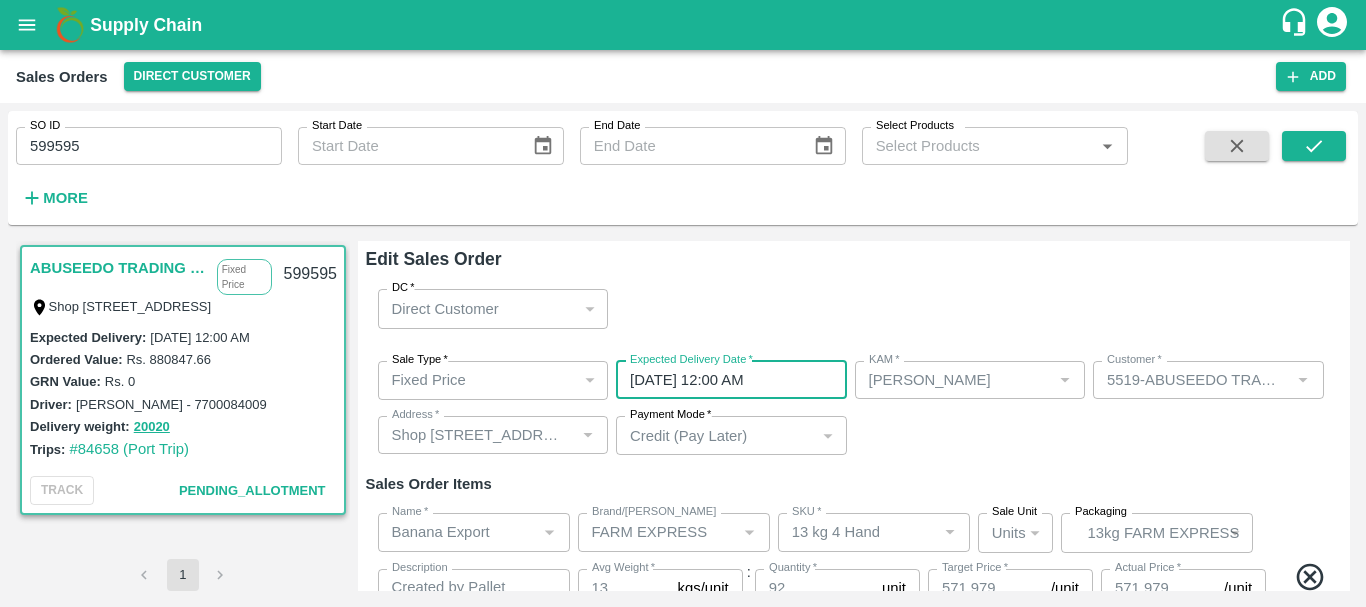 click on "[DATE] 12:00 AM" at bounding box center (724, 380) 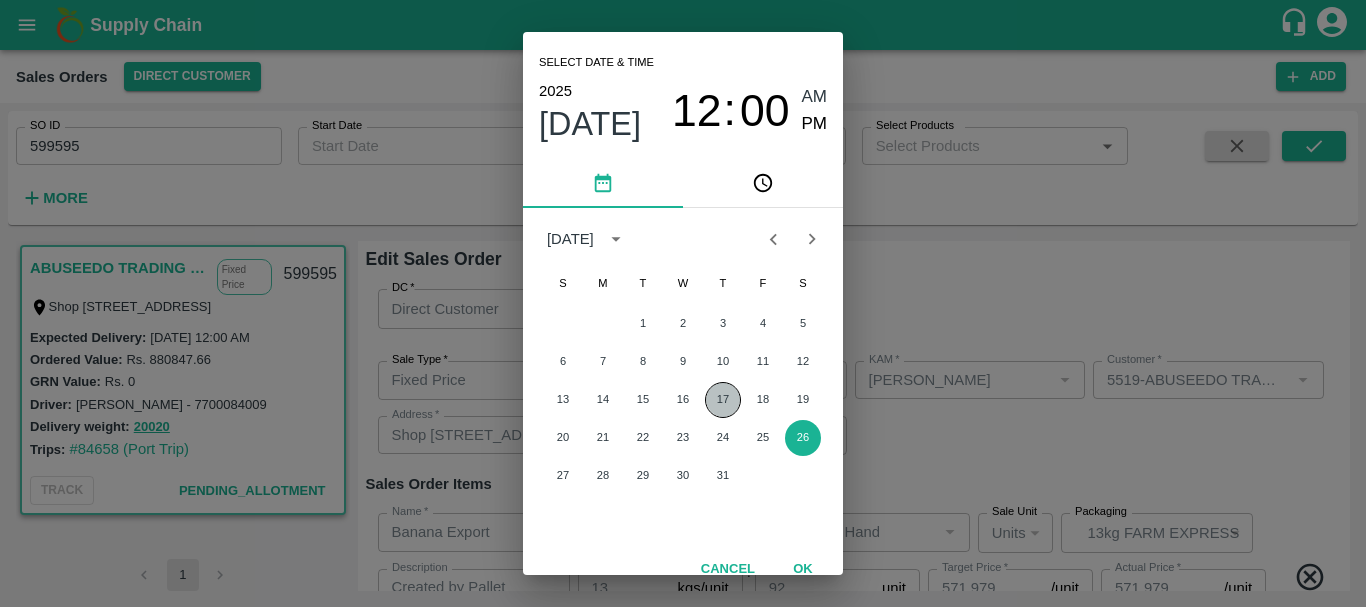 click on "17" at bounding box center [723, 400] 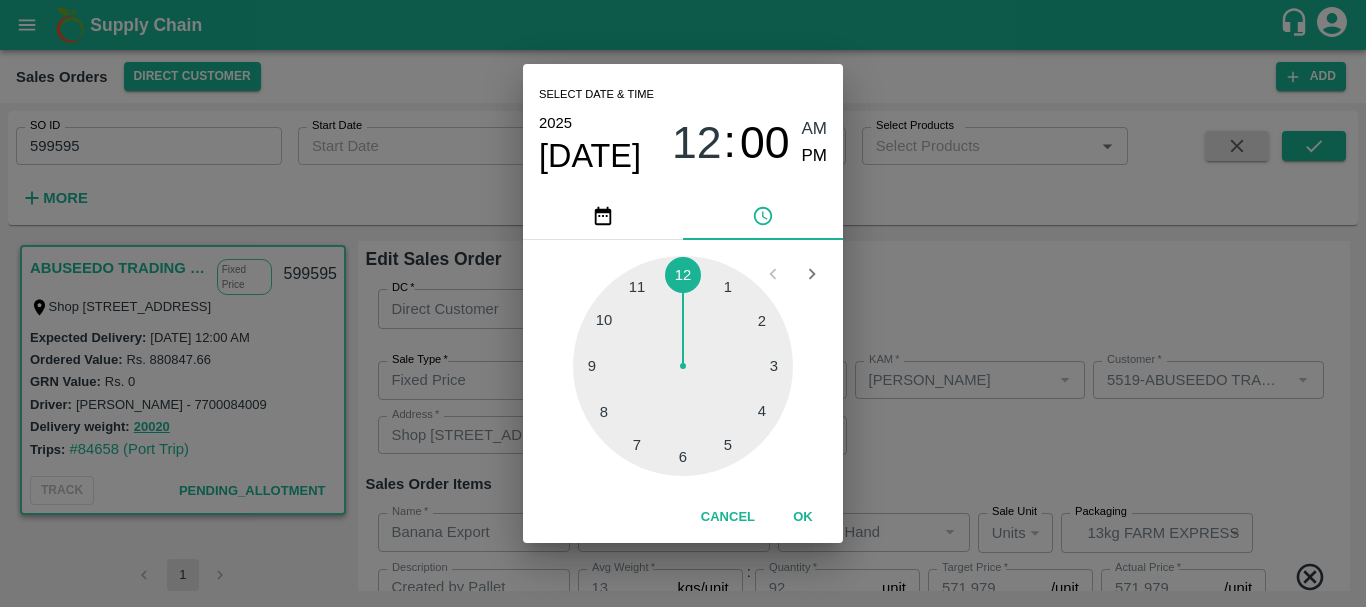 click on "Select date & time [DATE] 12 : 00 AM PM 1 2 3 4 5 6 7 8 9 10 11 12 Cancel OK" at bounding box center (683, 303) 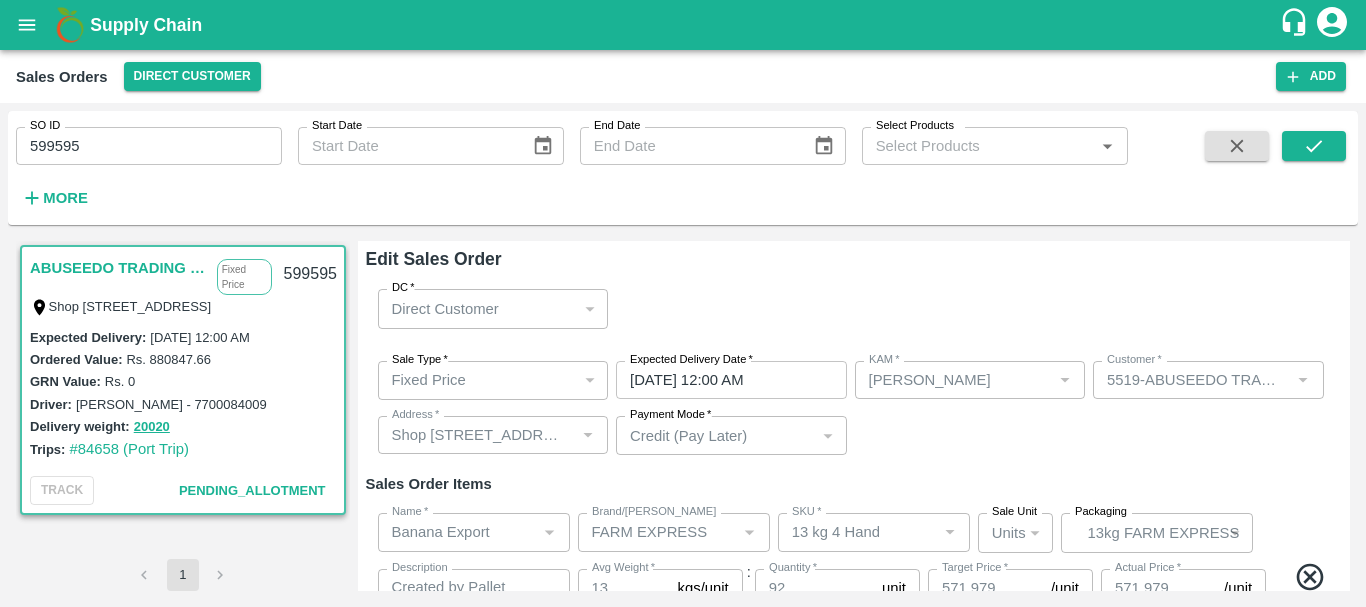 click on "Sale Type   * Fixed Price 1 Sale Type Expected Delivery Date   * [DATE] 12:00 AM Expected Delivery Date KAM   * KAM   * Customer   * Customer   * Address   * Address   * Payment Mode   * Credit (Pay Later) credit Payment Mode" at bounding box center [854, 408] 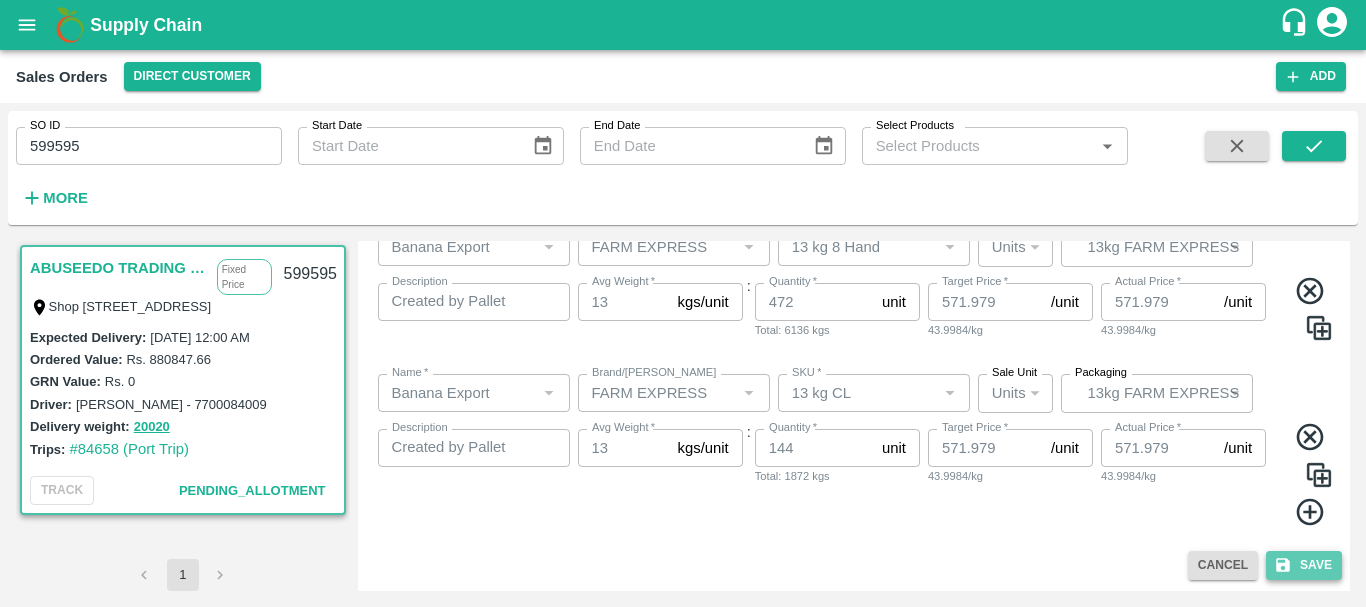 click on "Save" at bounding box center [1304, 565] 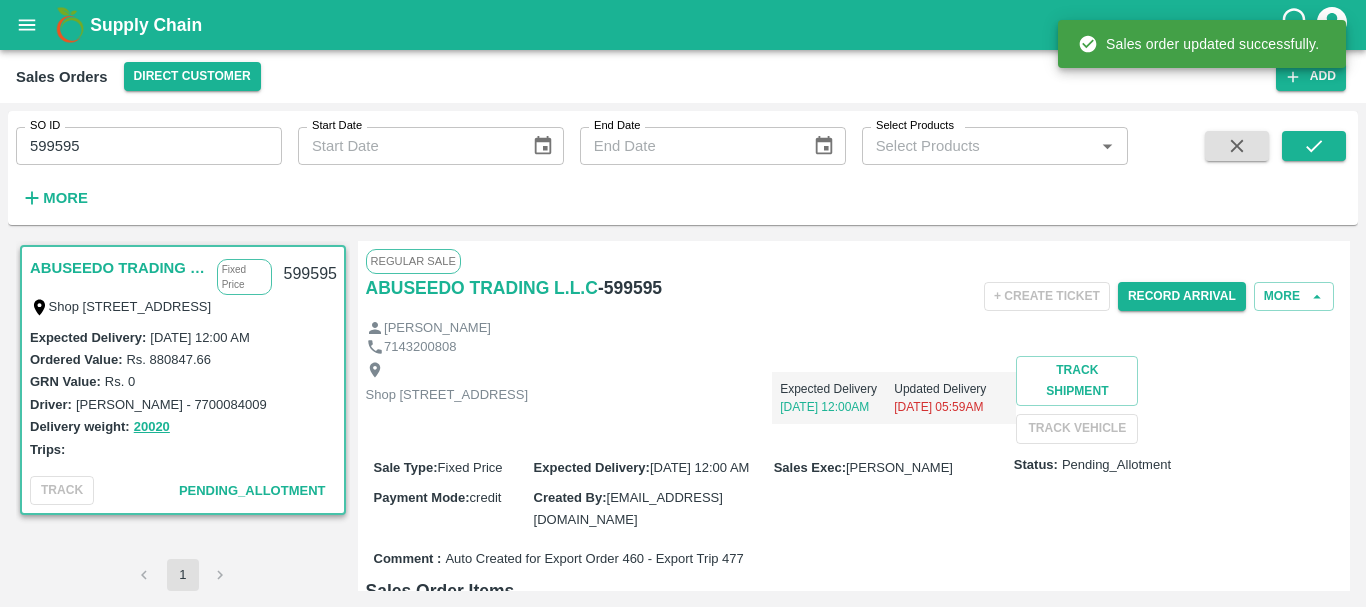 scroll, scrollTop: 738, scrollLeft: 0, axis: vertical 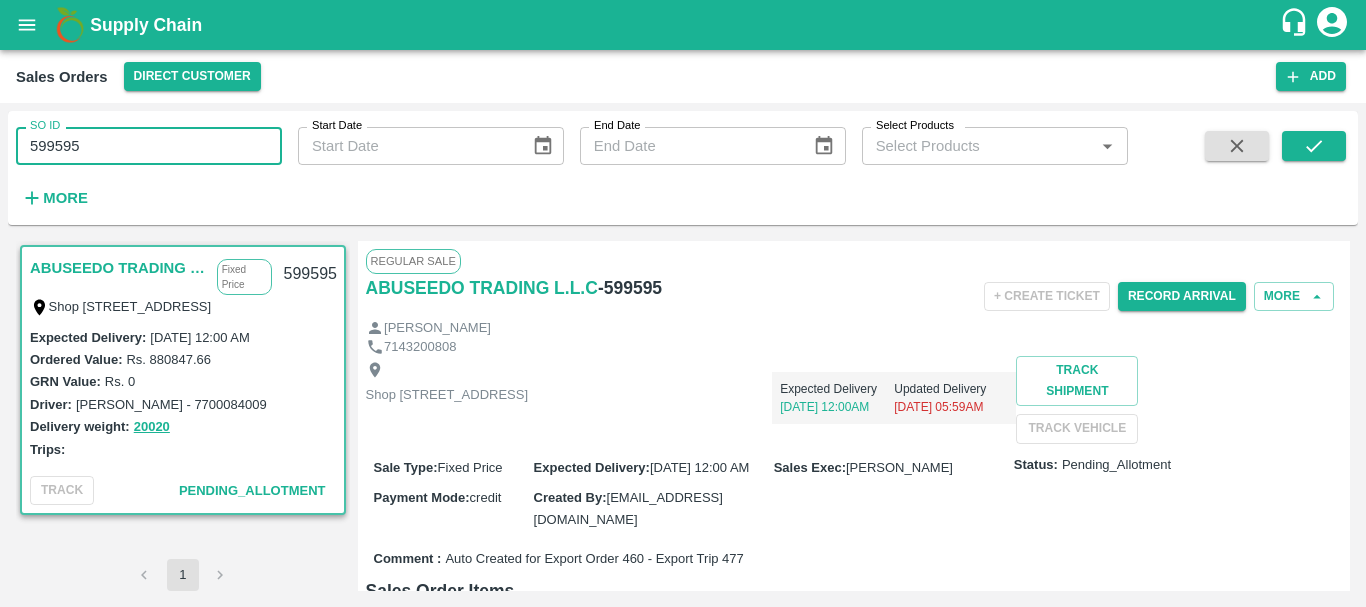 click on "599595" at bounding box center (149, 146) 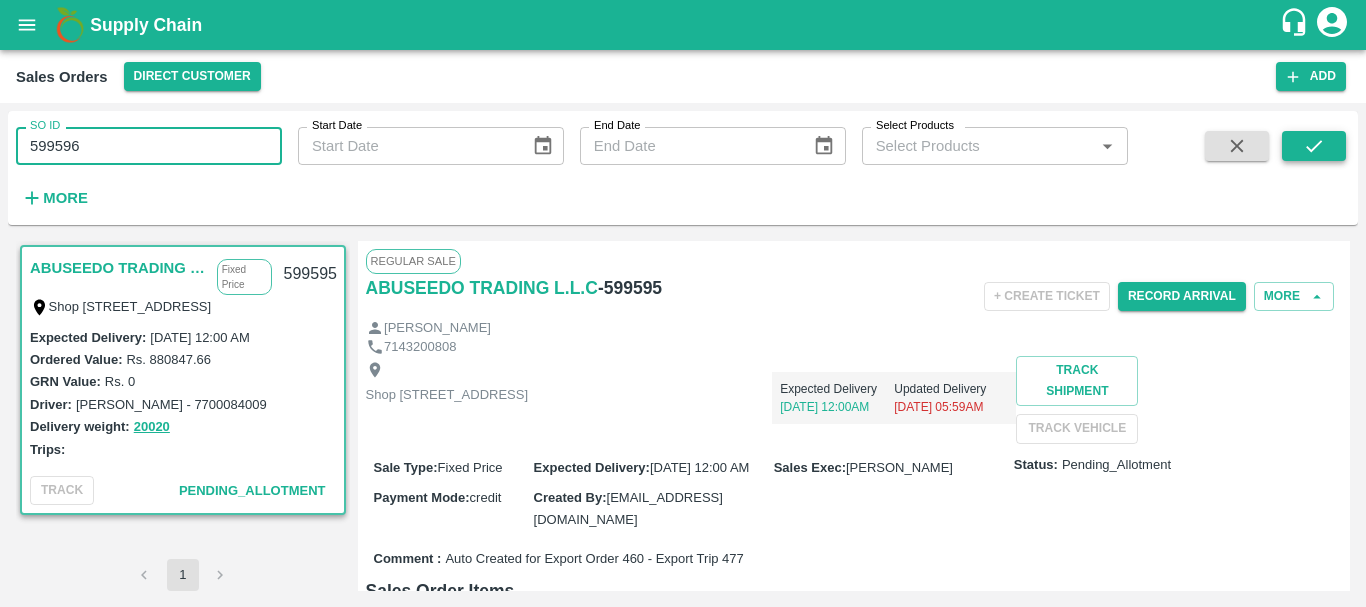 type on "599596" 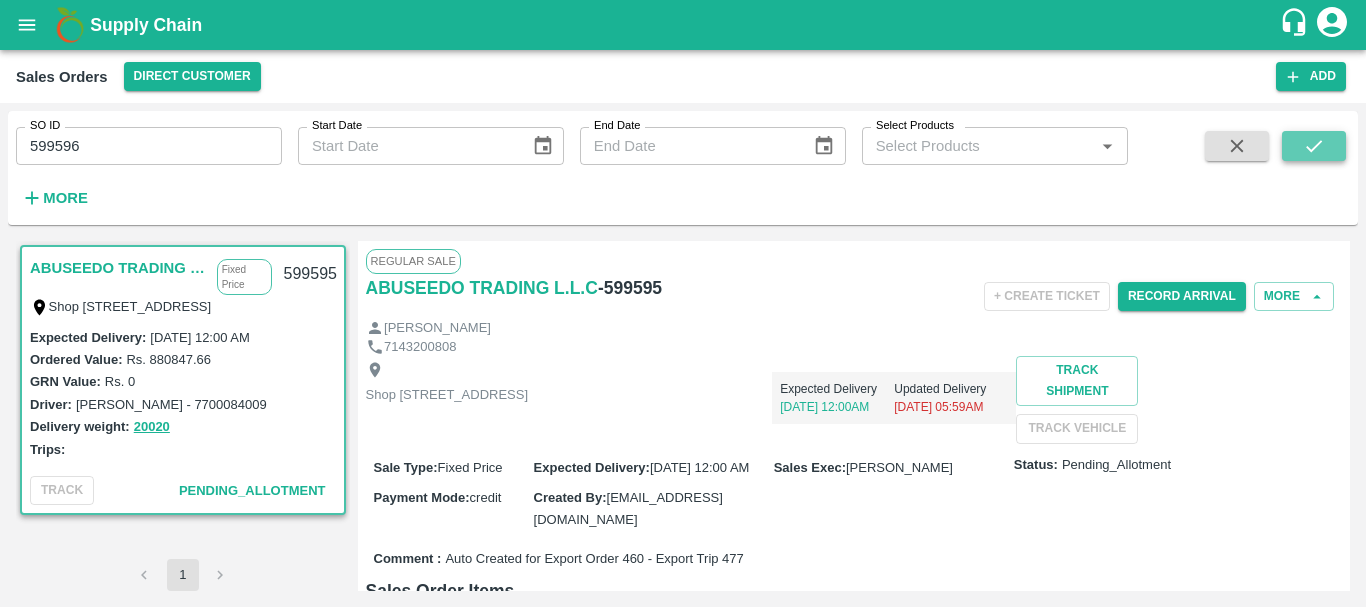 click 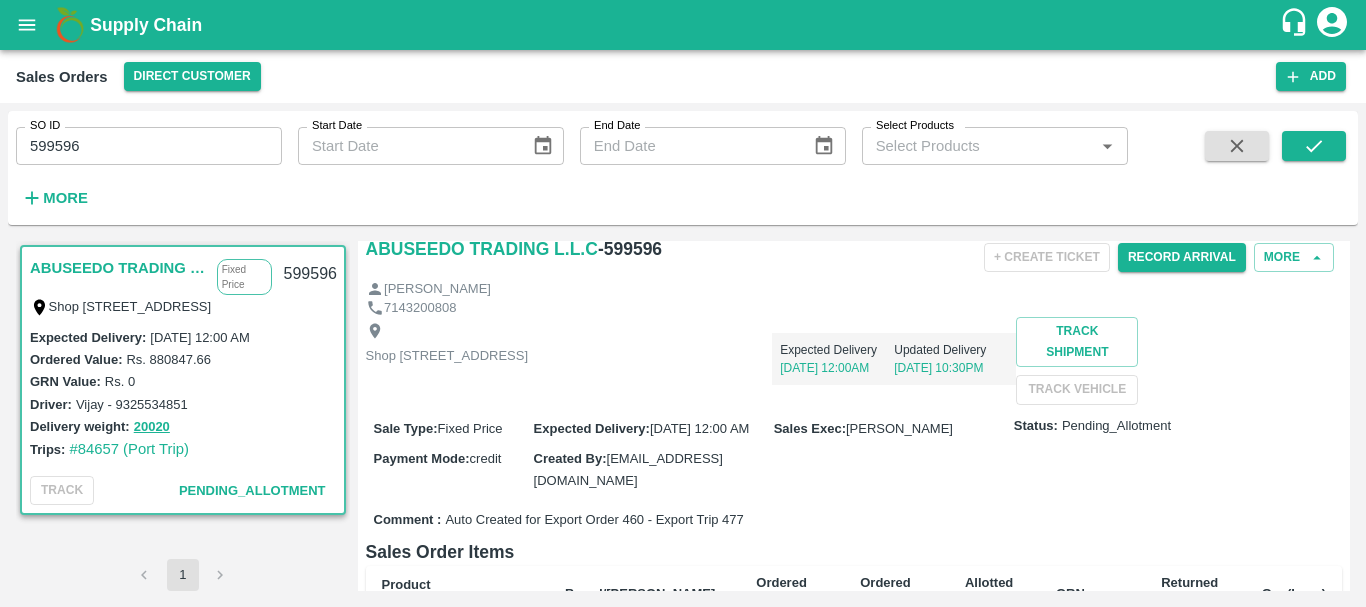 scroll, scrollTop: 0, scrollLeft: 0, axis: both 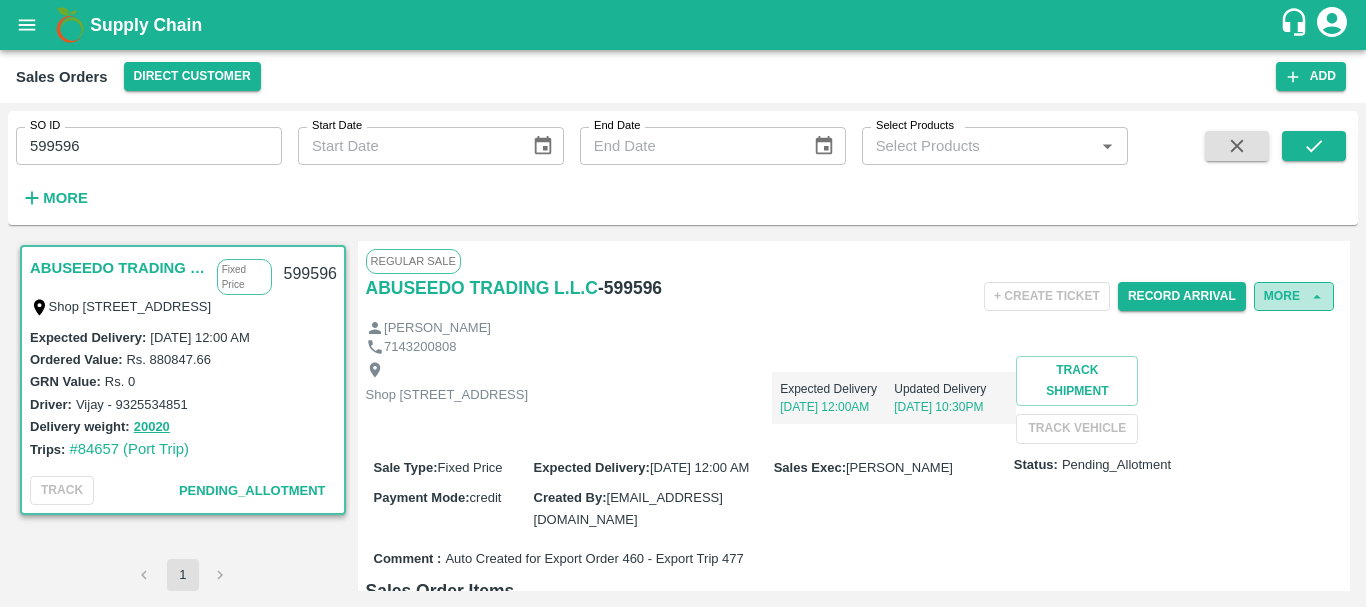 click on "More" at bounding box center (1294, 296) 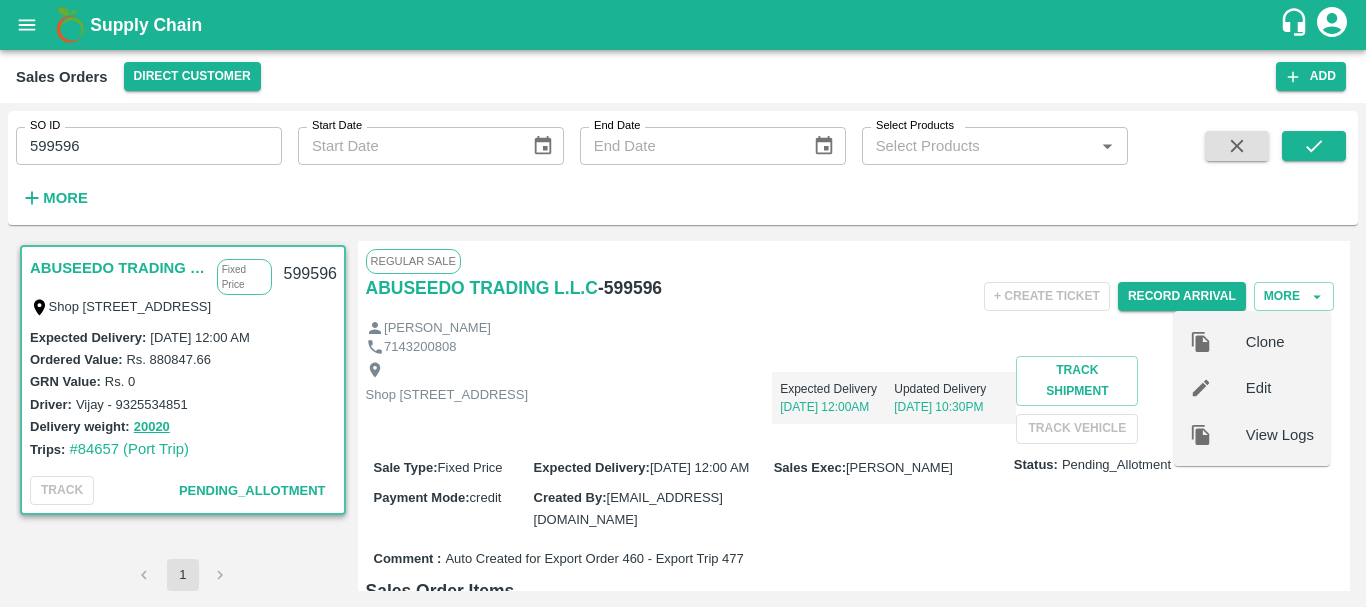 click on "Edit" at bounding box center [1280, 388] 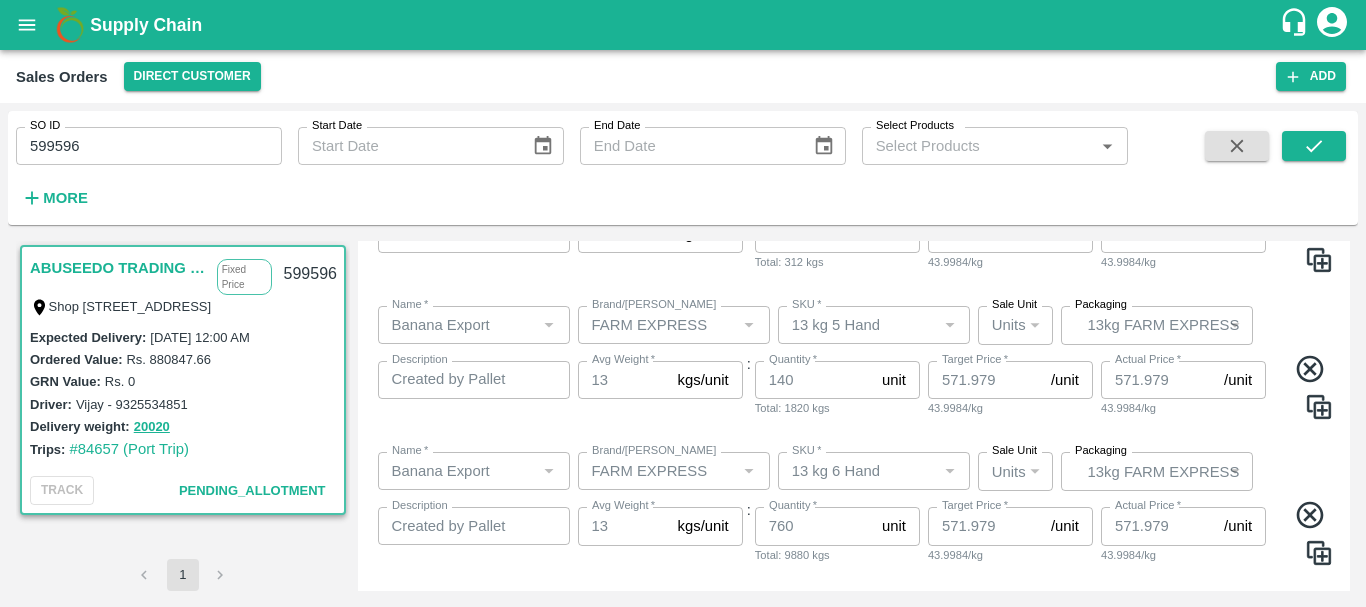 scroll, scrollTop: 579, scrollLeft: 0, axis: vertical 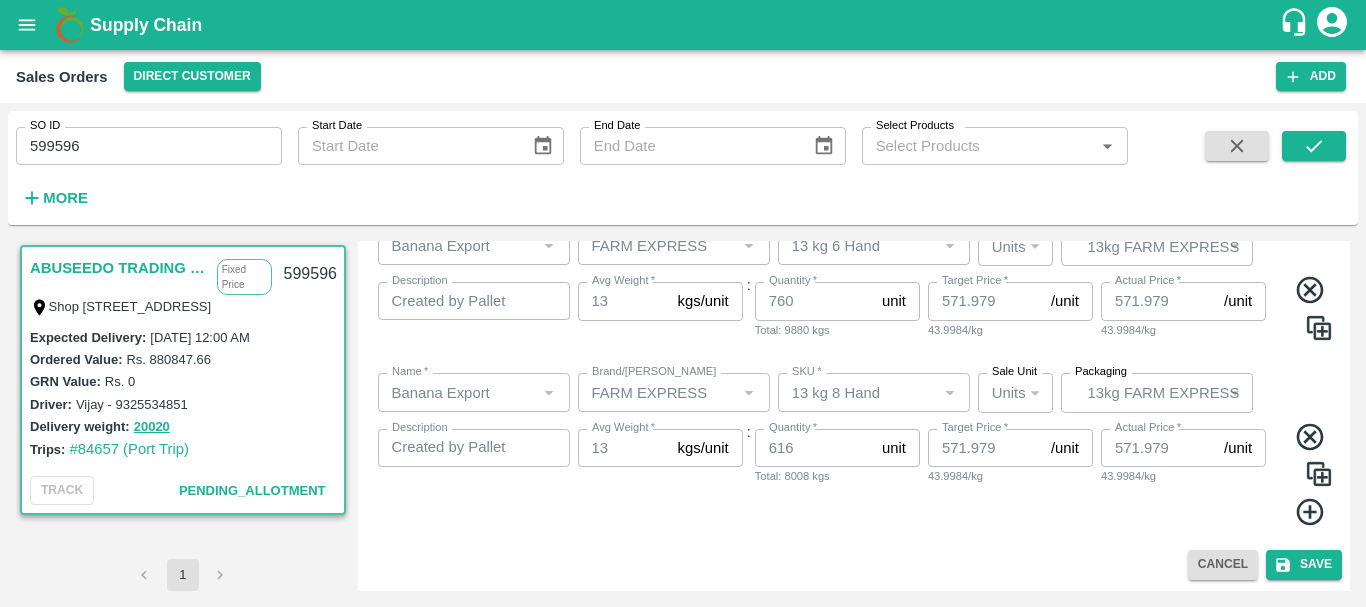 click on "Name   * Name   * Brand/[PERSON_NAME]/[PERSON_NAME]   * SKU   * Sale Unit Units 2 Sale Unit Packaging 13kg FARM EXPRESS BOM/468 Packaging Description Created by Pallet Stuffing Hand Summary 473 for Stuffing Record 80 SO: 599596 x Description Avg Weight   * 13 kgs/unit Avg Weight   :  Quantity   * 616 unit Quantity Total: 8008 kgs Target Price   * 571.979 /unit Target Price 43.9984/kg Actual Price   * 571.979 /unit Actual Price 43.9984/kg" at bounding box center [854, 449] 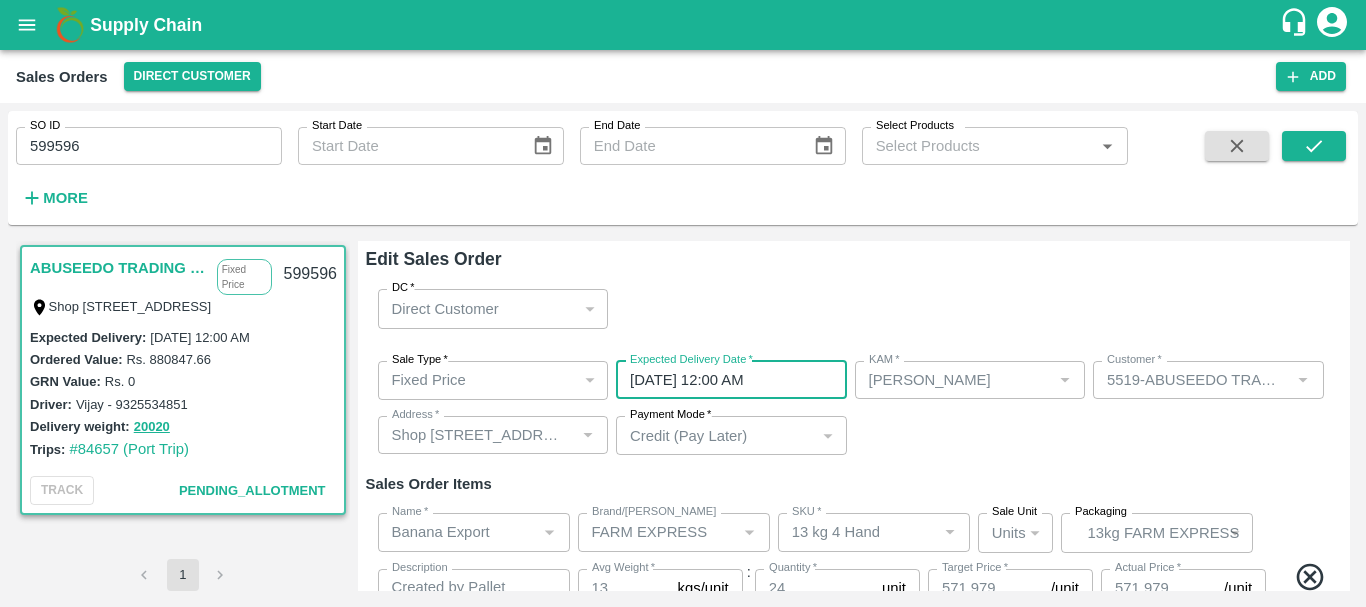 click on "26/07/2025 12:00 AM" at bounding box center [724, 380] 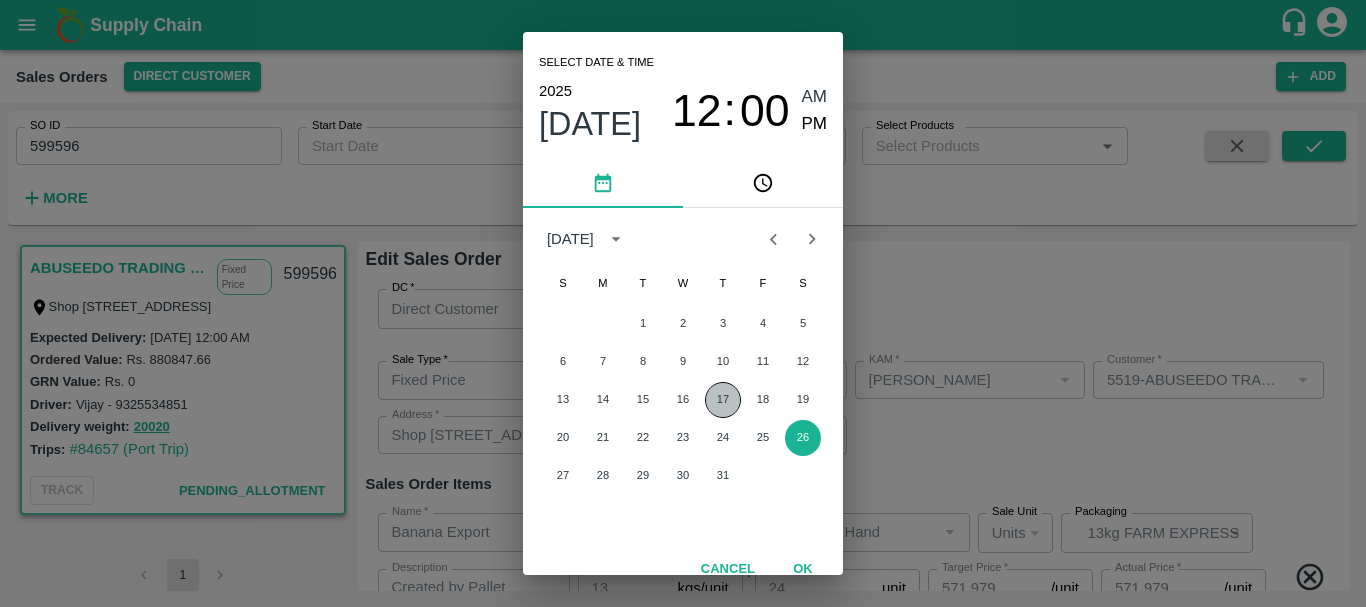 click on "17" at bounding box center [723, 400] 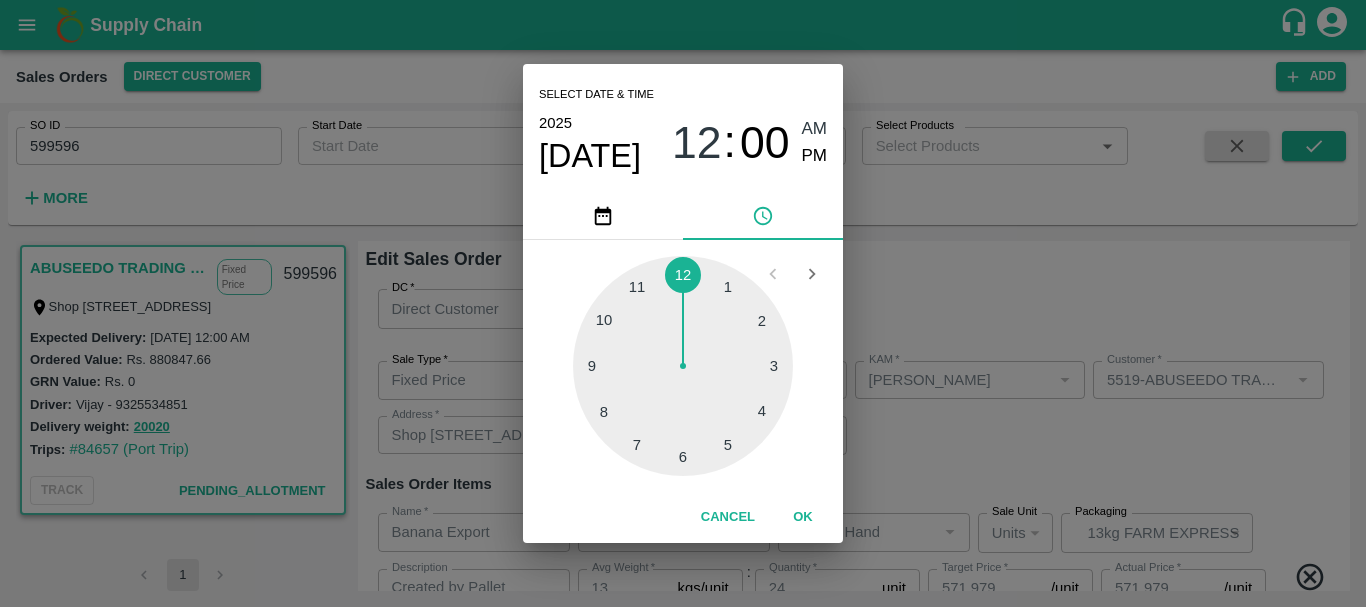 click on "Select date & time 2025 Jul 17 12 : 00 AM PM 1 2 3 4 5 6 7 8 9 10 11 12 Cancel OK" at bounding box center [683, 303] 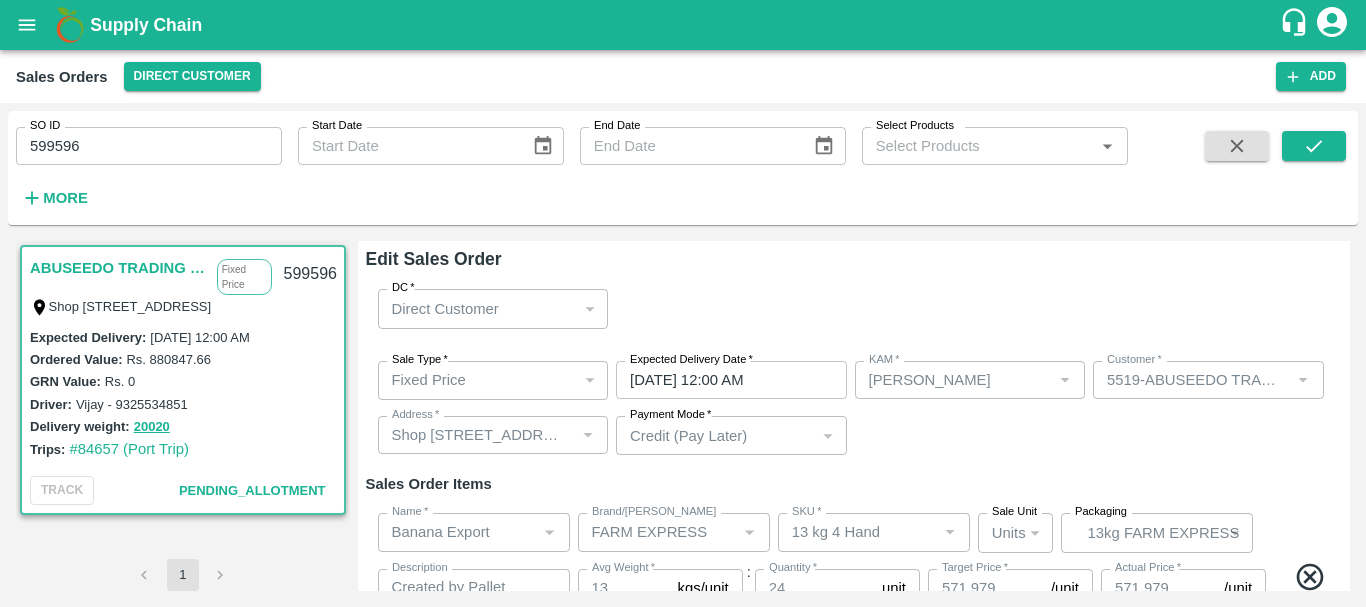 click on "Sale Type   * Fixed Price 1 Sale Type Expected Delivery Date   * 17/07/2025 12:00 AM Expected Delivery Date KAM   * KAM   * Customer   * Customer   * Address   * Address   * Payment Mode   * Credit (Pay Later) credit Payment Mode" at bounding box center [854, 408] 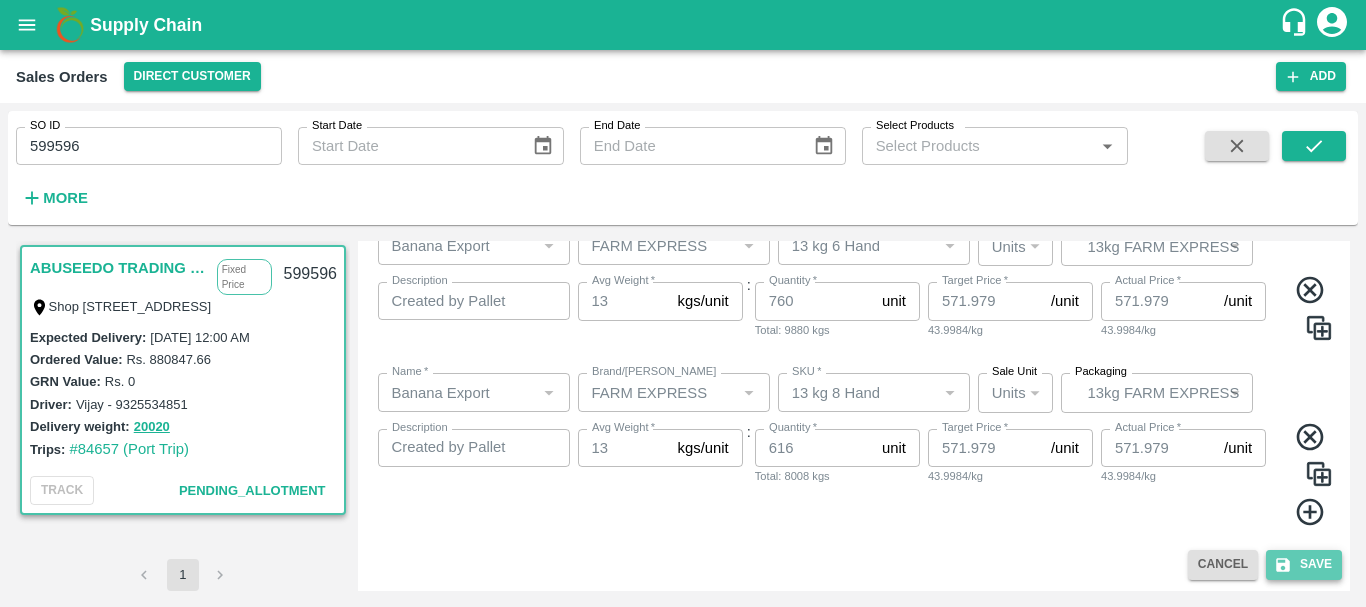 click on "Save" at bounding box center [1304, 564] 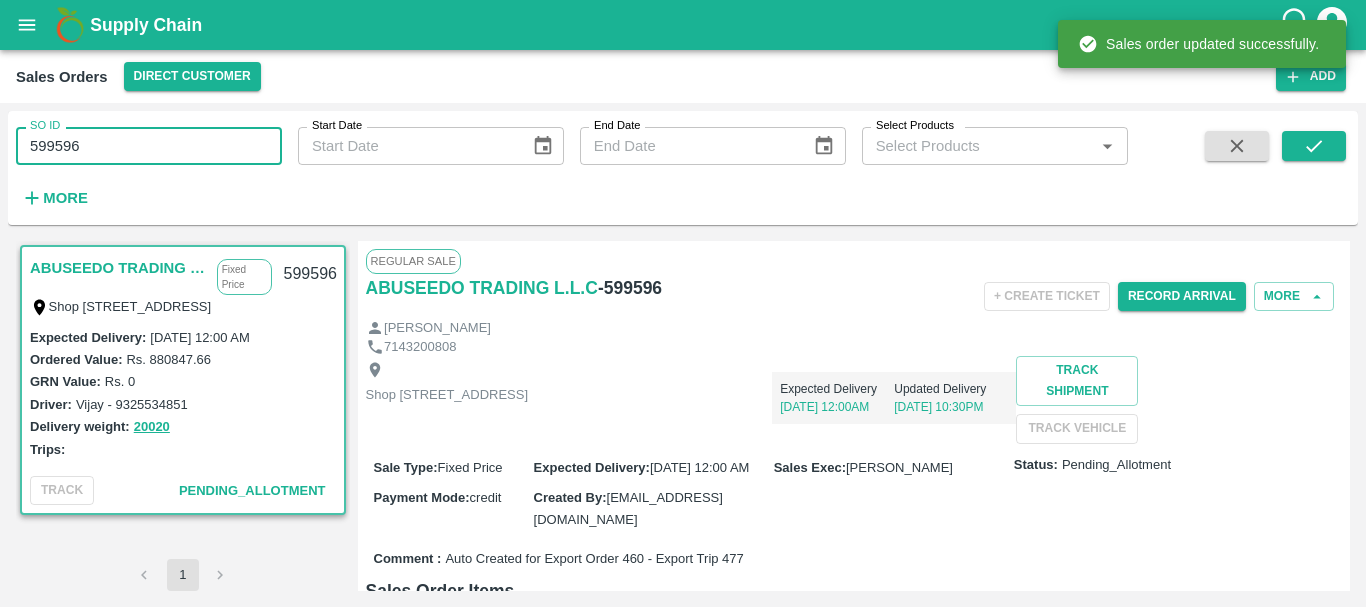 click on "599596" at bounding box center (149, 146) 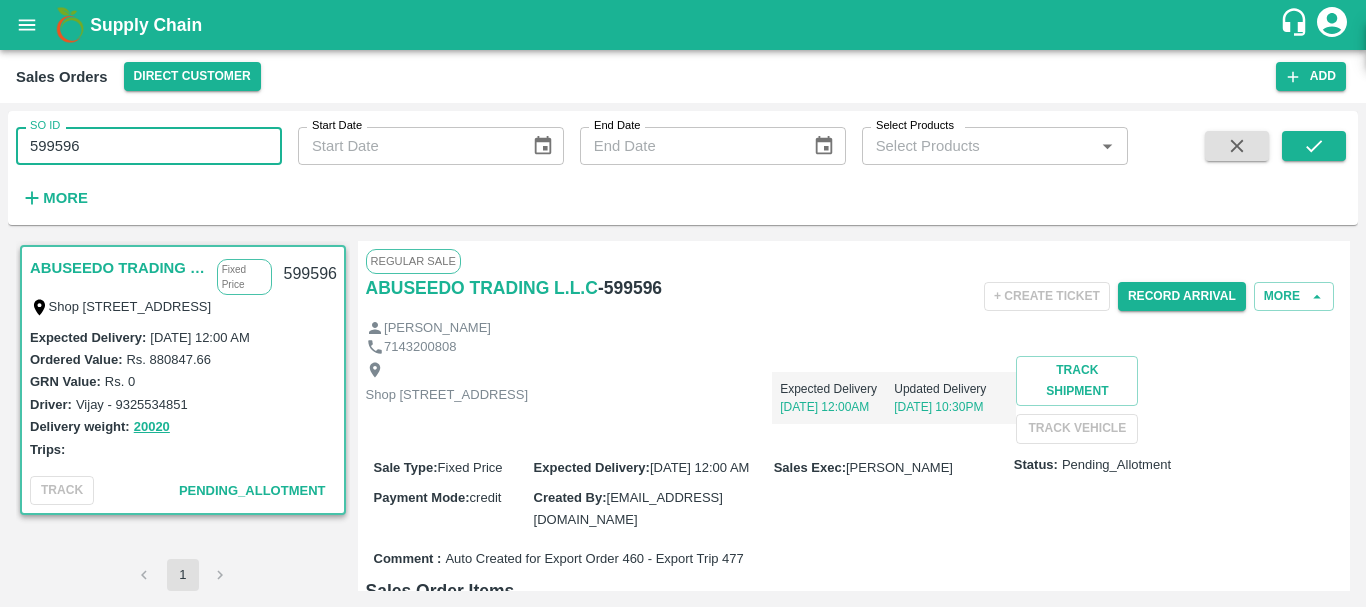 paste 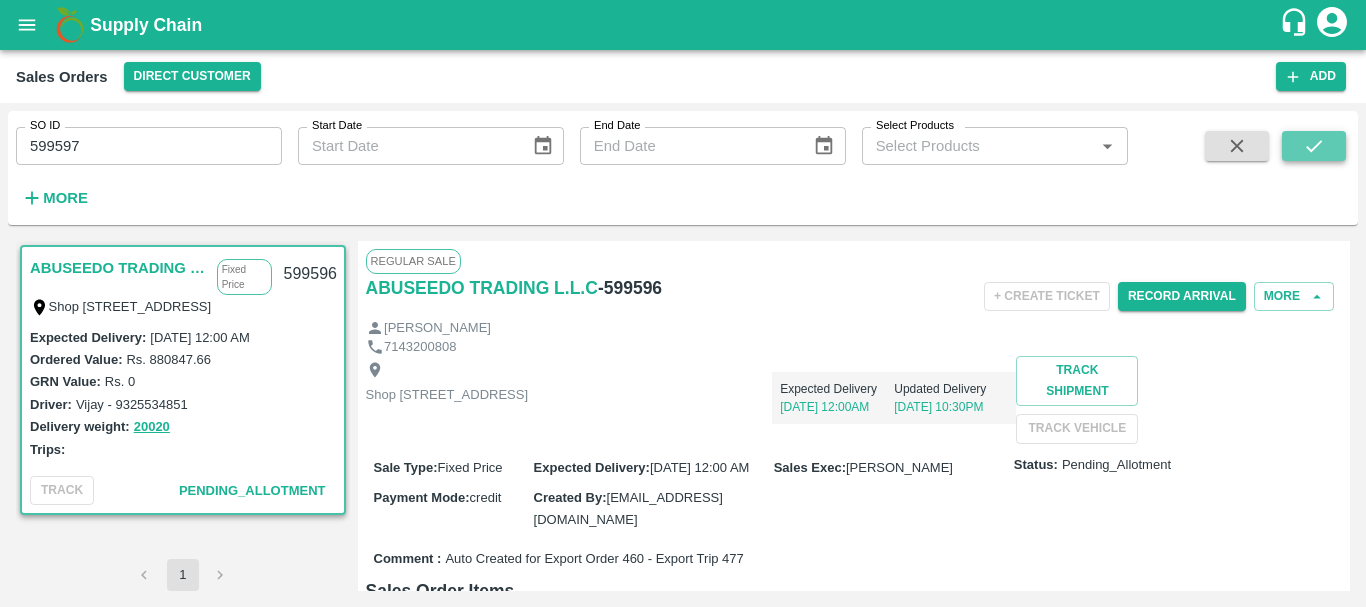 click 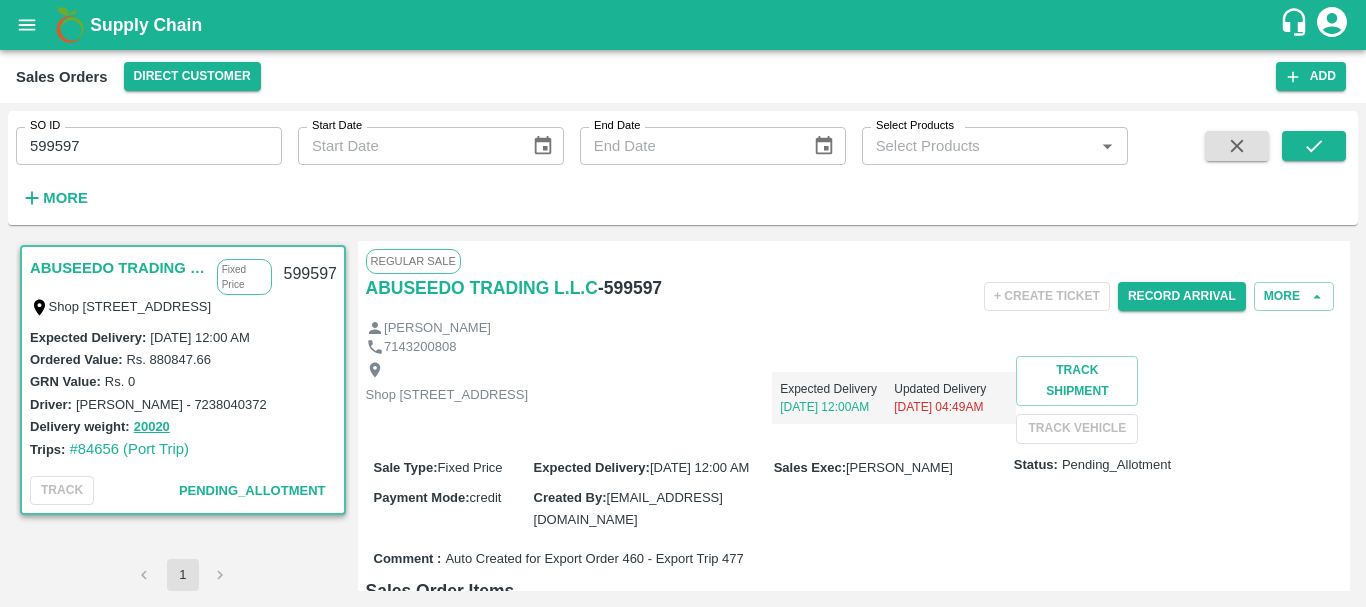 scroll, scrollTop: 738, scrollLeft: 0, axis: vertical 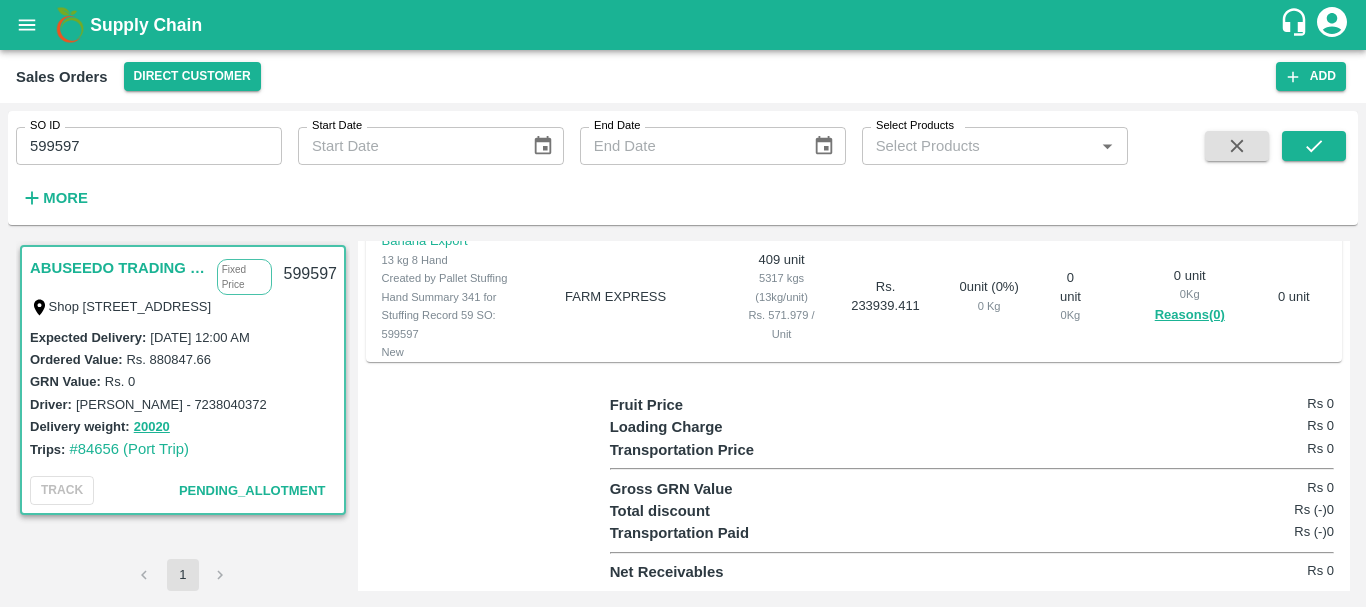 click on "FARM EXPRESS" at bounding box center (640, 440) 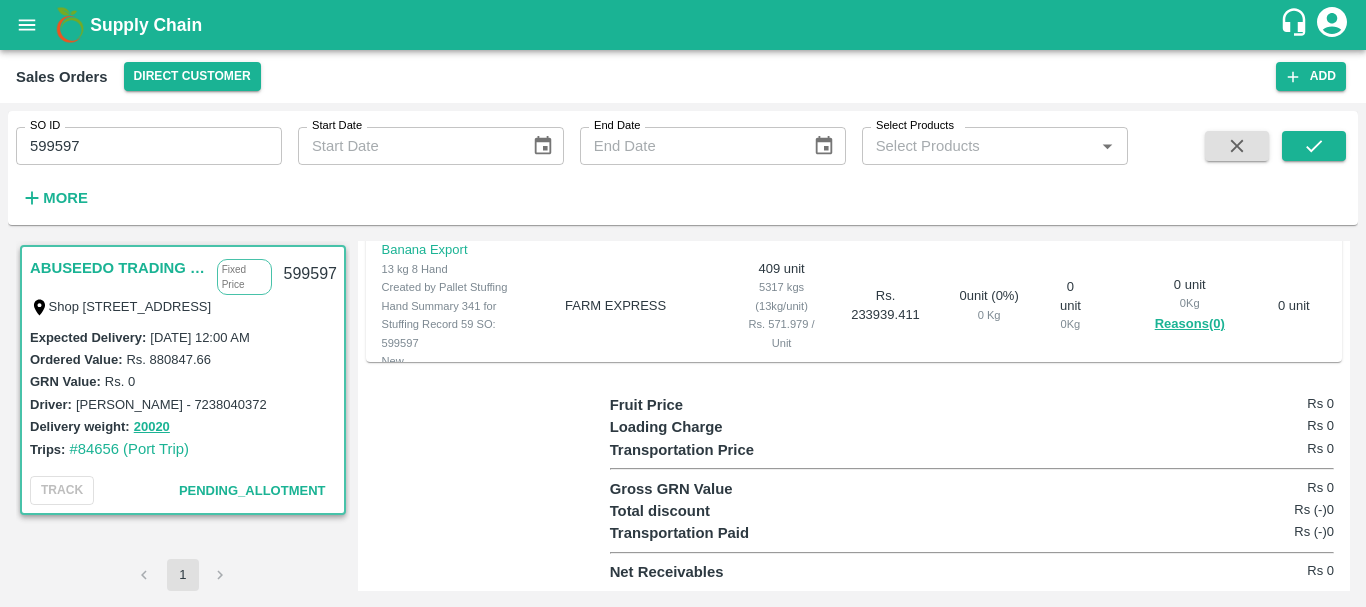 scroll, scrollTop: 211, scrollLeft: 0, axis: vertical 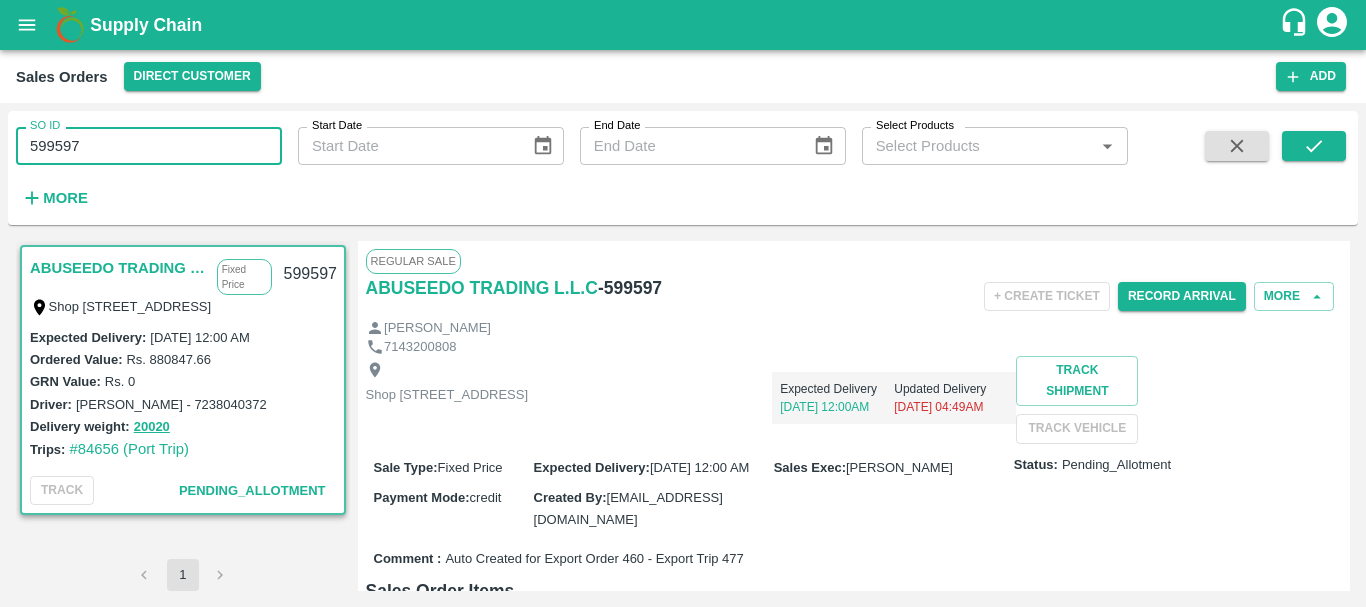 click on "599597" at bounding box center (149, 146) 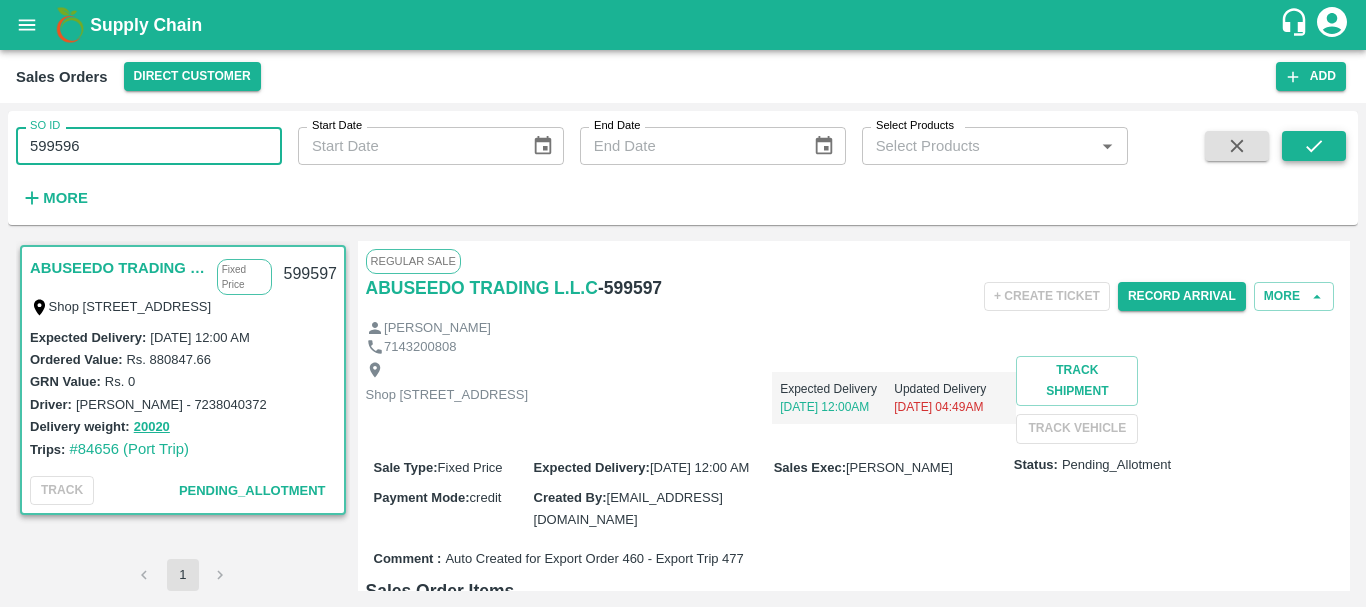 type on "599596" 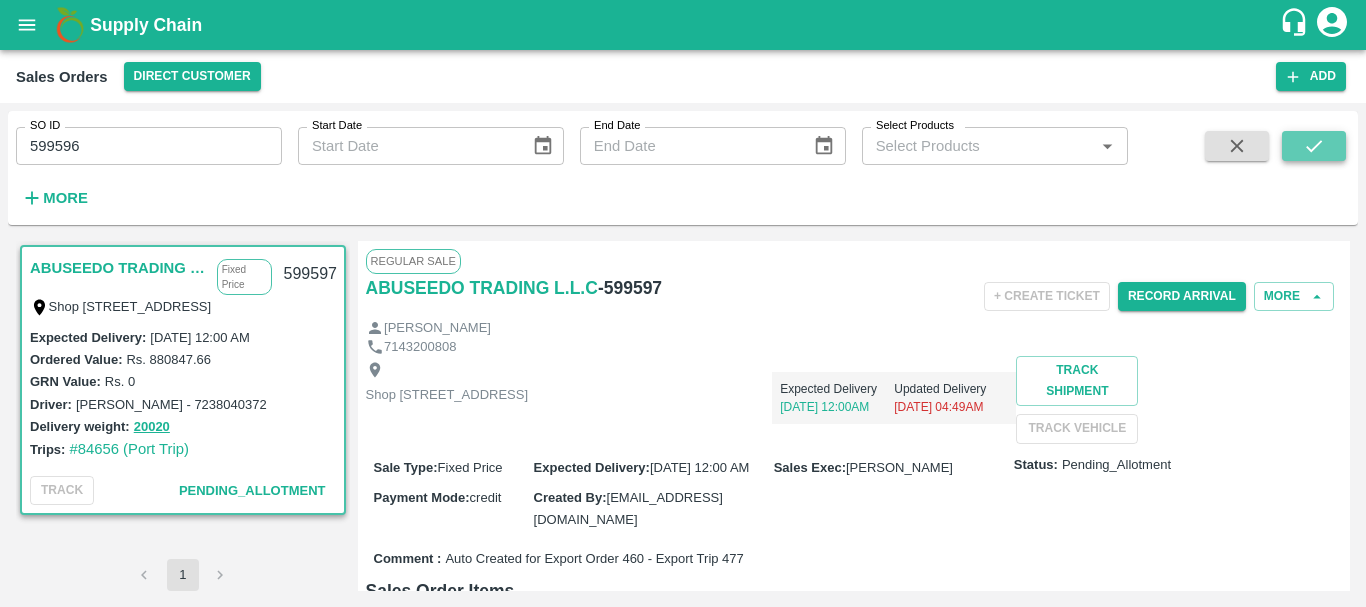 click 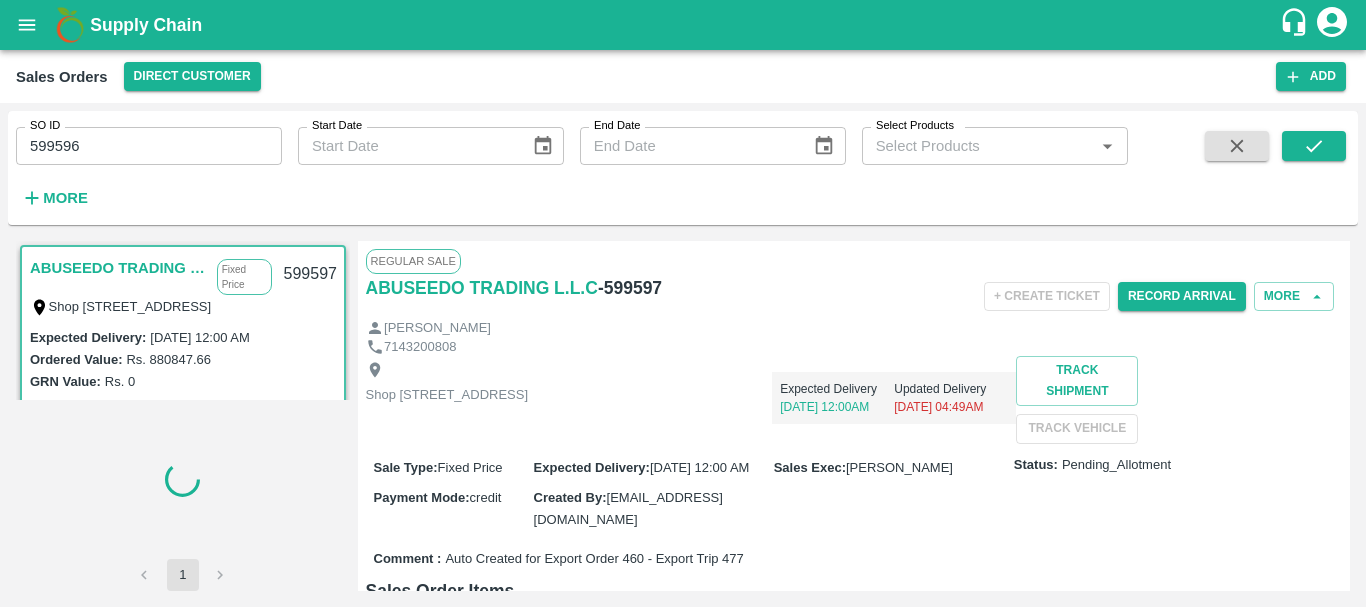 scroll, scrollTop: 251, scrollLeft: 0, axis: vertical 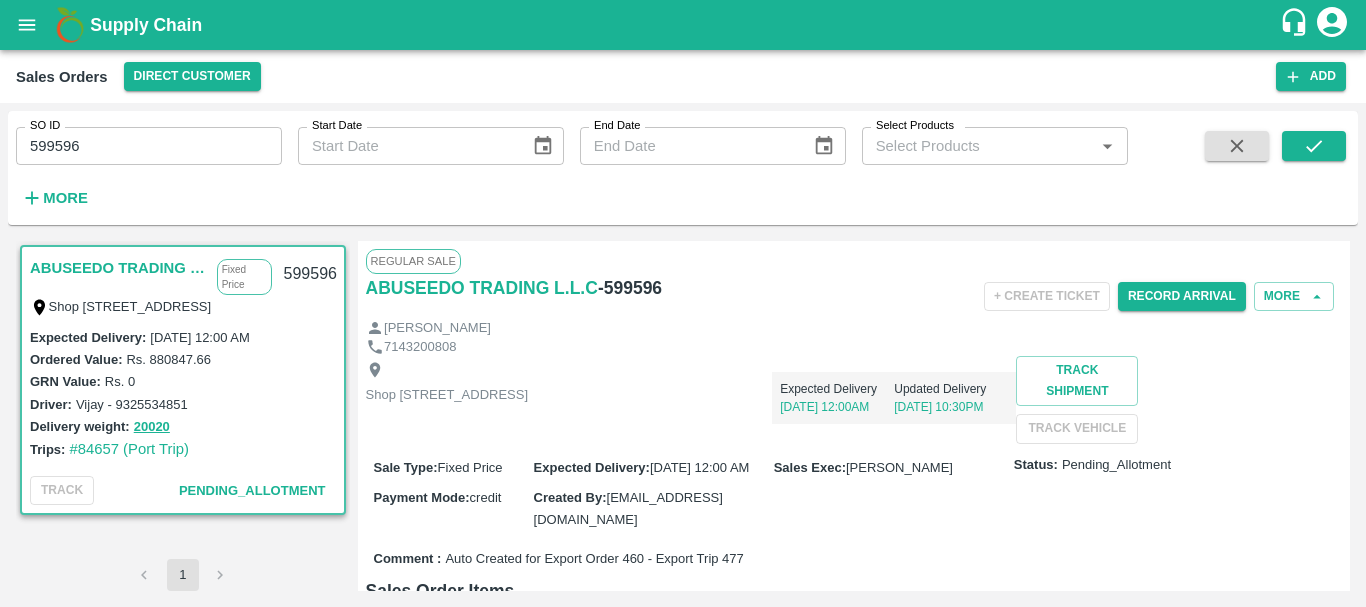 type 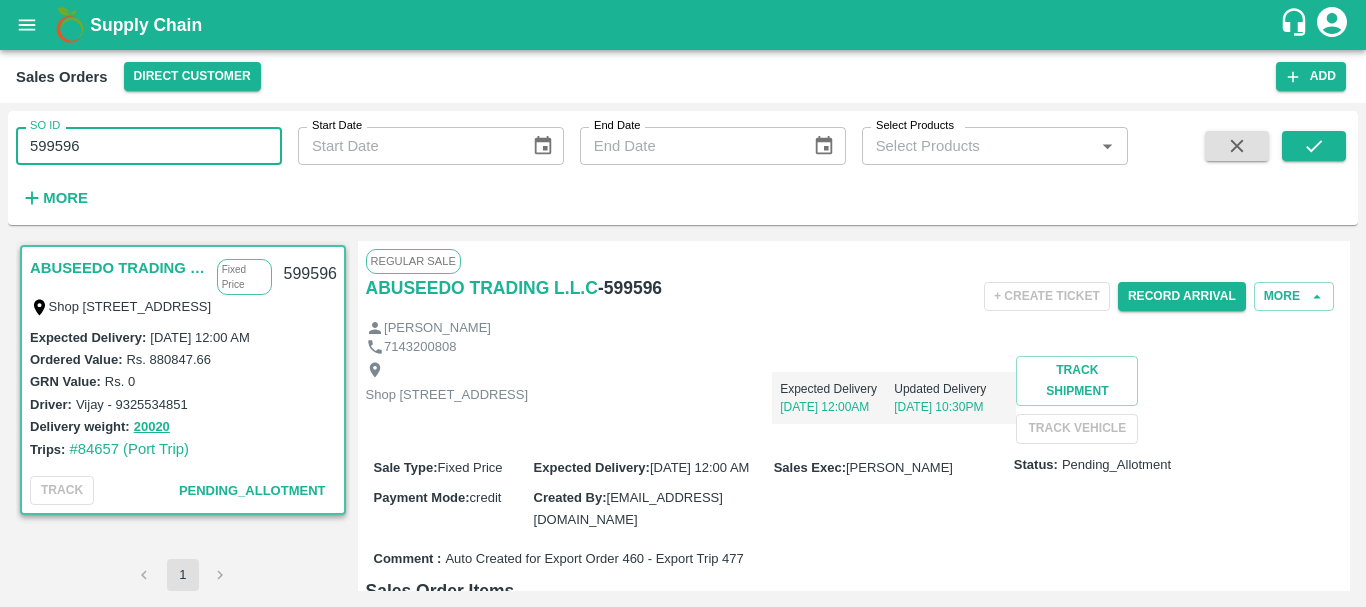 click on "599596" at bounding box center [149, 146] 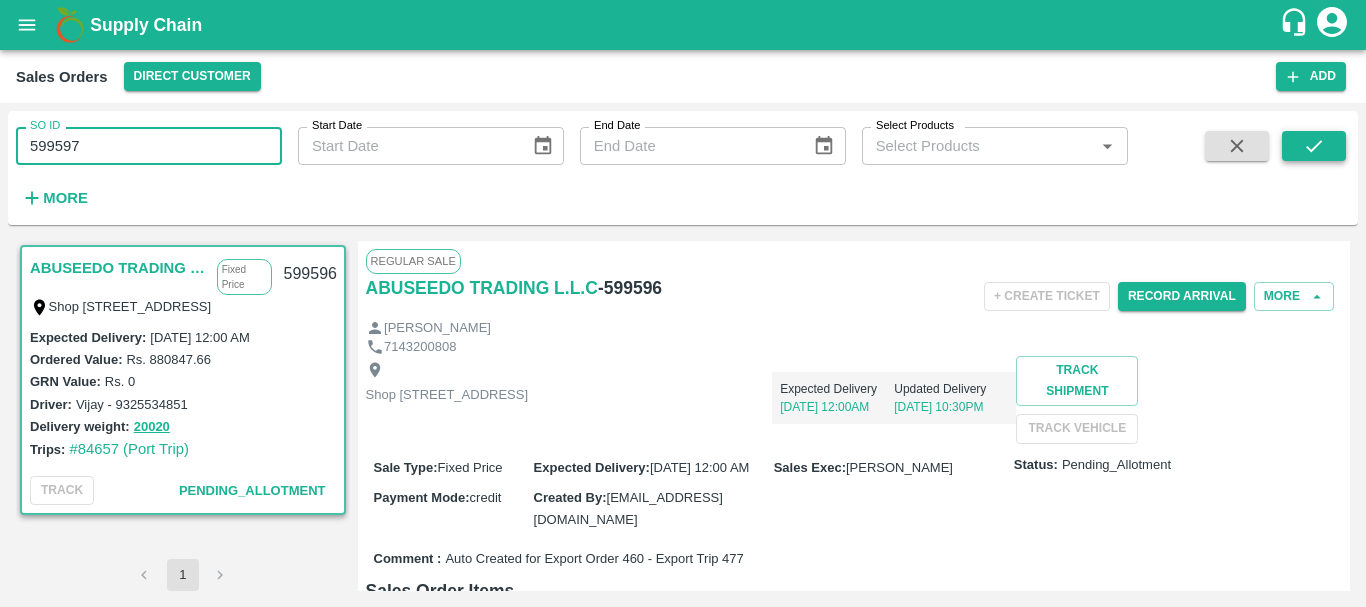 type on "599597" 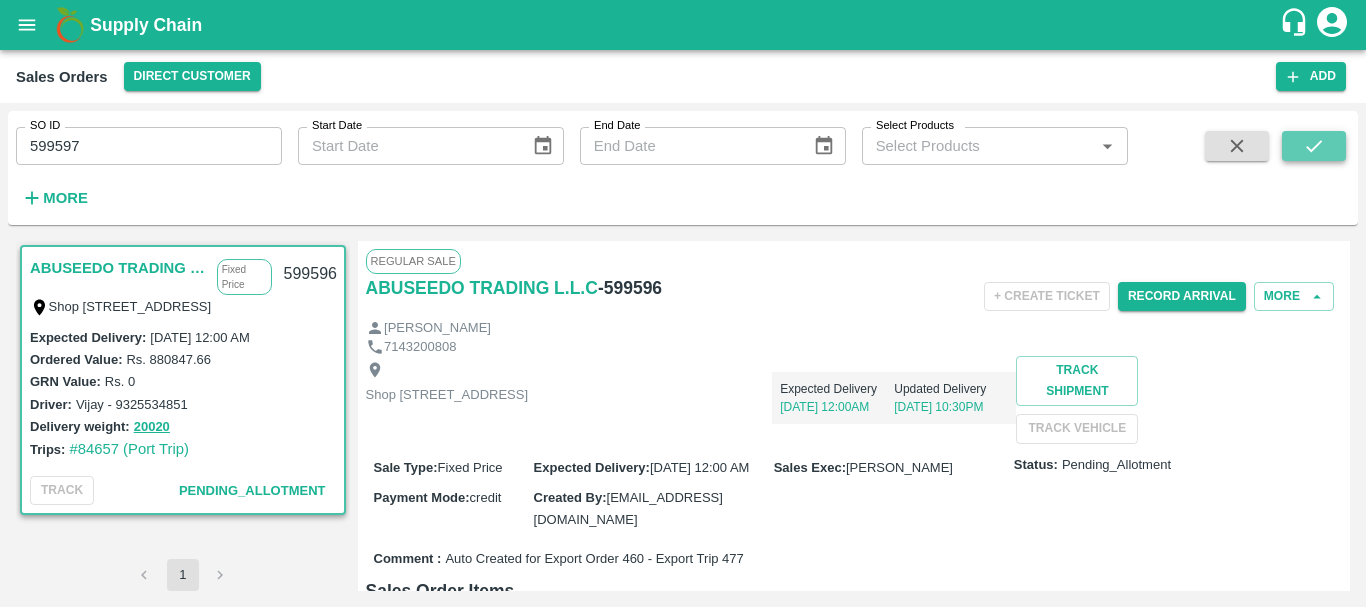 click 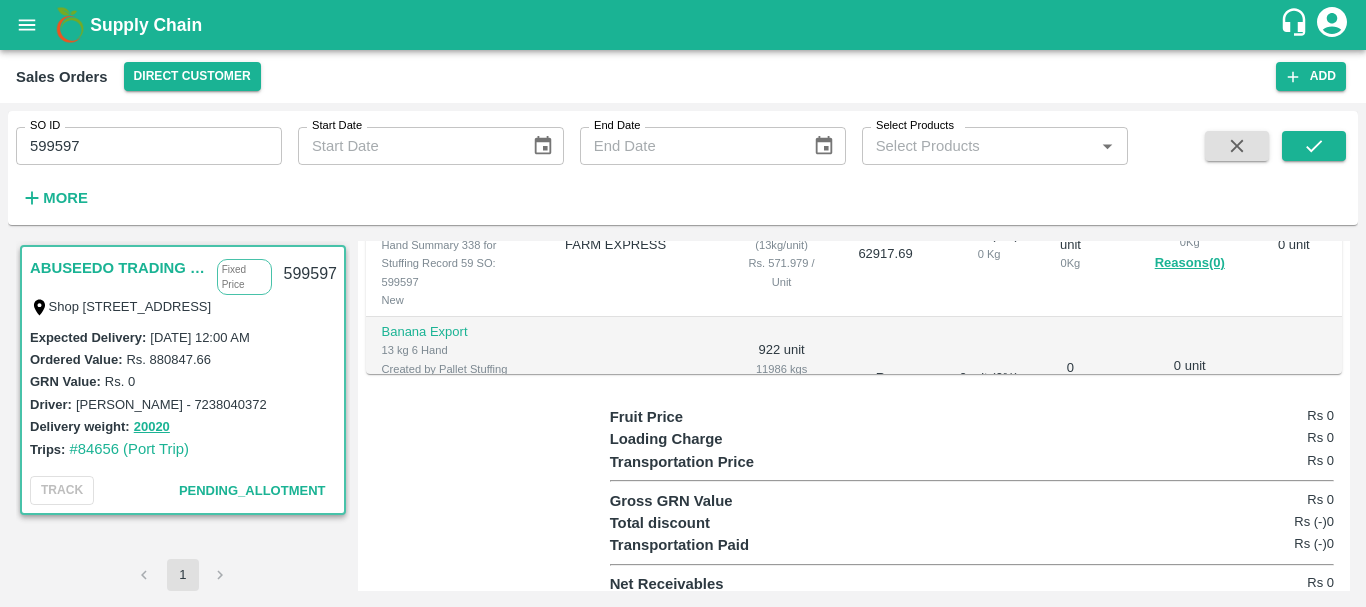 scroll, scrollTop: 738, scrollLeft: 0, axis: vertical 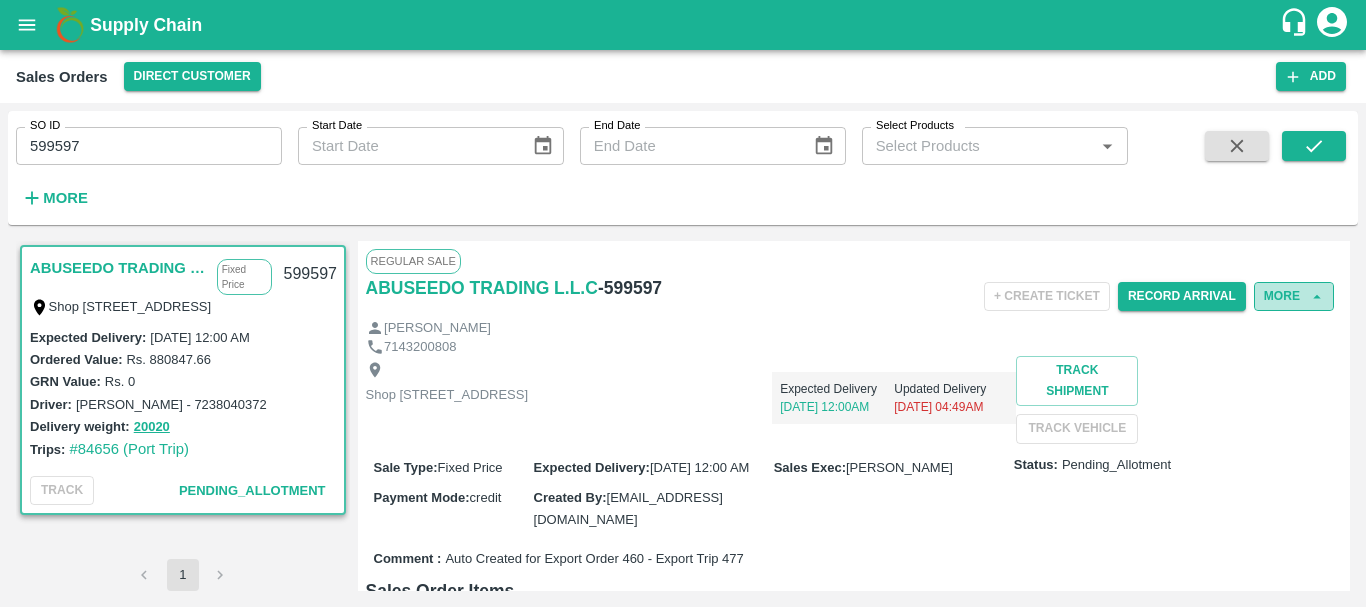 click on "More" at bounding box center (1294, 296) 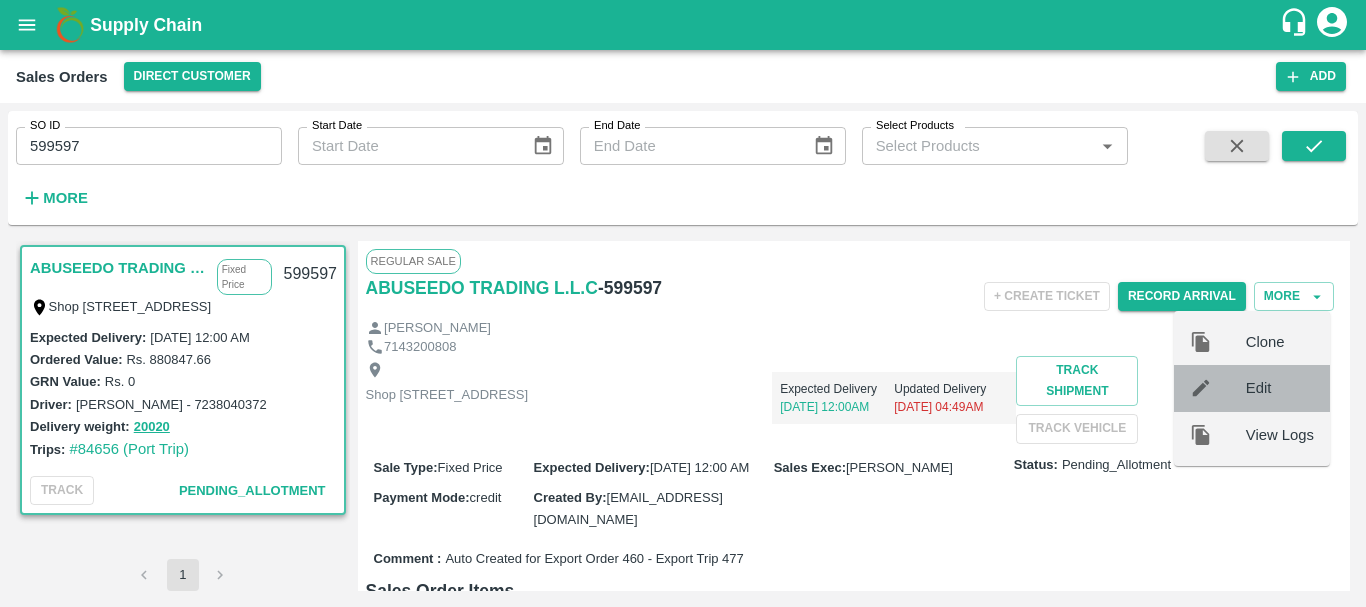 click on "Edit" at bounding box center [1280, 388] 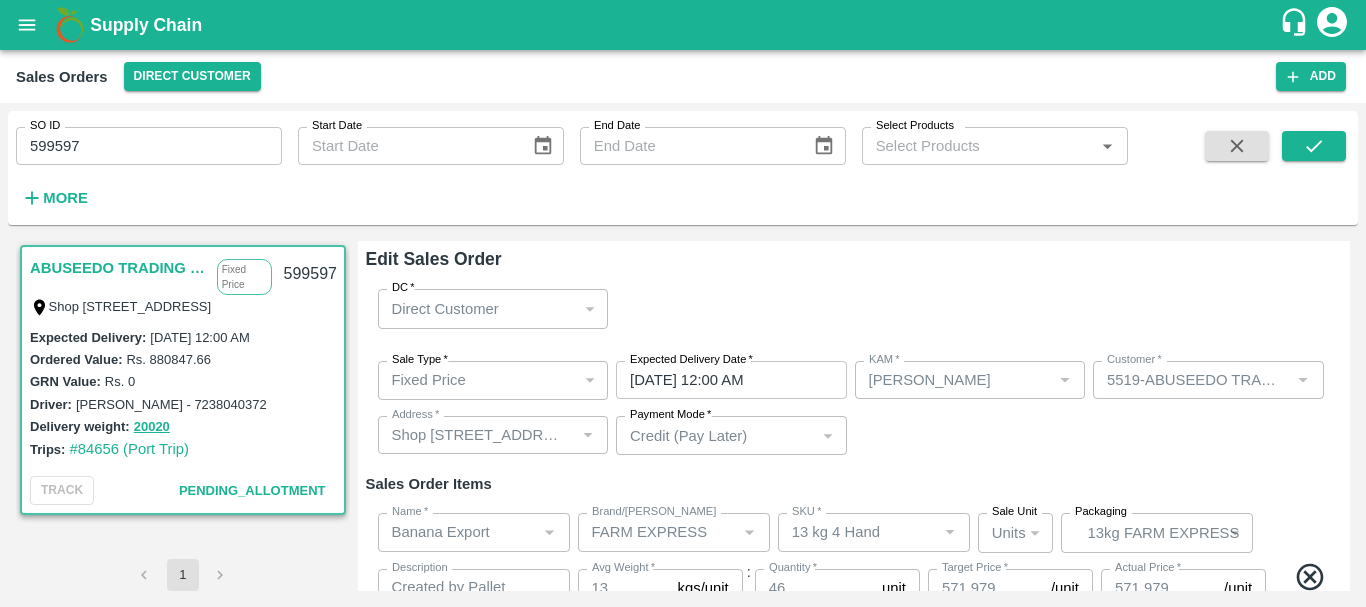 type on "Hrishikesh Mahajan" 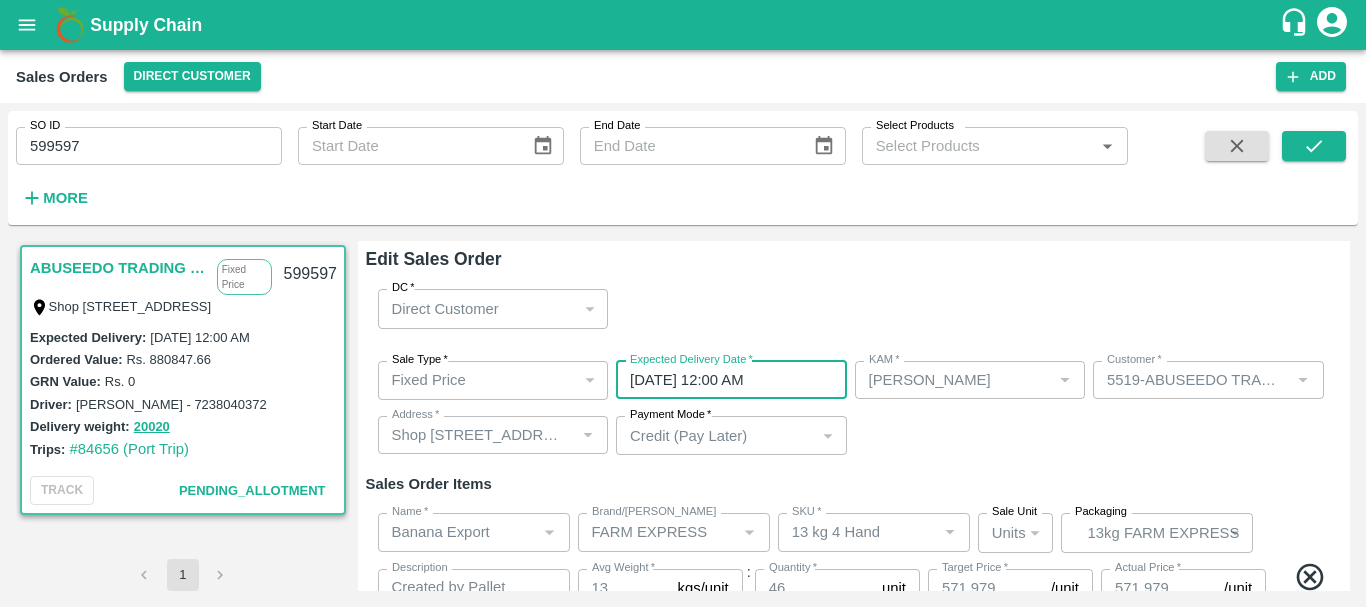 click on "26/07/2025 12:00 AM" at bounding box center (724, 380) 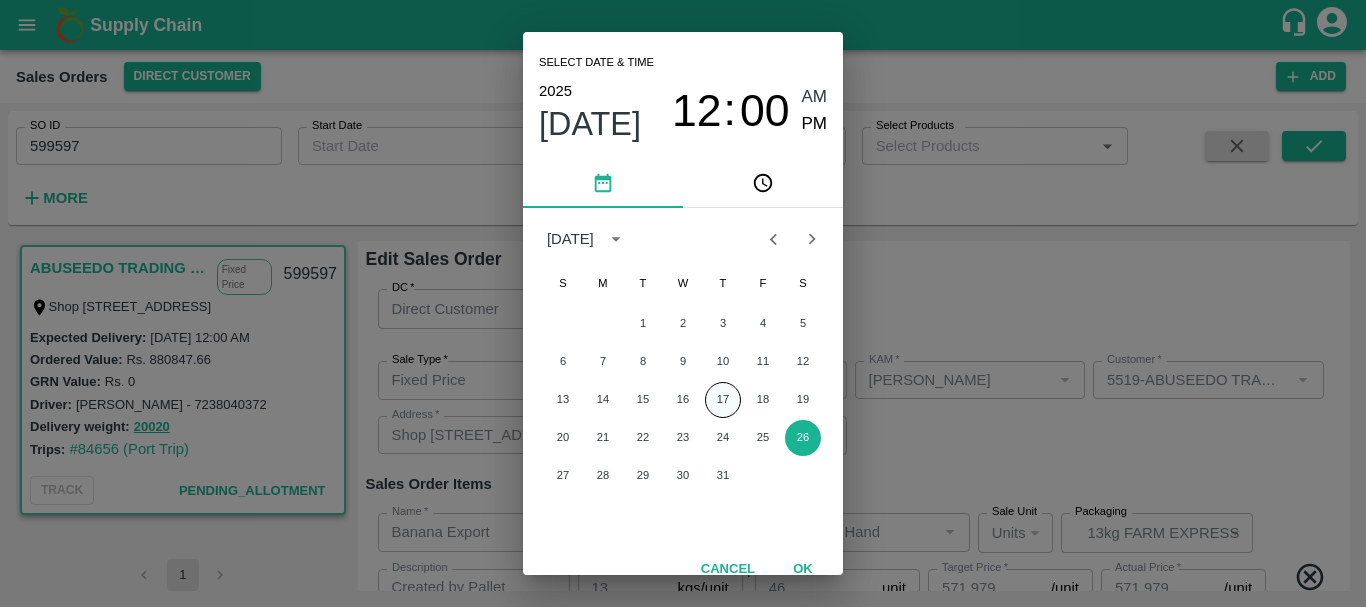 click on "17" at bounding box center (723, 400) 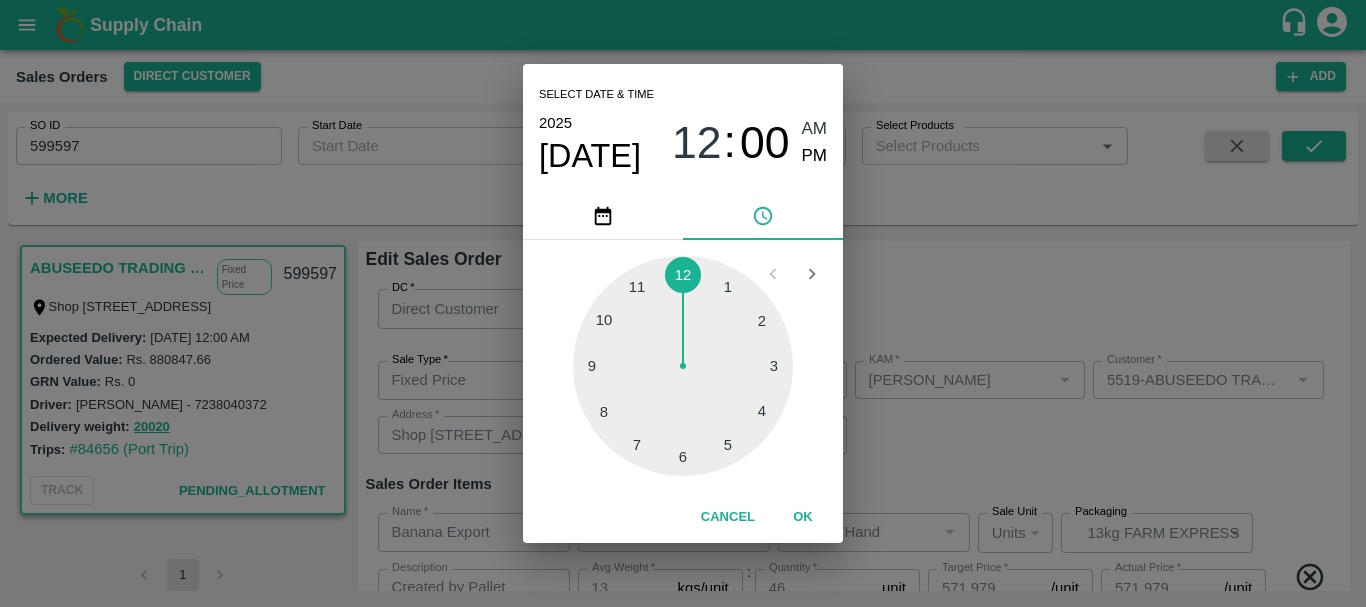 click on "Select date & time 2025 Jul 17 12 : 00 AM PM 1 2 3 4 5 6 7 8 9 10 11 12 Cancel OK" at bounding box center (683, 303) 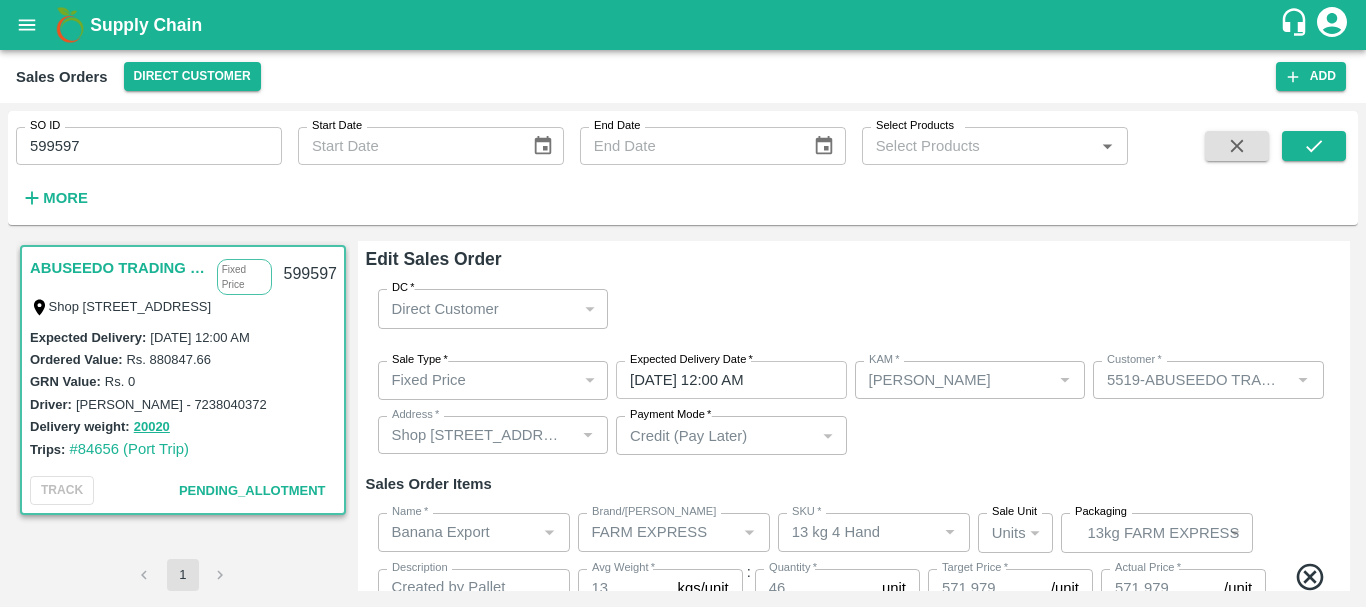 click on "Sales Order Items" at bounding box center (854, 484) 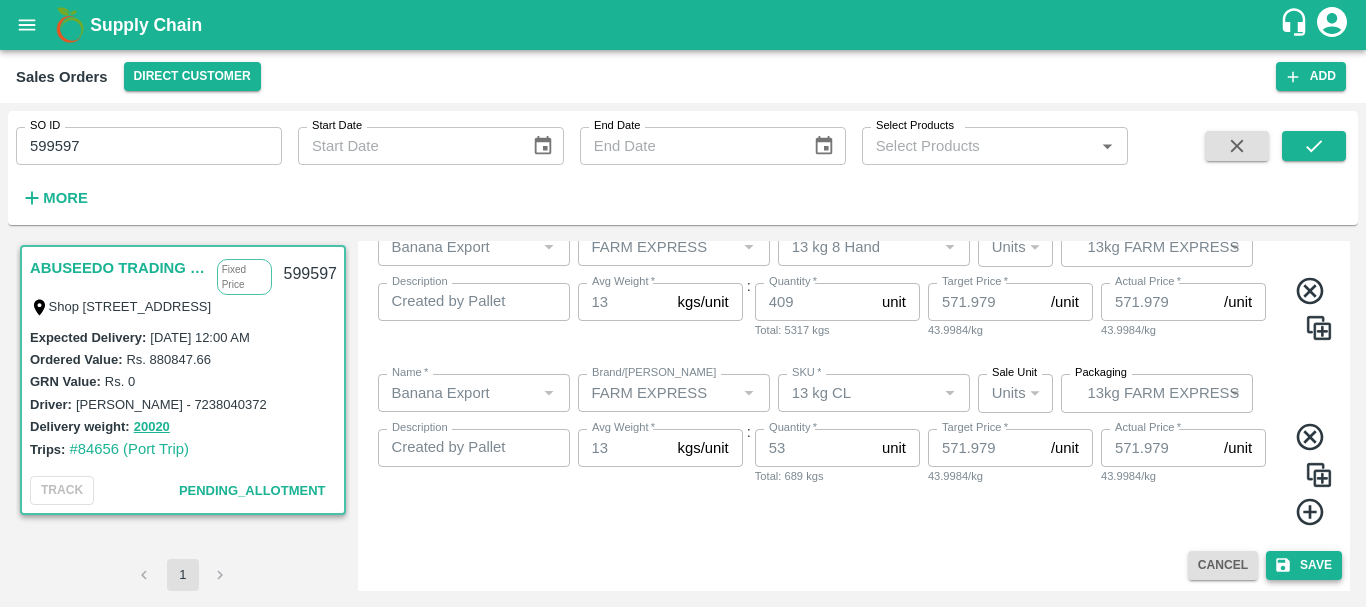 click on "Save" at bounding box center (1304, 565) 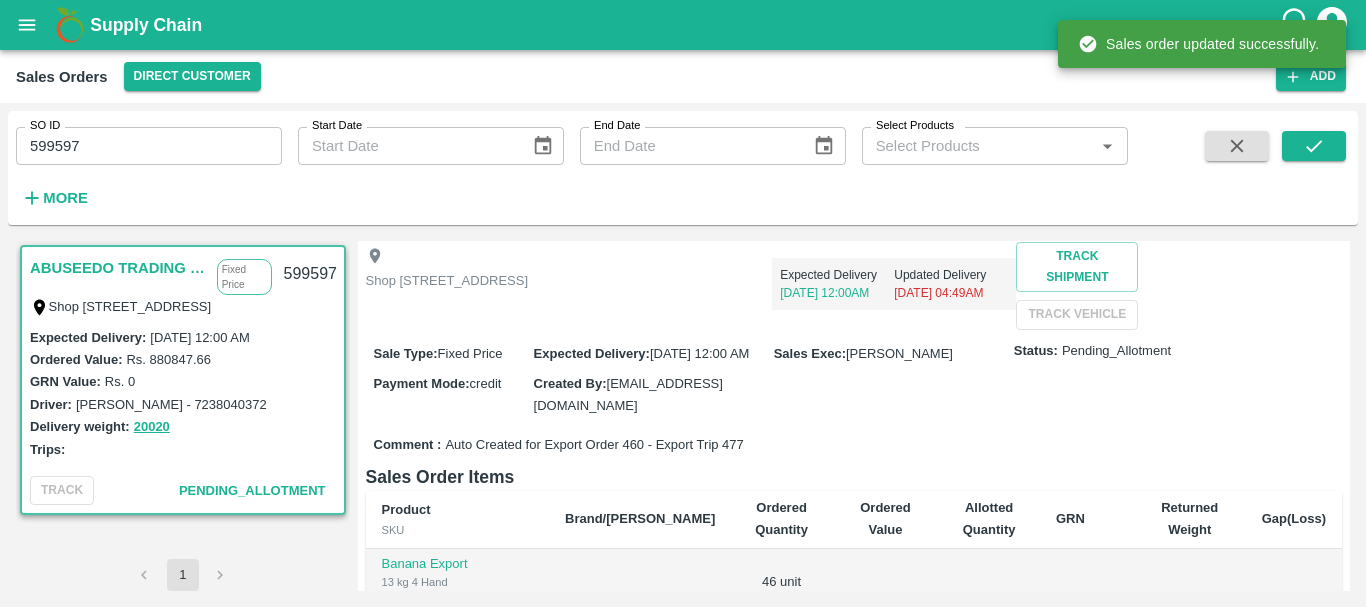 scroll, scrollTop: 0, scrollLeft: 0, axis: both 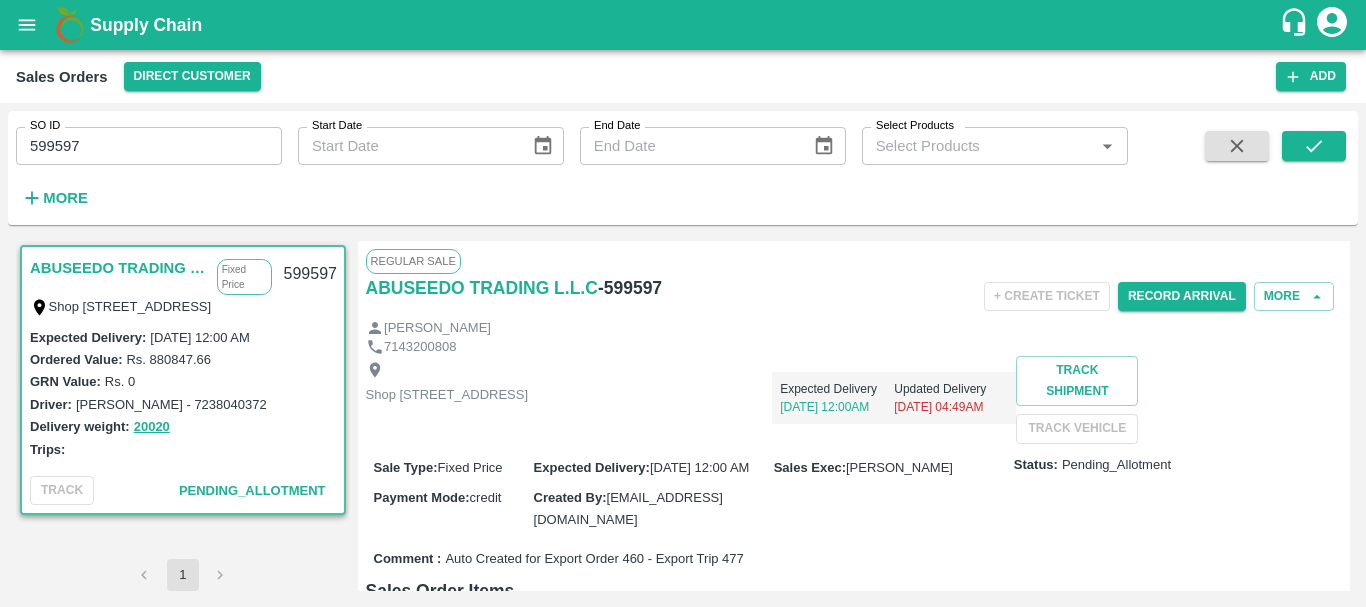 click on "599597" at bounding box center (149, 146) 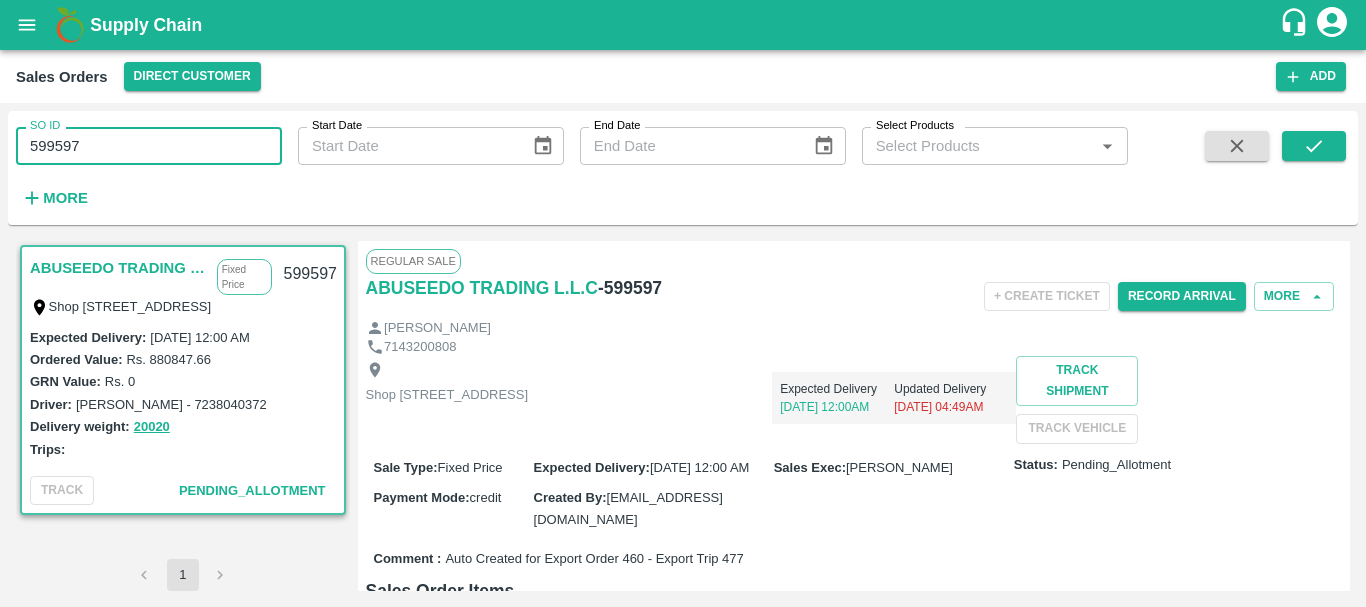 click on "599597" at bounding box center (149, 146) 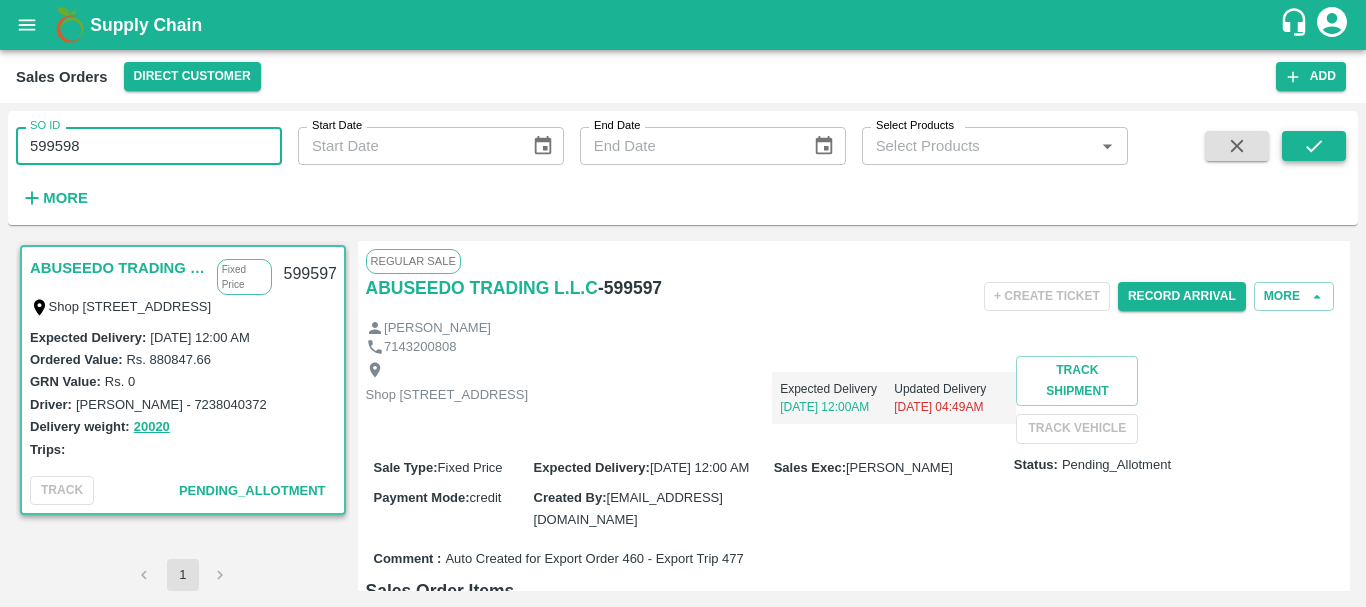 type on "599598" 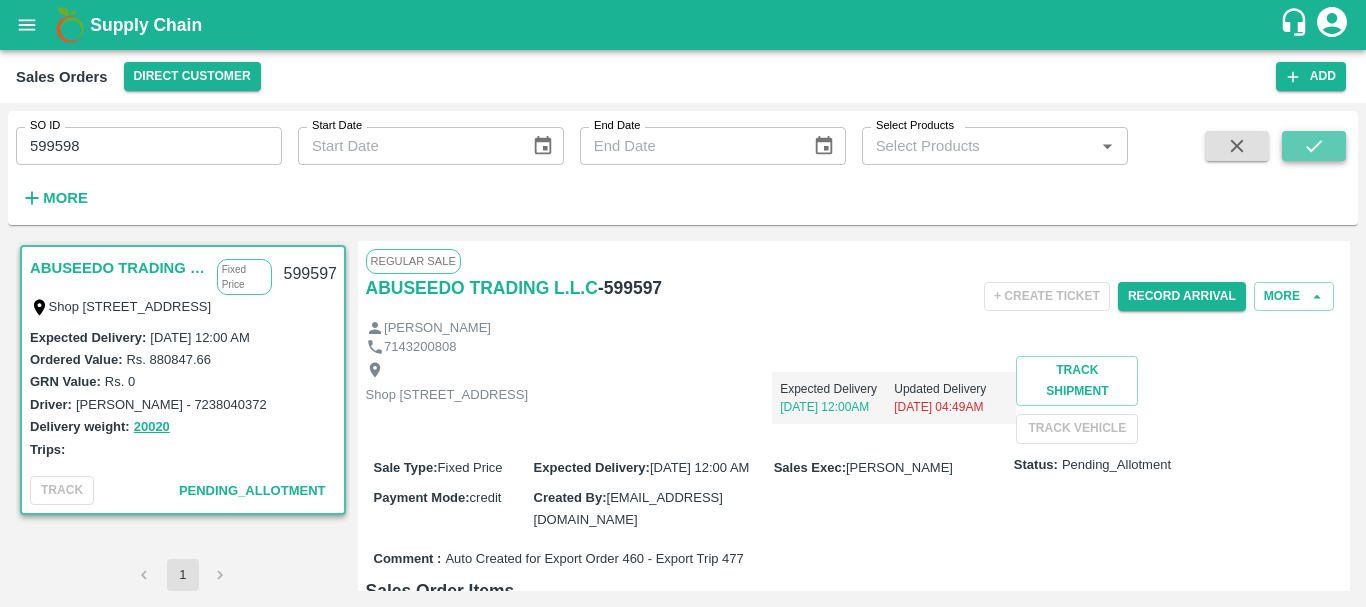 click 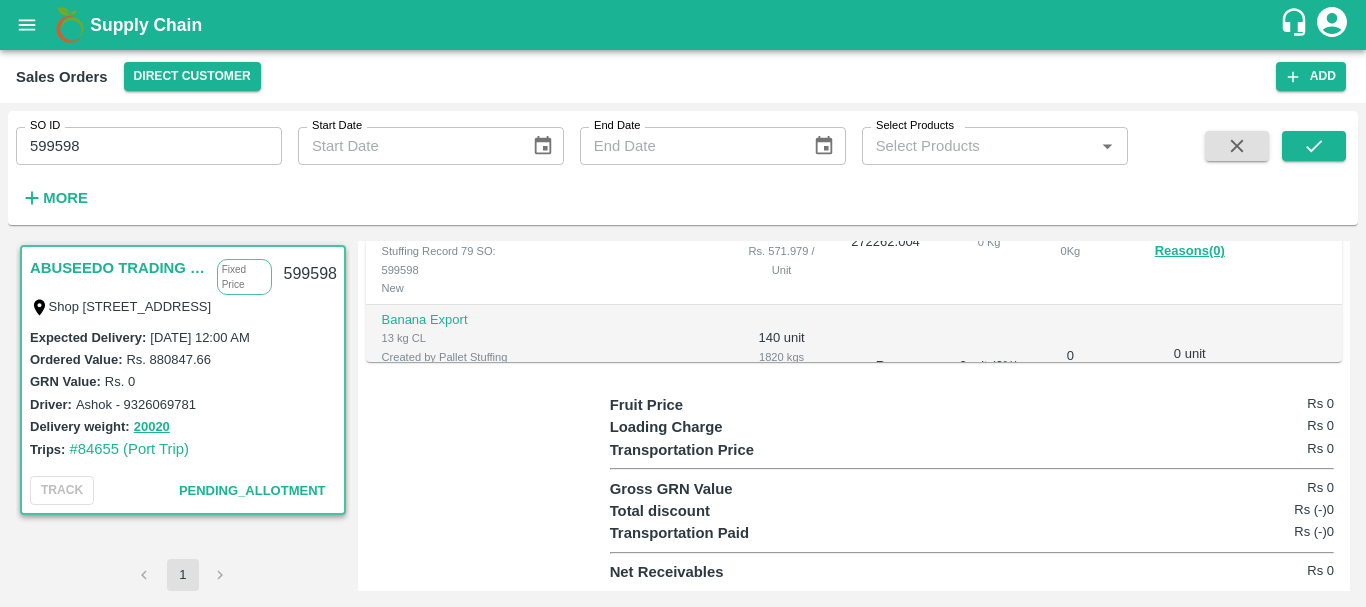 scroll, scrollTop: 0, scrollLeft: 0, axis: both 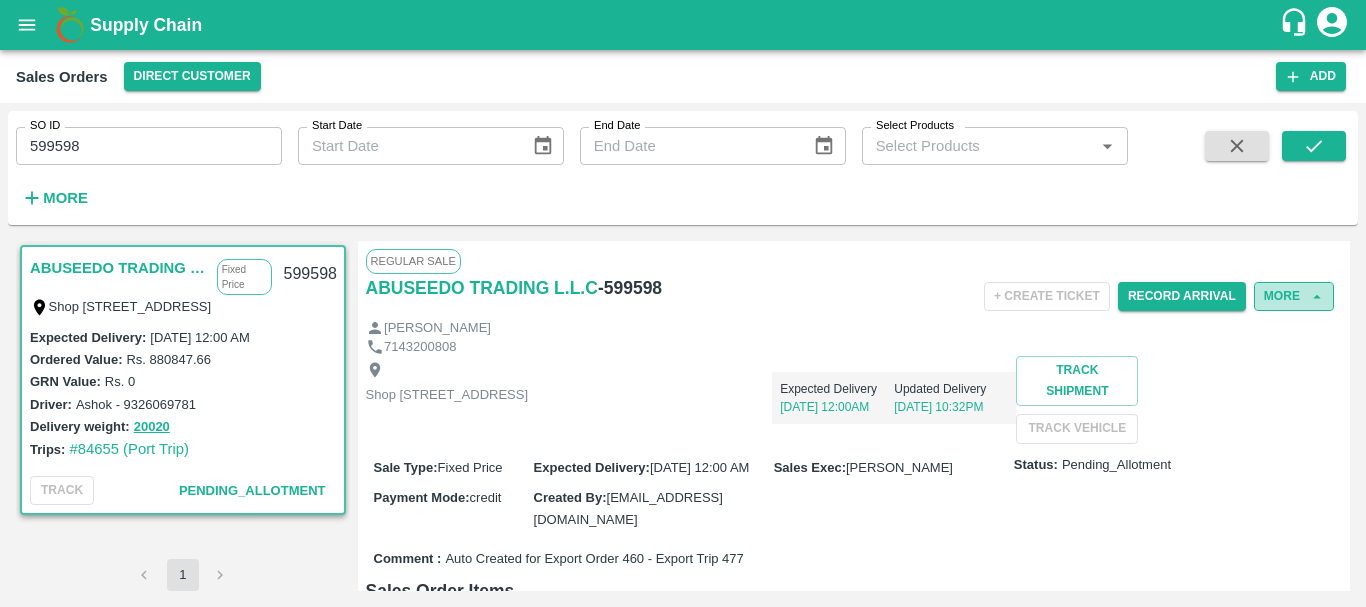 click on "More" at bounding box center [1294, 296] 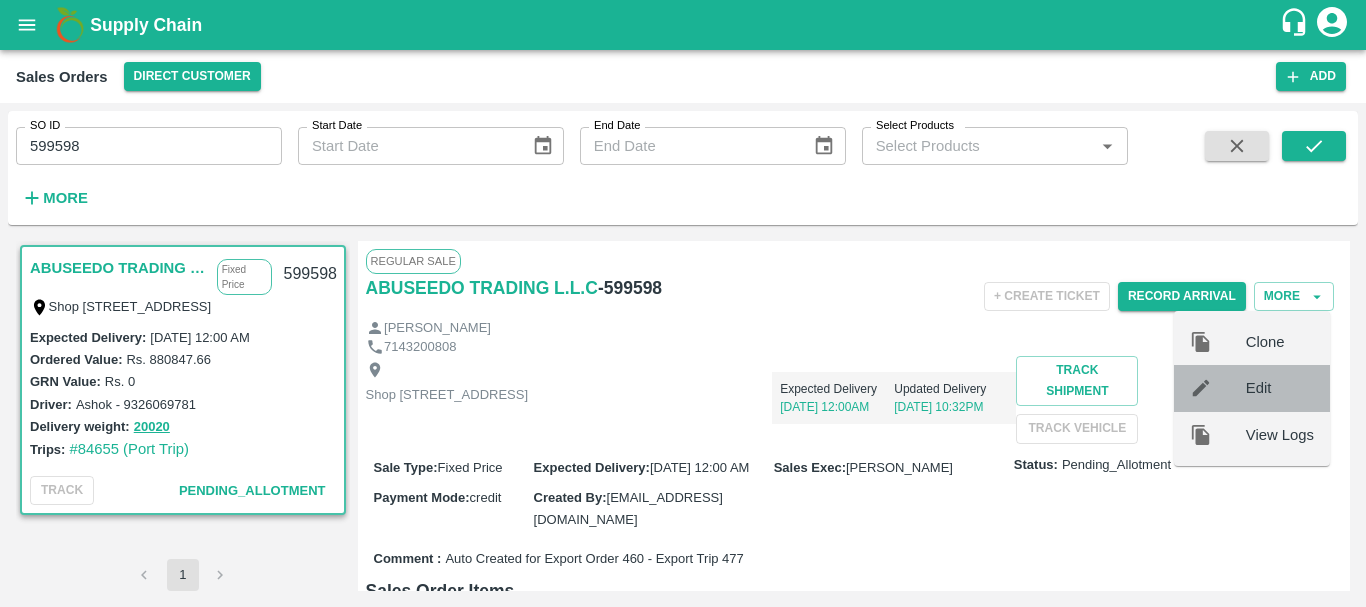 click on "Edit" at bounding box center [1280, 388] 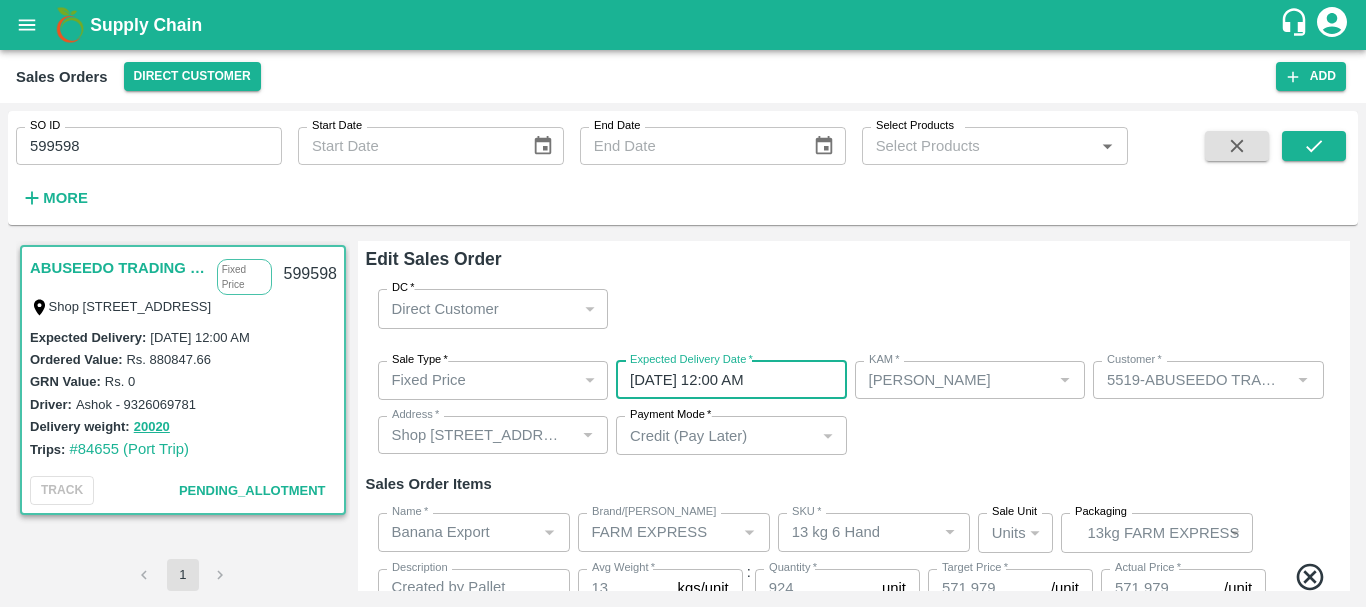click on "26/07/2025 12:00 AM" at bounding box center [724, 380] 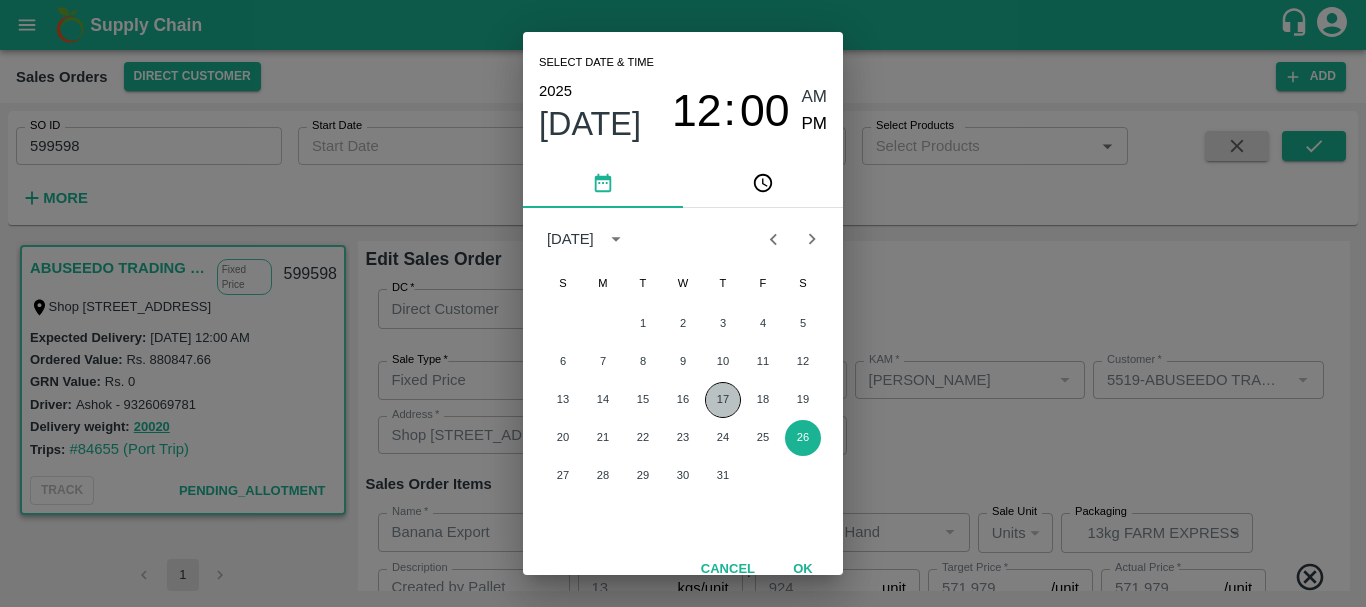 click on "17" at bounding box center [723, 400] 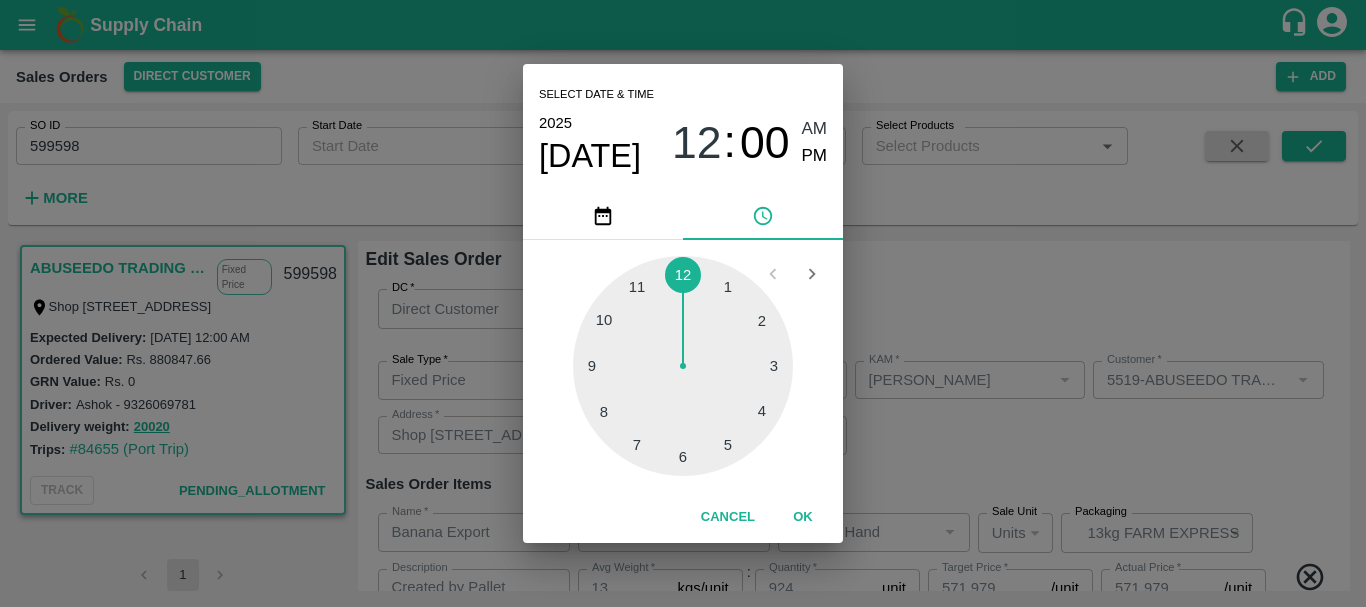 click on "Select date & time 2025 Jul 17 12 : 00 AM PM 1 2 3 4 5 6 7 8 9 10 11 12 Cancel OK" at bounding box center (683, 303) 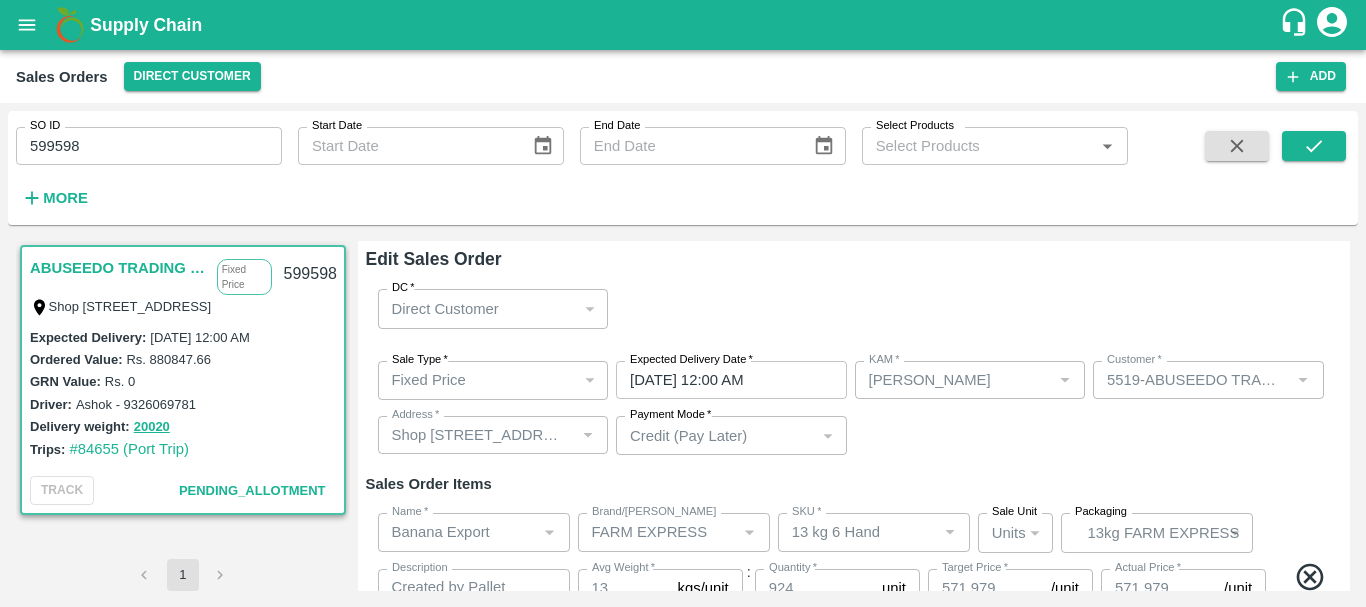 click on "Sale Type   * Fixed Price 1 Sale Type Expected Delivery Date   * 17/07/2025 12:00 AM Expected Delivery Date KAM   * KAM   * Customer   * Customer   * Address   * Address   * Payment Mode   * Credit (Pay Later) credit Payment Mode" at bounding box center (854, 408) 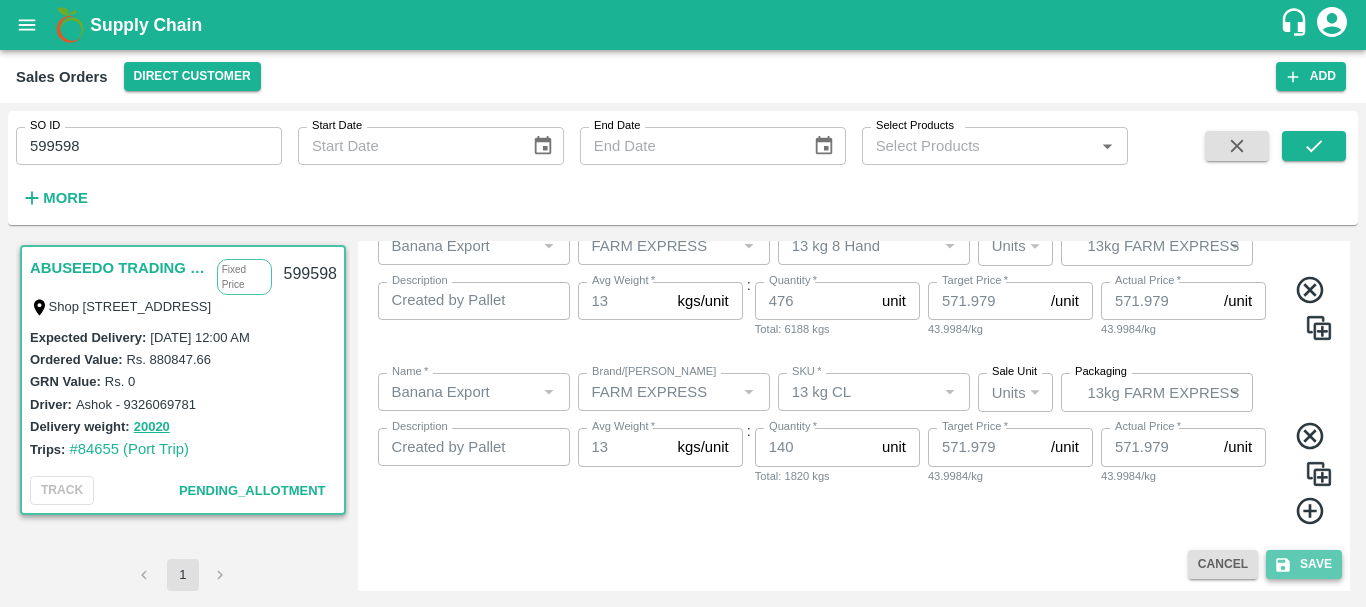 click on "Save" at bounding box center [1304, 564] 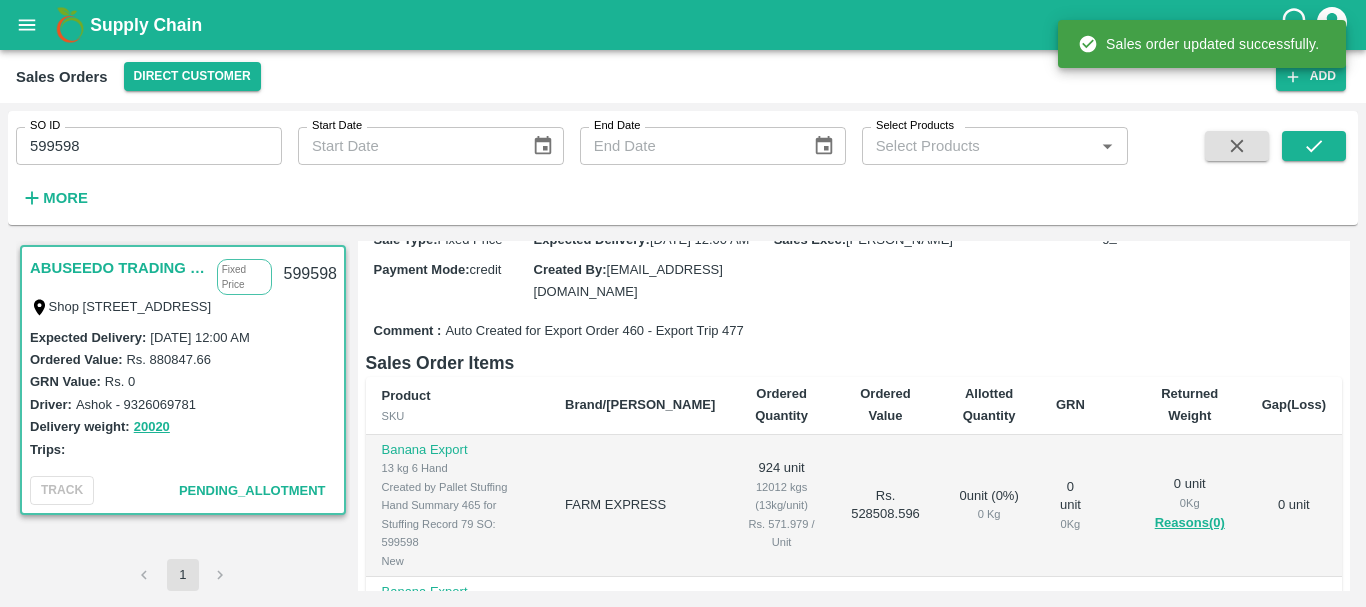 scroll, scrollTop: 0, scrollLeft: 0, axis: both 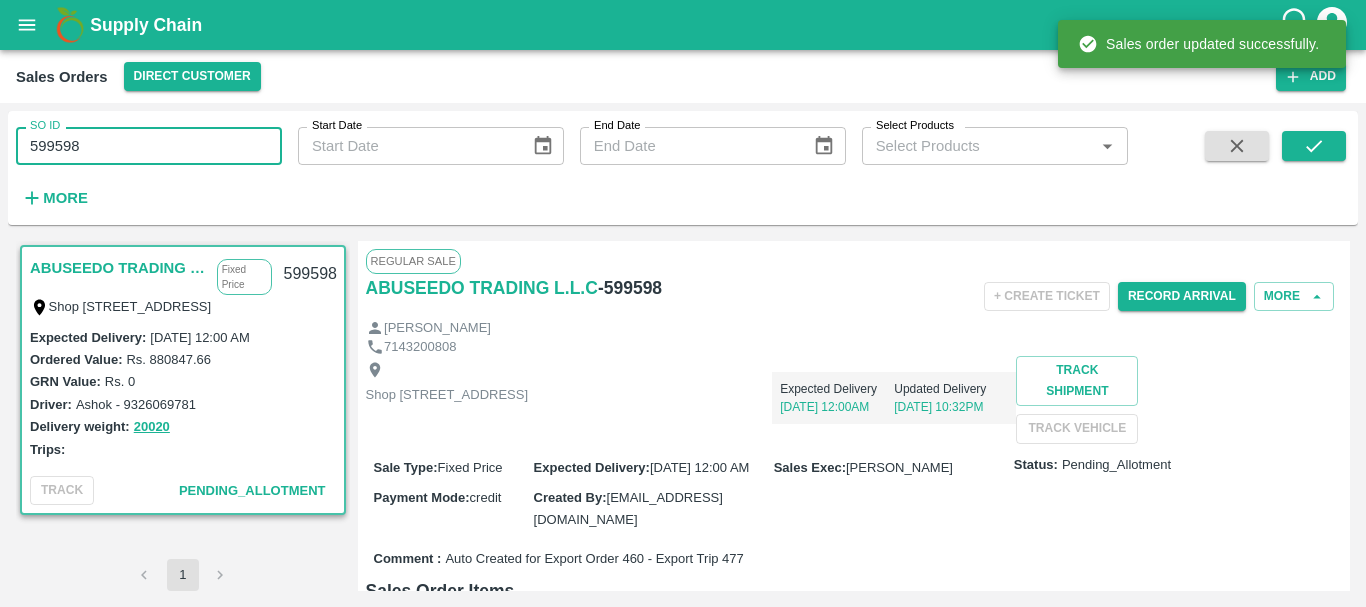 click on "599598" at bounding box center [149, 146] 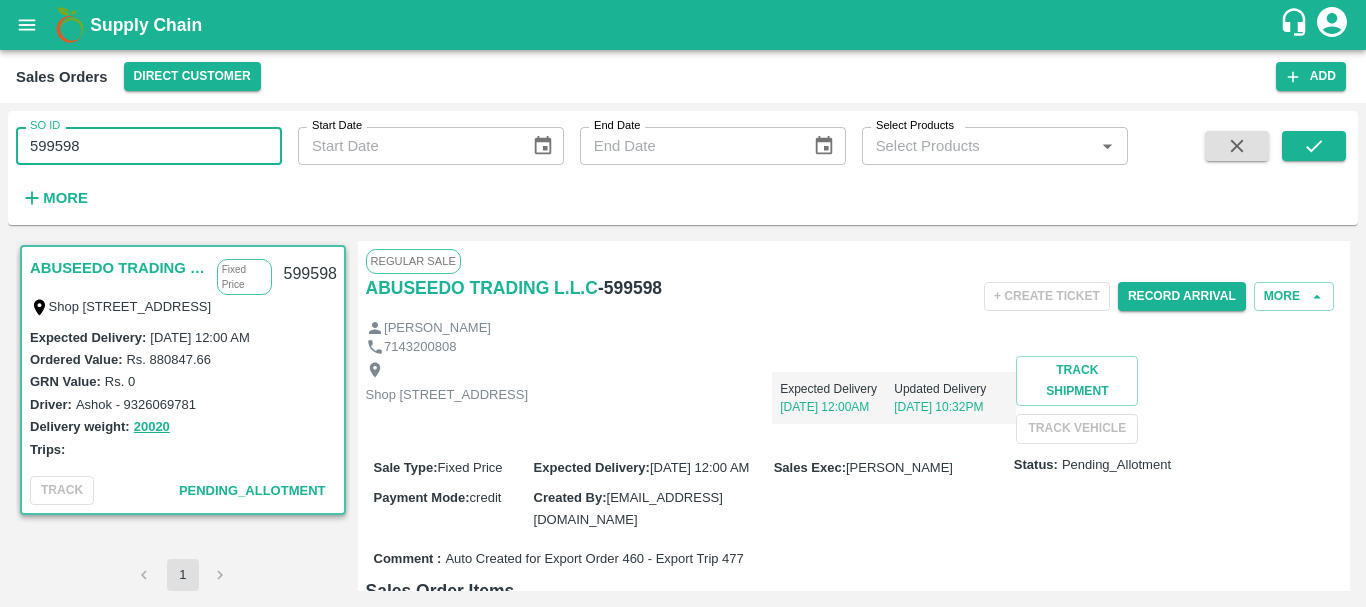 paste 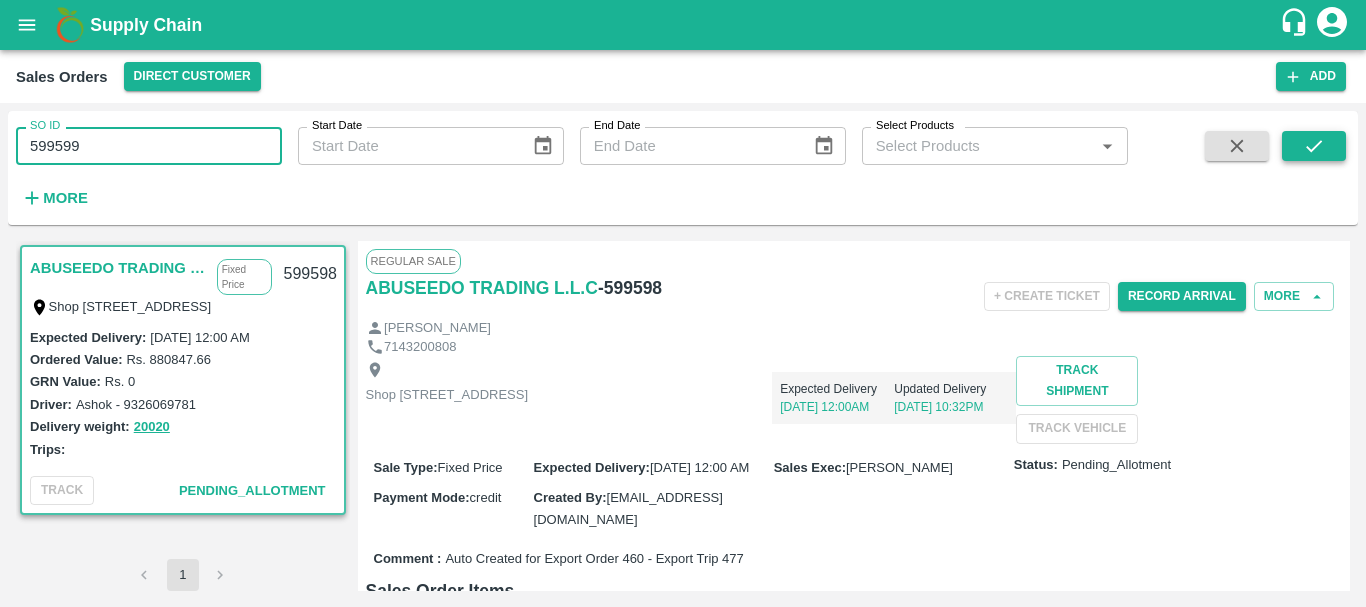 type on "599599" 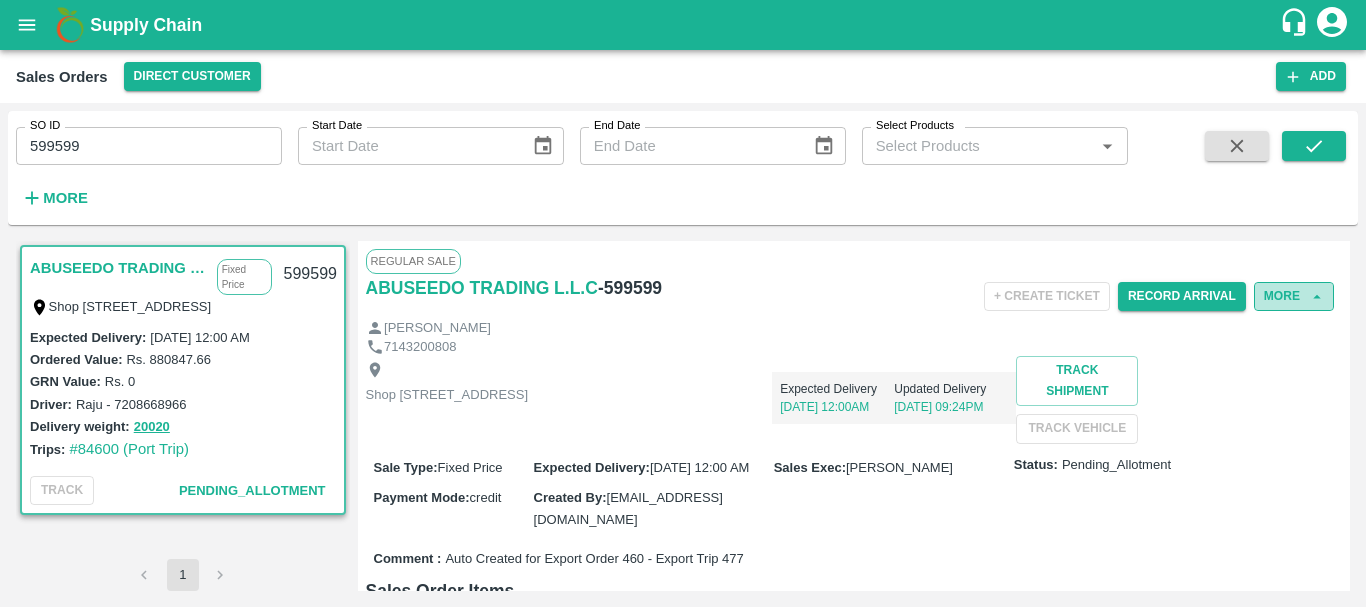 click on "More" at bounding box center [1294, 296] 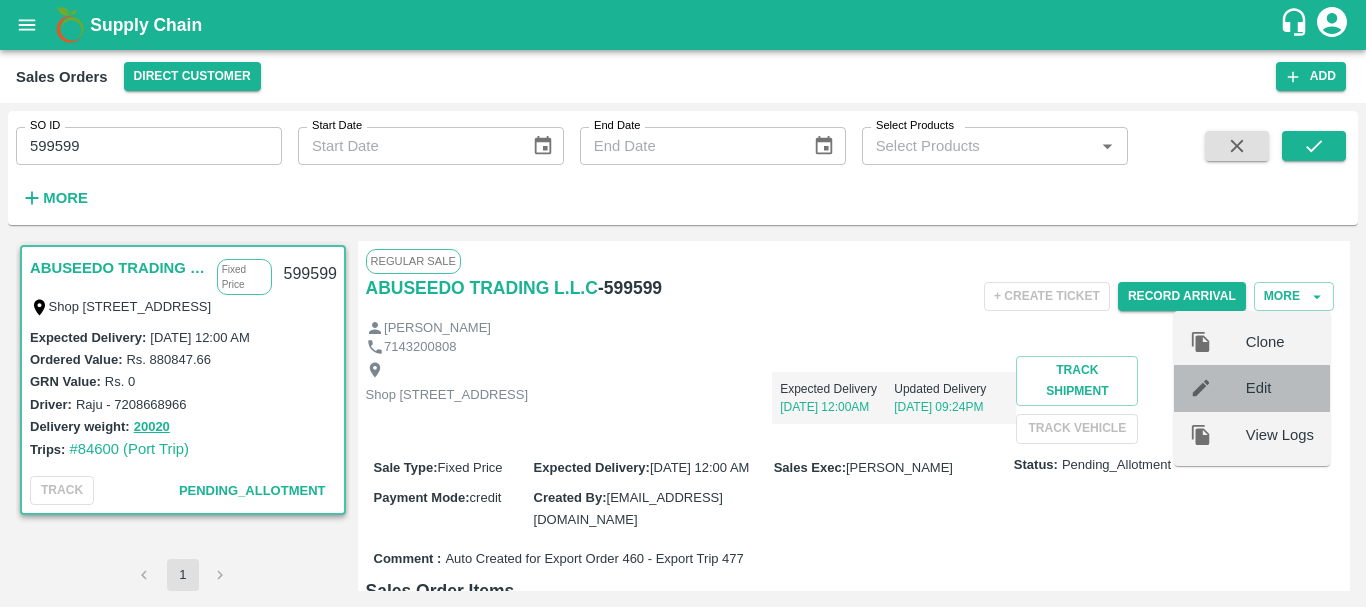 click on "Edit" at bounding box center (1280, 388) 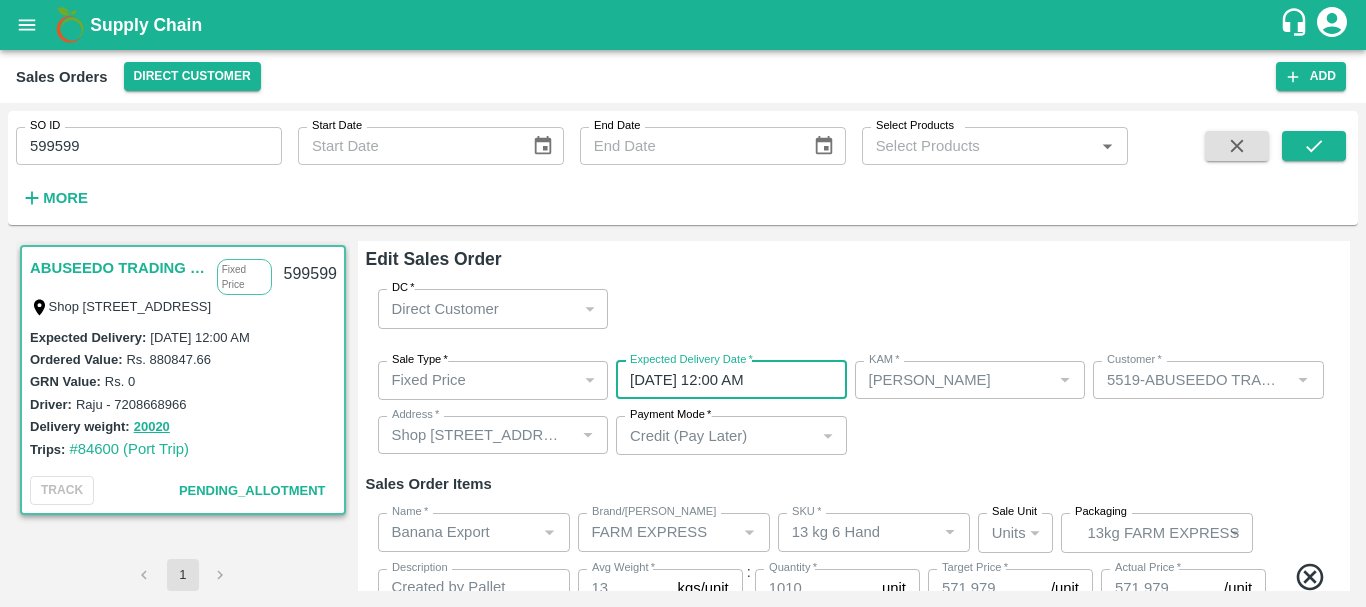 click on "26/07/2025 12:00 AM" at bounding box center [724, 380] 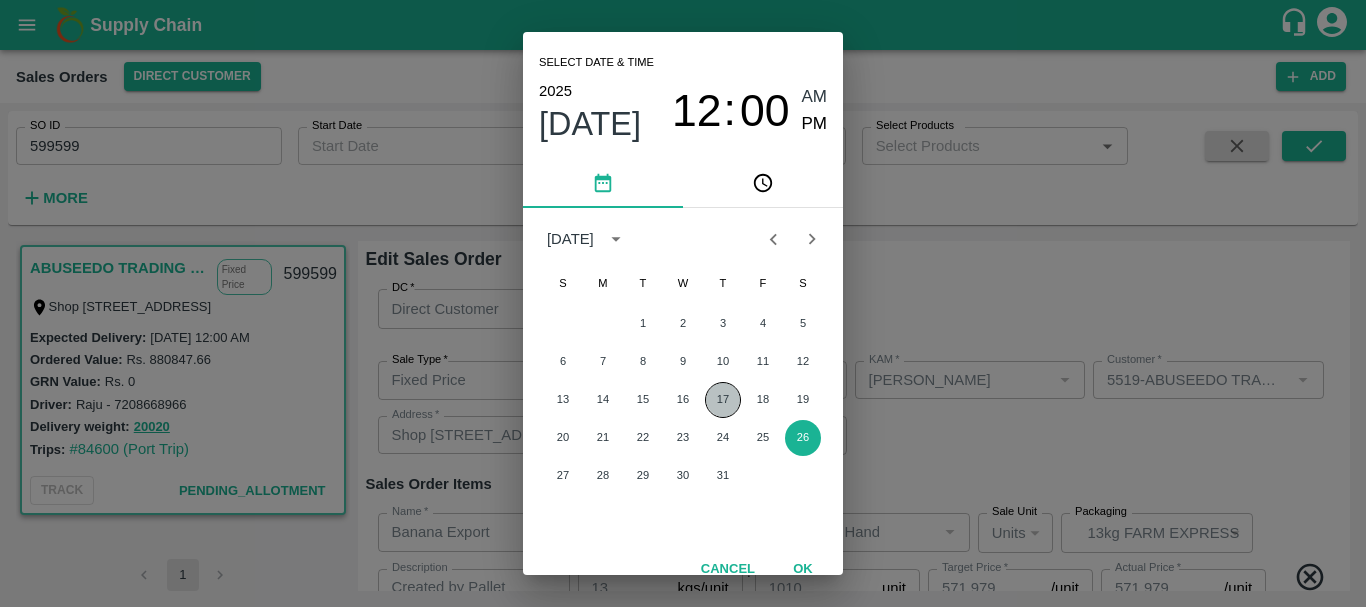 click on "17" at bounding box center (723, 400) 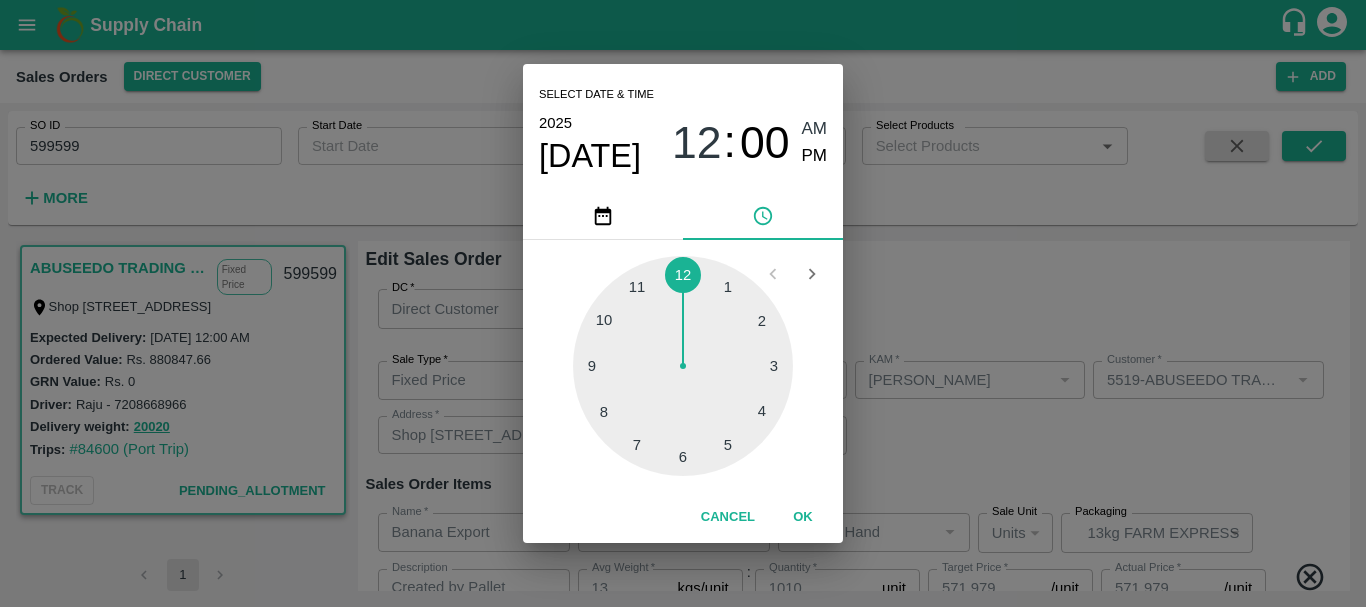 click on "Select date & time 2025 Jul 17 12 : 00 AM PM 1 2 3 4 5 6 7 8 9 10 11 12 Cancel OK" at bounding box center [683, 303] 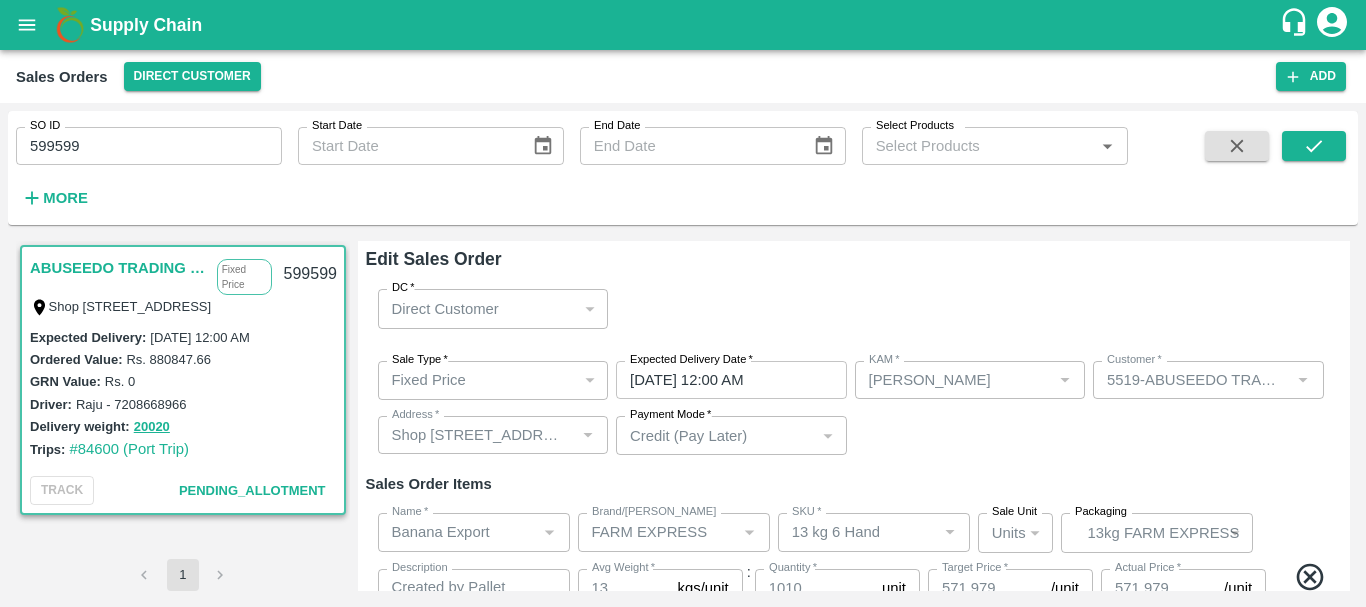click on "Sale Type   * Fixed Price 1 Sale Type Expected Delivery Date   * 17/07/2025 12:00 AM Expected Delivery Date KAM   * KAM   * Customer   * Customer   * Address   * Address   * Payment Mode   * Credit (Pay Later) credit Payment Mode" at bounding box center (854, 408) 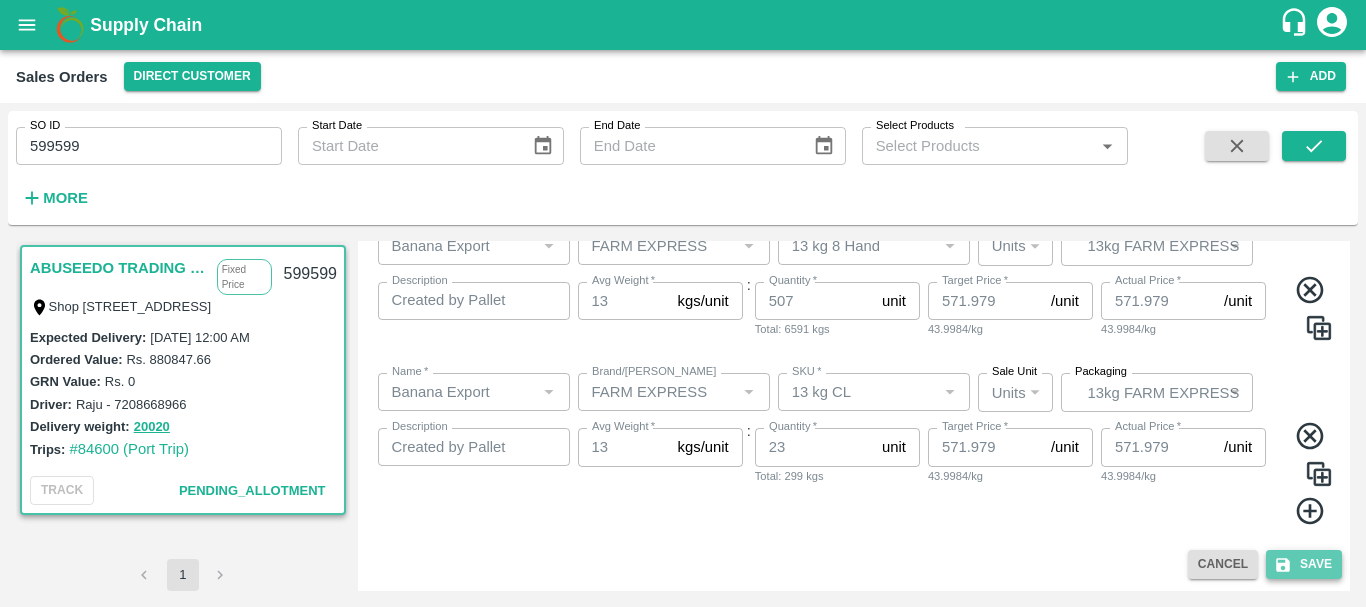 click on "Save" at bounding box center [1304, 564] 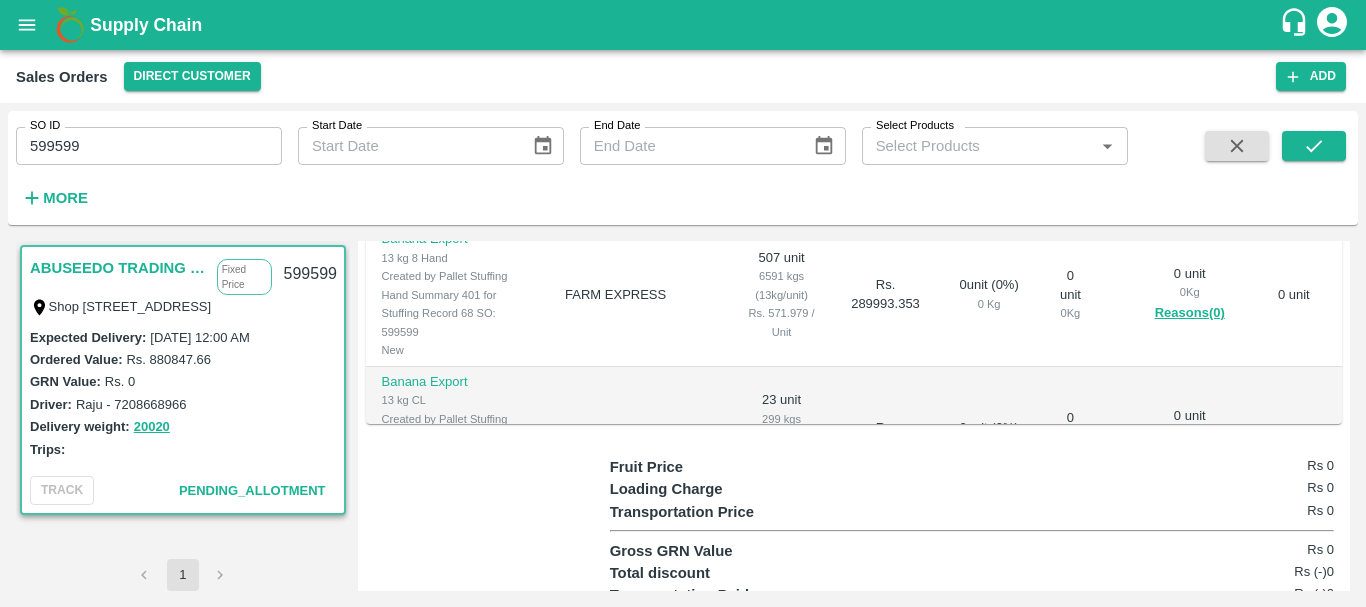 scroll, scrollTop: 573, scrollLeft: 0, axis: vertical 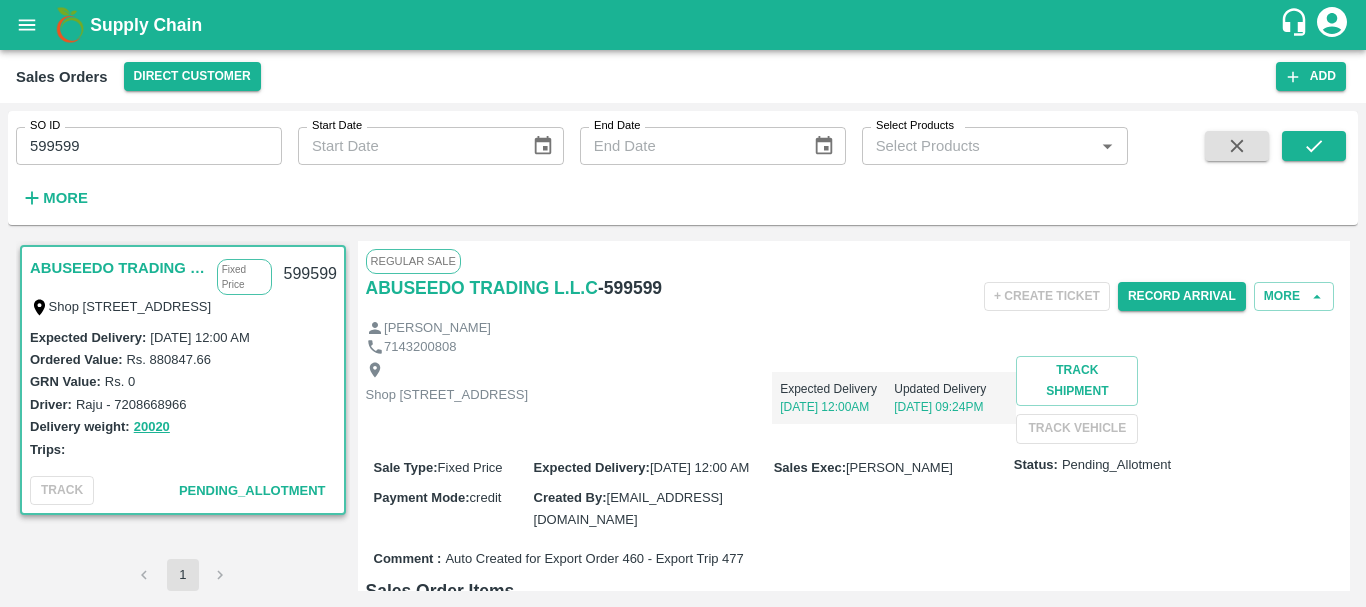 click on "599599" at bounding box center [149, 146] 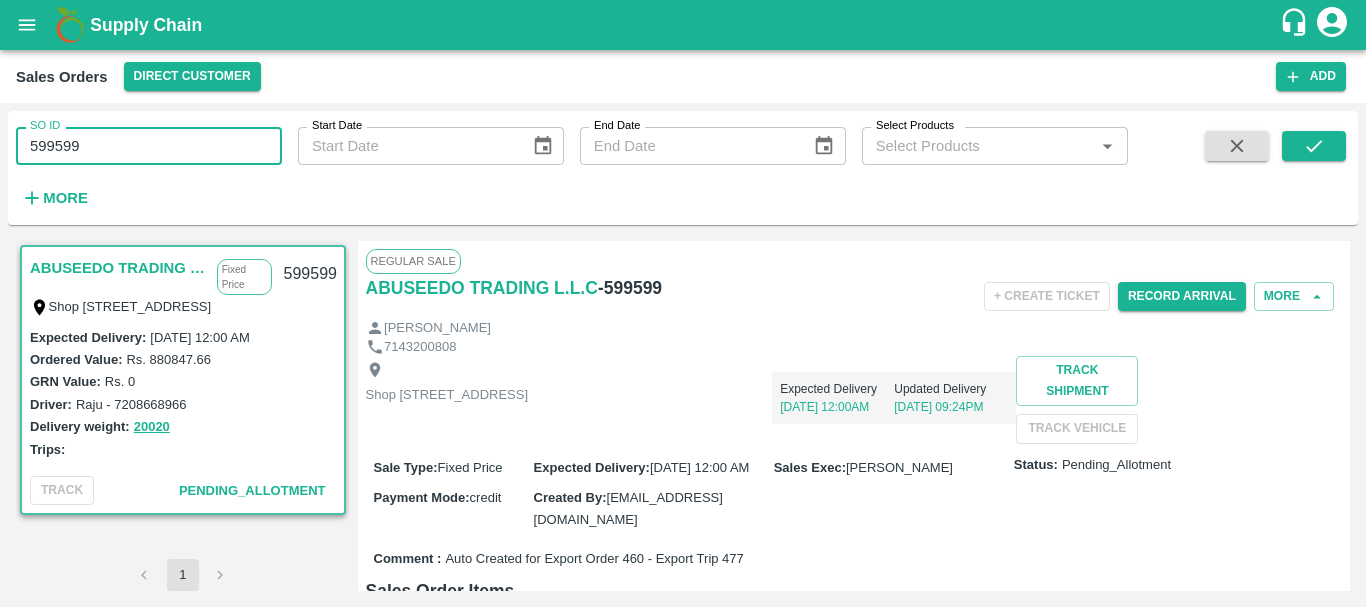 click on "599599" at bounding box center (149, 146) 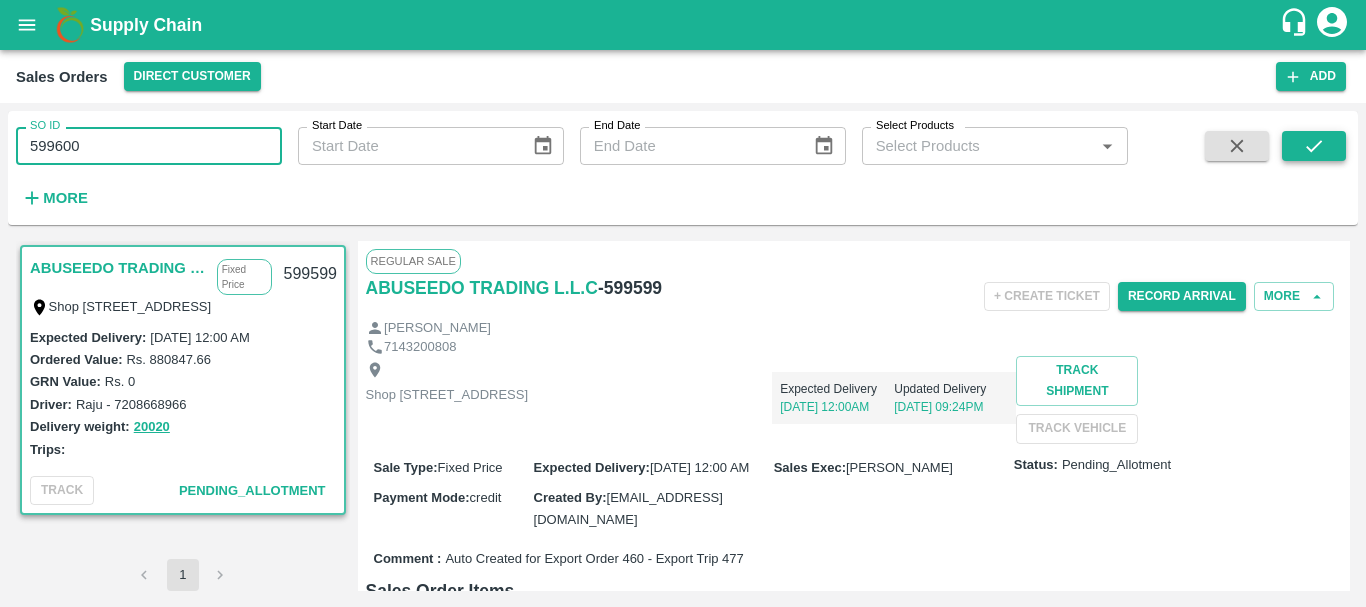 type on "599600" 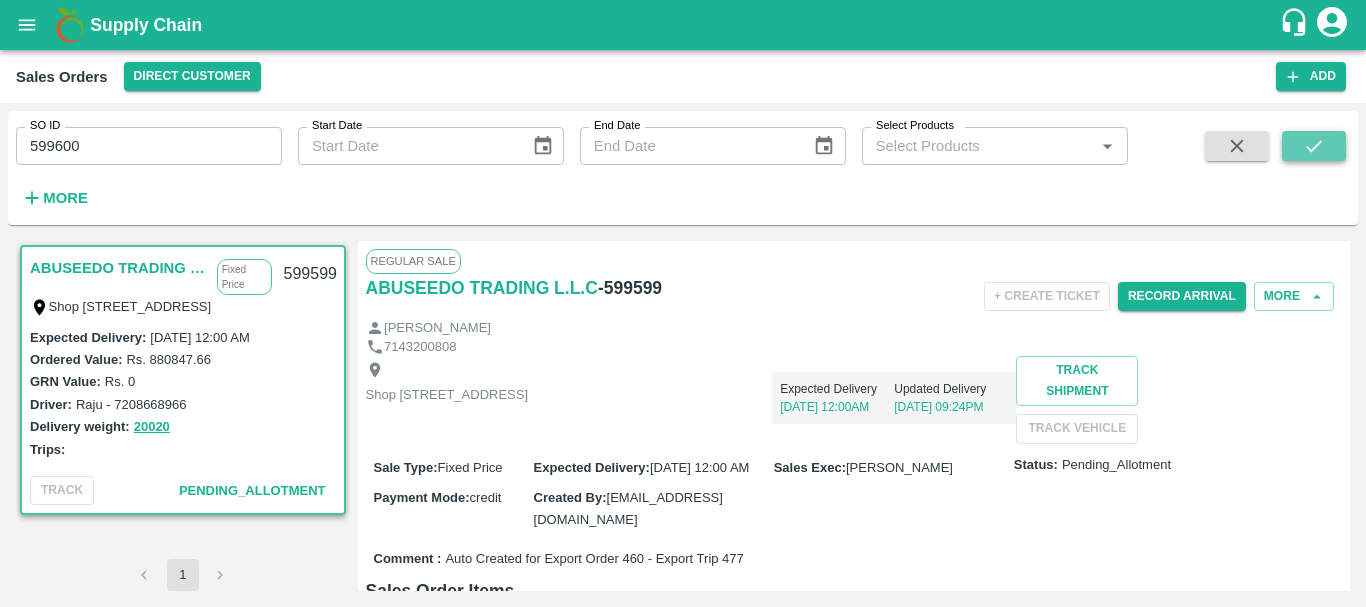 click at bounding box center (1314, 146) 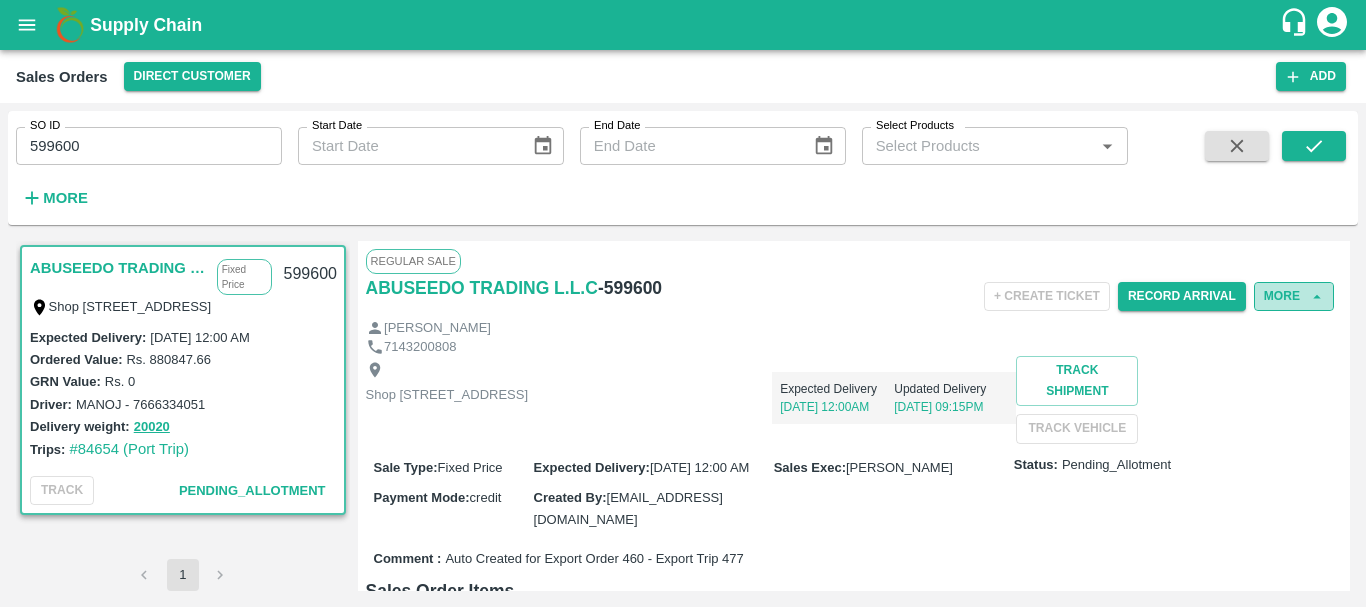 click on "More" at bounding box center [1294, 296] 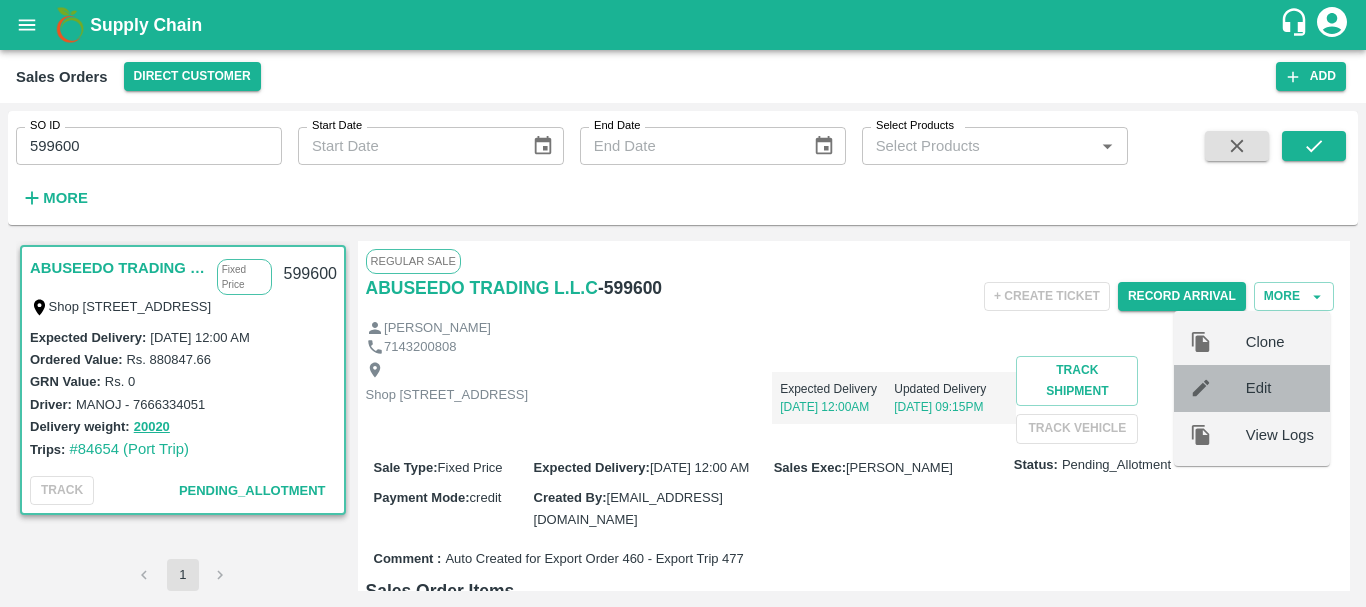click on "Edit" at bounding box center [1280, 388] 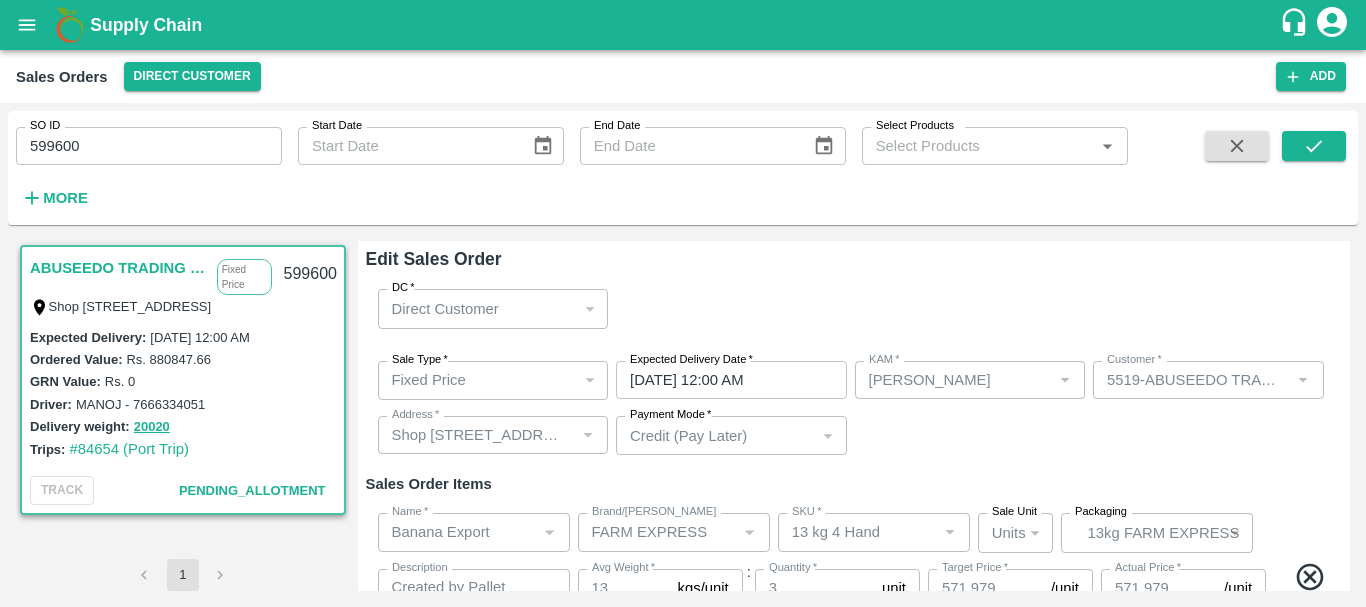 click on "26/07/2025 12:00 AM" at bounding box center (724, 380) 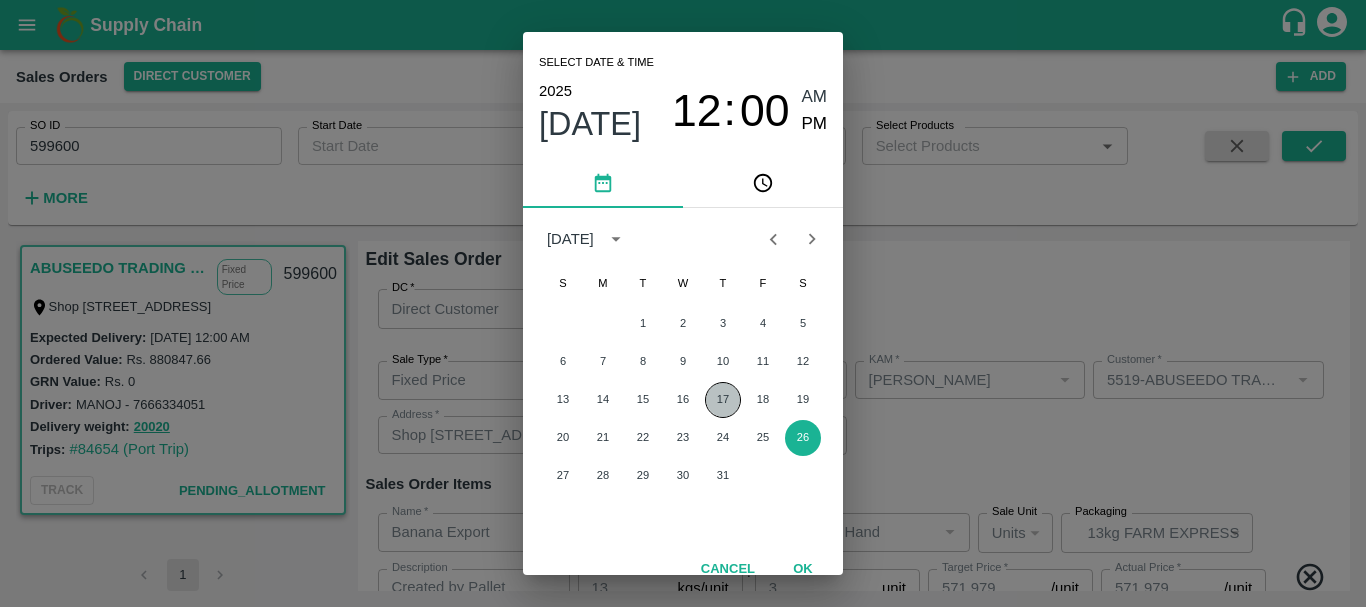 click on "17" at bounding box center (723, 400) 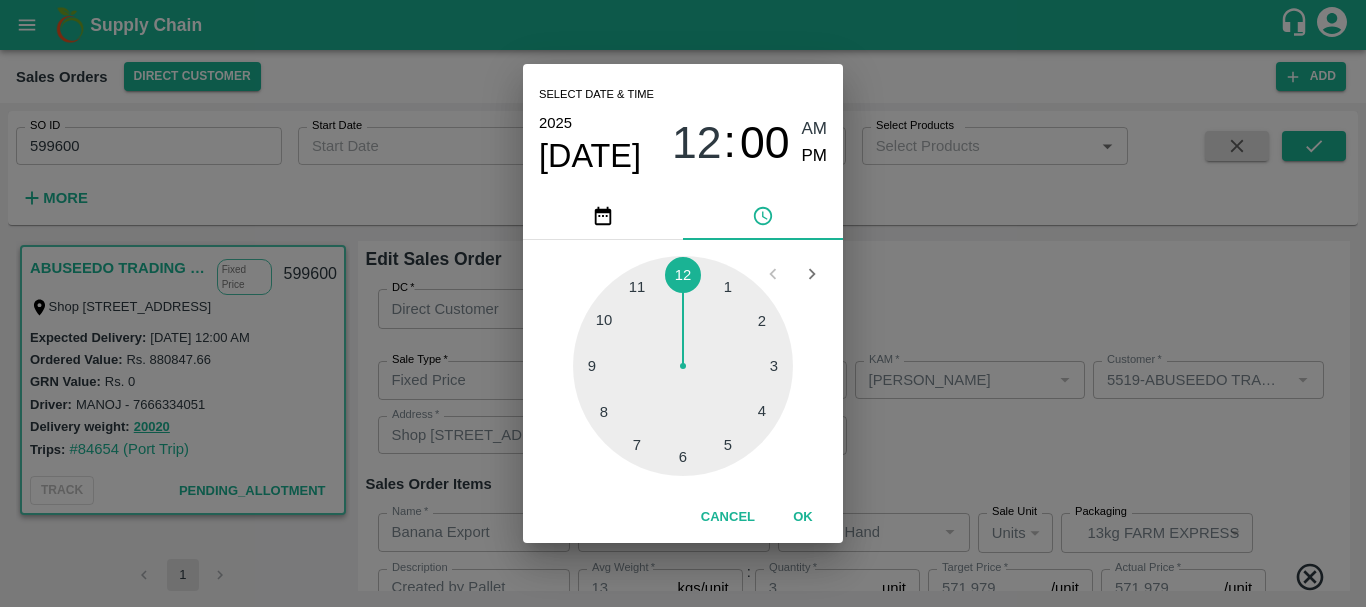 click on "Select date & time 2025 Jul 17 12 : 00 AM PM 1 2 3 4 5 6 7 8 9 10 11 12 Cancel OK" at bounding box center [683, 303] 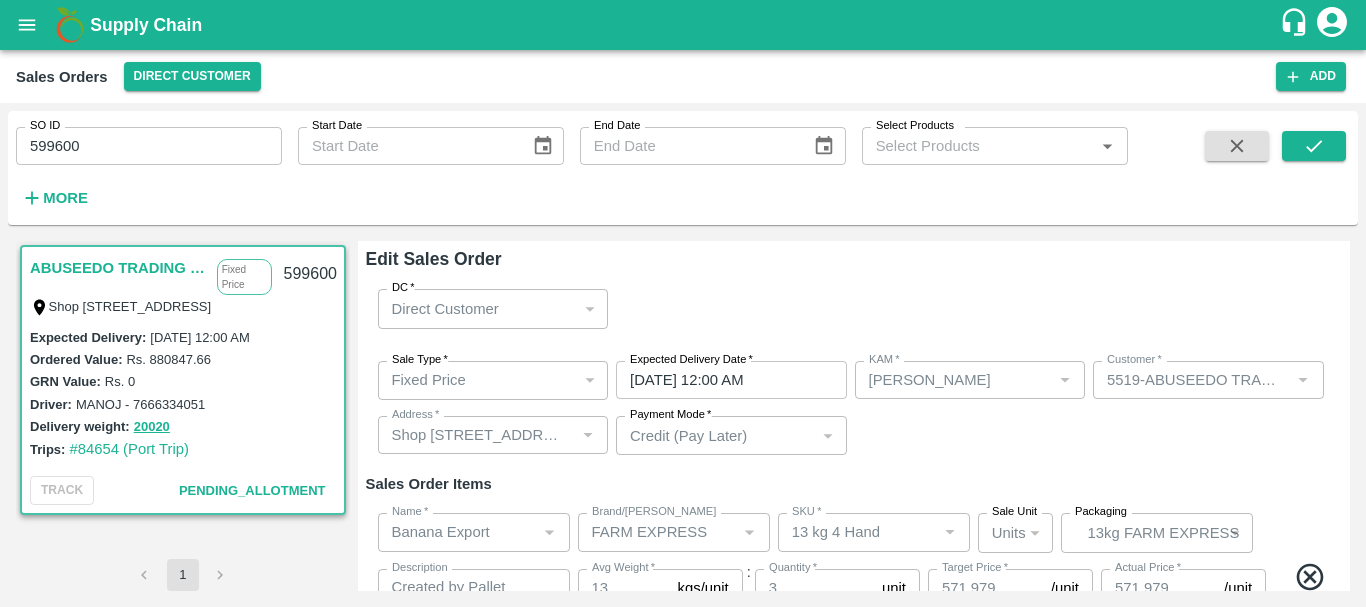 click on "Sale Type   * Fixed Price 1 Sale Type Expected Delivery Date   * 17/07/2025 12:00 AM Expected Delivery Date KAM   * KAM   * Customer   * Customer   * Address   * Address   * Payment Mode   * Credit (Pay Later) credit Payment Mode" at bounding box center [854, 408] 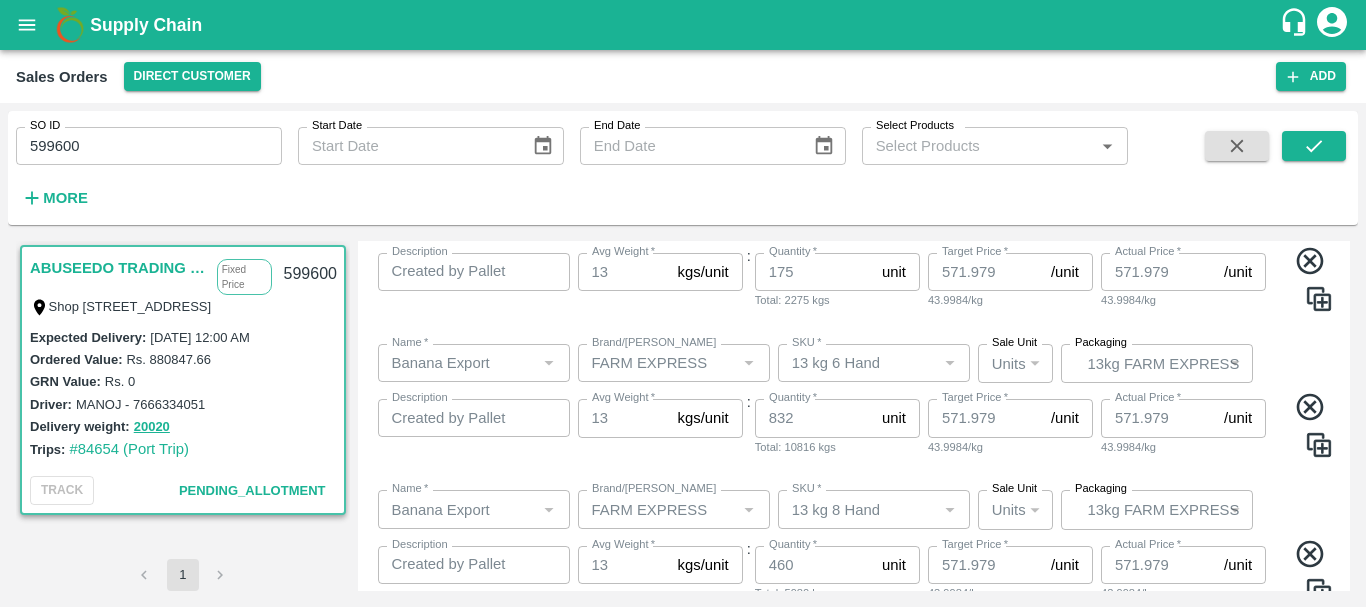 scroll, scrollTop: 725, scrollLeft: 0, axis: vertical 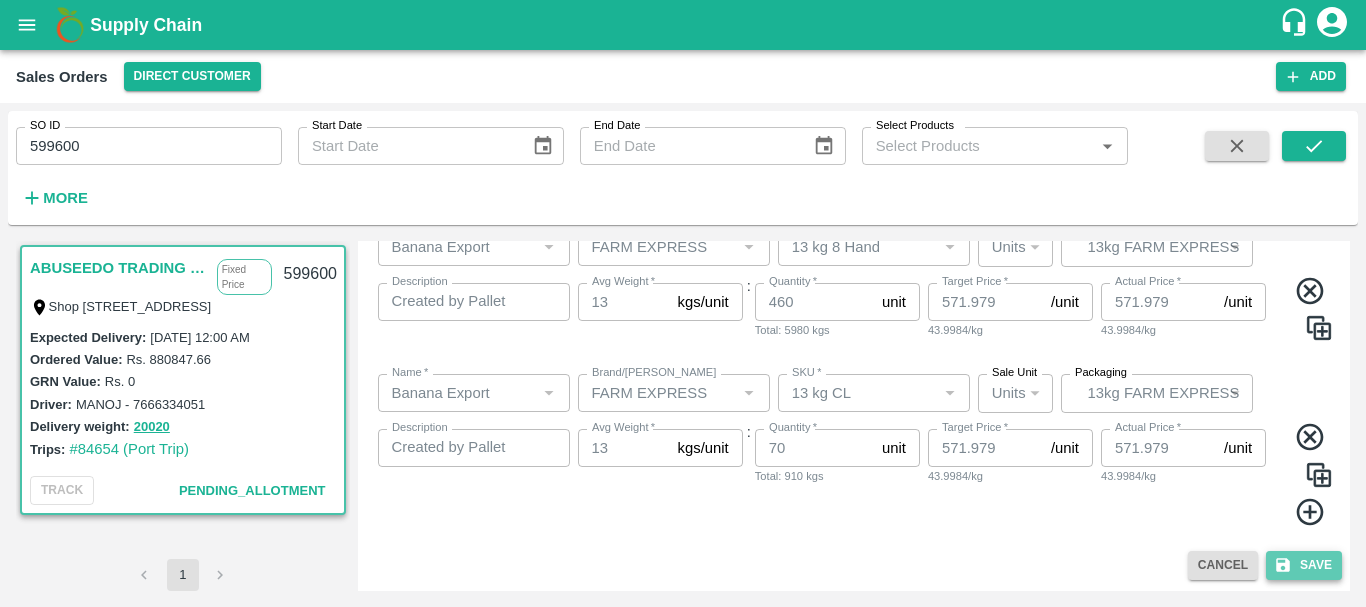 click on "Save" at bounding box center [1304, 565] 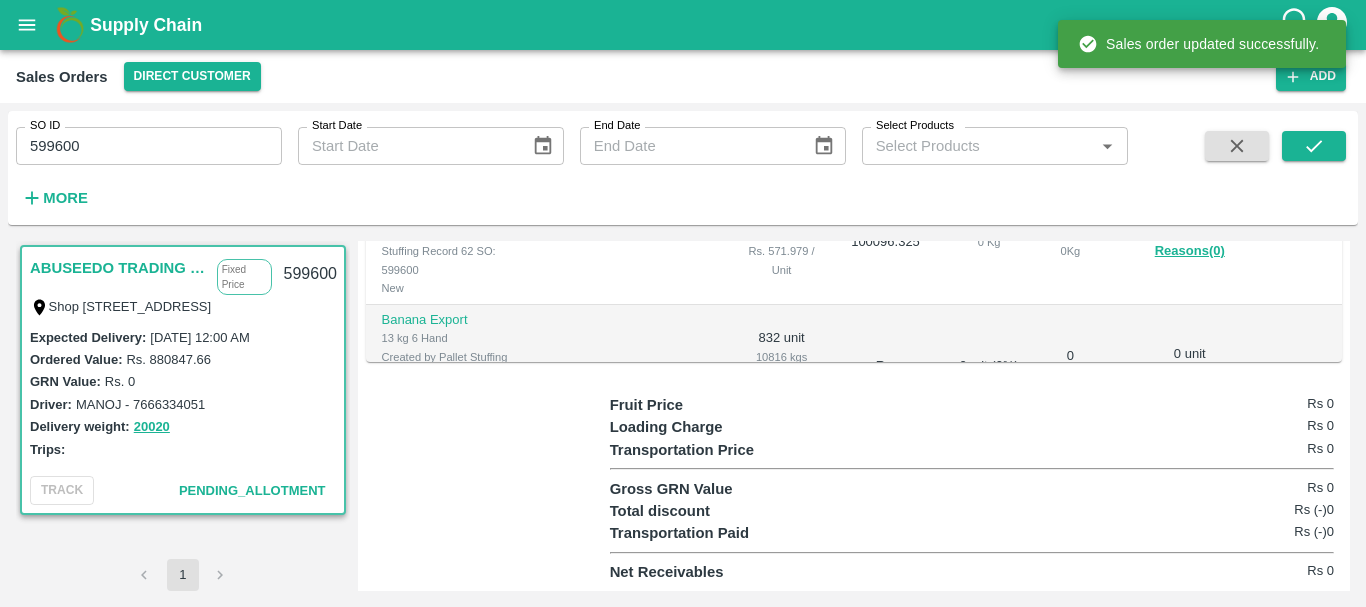 scroll, scrollTop: 738, scrollLeft: 0, axis: vertical 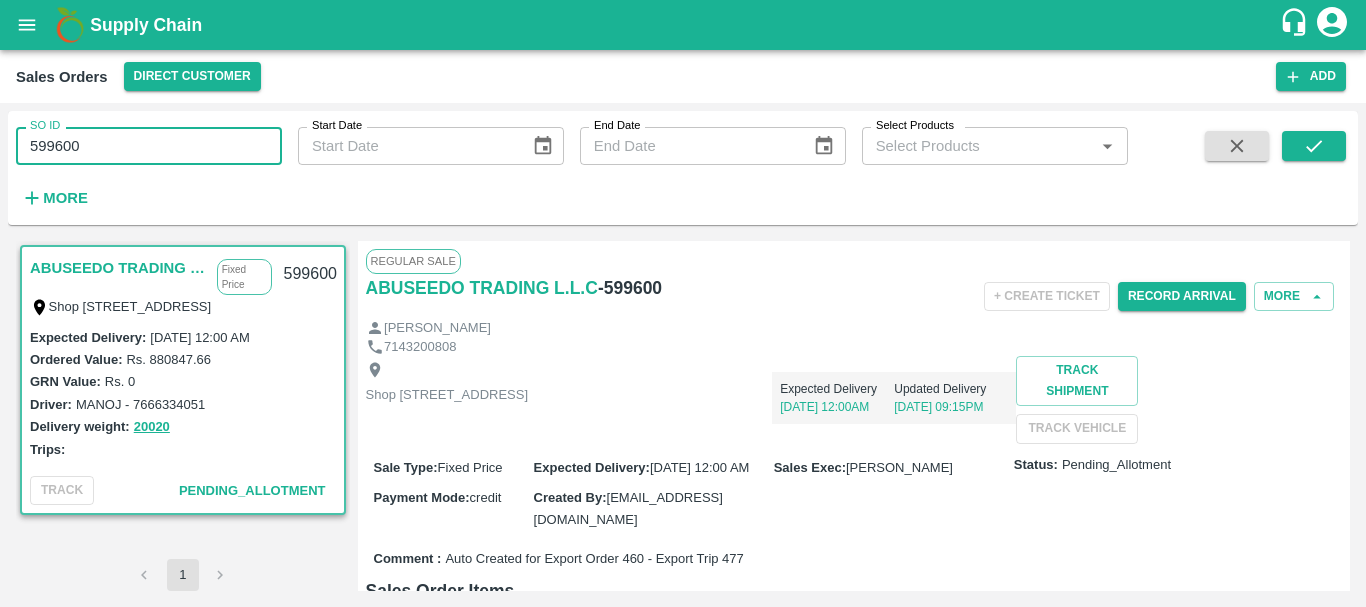 click on "599600" at bounding box center (149, 146) 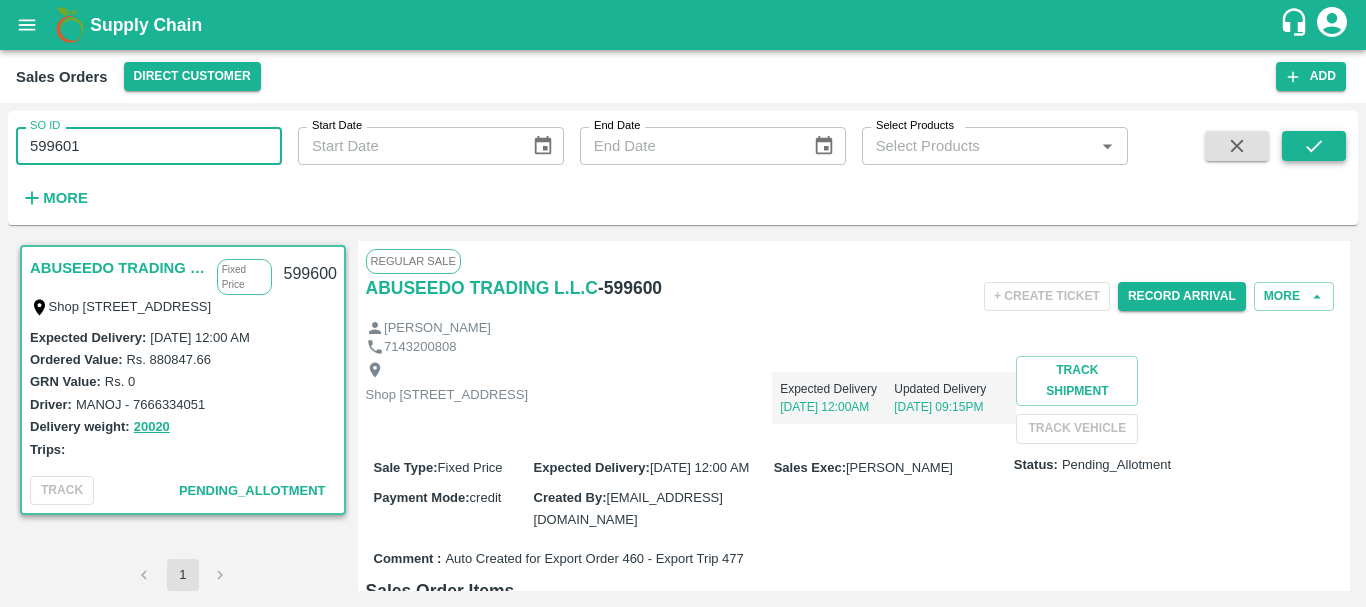 type on "599601" 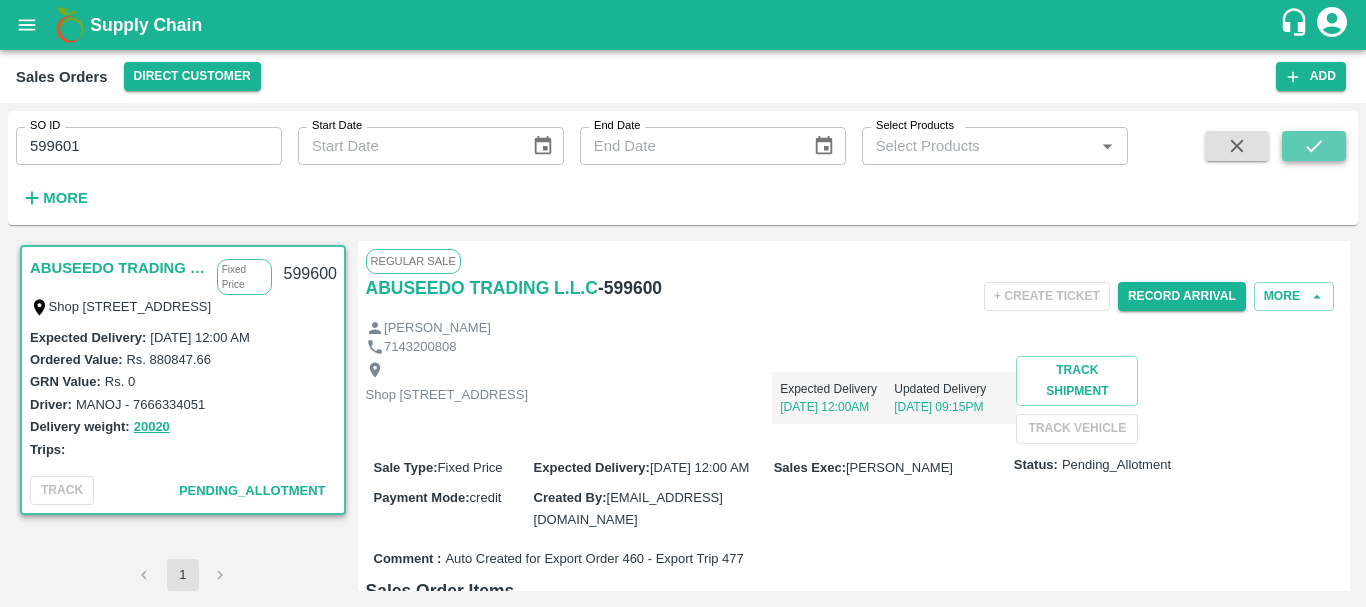 click at bounding box center [1314, 146] 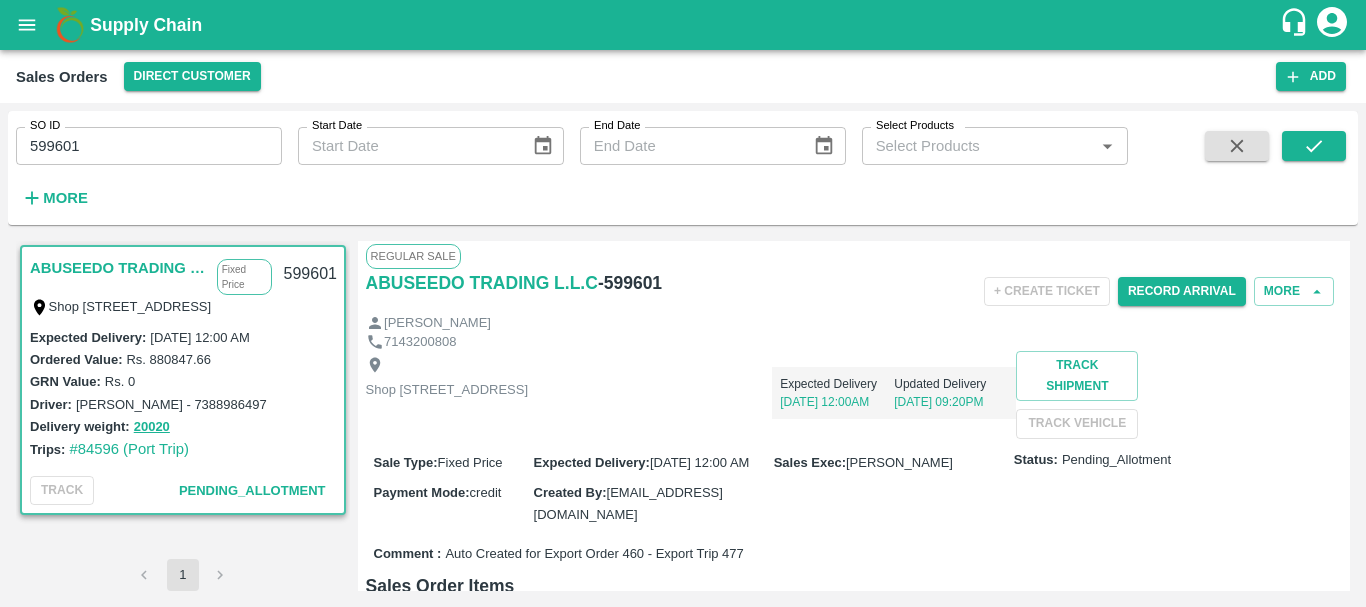 scroll, scrollTop: 0, scrollLeft: 0, axis: both 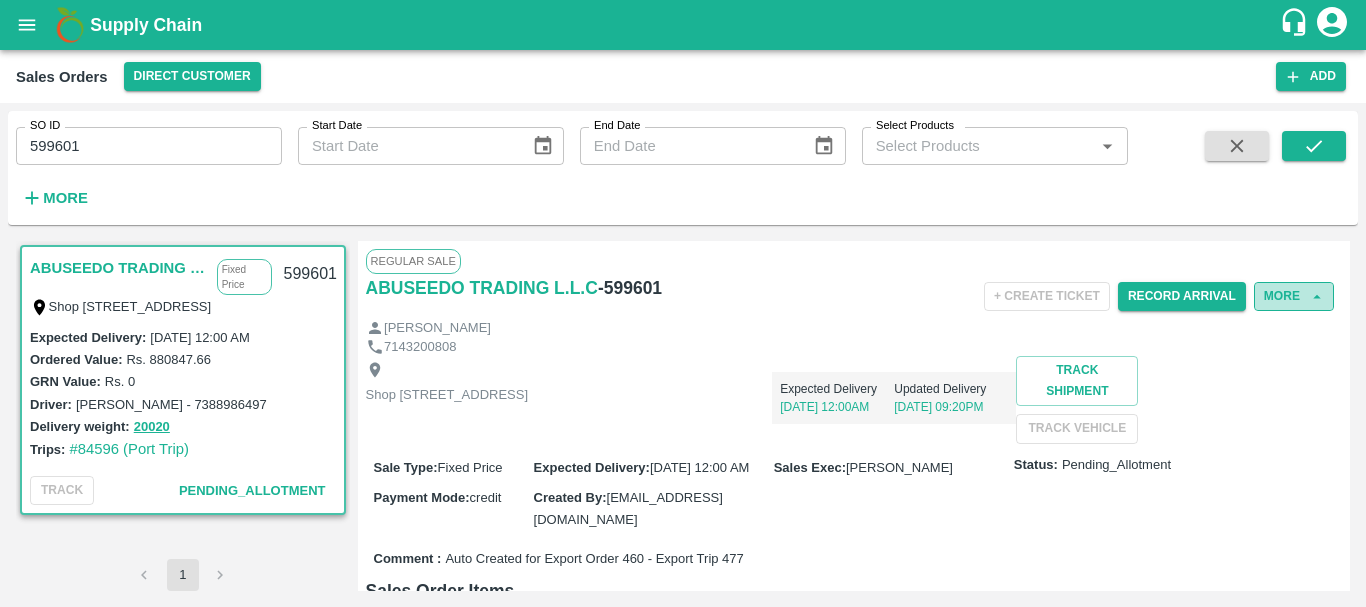 click on "More" at bounding box center [1294, 296] 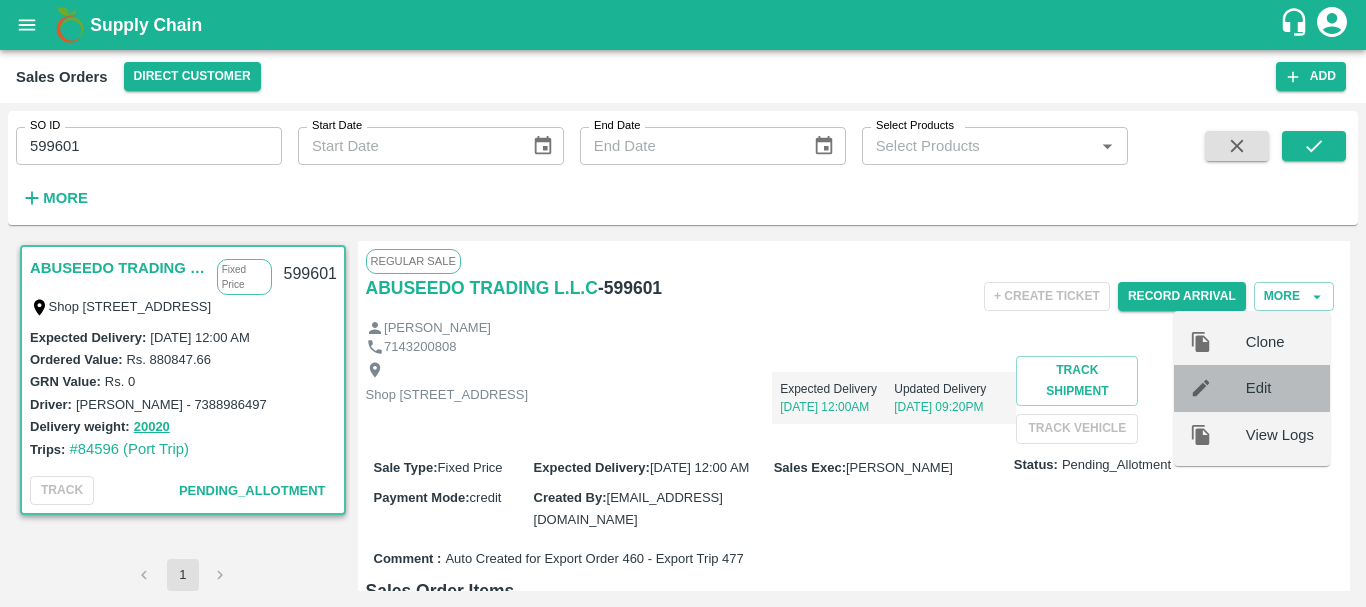 click on "Edit" at bounding box center [1280, 388] 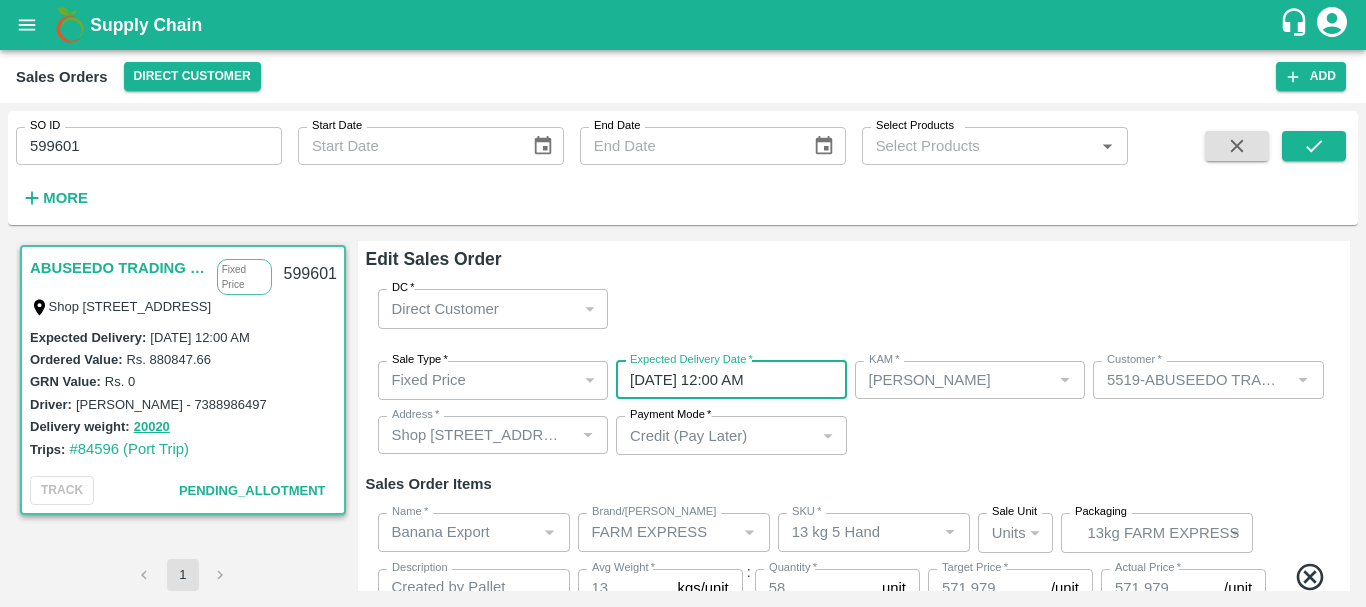 click on "26/07/2025 12:00 AM" at bounding box center (724, 380) 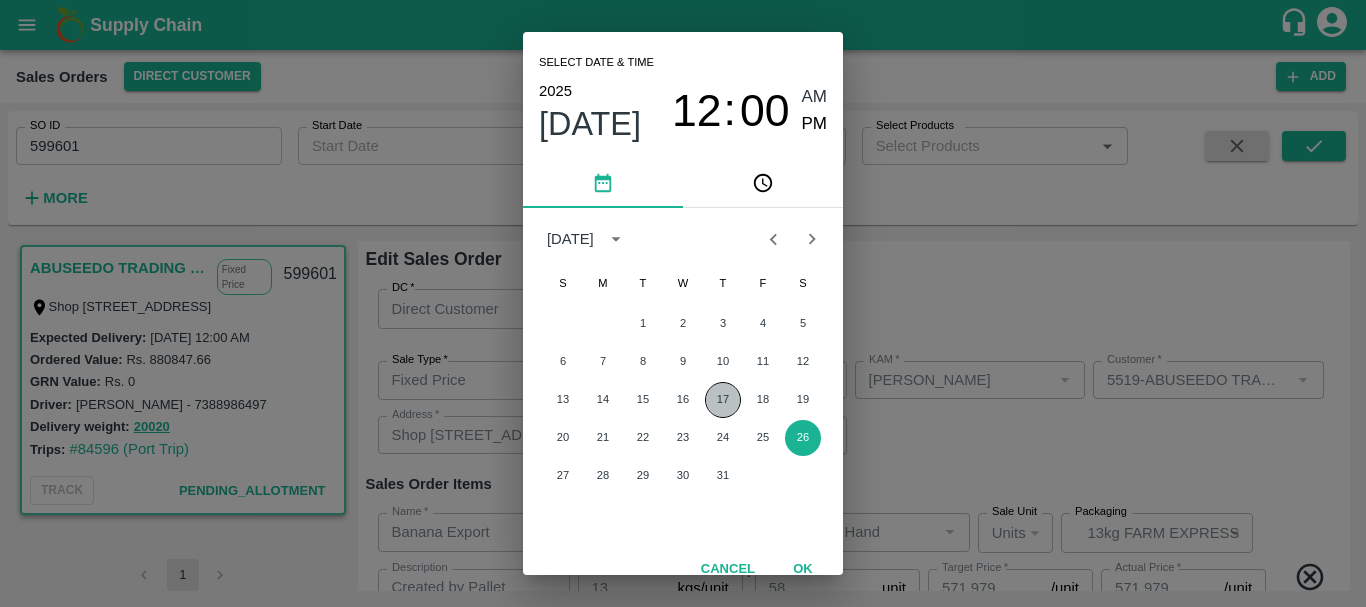 click on "17" at bounding box center [723, 400] 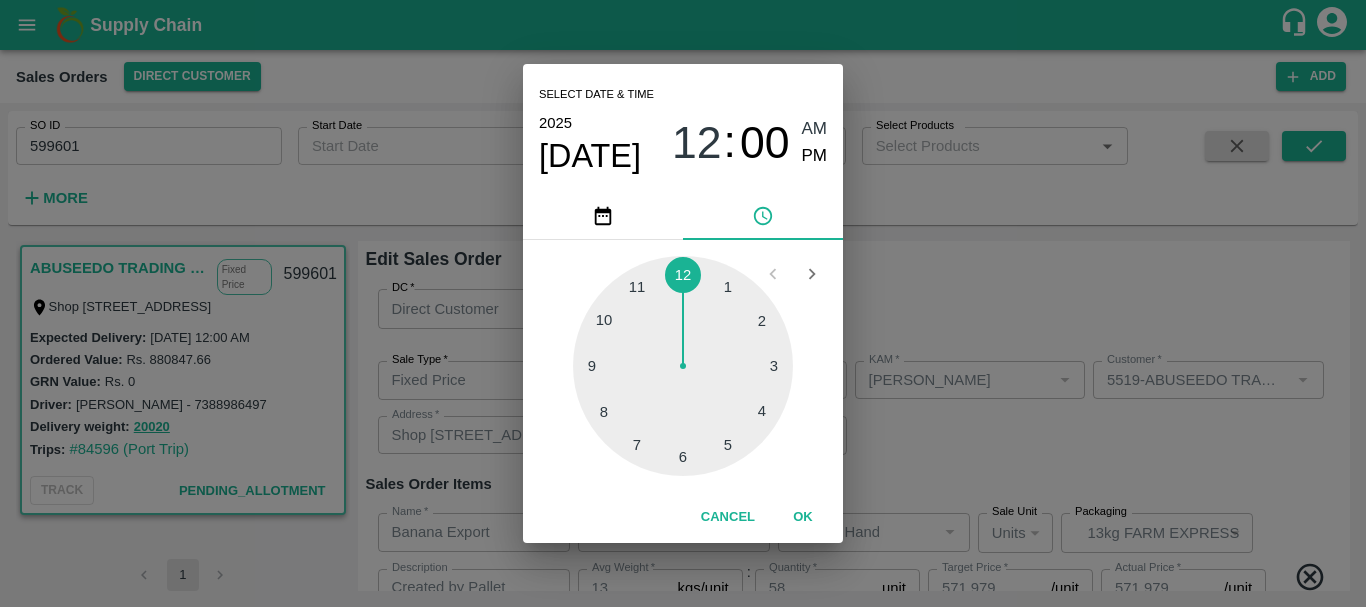 click on "Select date & time 2025 Jul 17 12 : 00 AM PM 1 2 3 4 5 6 7 8 9 10 11 12 Cancel OK" at bounding box center (683, 303) 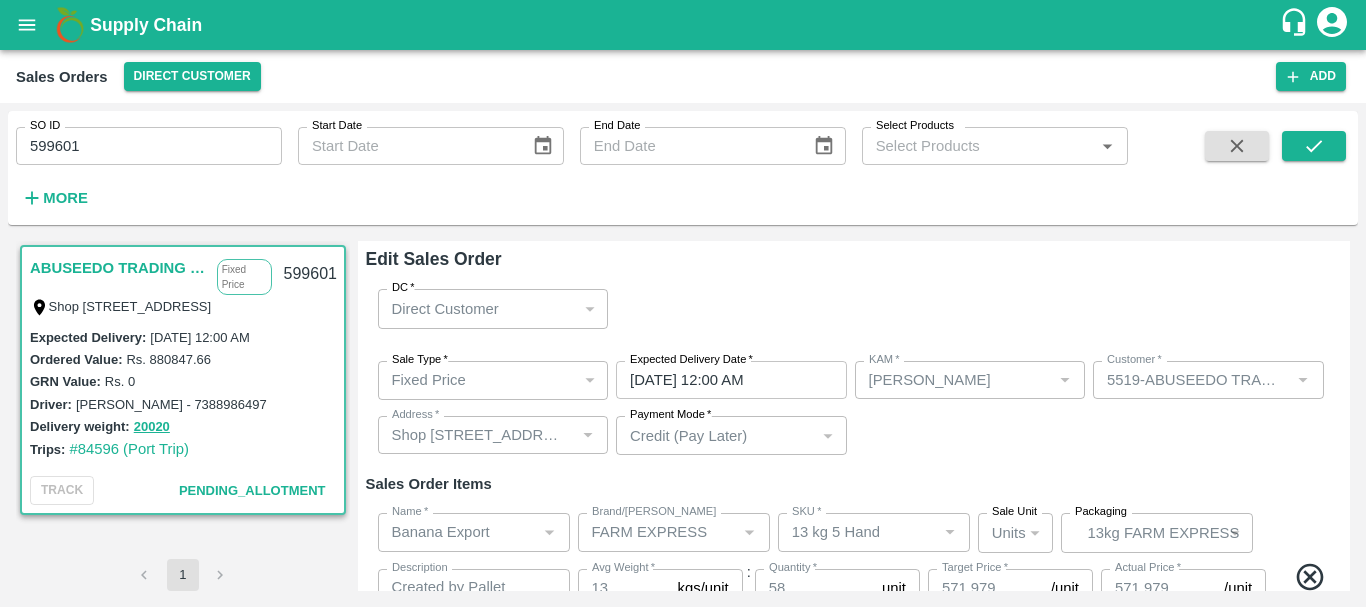 click on "Sale Type   * Fixed Price 1 Sale Type Expected Delivery Date   * 17/07/2025 12:00 AM Expected Delivery Date KAM   * KAM   * Customer   * Customer   * Address   * Address   * Payment Mode   * Credit (Pay Later) credit Payment Mode" at bounding box center [854, 408] 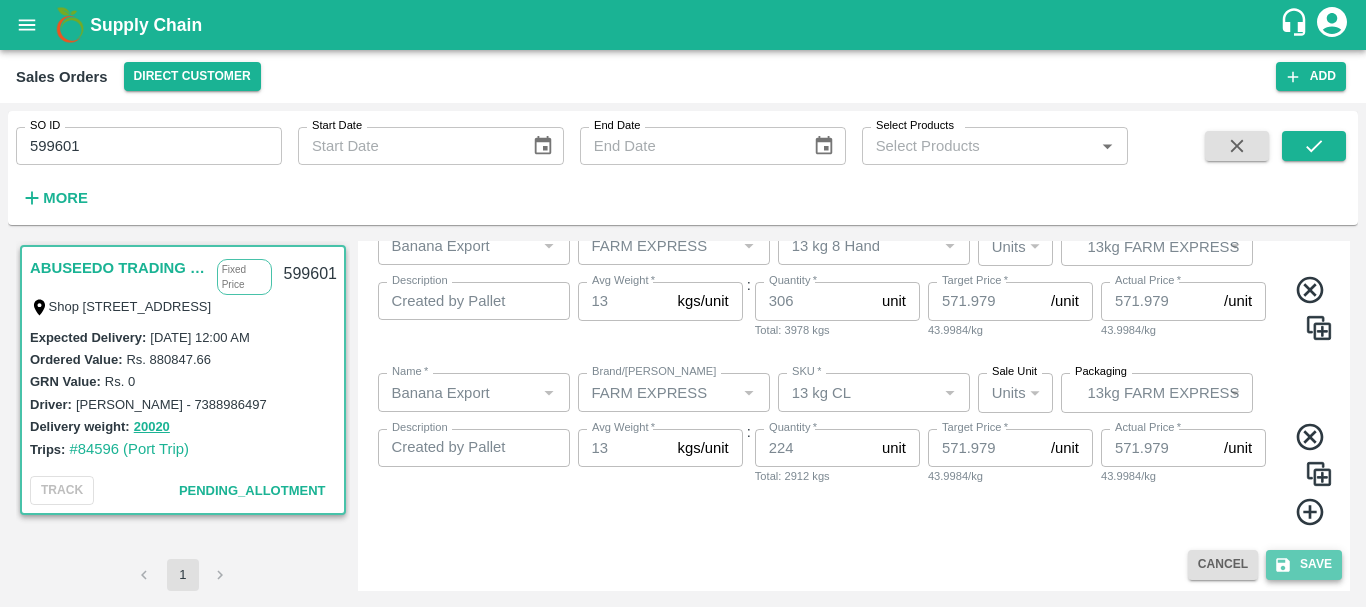 click 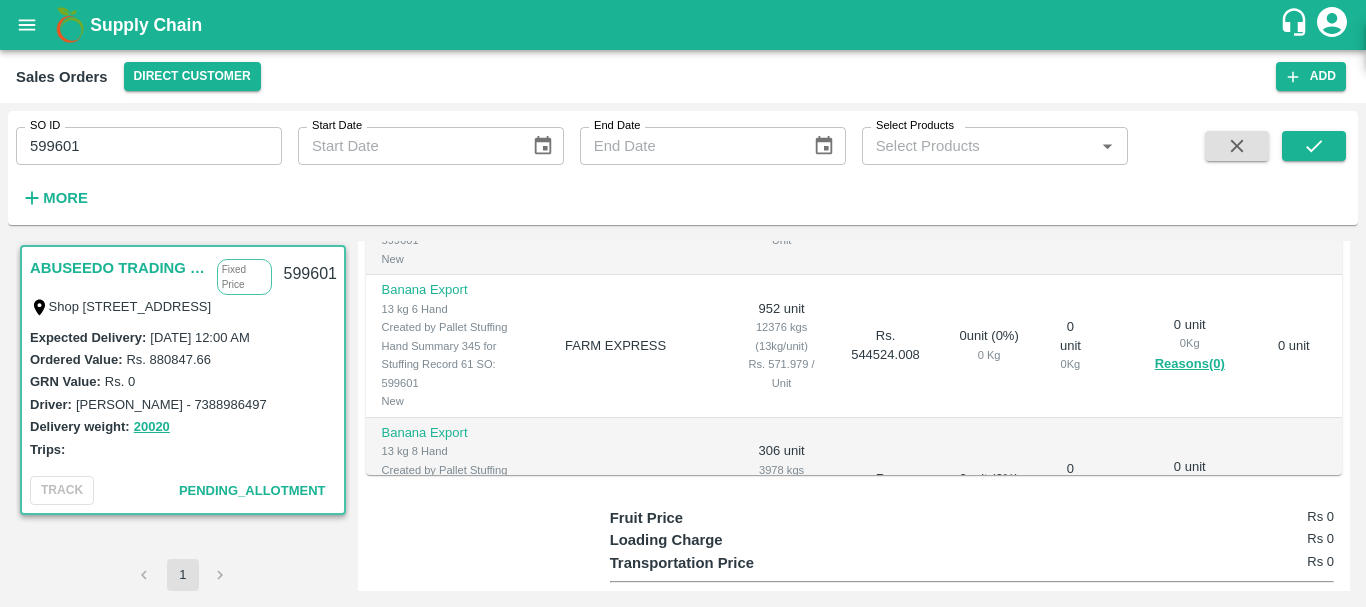 scroll, scrollTop: 738, scrollLeft: 0, axis: vertical 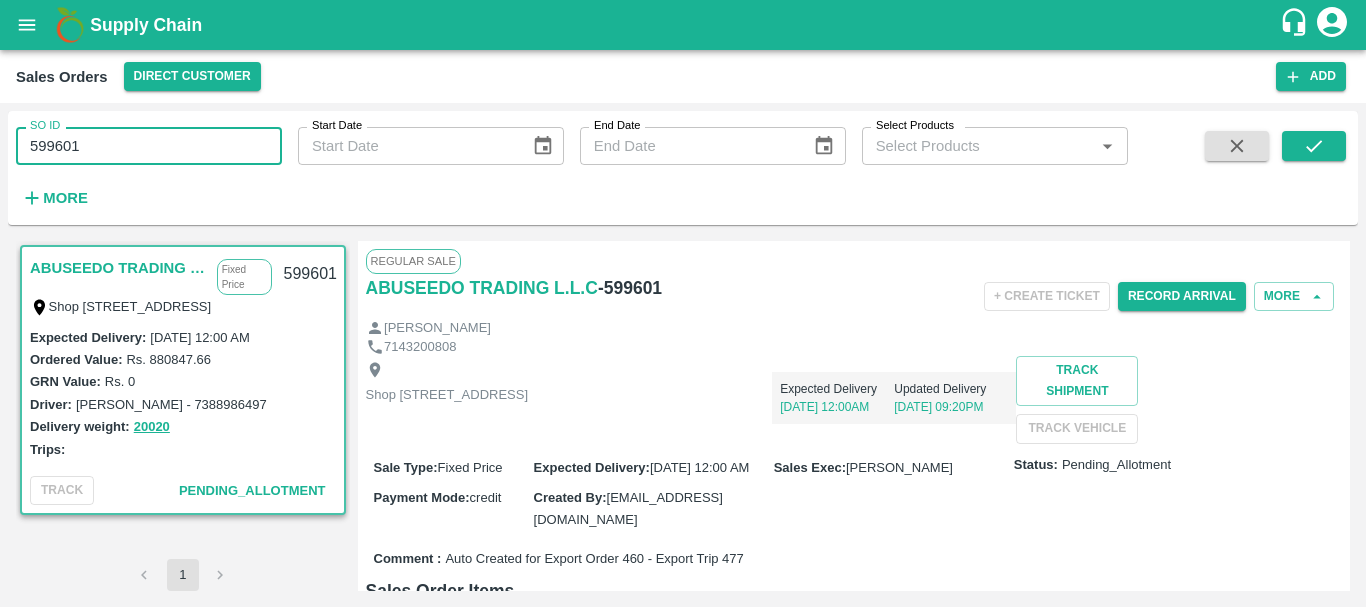 click on "599601" at bounding box center [149, 146] 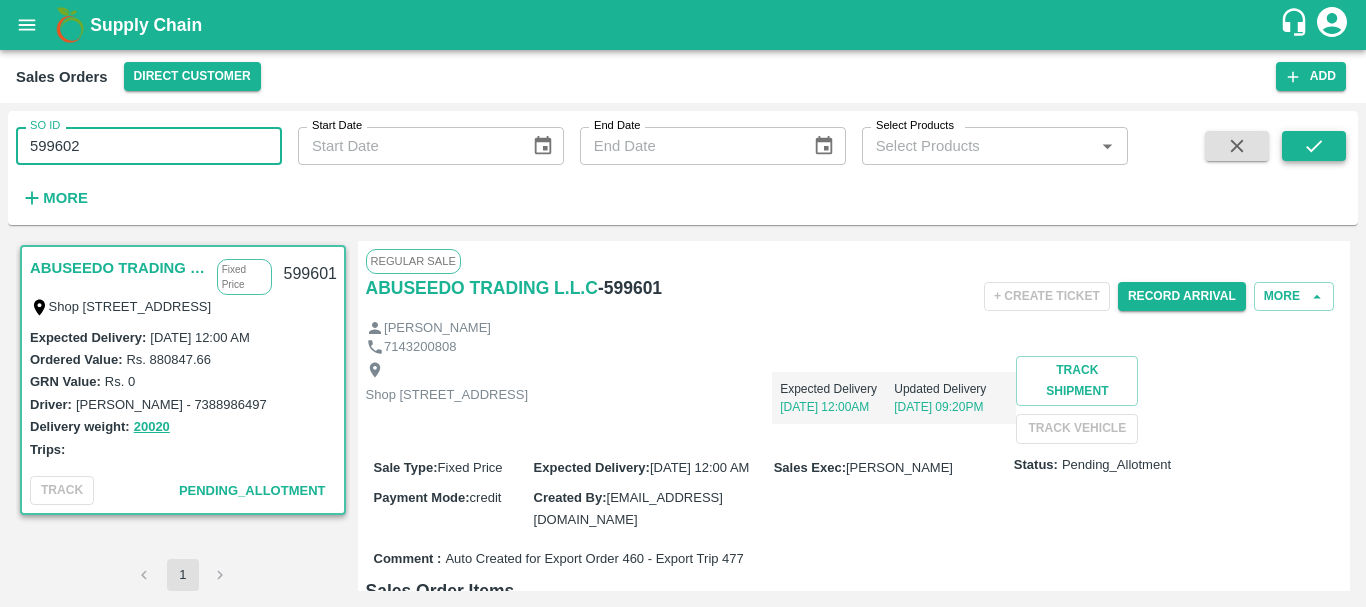 type on "599602" 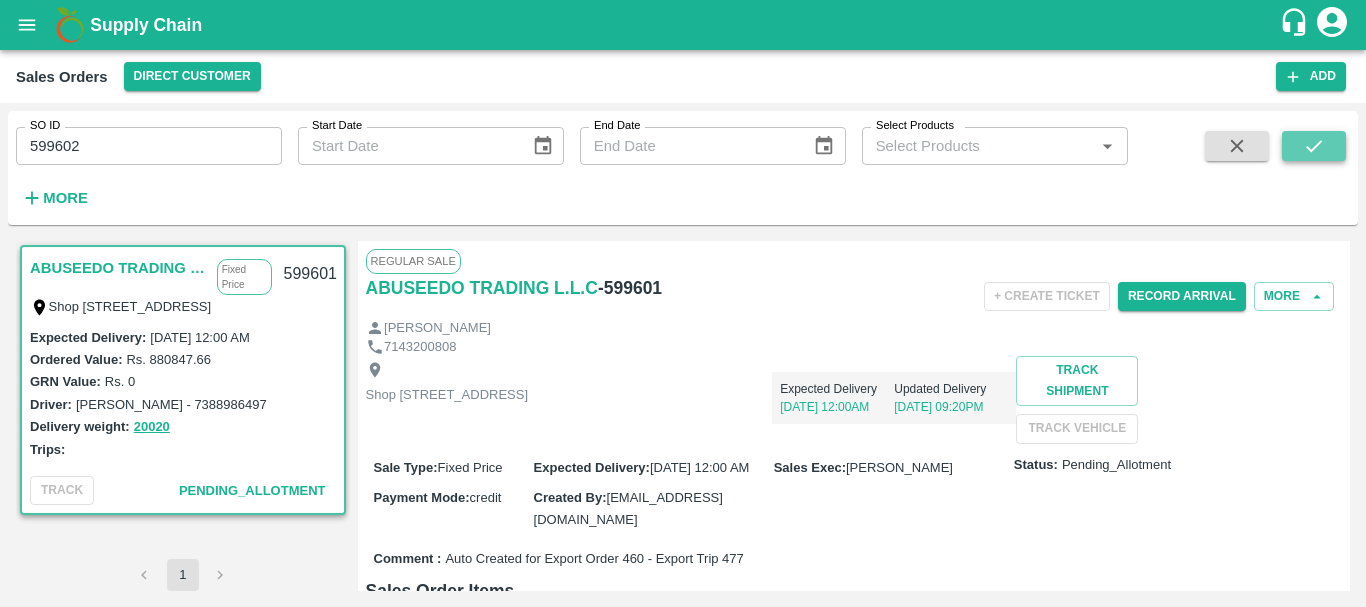 click 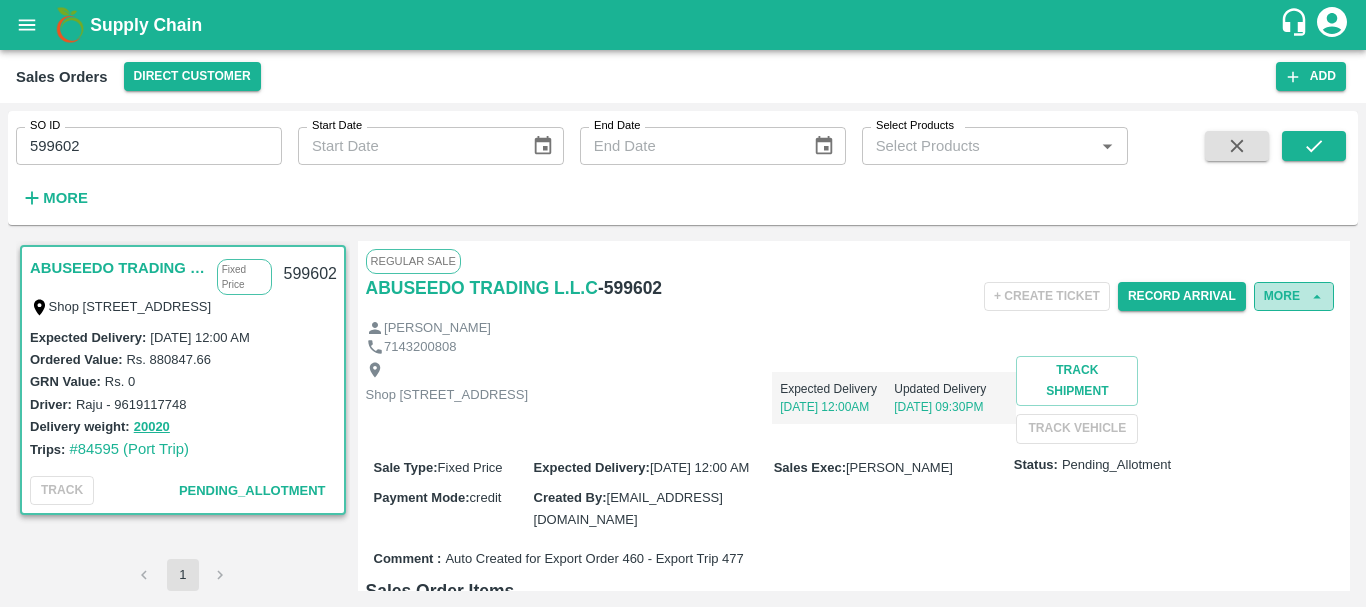 click on "More" at bounding box center [1294, 296] 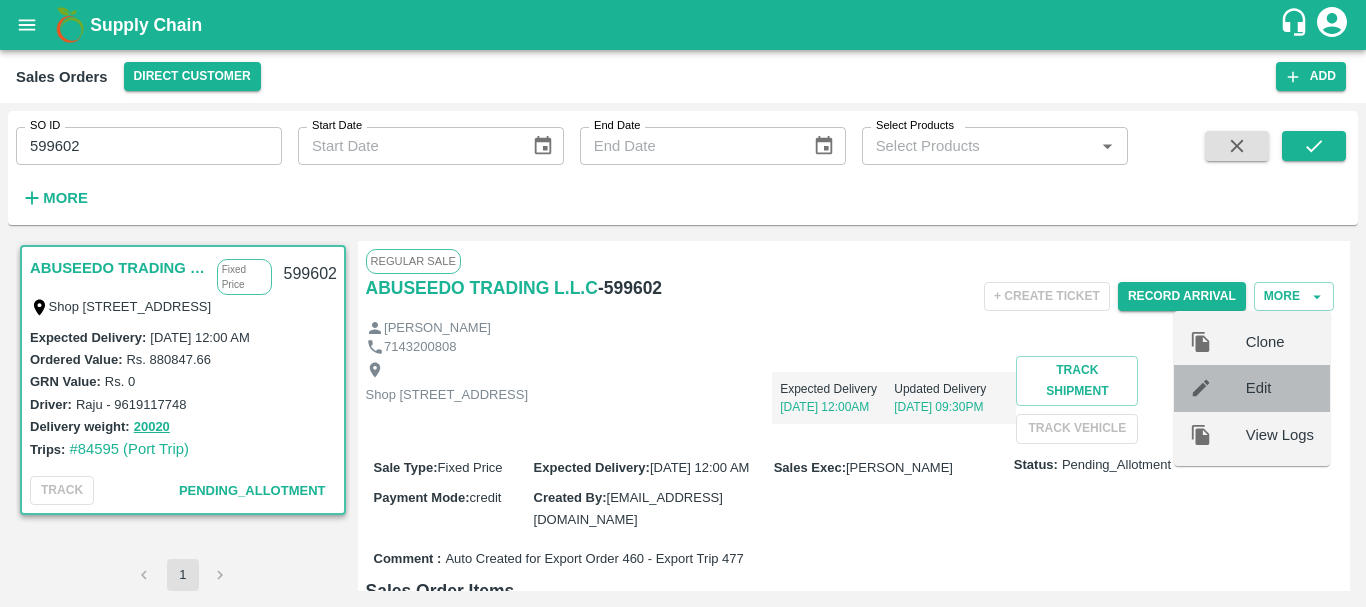 click on "Edit" at bounding box center [1280, 388] 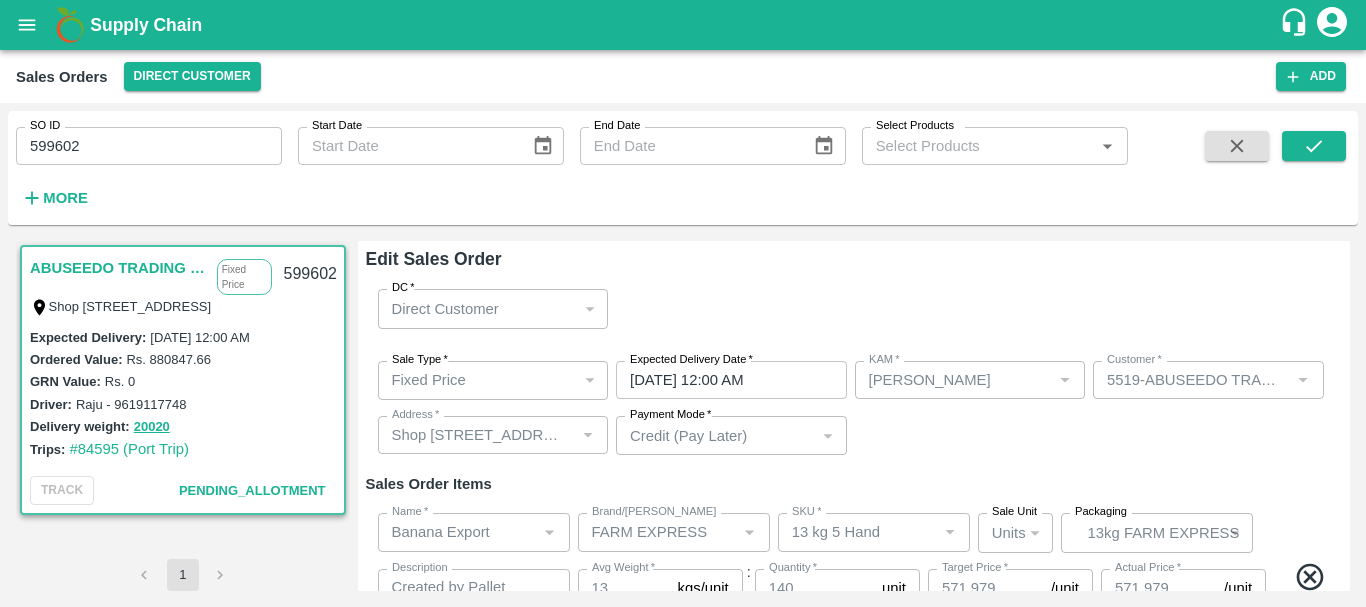 click on "26/07/2025 12:00 AM" at bounding box center (724, 380) 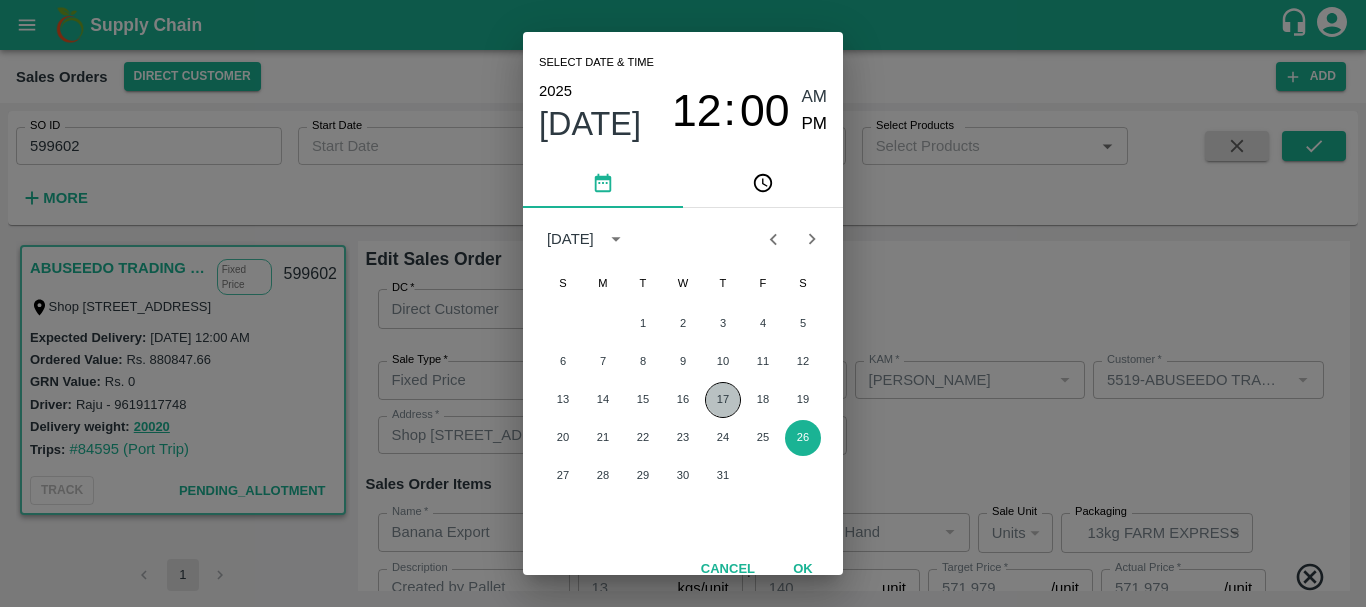 click on "17" at bounding box center (723, 400) 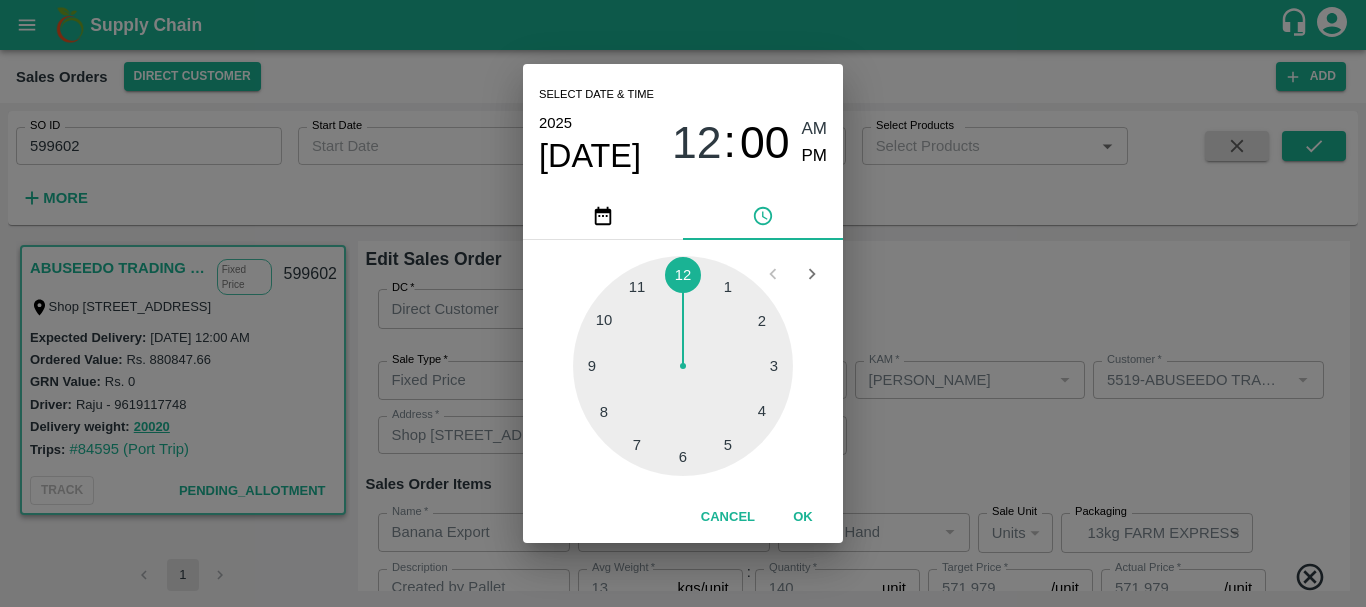 click on "Select date & time 2025 Jul 17 12 : 00 AM PM 1 2 3 4 5 6 7 8 9 10 11 12 Cancel OK" at bounding box center [683, 303] 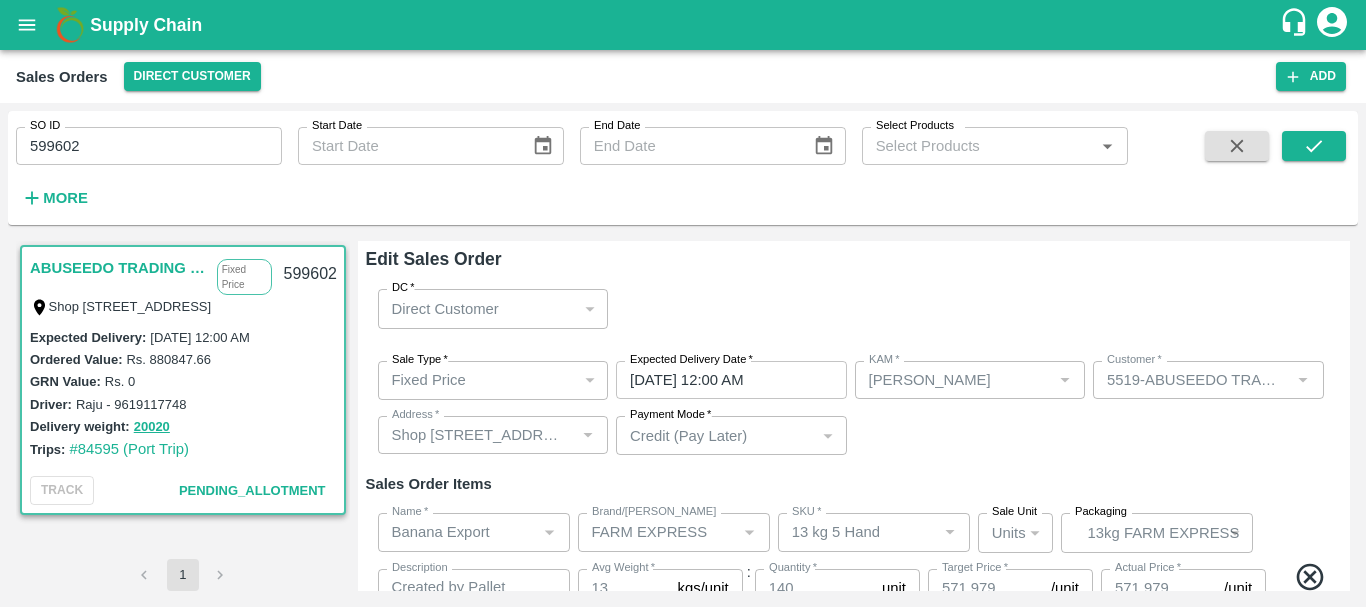 click on "Sale Type   * Fixed Price 1 Sale Type Expected Delivery Date   * 17/07/2025 12:00 AM Expected Delivery Date KAM   * KAM   * Customer   * Customer   * Address   * Address   * Payment Mode   * Credit (Pay Later) credit Payment Mode" at bounding box center (854, 408) 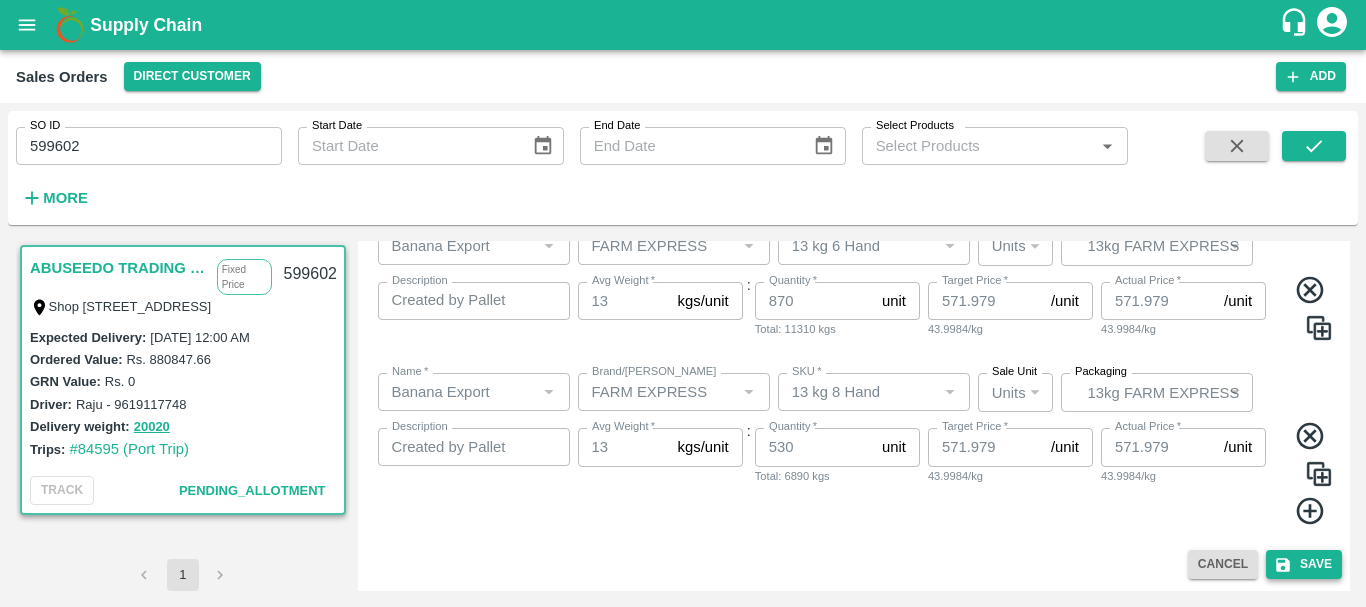 click on "Save" at bounding box center [1304, 564] 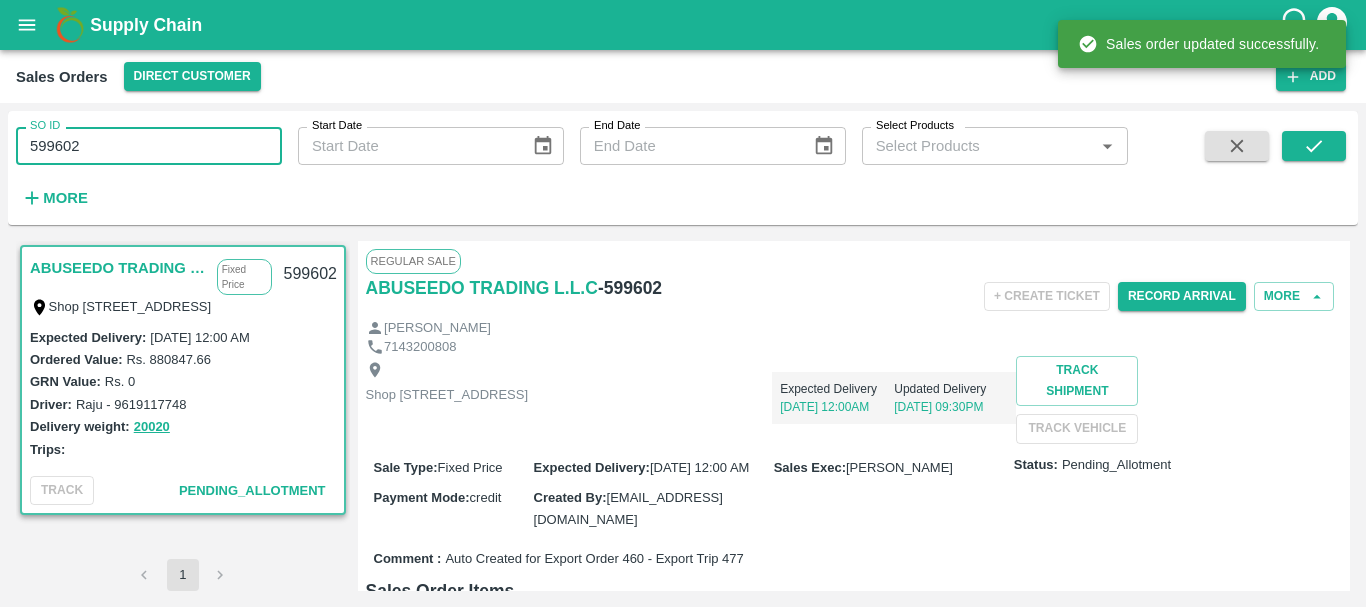 click on "599602" at bounding box center (149, 146) 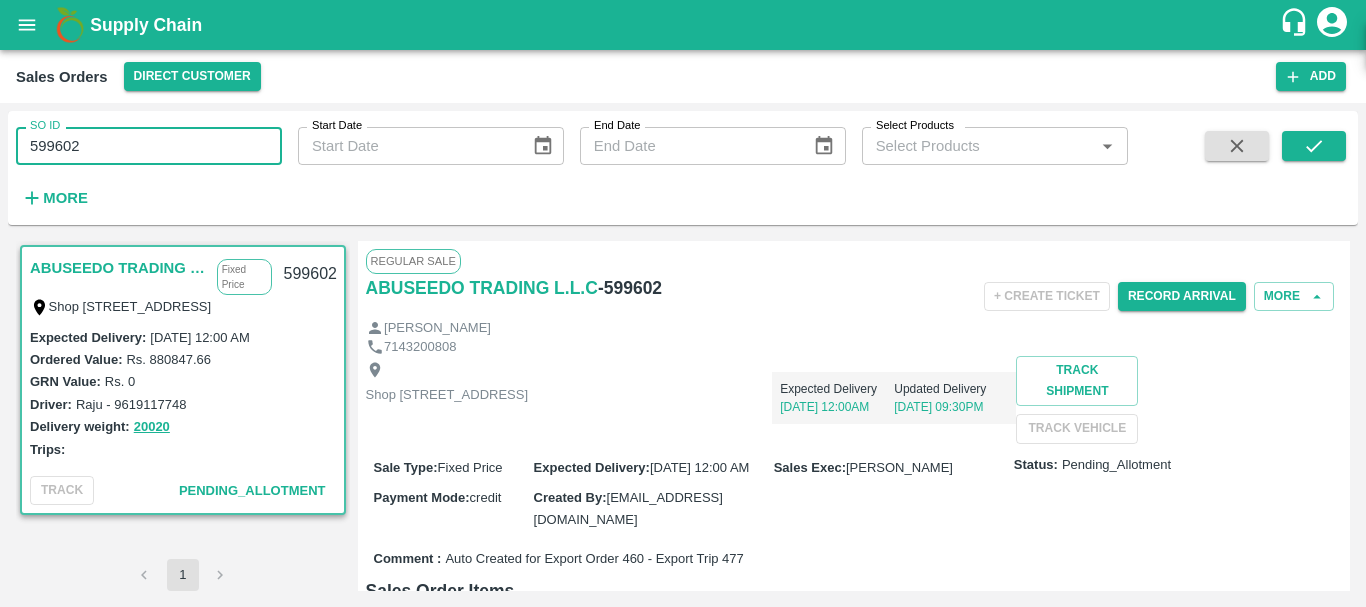 click on "599602" at bounding box center (149, 146) 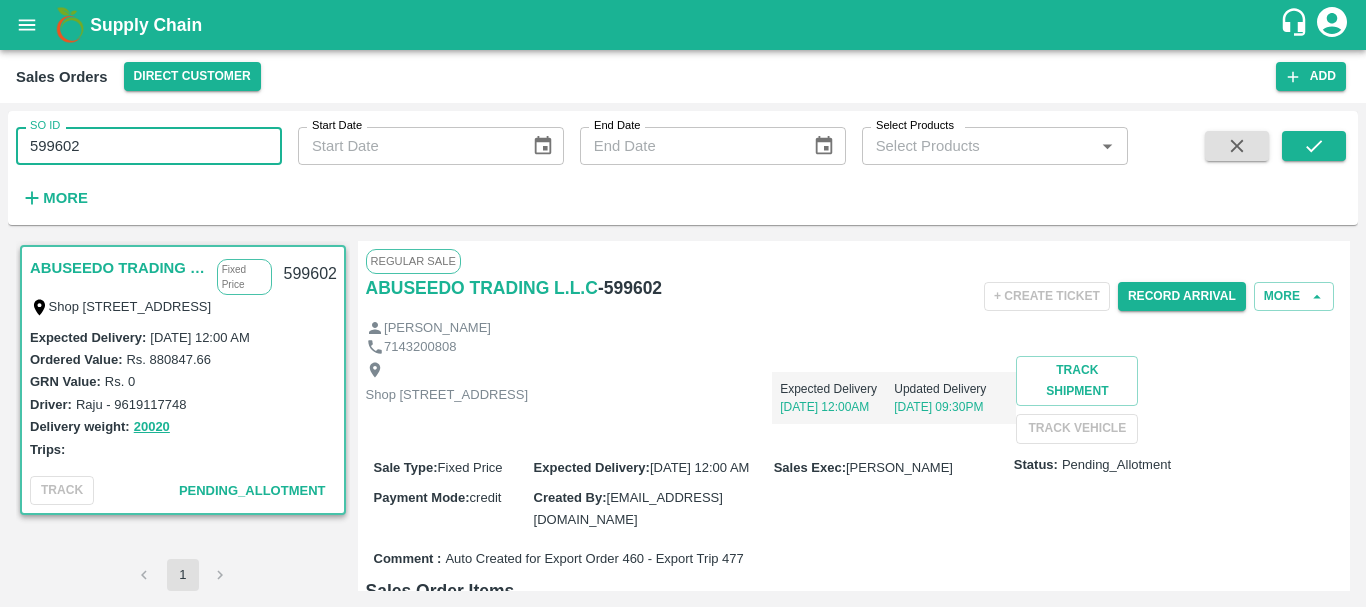 paste 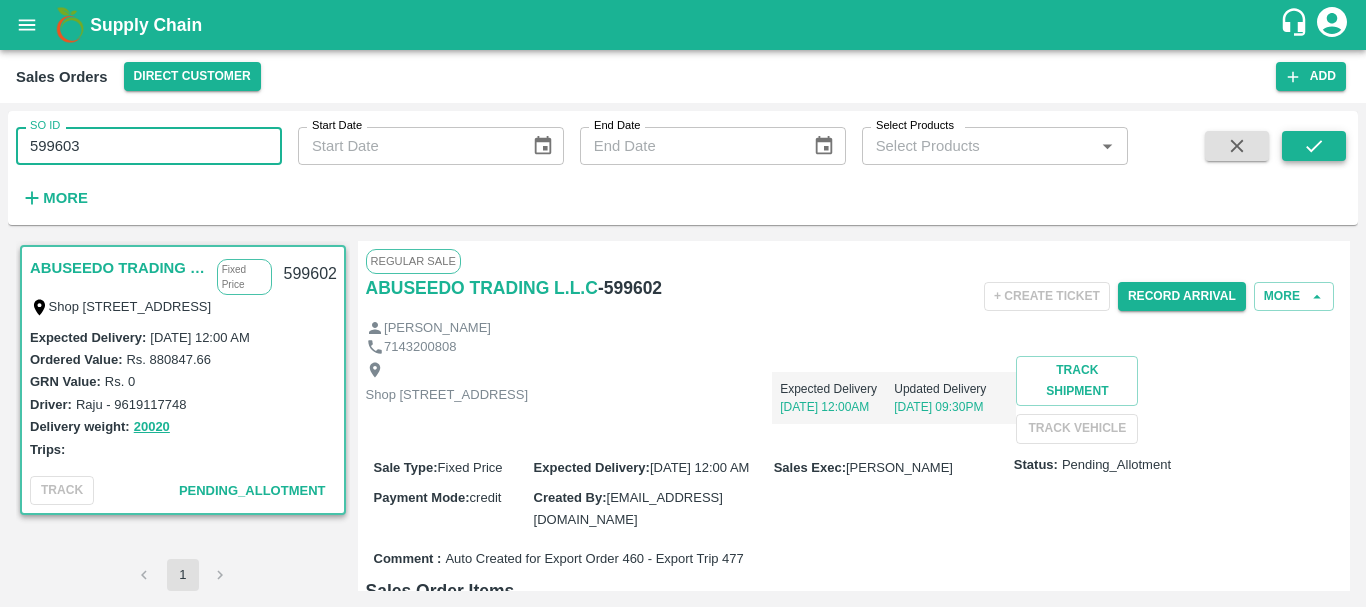 type on "599603" 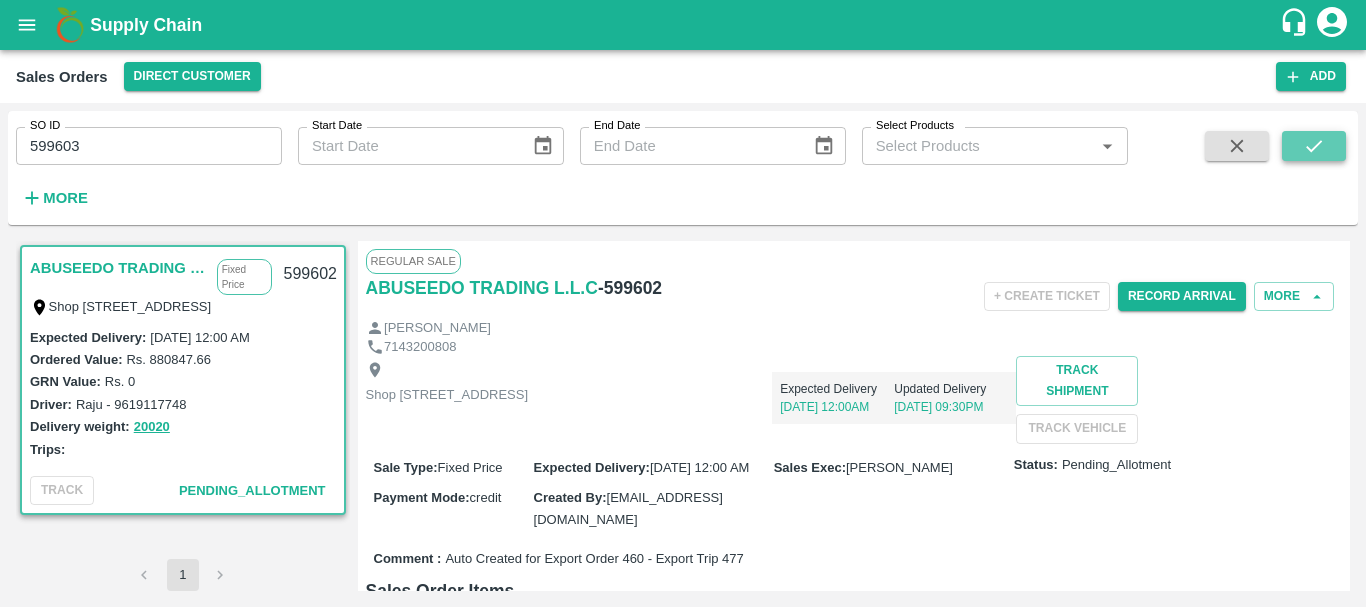 click 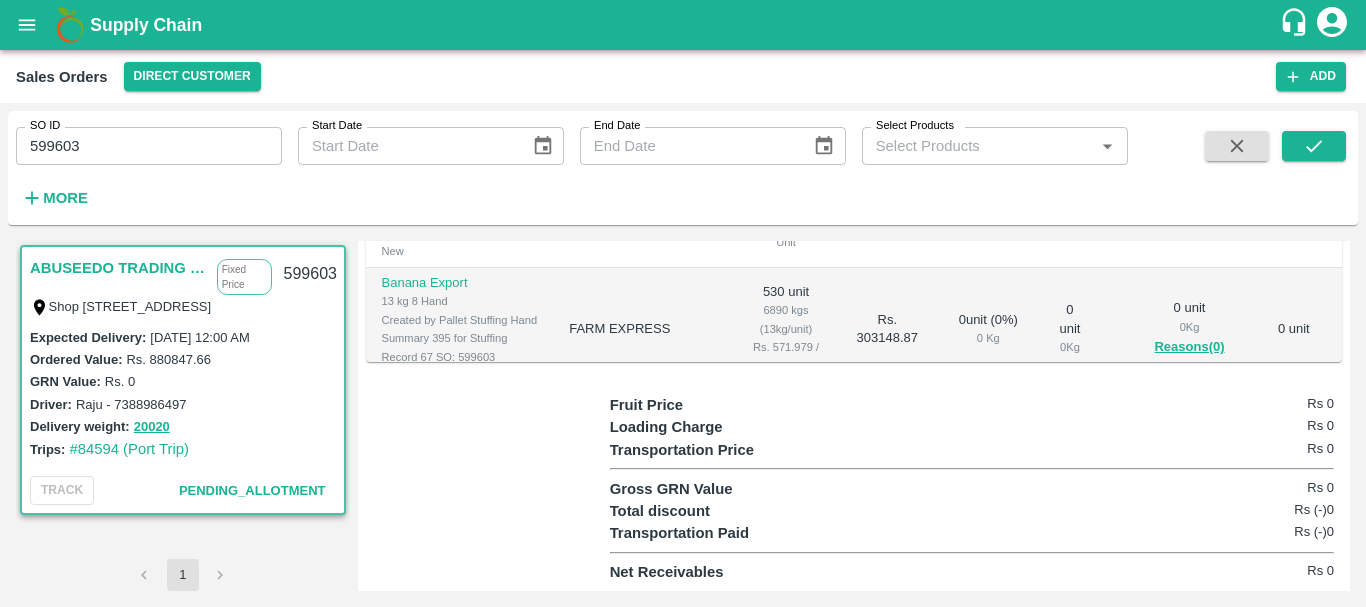 scroll, scrollTop: 0, scrollLeft: 0, axis: both 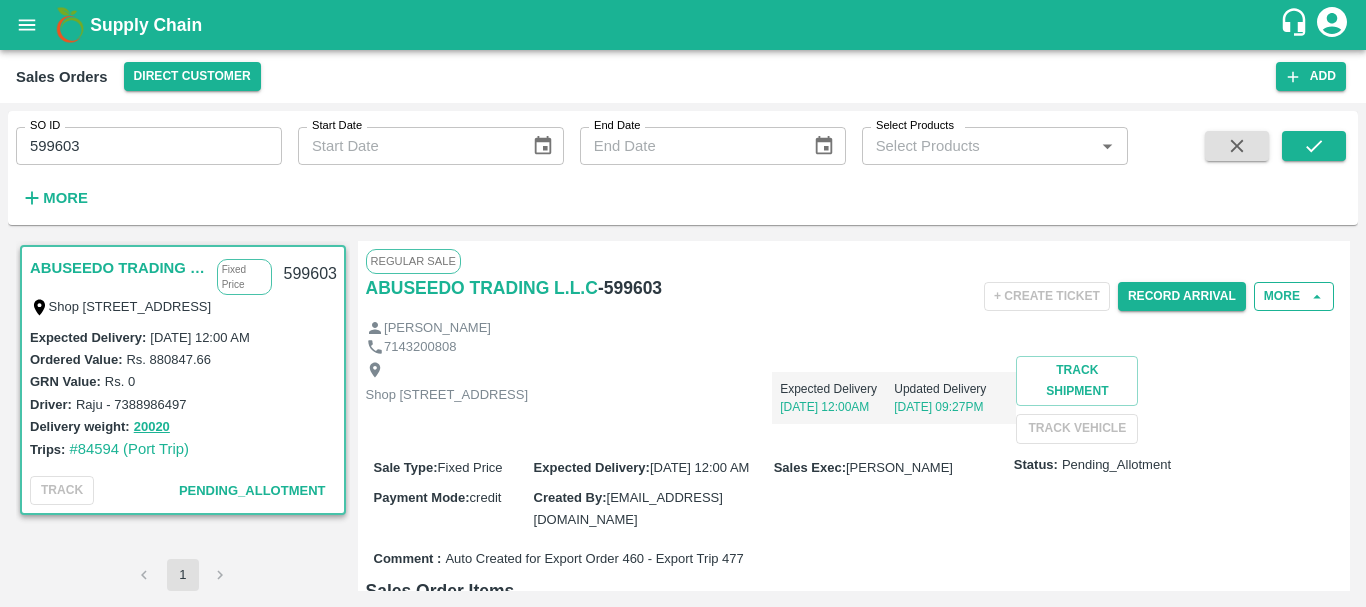 click on "More" at bounding box center (1294, 296) 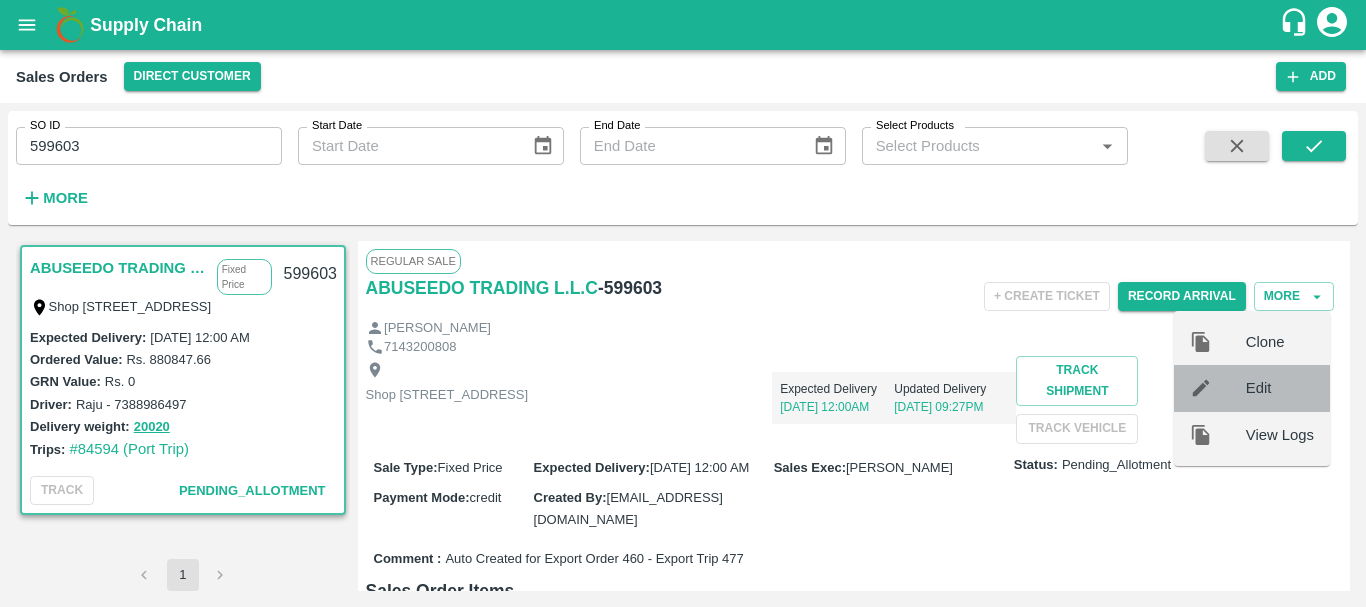 click on "Edit" at bounding box center [1252, 388] 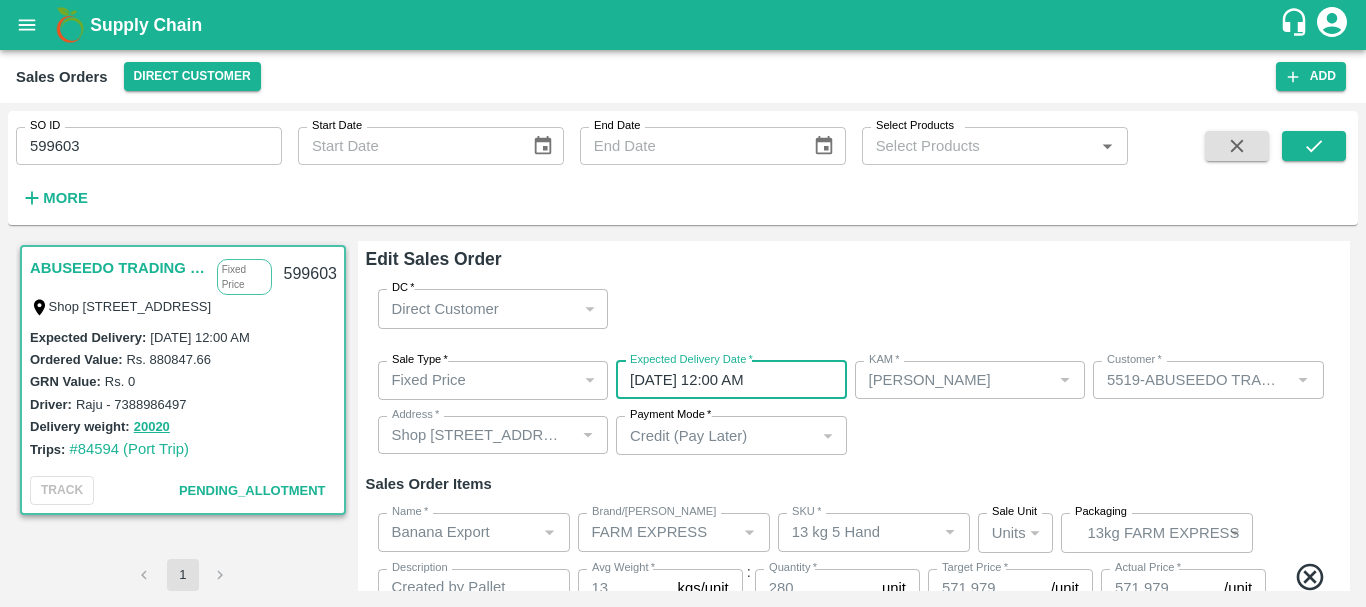 click on "26/07/2025 12:00 AM" at bounding box center (724, 380) 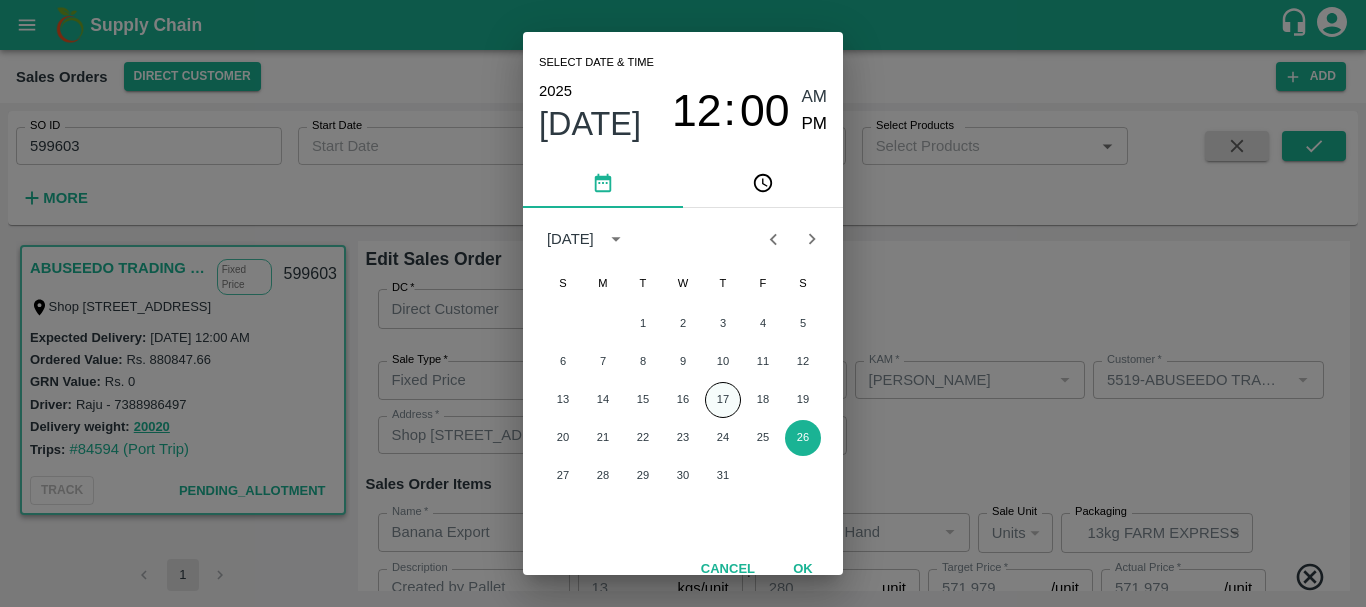 click on "17" at bounding box center (723, 400) 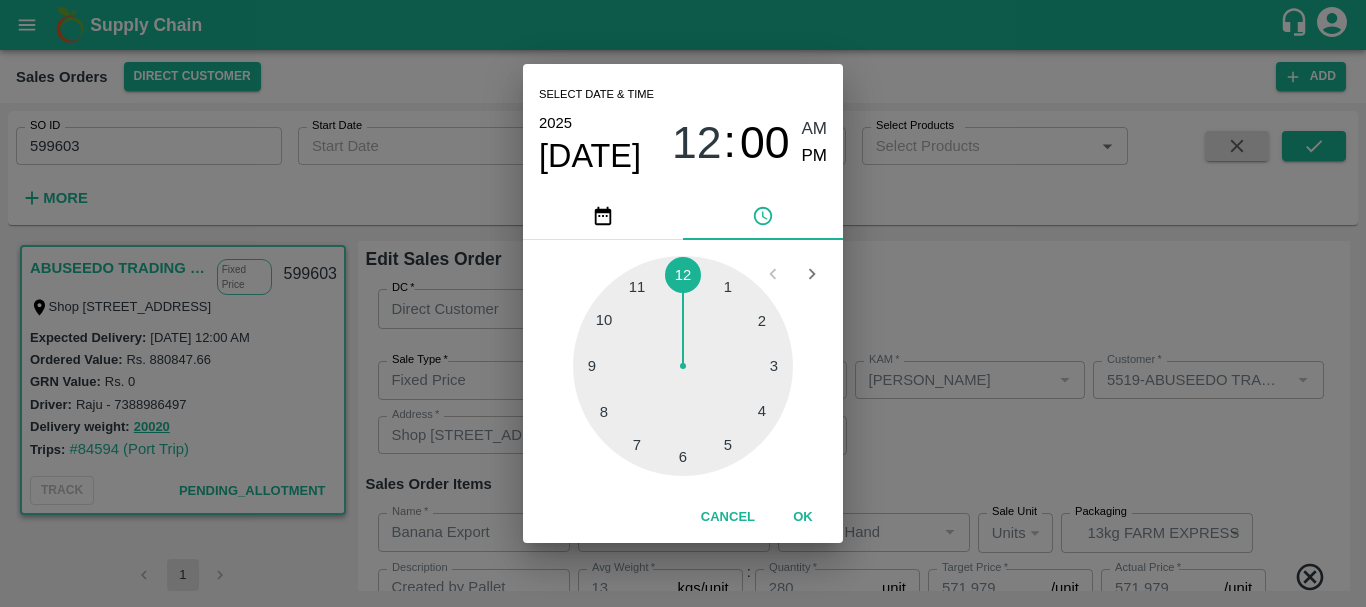 click on "Select date & time 2025 Jul 17 12 : 00 AM PM 1 2 3 4 5 6 7 8 9 10 11 12 Cancel OK" at bounding box center (683, 303) 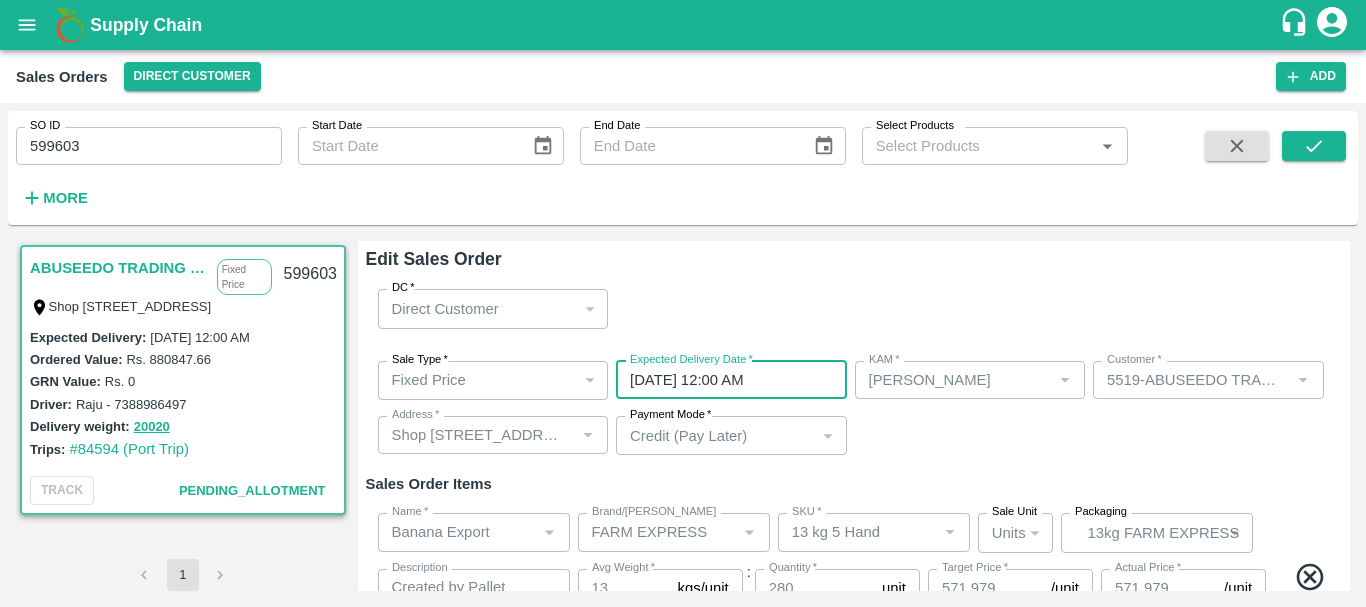 click on "Sale Type   * Fixed Price 1 Sale Type Expected Delivery Date   * 17/07/2025 12:00 AM Expected Delivery Date KAM   * KAM   * Customer   * Customer   * Address   * Address   * Payment Mode   * Credit (Pay Later) credit Payment Mode" at bounding box center (854, 408) 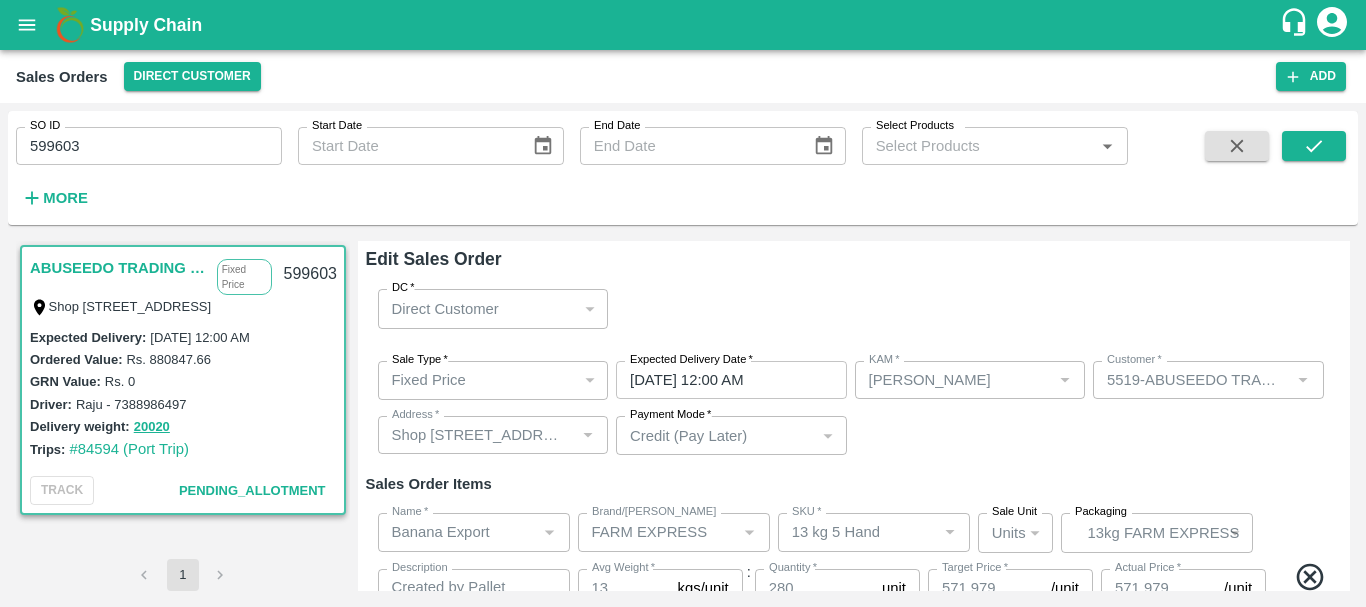 click on "Sale Type   * Fixed Price 1 Sale Type Expected Delivery Date   * 17/07/2025 12:00 AM Expected Delivery Date KAM   * KAM   * Customer   * Customer   * Address   * Address   * Payment Mode   * Credit (Pay Later) credit Payment Mode" at bounding box center [854, 408] 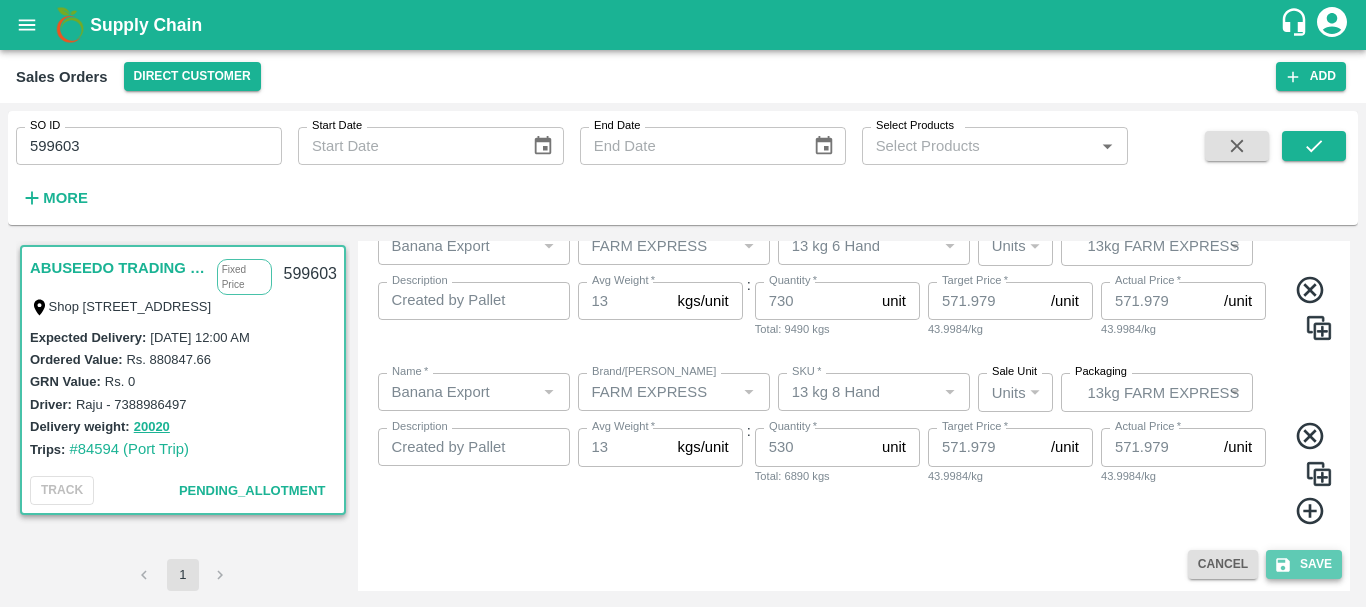 click 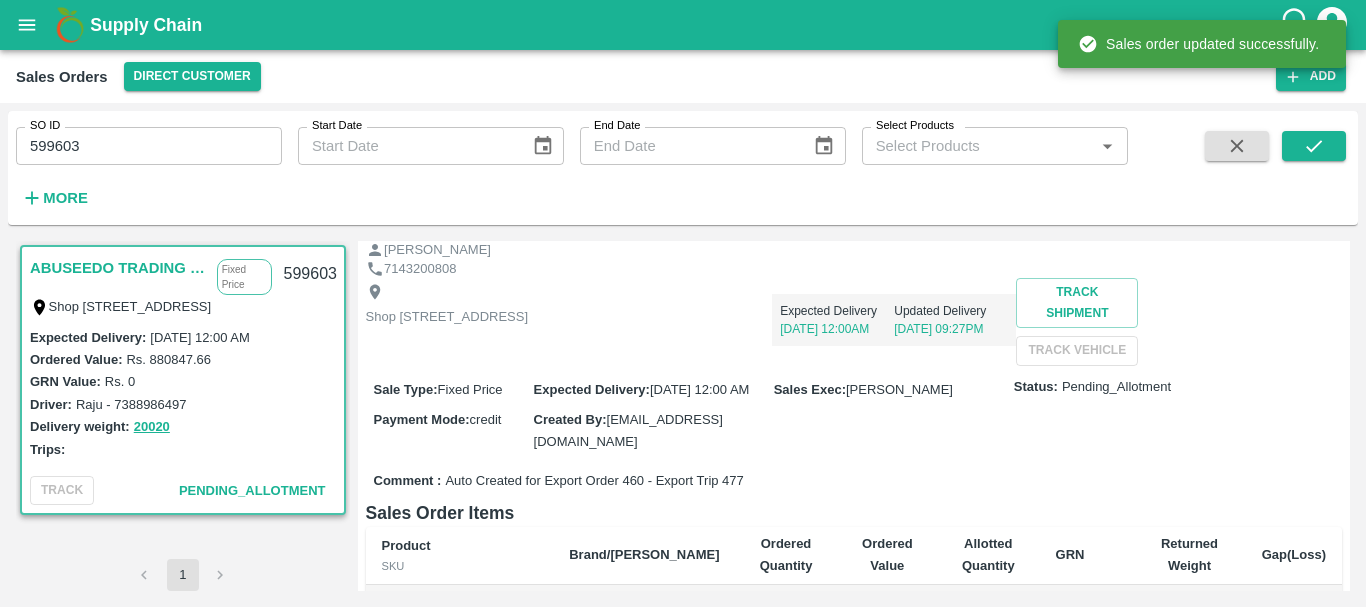 scroll, scrollTop: 0, scrollLeft: 0, axis: both 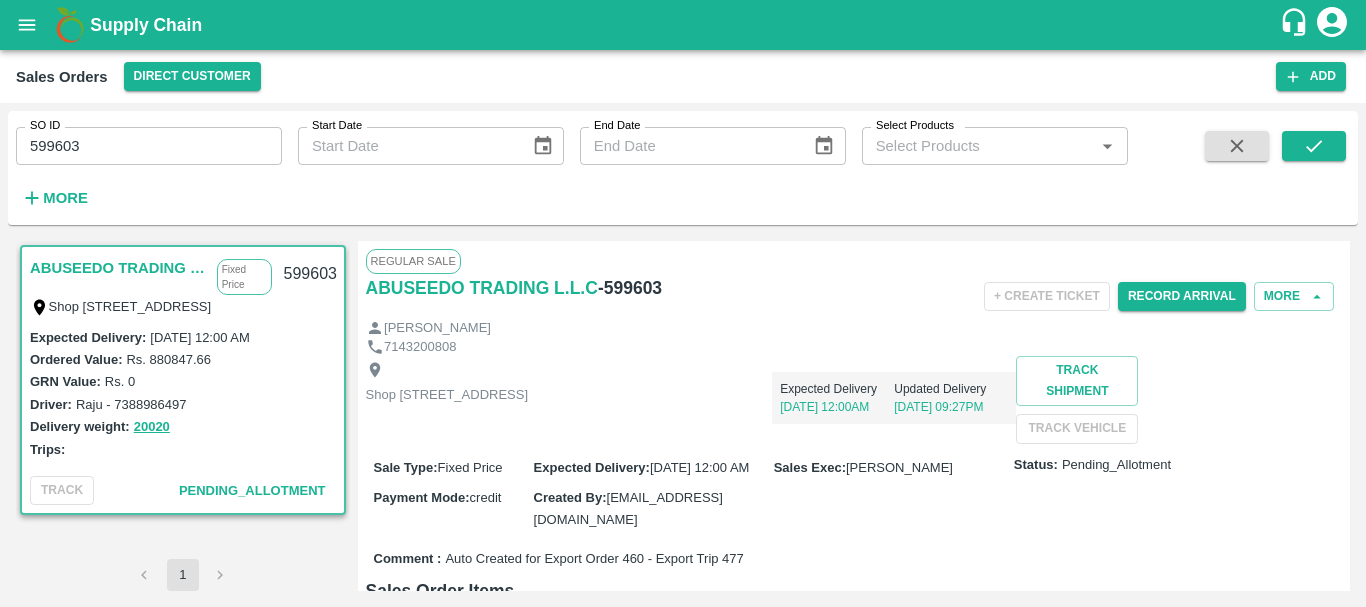 click on "599603" at bounding box center [149, 146] 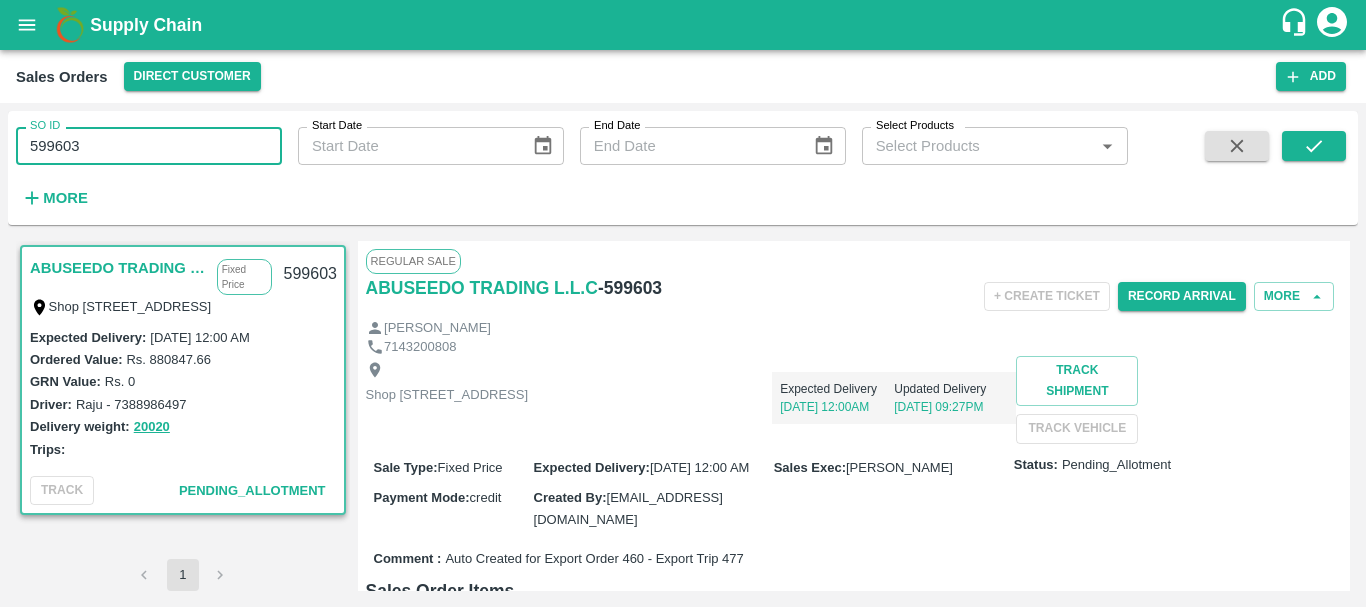 click on "599603" at bounding box center (149, 146) 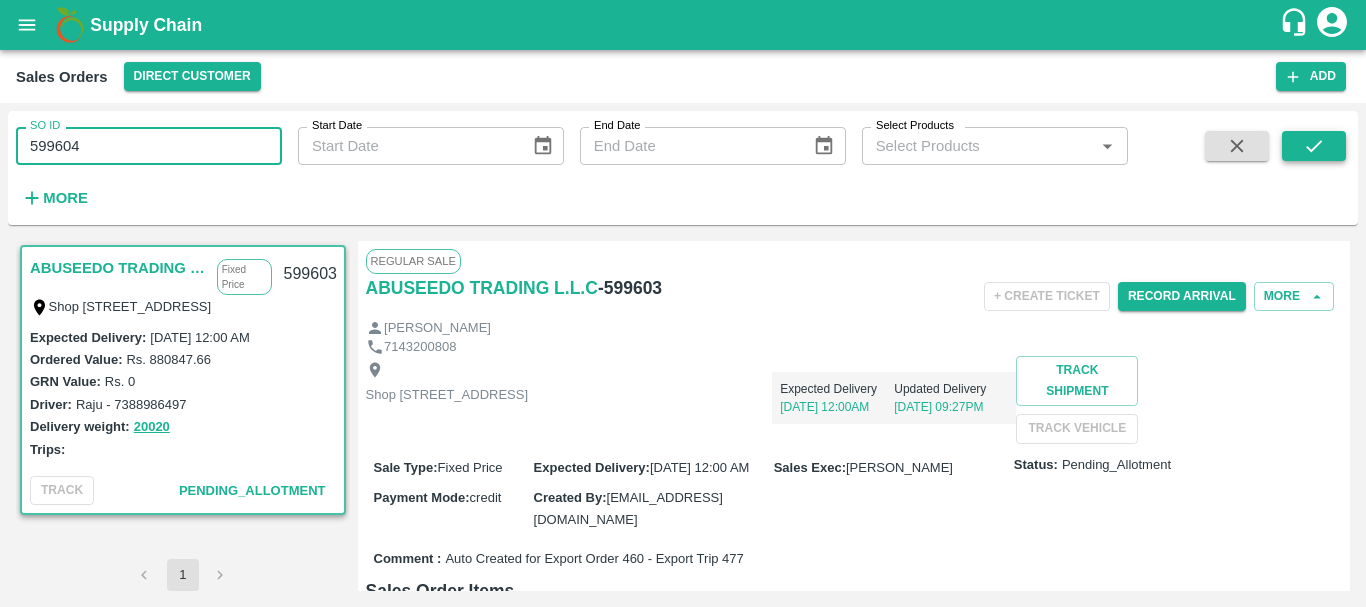 type on "599604" 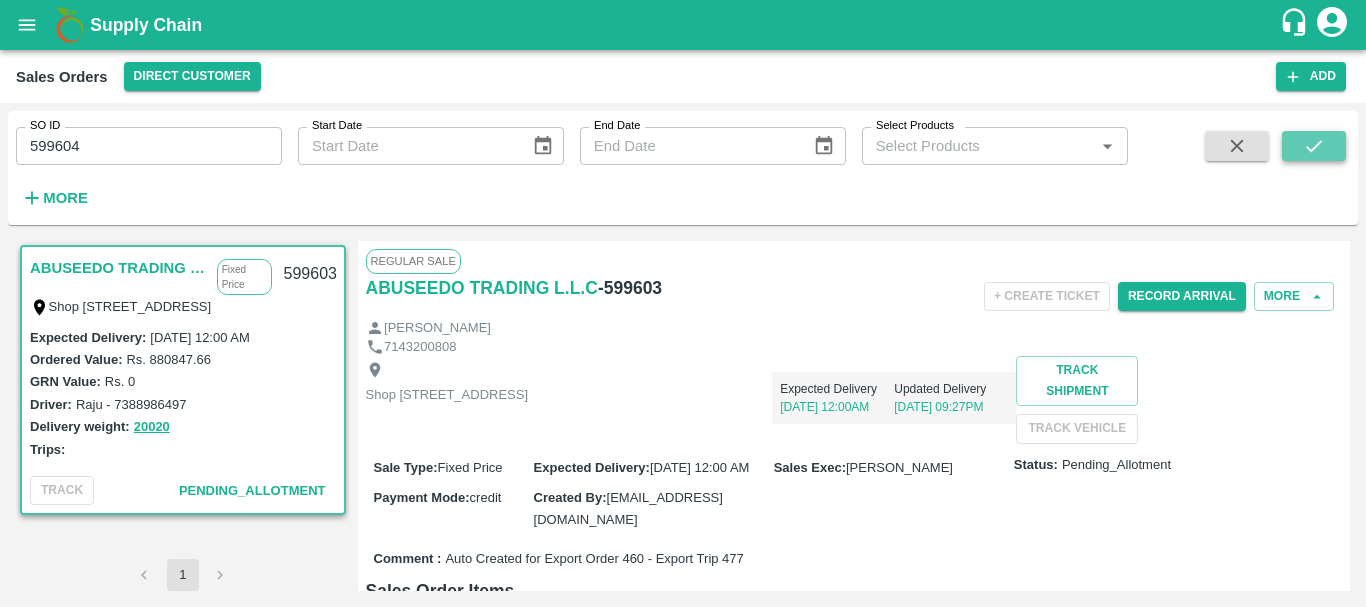 click at bounding box center (1314, 146) 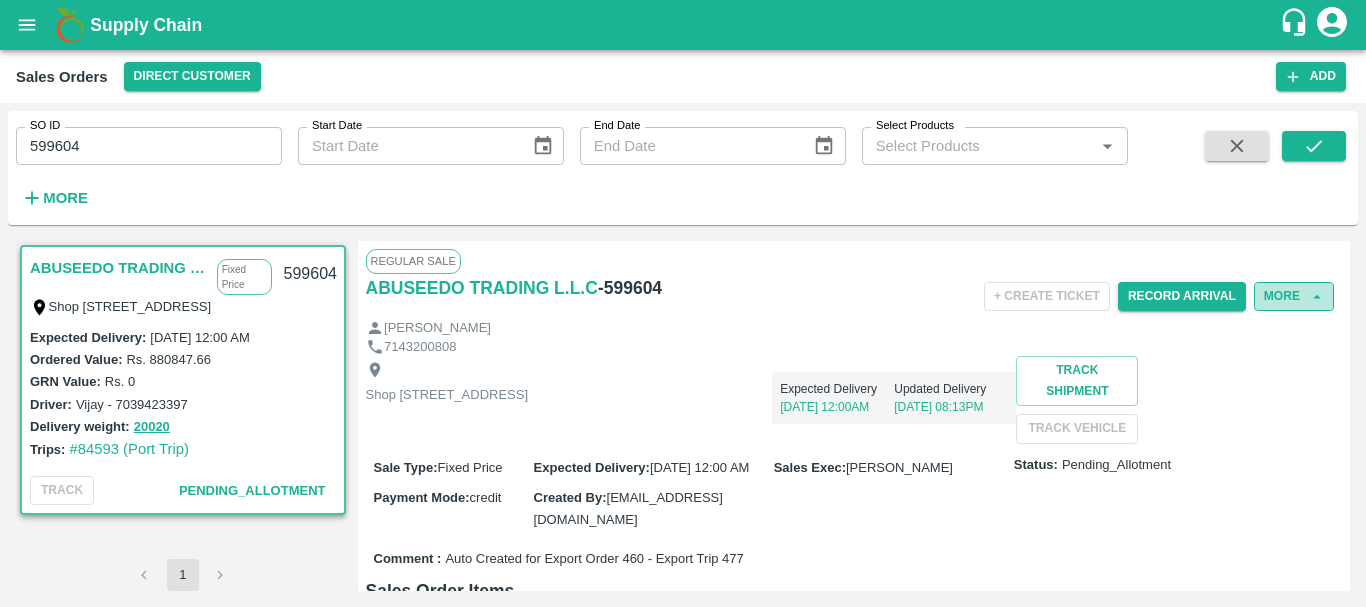 click on "More" at bounding box center (1294, 296) 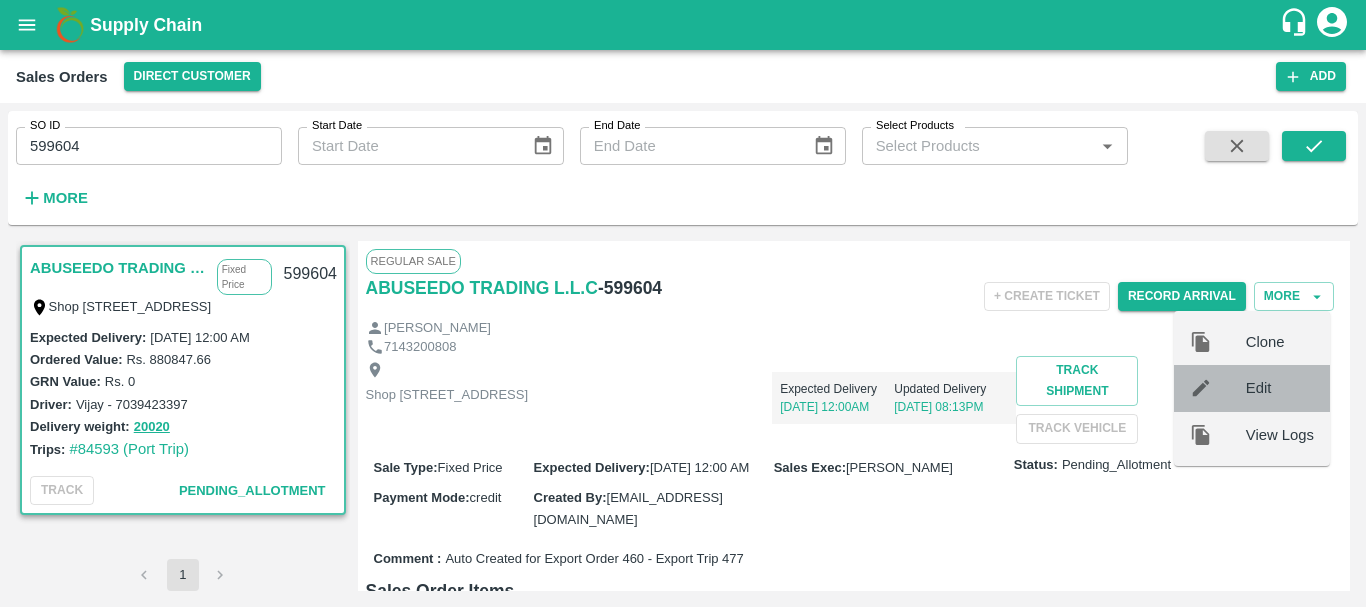 click on "Edit" at bounding box center [1280, 388] 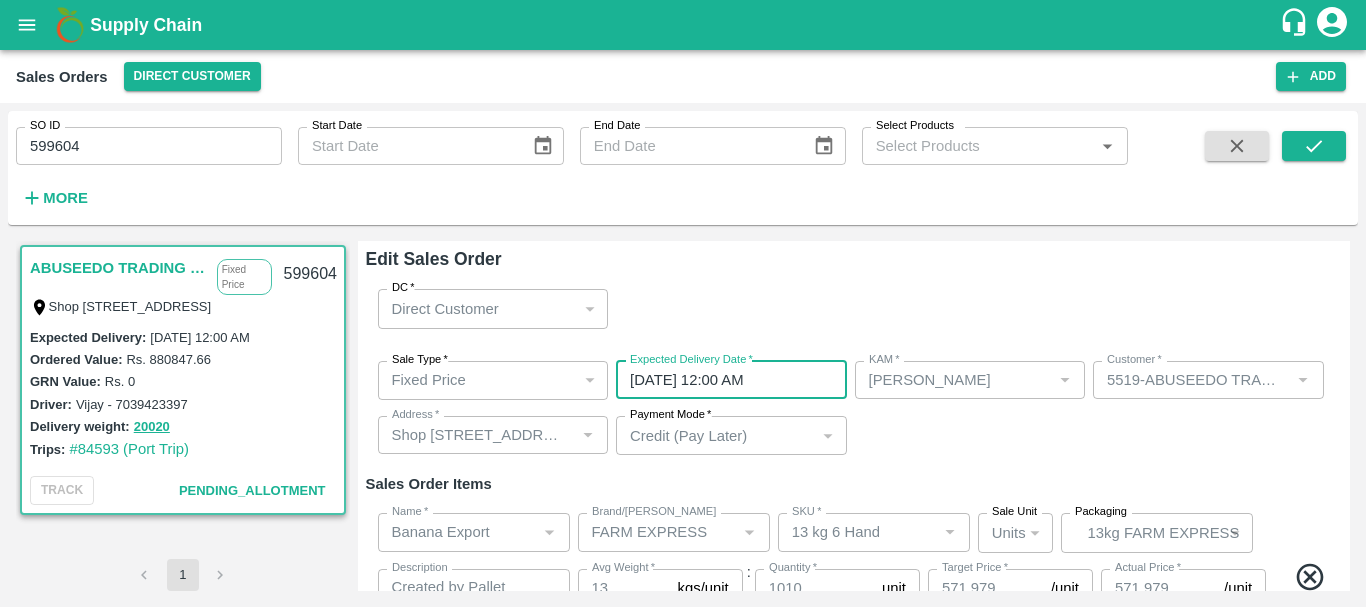 click on "26/07/2025 12:00 AM" at bounding box center [724, 380] 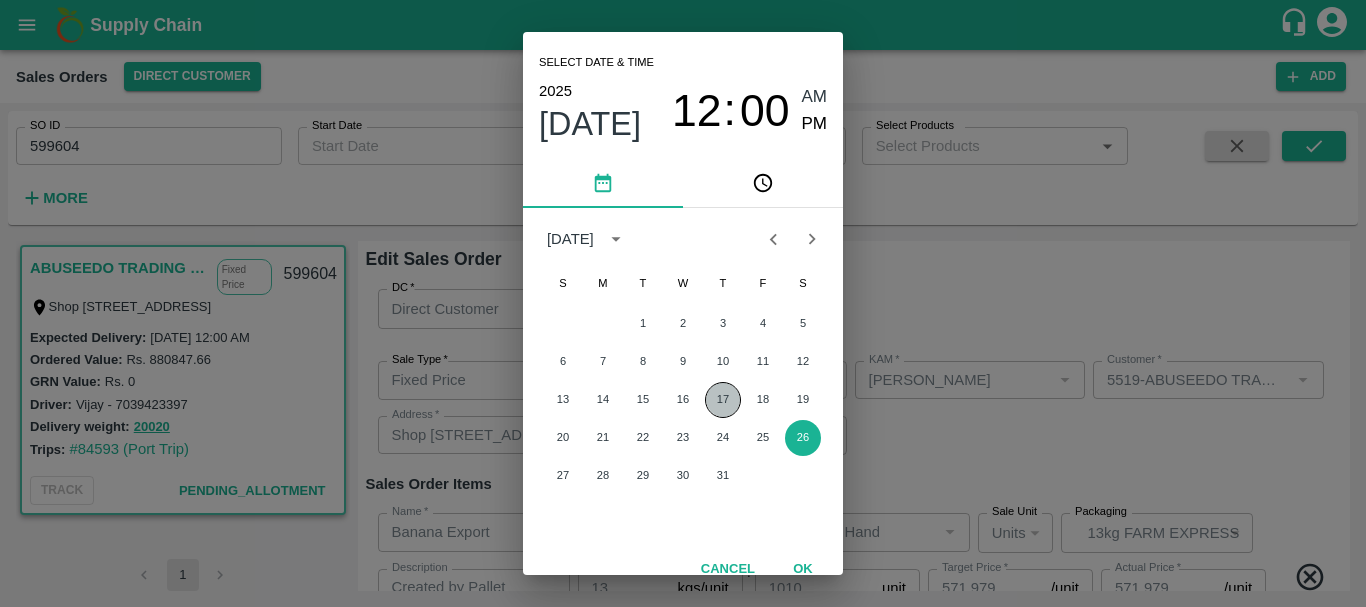 click on "17" at bounding box center [723, 400] 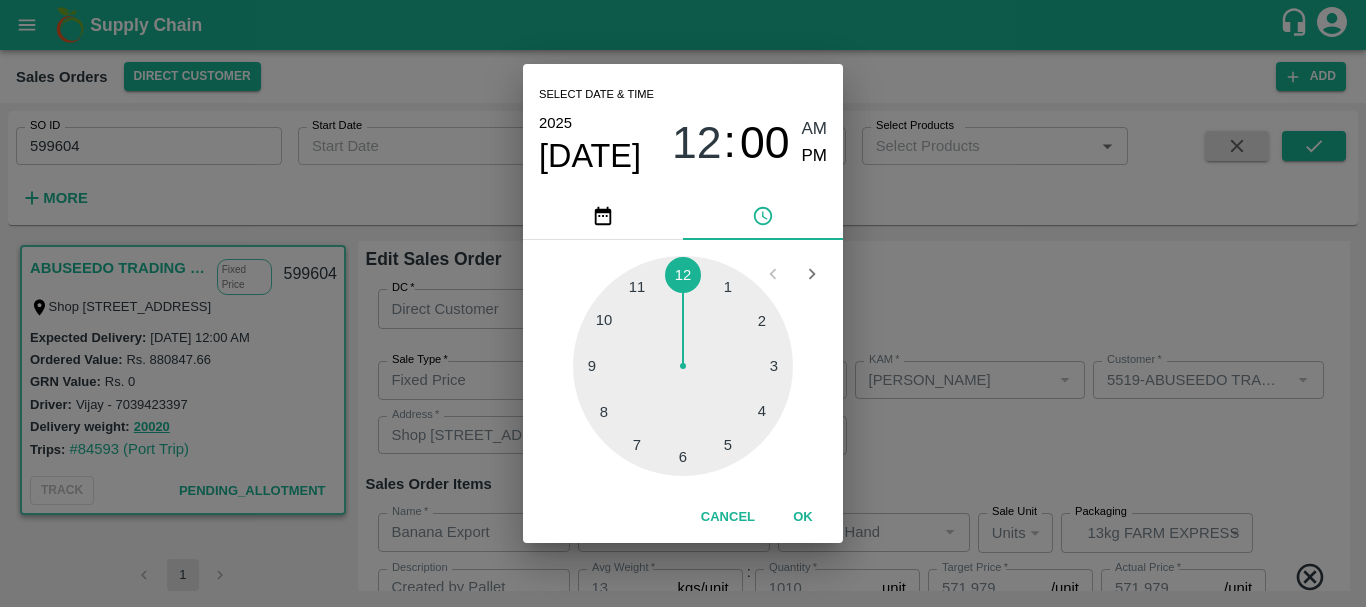 click on "Select date & time 2025 Jul 17 12 : 00 AM PM 1 2 3 4 5 6 7 8 9 10 11 12 Cancel OK" at bounding box center (683, 303) 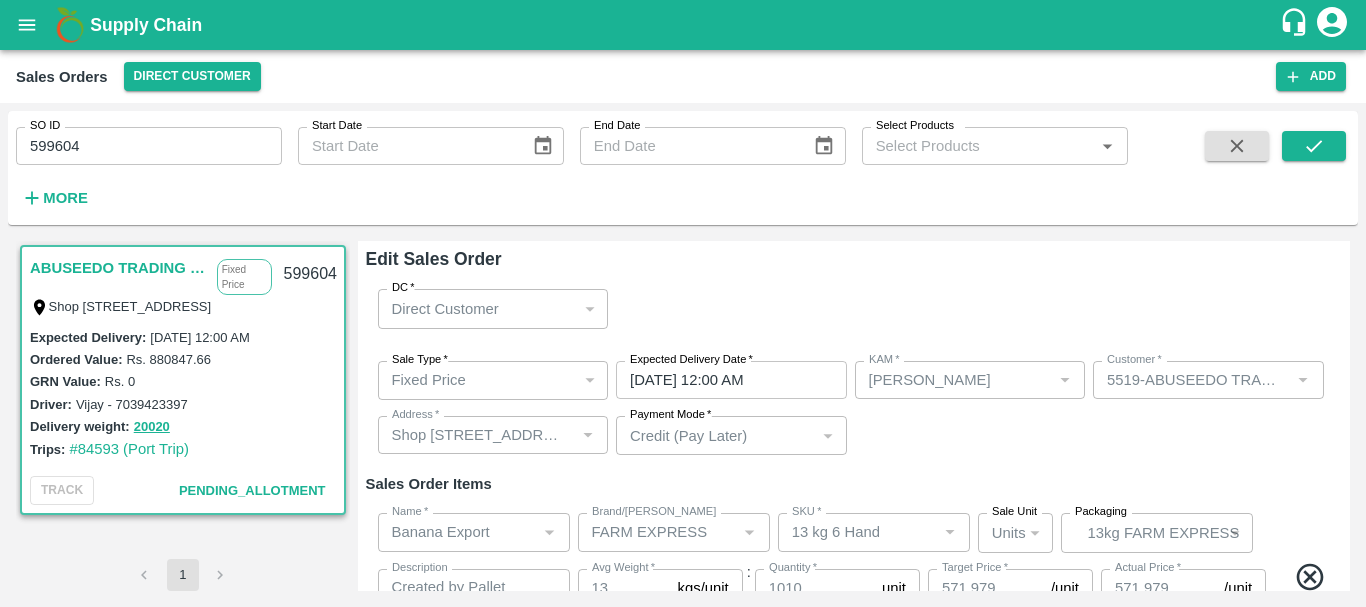 click on "Sale Type   * Fixed Price 1 Sale Type Expected Delivery Date   * 17/07/2025 12:00 AM Expected Delivery Date KAM   * KAM   * Customer   * Customer   * Address   * Address   * Payment Mode   * Credit (Pay Later) credit Payment Mode" at bounding box center [854, 408] 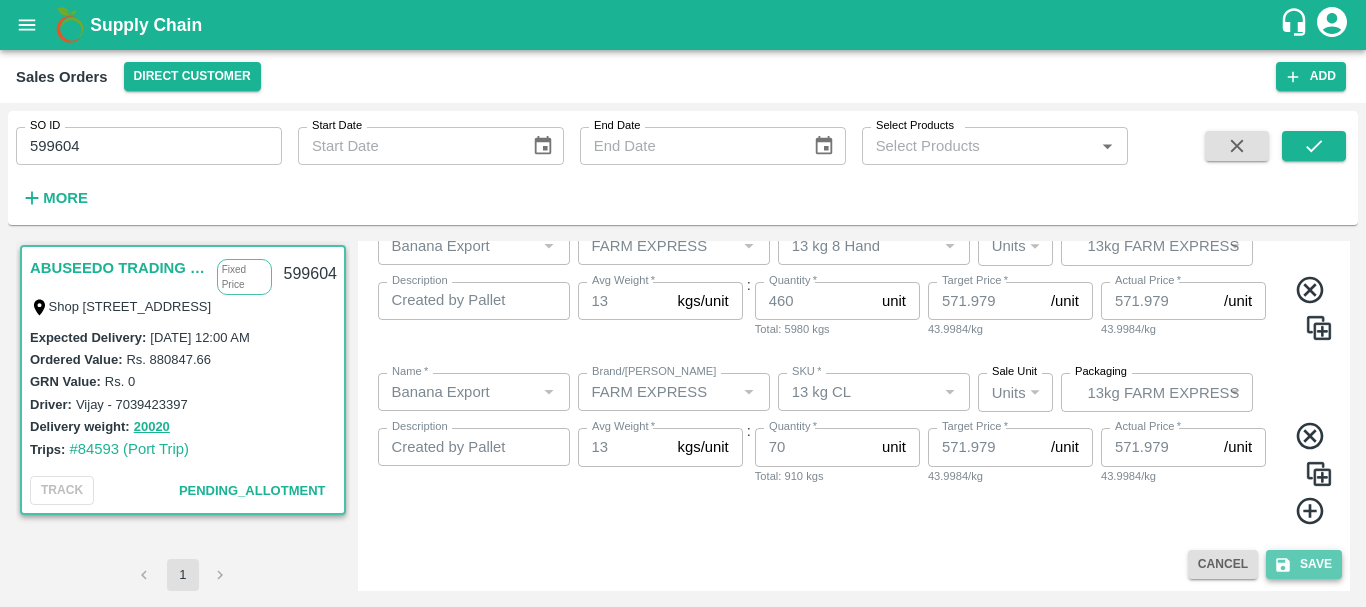 click on "Save" at bounding box center (1304, 564) 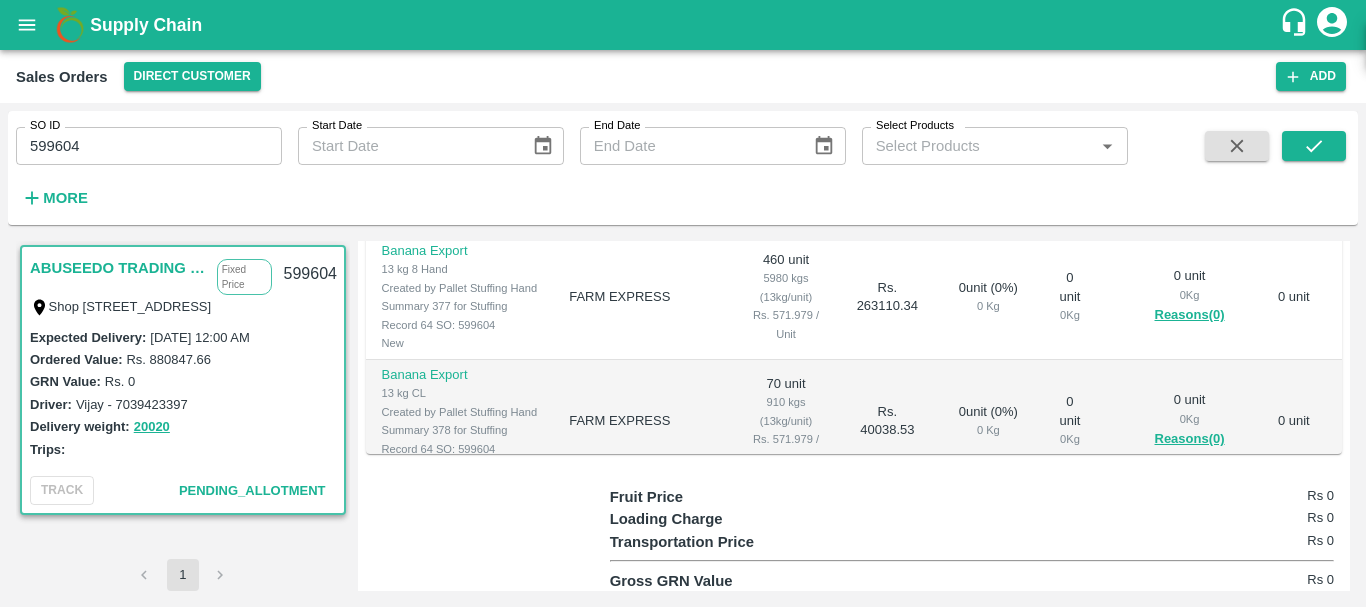 scroll, scrollTop: 738, scrollLeft: 0, axis: vertical 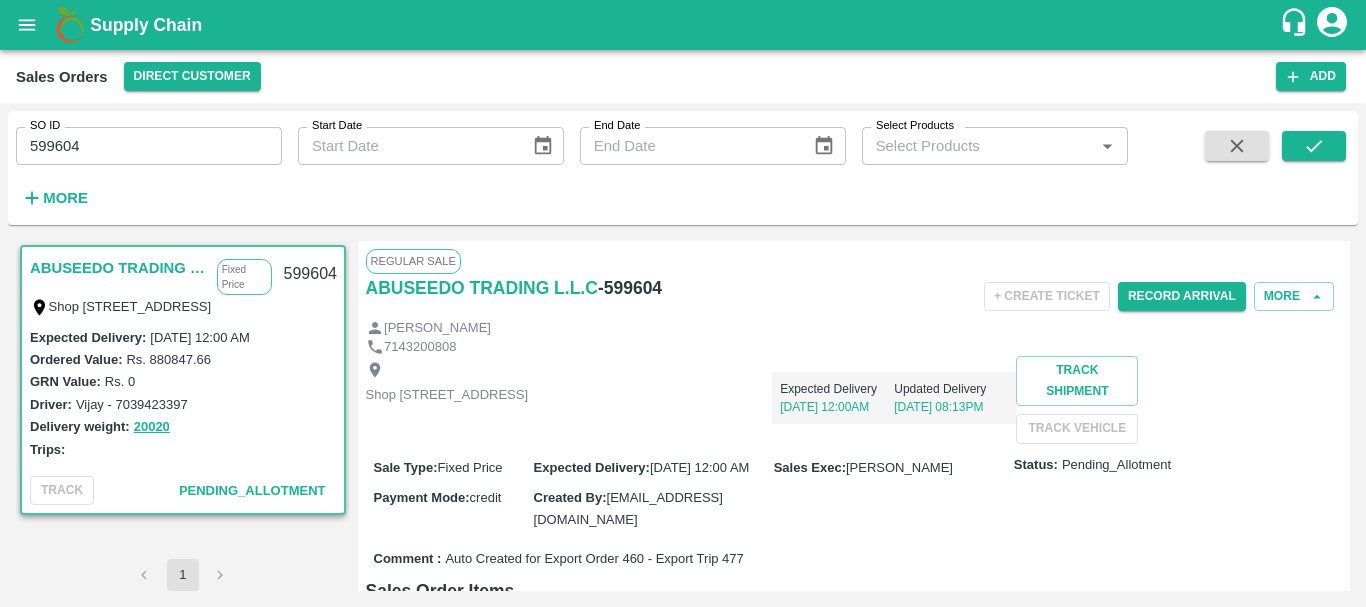 click on "599604" at bounding box center (149, 146) 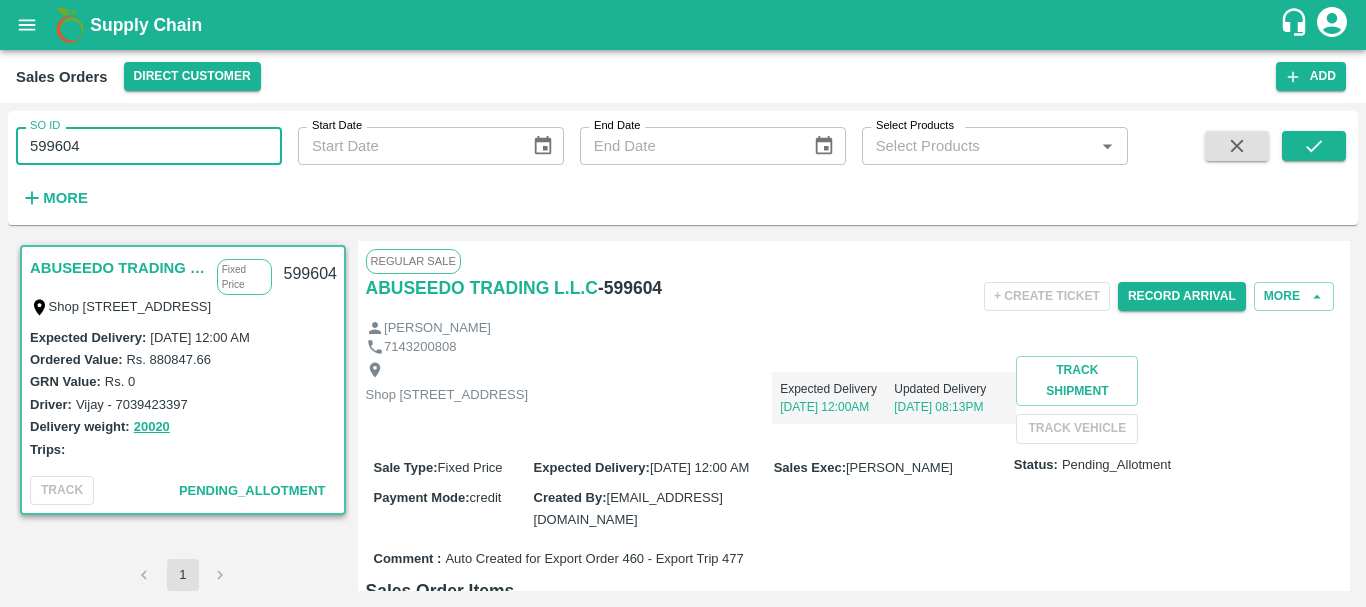 click on "599604" at bounding box center [149, 146] 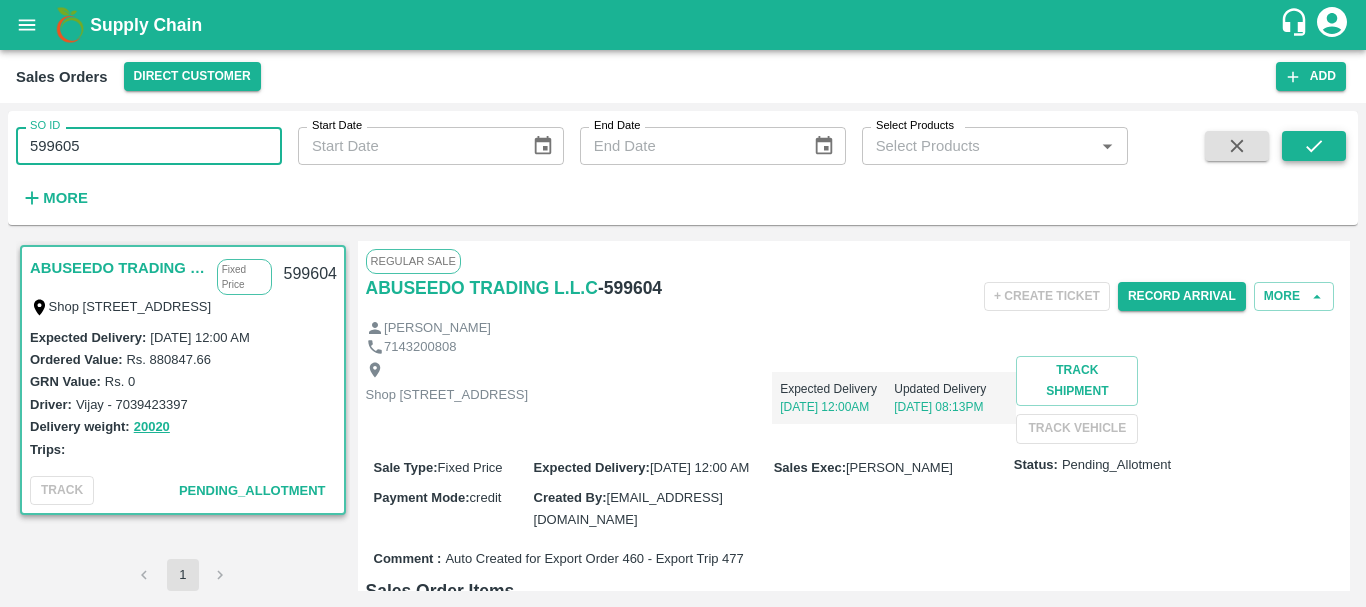 type on "599605" 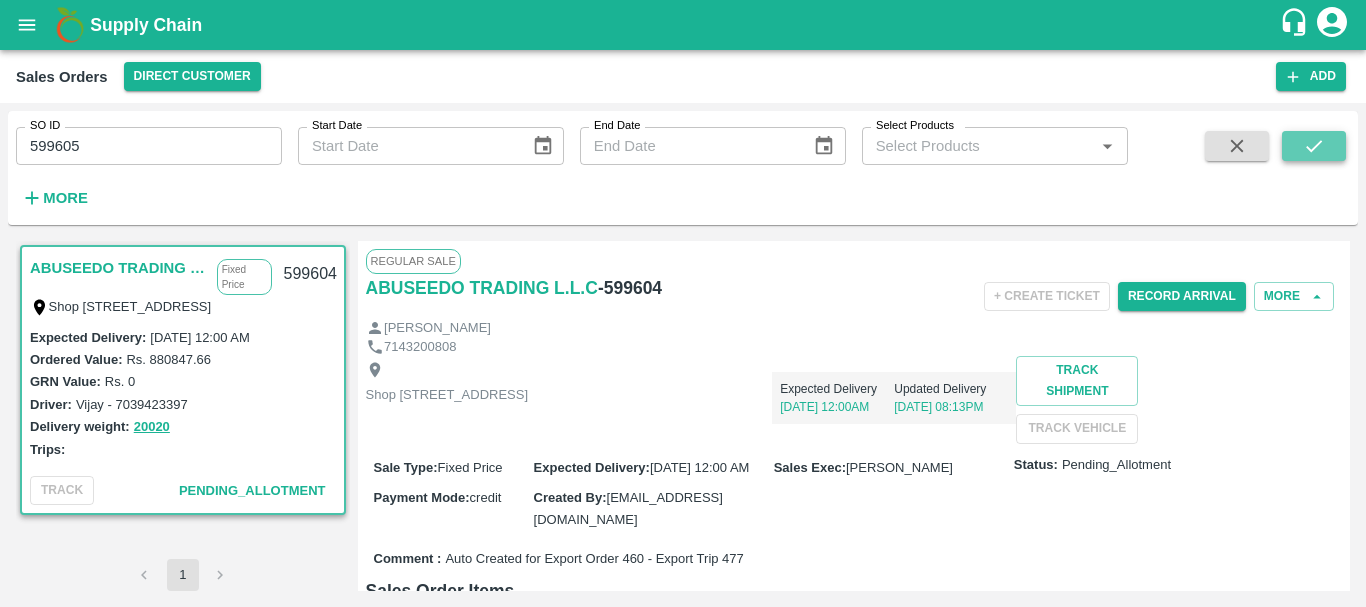 click at bounding box center [1314, 146] 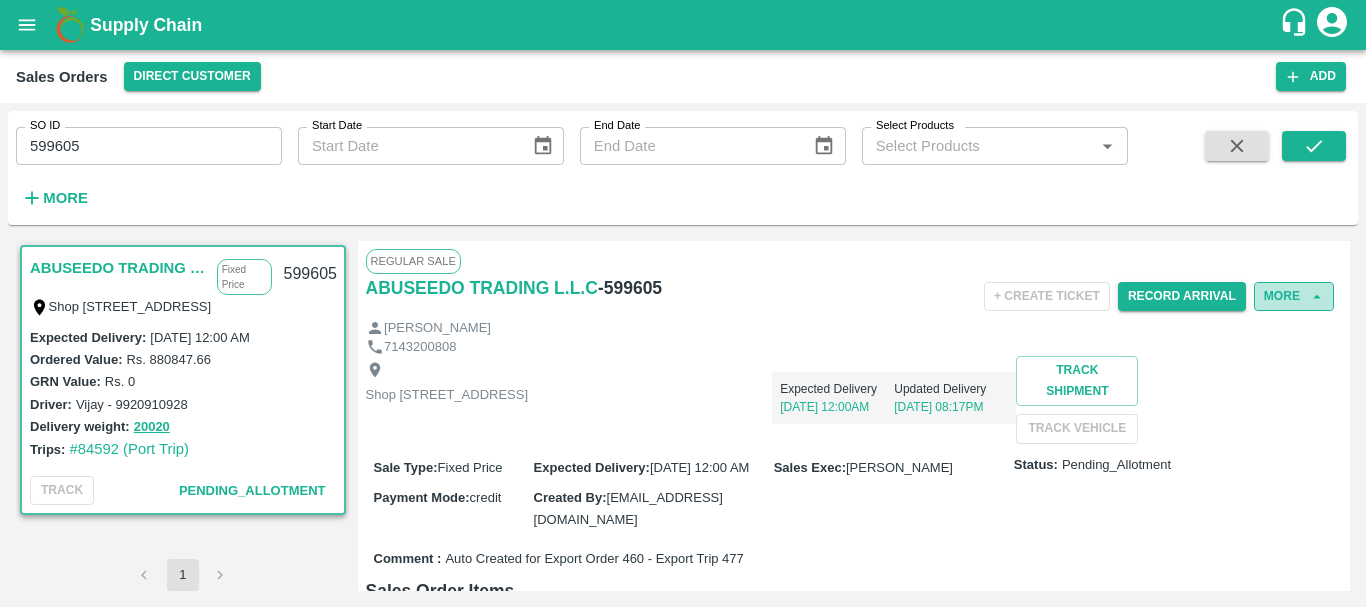 click on "More" at bounding box center [1294, 296] 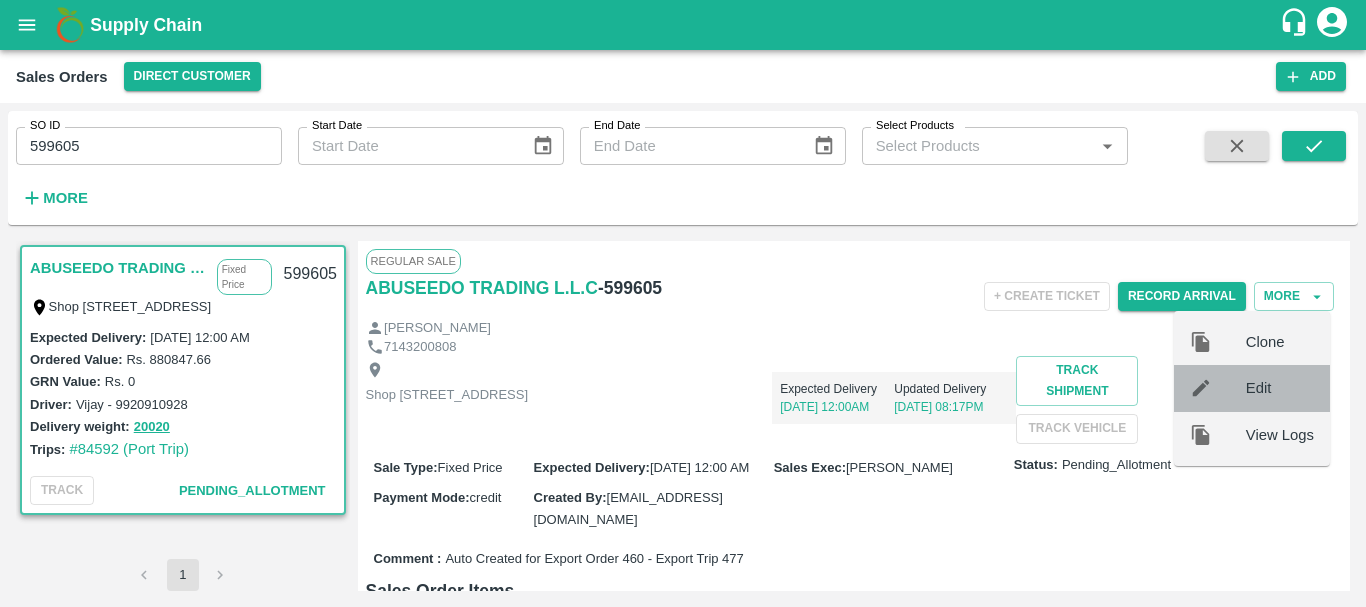 click on "Edit" at bounding box center [1280, 388] 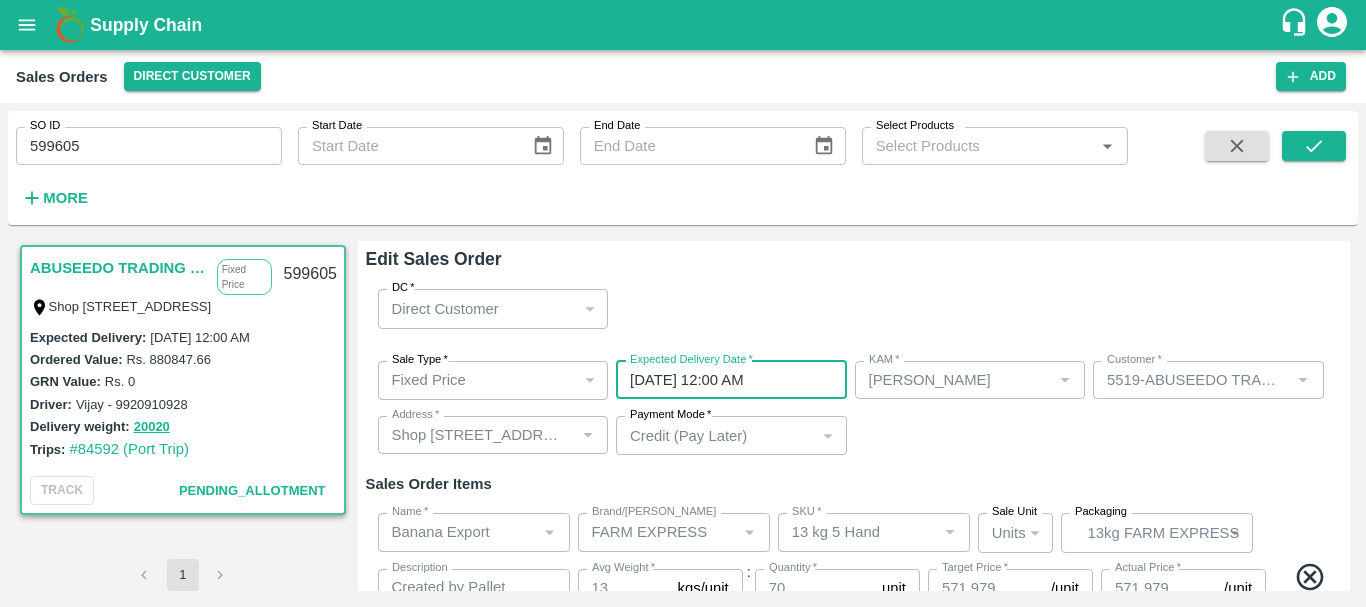 click on "26/07/2025 12:00 AM" at bounding box center (724, 380) 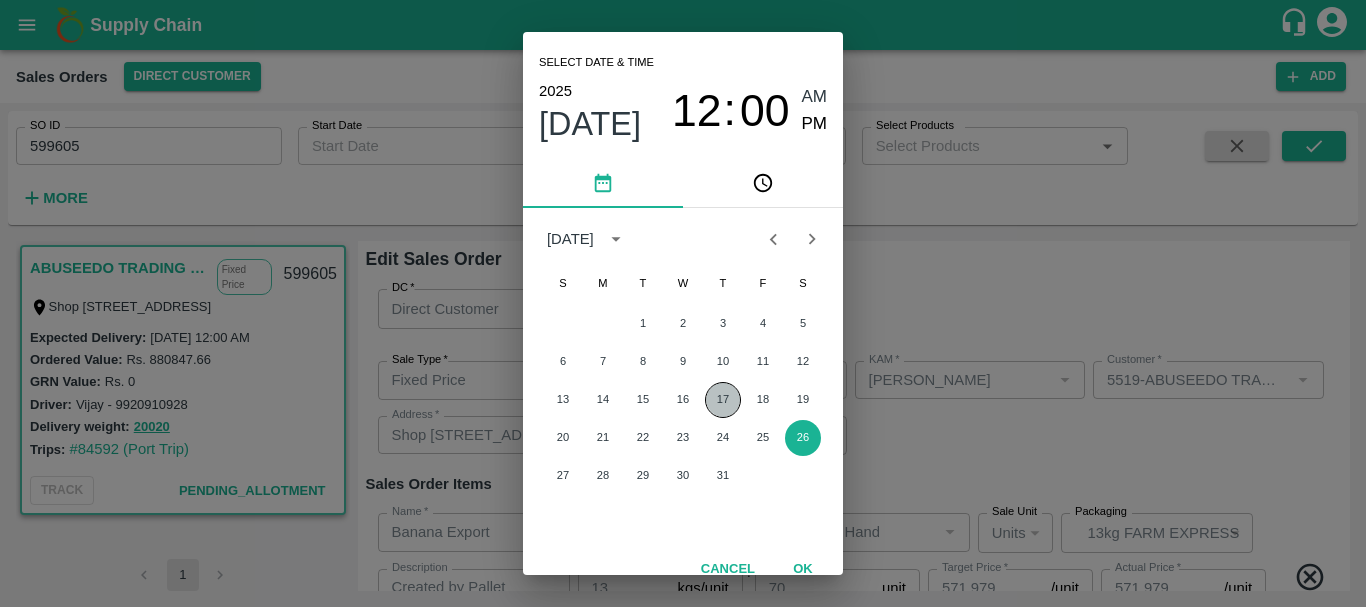 click on "17" at bounding box center [723, 400] 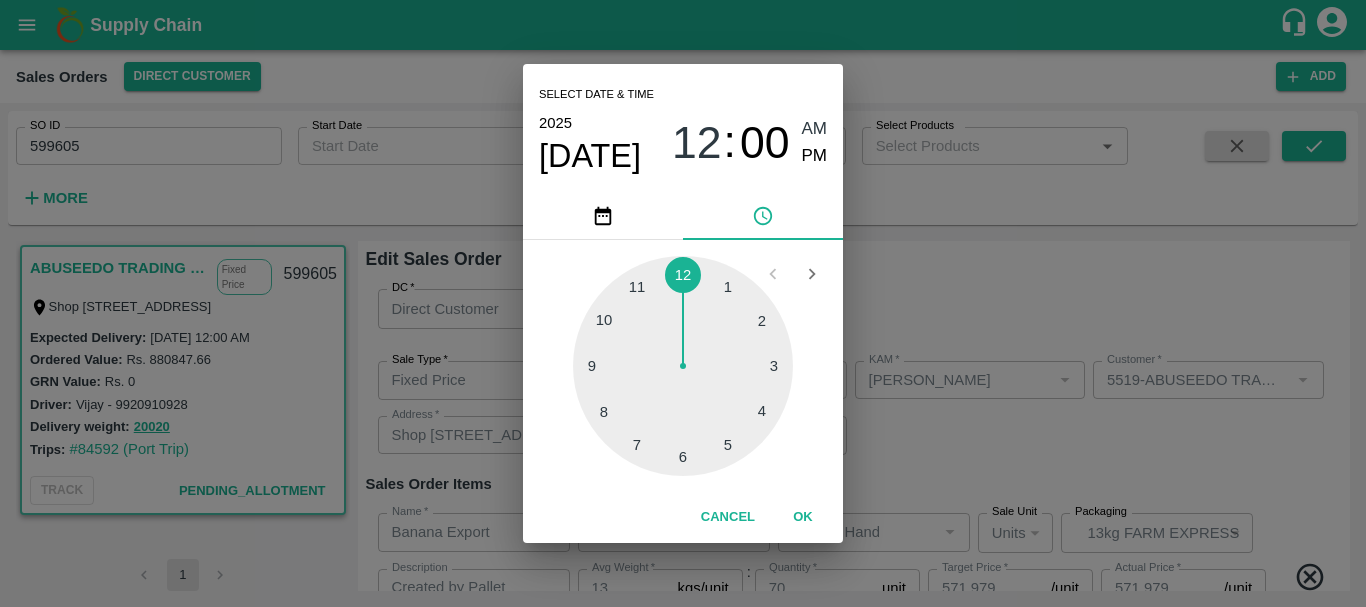 click on "Select date & time 2025 Jul 17 12 : 00 AM PM 1 2 3 4 5 6 7 8 9 10 11 12 Cancel OK" at bounding box center [683, 303] 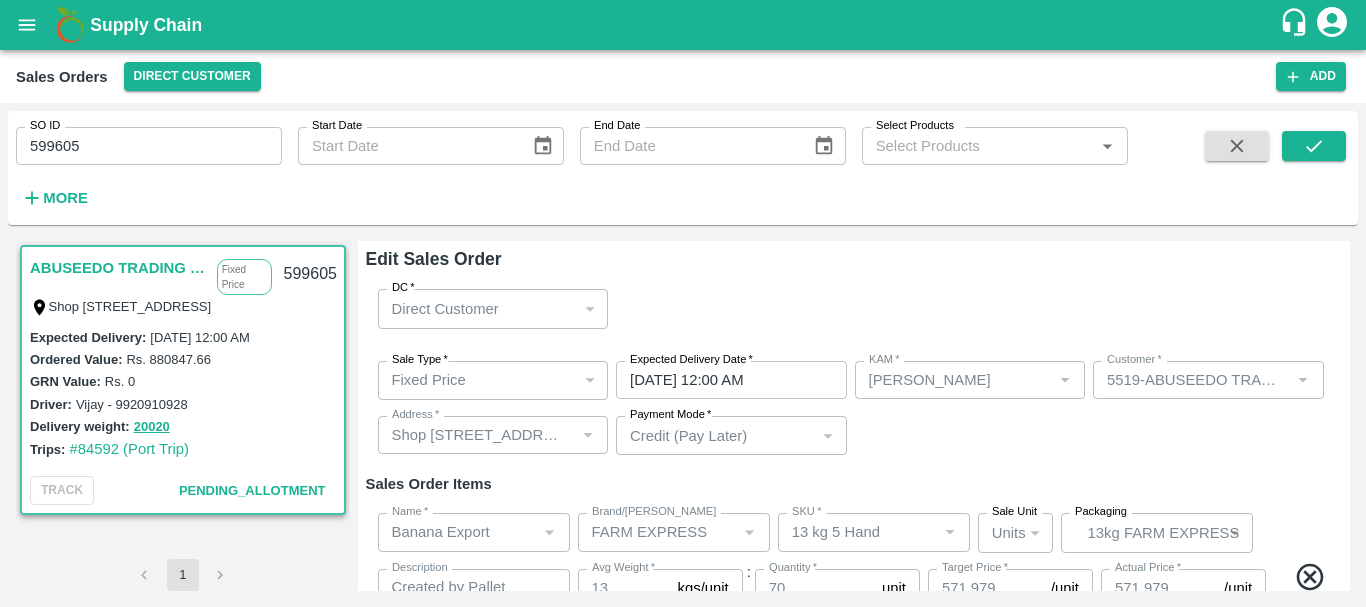 click on "Sale Type   * Fixed Price 1 Sale Type Expected Delivery Date   * 17/07/2025 12:00 AM Expected Delivery Date KAM   * KAM   * Customer   * Customer   * Address   * Address   * Payment Mode   * Credit (Pay Later) credit Payment Mode" at bounding box center [854, 408] 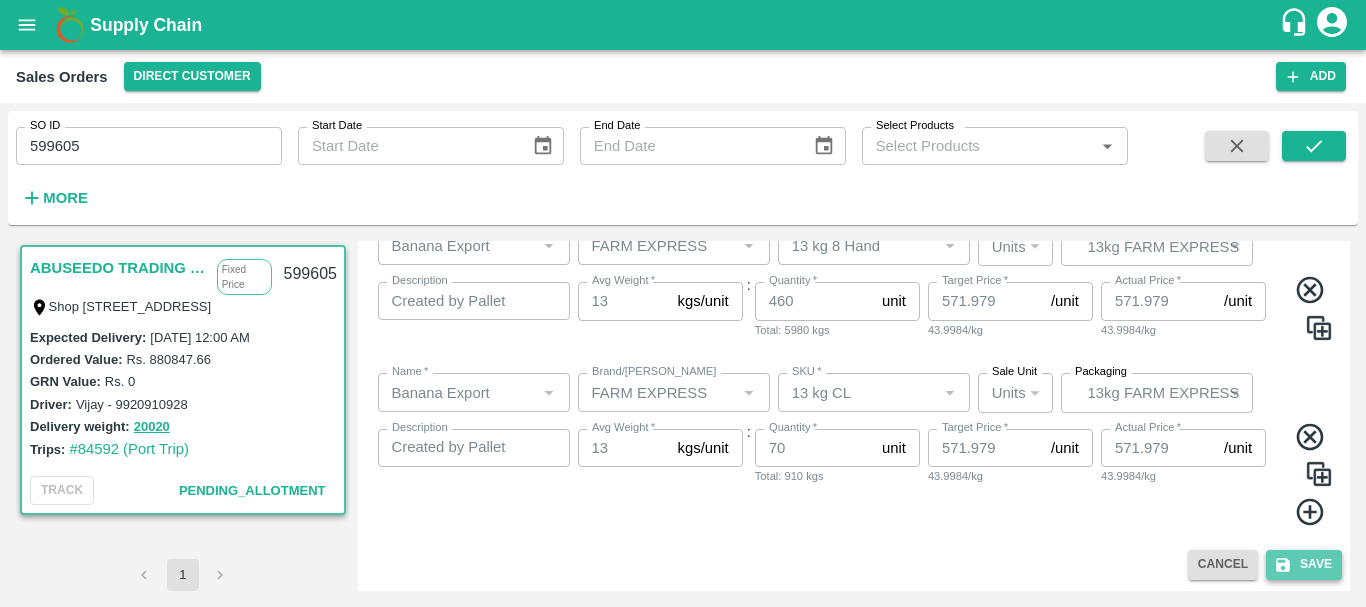 click on "Save" at bounding box center (1304, 564) 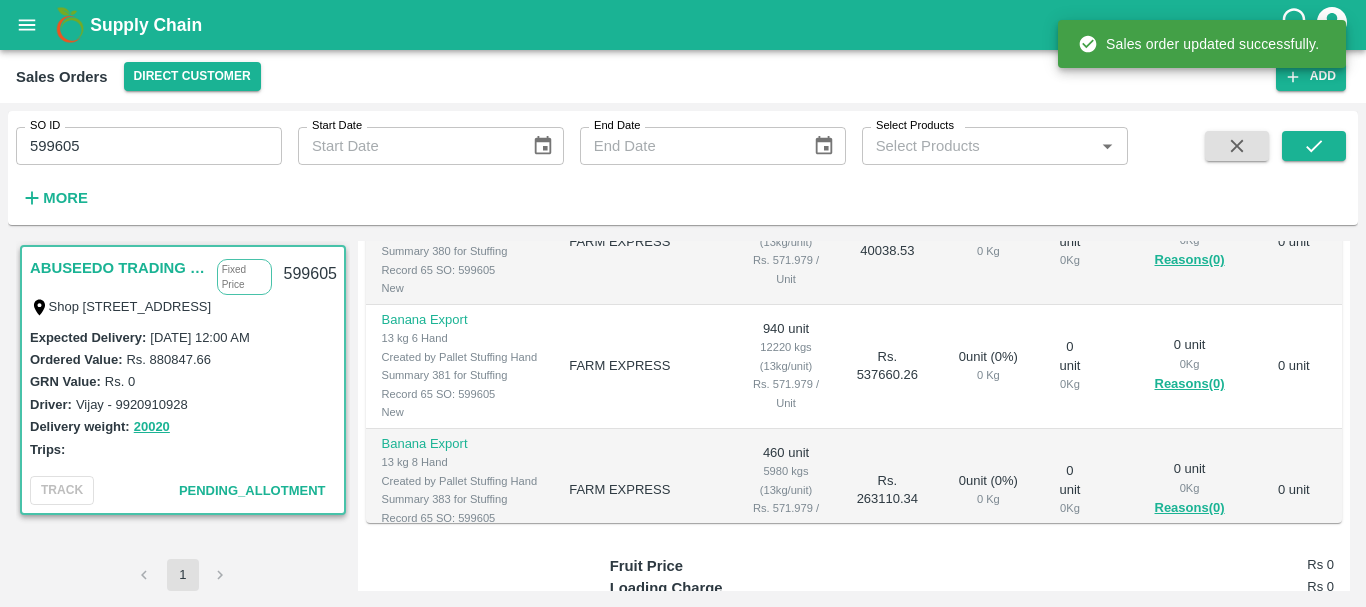 scroll, scrollTop: 477, scrollLeft: 0, axis: vertical 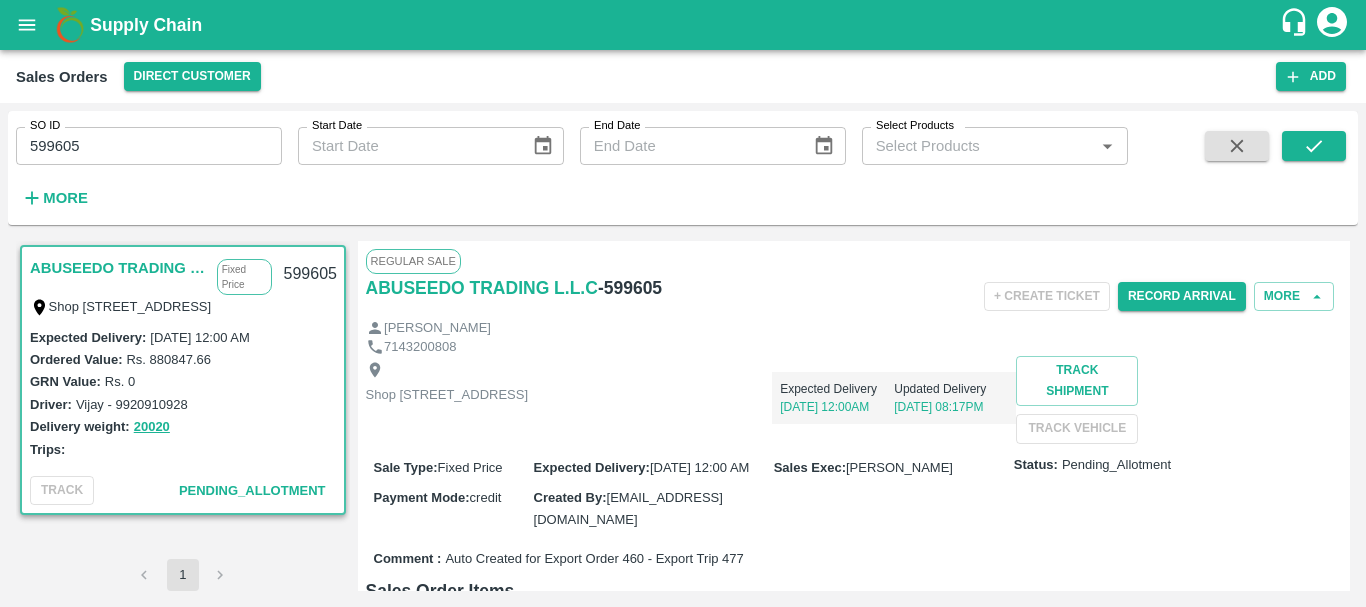 click on "599605" at bounding box center [149, 146] 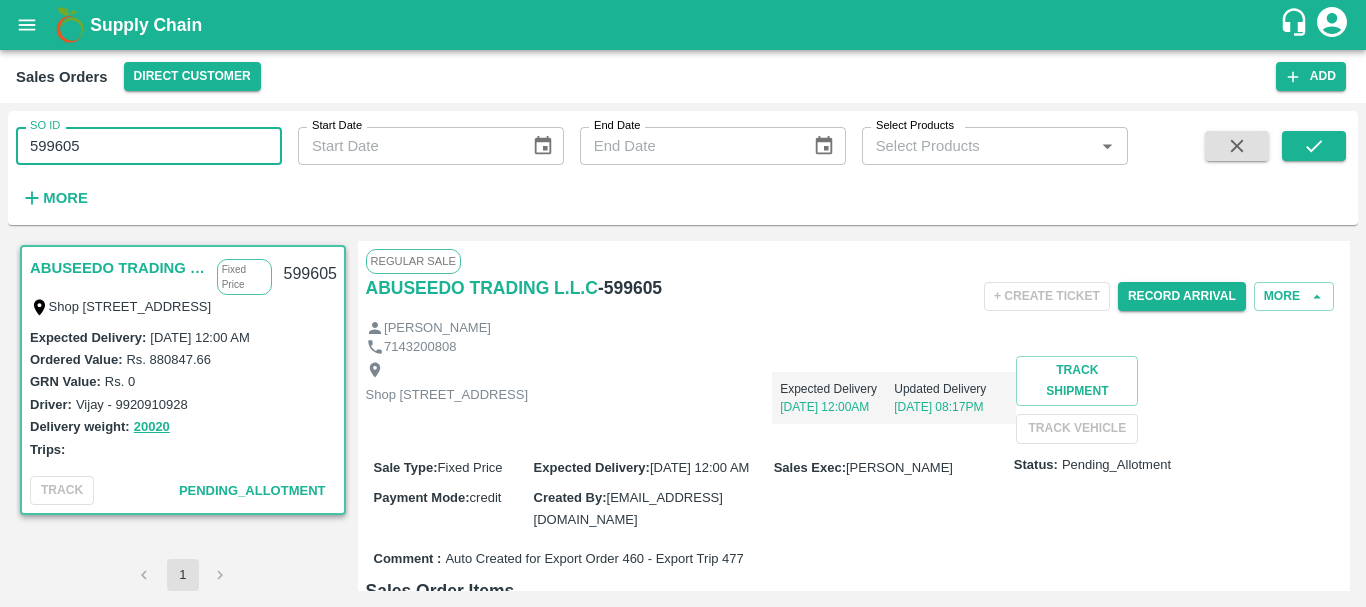 click on "599605" at bounding box center (149, 146) 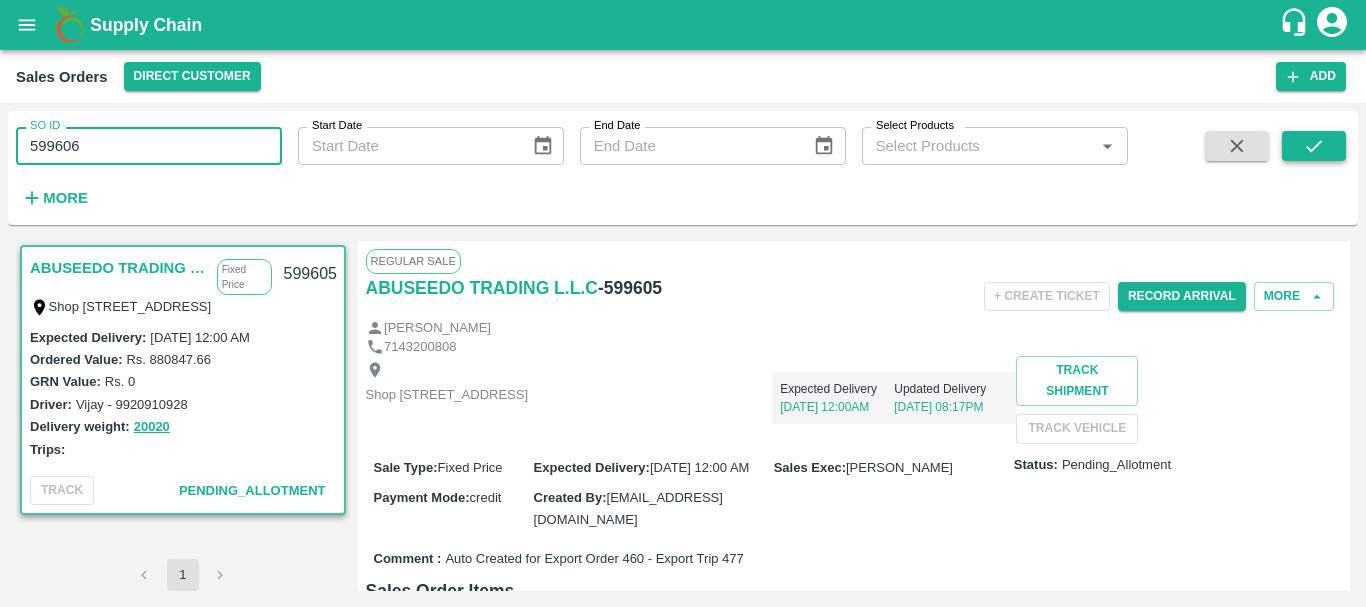 type on "599606" 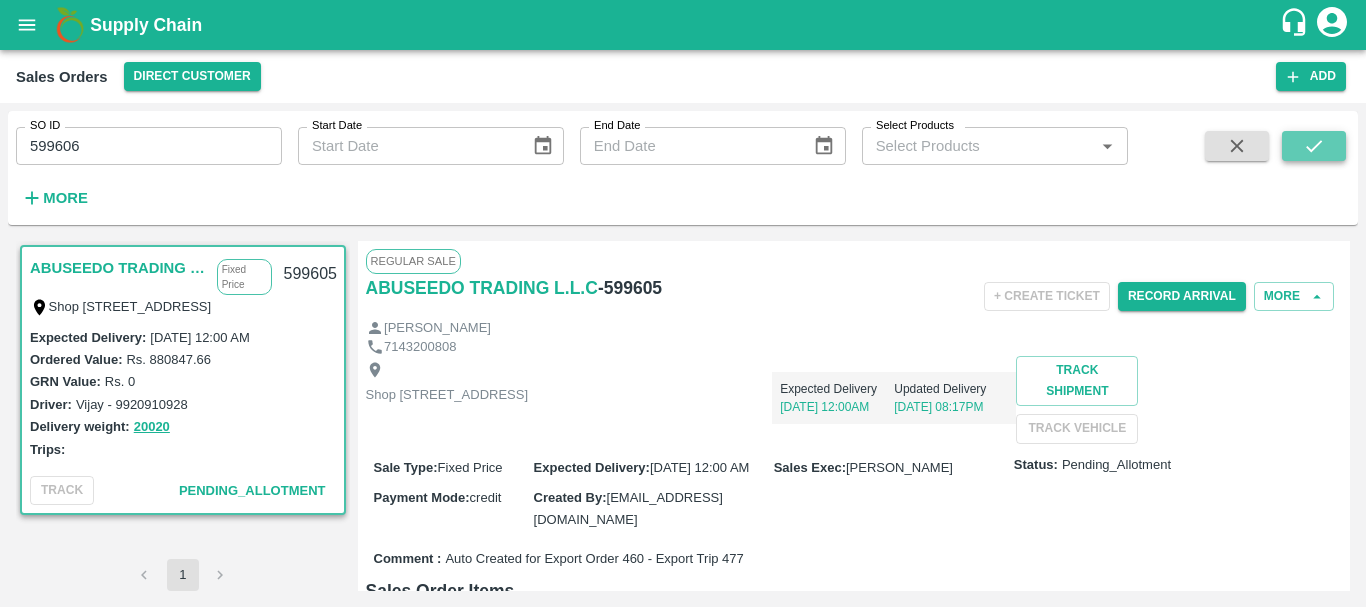 click 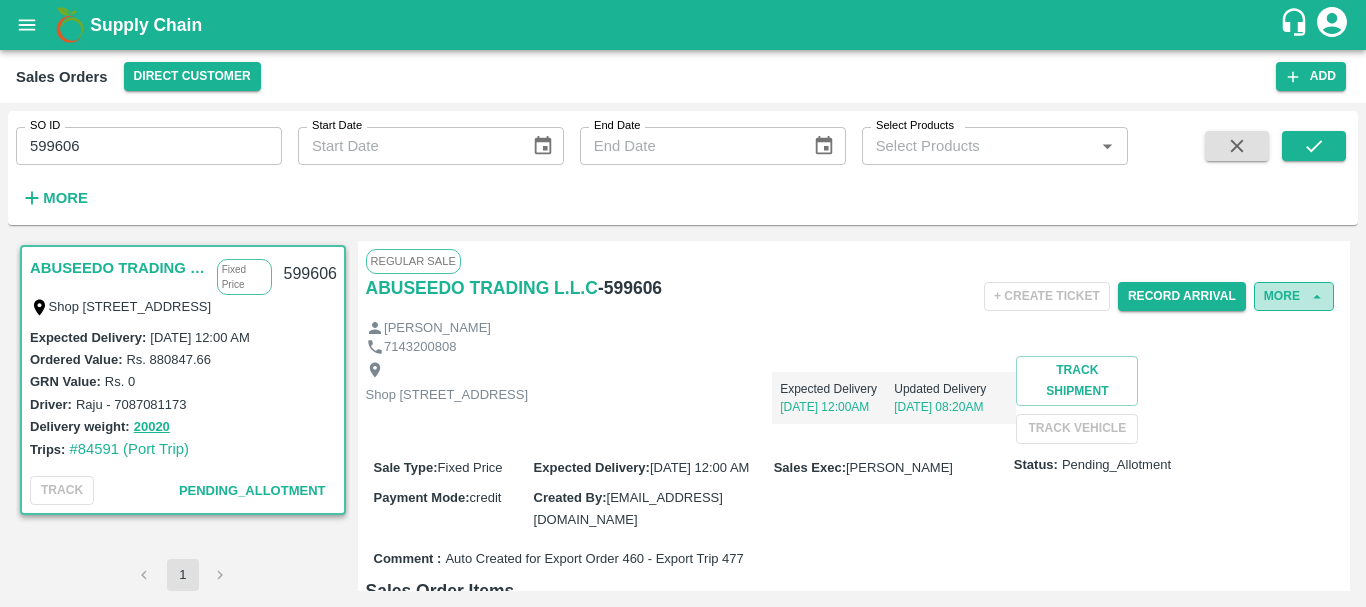 click on "More" at bounding box center (1294, 296) 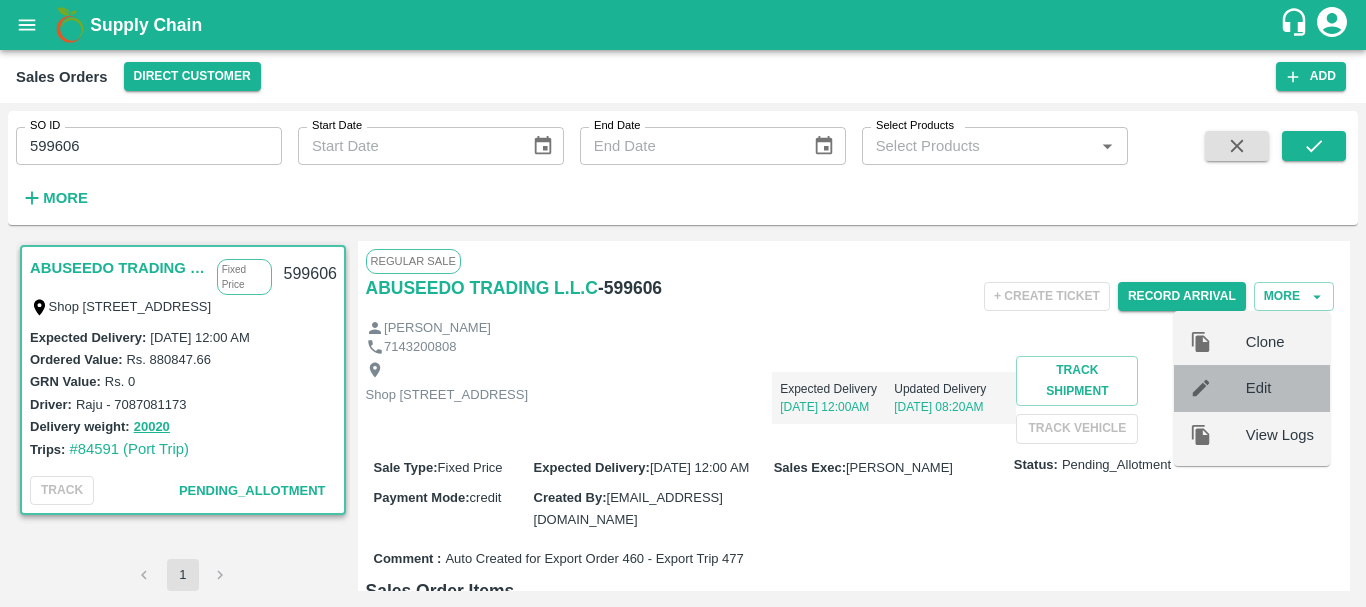 click on "Edit" at bounding box center [1280, 388] 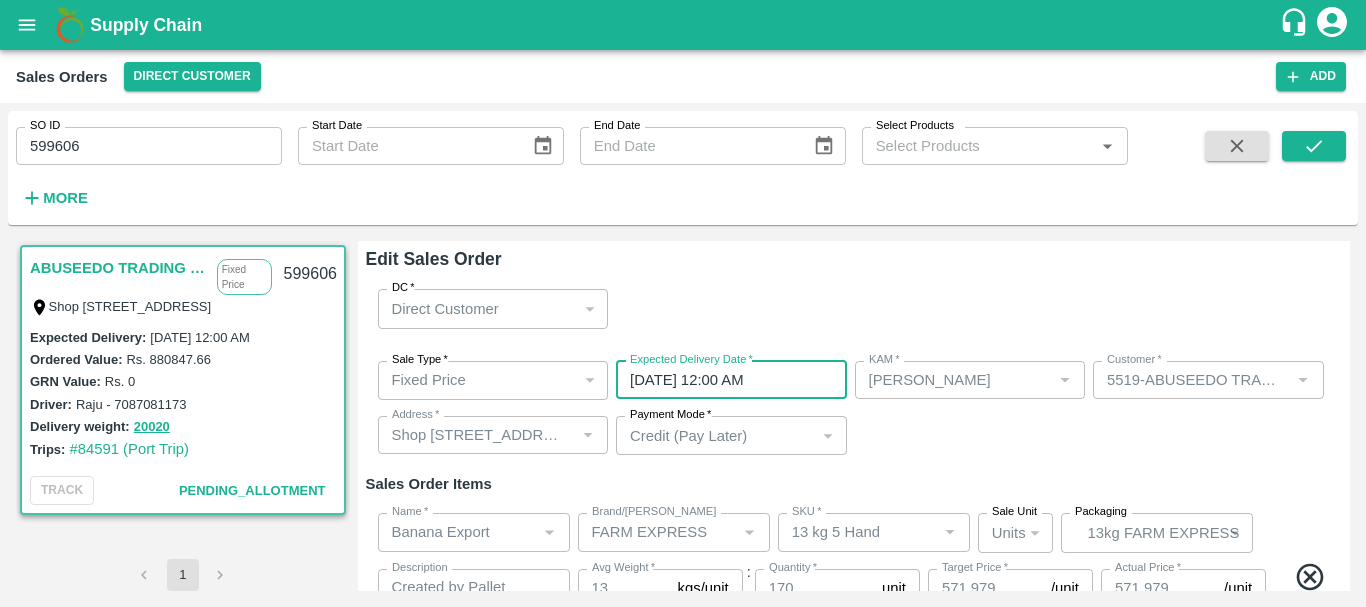 click on "26/07/2025 12:00 AM" at bounding box center [724, 380] 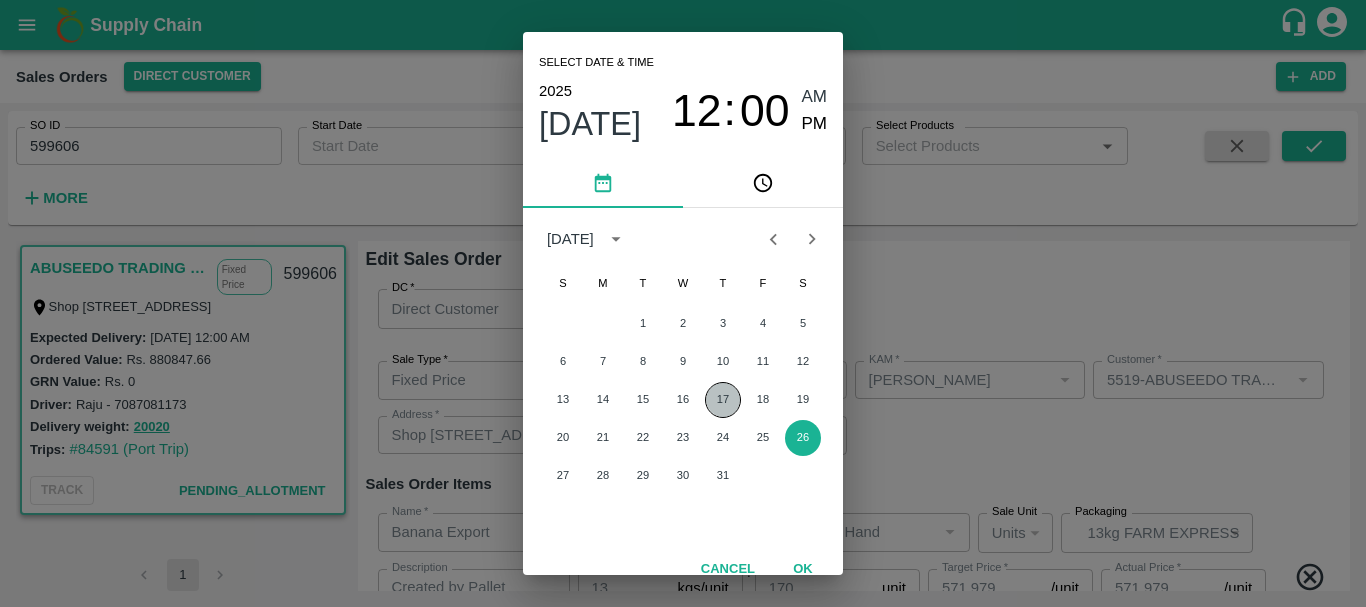 click on "17" at bounding box center (723, 400) 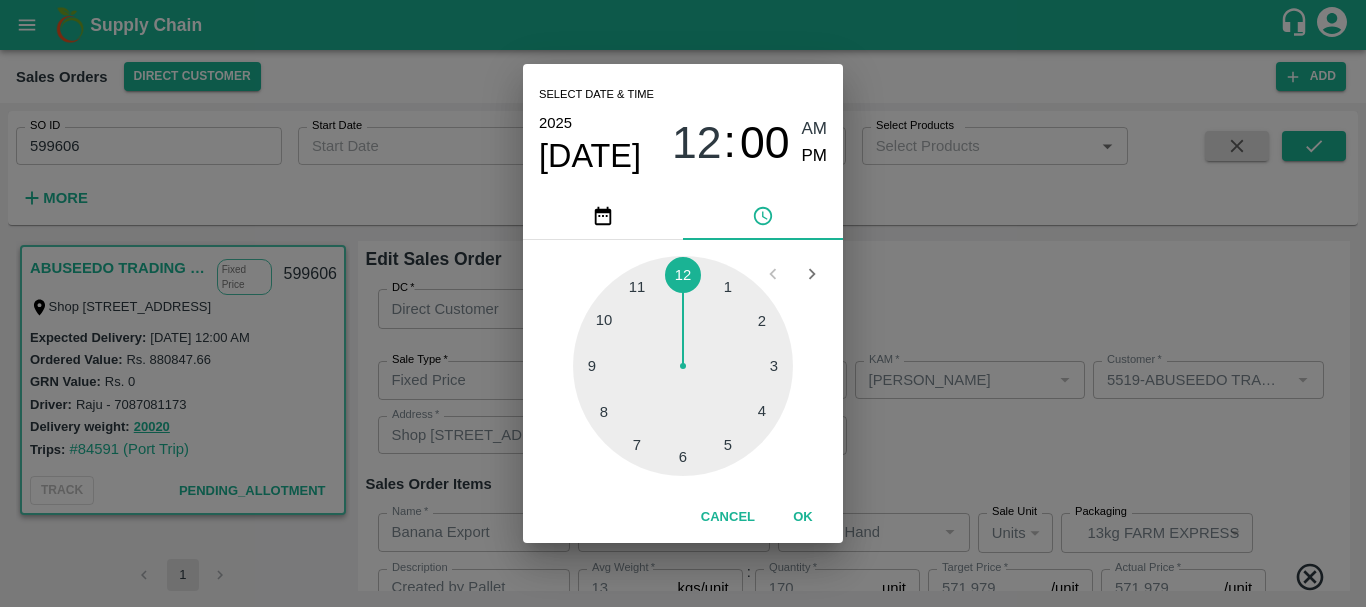 click on "Select date & time 2025 Jul 17 12 : 00 AM PM 1 2 3 4 5 6 7 8 9 10 11 12 Cancel OK" at bounding box center (683, 303) 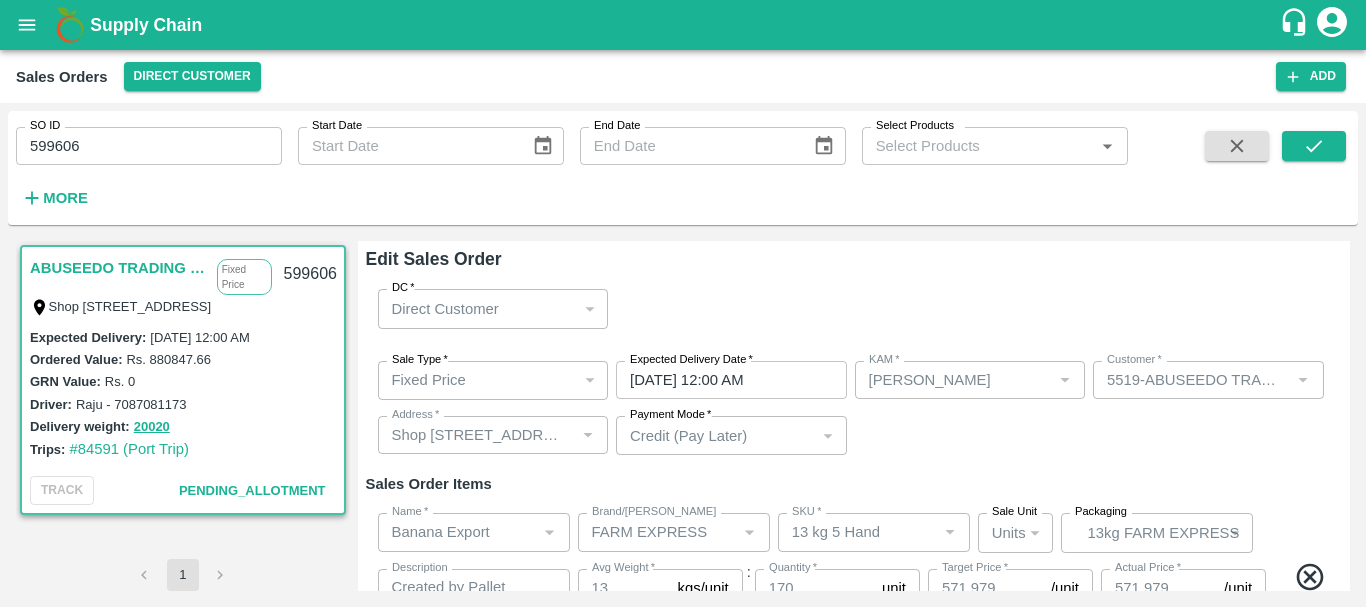 click on "Sale Type   * Fixed Price 1 Sale Type Expected Delivery Date   * 17/07/2025 12:00 AM Expected Delivery Date KAM   * KAM   * Customer   * Customer   * Address   * Address   * Payment Mode   * Credit (Pay Later) credit Payment Mode" at bounding box center [854, 408] 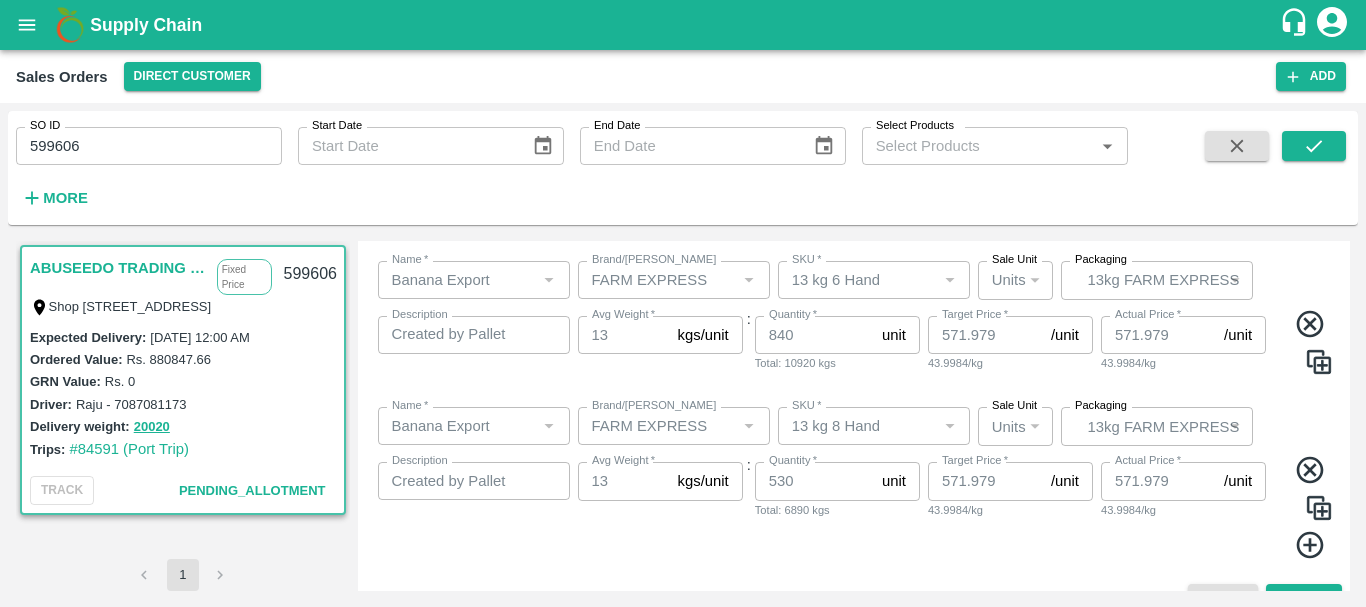 scroll, scrollTop: 433, scrollLeft: 0, axis: vertical 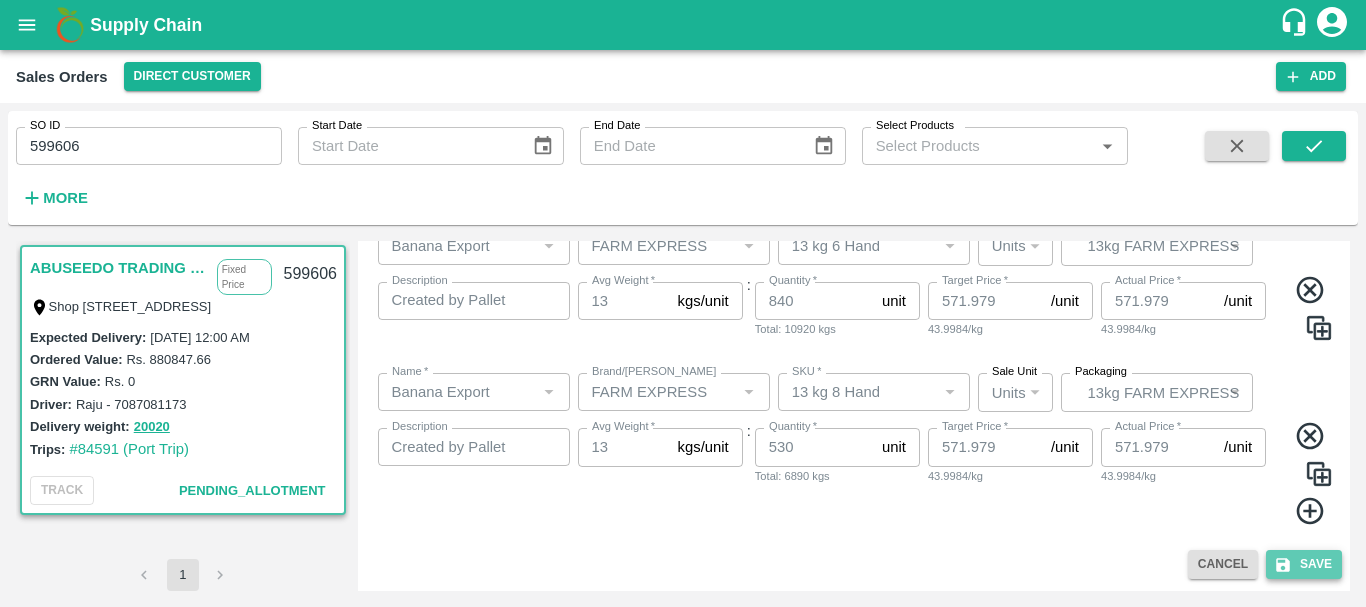 click 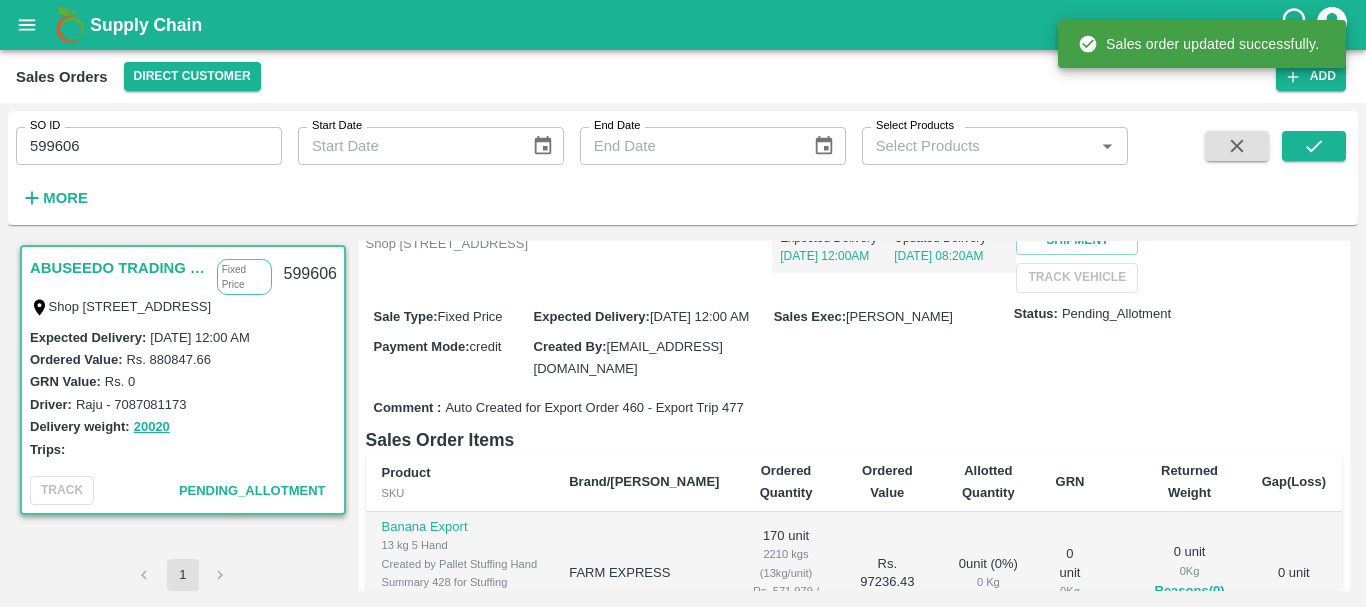 scroll, scrollTop: 0, scrollLeft: 0, axis: both 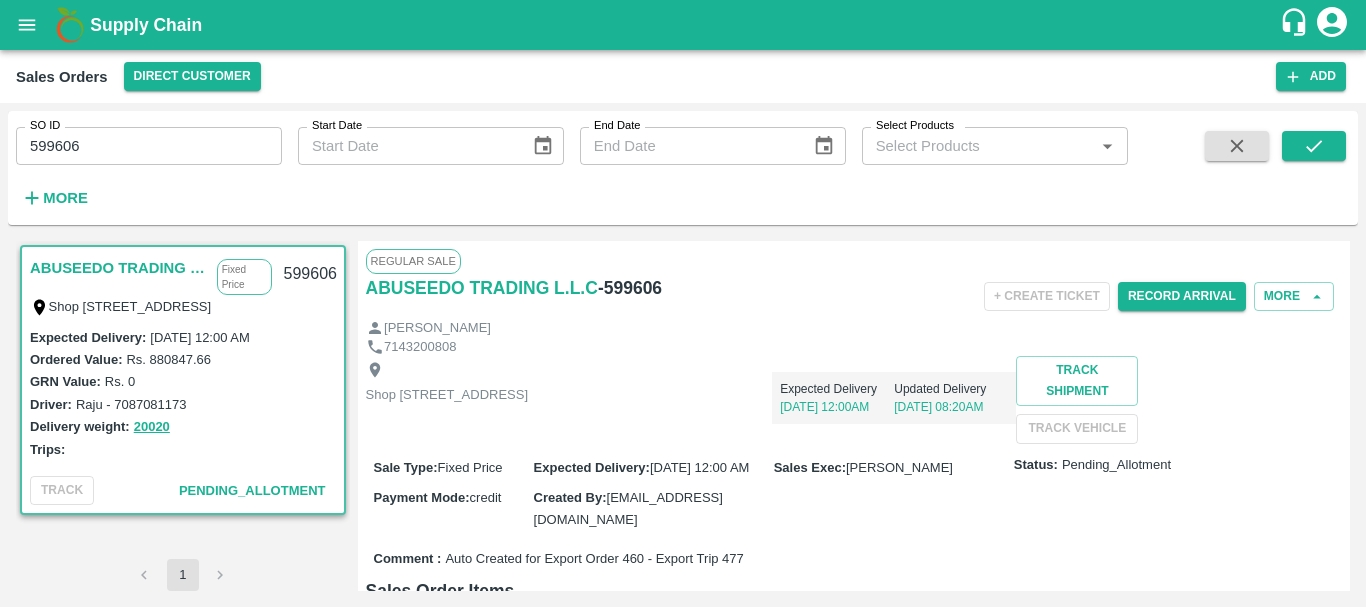 click on "599606" at bounding box center [149, 146] 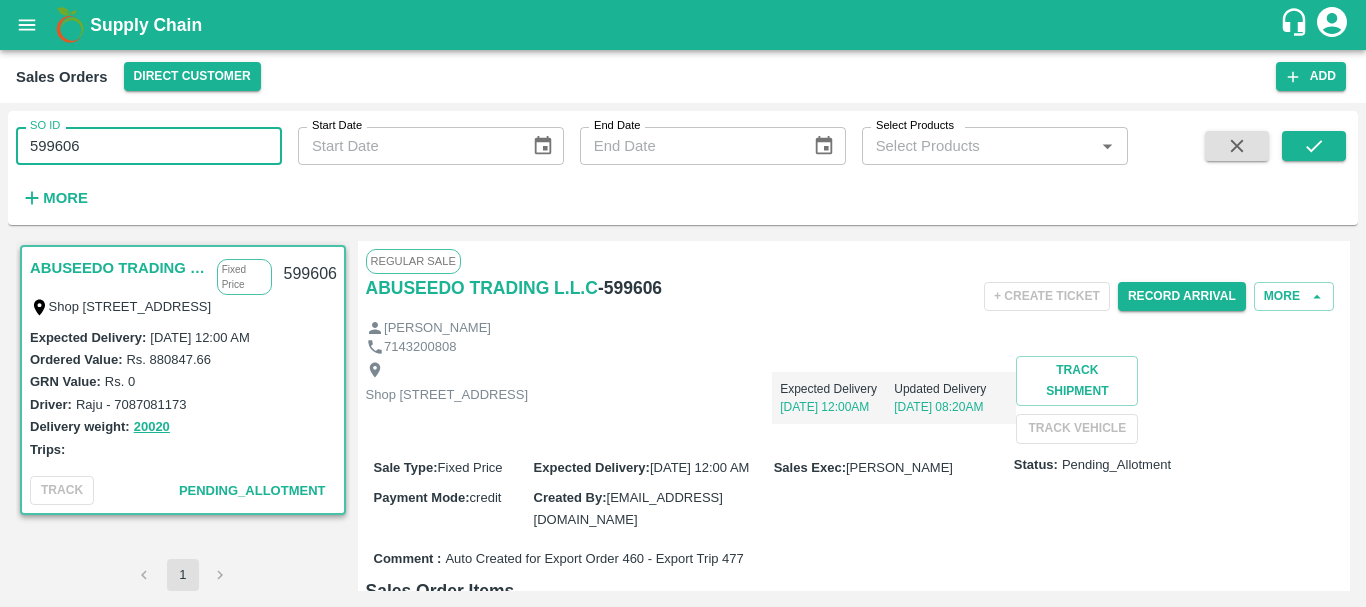 click on "599606" at bounding box center [149, 146] 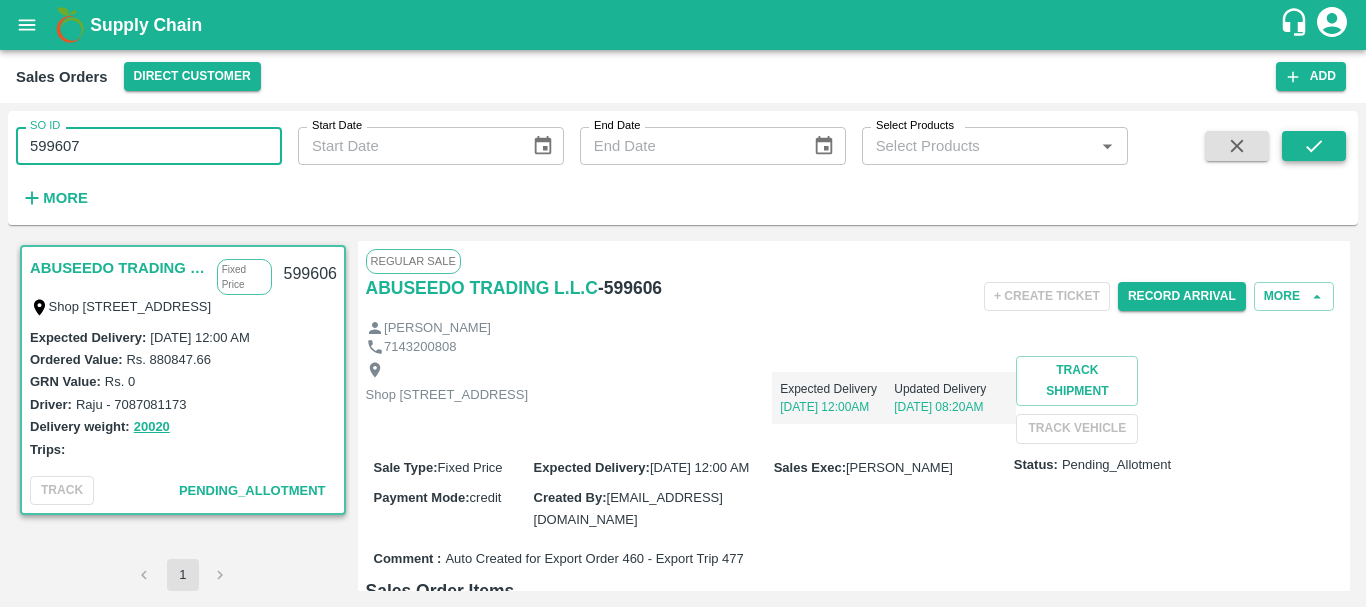 type on "599607" 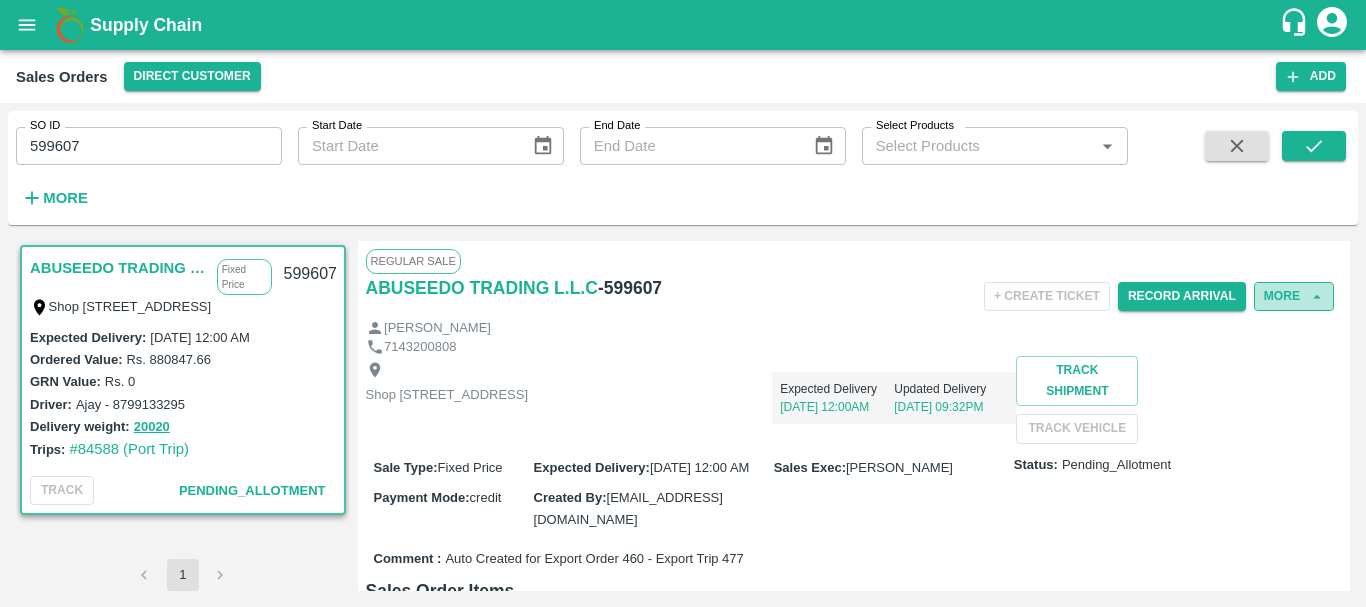 click on "More" at bounding box center [1294, 296] 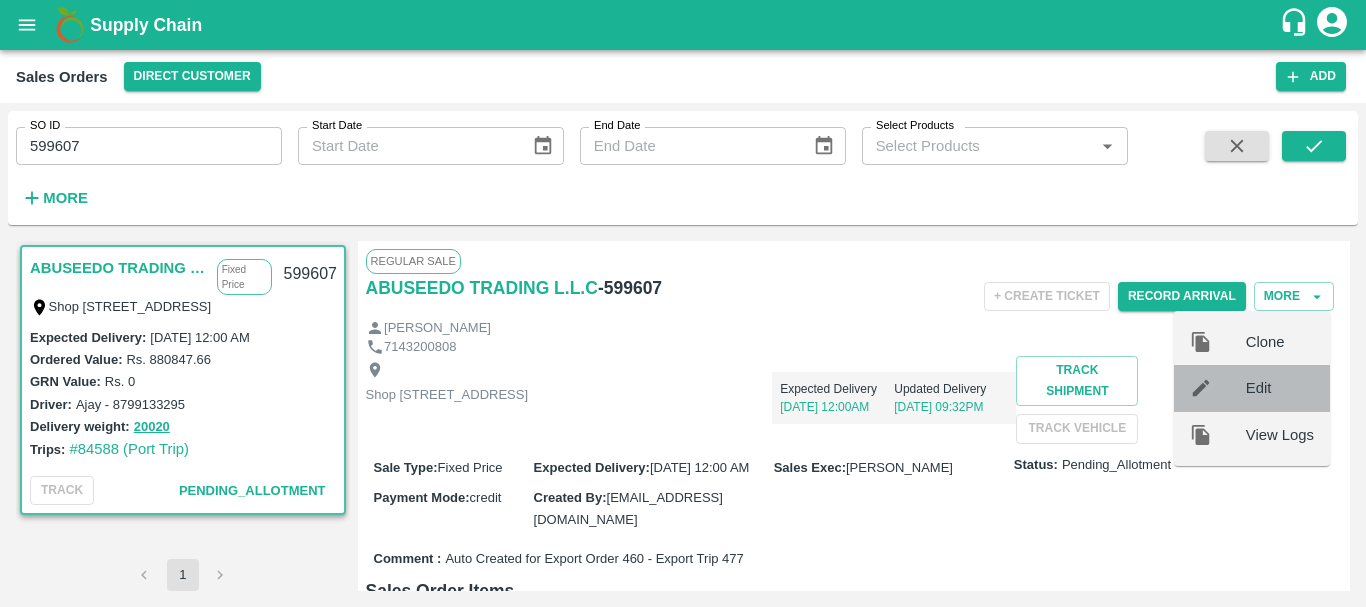 click on "Edit" at bounding box center [1280, 388] 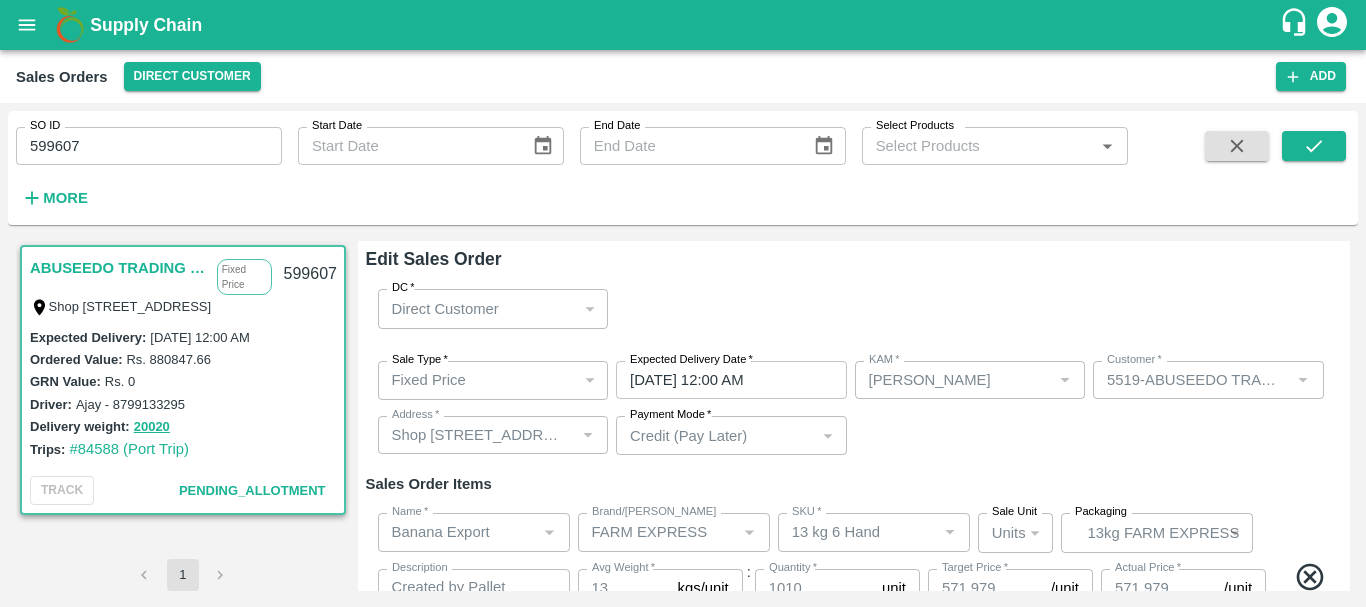 click on "26/07/2025 12:00 AM" at bounding box center [724, 380] 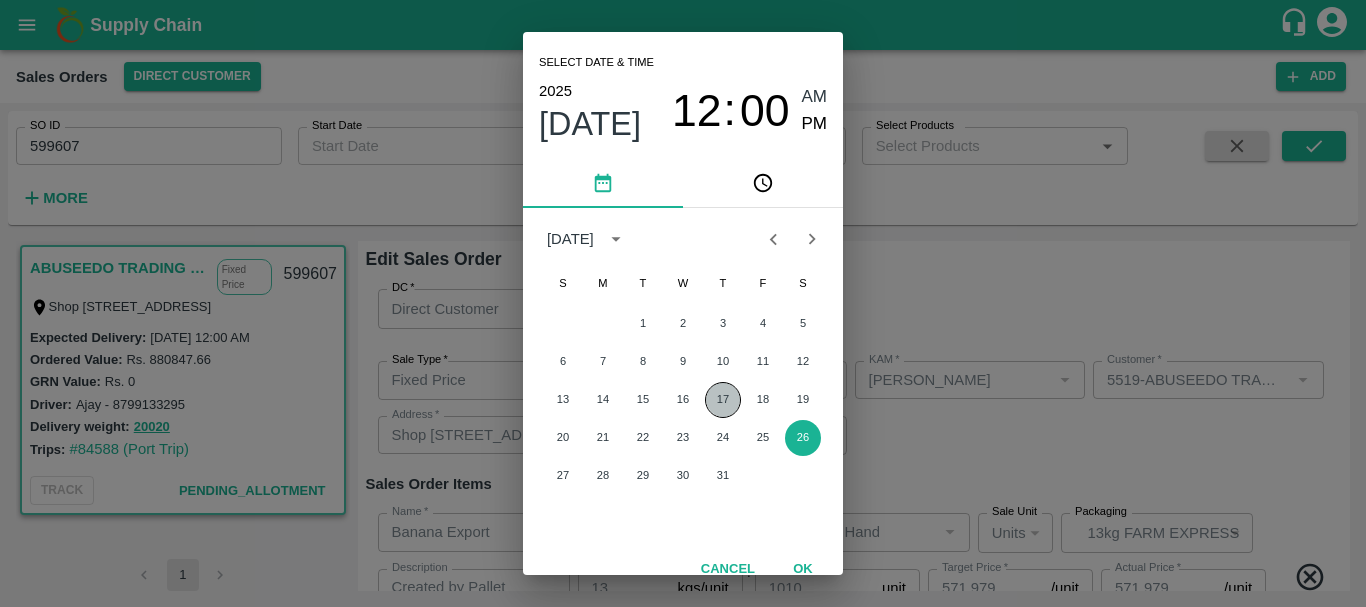 click on "17" at bounding box center [723, 400] 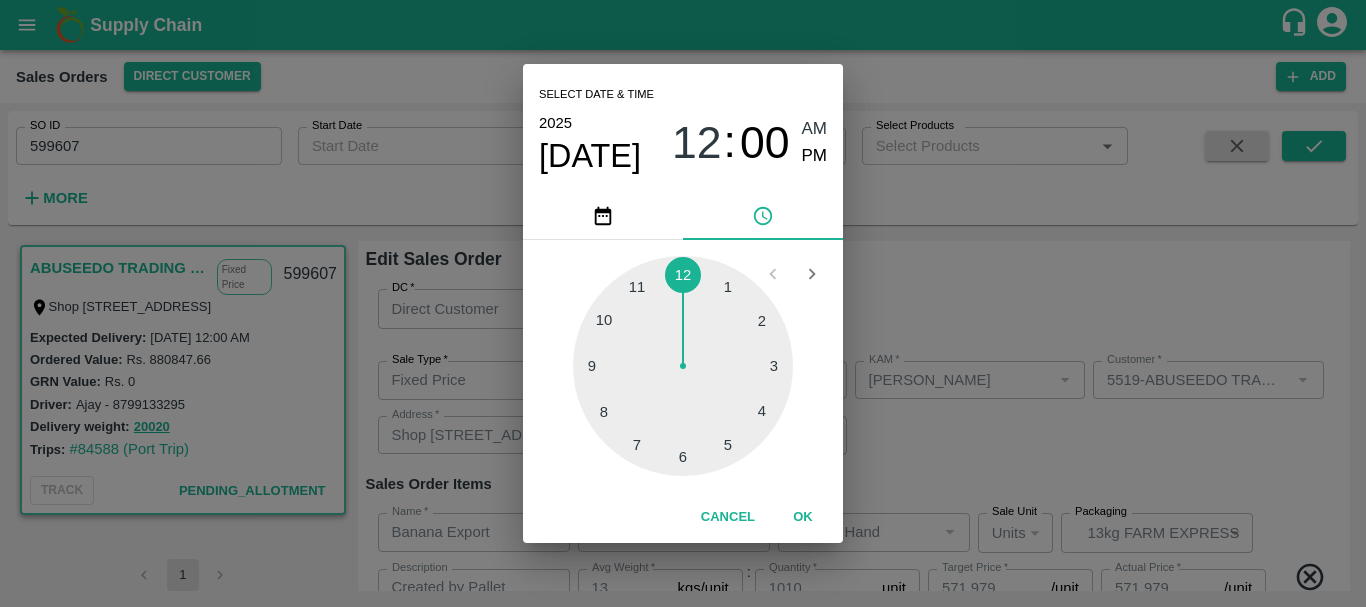 click on "Select date & time 2025 Jul 17 12 : 00 AM PM 1 2 3 4 5 6 7 8 9 10 11 12 Cancel OK" at bounding box center [683, 303] 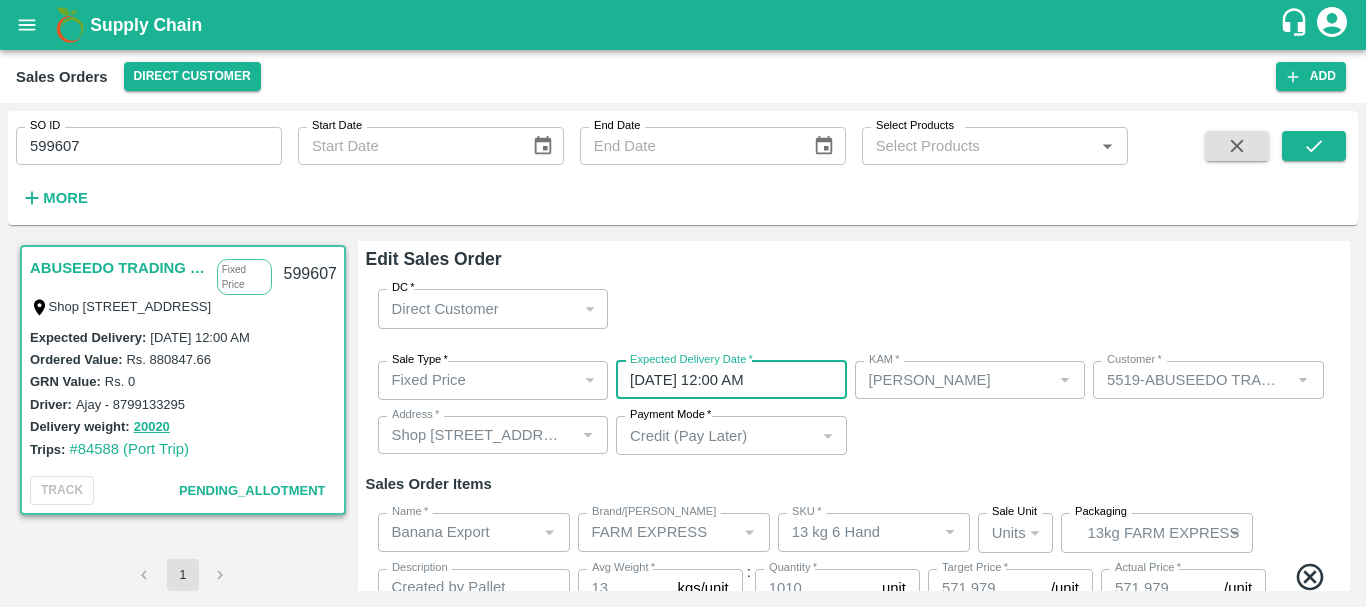 click on "Sale Type   * Fixed Price 1 Sale Type Expected Delivery Date   * 17/07/2025 12:00 AM Expected Delivery Date KAM   * KAM   * Customer   * Customer   * Address   * Address   * Payment Mode   * Credit (Pay Later) credit Payment Mode" at bounding box center (854, 408) 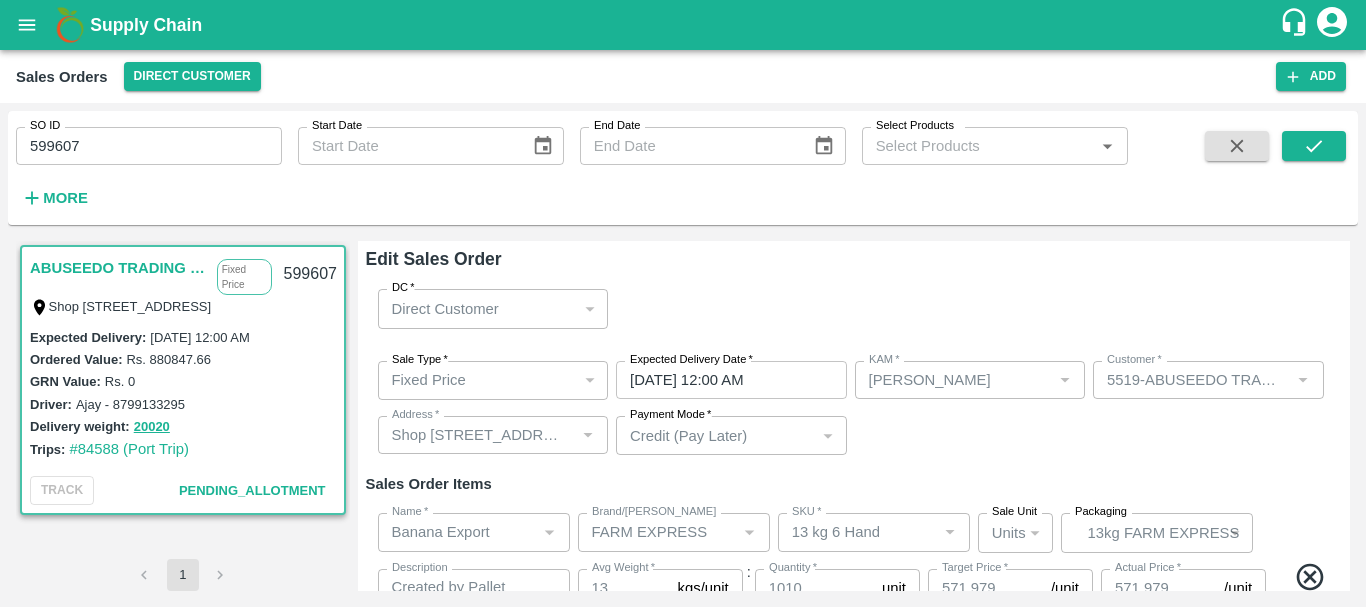 scroll, scrollTop: 286, scrollLeft: 0, axis: vertical 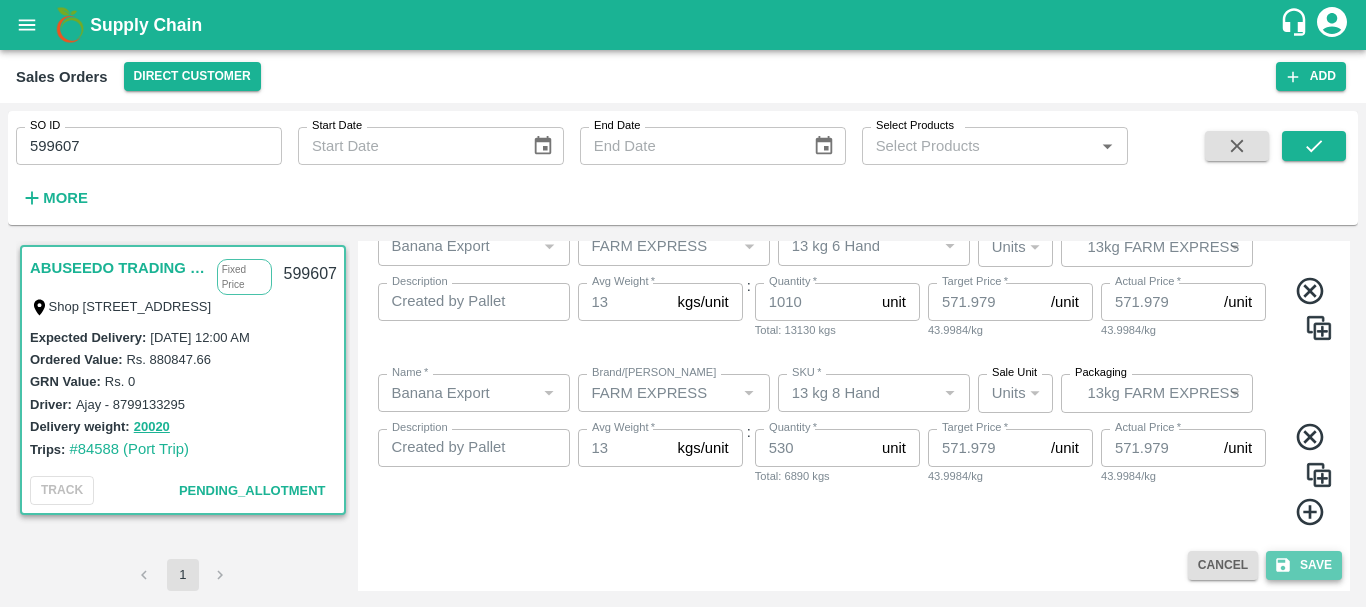 click on "Save" at bounding box center [1304, 565] 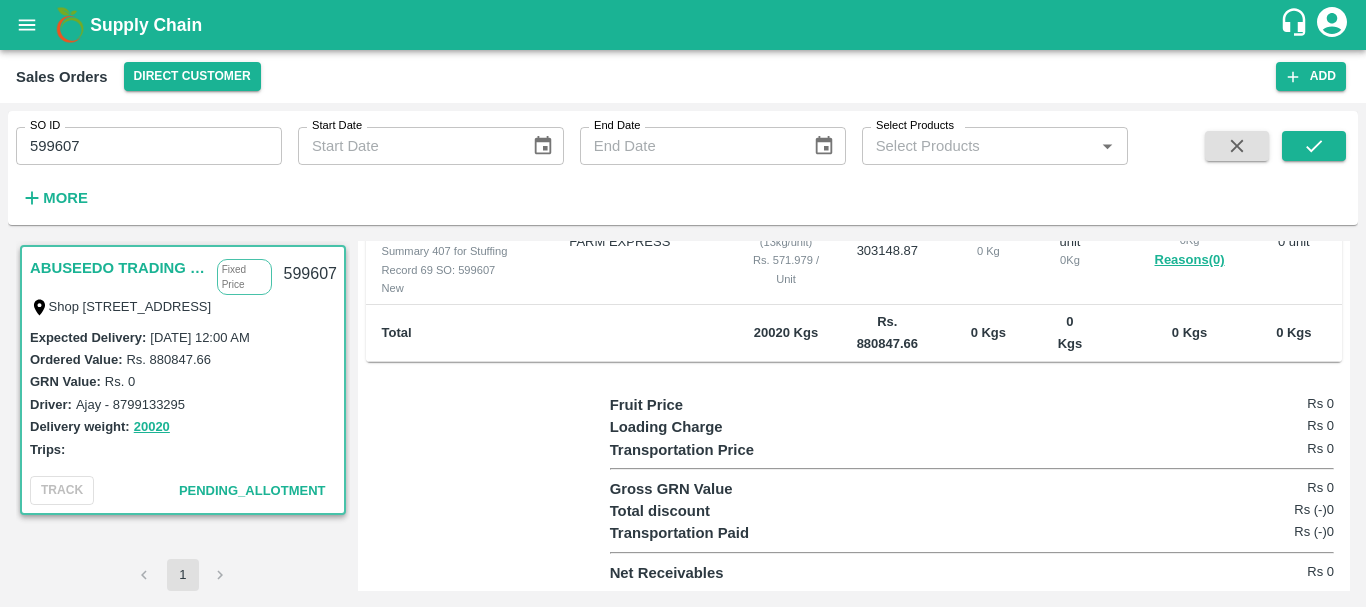 scroll, scrollTop: 0, scrollLeft: 0, axis: both 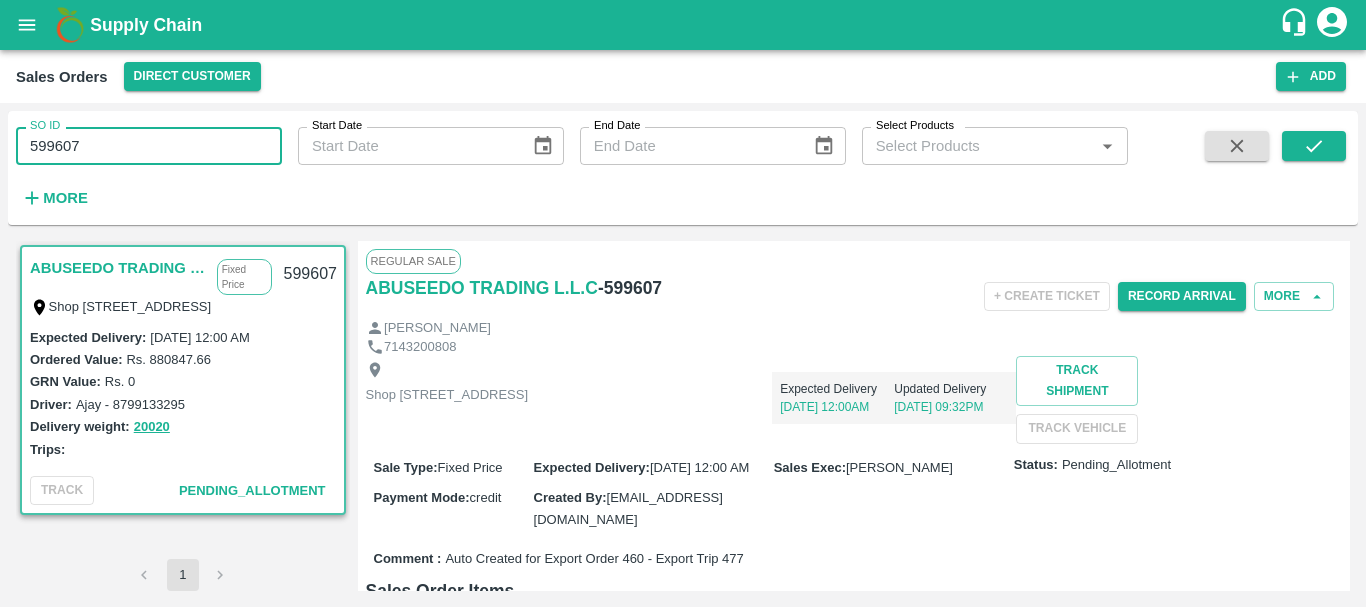 click on "599607" at bounding box center (149, 146) 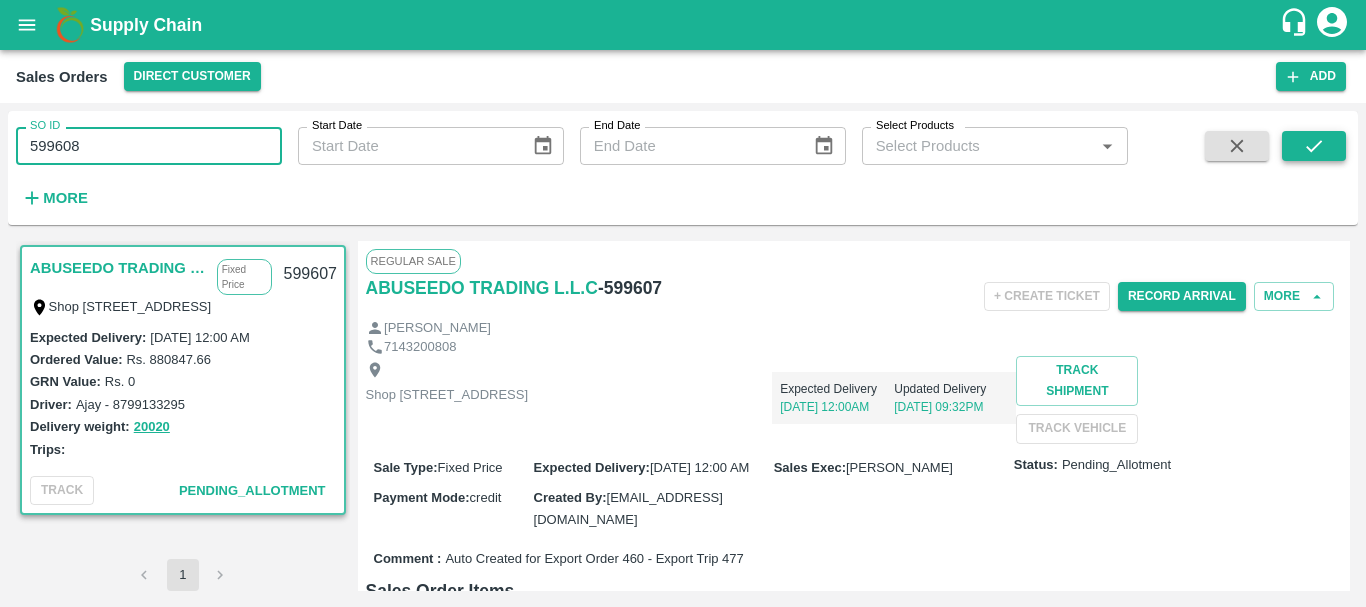 type on "599608" 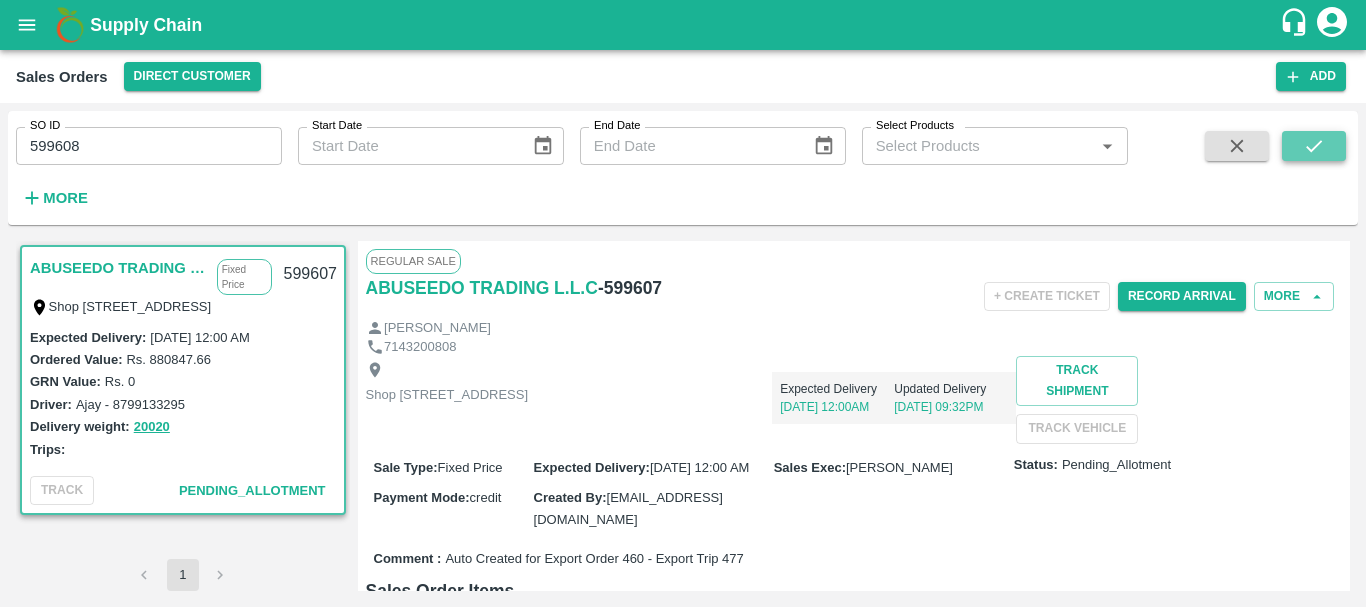 click 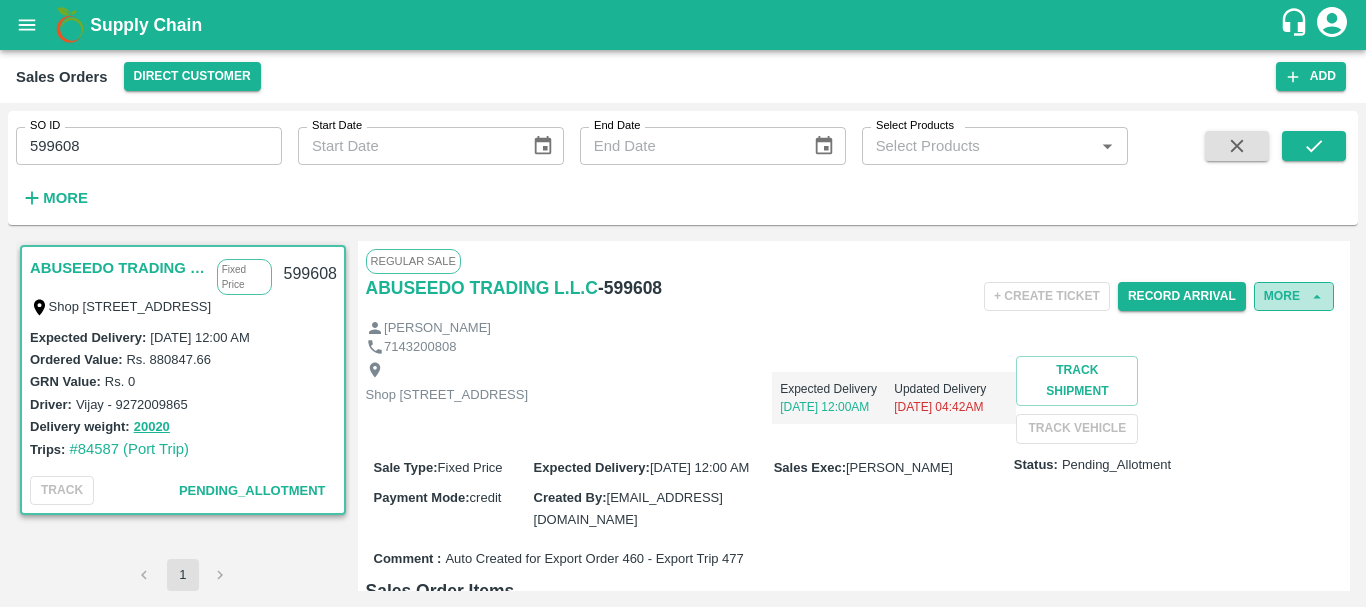 click on "More" at bounding box center (1294, 296) 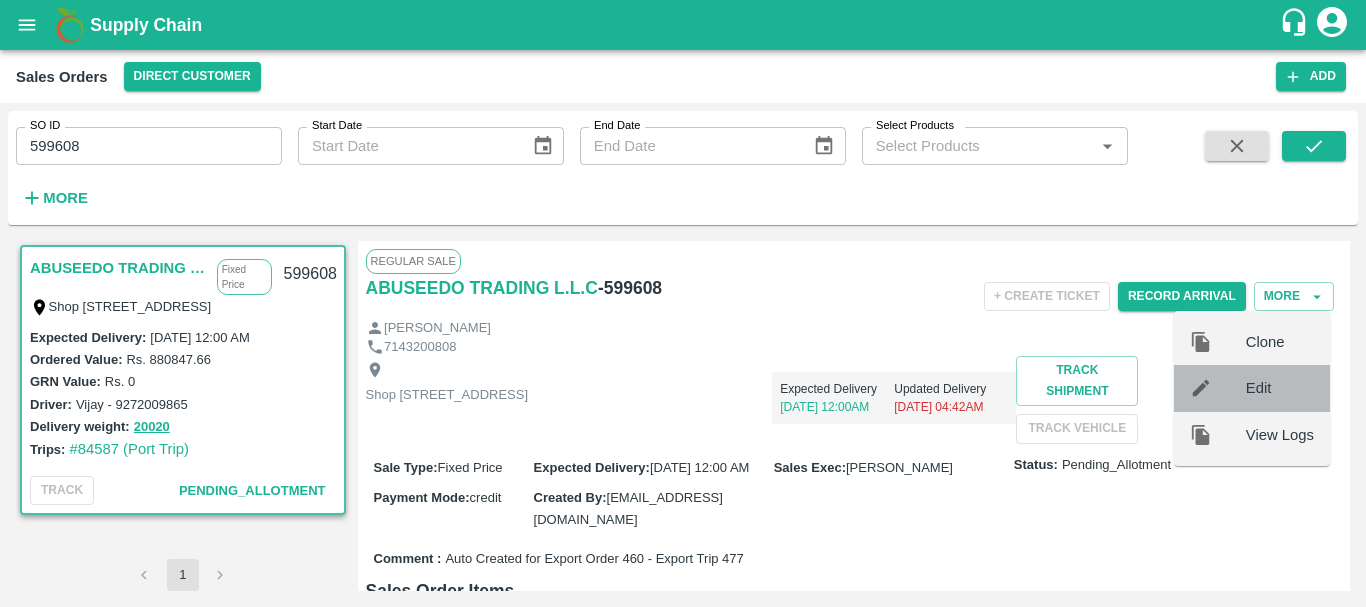 click on "Edit" at bounding box center (1280, 388) 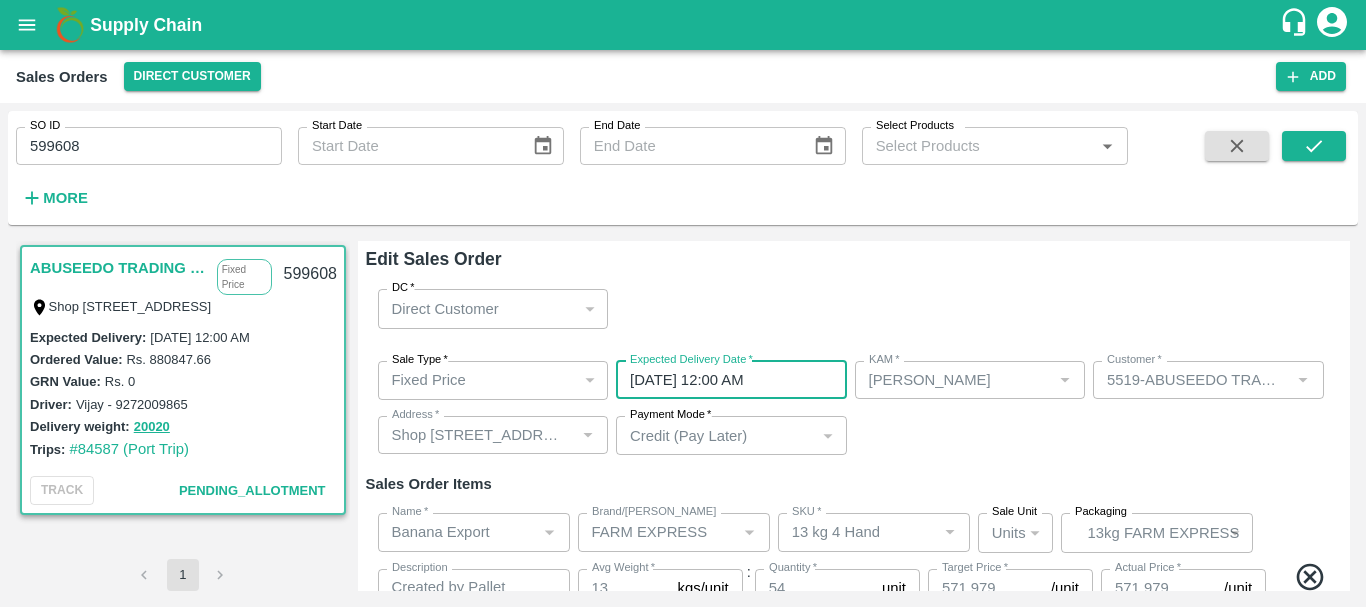 click on "26/07/2025 12:00 AM" at bounding box center [724, 380] 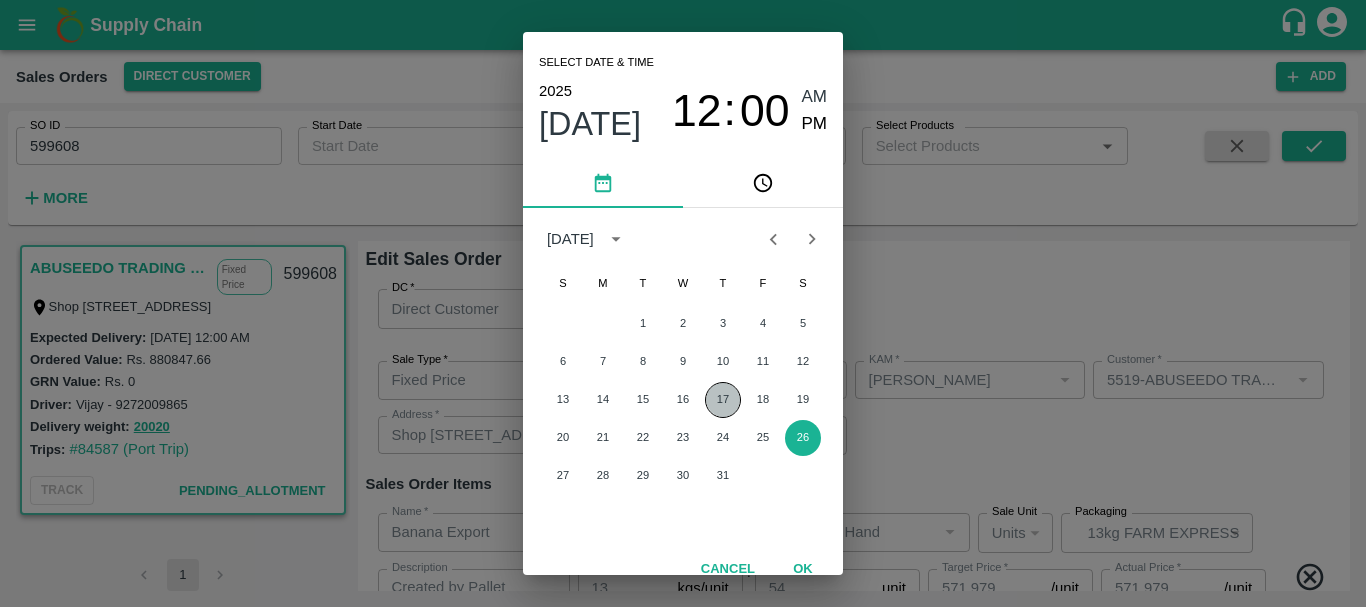 click on "17" at bounding box center (723, 400) 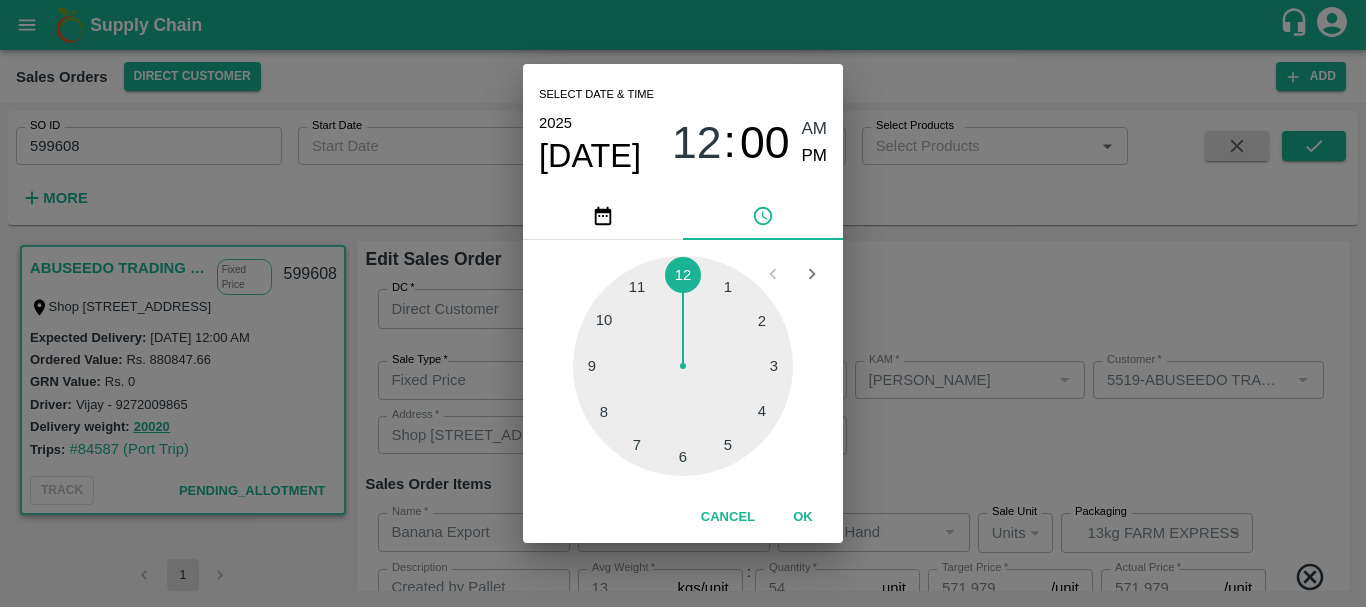 click on "Select date & time 2025 Jul 17 12 : 00 AM PM 1 2 3 4 5 6 7 8 9 10 11 12 Cancel OK" at bounding box center (683, 303) 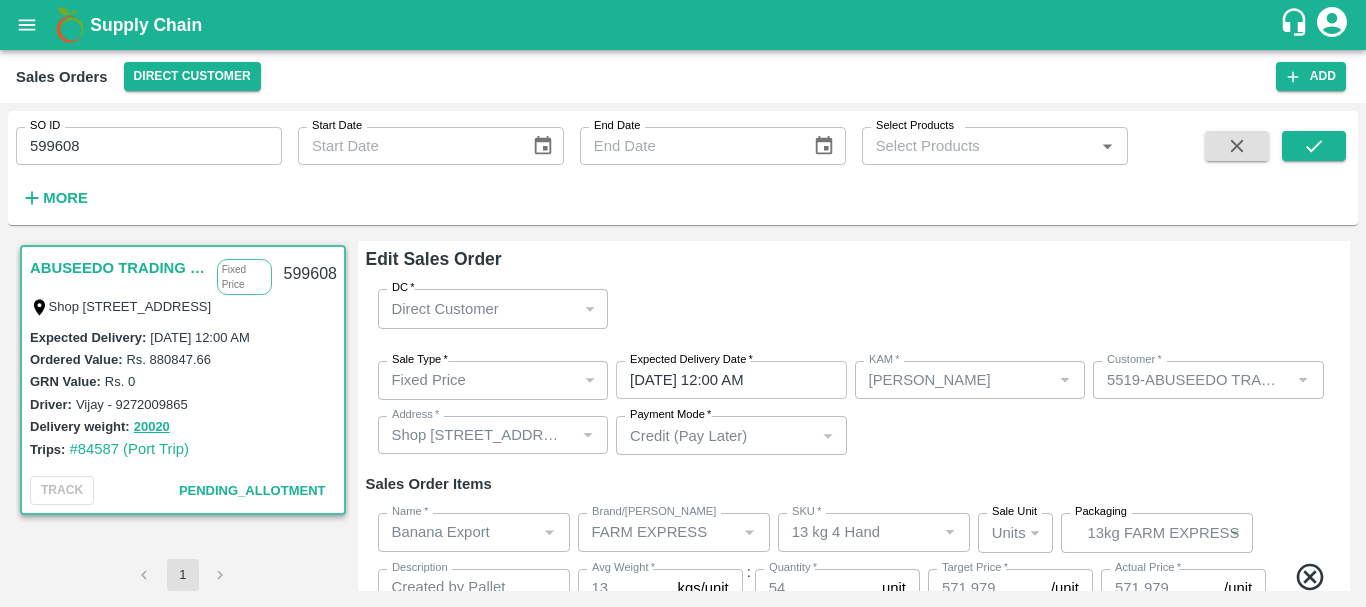 click on "Sale Type   * Fixed Price 1 Sale Type Expected Delivery Date   * 17/07/2025 12:00 AM Expected Delivery Date KAM   * KAM   * Customer   * Customer   * Address   * Address   * Payment Mode   * Credit (Pay Later) credit Payment Mode" at bounding box center (854, 408) 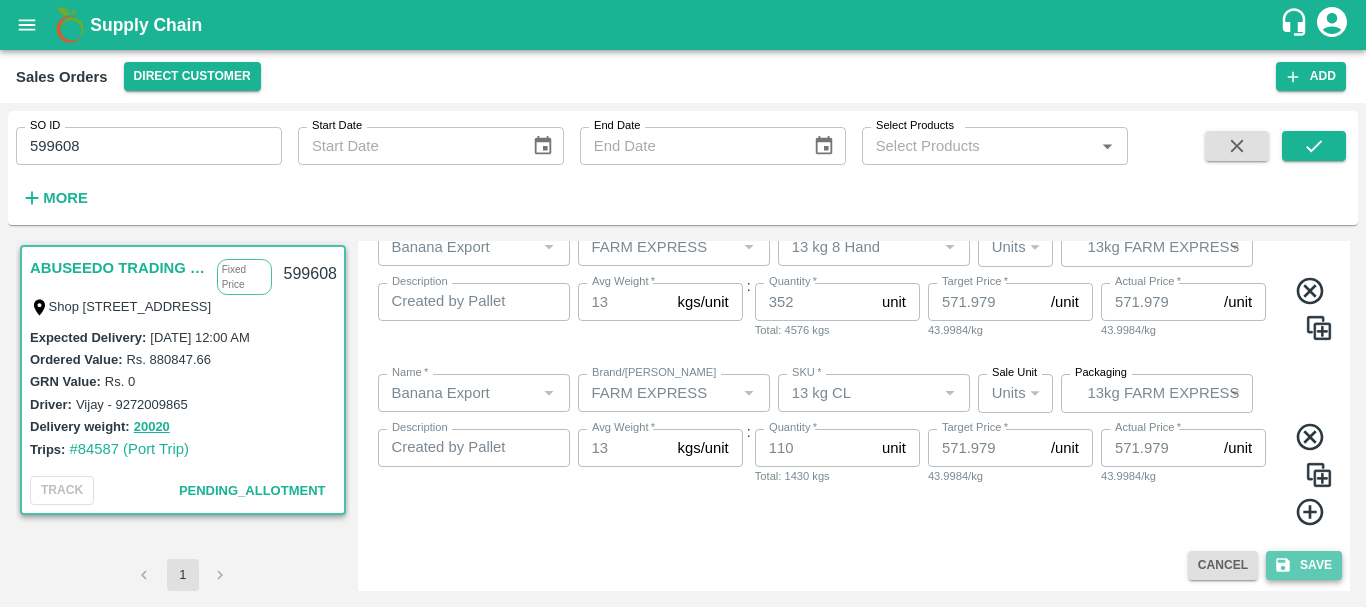 click on "Save" at bounding box center (1304, 565) 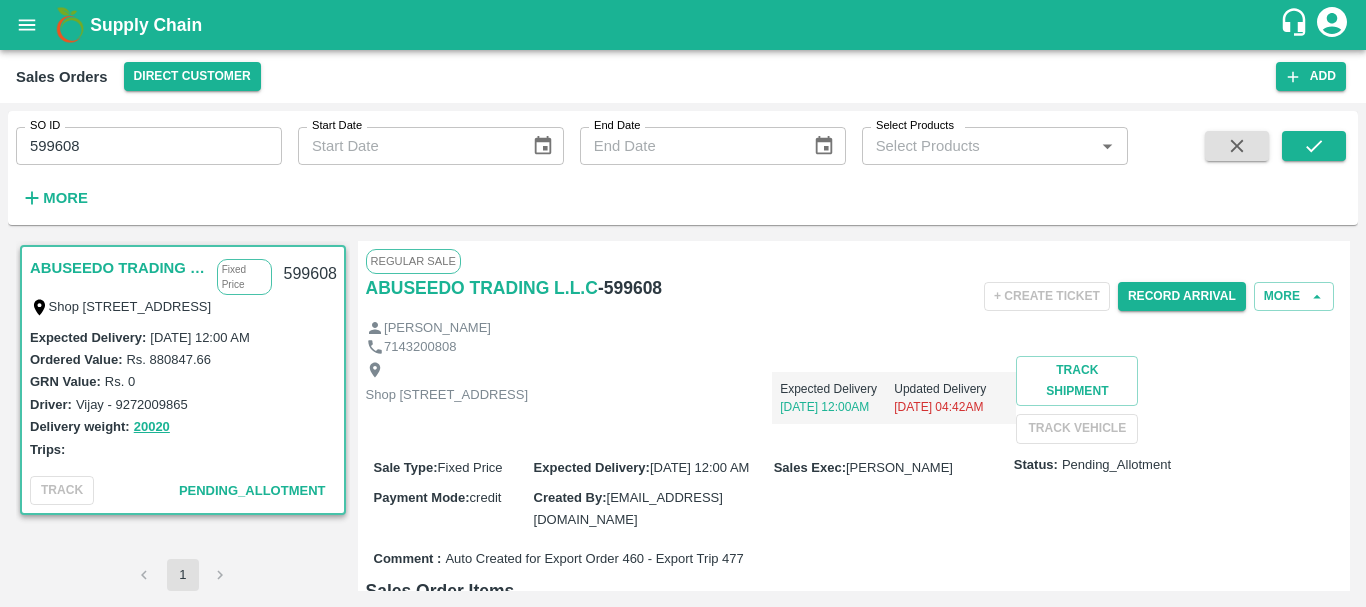 scroll, scrollTop: 738, scrollLeft: 0, axis: vertical 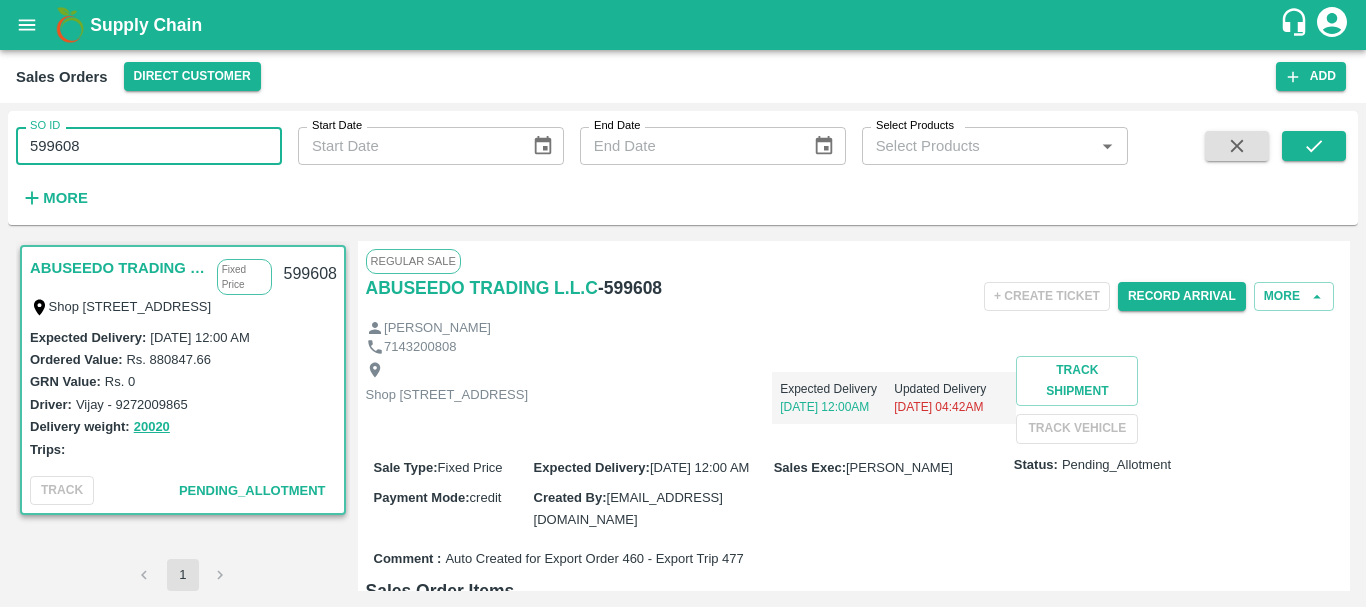 click on "599608" at bounding box center (149, 146) 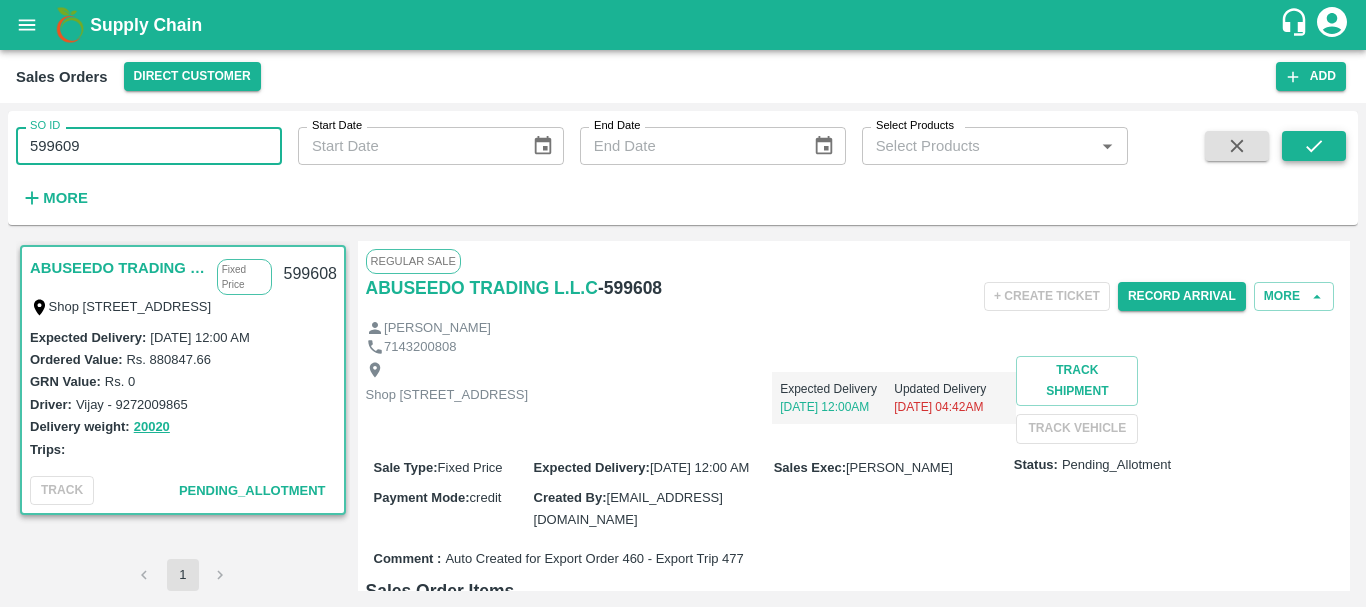 type on "599609" 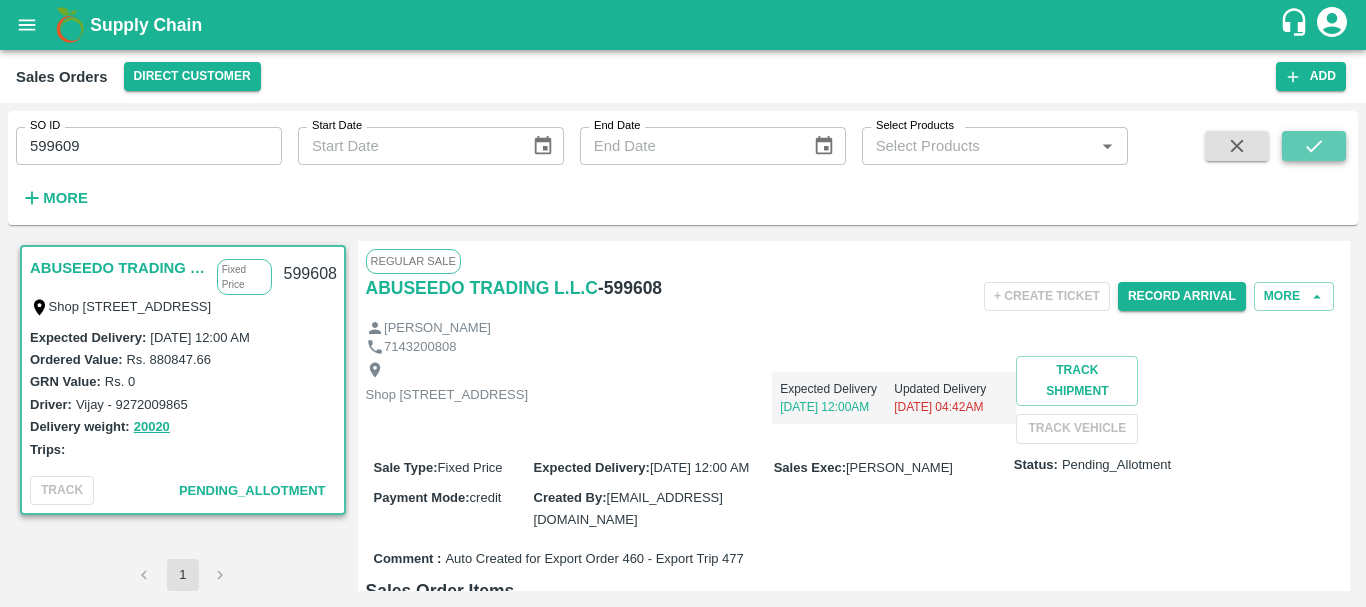 click at bounding box center (1314, 146) 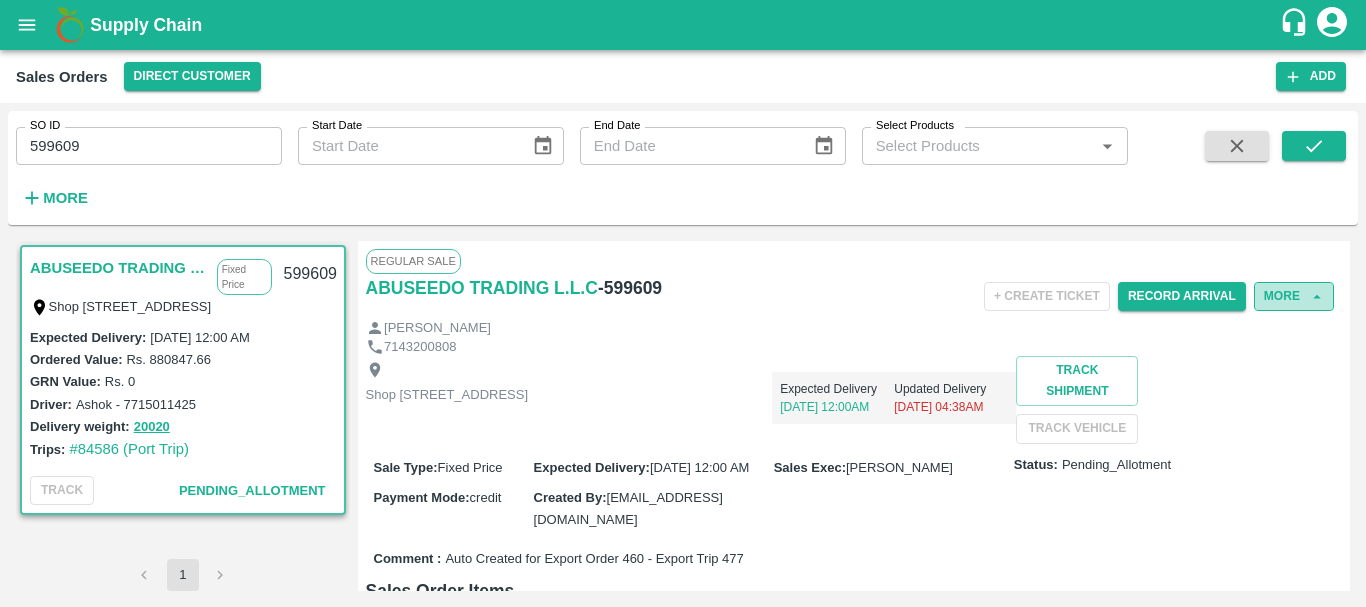click on "More" at bounding box center (1294, 296) 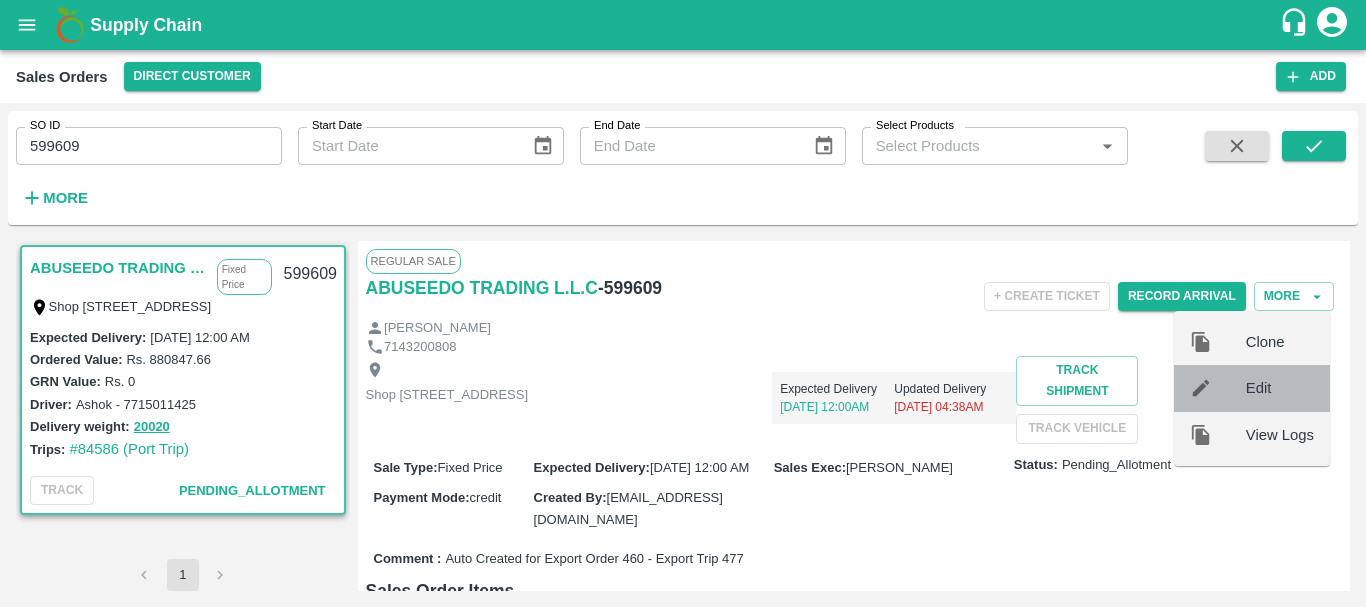 click on "Edit" at bounding box center (1280, 388) 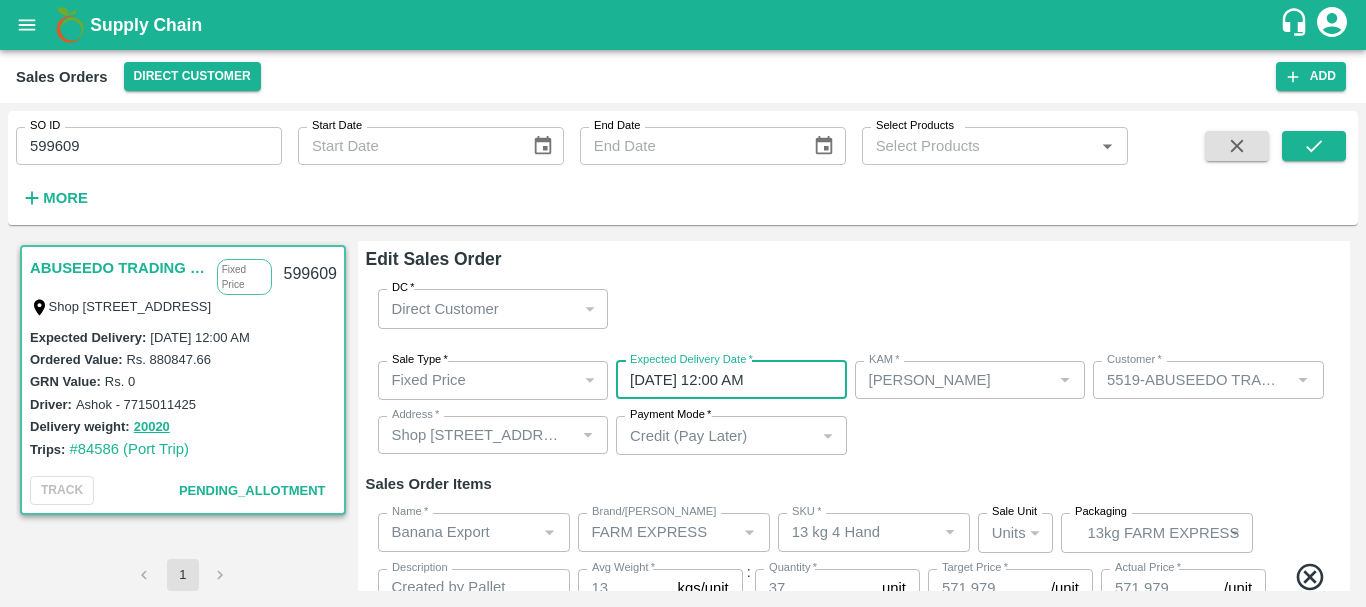 click on "26/07/2025 12:00 AM" at bounding box center (724, 380) 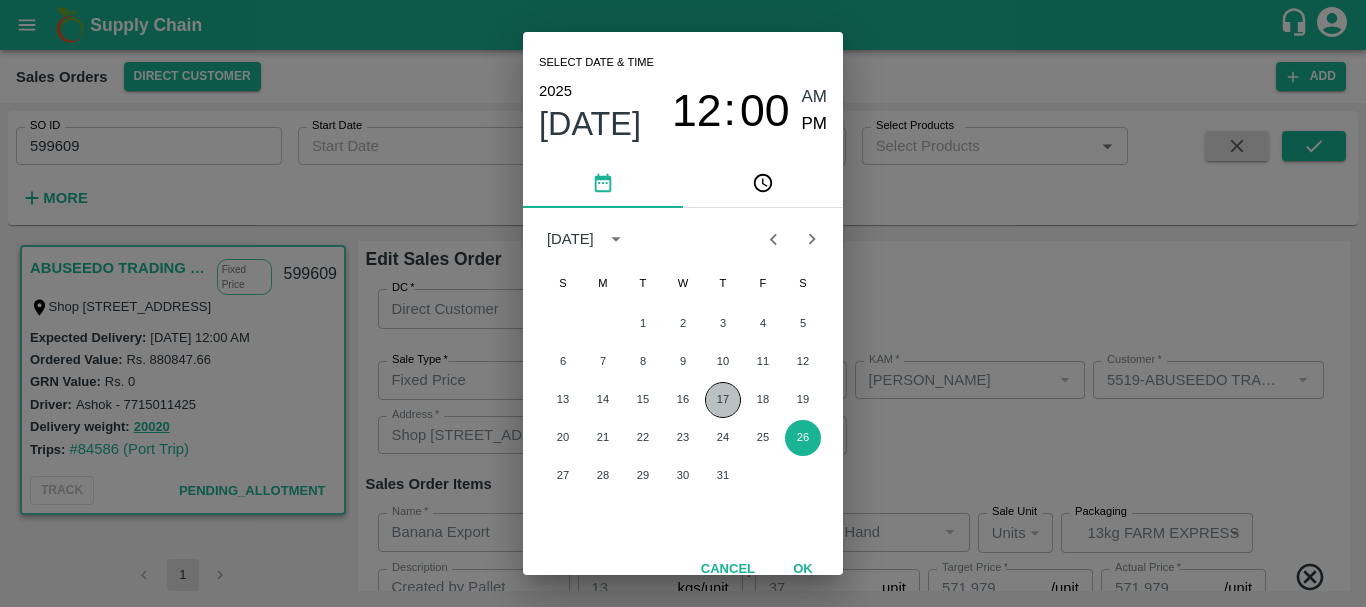 click on "17" at bounding box center (723, 400) 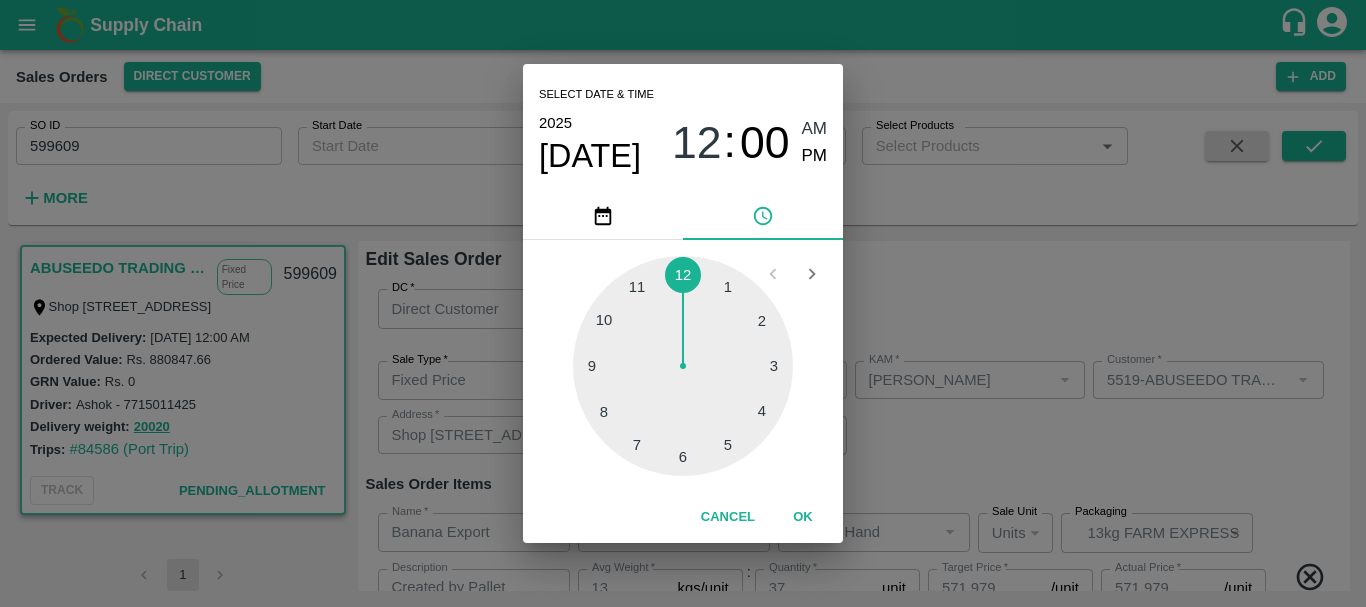 click on "Select date & time 2025 Jul 17 12 : 00 AM PM 1 2 3 4 5 6 7 8 9 10 11 12 Cancel OK" at bounding box center [683, 303] 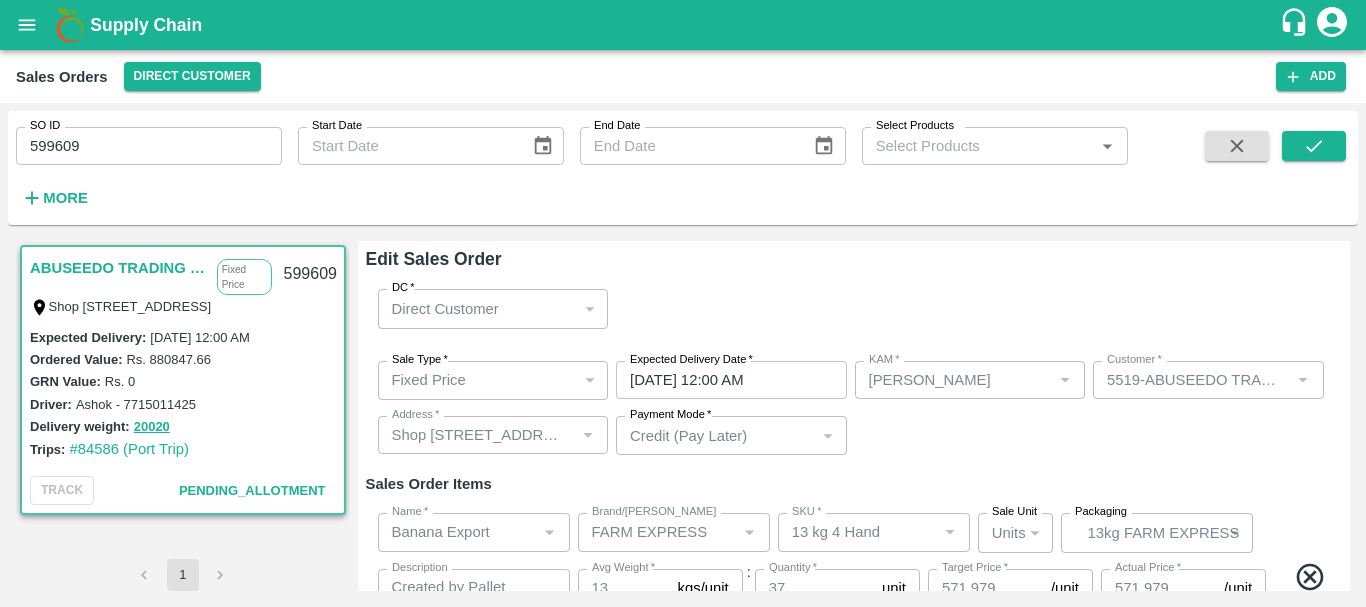 click on "Sale Type   * Fixed Price 1 Sale Type Expected Delivery Date   * 17/07/2025 12:00 AM Expected Delivery Date KAM   * KAM   * Customer   * Customer   * Address   * Address   * Payment Mode   * Credit (Pay Later) credit Payment Mode" at bounding box center (854, 408) 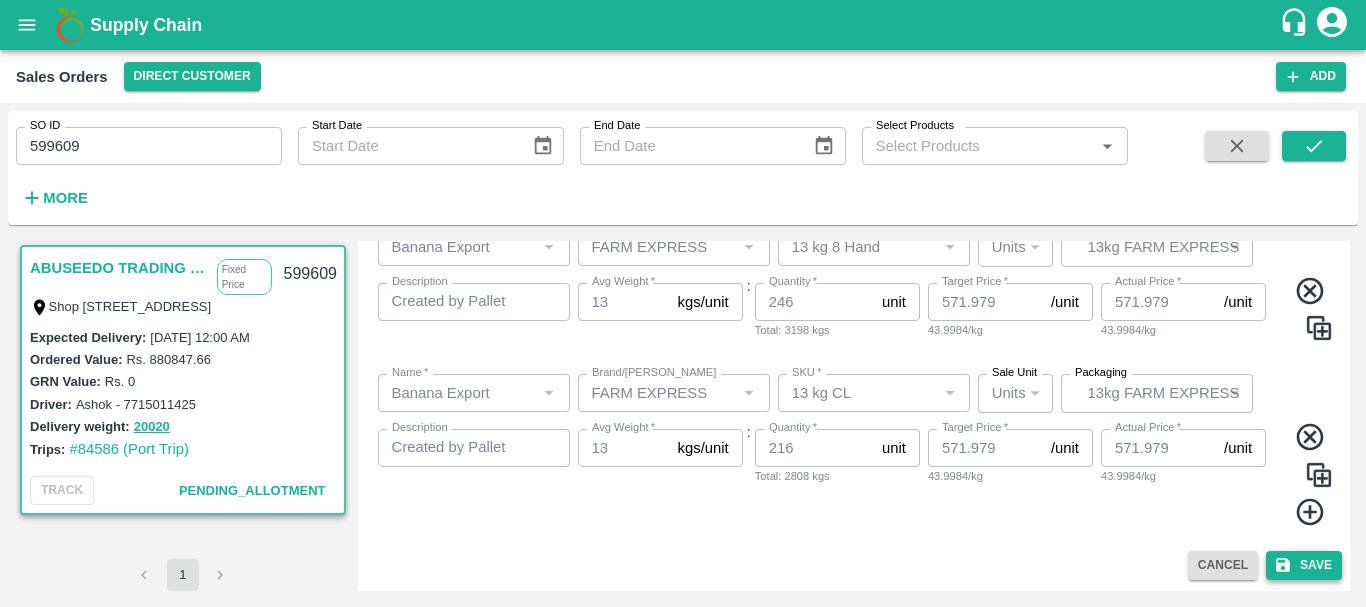 click on "Save" at bounding box center [1304, 565] 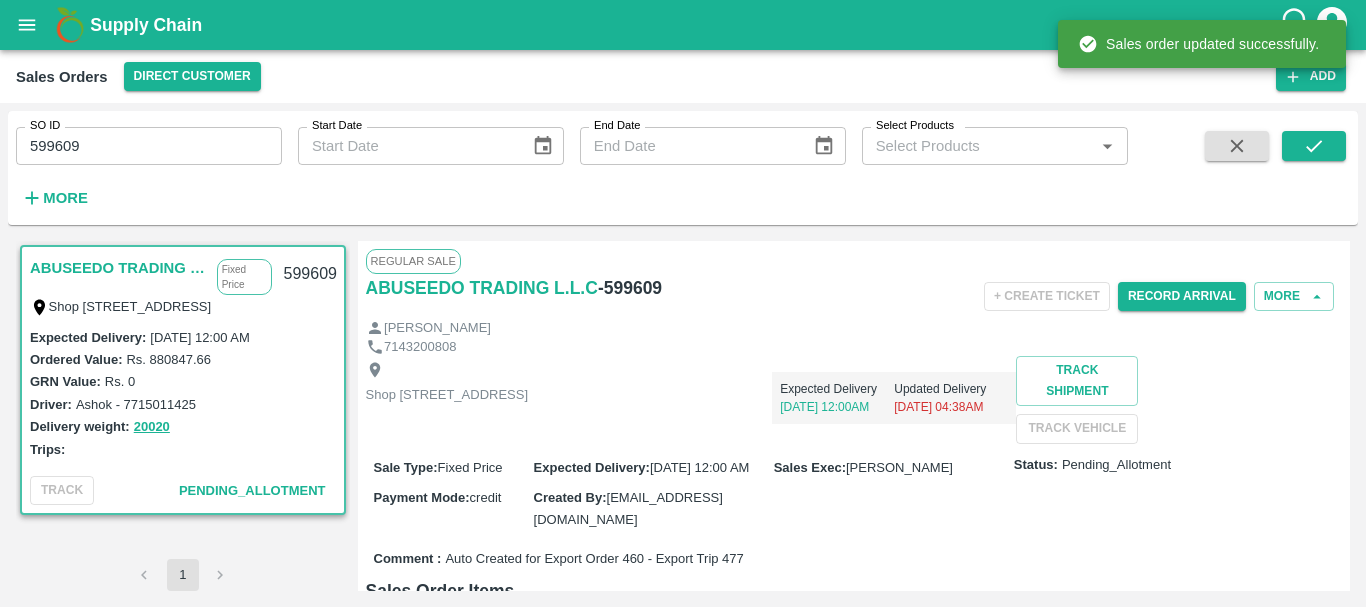 scroll, scrollTop: 0, scrollLeft: 0, axis: both 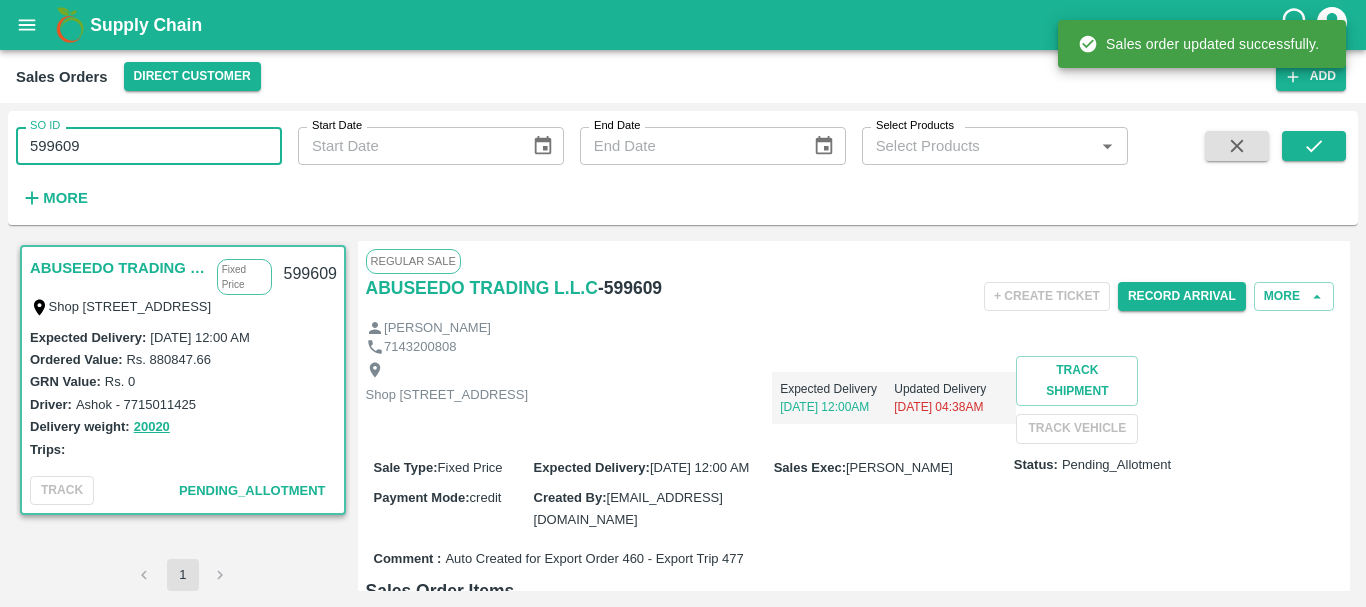 click on "599609" at bounding box center [149, 146] 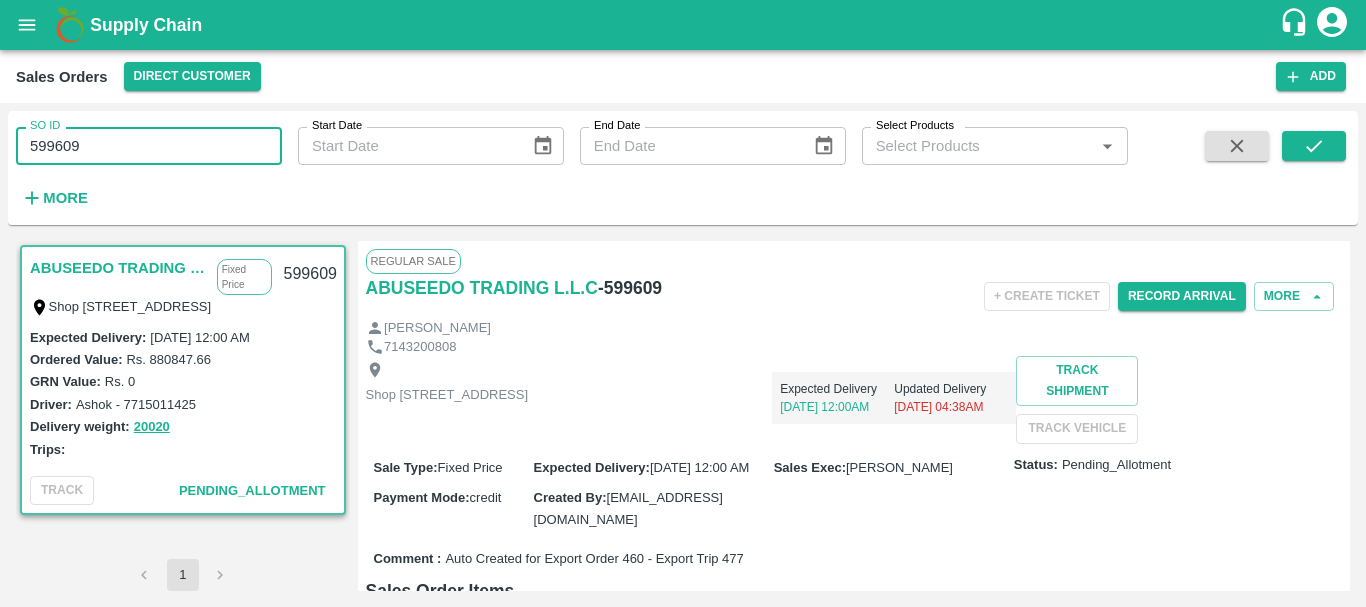 paste 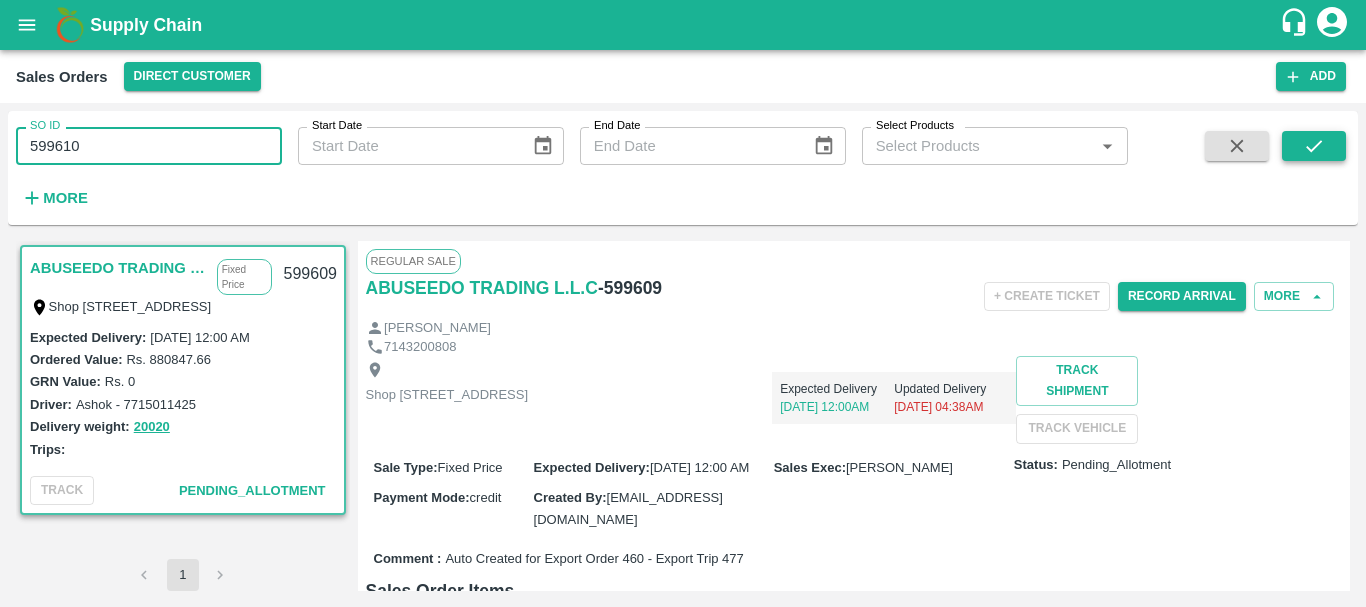 type on "599610" 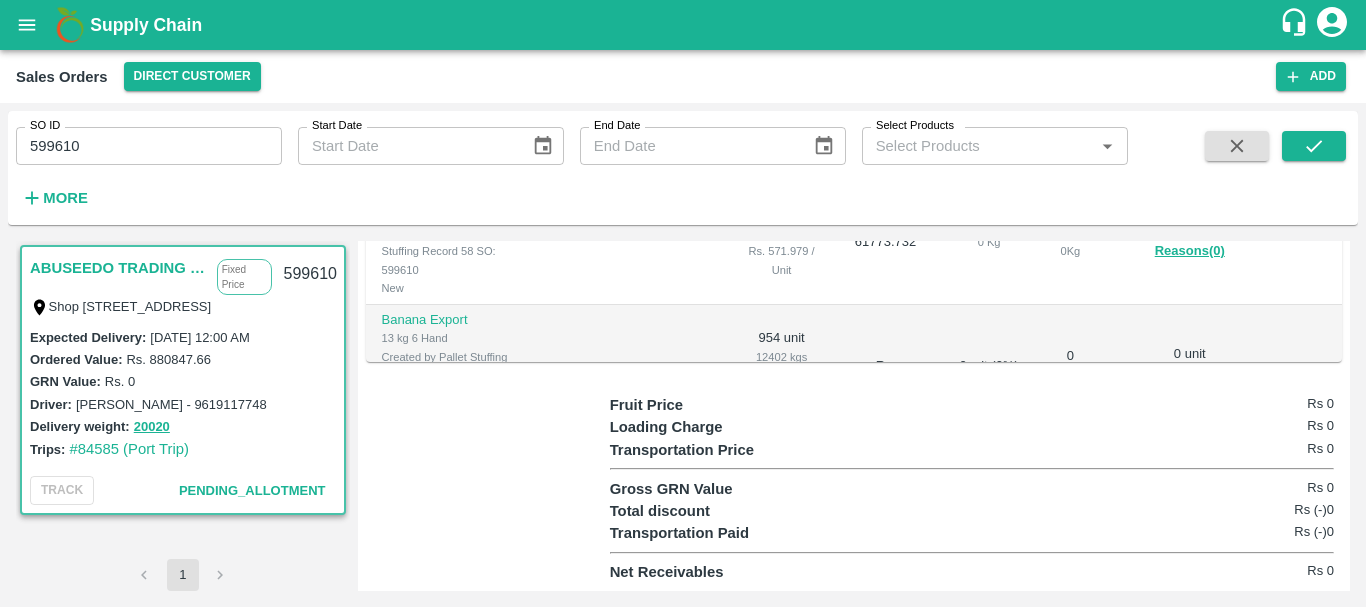 scroll, scrollTop: 0, scrollLeft: 0, axis: both 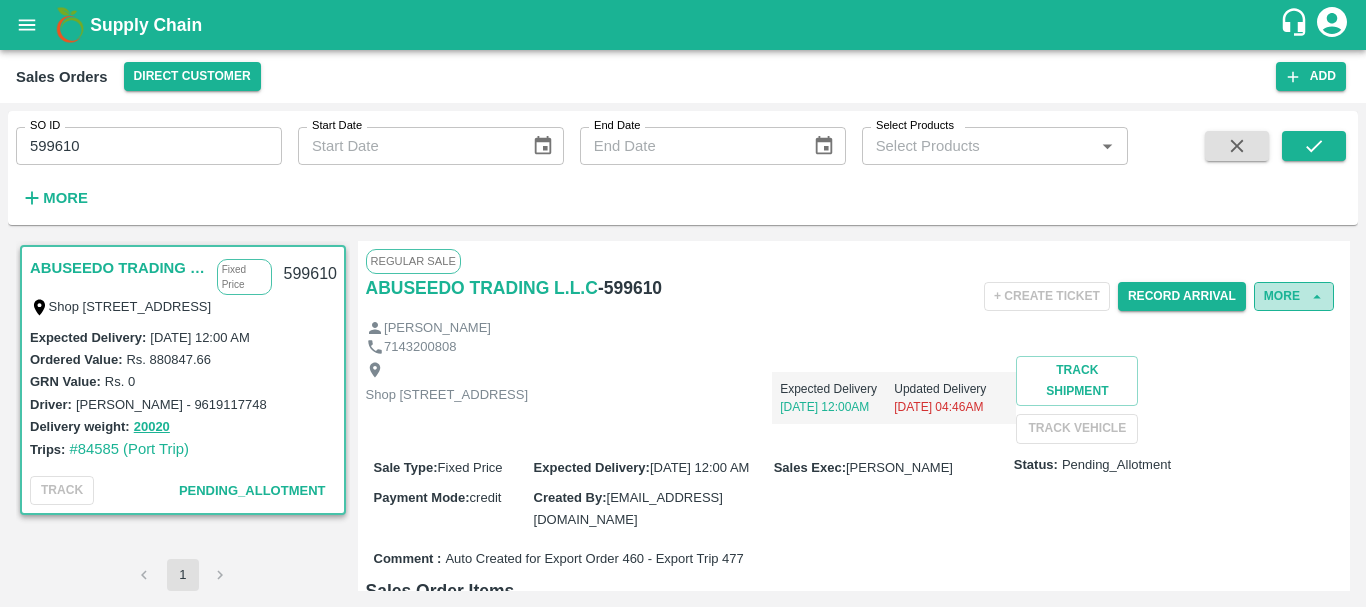 click on "More" at bounding box center (1294, 296) 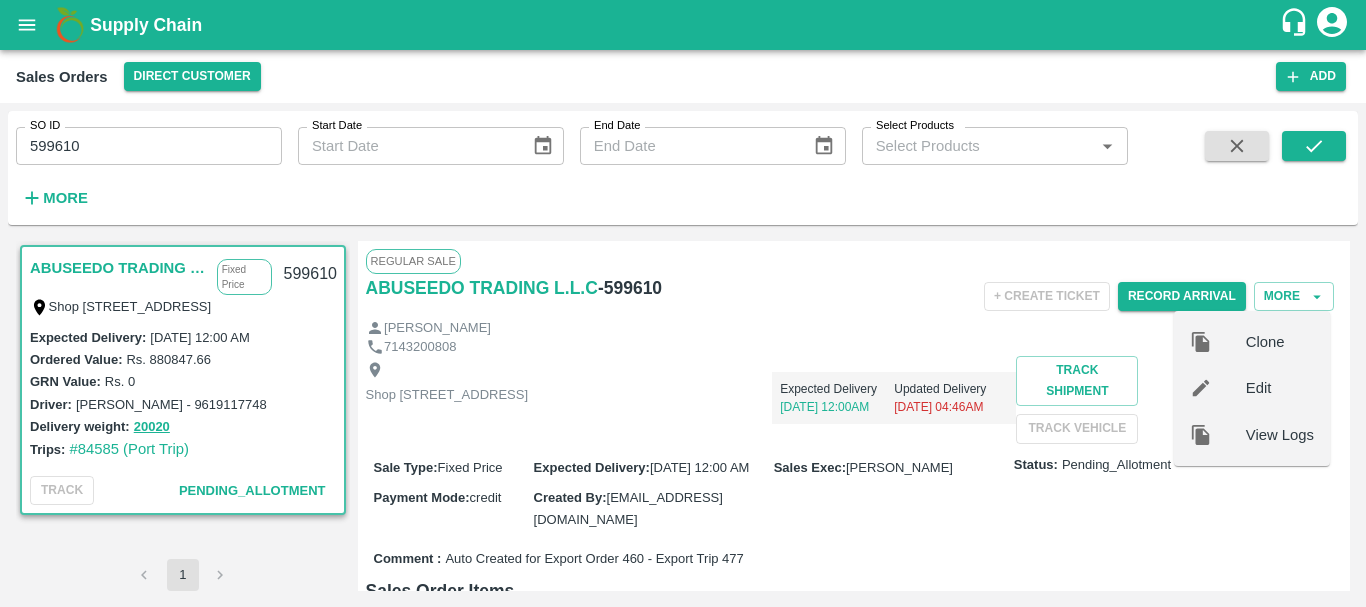 click on "Edit" at bounding box center [1280, 388] 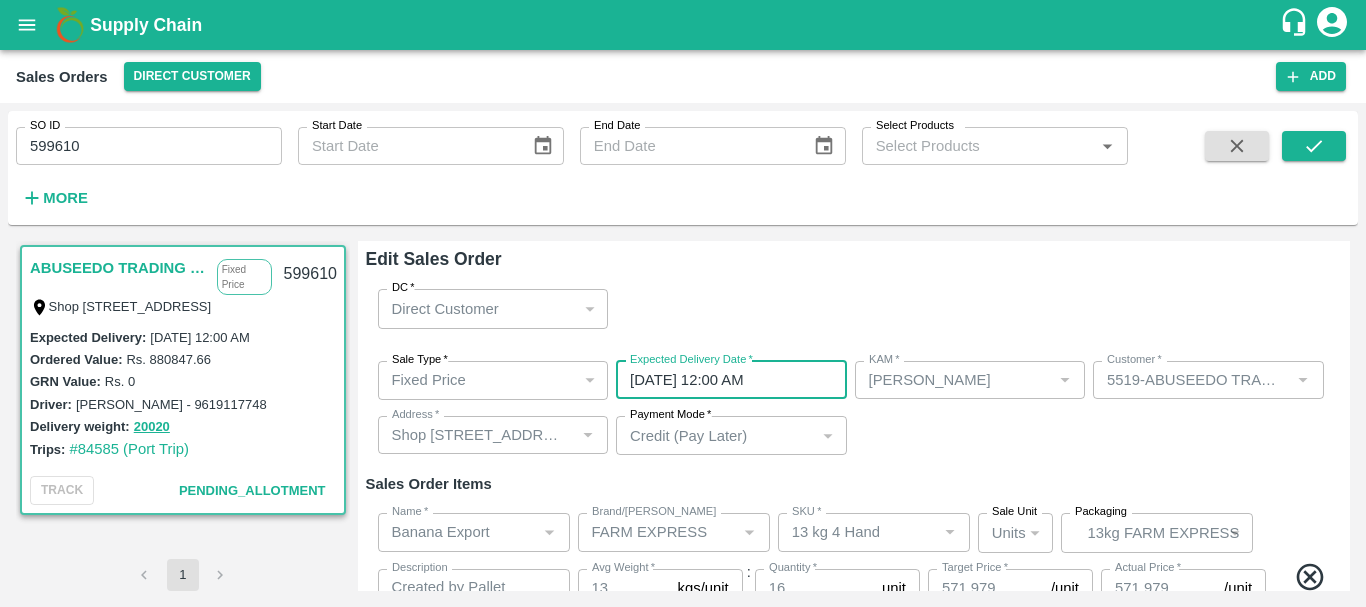 click on "26/07/2025 12:00 AM" at bounding box center (724, 380) 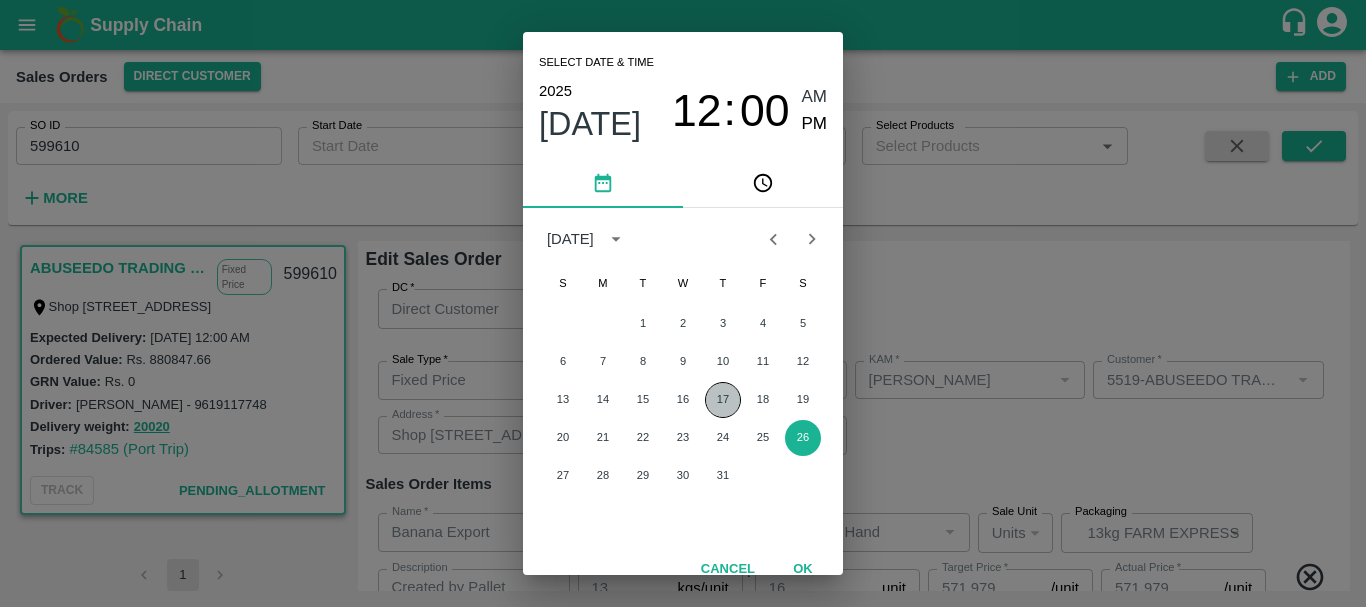 click on "17" at bounding box center [723, 400] 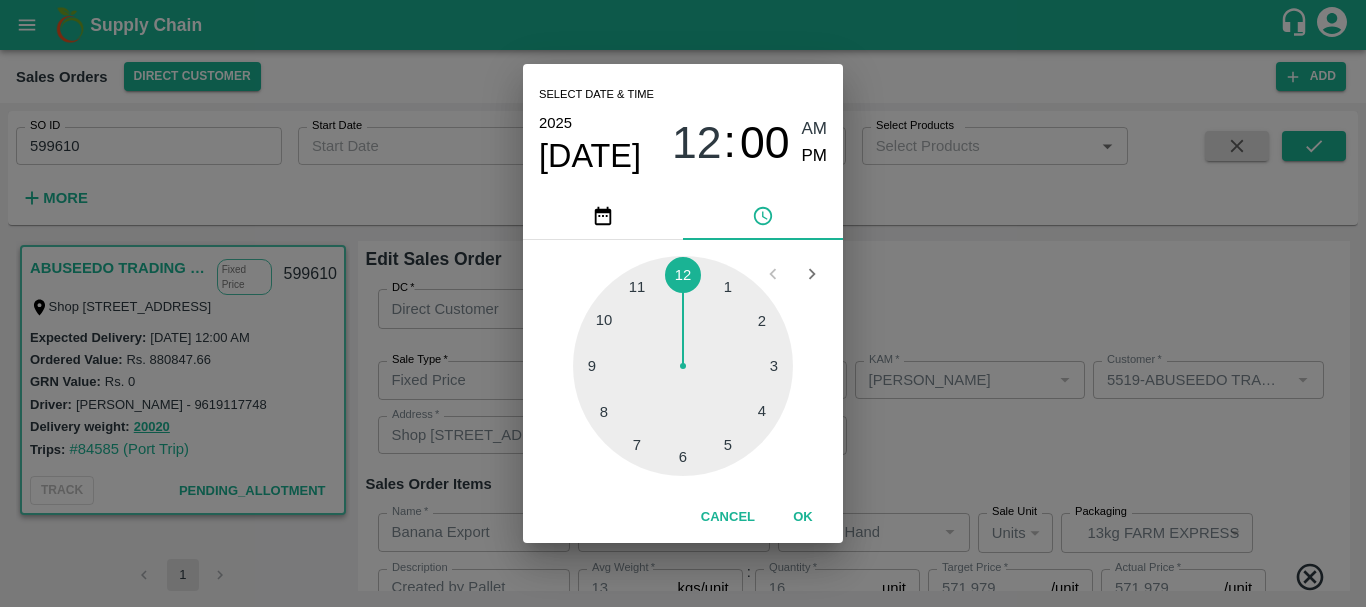 click on "Select date & time 2025 Jul 17 12 : 00 AM PM 1 2 3 4 5 6 7 8 9 10 11 12 Cancel OK" at bounding box center [683, 303] 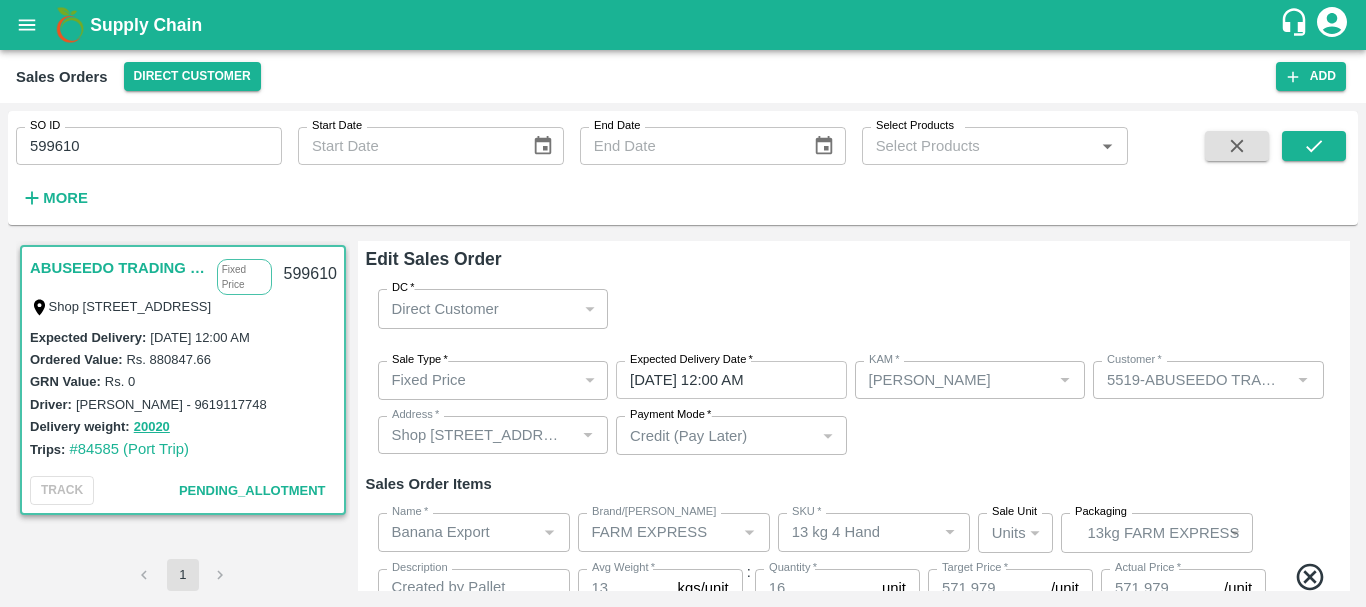 click on "Sale Type   * Fixed Price 1 Sale Type Expected Delivery Date   * 17/07/2025 12:00 AM Expected Delivery Date KAM   * KAM   * Customer   * Customer   * Address   * Address   * Payment Mode   * Credit (Pay Later) credit Payment Mode" at bounding box center (854, 408) 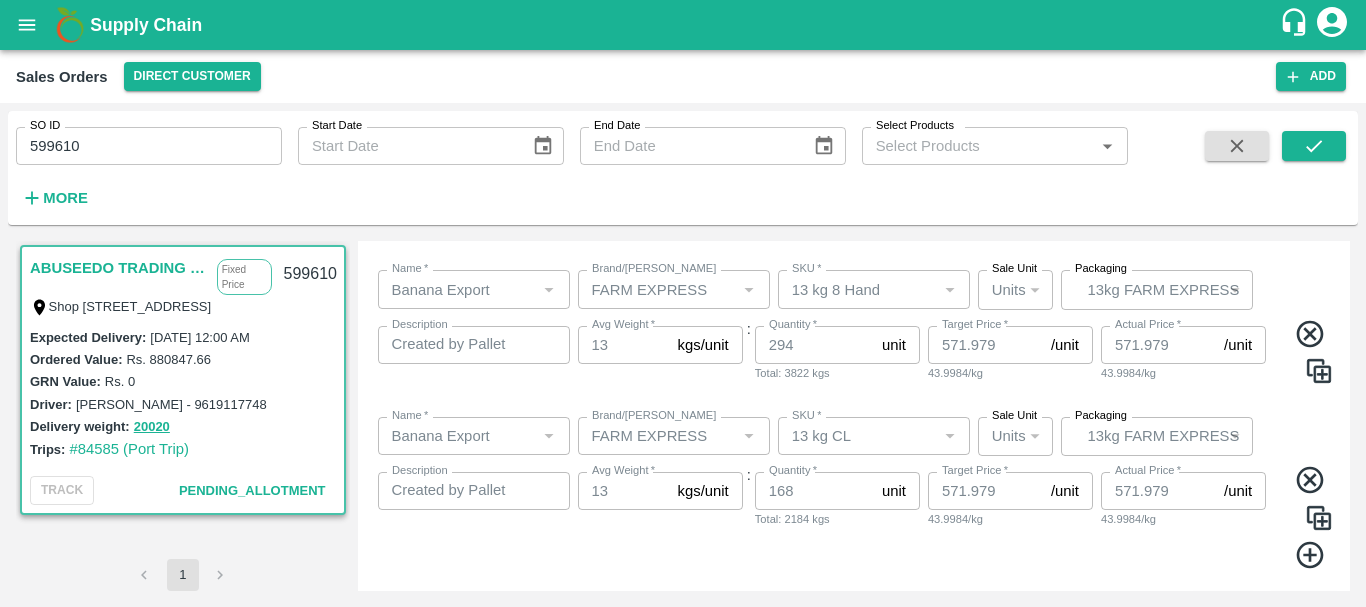 scroll, scrollTop: 725, scrollLeft: 0, axis: vertical 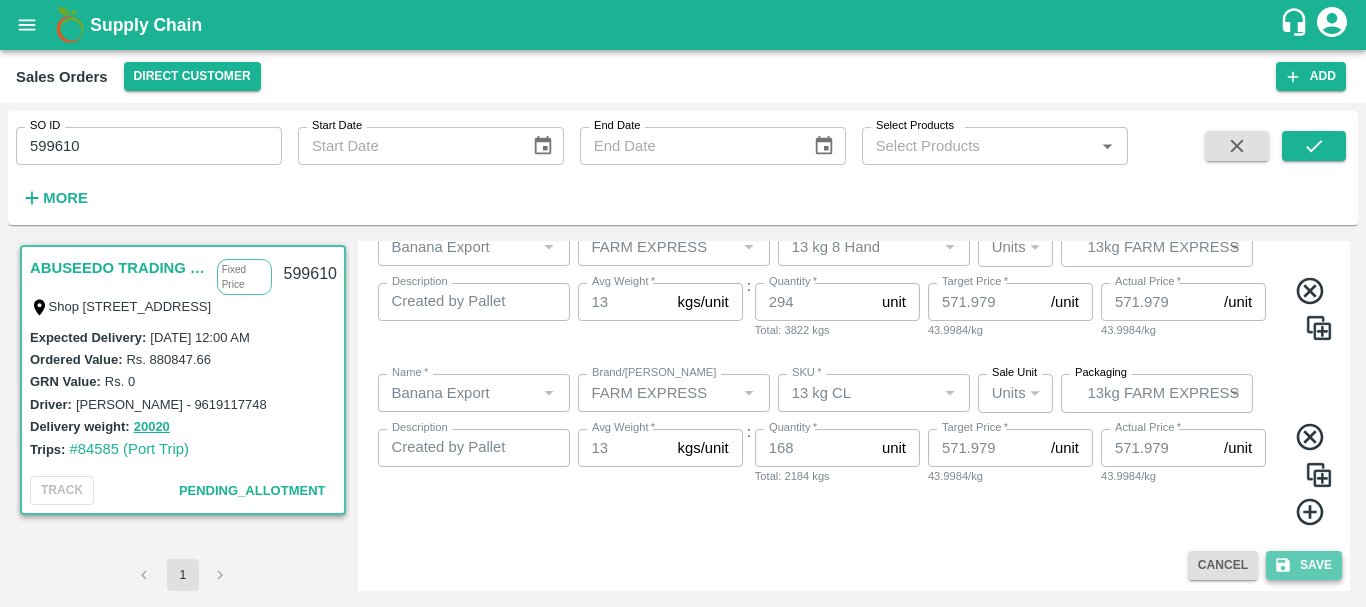click 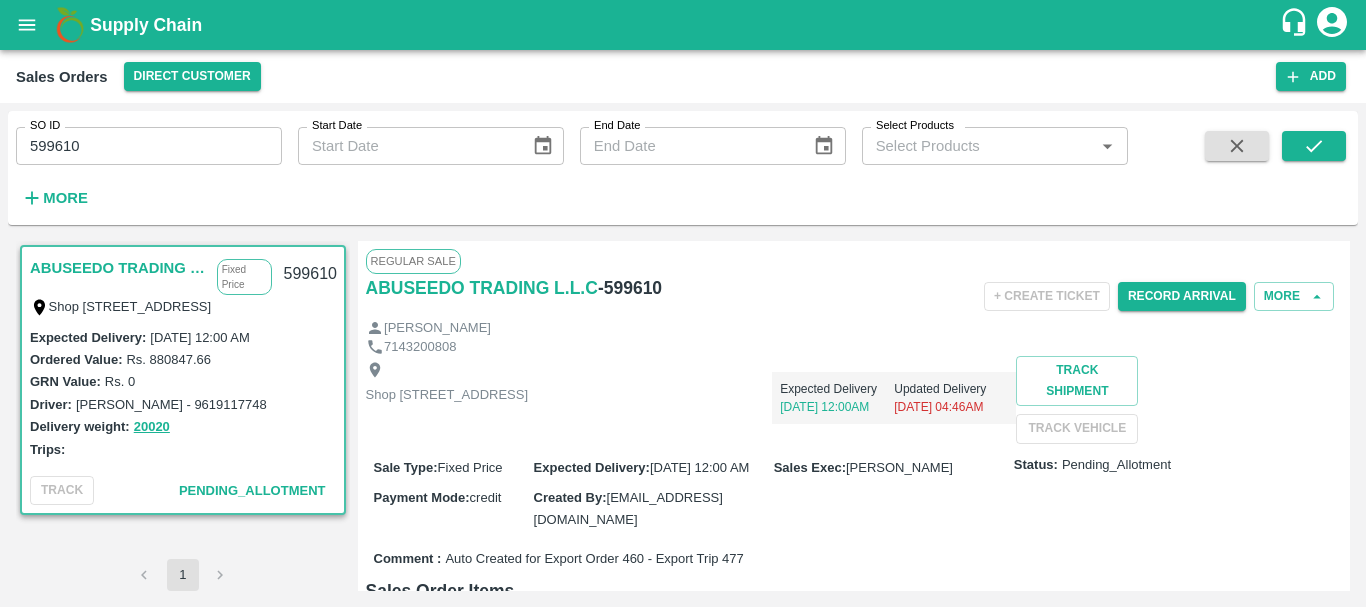 scroll, scrollTop: 0, scrollLeft: 0, axis: both 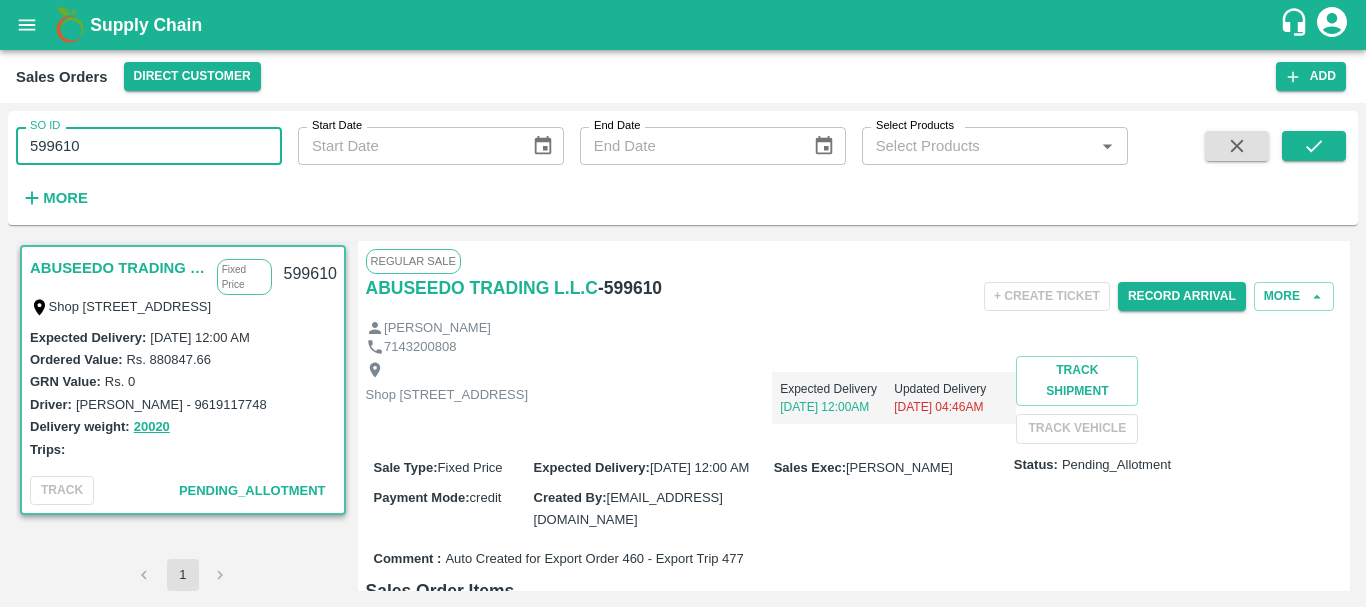 click on "599610" at bounding box center (149, 146) 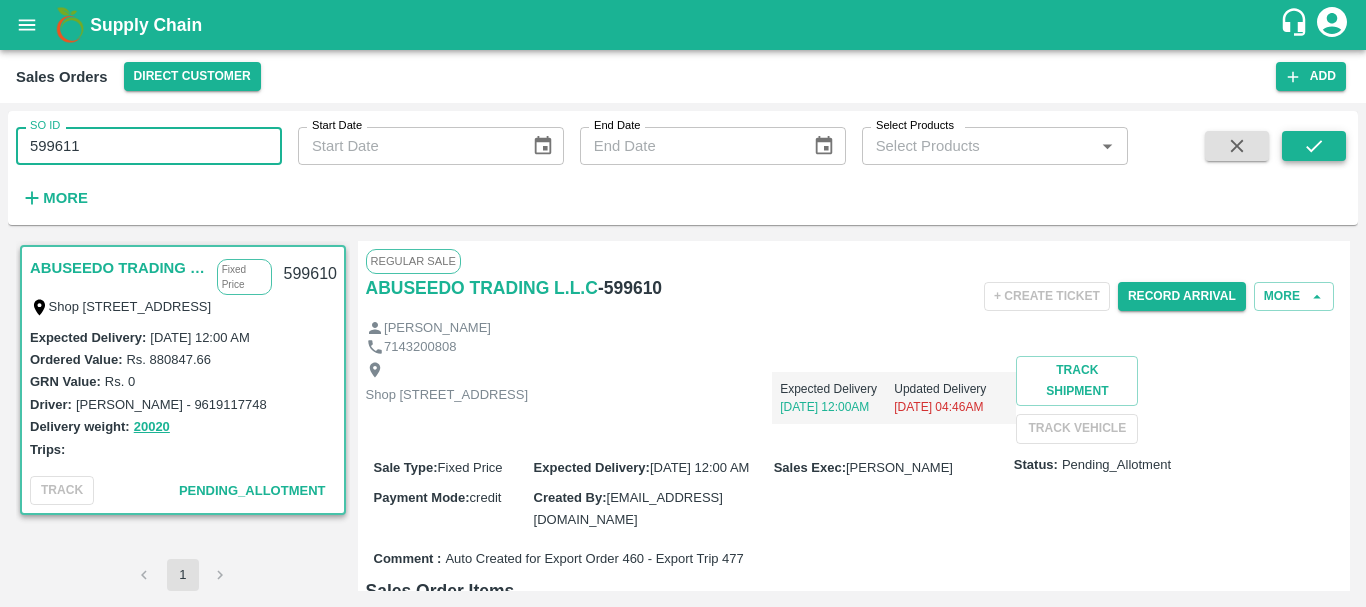 type on "599611" 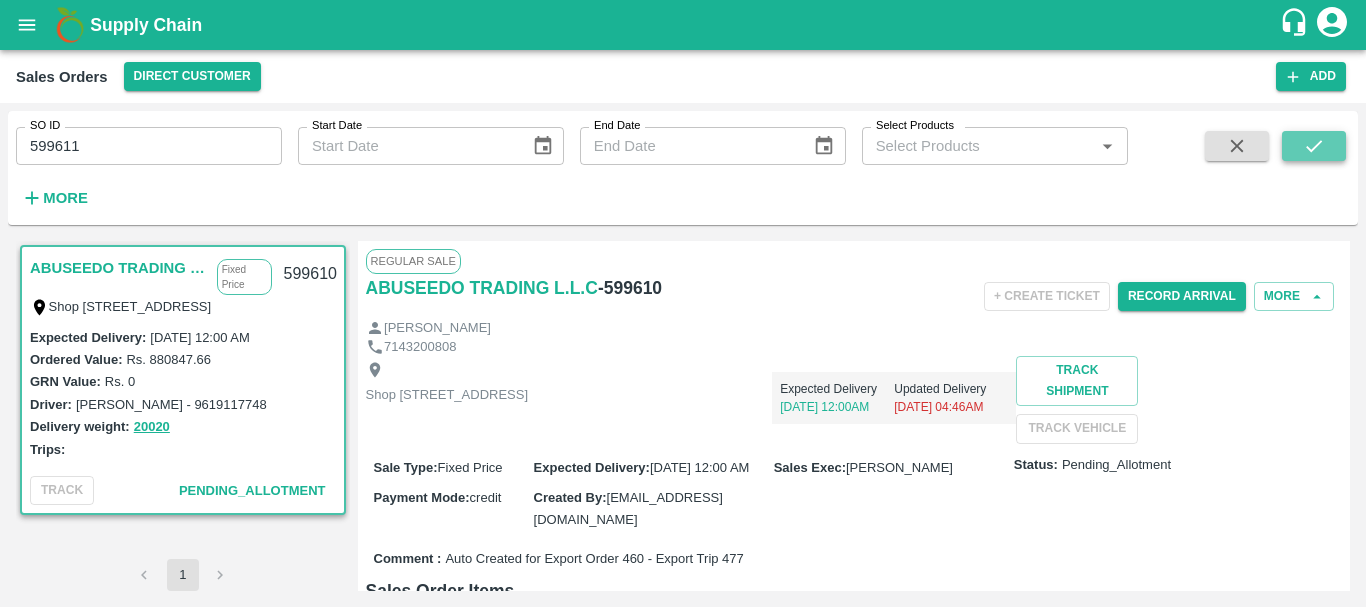 click at bounding box center [1314, 146] 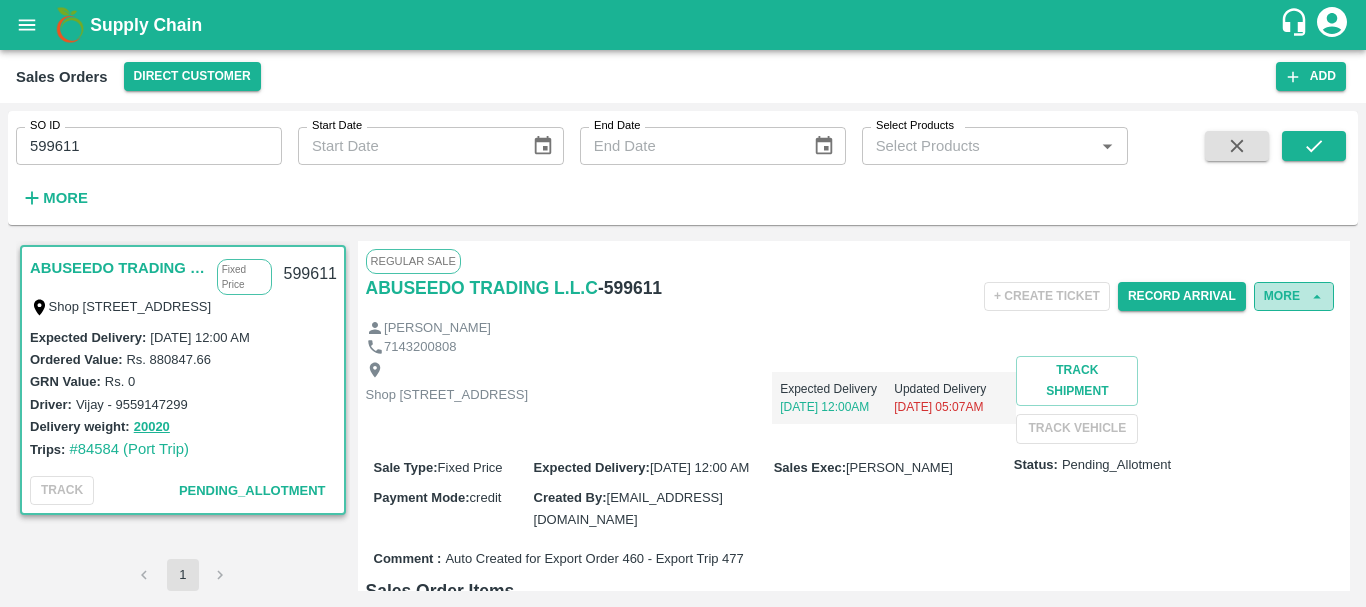 click on "More" at bounding box center [1294, 296] 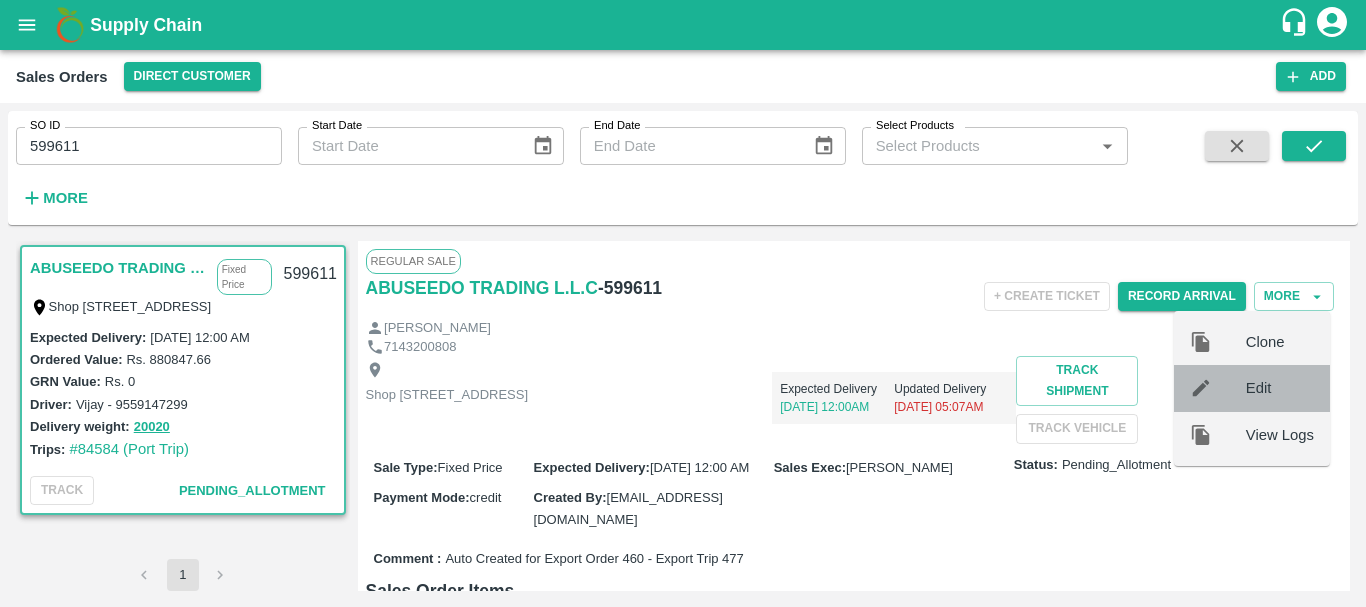 click on "Edit" at bounding box center (1280, 388) 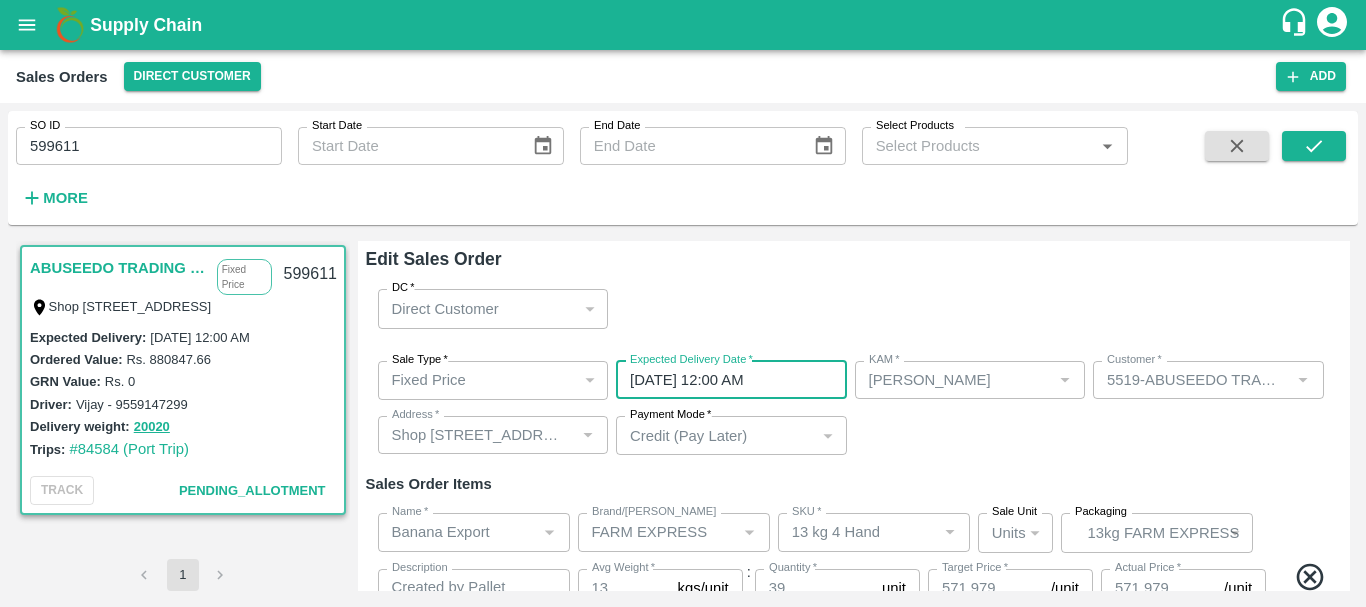 click on "26/07/2025 12:00 AM" at bounding box center [724, 380] 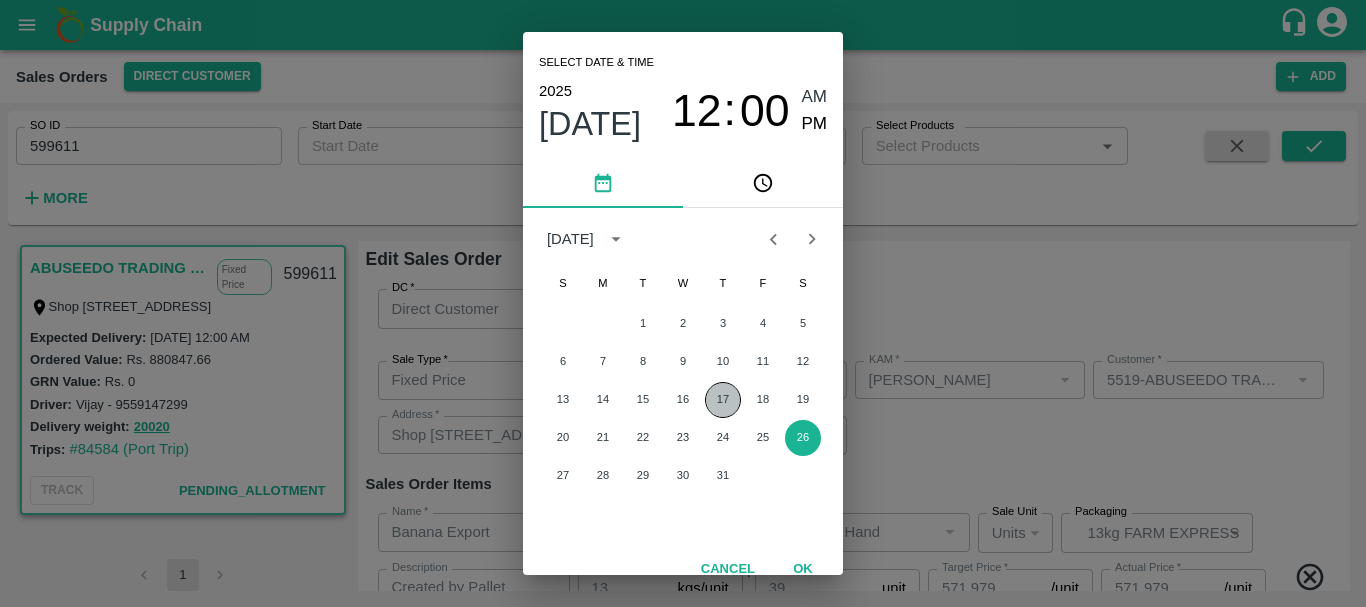 click on "17" at bounding box center (723, 400) 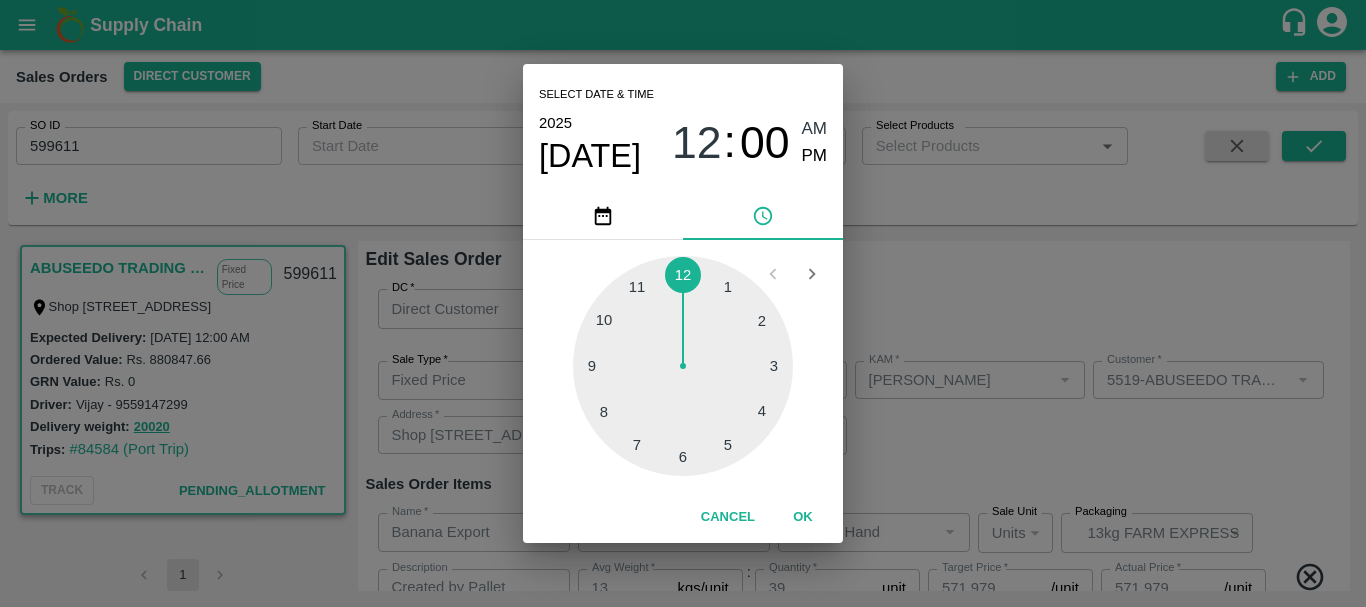 click on "Select date & time 2025 Jul 17 12 : 00 AM PM 1 2 3 4 5 6 7 8 9 10 11 12 Cancel OK" at bounding box center (683, 303) 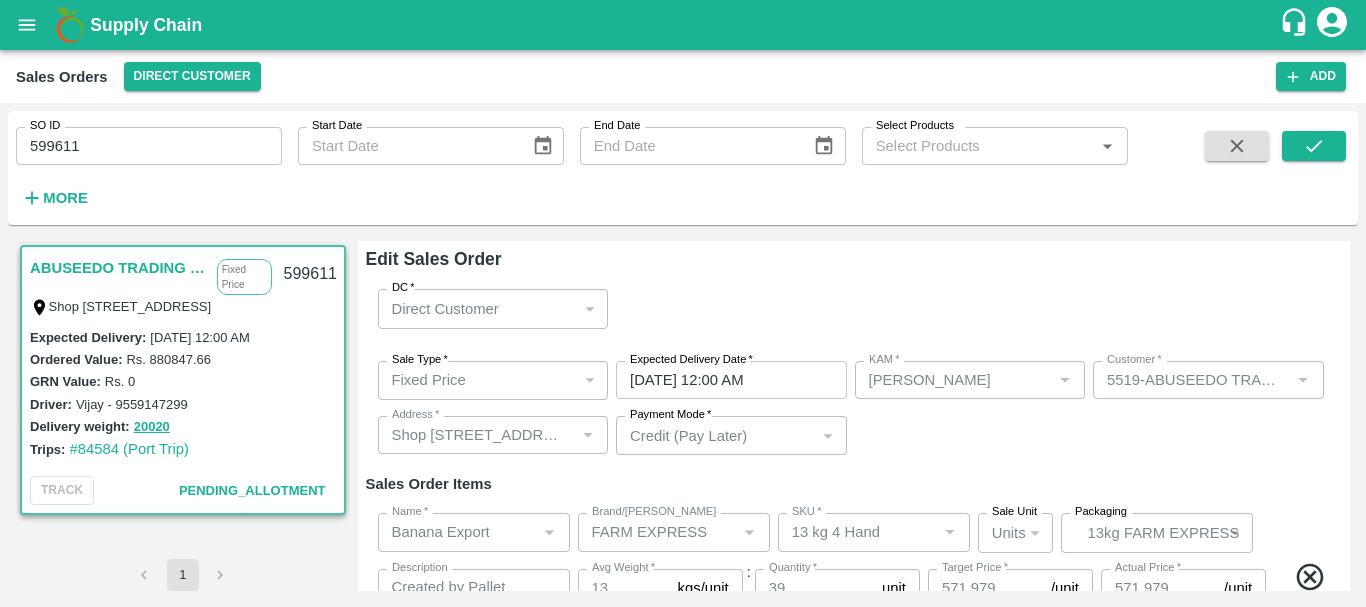 click on "Sale Type   * Fixed Price 1 Sale Type Expected Delivery Date   * 17/07/2025 12:00 AM Expected Delivery Date KAM   * KAM   * Customer   * Customer   * Address   * Address   * Payment Mode   * Credit (Pay Later) credit Payment Mode" at bounding box center [854, 408] 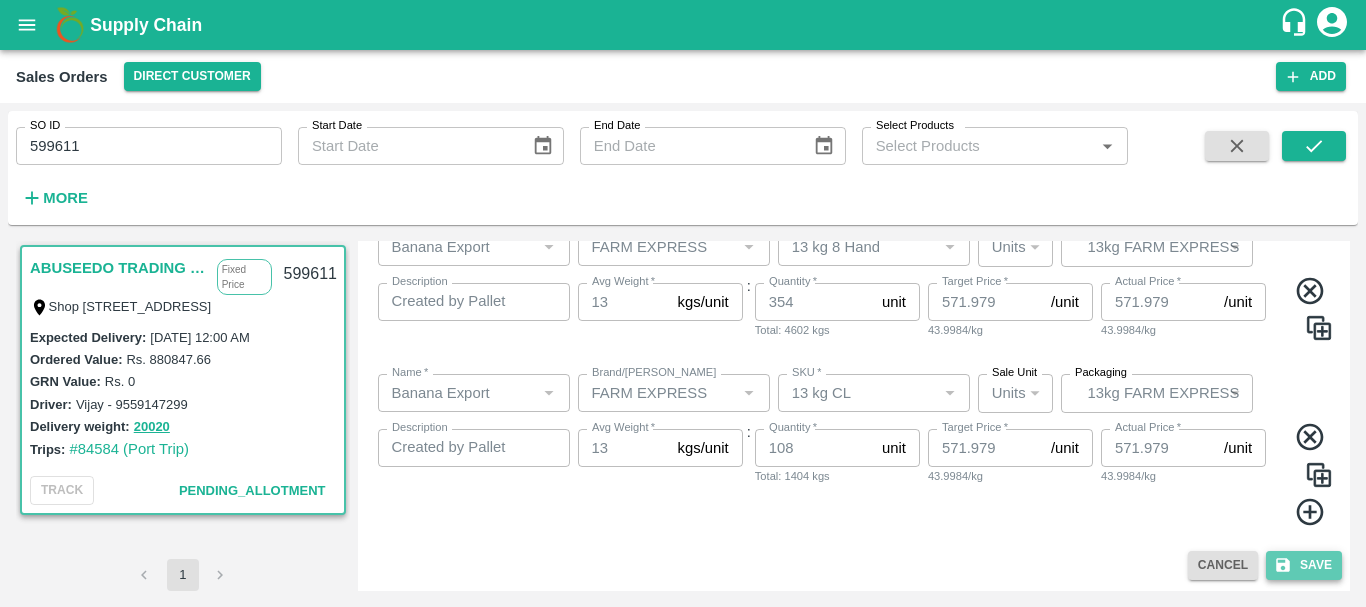 click on "Save" at bounding box center (1304, 565) 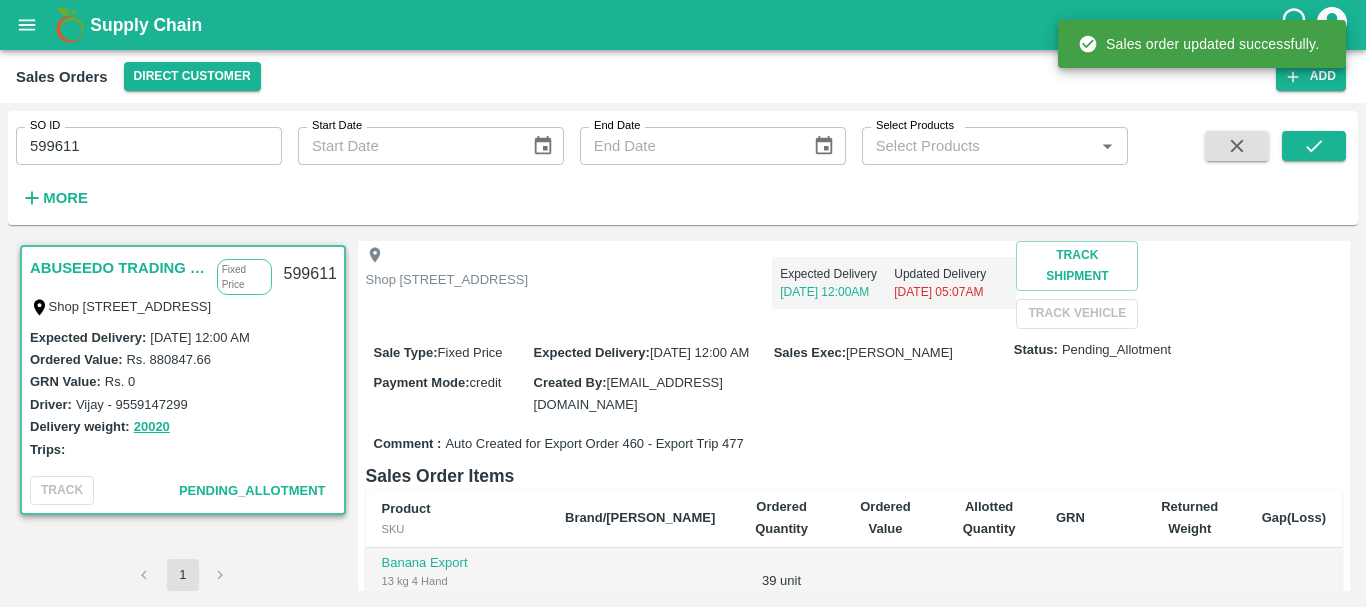 scroll, scrollTop: 0, scrollLeft: 0, axis: both 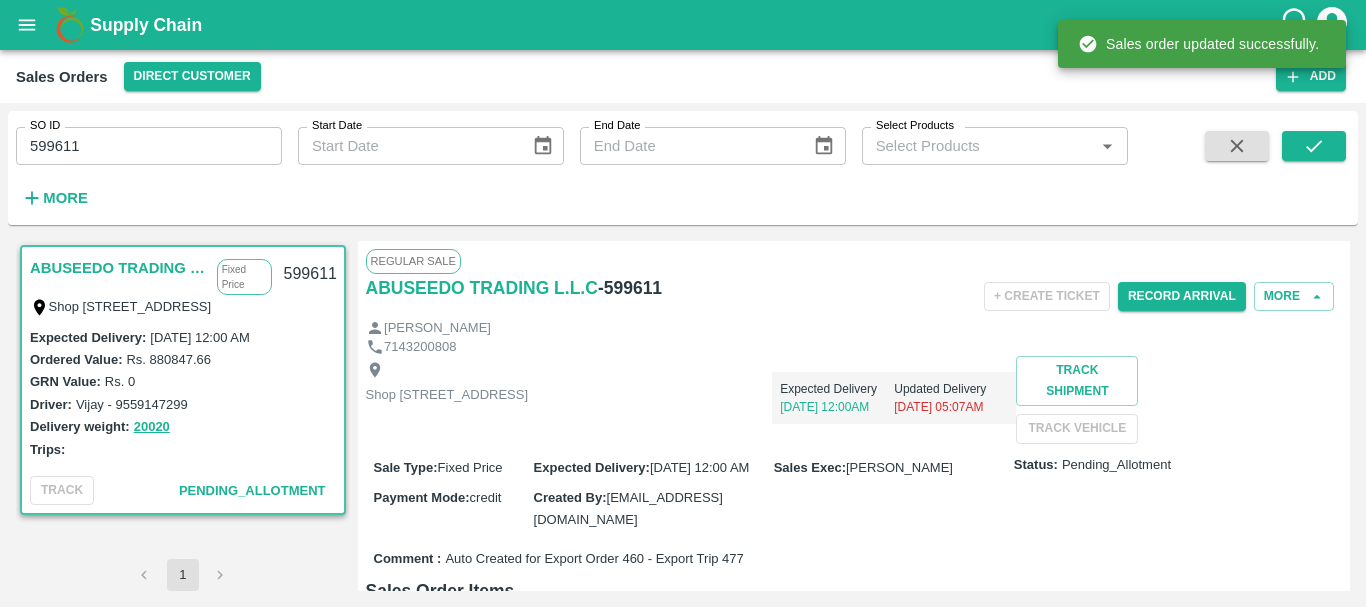 click on "599611" at bounding box center [149, 146] 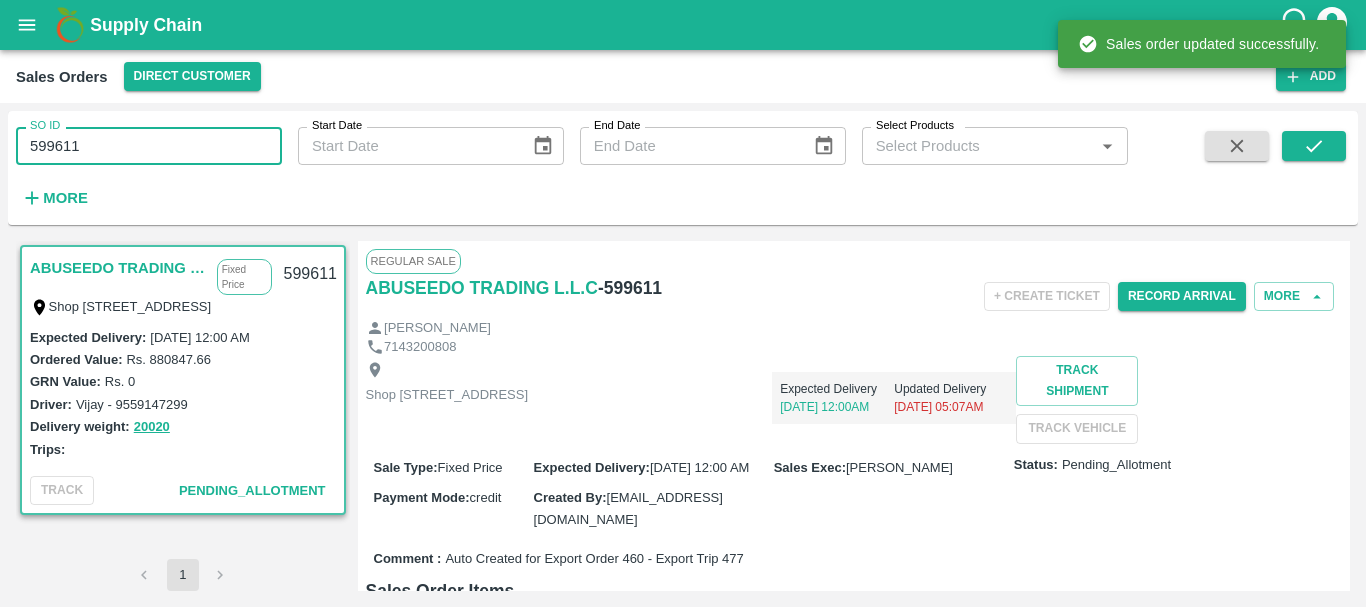 click on "599611" at bounding box center [149, 146] 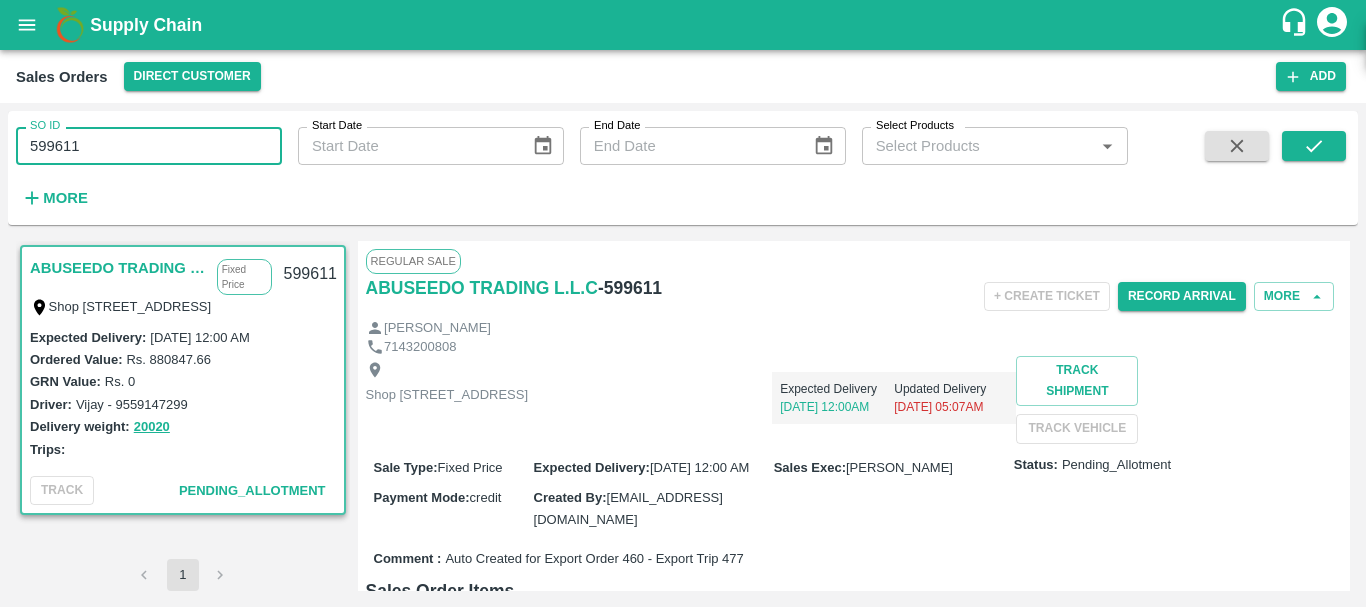 paste 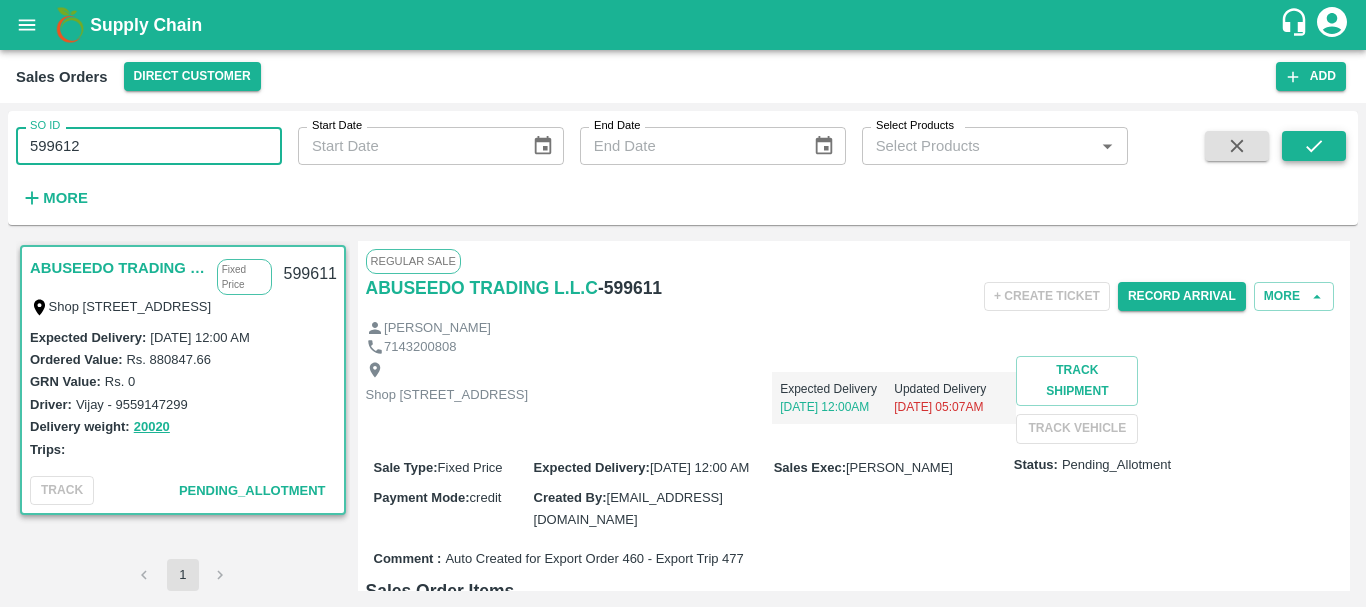 type on "599612" 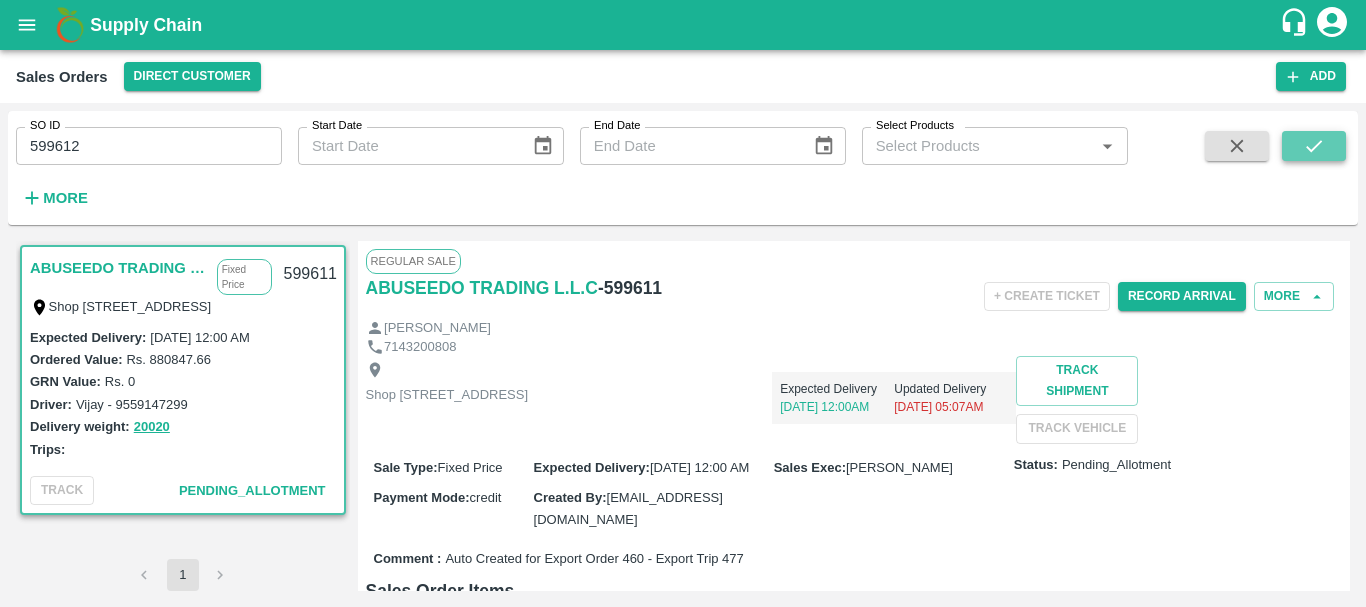 click 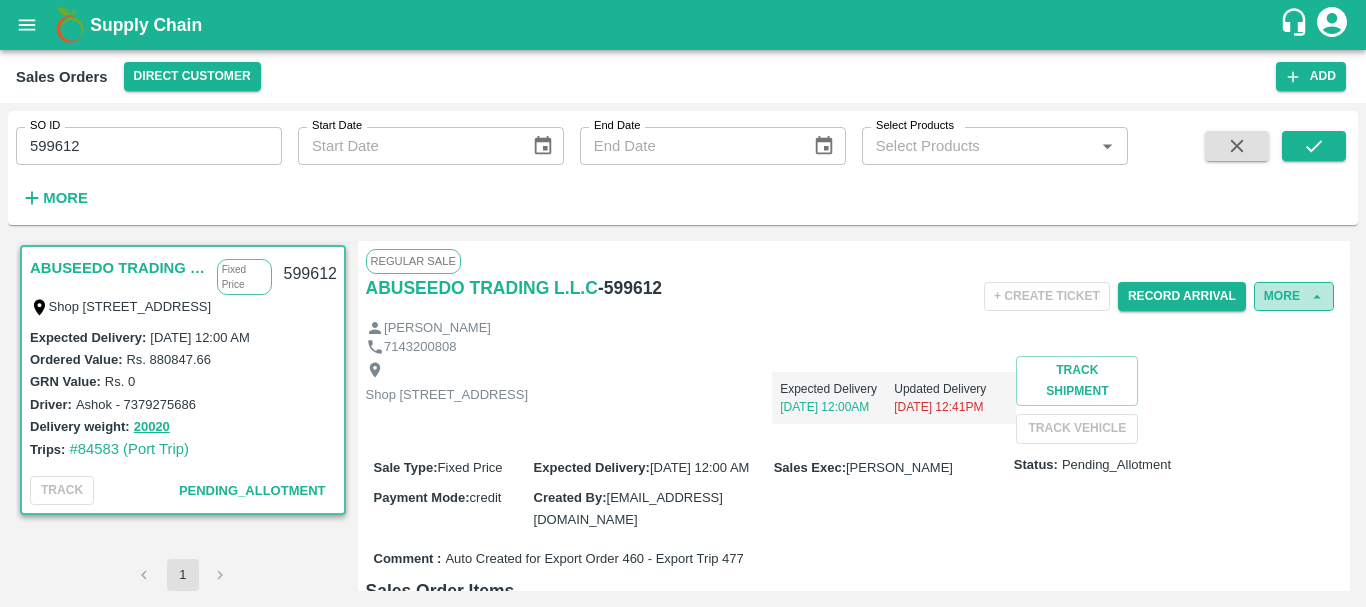 click on "More" at bounding box center (1294, 296) 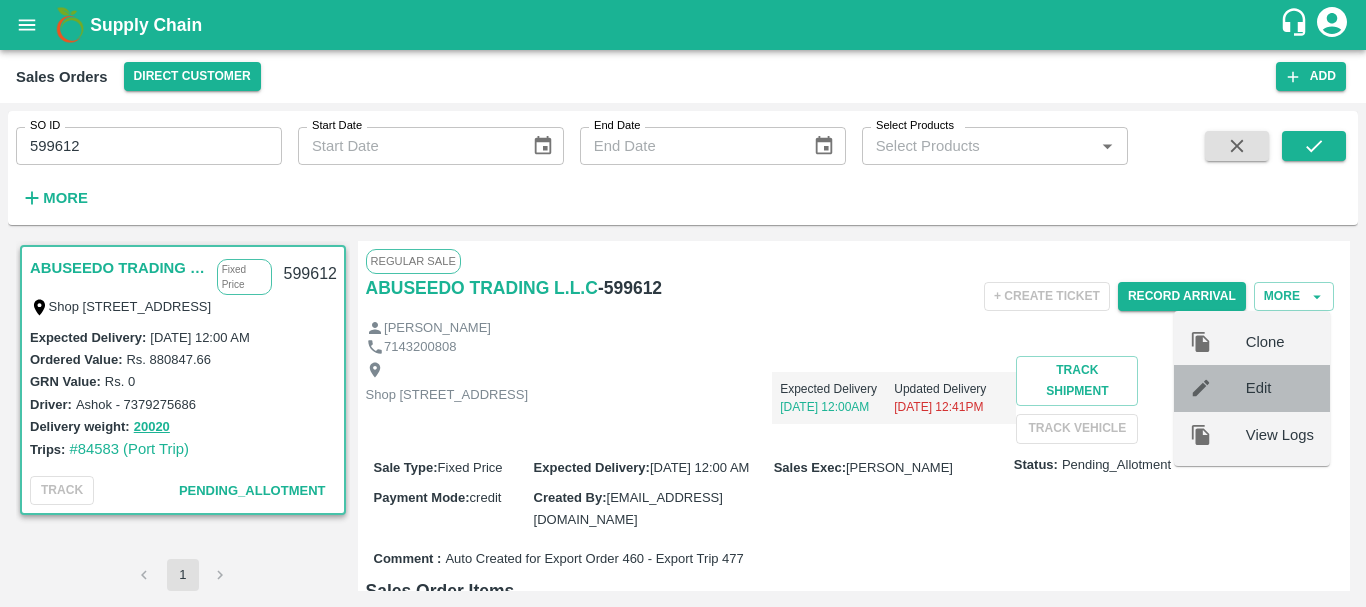 click on "Edit" at bounding box center (1280, 388) 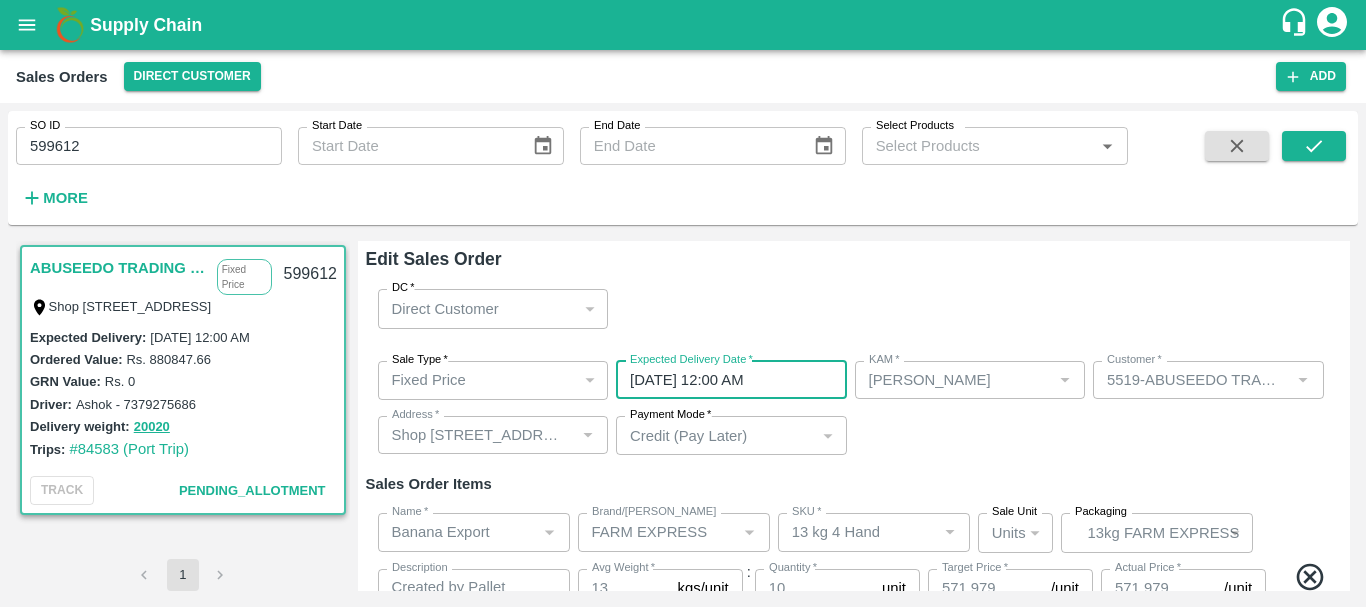 click on "26/07/2025 12:00 AM" at bounding box center [724, 380] 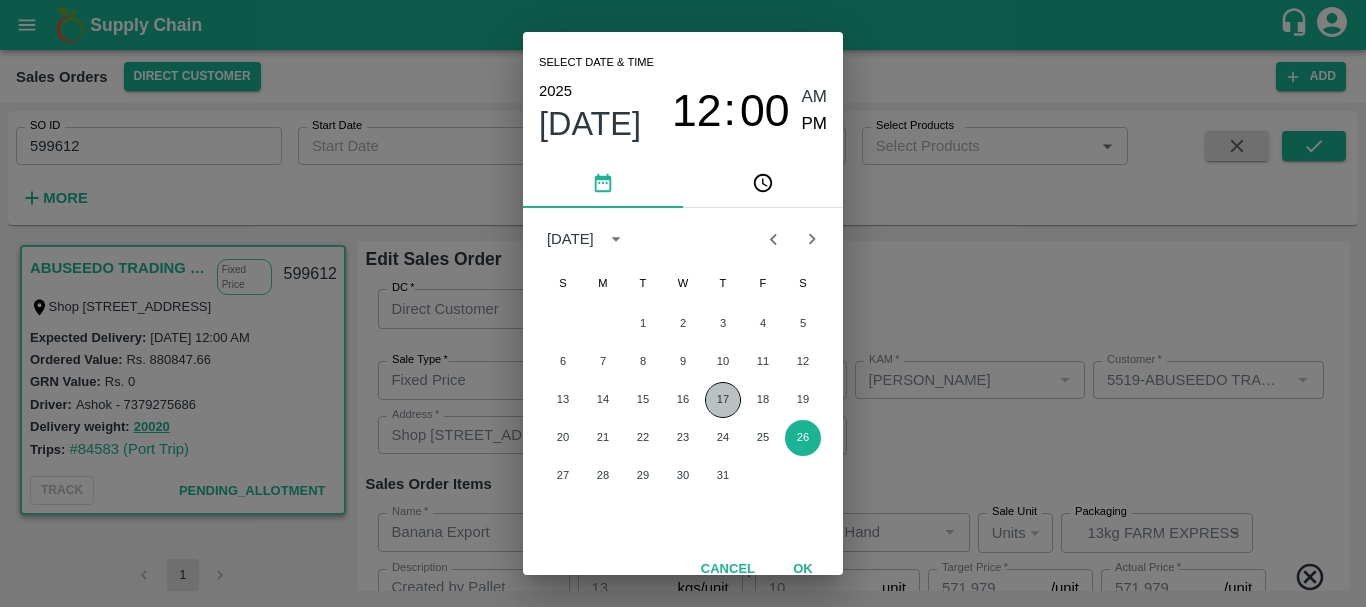 click on "17" at bounding box center (723, 400) 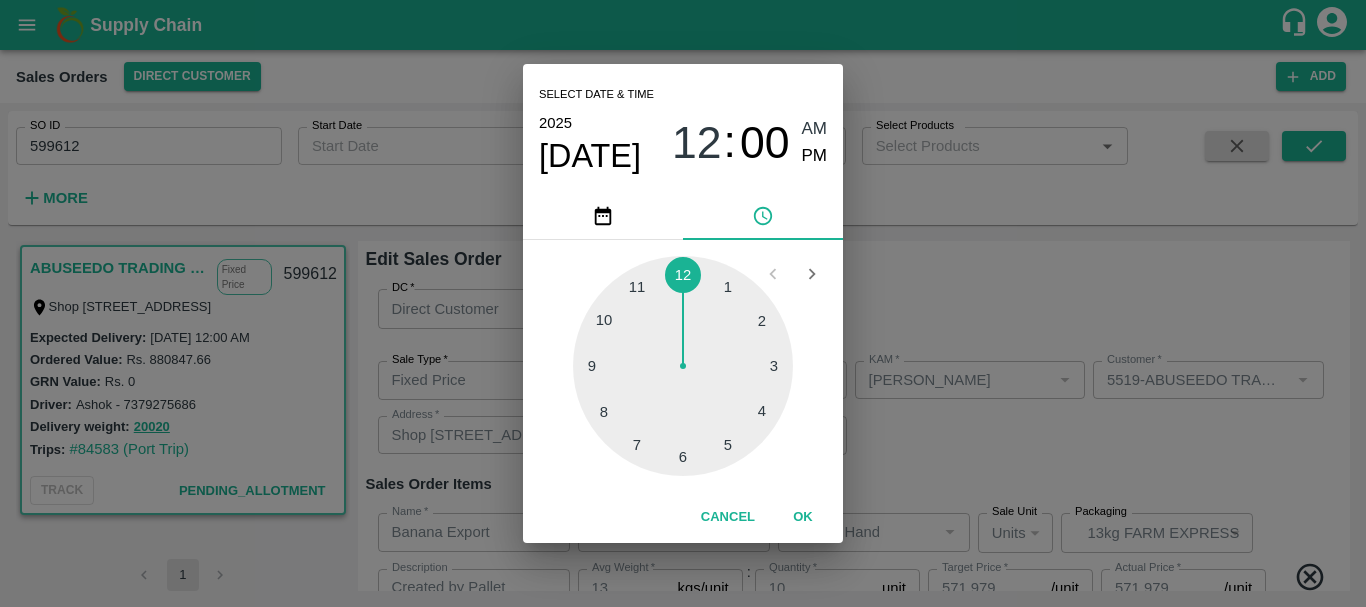 click on "Select date & time 2025 Jul 17 12 : 00 AM PM 1 2 3 4 5 6 7 8 9 10 11 12 Cancel OK" at bounding box center [683, 303] 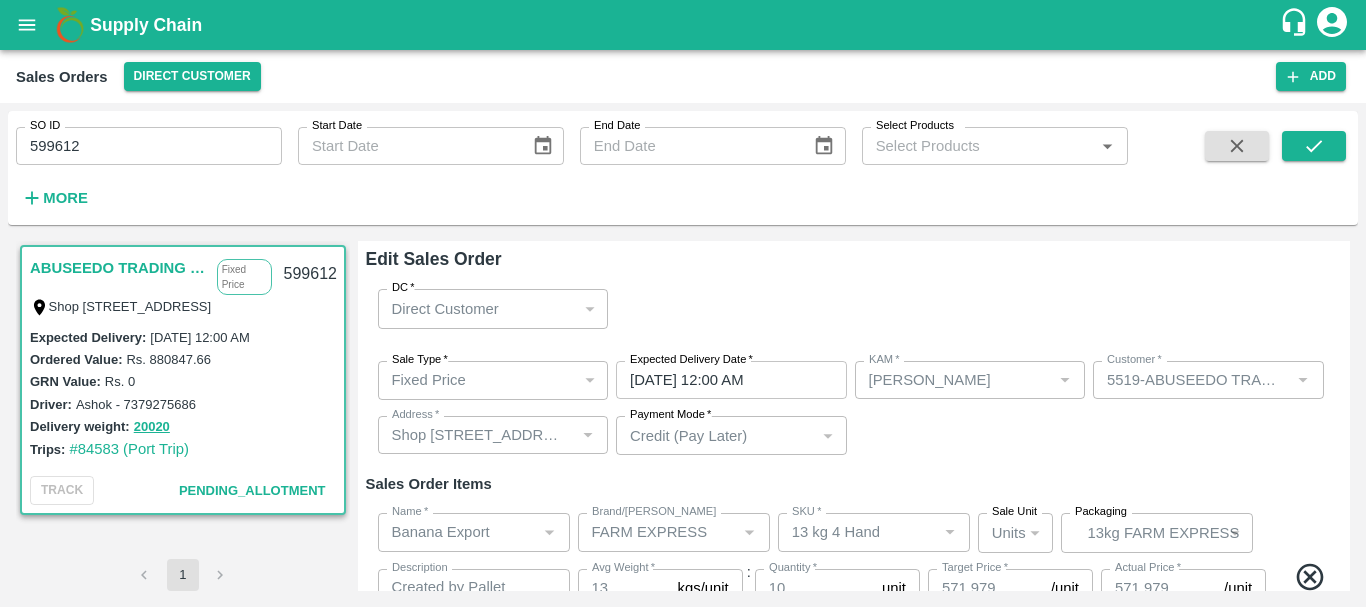 click on "Sale Type   * Fixed Price 1 Sale Type Expected Delivery Date   * 17/07/2025 12:00 AM Expected Delivery Date KAM   * KAM   * Customer   * Customer   * Address   * Address   * Payment Mode   * Credit (Pay Later) credit Payment Mode" at bounding box center [854, 408] 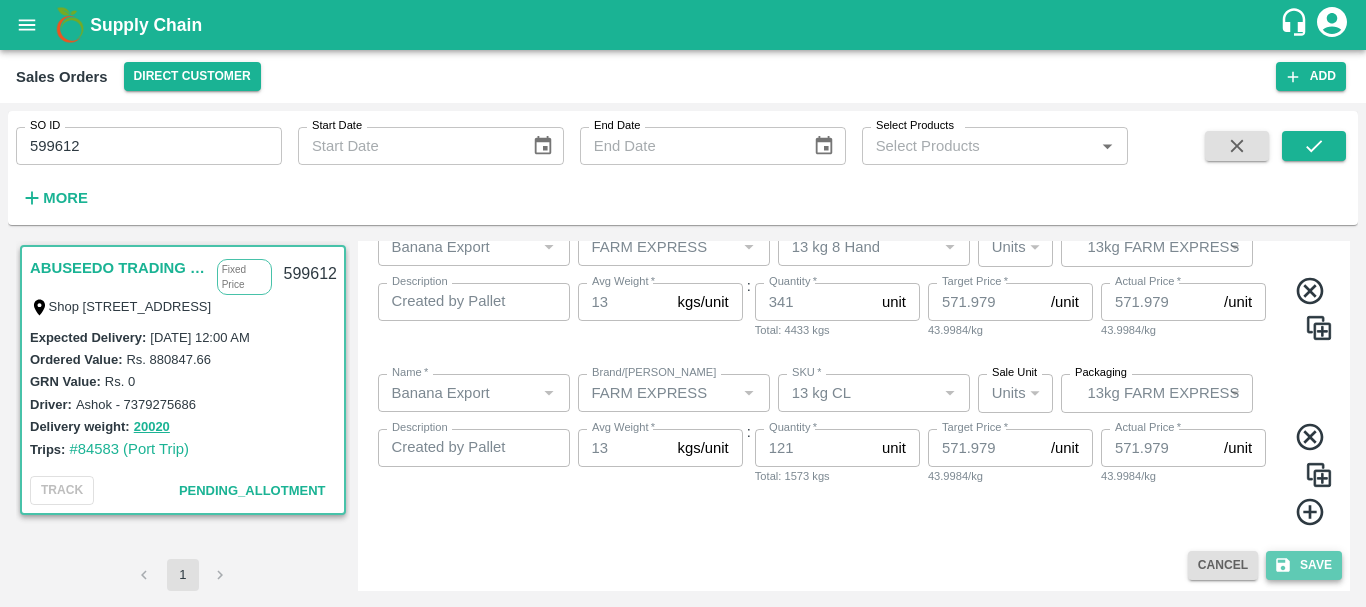 click 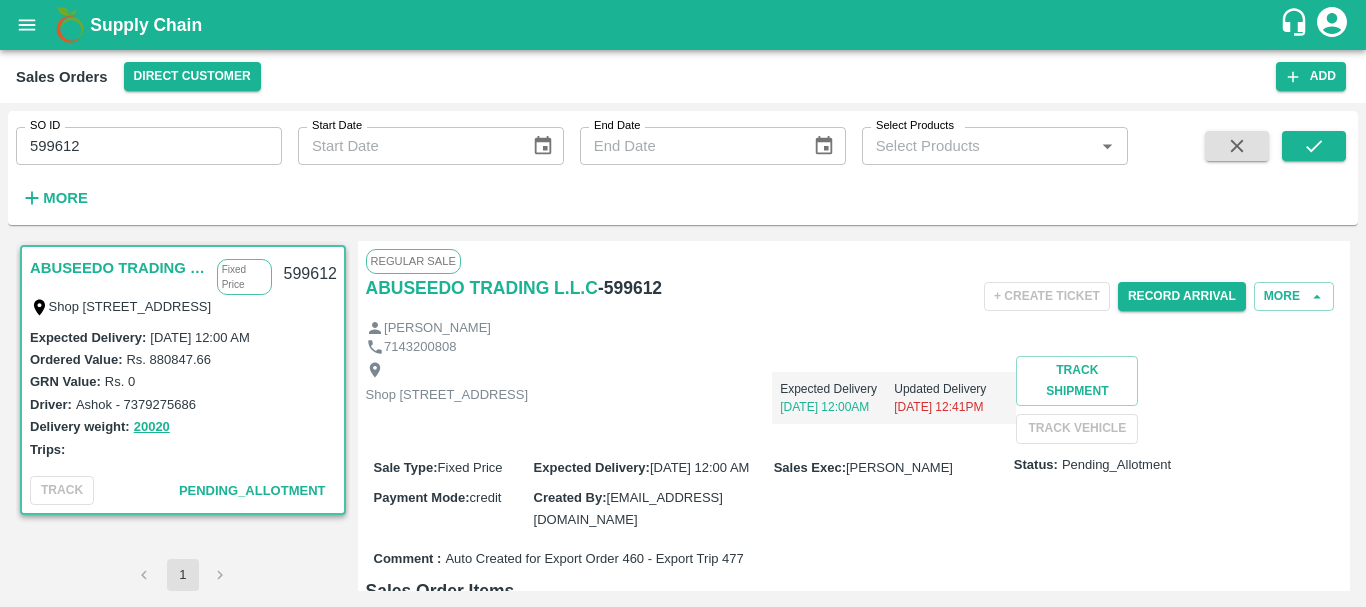scroll, scrollTop: 738, scrollLeft: 0, axis: vertical 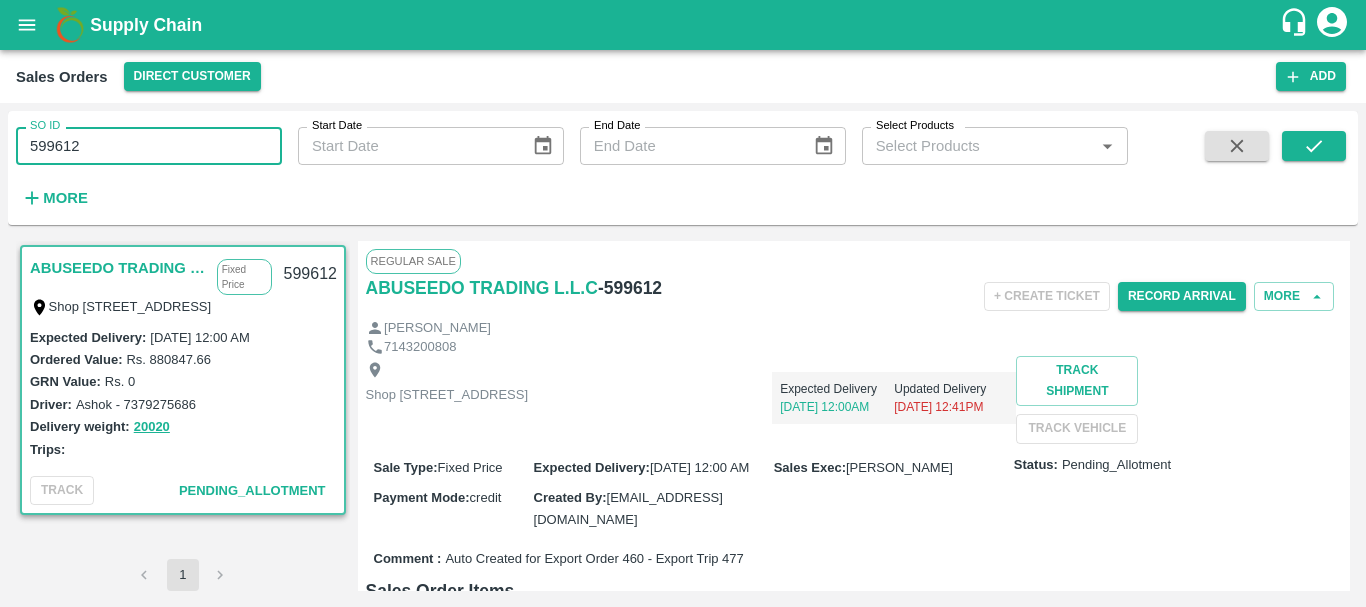 click on "599612" at bounding box center (149, 146) 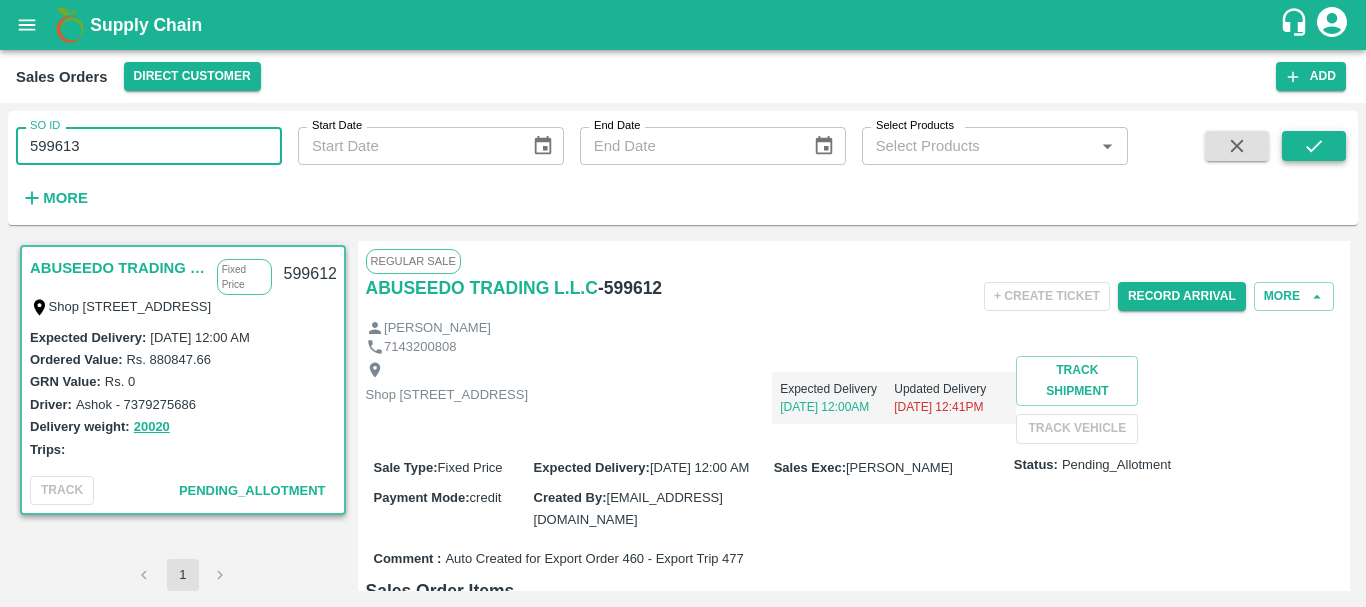 type on "599613" 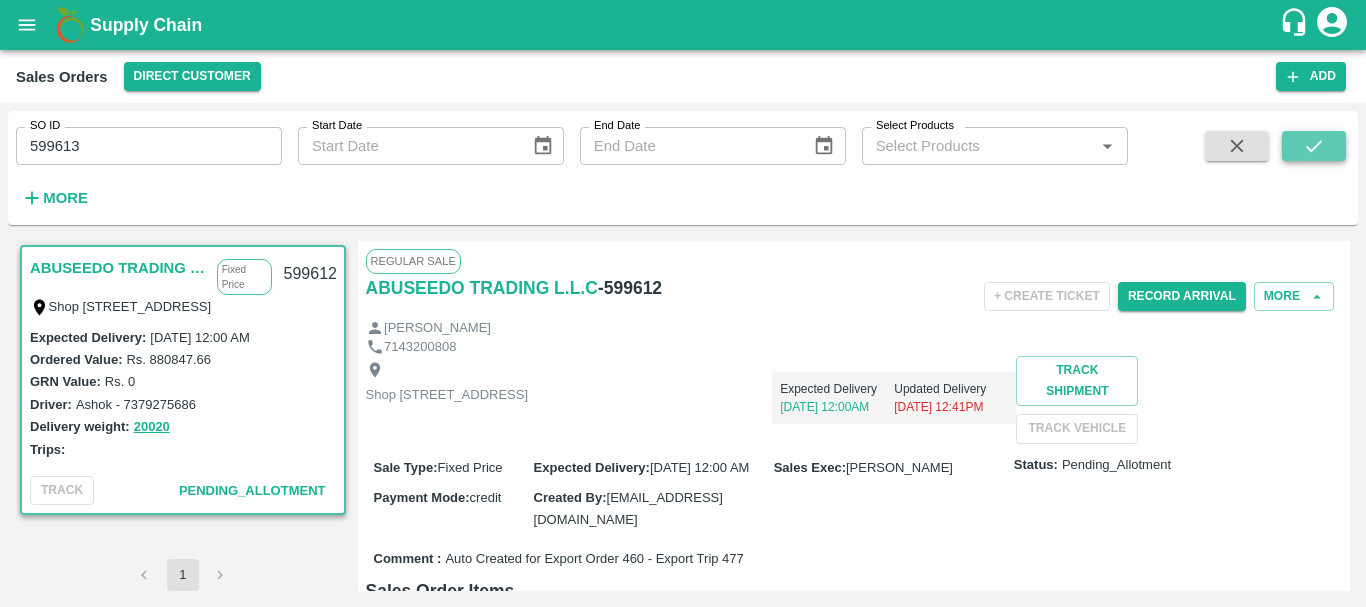 click 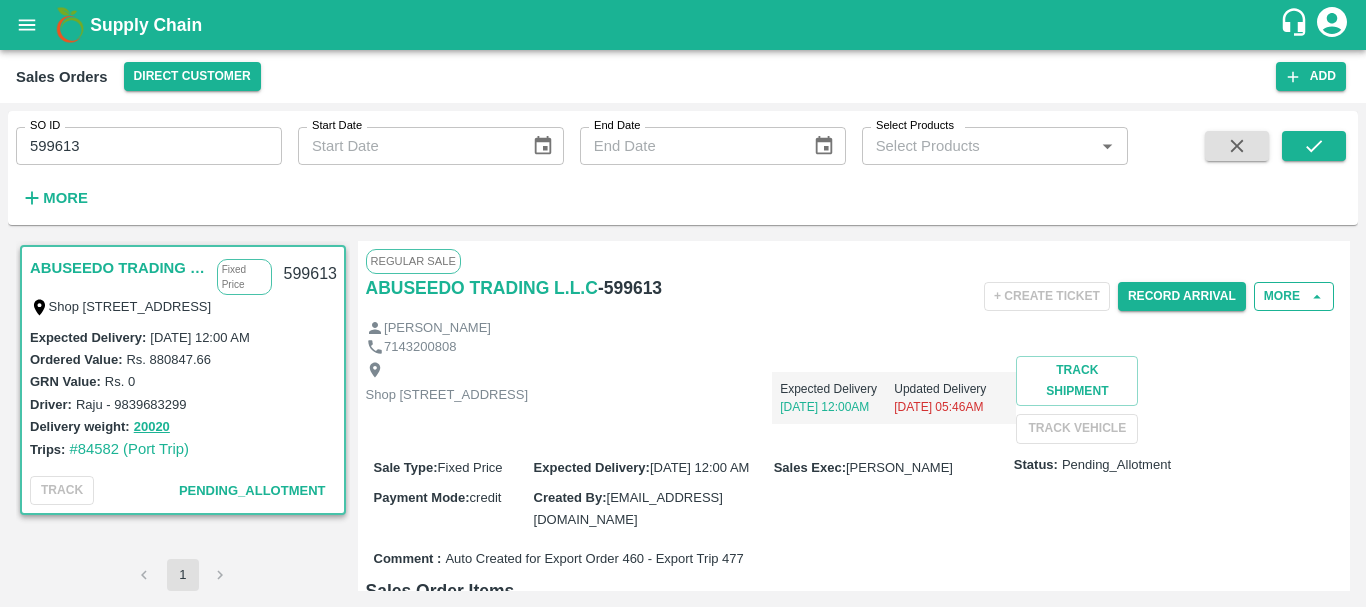 click on "More" at bounding box center (1294, 296) 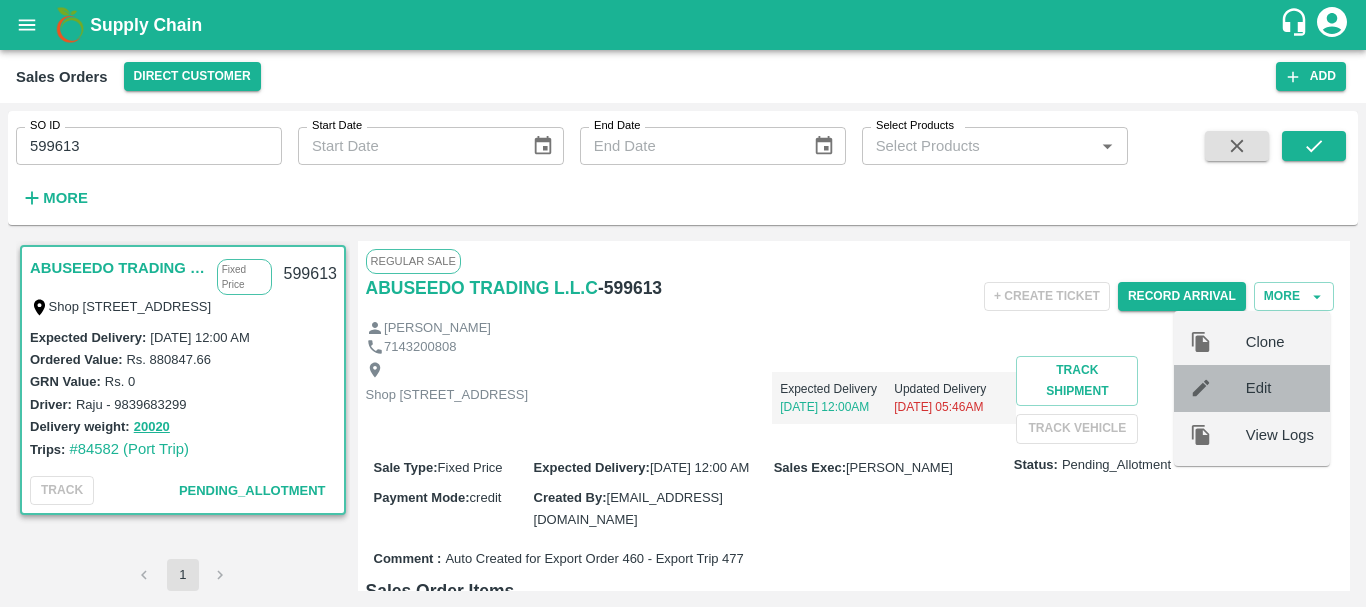 click on "Edit" at bounding box center (1280, 388) 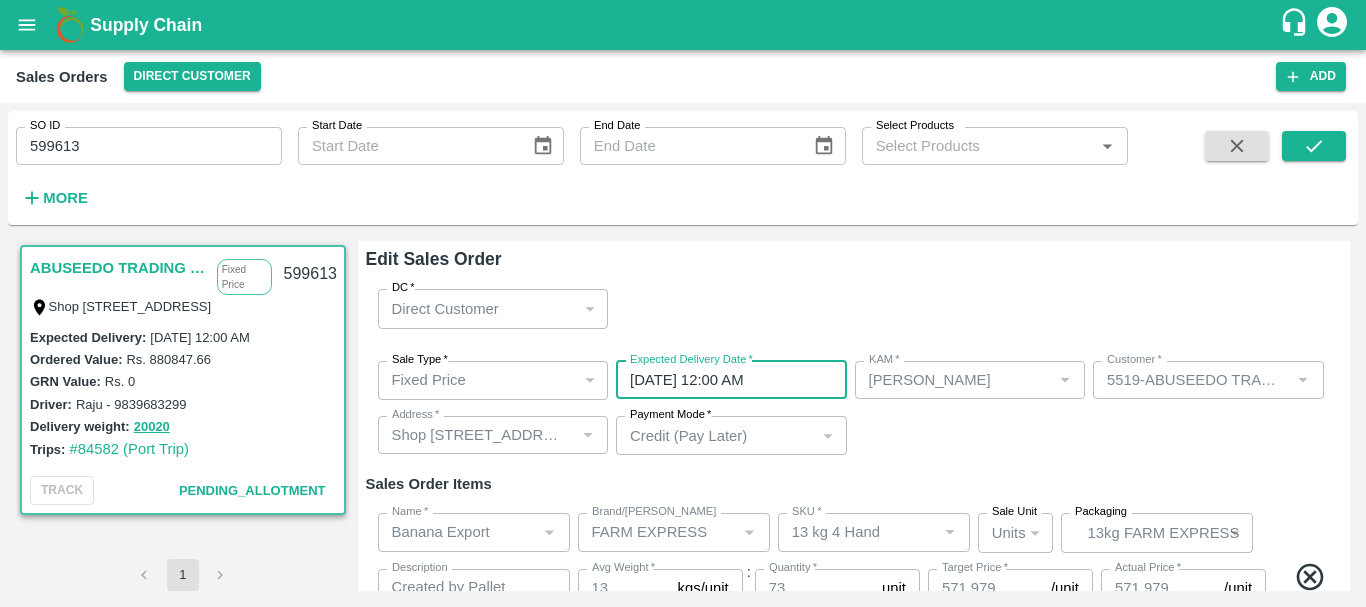 click on "26/07/2025 12:00 AM" at bounding box center [724, 380] 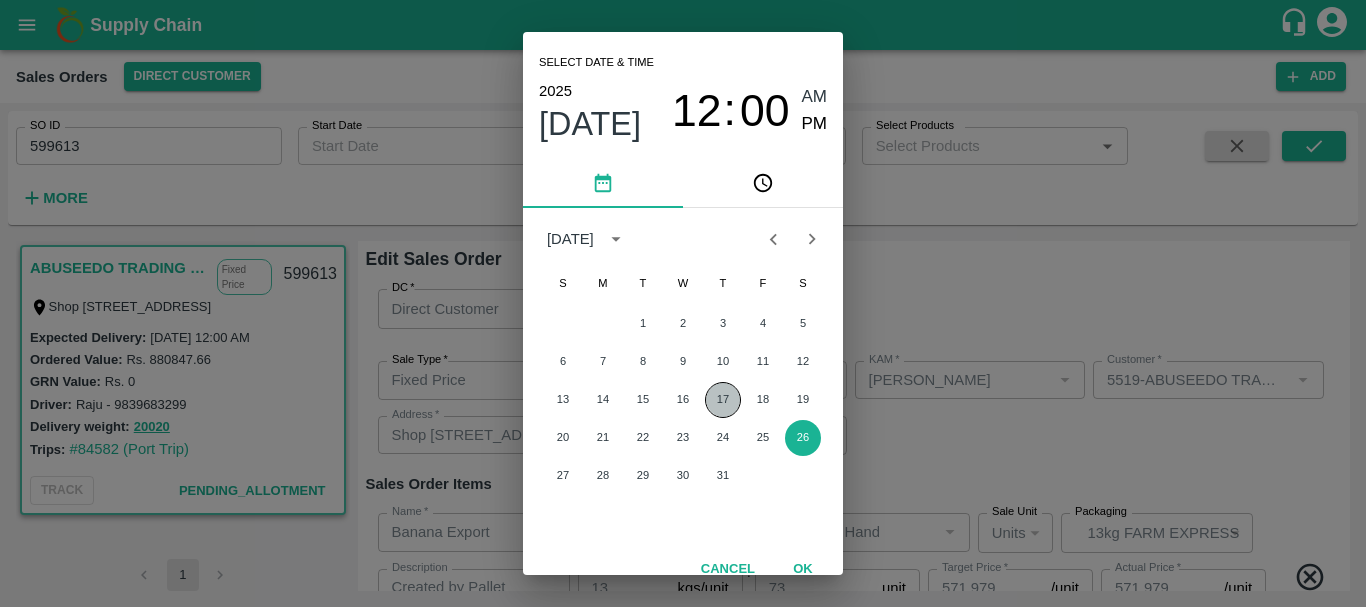 click on "17" at bounding box center [723, 400] 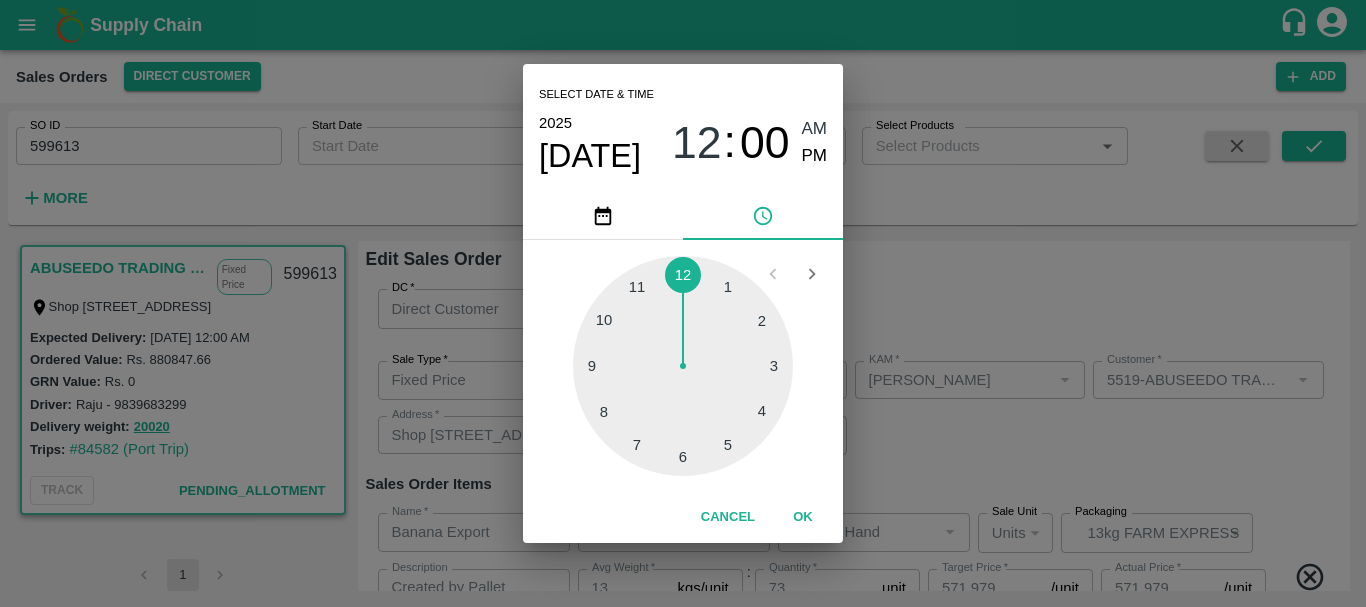 click on "Select date & time 2025 Jul 17 12 : 00 AM PM 1 2 3 4 5 6 7 8 9 10 11 12 Cancel OK" at bounding box center [683, 303] 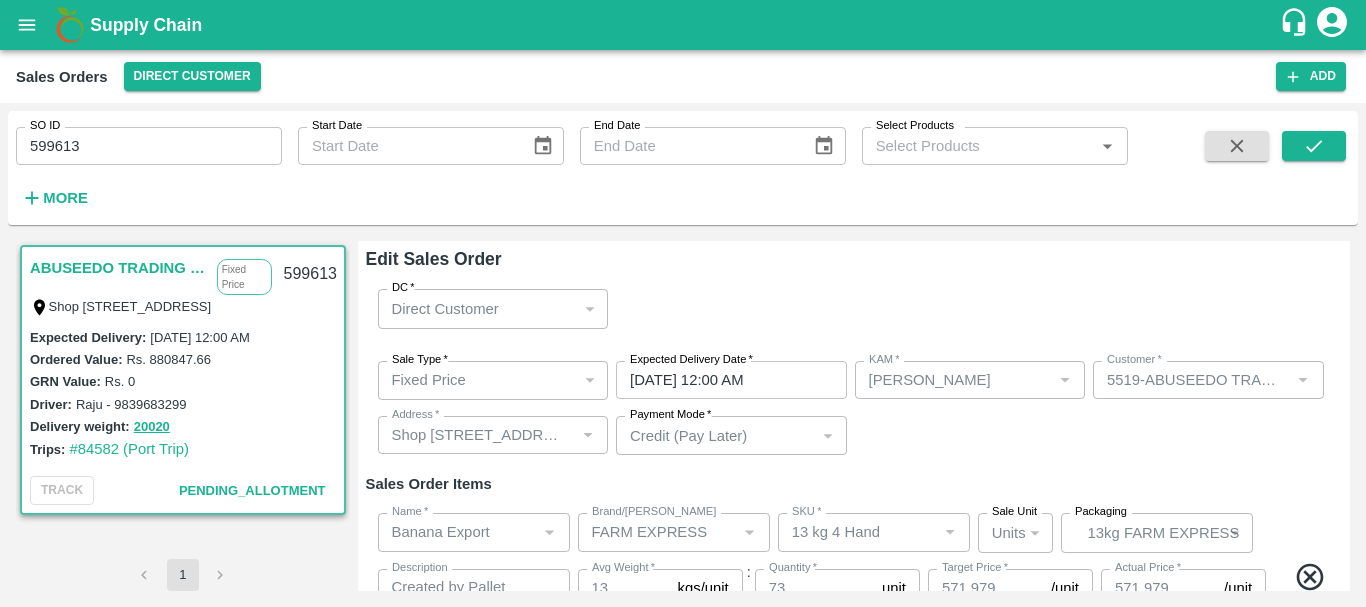 click on "Sale Type   * Fixed Price 1 Sale Type Expected Delivery Date   * 17/07/2025 12:00 AM Expected Delivery Date KAM   * KAM   * Customer   * Customer   * Address   * Address   * Payment Mode   * Credit (Pay Later) credit Payment Mode" at bounding box center [854, 408] 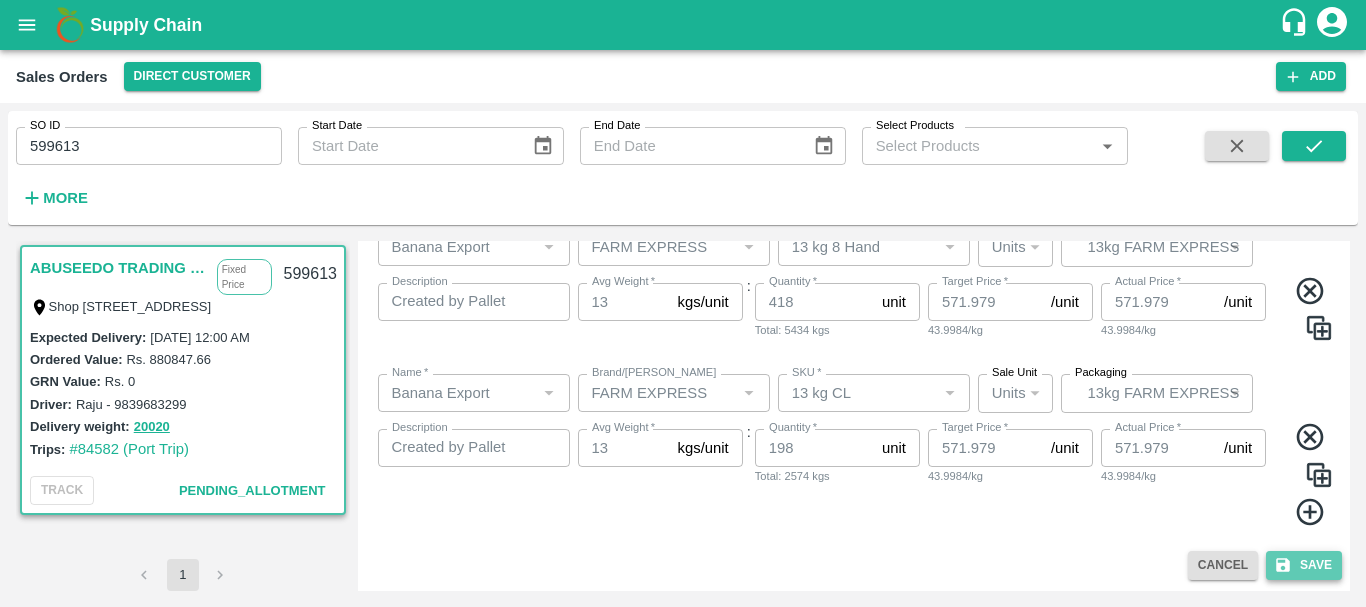 click on "Save" at bounding box center [1304, 565] 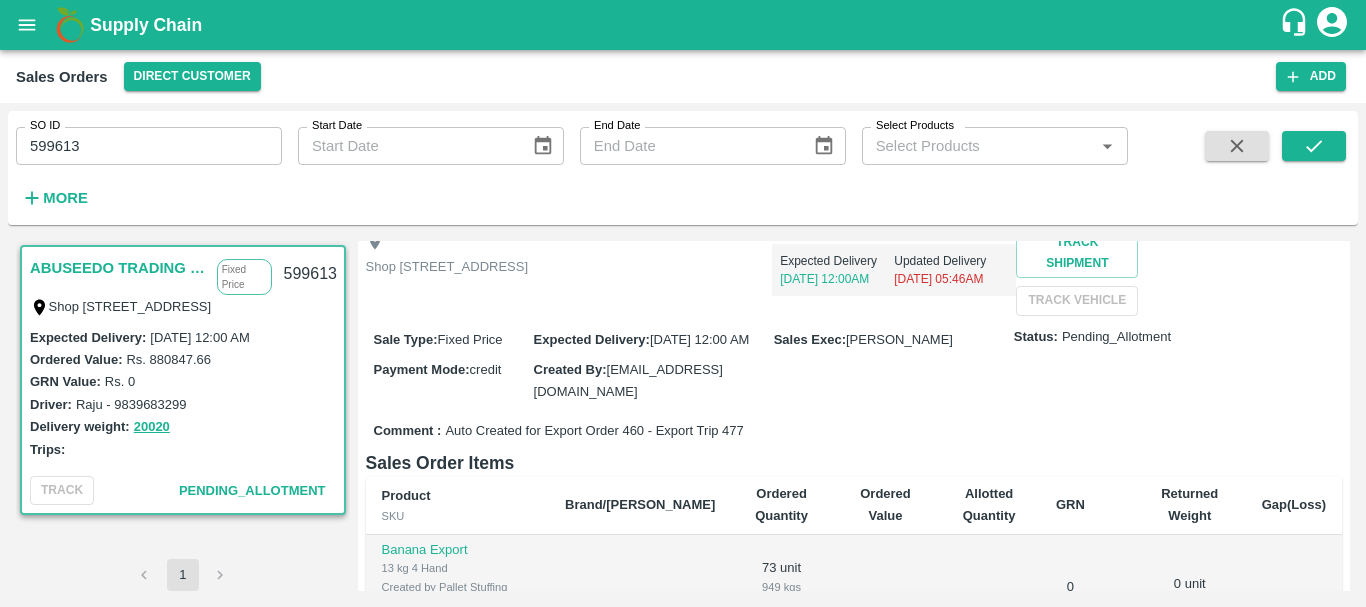 scroll, scrollTop: 0, scrollLeft: 0, axis: both 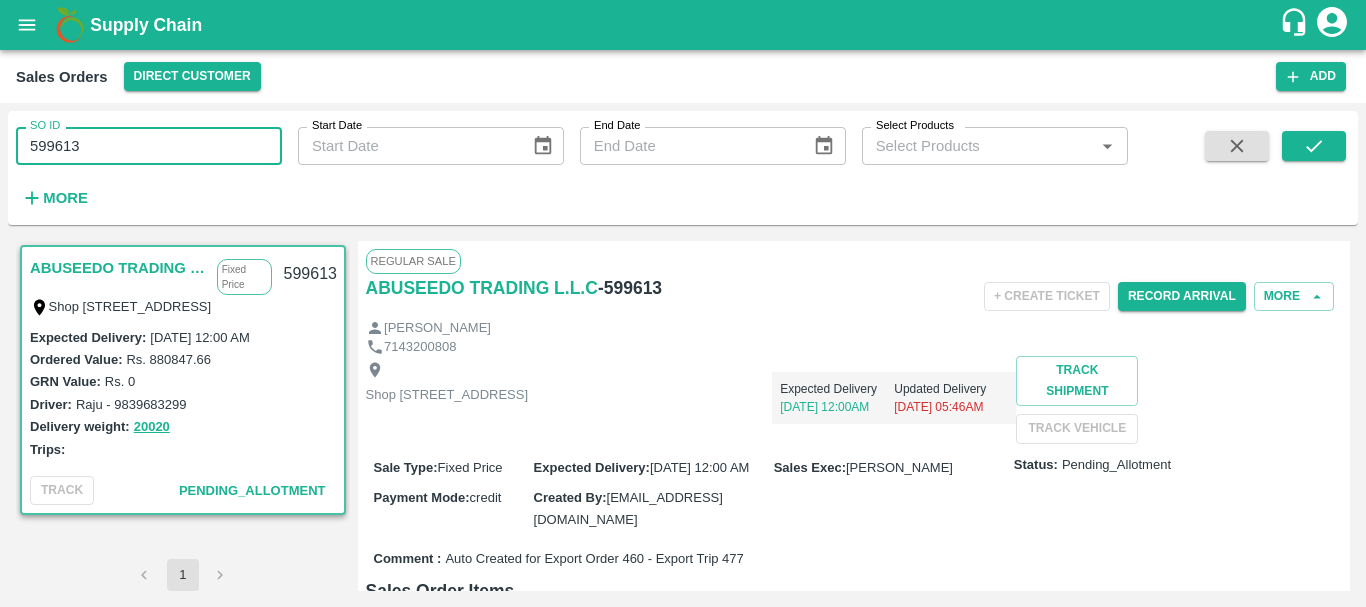 click on "599613" at bounding box center [149, 146] 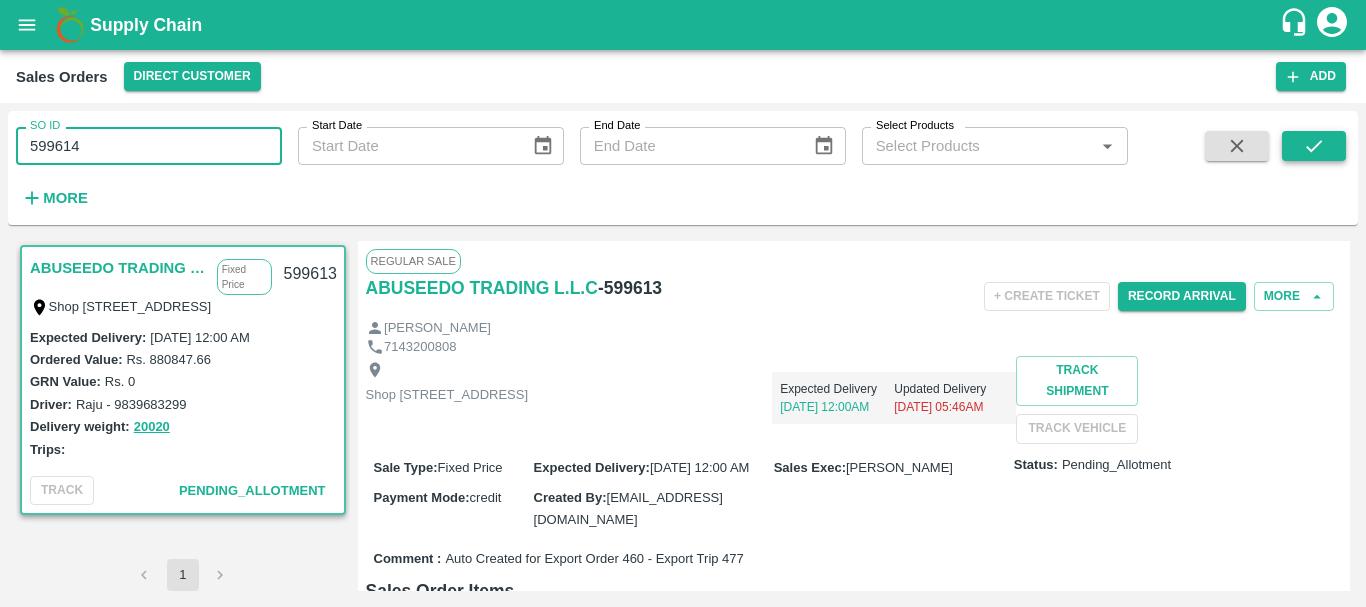 type on "599614" 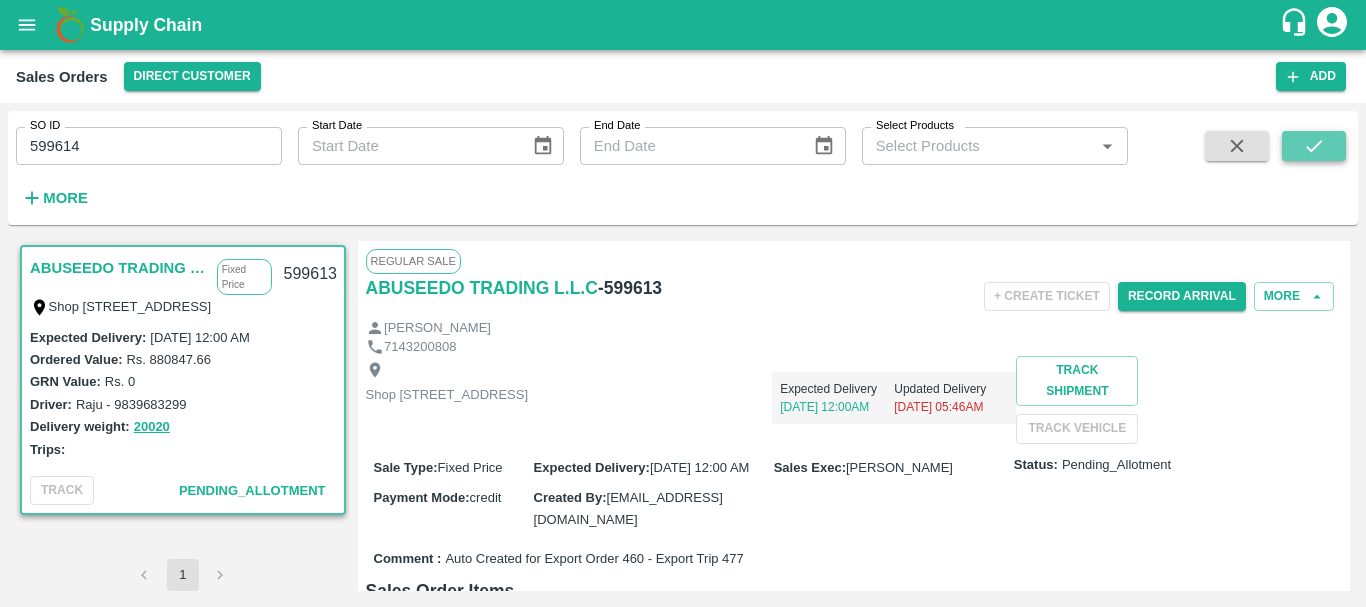 click at bounding box center (1314, 146) 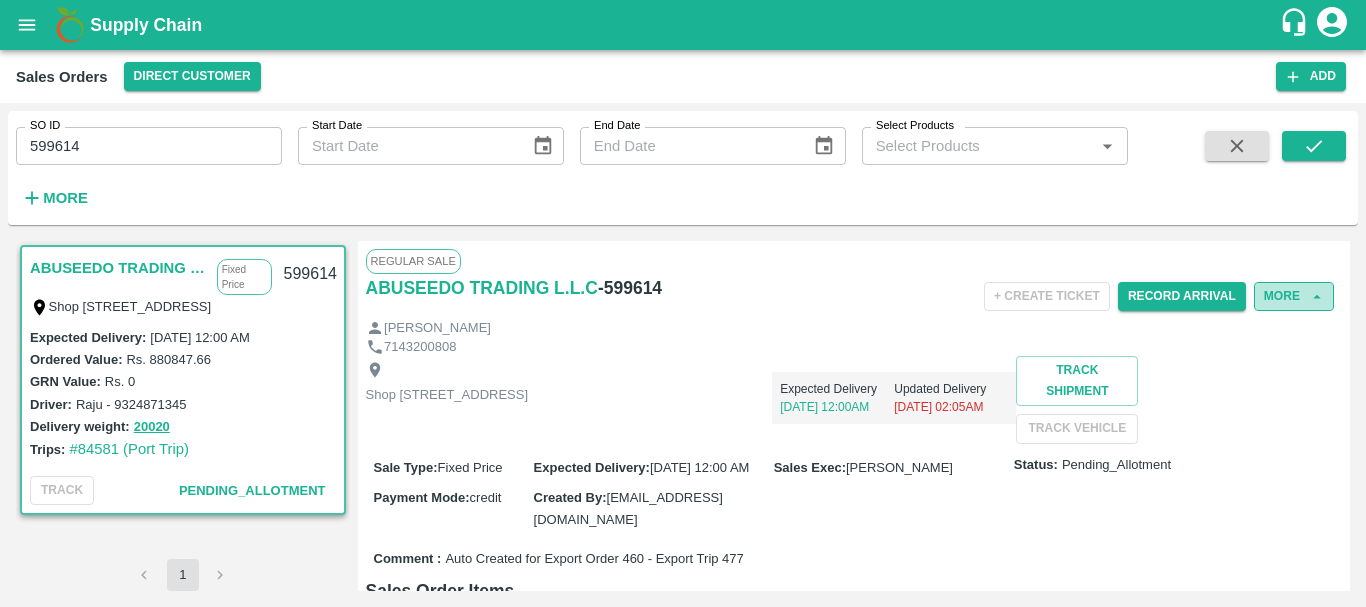 click on "More" at bounding box center (1294, 296) 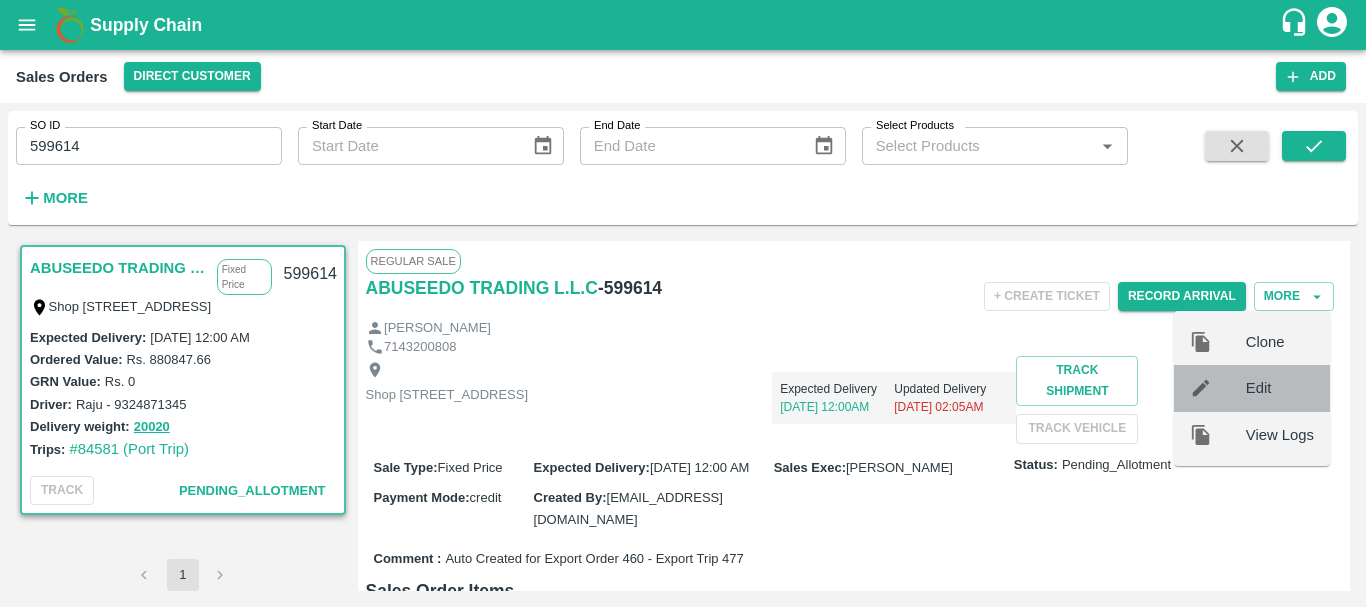 click on "Edit" at bounding box center [1280, 388] 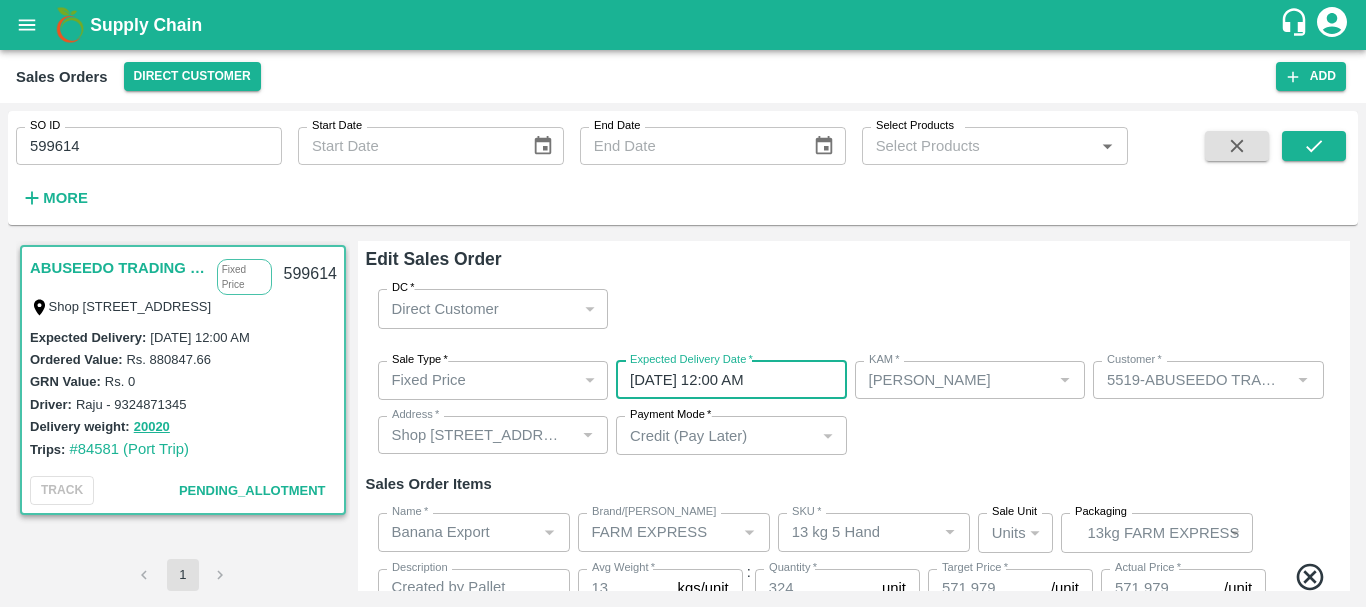 click on "26/07/2025 12:00 AM" at bounding box center (724, 380) 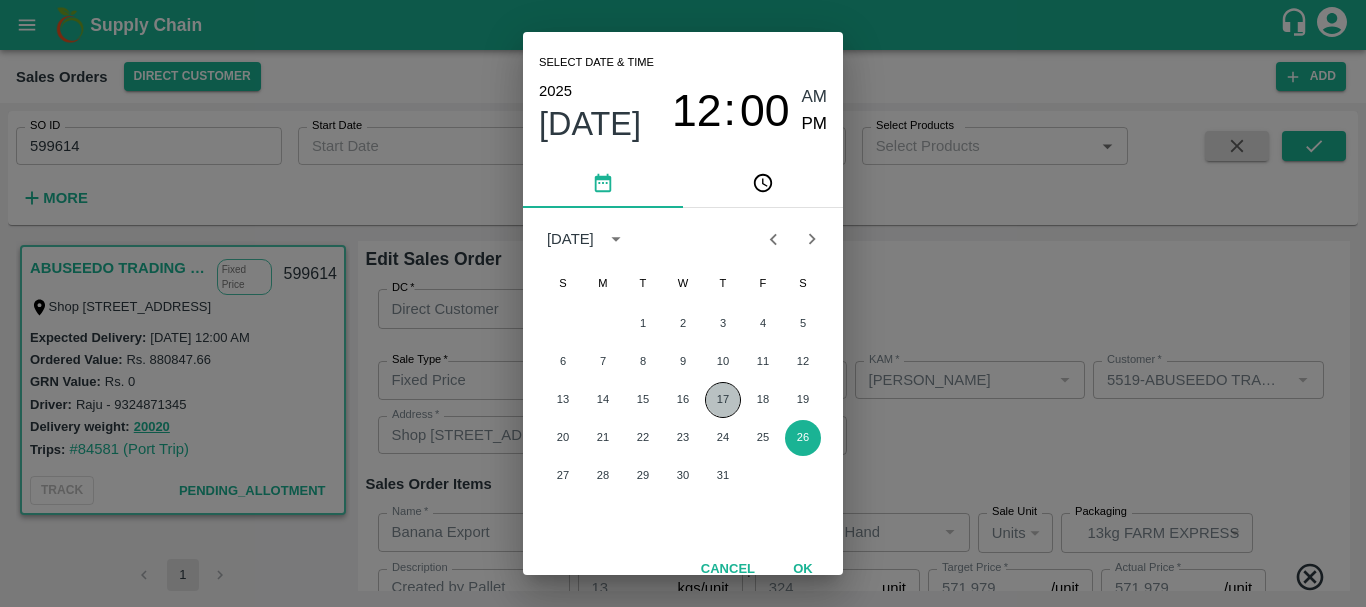 click on "17" at bounding box center (723, 400) 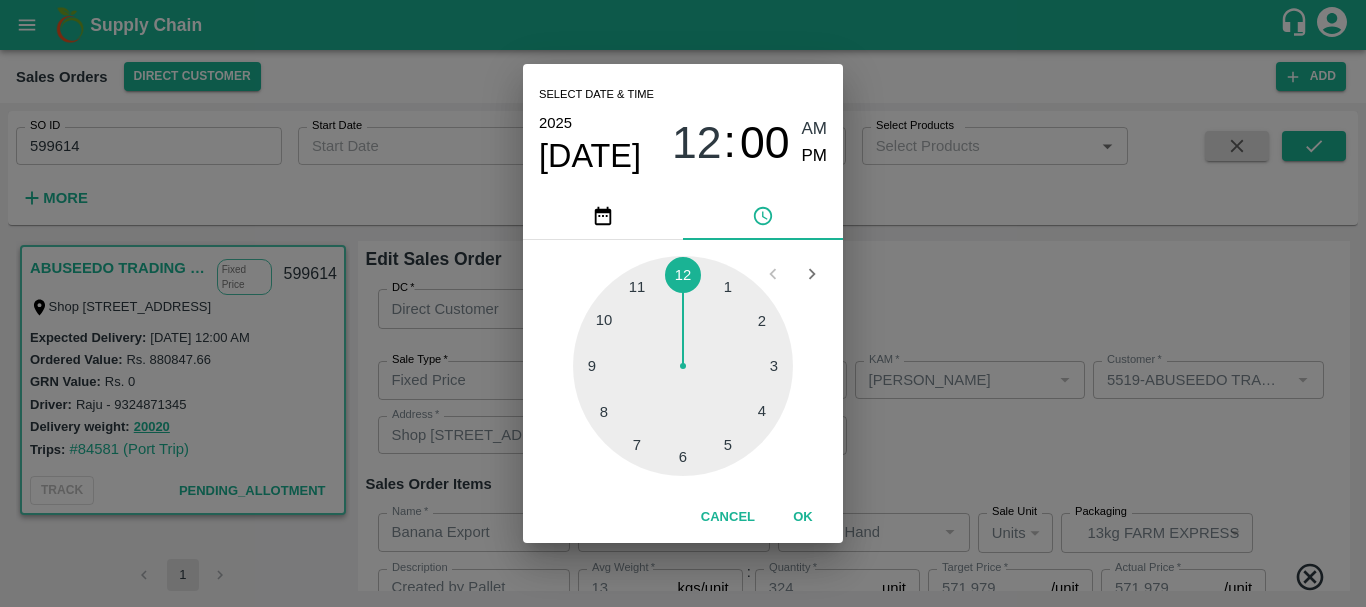 click on "Select date & time 2025 Jul 17 12 : 00 AM PM 1 2 3 4 5 6 7 8 9 10 11 12 Cancel OK" at bounding box center (683, 303) 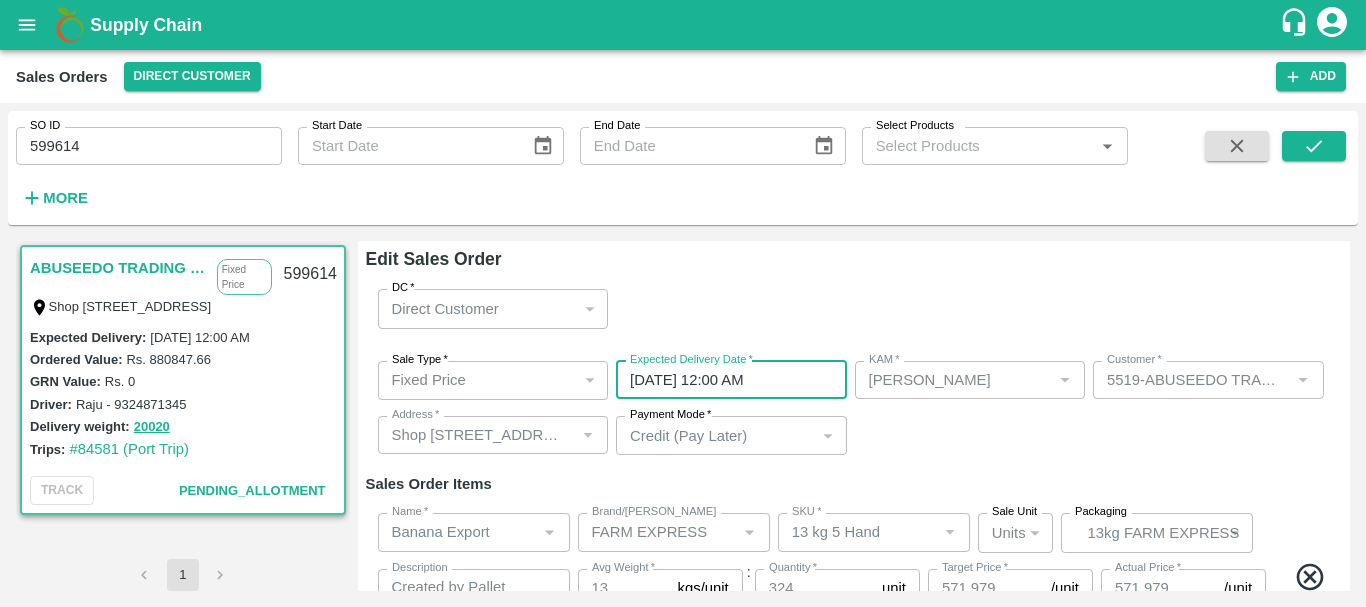click on "Sale Type   * Fixed Price 1 Sale Type Expected Delivery Date   * 17/07/2025 12:00 AM Expected Delivery Date KAM   * KAM   * Customer   * Customer   * Address   * Address   * Payment Mode   * Credit (Pay Later) credit Payment Mode" at bounding box center (854, 408) 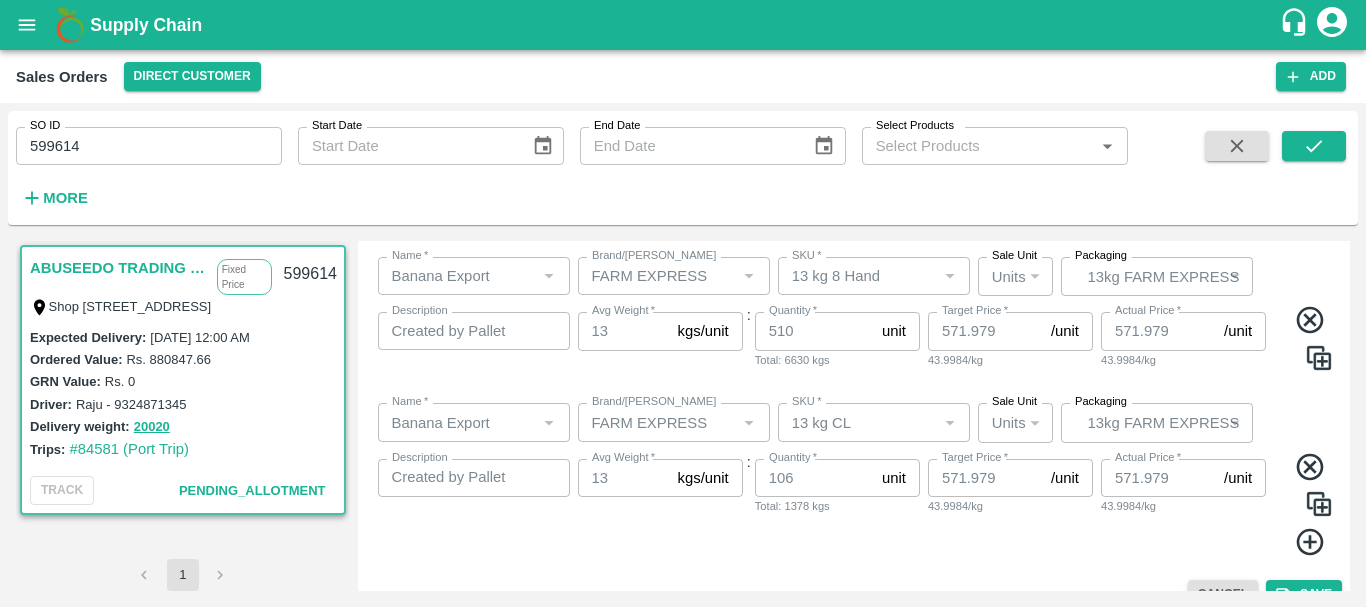 scroll, scrollTop: 579, scrollLeft: 0, axis: vertical 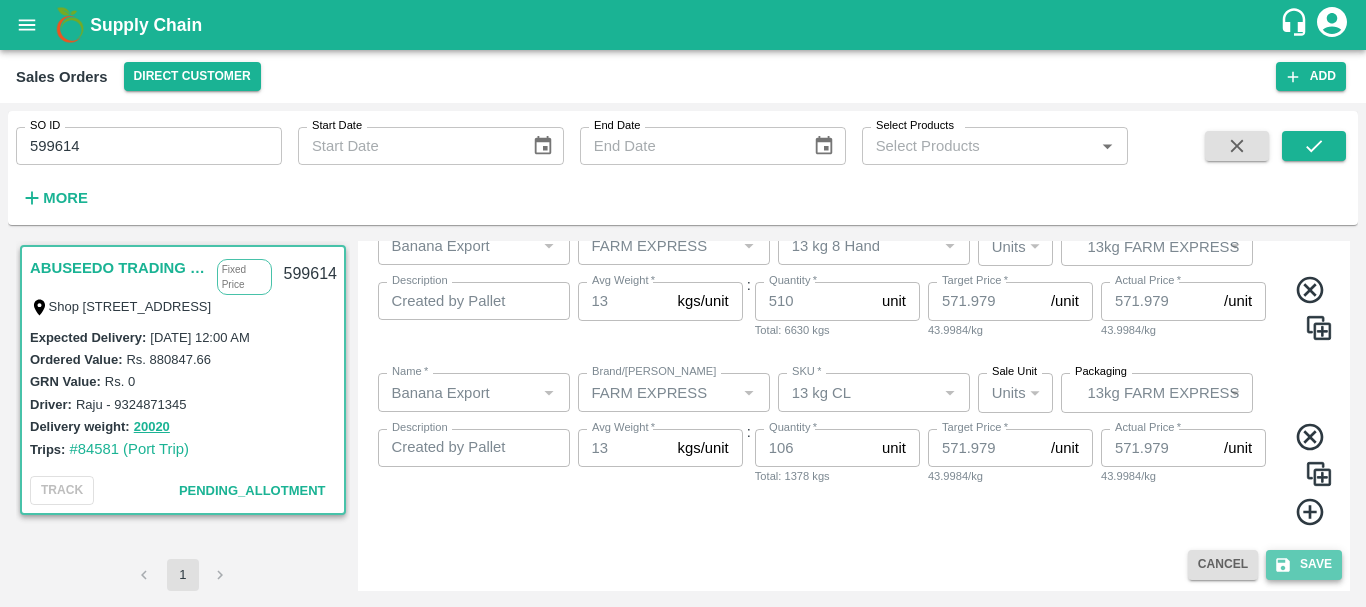 click 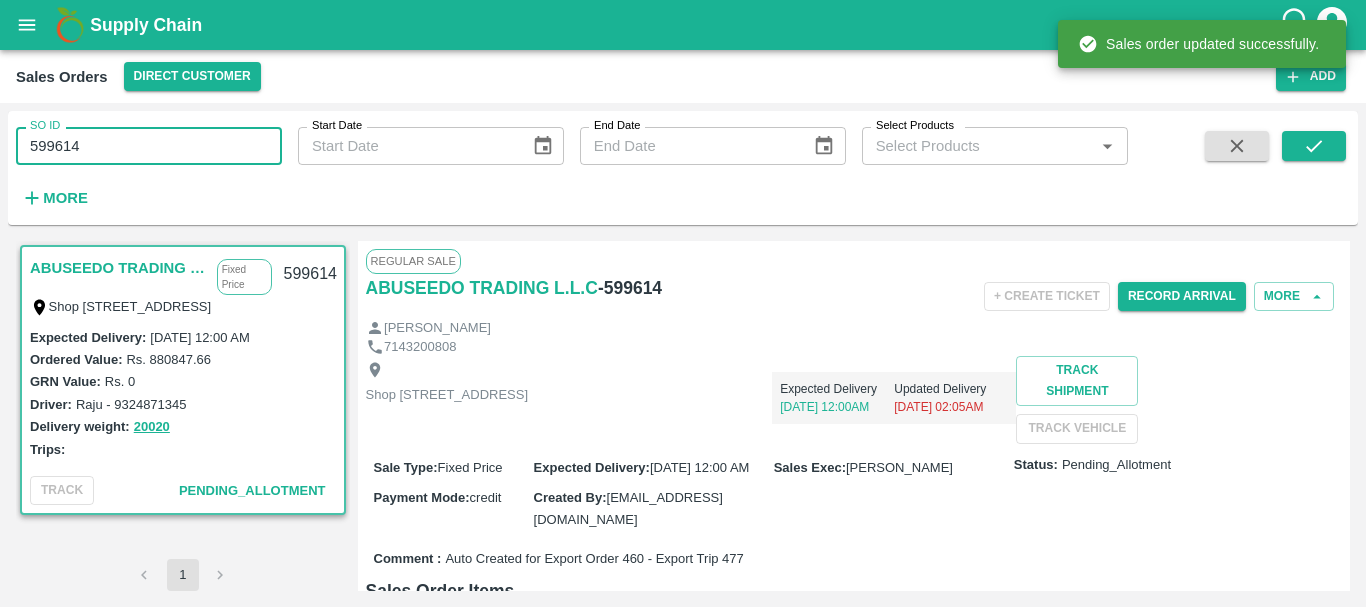 click on "599614" at bounding box center (149, 146) 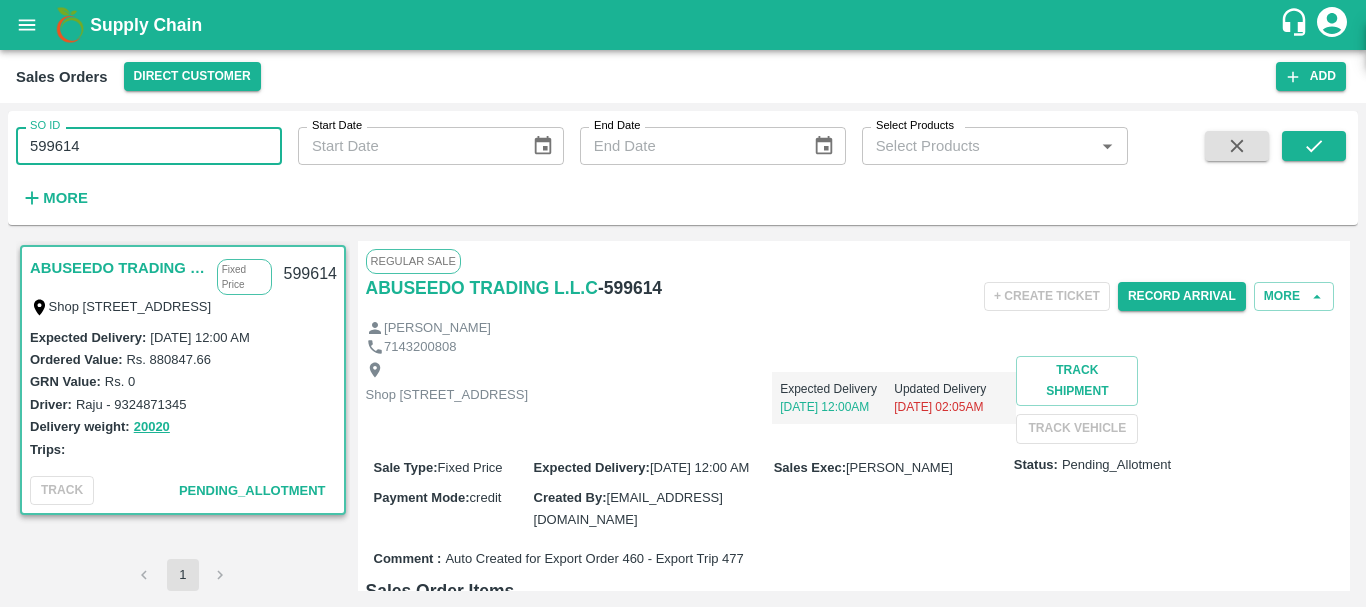 paste 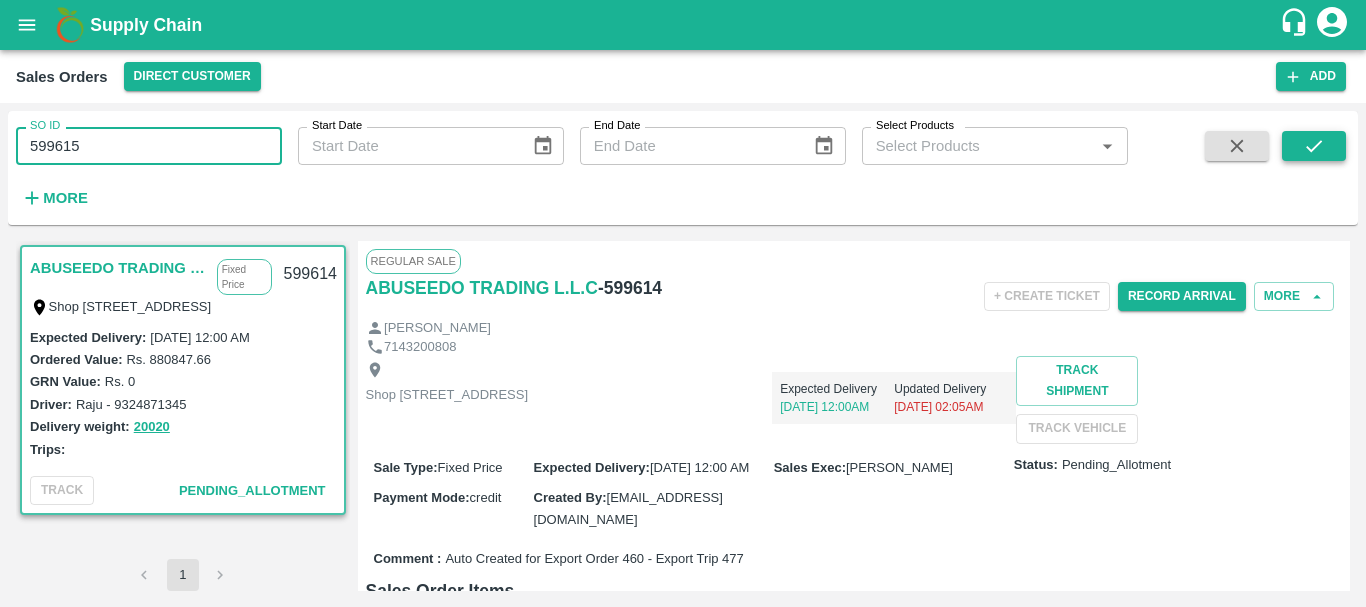 type on "599615" 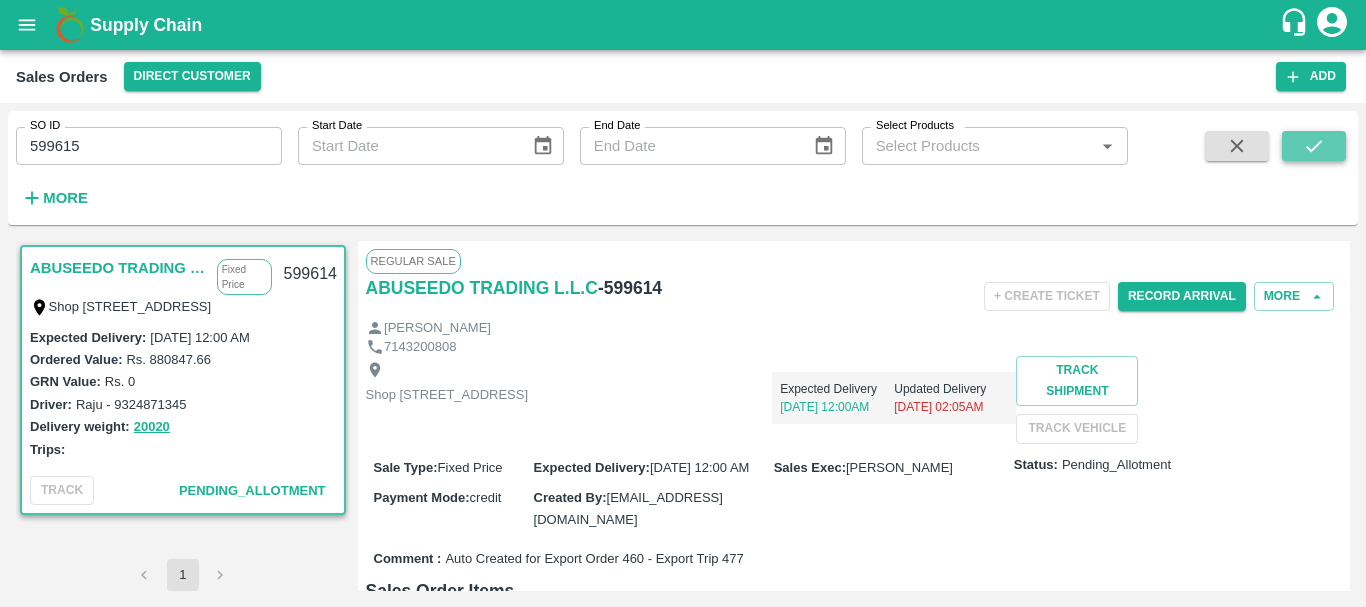 click at bounding box center (1314, 146) 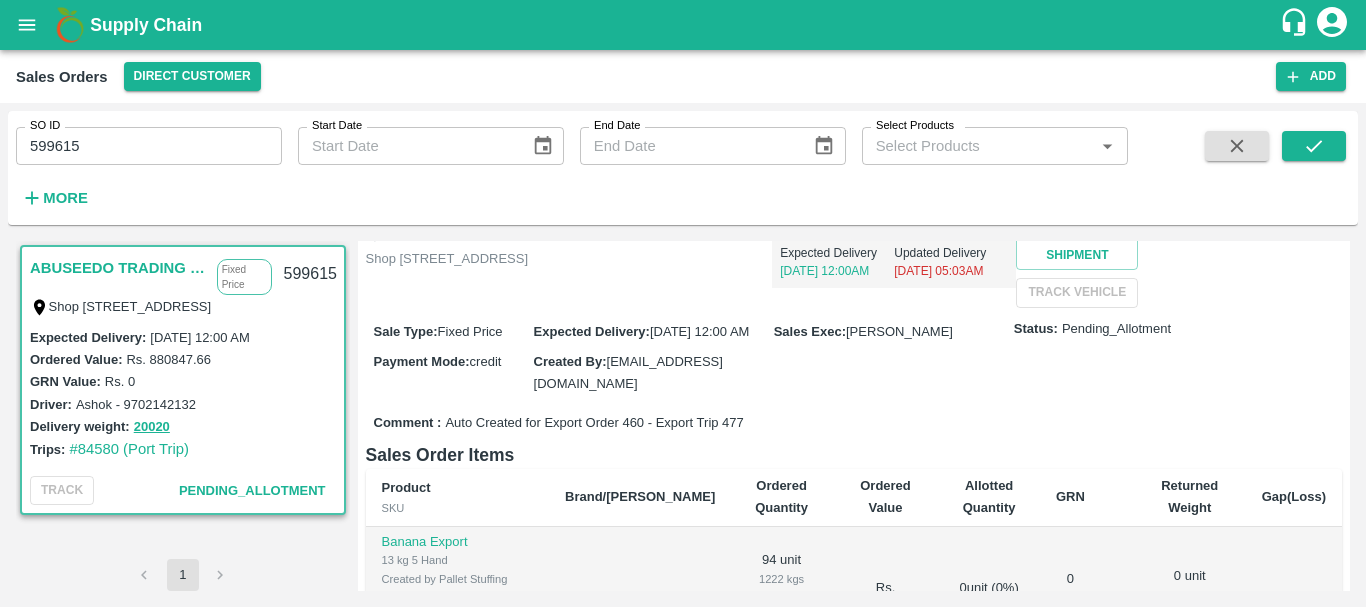 scroll, scrollTop: 0, scrollLeft: 0, axis: both 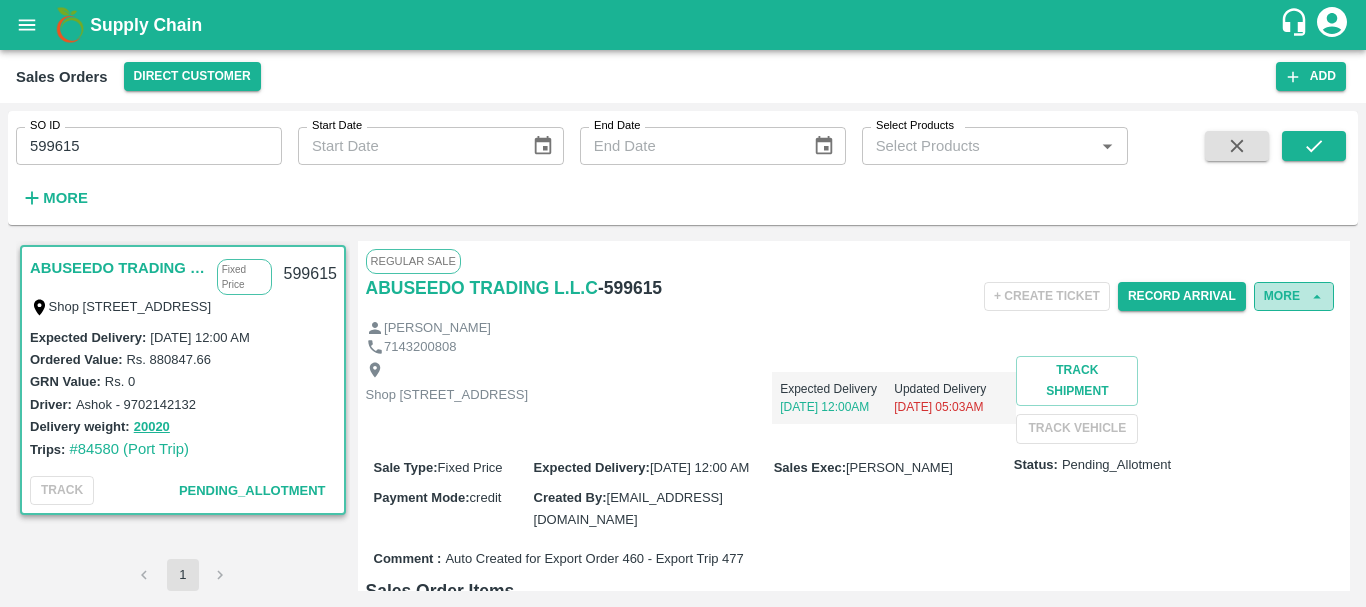 click on "More" at bounding box center [1294, 296] 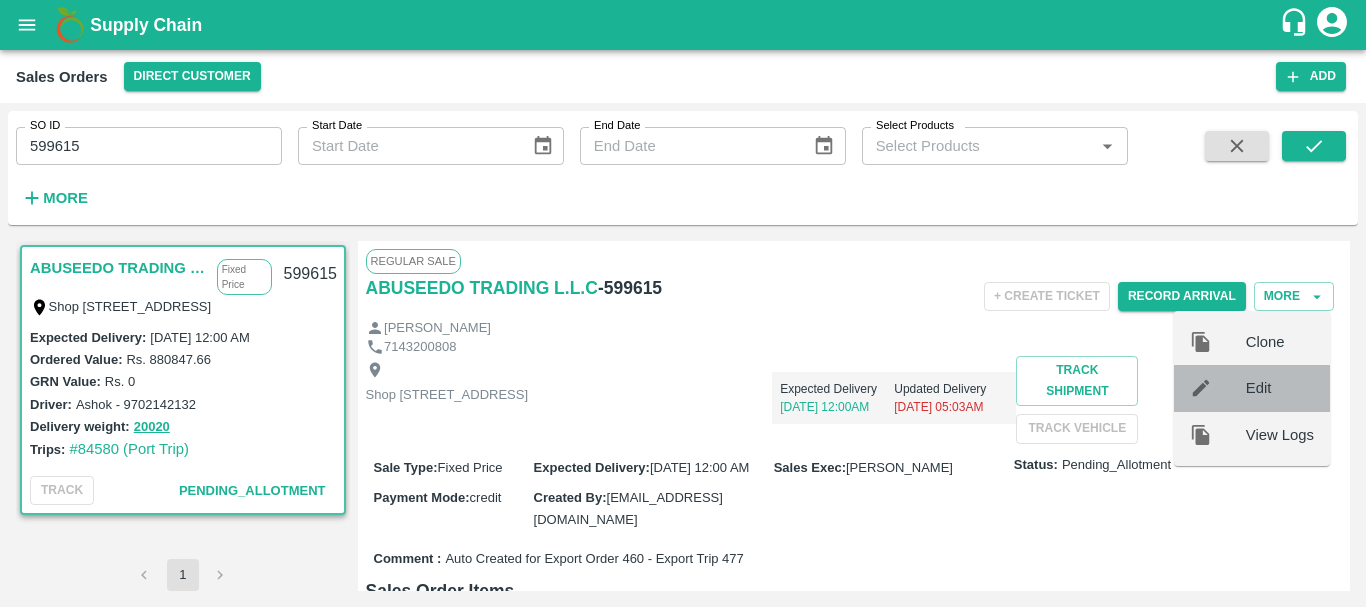 click on "Edit" at bounding box center (1280, 388) 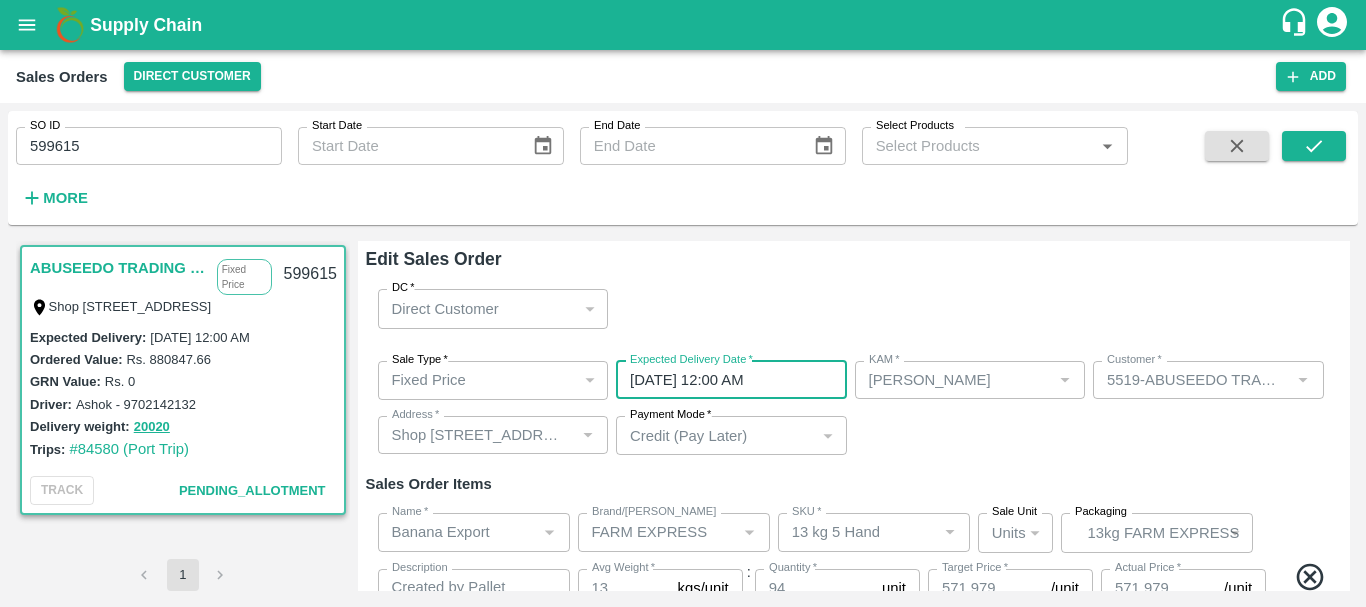 click on "26/07/2025 12:00 AM" at bounding box center (724, 380) 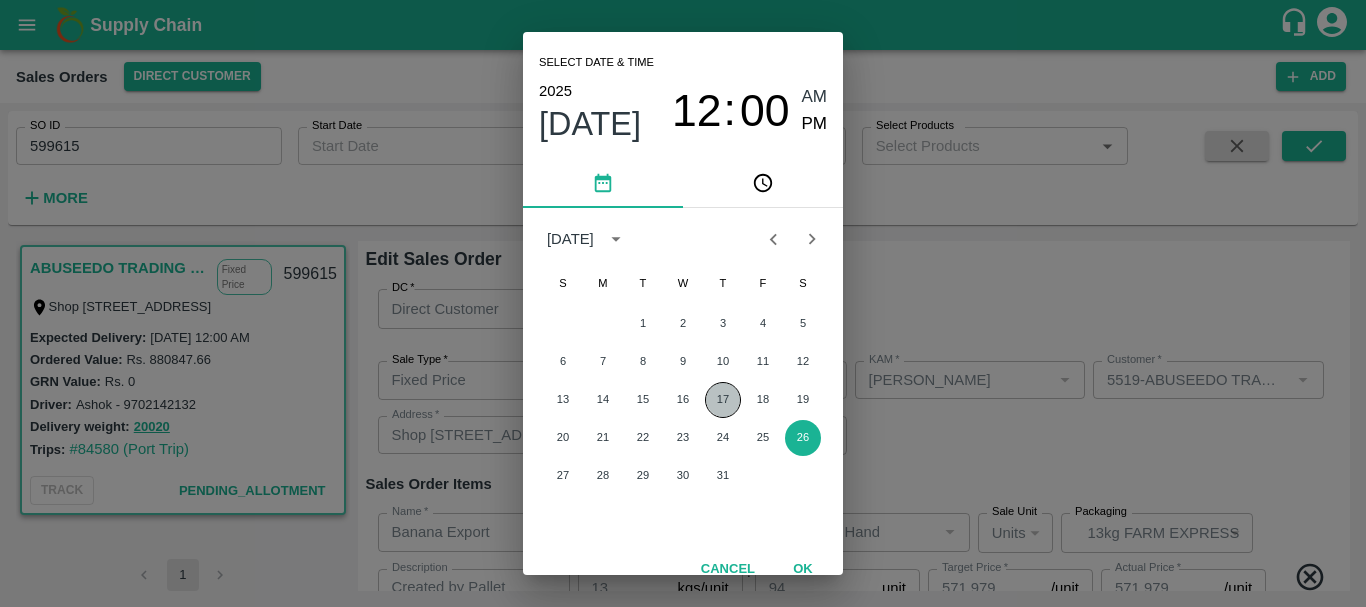 click on "17" at bounding box center (723, 400) 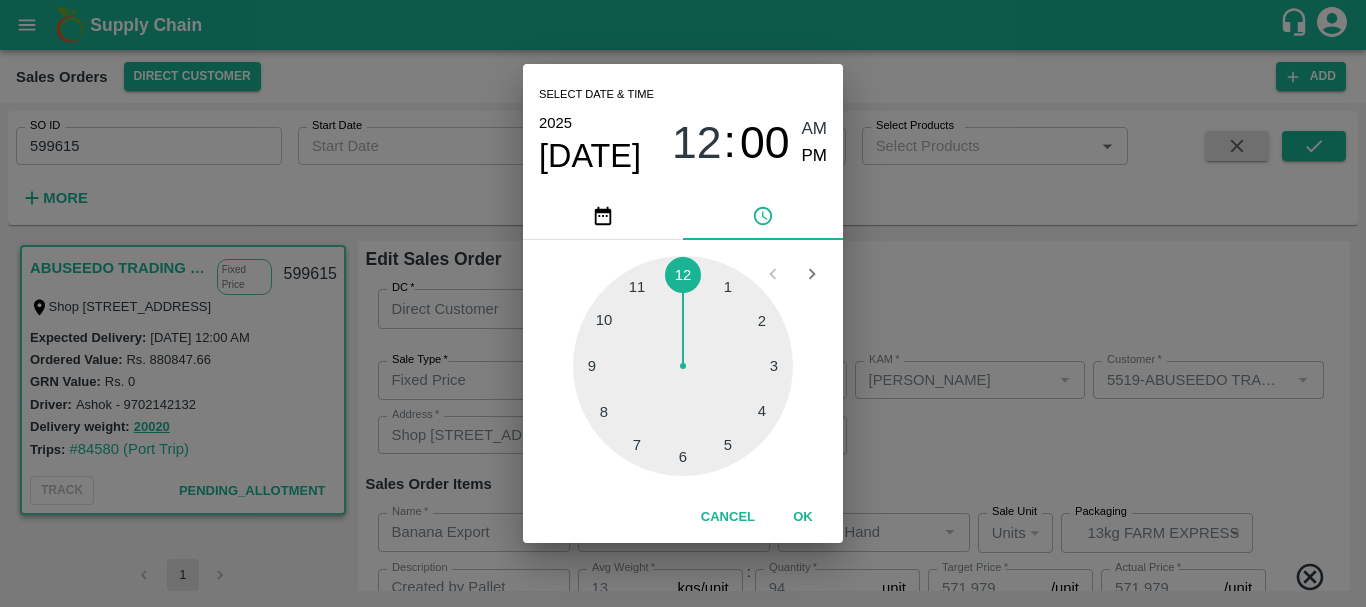 click on "Select date & time 2025 Jul 17 12 : 00 AM PM 1 2 3 4 5 6 7 8 9 10 11 12 Cancel OK" at bounding box center [683, 303] 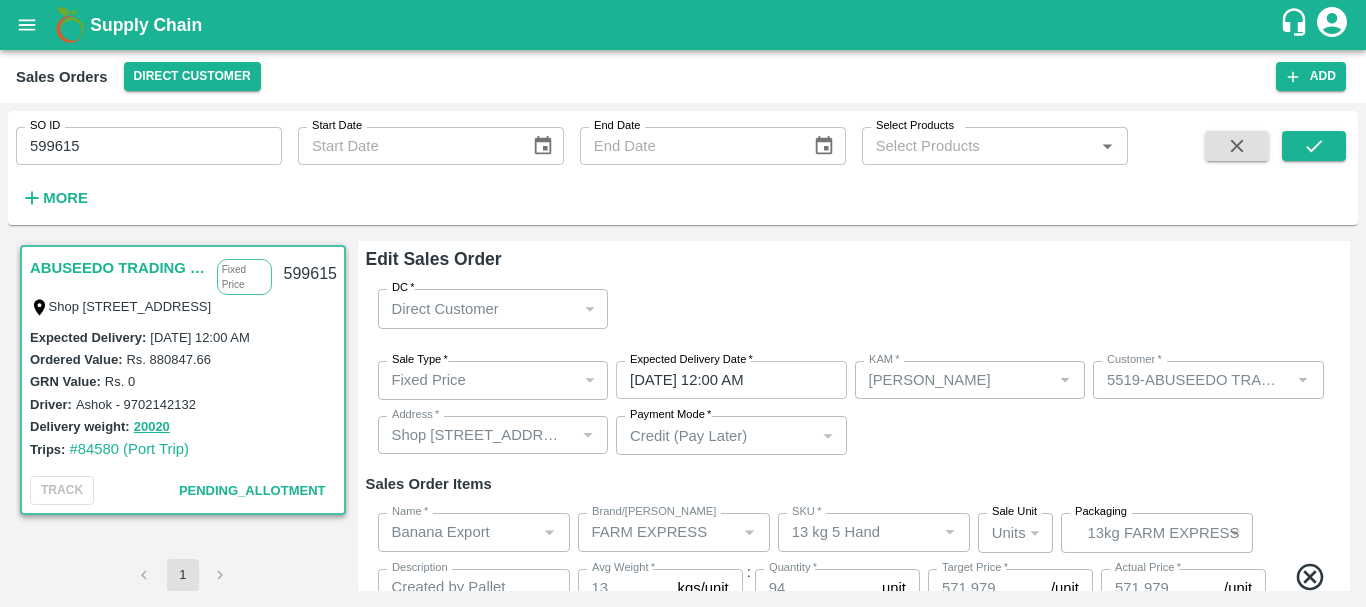click on "Sale Type   * Fixed Price 1 Sale Type Expected Delivery Date   * 17/07/2025 12:00 AM Expected Delivery Date KAM   * KAM   * Customer   * Customer   * Address   * Address   * Payment Mode   * Credit (Pay Later) credit Payment Mode" at bounding box center [854, 408] 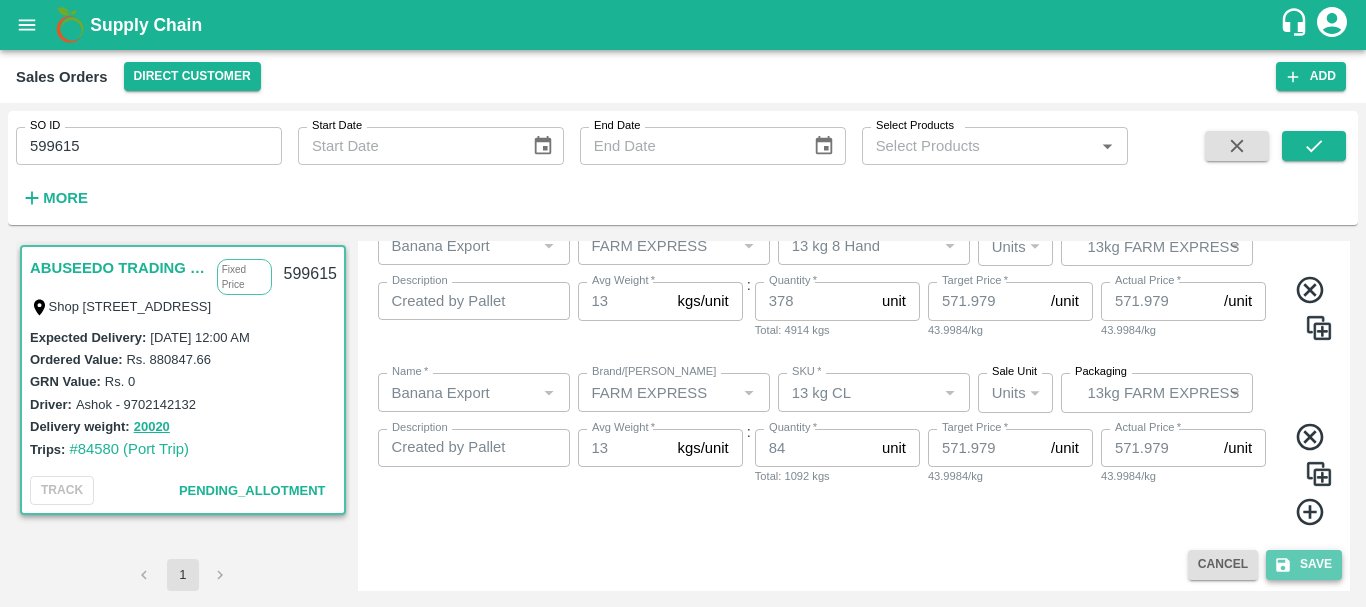 click on "Save" at bounding box center (1304, 564) 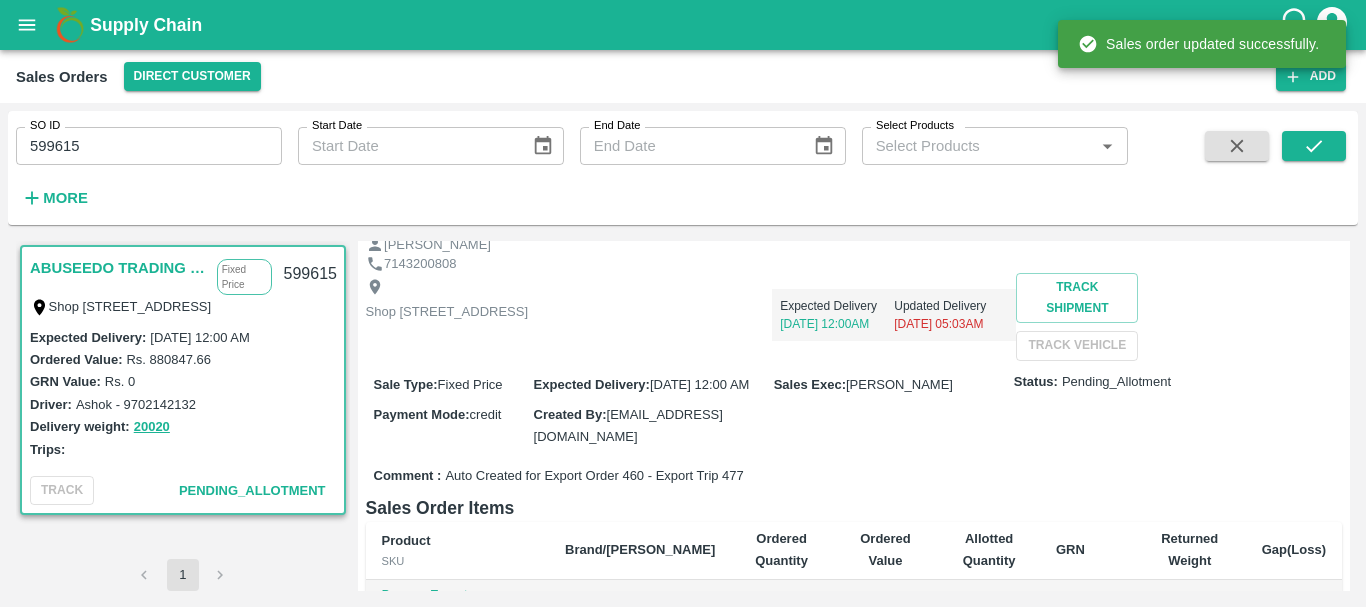 scroll, scrollTop: 0, scrollLeft: 0, axis: both 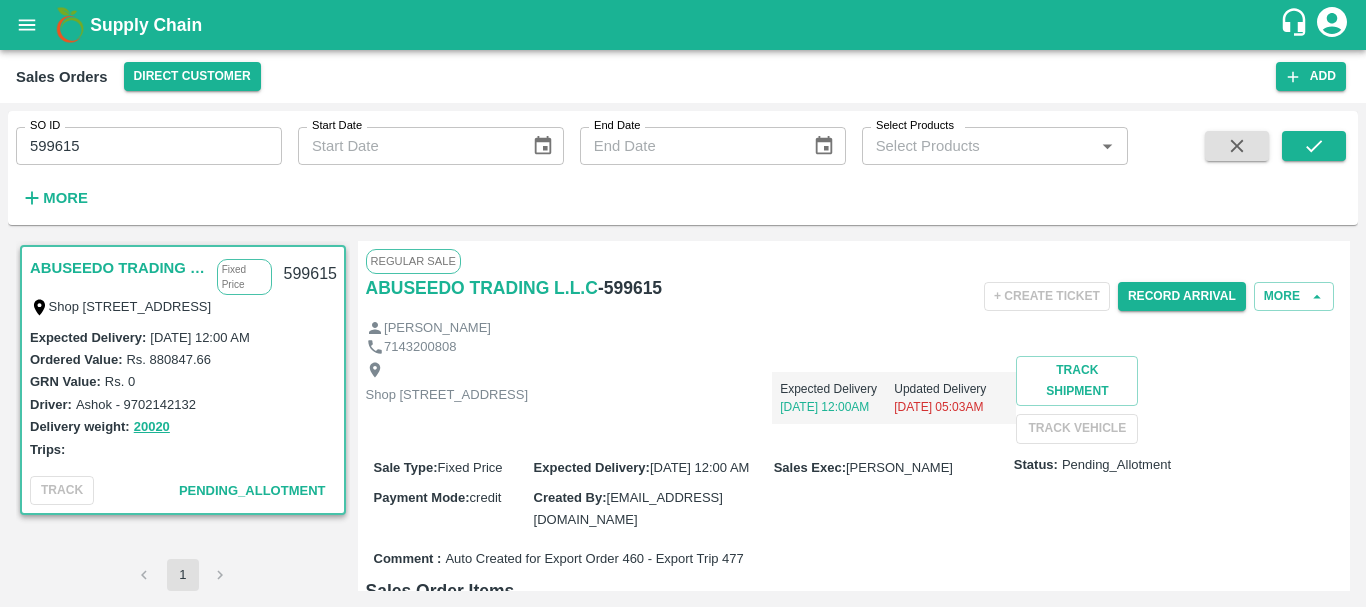 click on "599615" at bounding box center (149, 146) 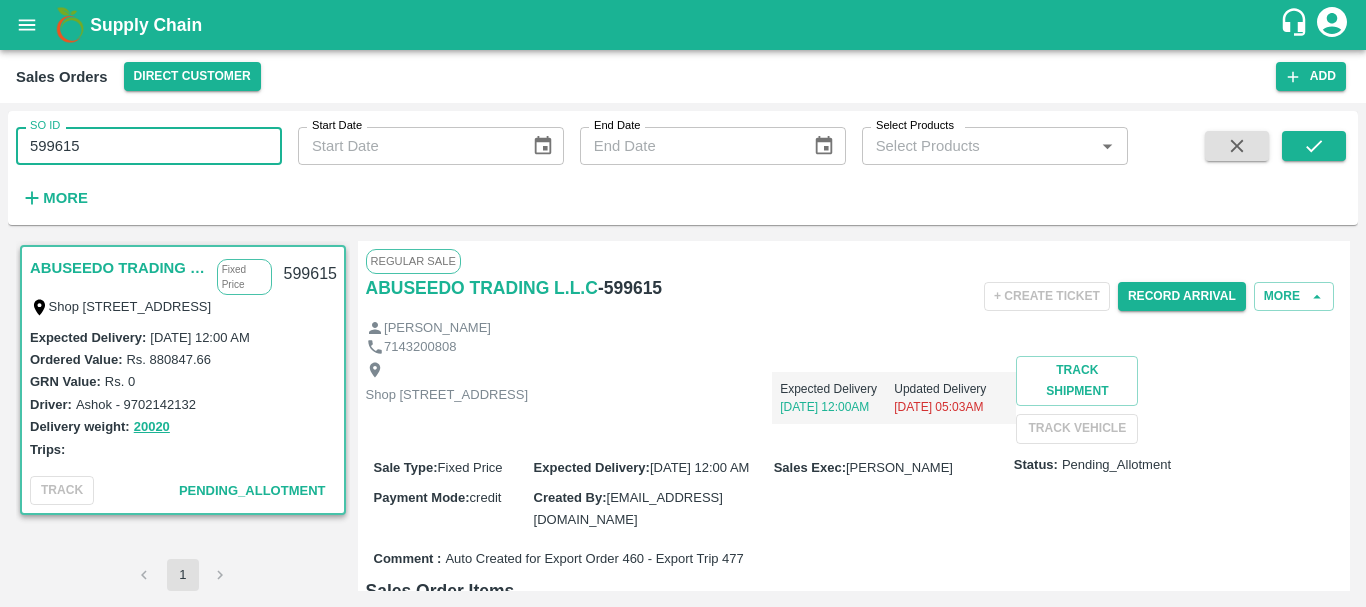 click on "599615" at bounding box center (149, 146) 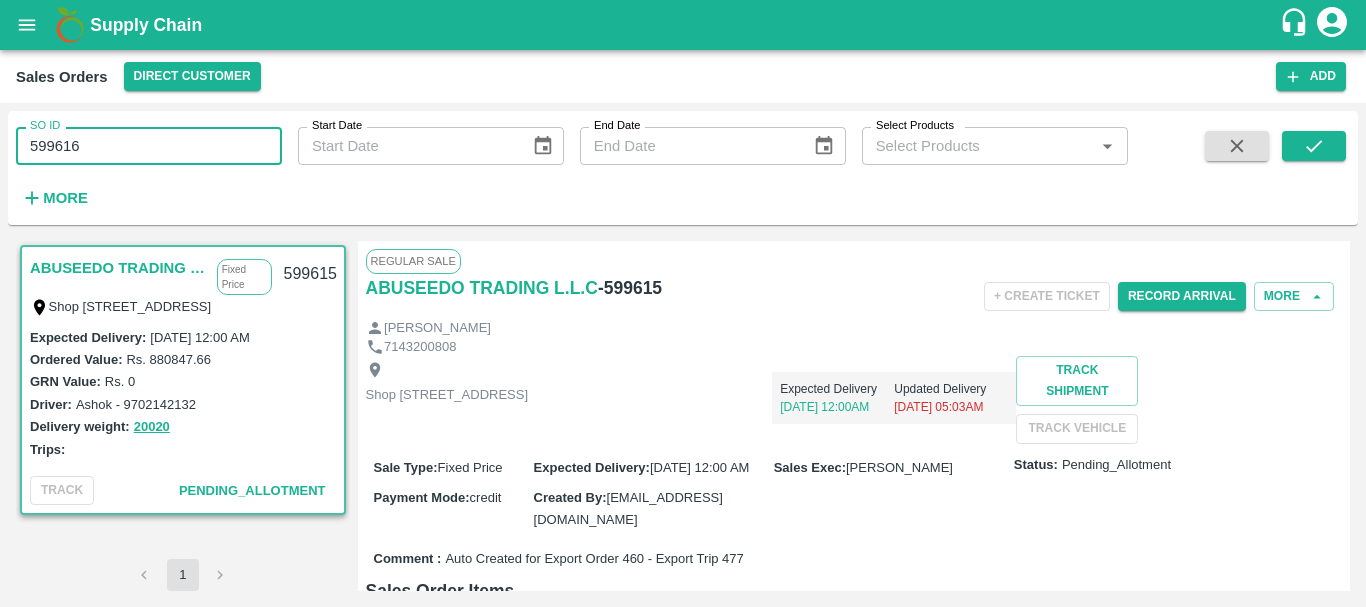 scroll, scrollTop: 0, scrollLeft: 0, axis: both 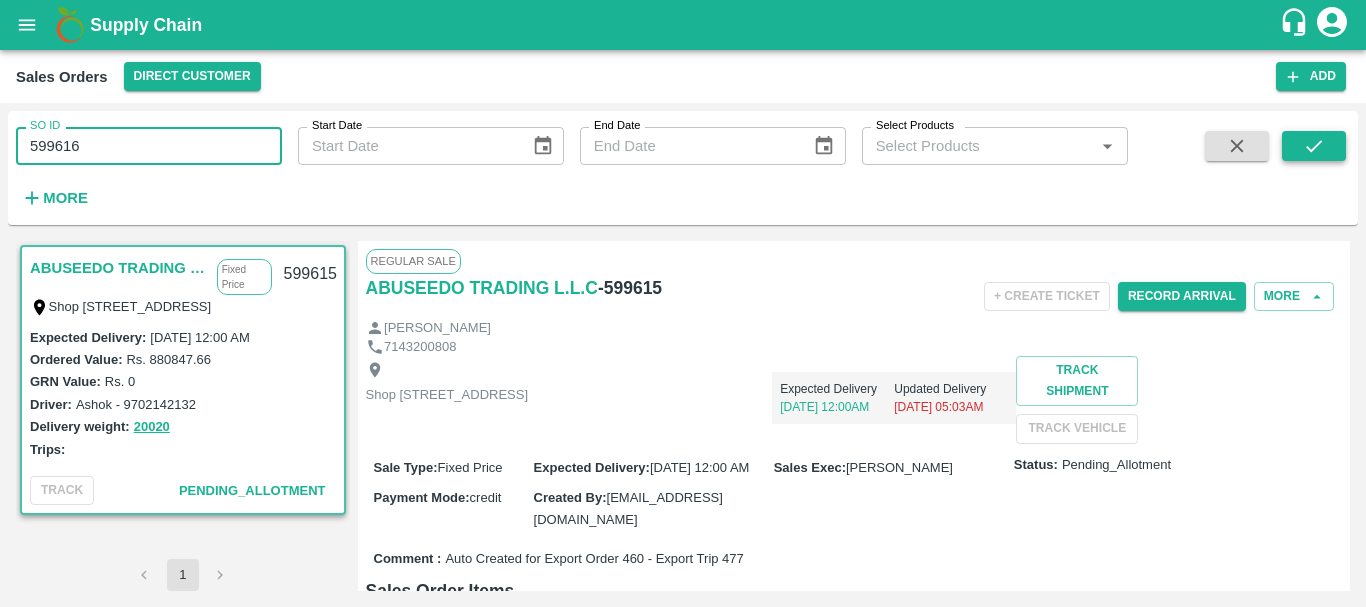 type on "599616" 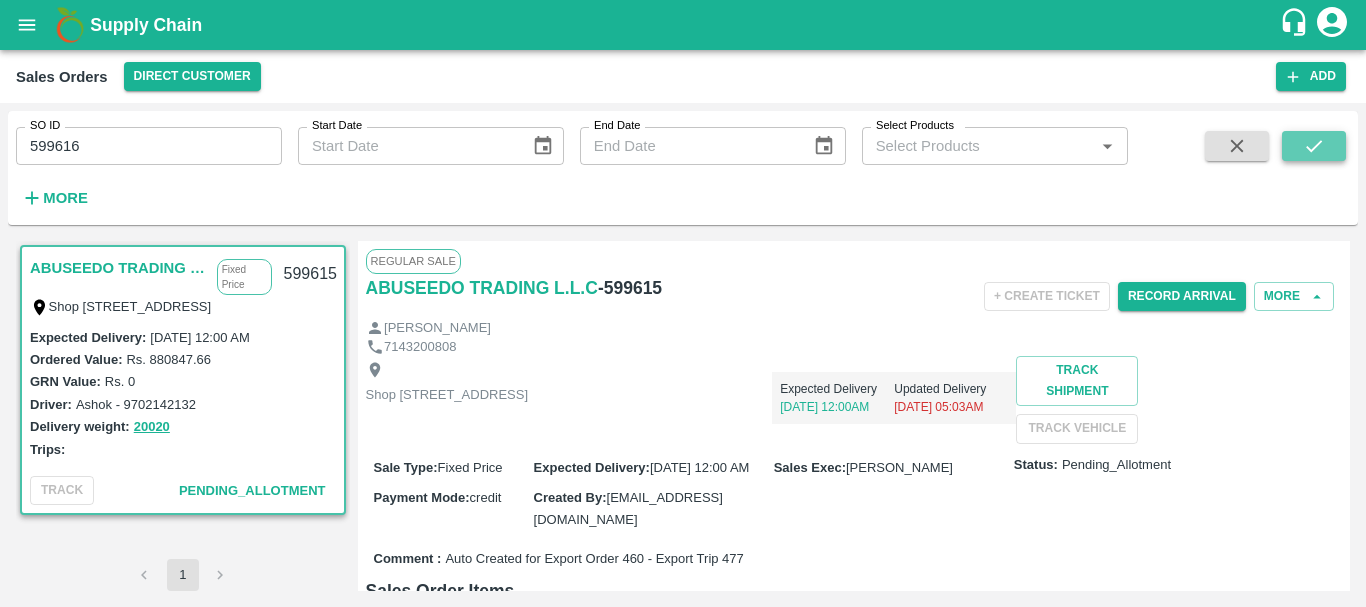 click 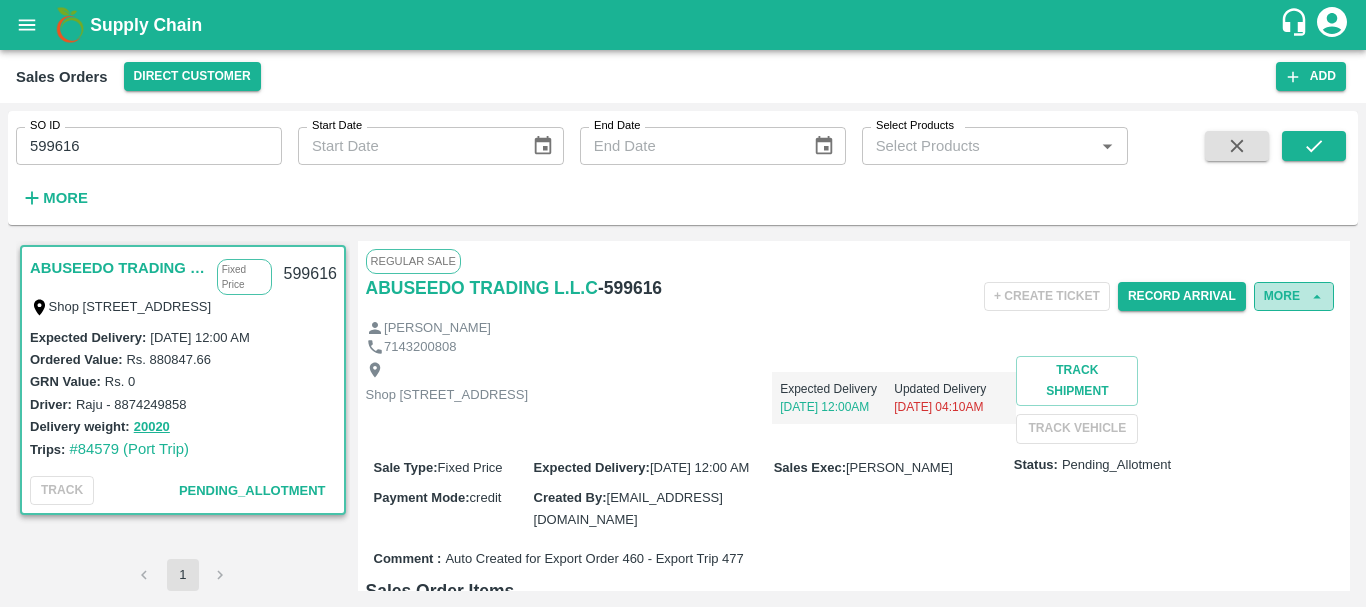 click on "More" at bounding box center [1294, 296] 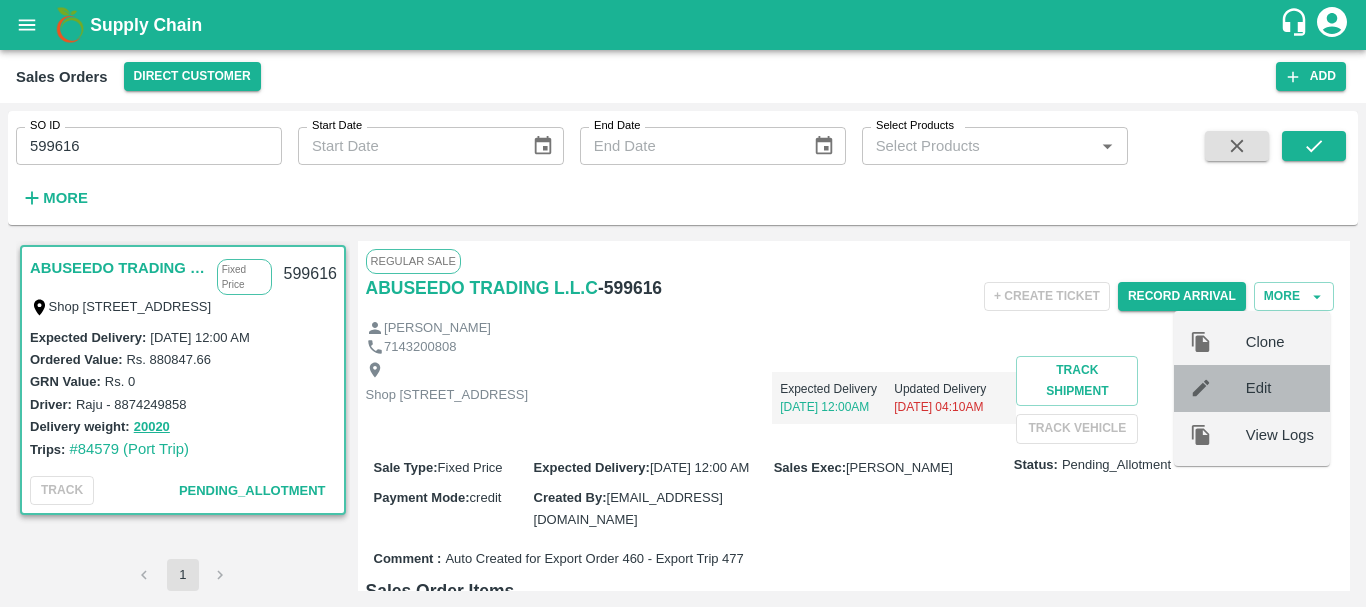 click on "Edit" at bounding box center (1280, 388) 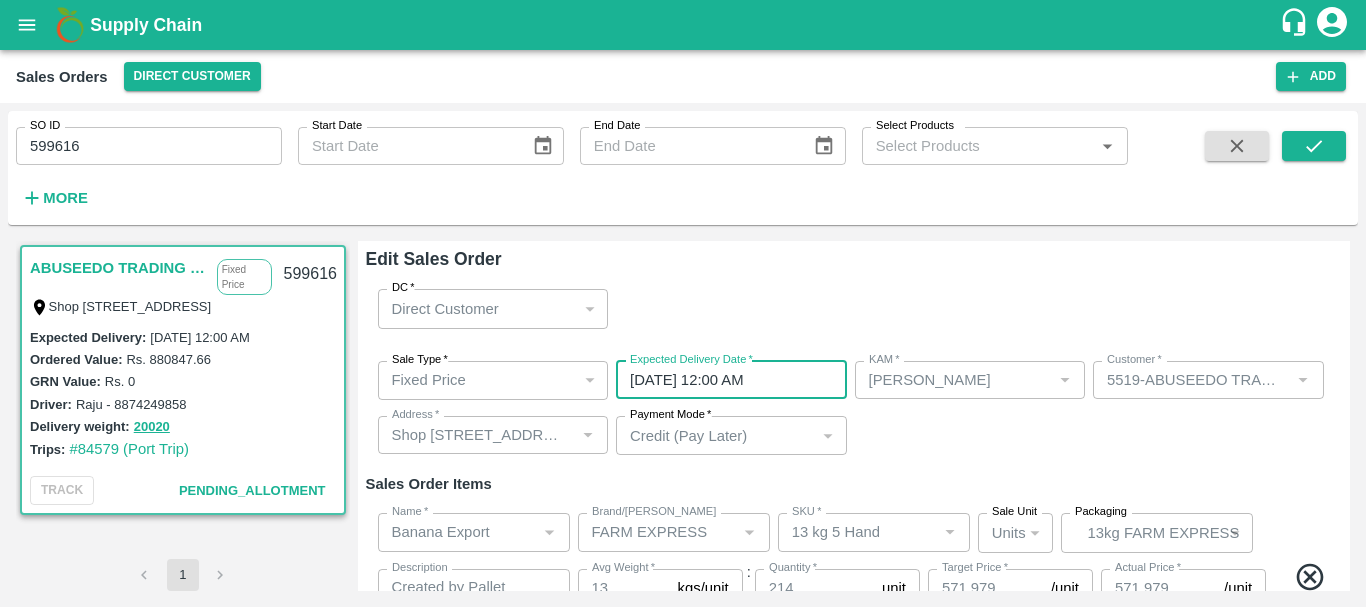 click on "26/07/2025 12:00 AM" at bounding box center [724, 380] 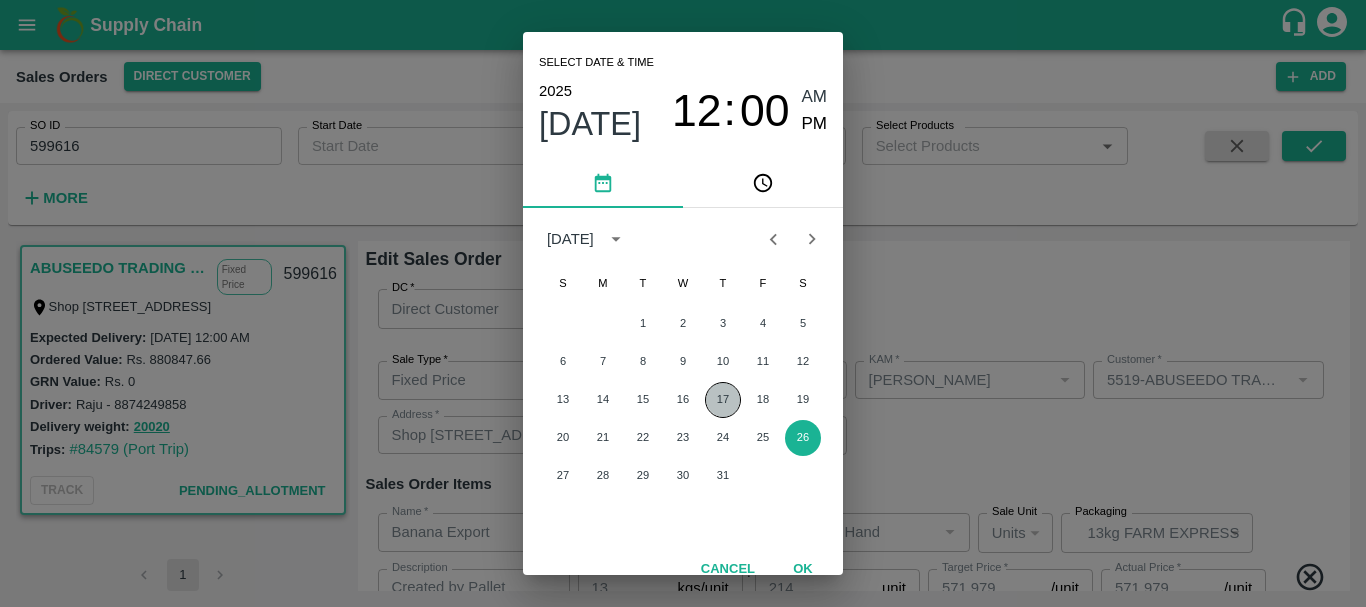click on "17" at bounding box center (723, 400) 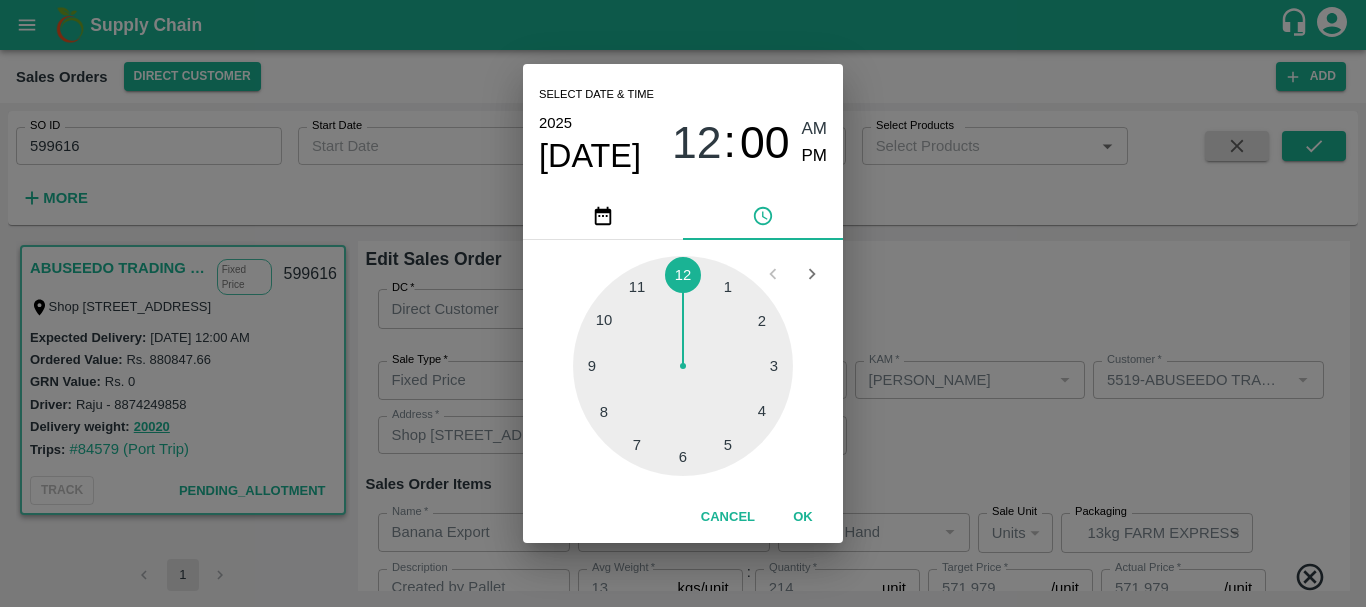 click on "Select date & time 2025 Jul 17 12 : 00 AM PM 1 2 3 4 5 6 7 8 9 10 11 12 Cancel OK" at bounding box center [683, 303] 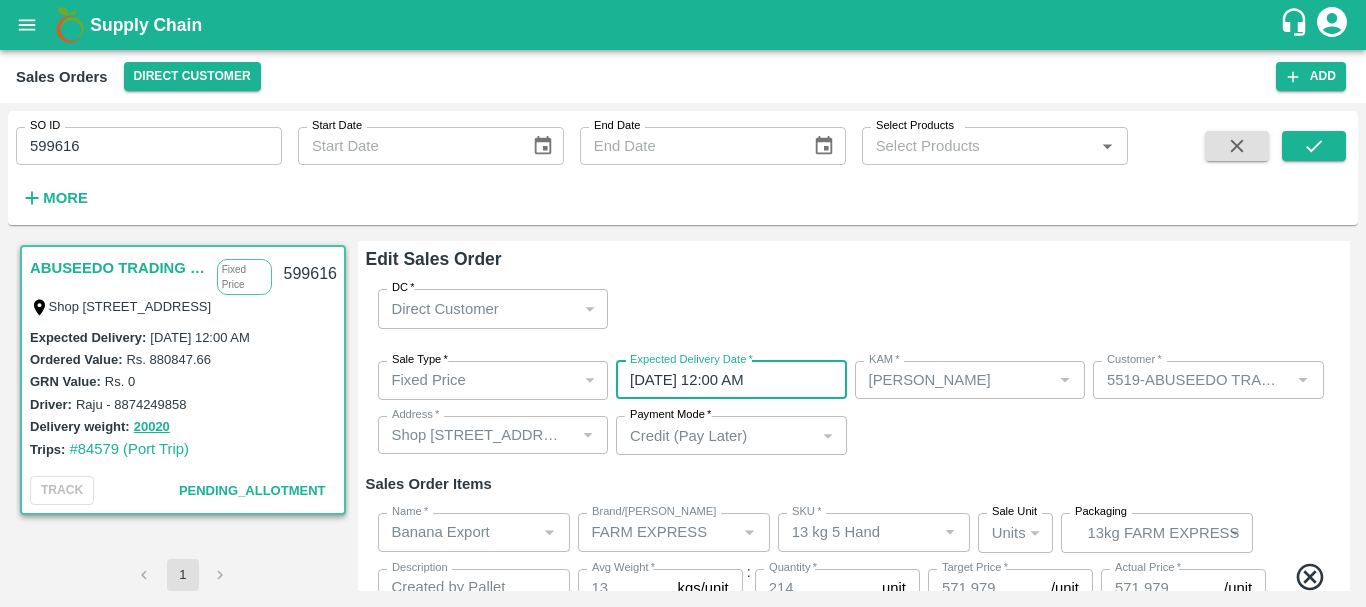 click on "Sale Type   * Fixed Price 1 Sale Type Expected Delivery Date   * 17/07/2025 12:00 AM Expected Delivery Date KAM   * KAM   * Customer   * Customer   * Address   * Address   * Payment Mode   * Credit (Pay Later) credit Payment Mode" at bounding box center [854, 408] 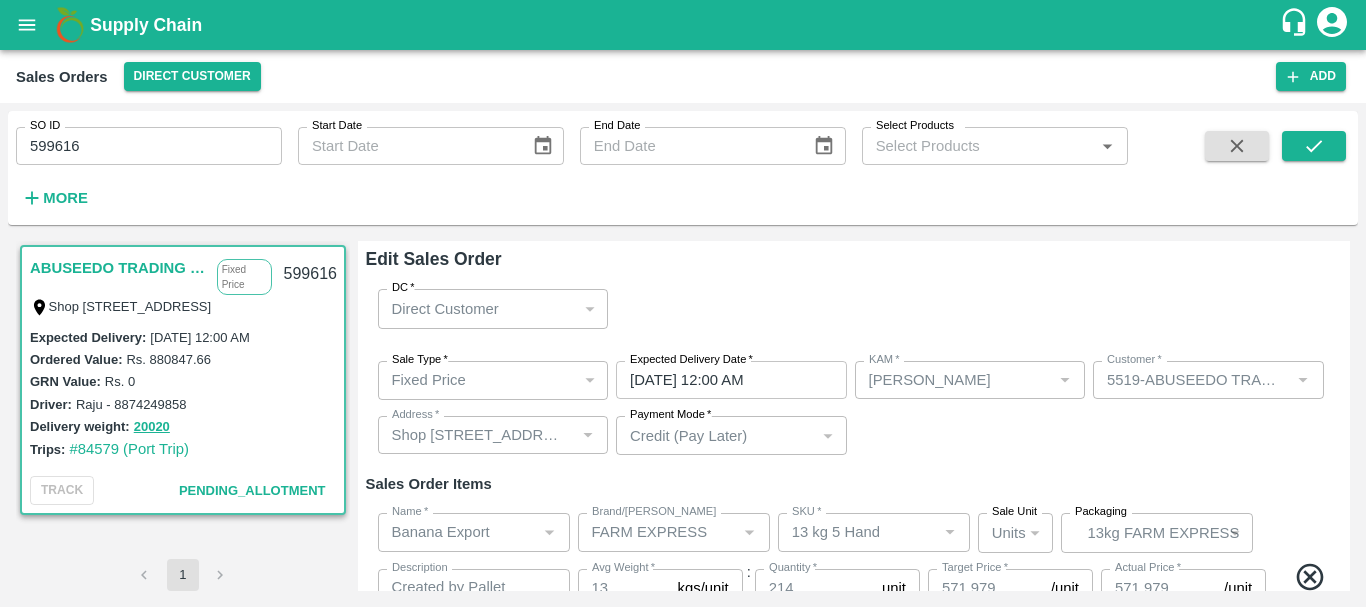 scroll, scrollTop: 433, scrollLeft: 0, axis: vertical 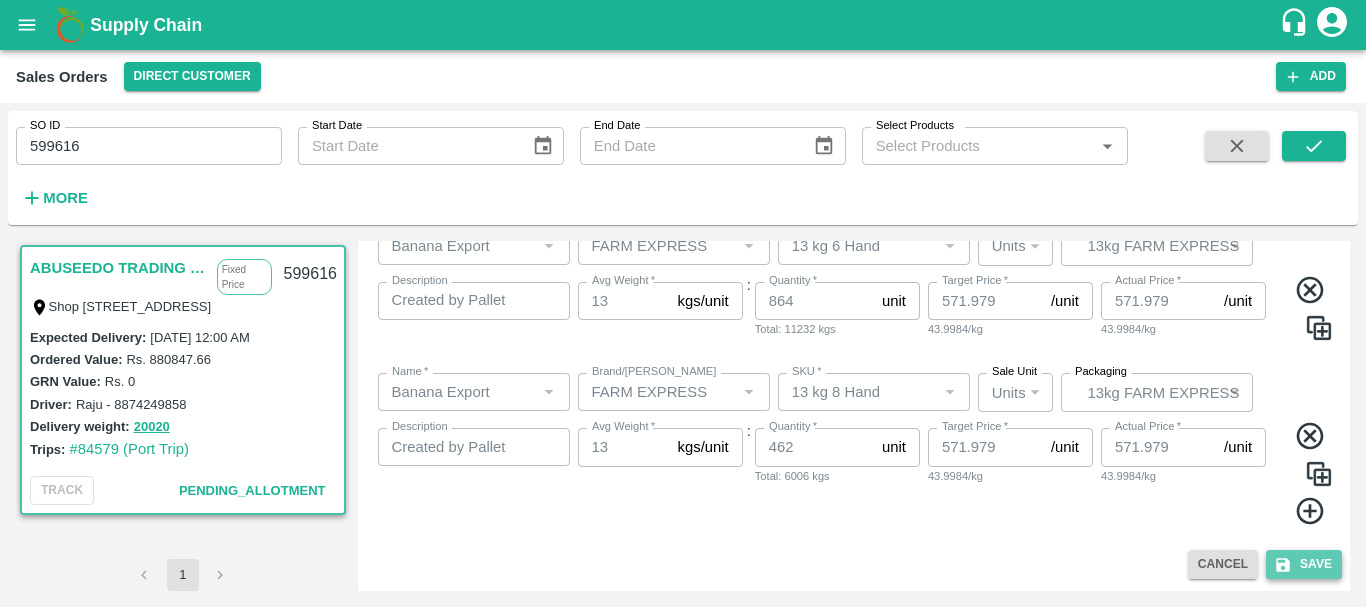 click 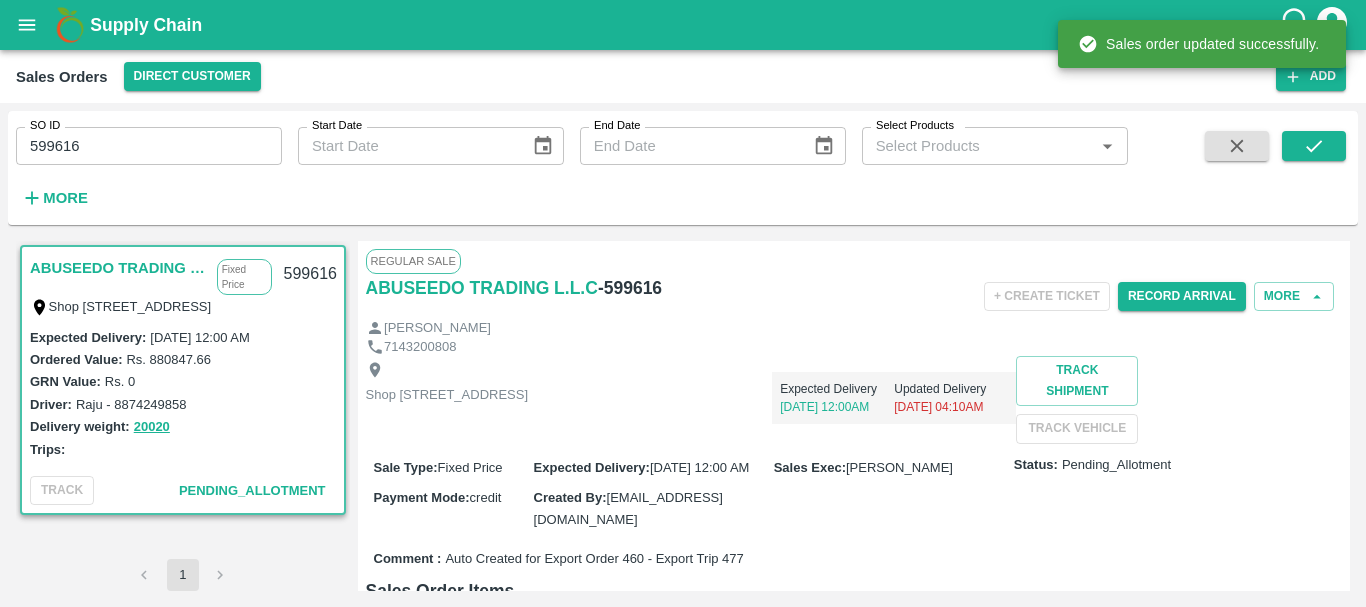 click on "Shop No.43, ,Wholesale Building No. 2 Central Fruit and Vegetable Market, PO BOX 4494 Dubai-U.A.E. Expected Delivery 17 Jul, 12:00AM Updated Delivery 04 Aug, 04:10AM Track Shipment TRACK VEHICLE" at bounding box center (854, 399) 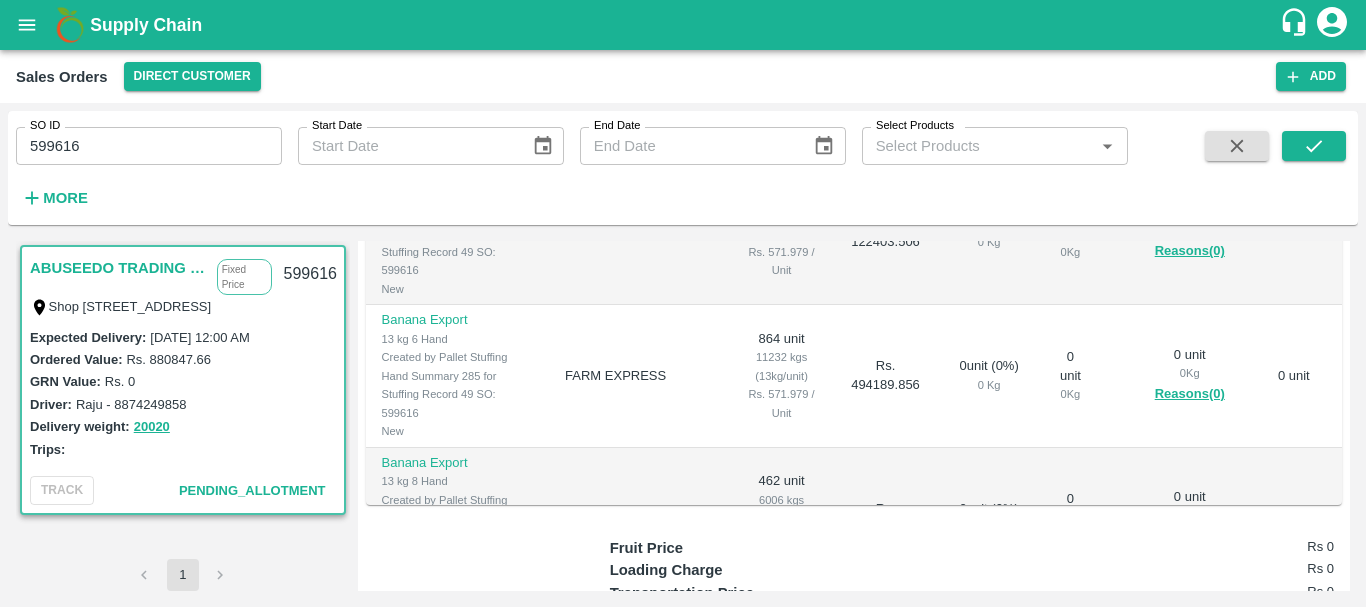 scroll, scrollTop: 485, scrollLeft: 0, axis: vertical 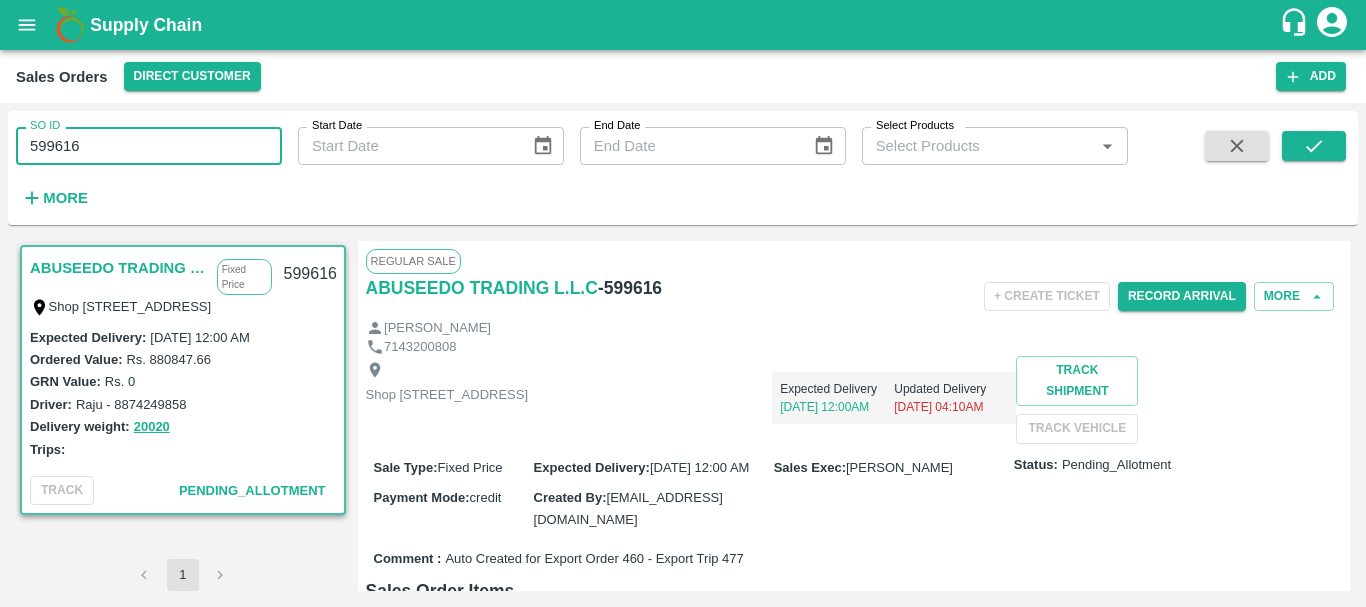 click on "599616" at bounding box center (149, 146) 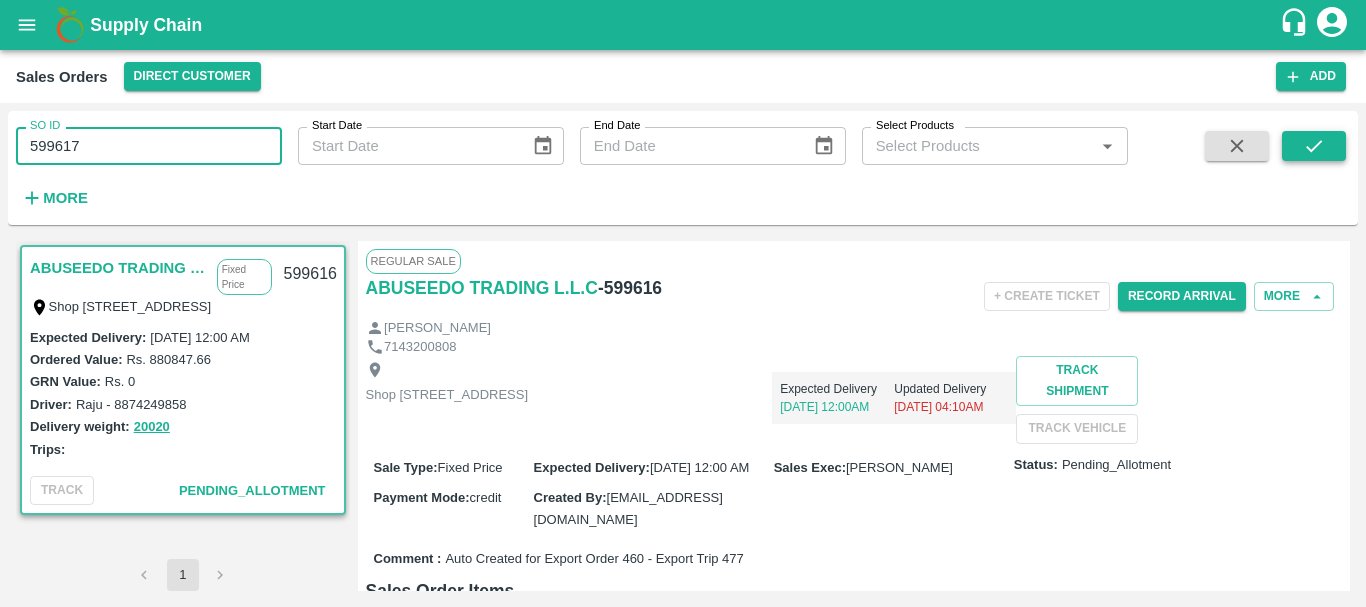 type on "599617" 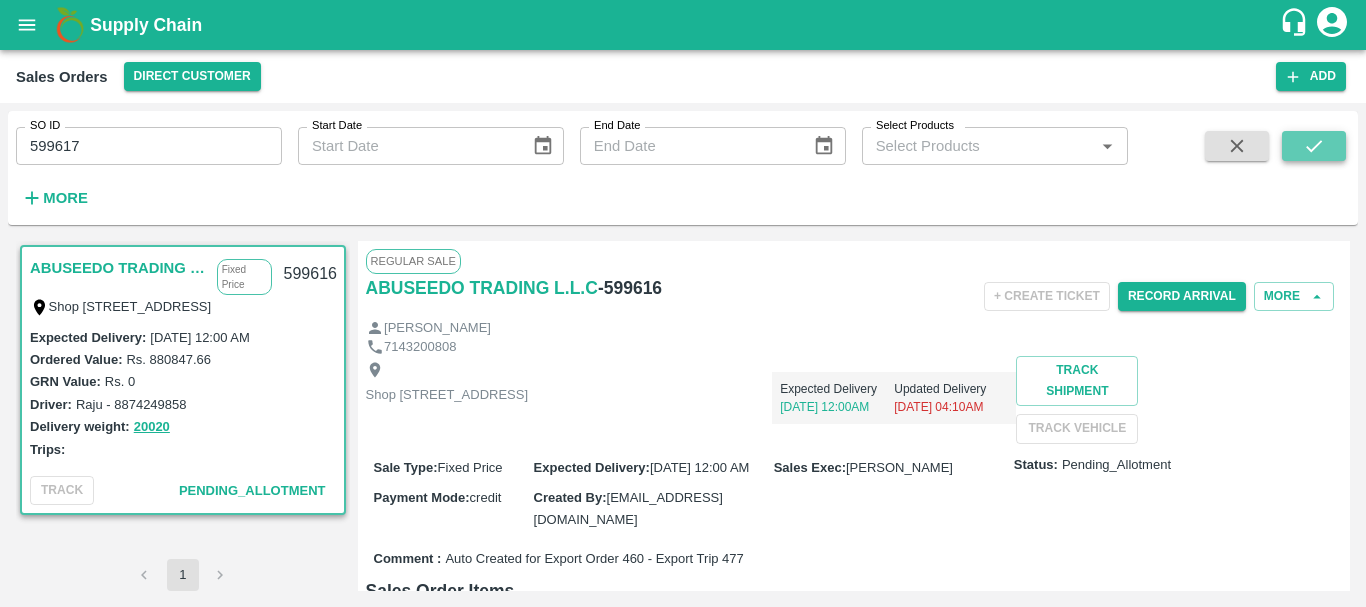 click 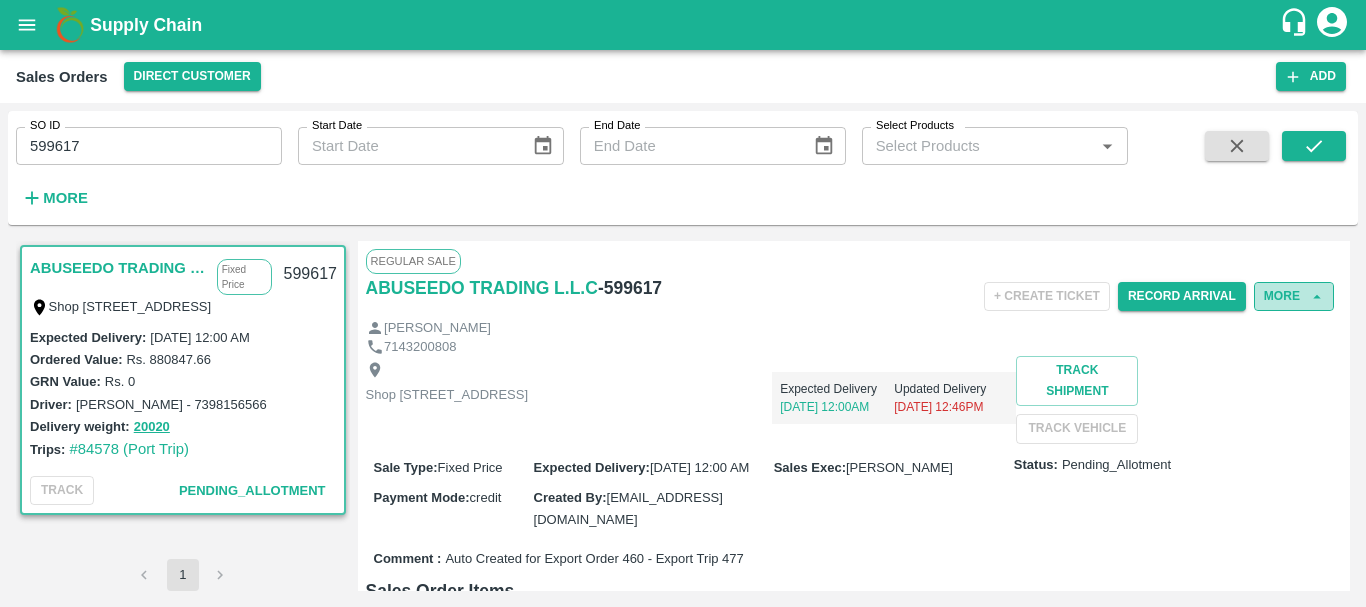 click on "More" at bounding box center [1294, 296] 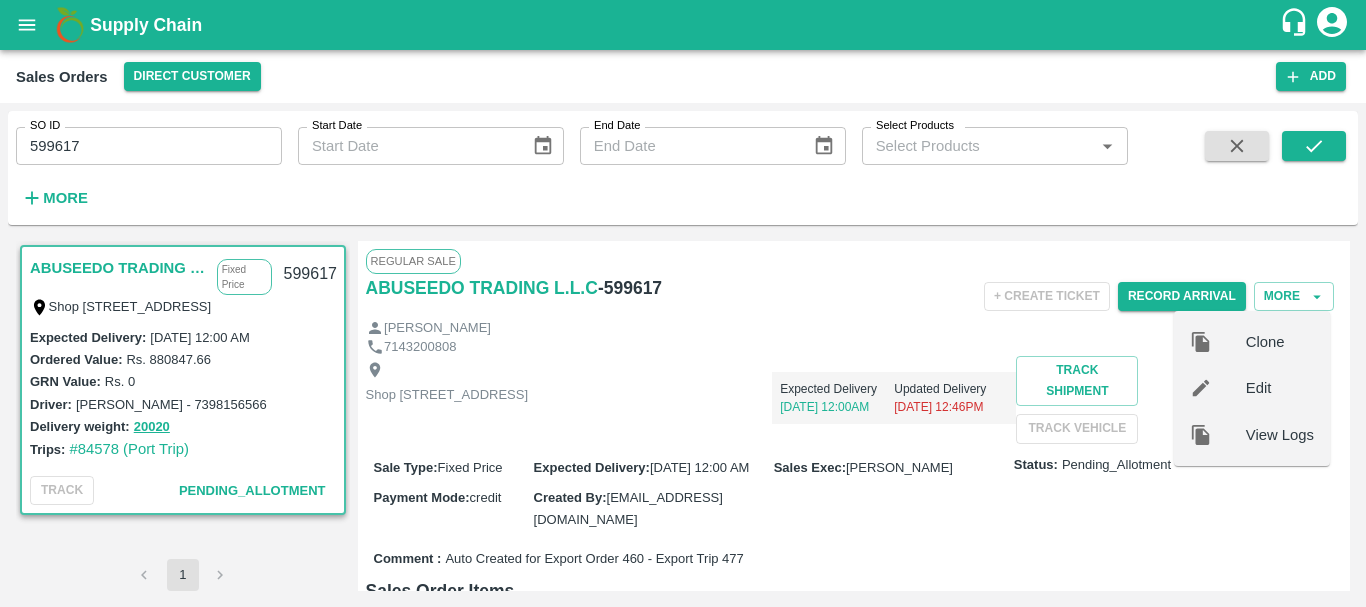 click on "Edit" at bounding box center [1280, 388] 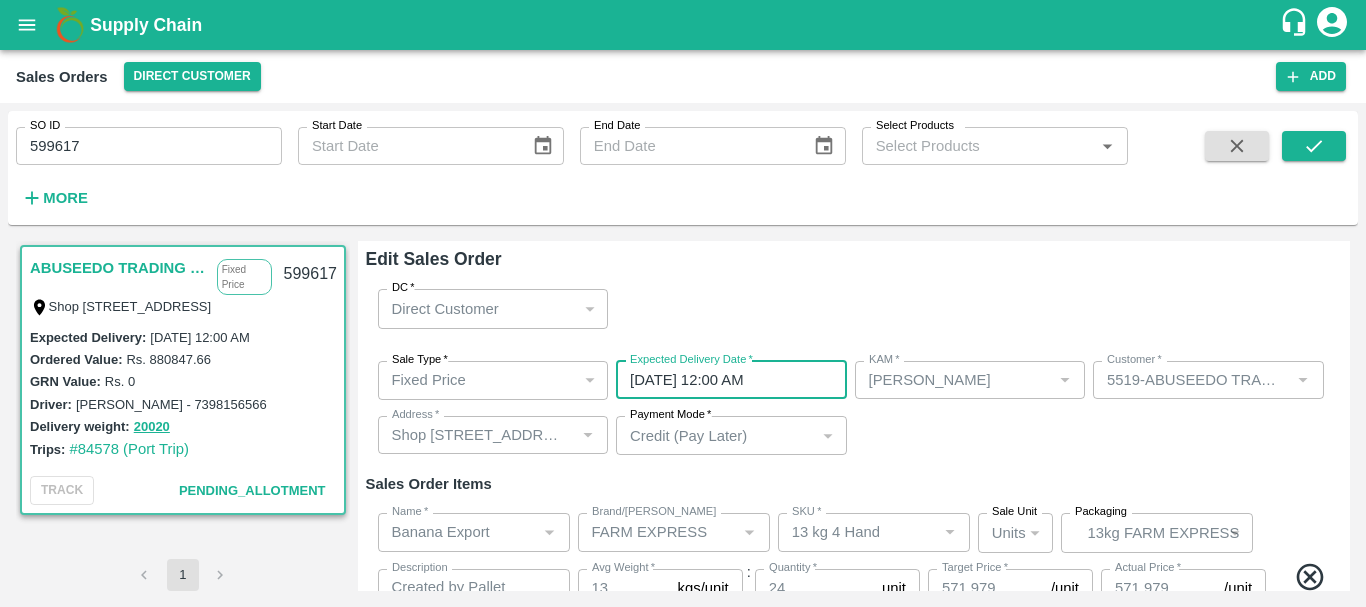 click on "26/07/2025 12:00 AM" at bounding box center (724, 380) 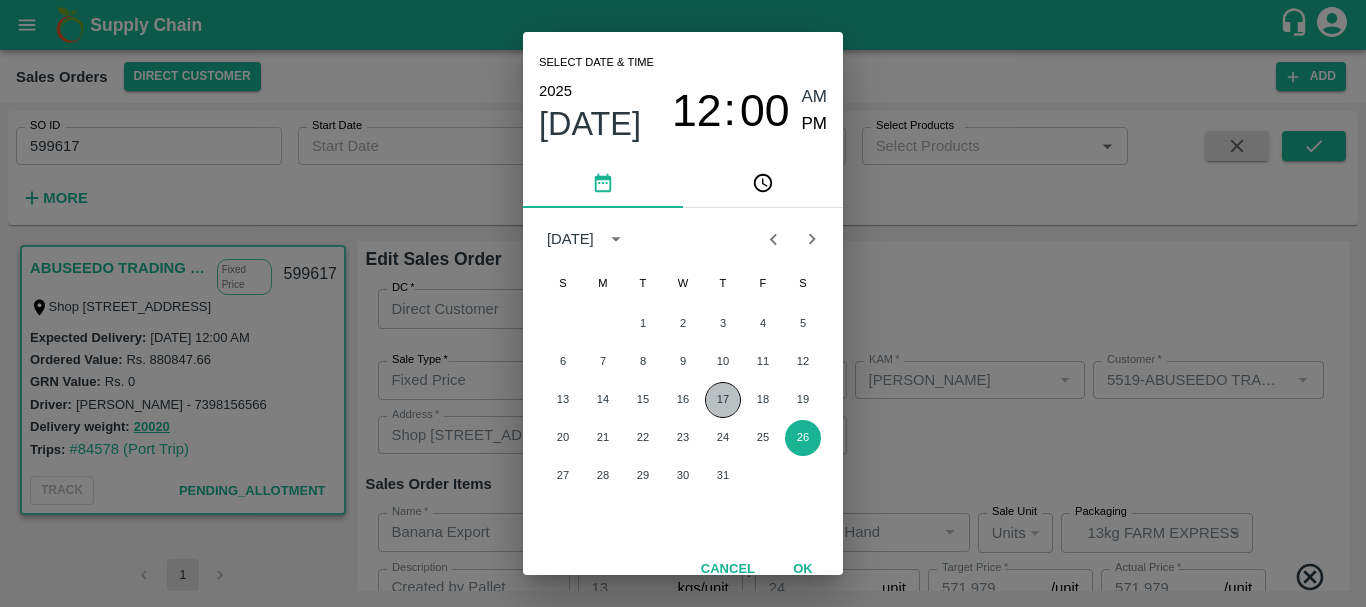 click on "17" at bounding box center [723, 400] 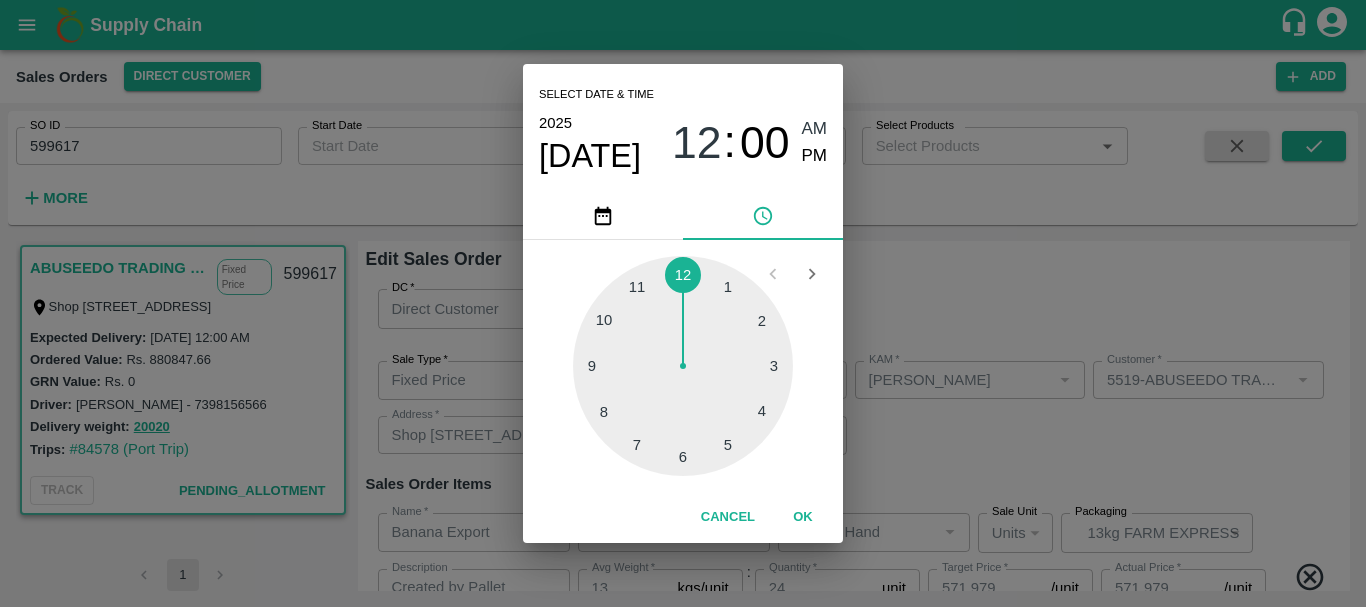 click on "Select date & time 2025 Jul 17 12 : 00 AM PM 1 2 3 4 5 6 7 8 9 10 11 12 Cancel OK" at bounding box center (683, 303) 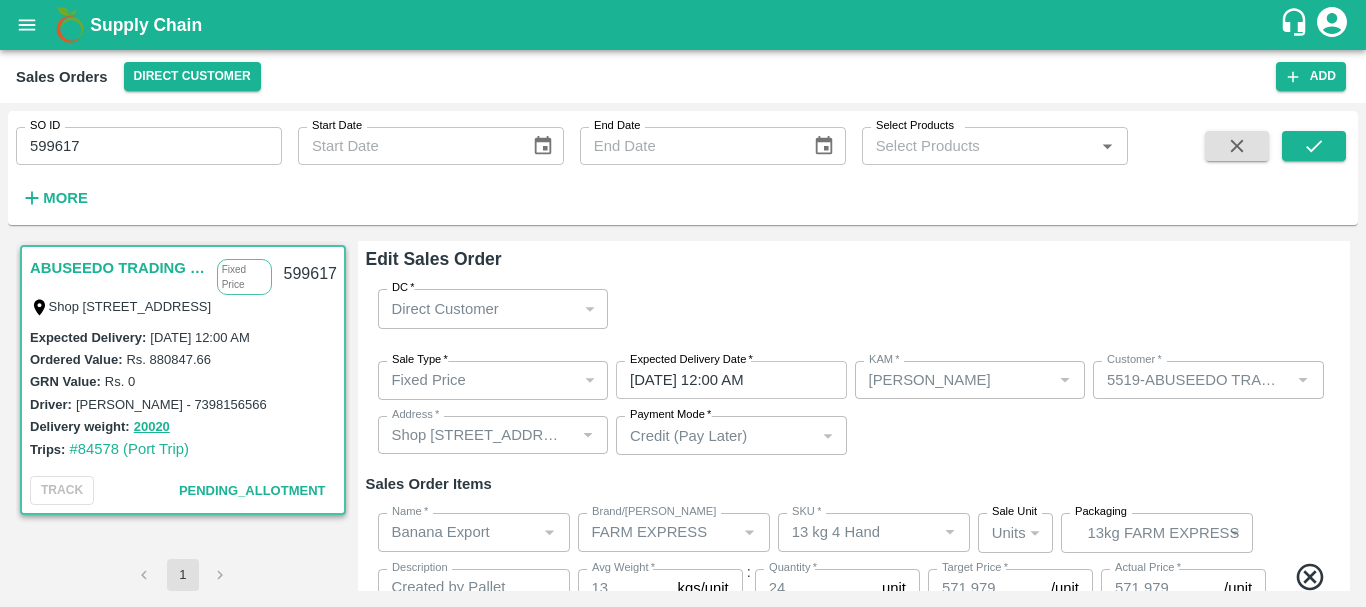 click on "Sale Type   * Fixed Price 1 Sale Type Expected Delivery Date   * 17/07/2025 12:00 AM Expected Delivery Date KAM   * KAM   * Customer   * Customer   * Address   * Address   * Payment Mode   * Credit (Pay Later) credit Payment Mode" at bounding box center [854, 408] 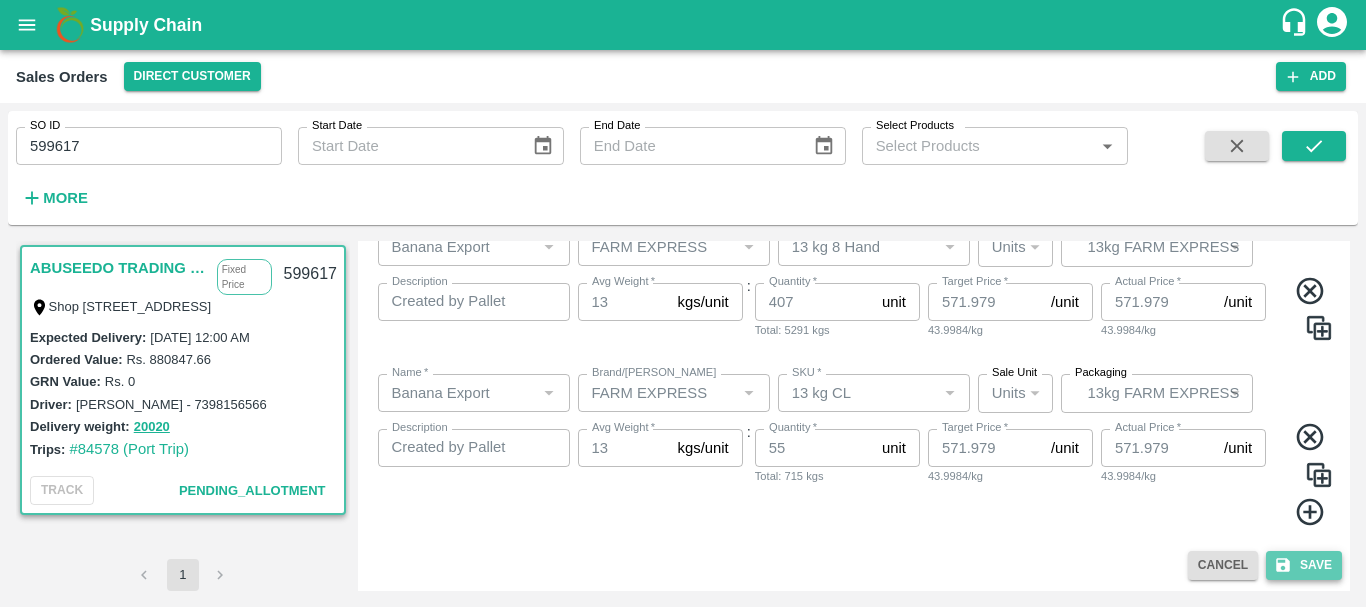 click on "Save" at bounding box center [1304, 565] 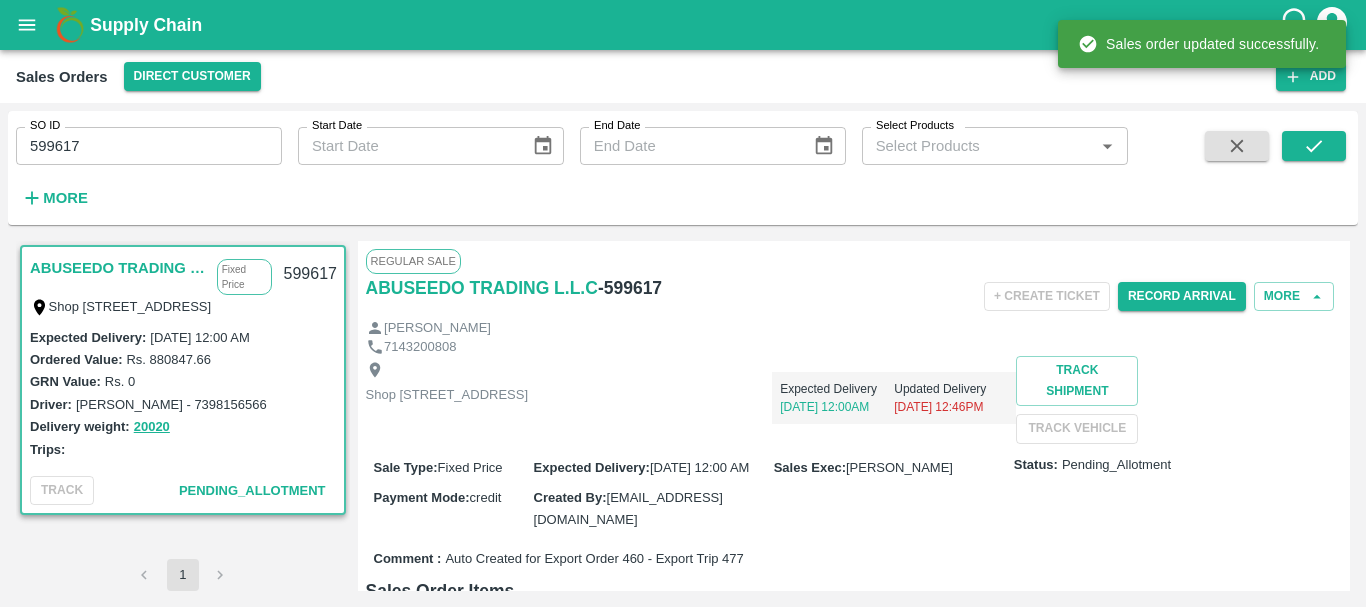 click on "599617" at bounding box center [149, 146] 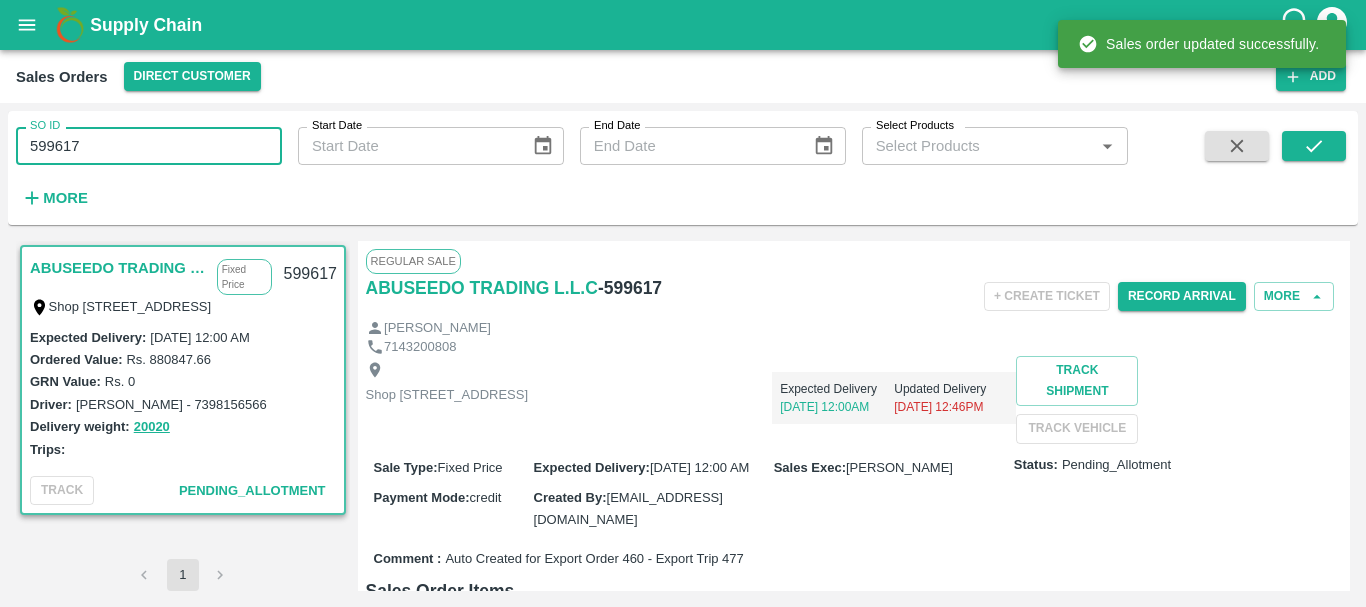 click on "599617" at bounding box center [149, 146] 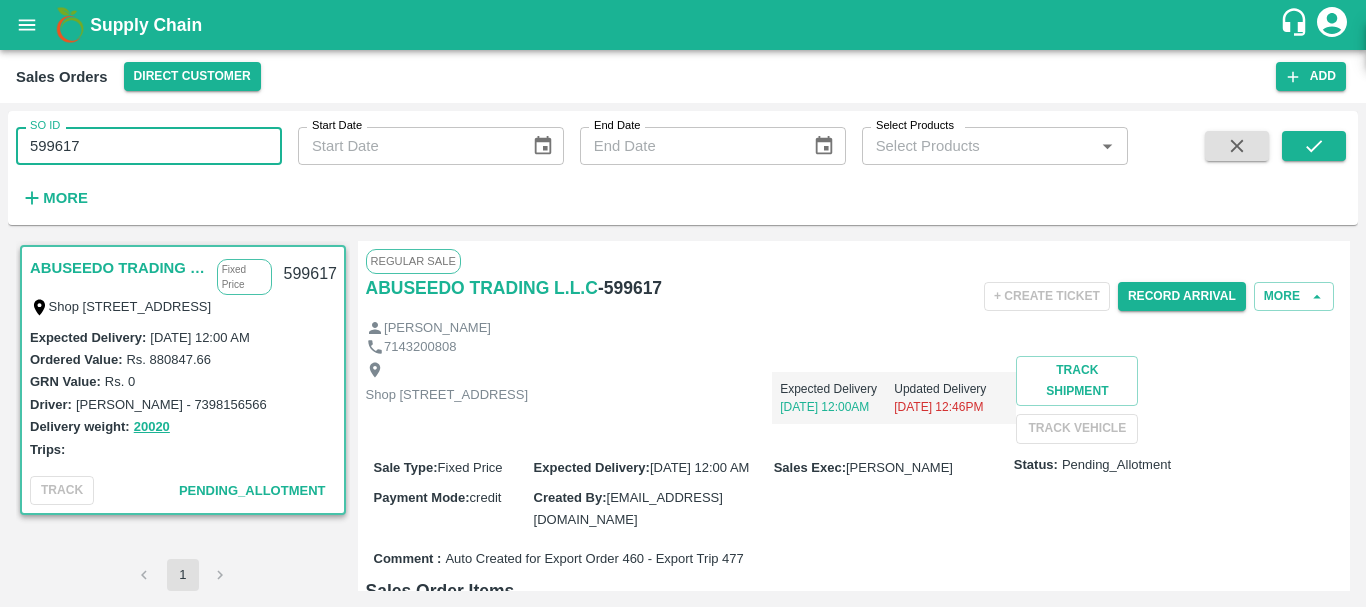 paste 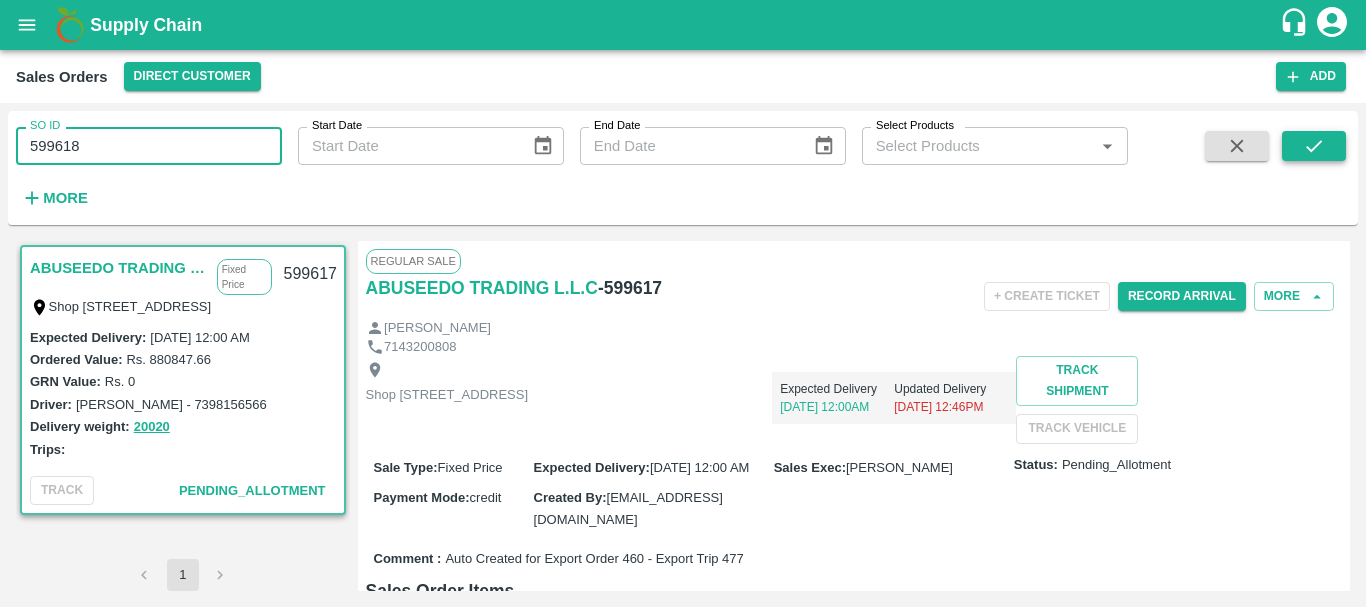 type on "599618" 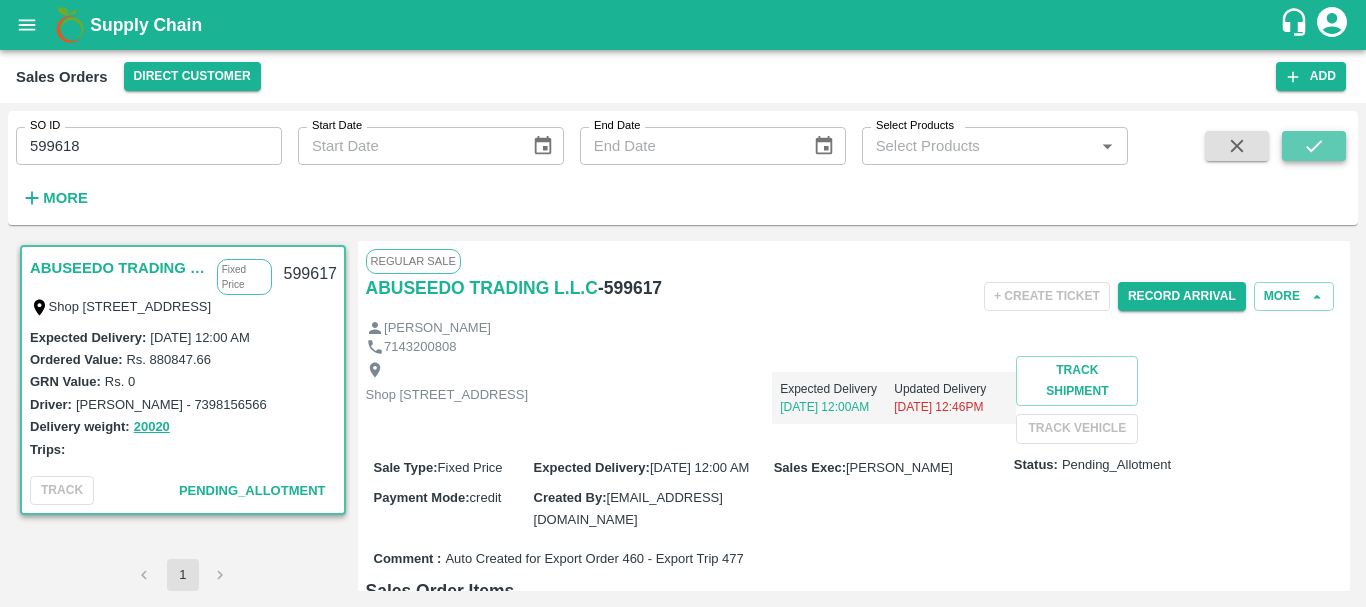 click 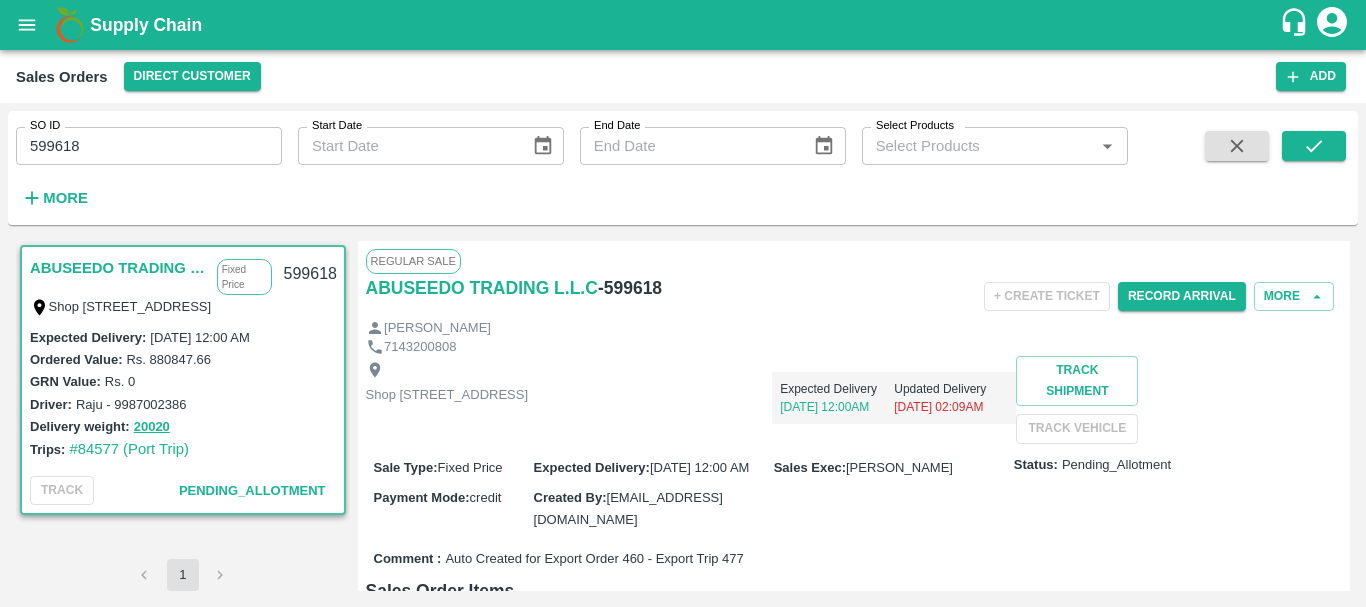 scroll, scrollTop: 0, scrollLeft: 0, axis: both 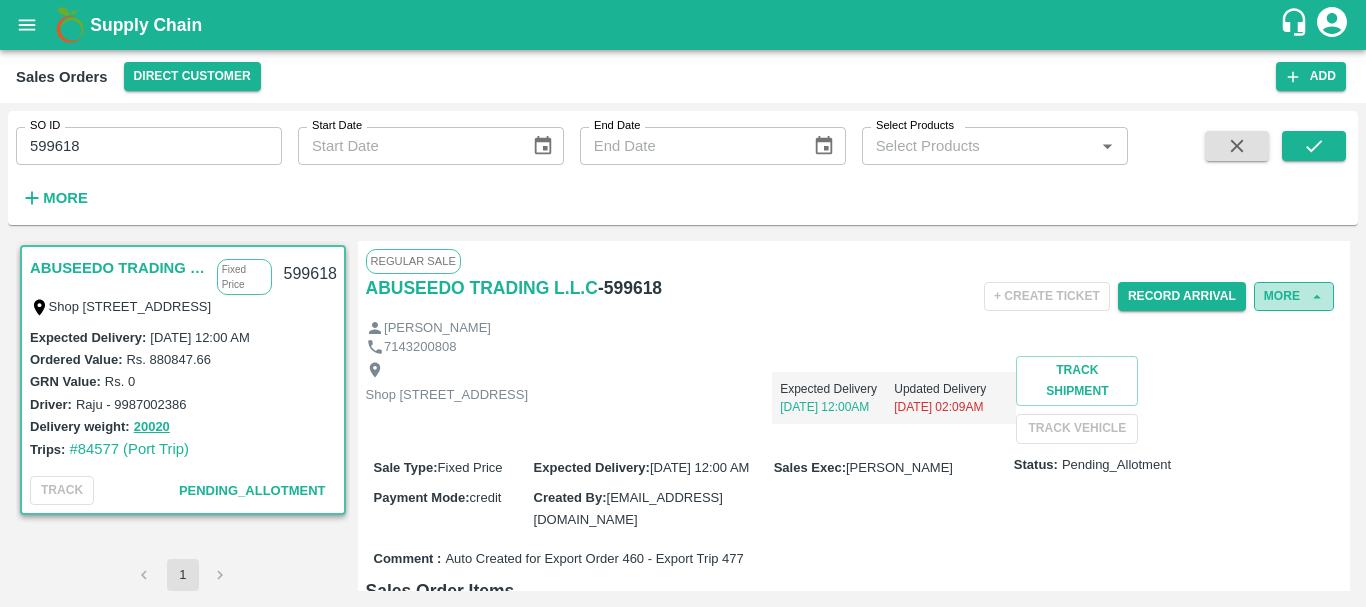 click on "More" at bounding box center [1294, 296] 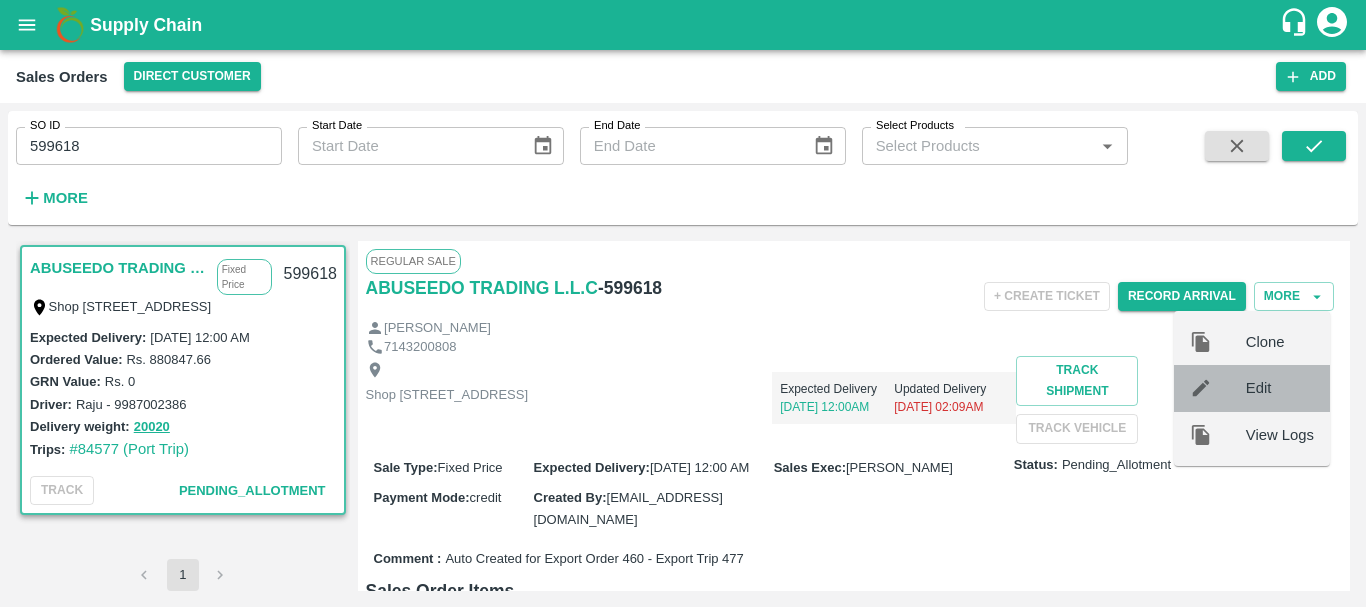 click on "Edit" at bounding box center [1280, 388] 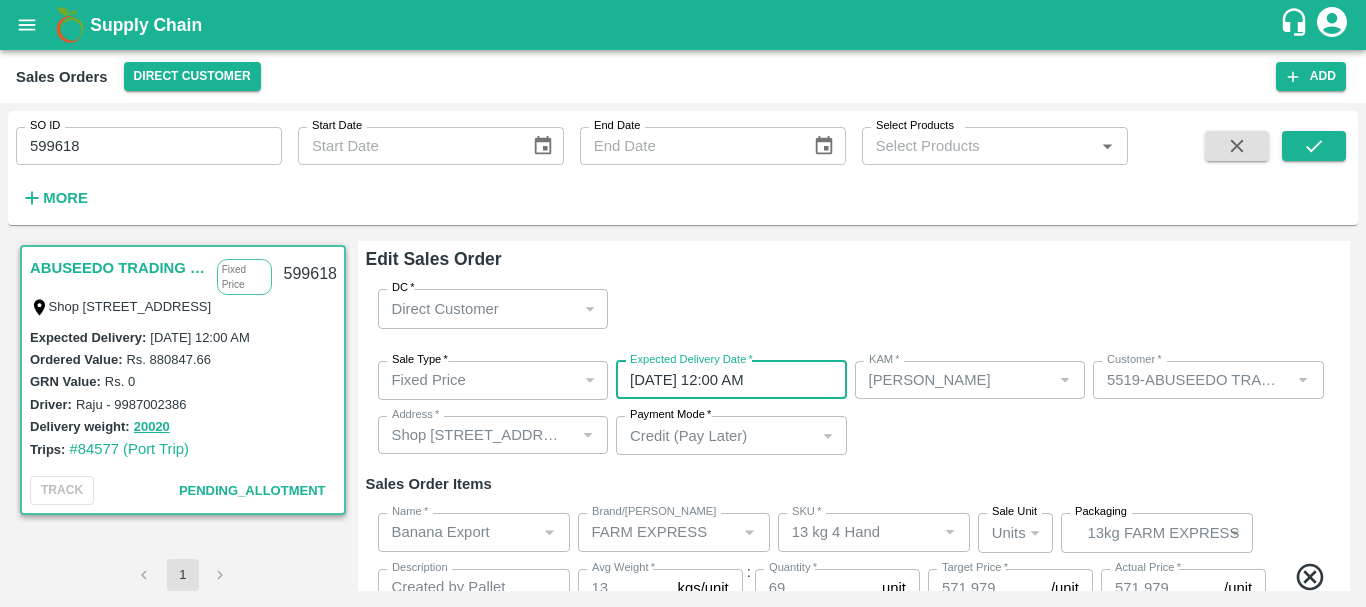 click on "26/07/2025 12:00 AM" at bounding box center (724, 380) 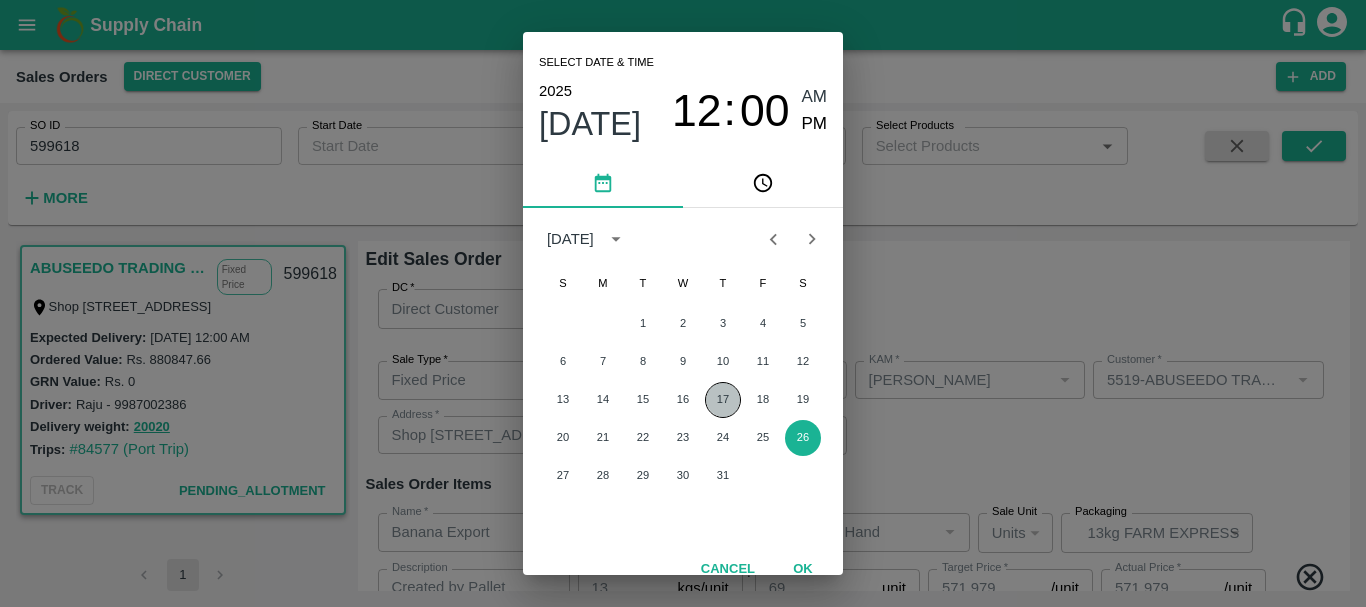 click on "17" at bounding box center [723, 400] 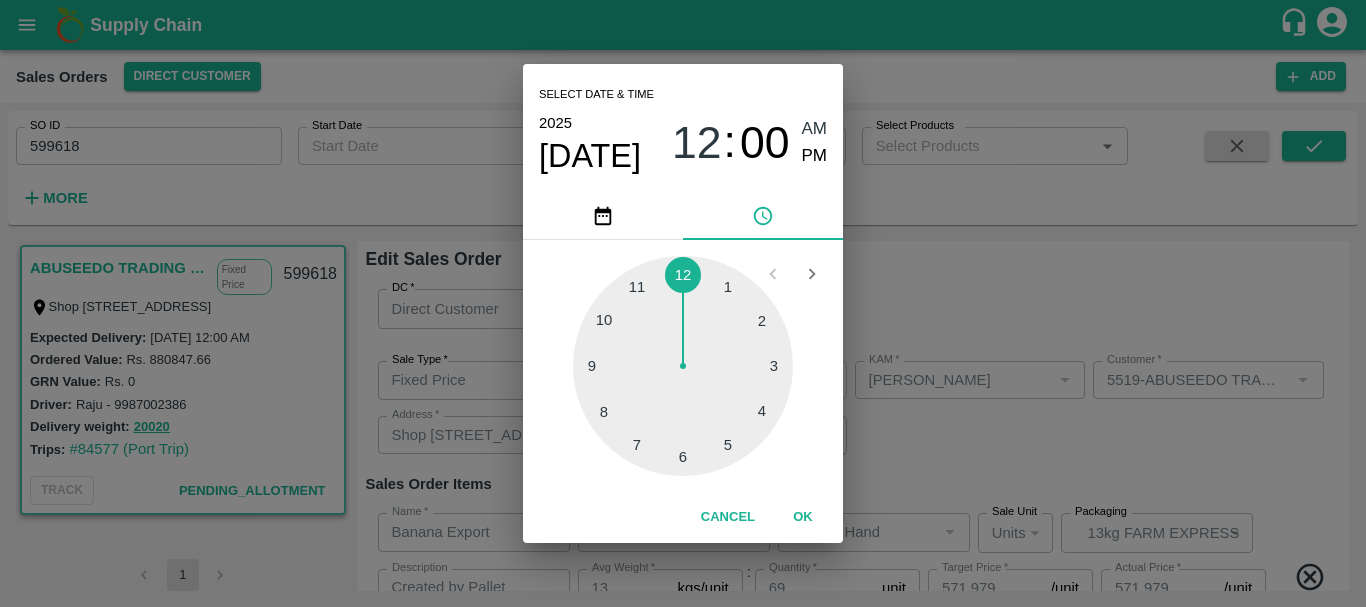 click on "Select date & time 2025 Jul 17 12 : 00 AM PM 1 2 3 4 5 6 7 8 9 10 11 12 Cancel OK" at bounding box center [683, 303] 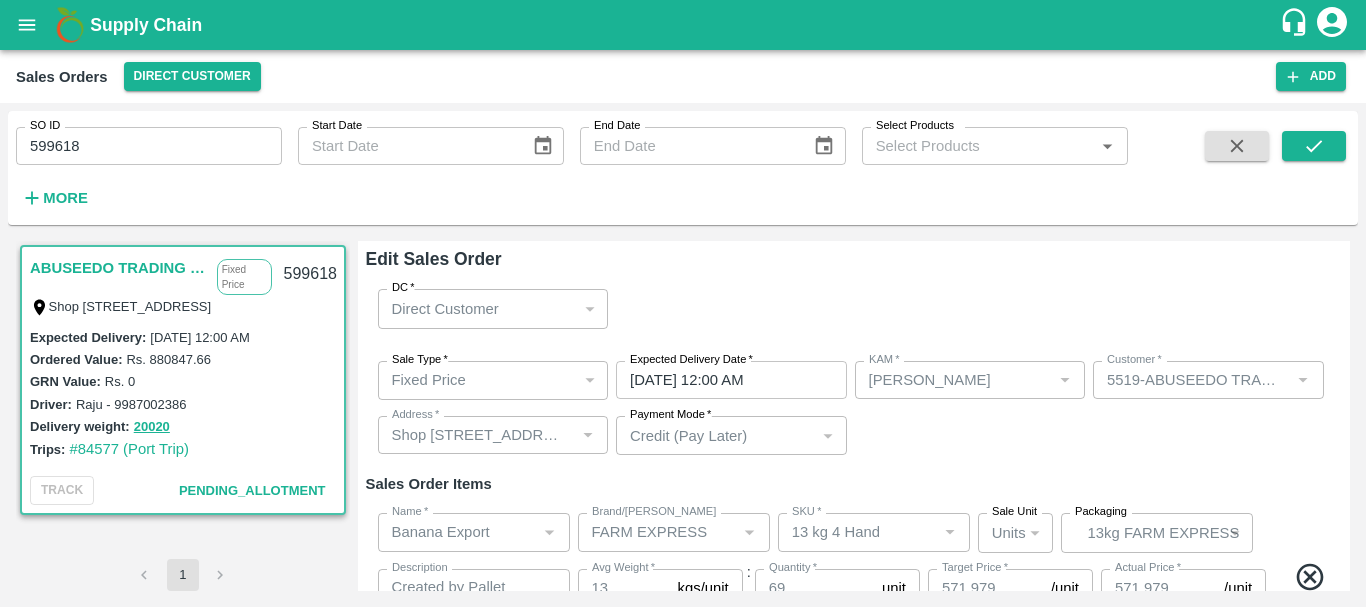 click on "Sale Type   * Fixed Price 1 Sale Type Expected Delivery Date   * 17/07/2025 12:00 AM Expected Delivery Date KAM   * KAM   * Customer   * Customer   * Address   * Address   * Payment Mode   * Credit (Pay Later) credit Payment Mode" at bounding box center (854, 408) 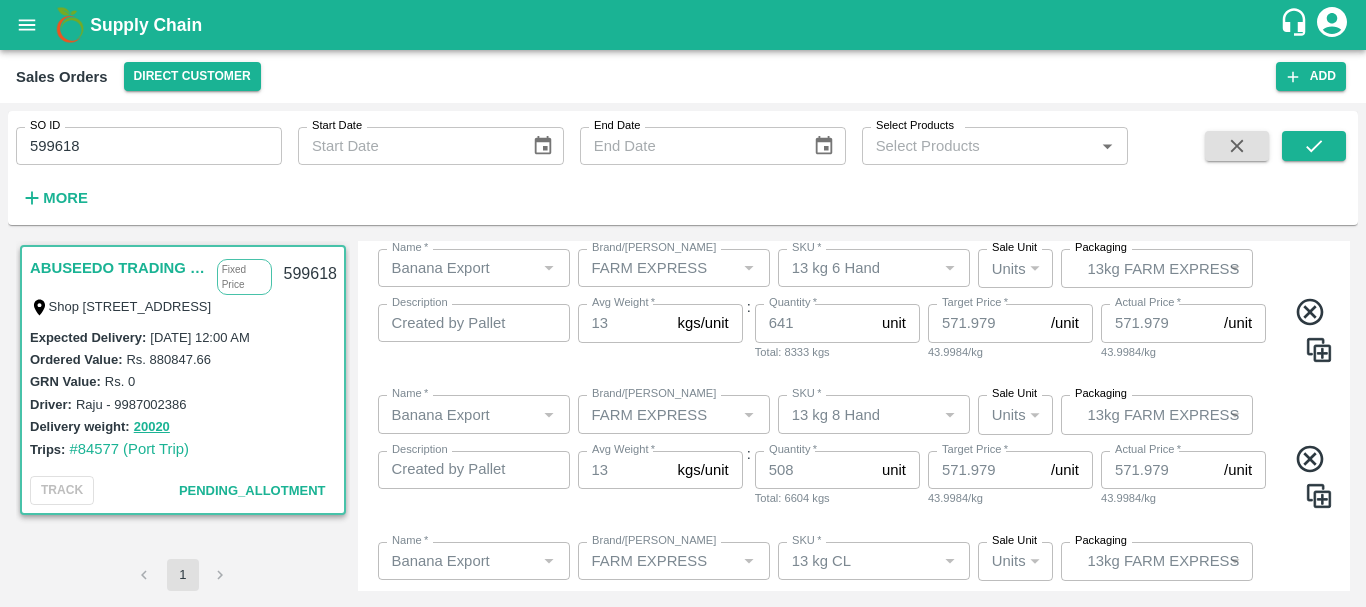 scroll, scrollTop: 725, scrollLeft: 0, axis: vertical 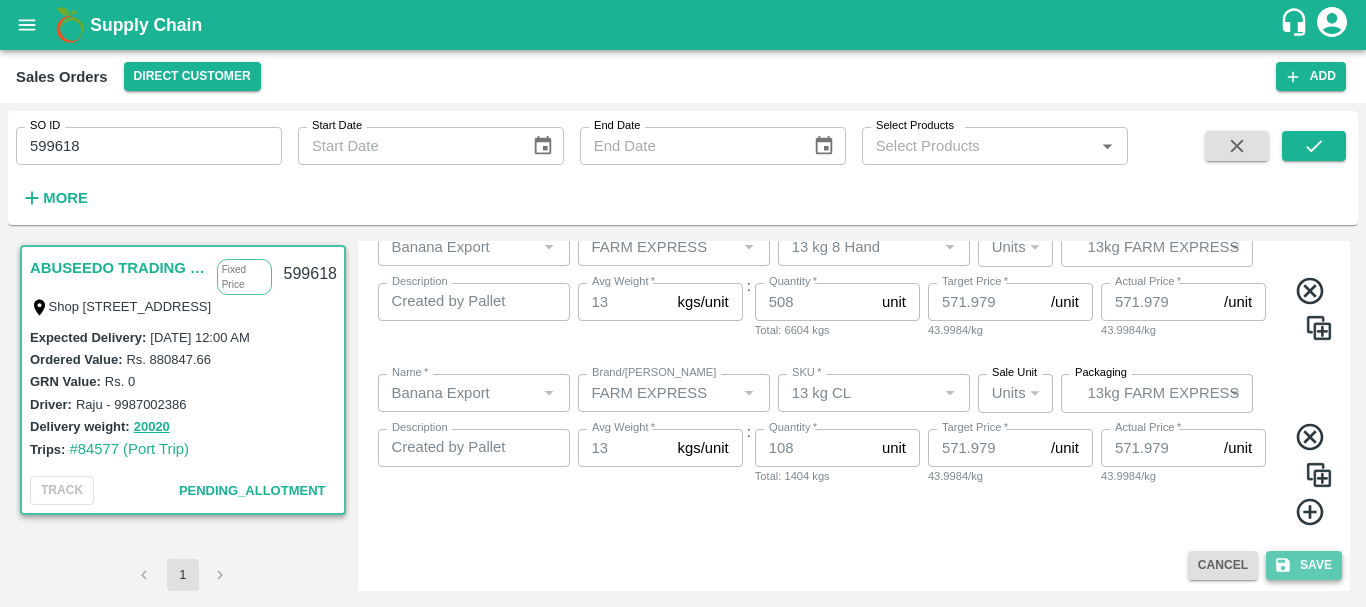click 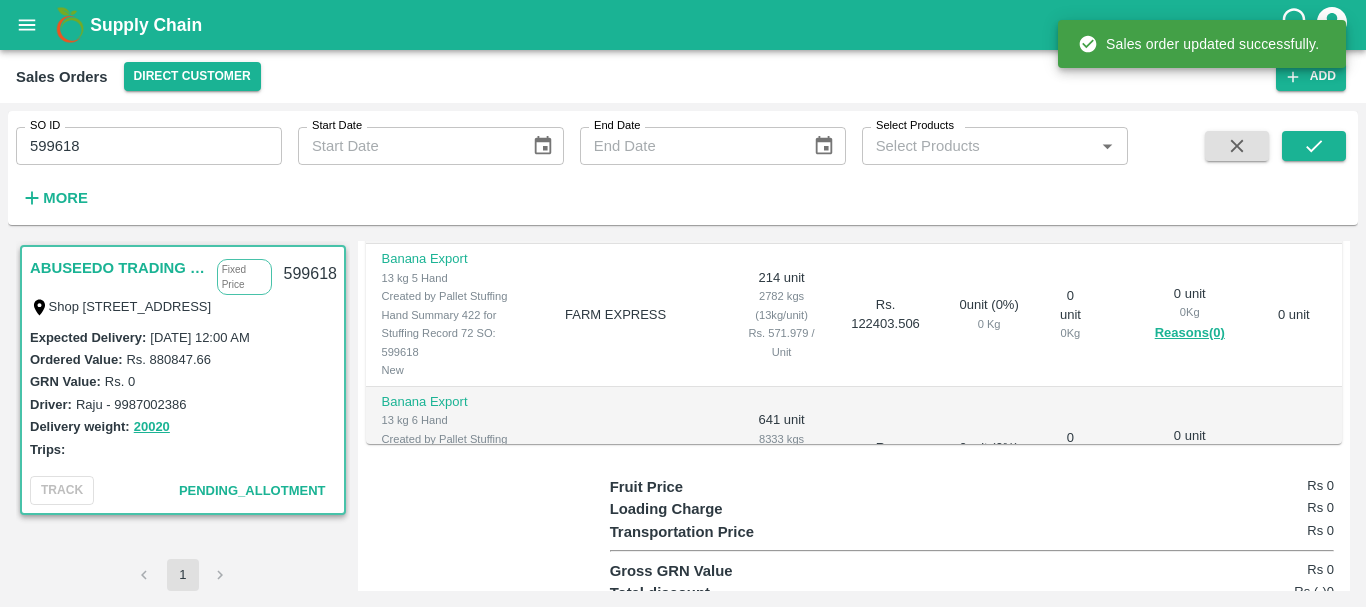scroll, scrollTop: 738, scrollLeft: 0, axis: vertical 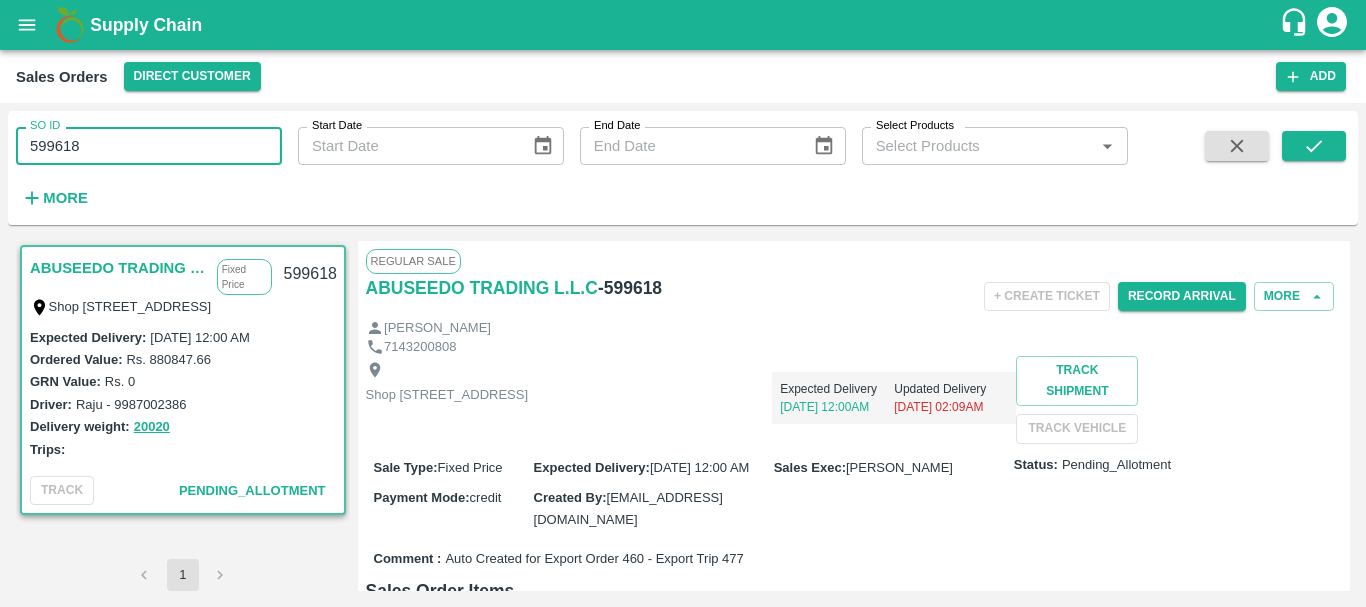 click on "599618" at bounding box center (149, 146) 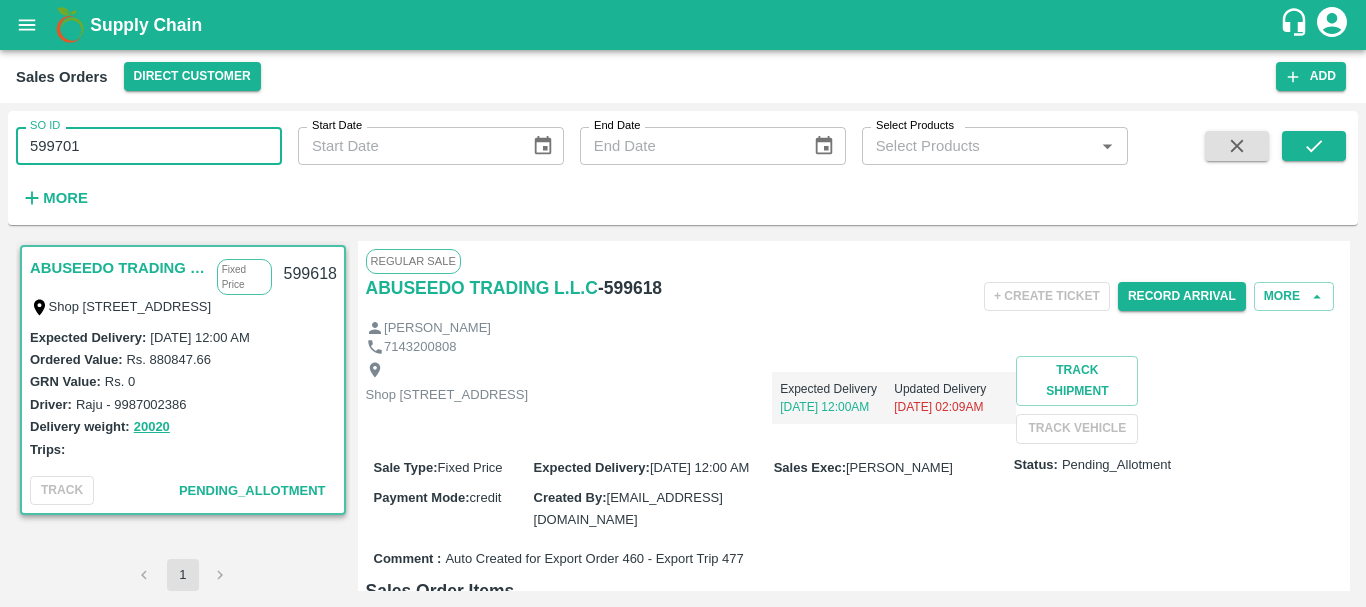 scroll, scrollTop: 738, scrollLeft: 0, axis: vertical 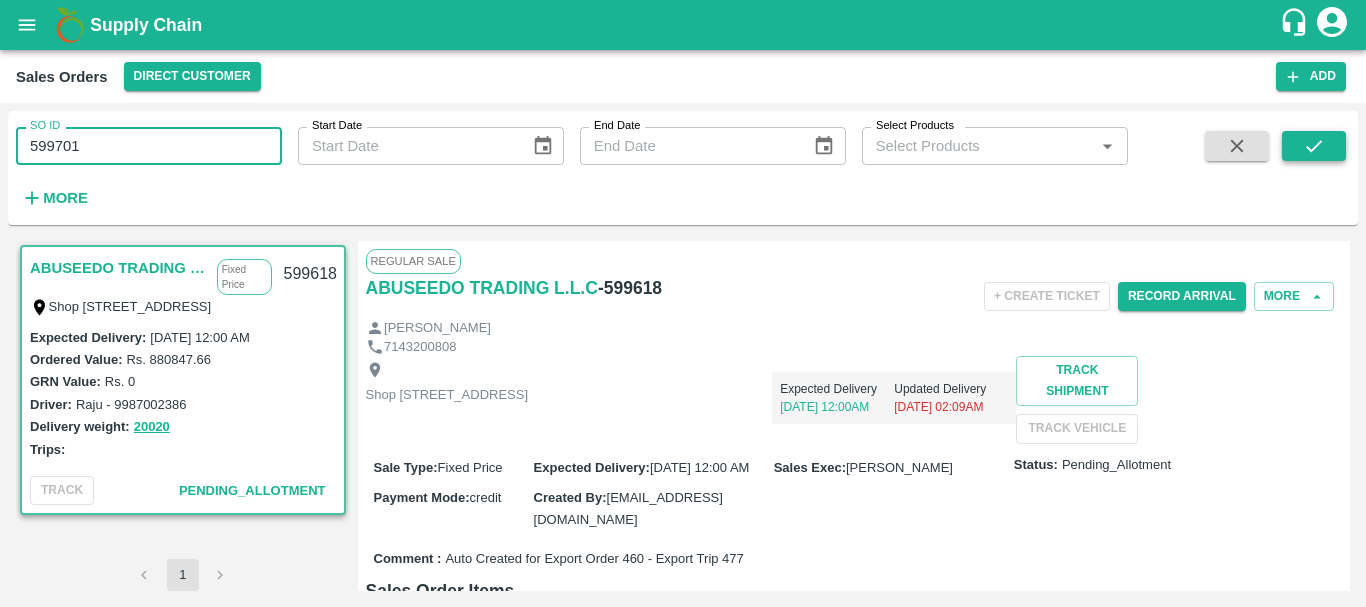 type on "599701" 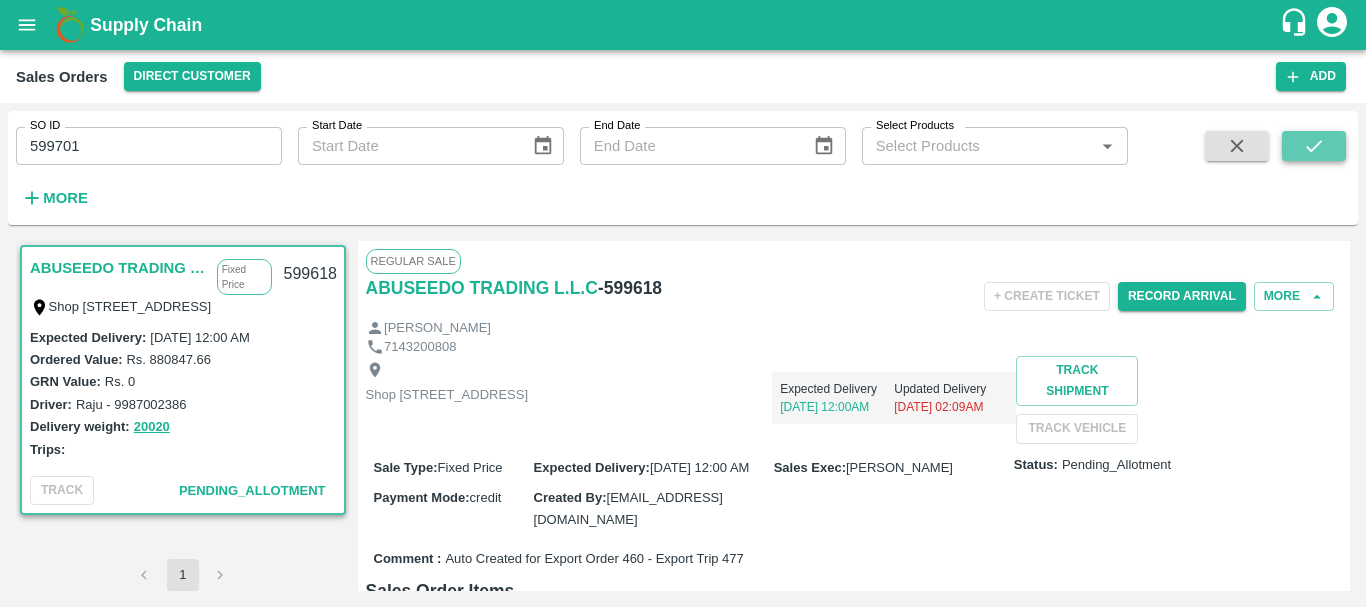 click 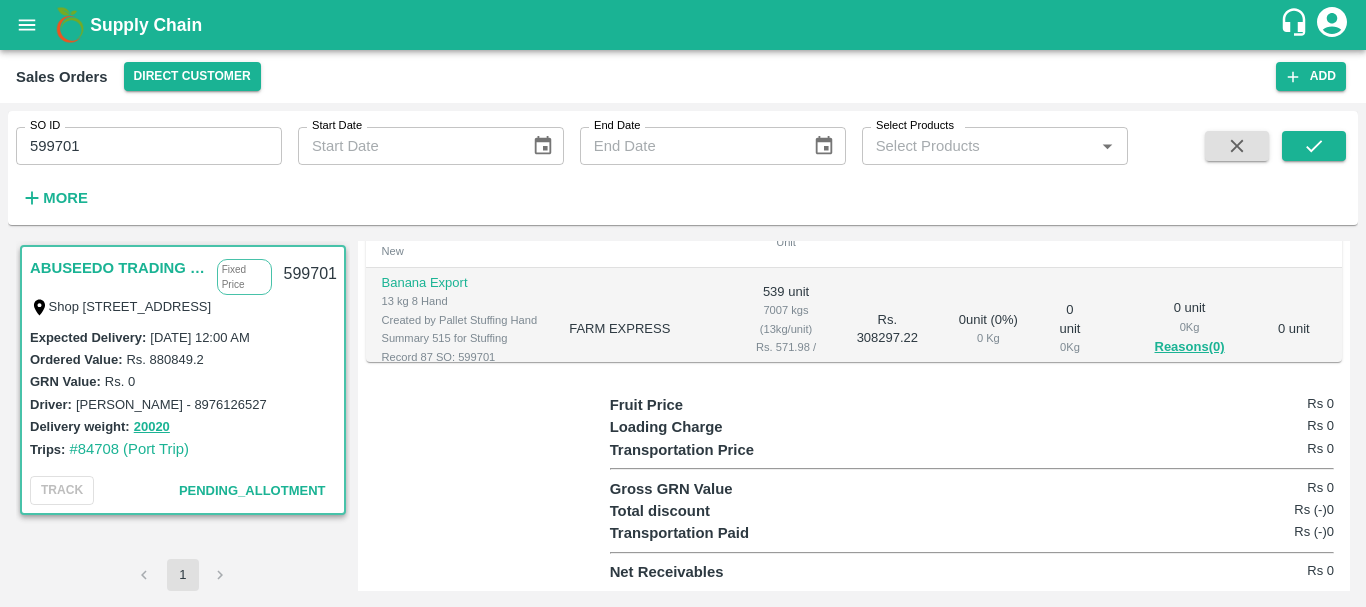 scroll, scrollTop: 738, scrollLeft: 0, axis: vertical 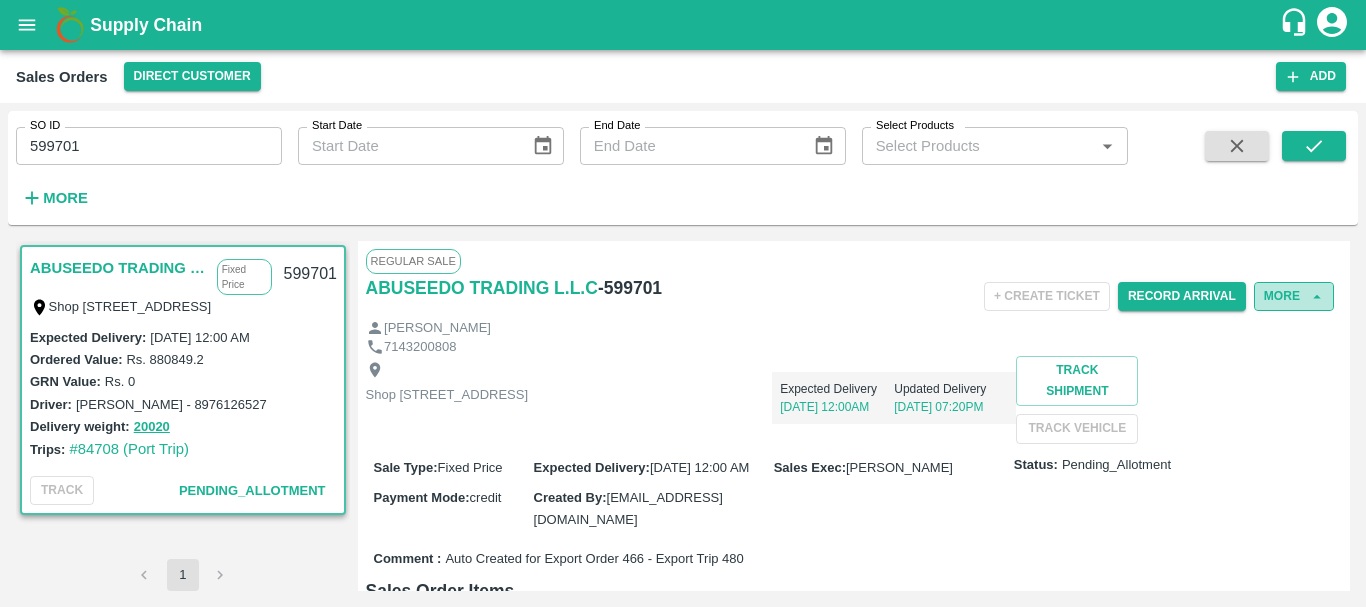 click on "More" at bounding box center (1294, 296) 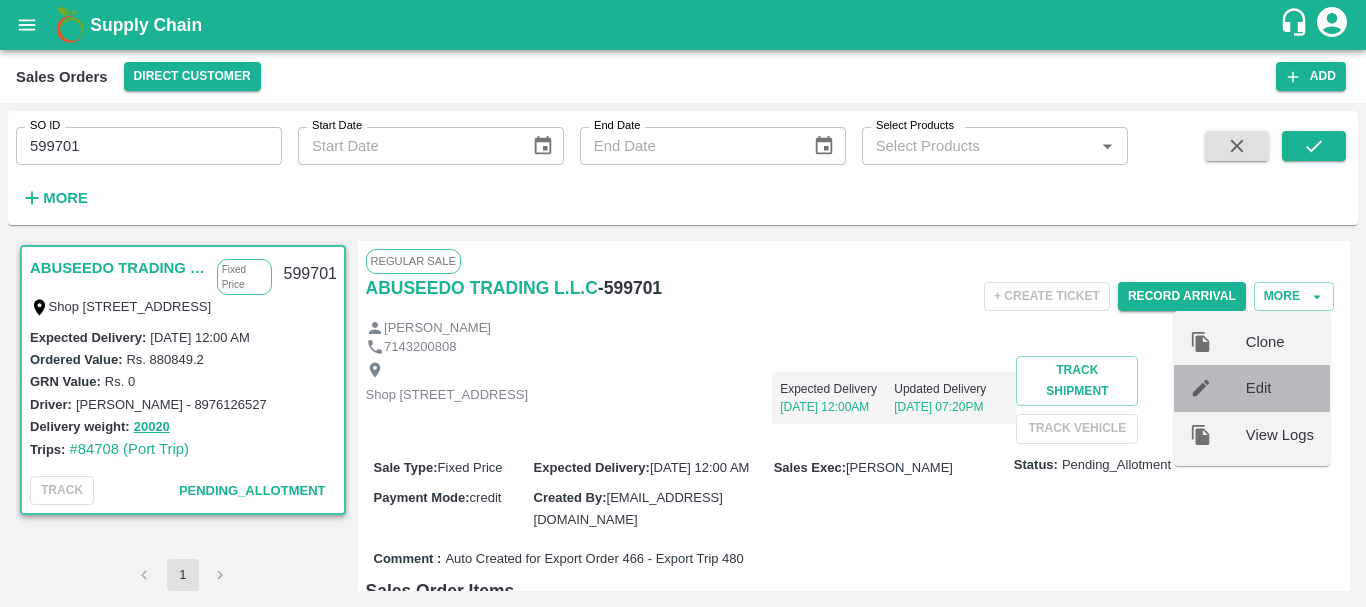 click on "Edit" at bounding box center [1280, 388] 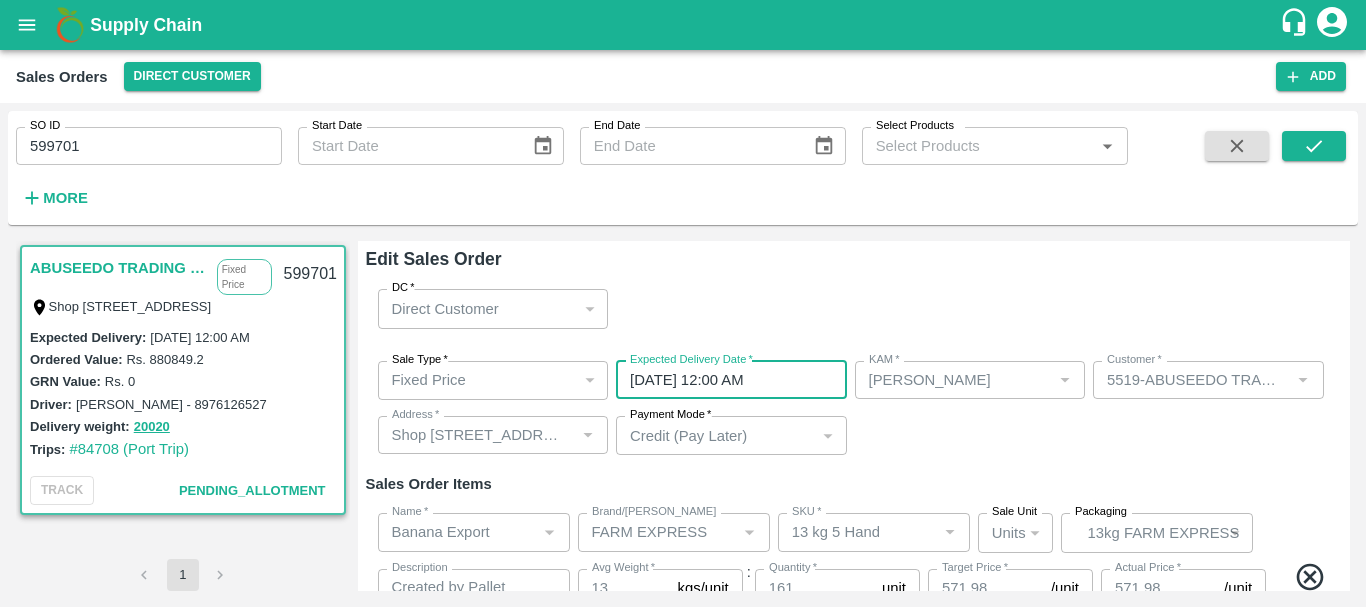 click on "26/07/2025 12:00 AM" at bounding box center (724, 380) 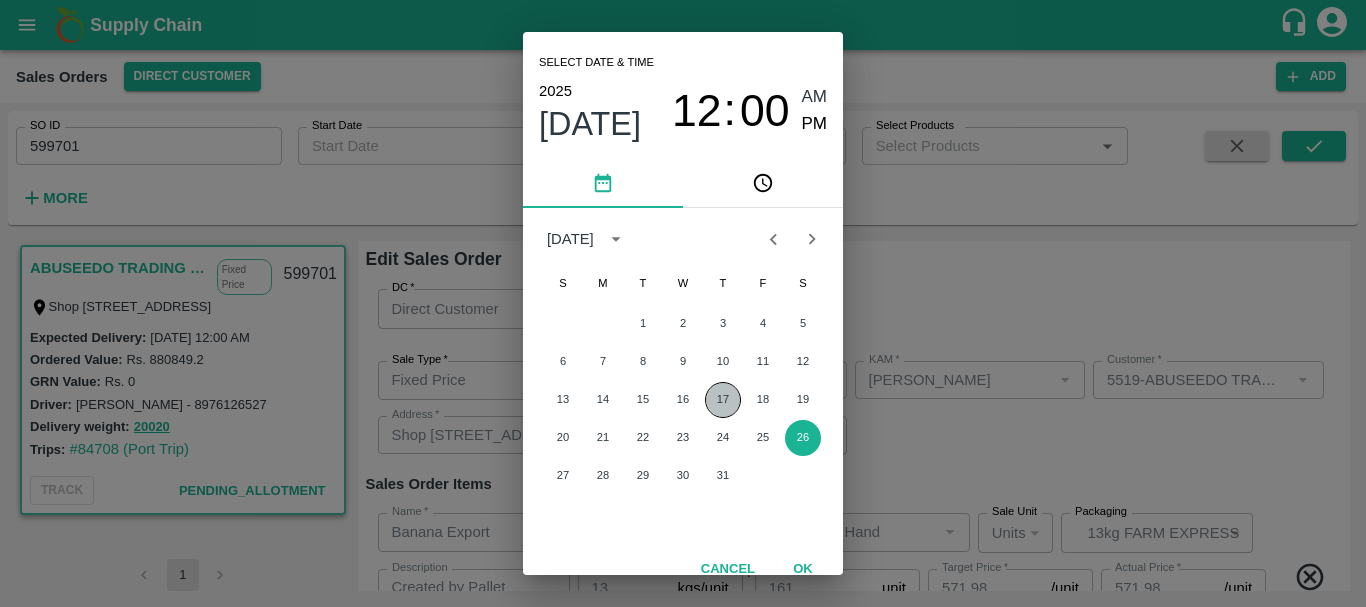 click on "17" at bounding box center (723, 400) 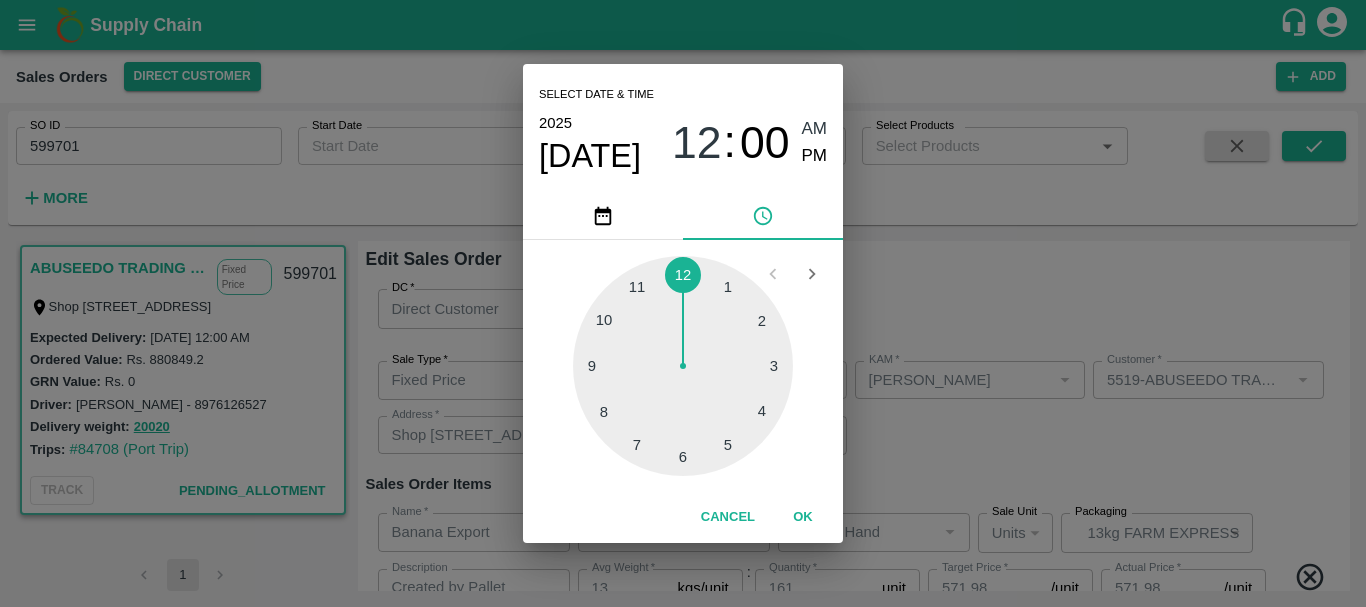 click on "Select date & time 2025 Jul 17 12 : 00 AM PM 1 2 3 4 5 6 7 8 9 10 11 12 Cancel OK" at bounding box center [683, 303] 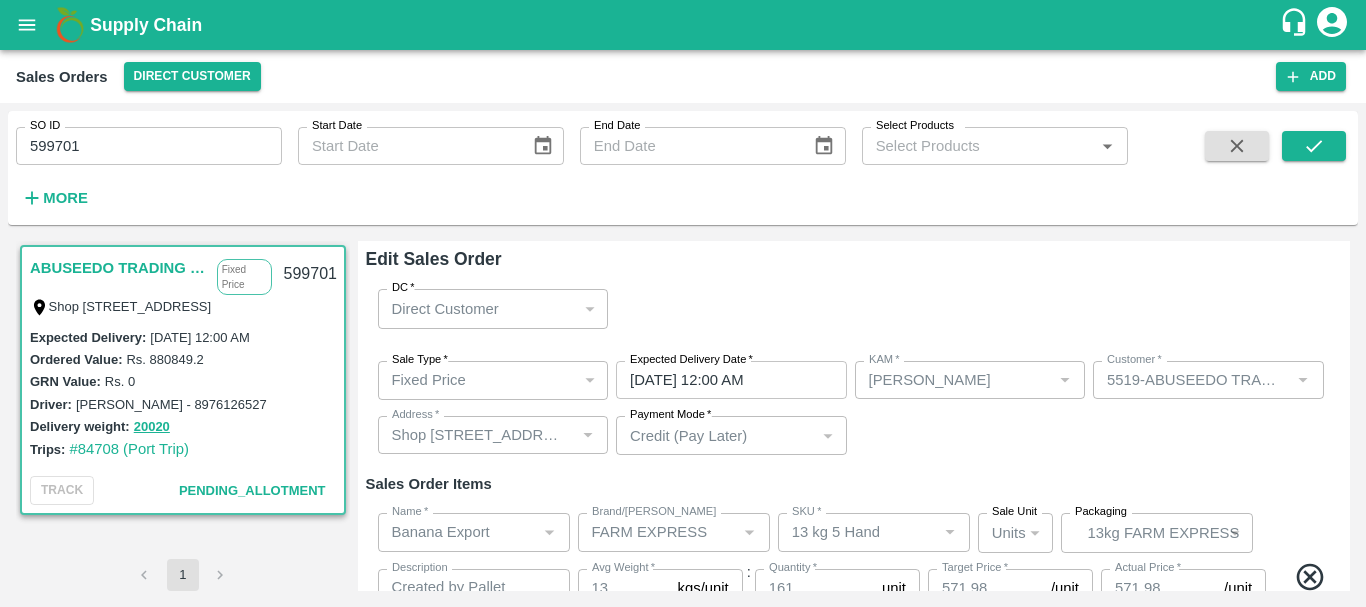 click on "Sale Type   * Fixed Price 1 Sale Type Expected Delivery Date   * 17/07/2025 12:00 AM Expected Delivery Date KAM   * KAM   * Customer   * Customer   * Address   * Address   * Payment Mode   * Credit (Pay Later) credit Payment Mode" at bounding box center (854, 408) 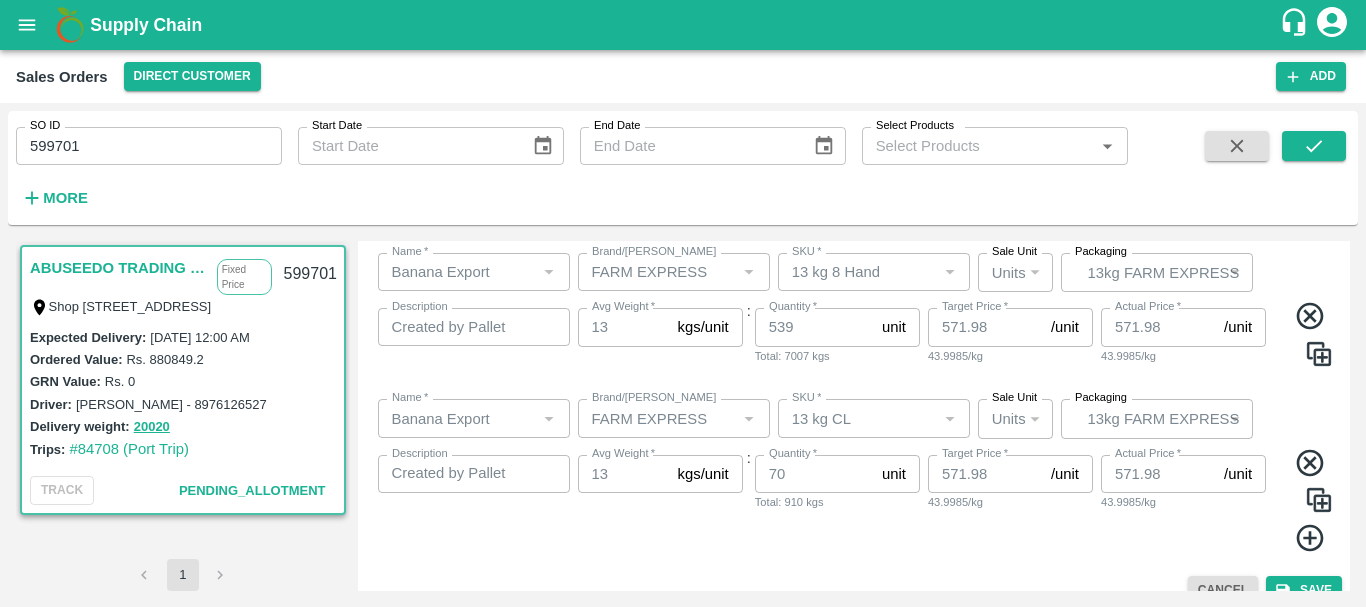 scroll, scrollTop: 579, scrollLeft: 0, axis: vertical 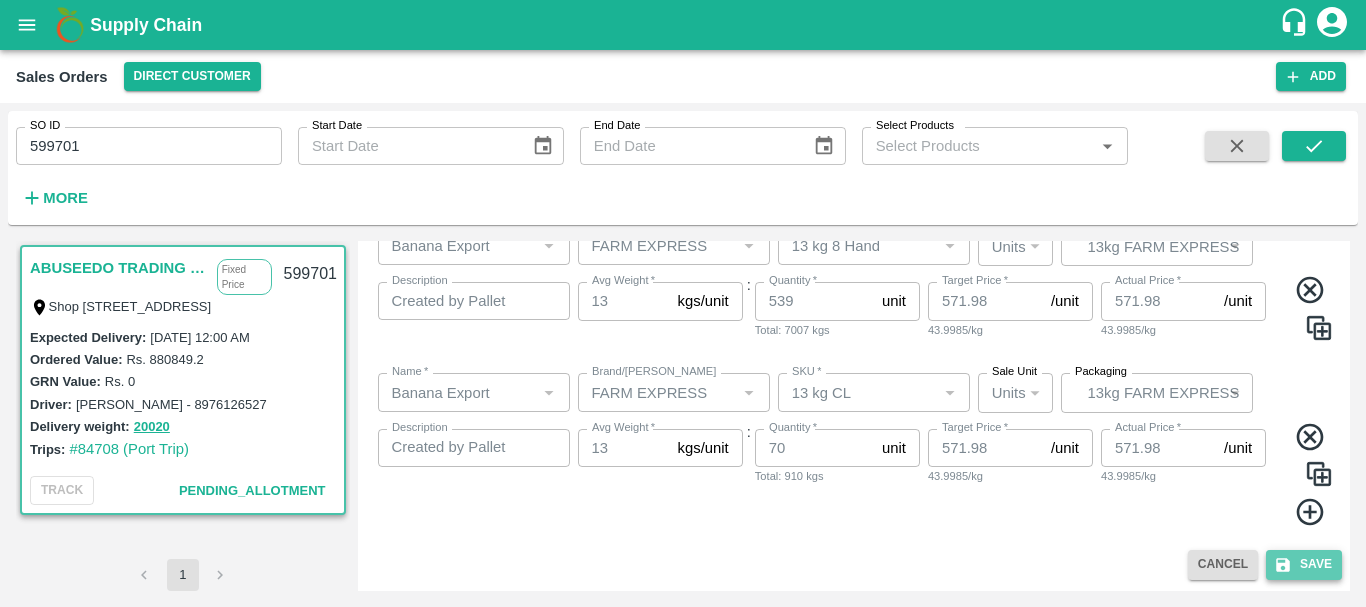 click 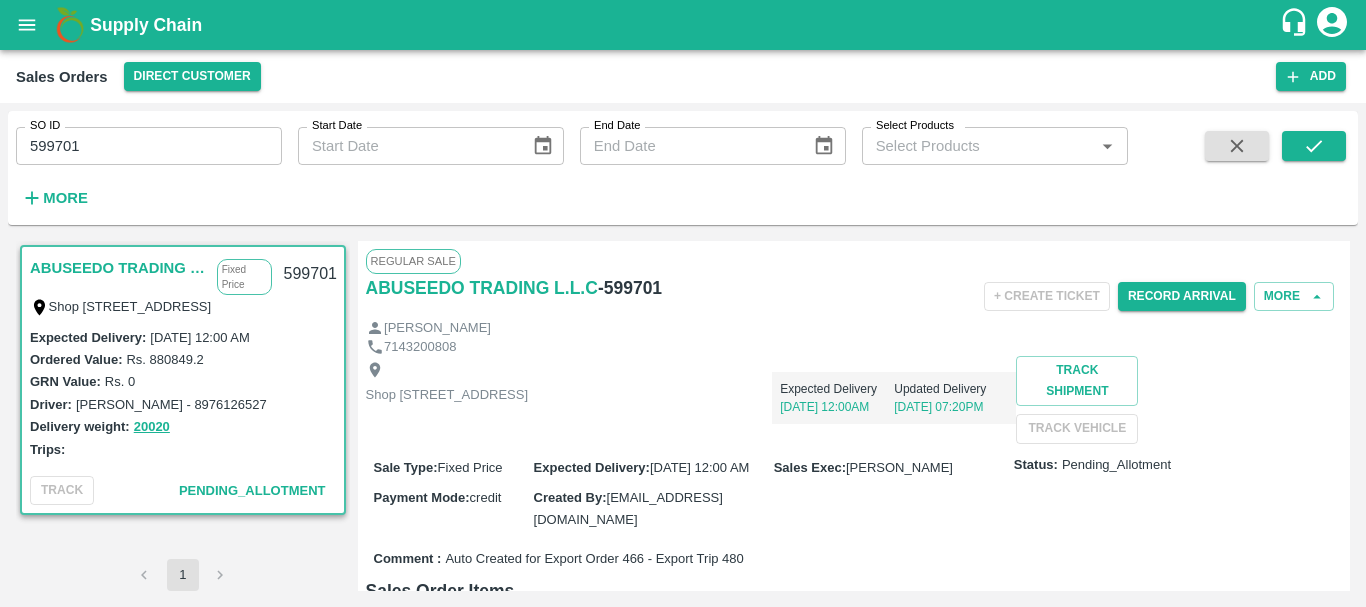 scroll, scrollTop: 738, scrollLeft: 0, axis: vertical 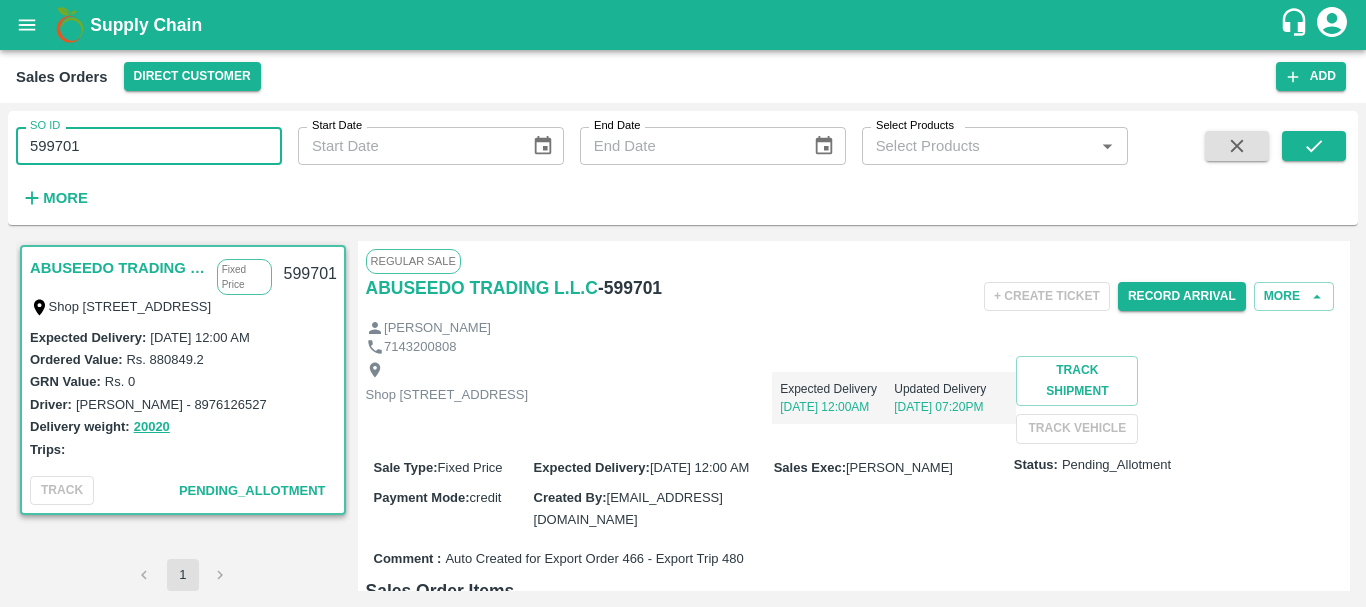 click on "599701" at bounding box center [149, 146] 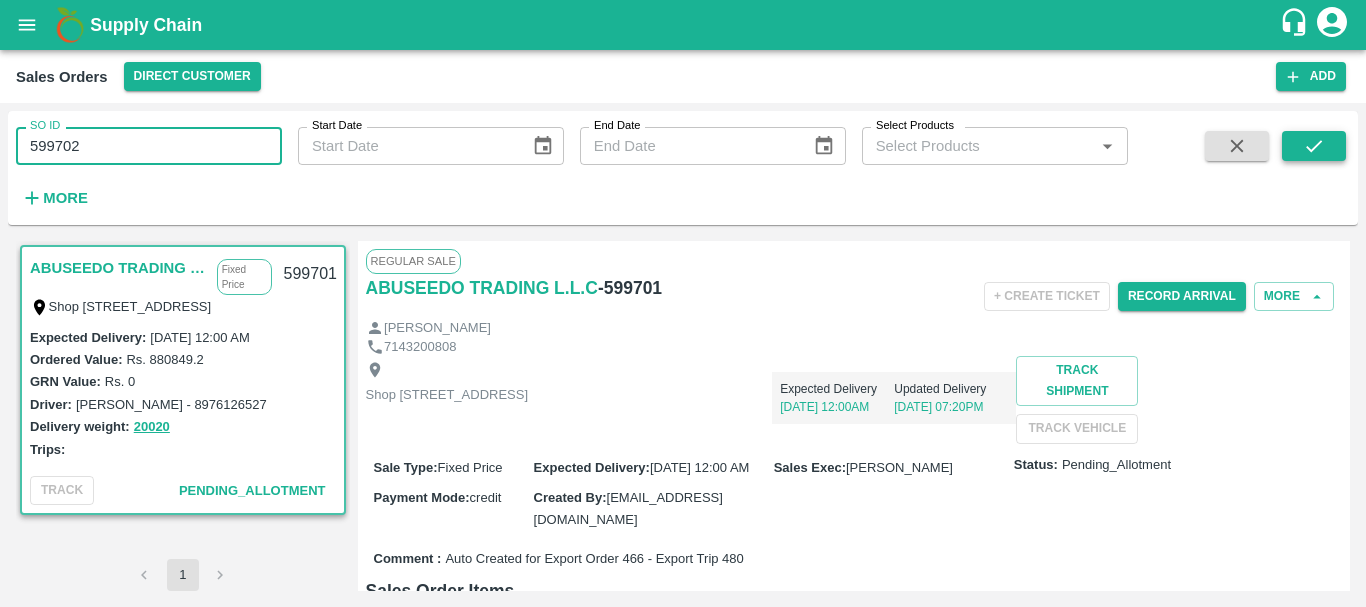 type on "599702" 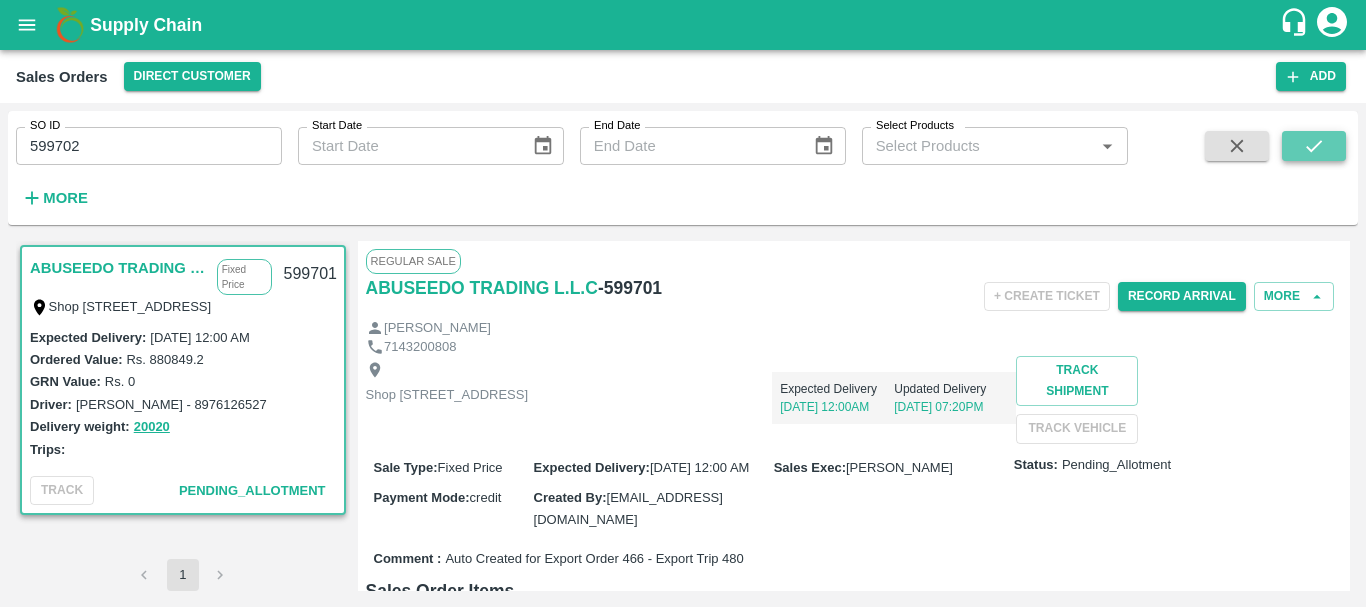 click 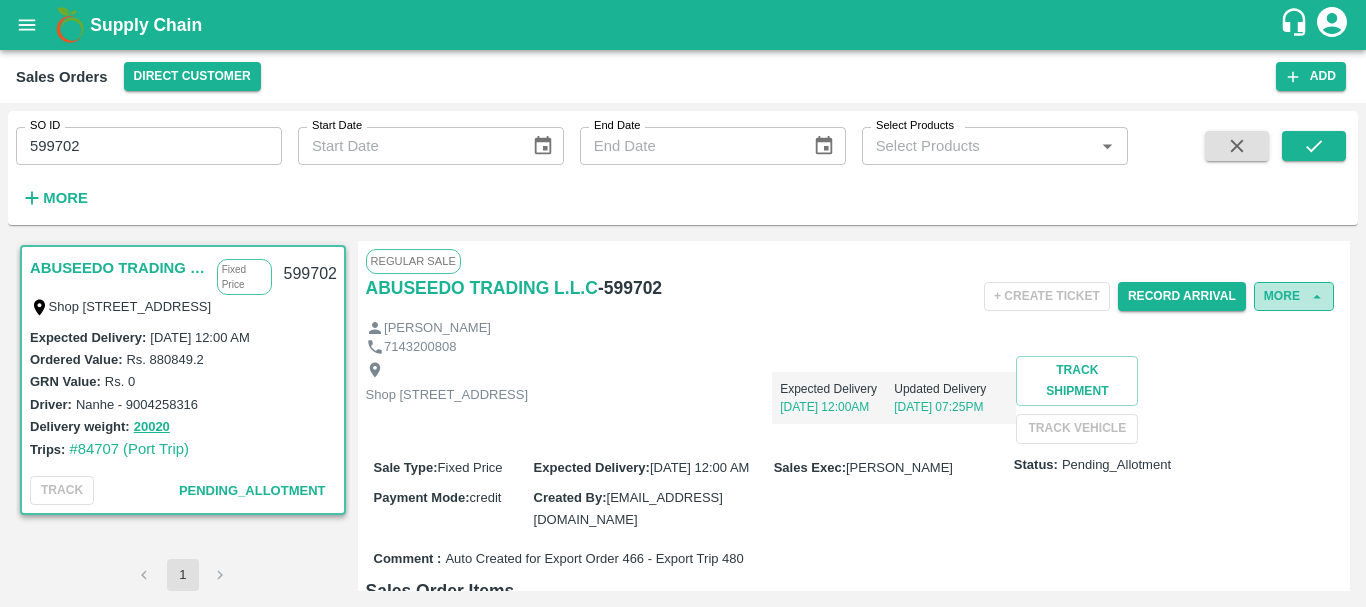 click on "More" at bounding box center [1294, 296] 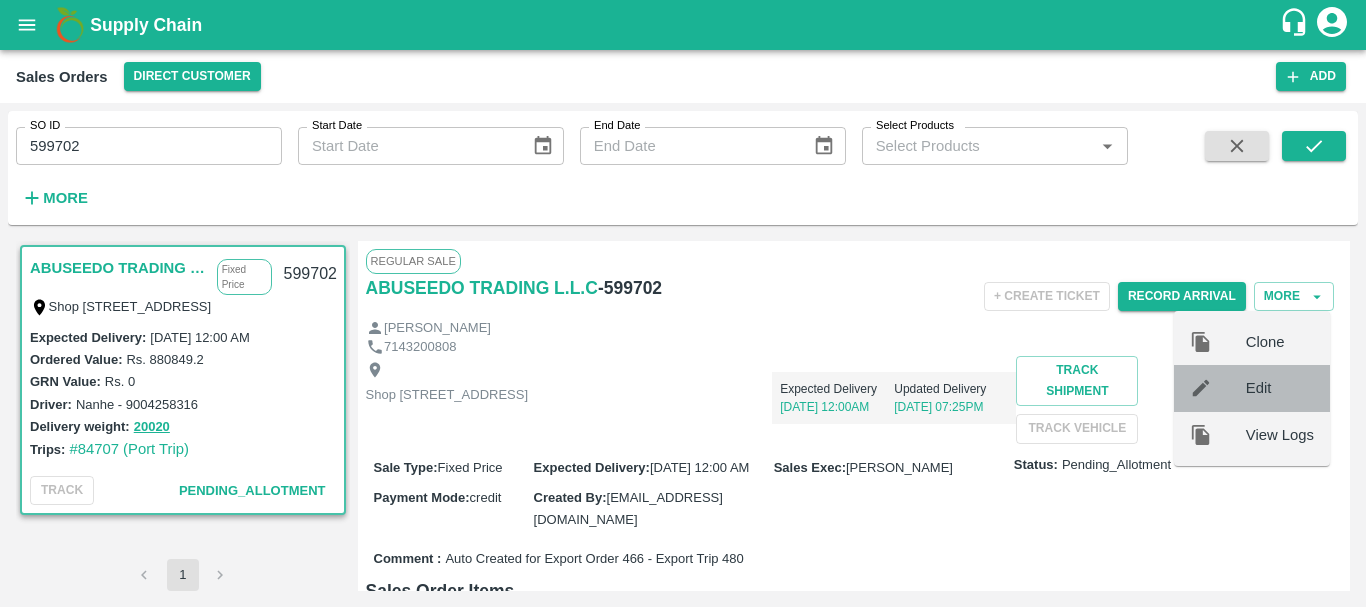 click on "Edit" at bounding box center [1252, 388] 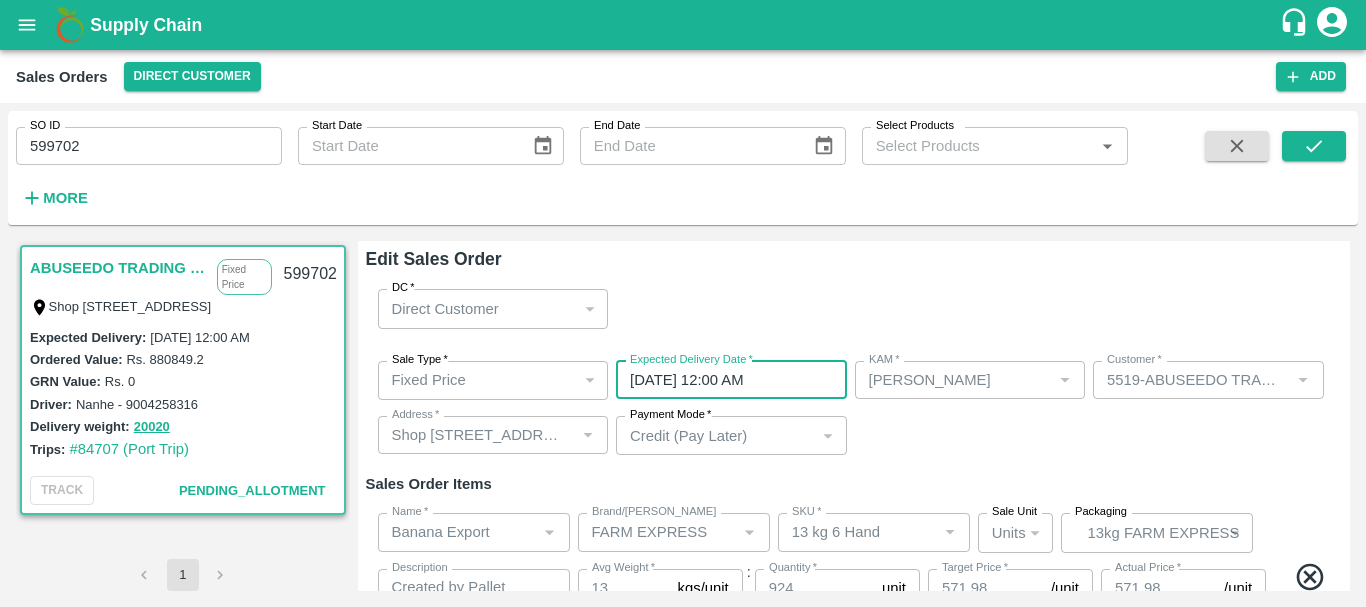 click on "26/07/2025 12:00 AM" at bounding box center (724, 380) 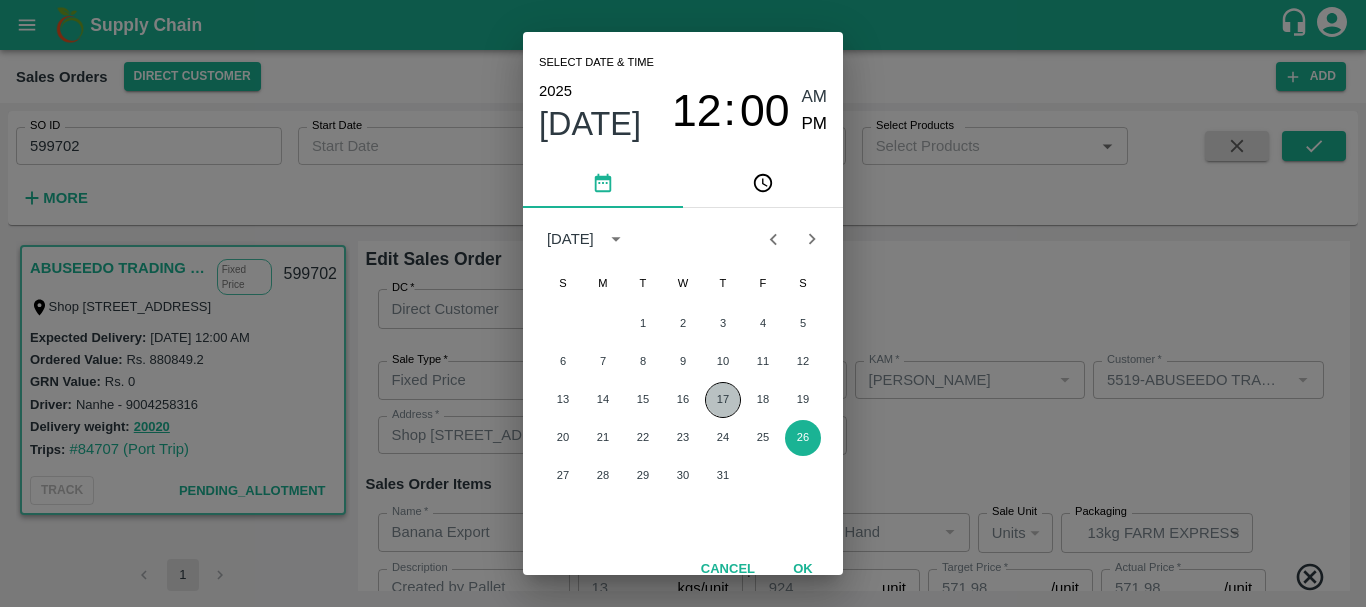click on "17" at bounding box center [723, 400] 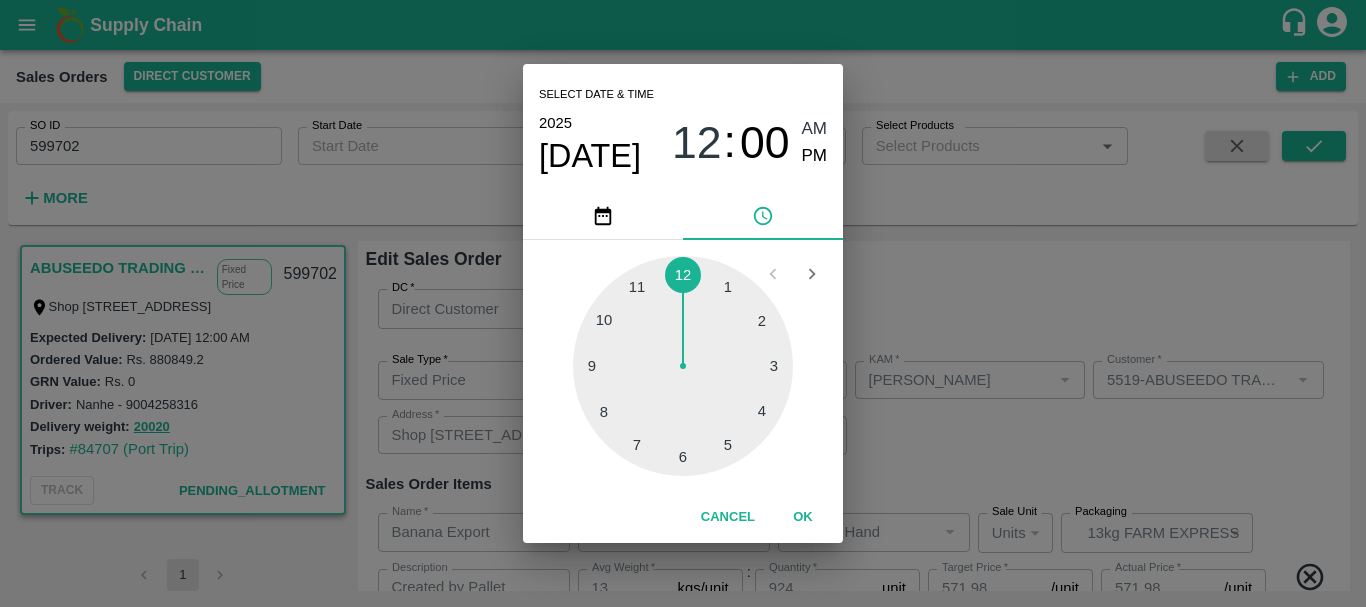 click on "Select date & time 2025 Jul 17 12 : 00 AM PM 1 2 3 4 5 6 7 8 9 10 11 12 Cancel OK" at bounding box center [683, 303] 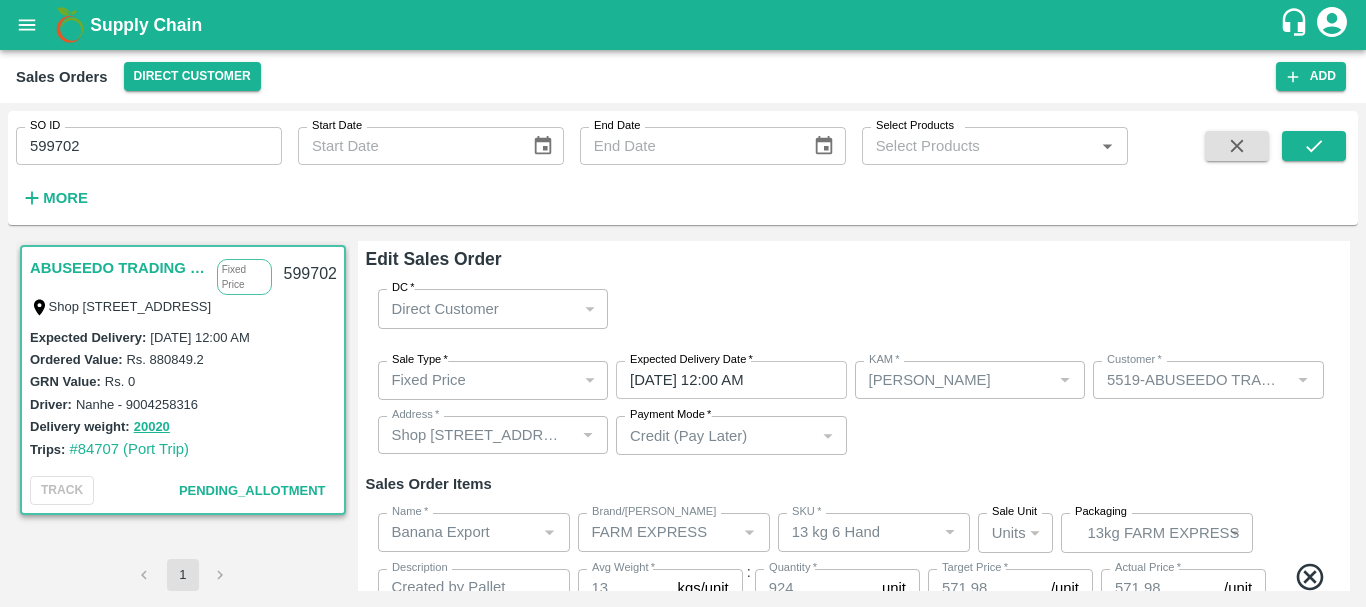 click on "Sale Type   * Fixed Price 1 Sale Type Expected Delivery Date   * 17/07/2025 12:00 AM Expected Delivery Date KAM   * KAM   * Customer   * Customer   * Address   * Address   * Payment Mode   * Credit (Pay Later) credit Payment Mode" at bounding box center [854, 408] 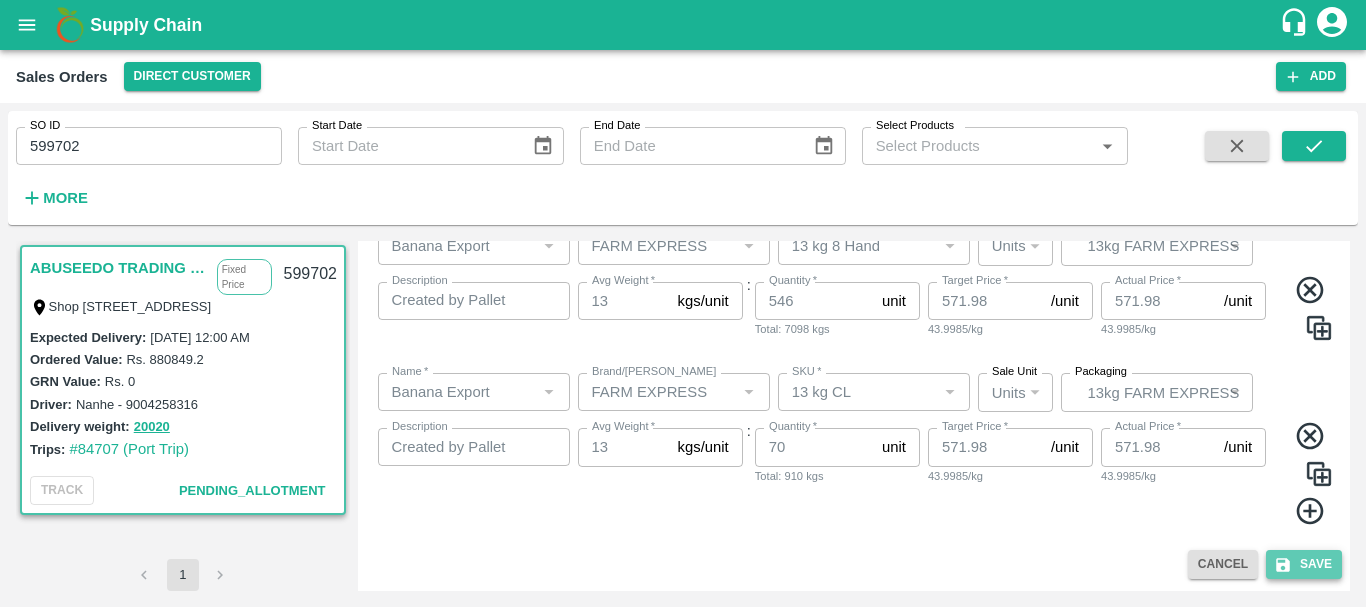 click 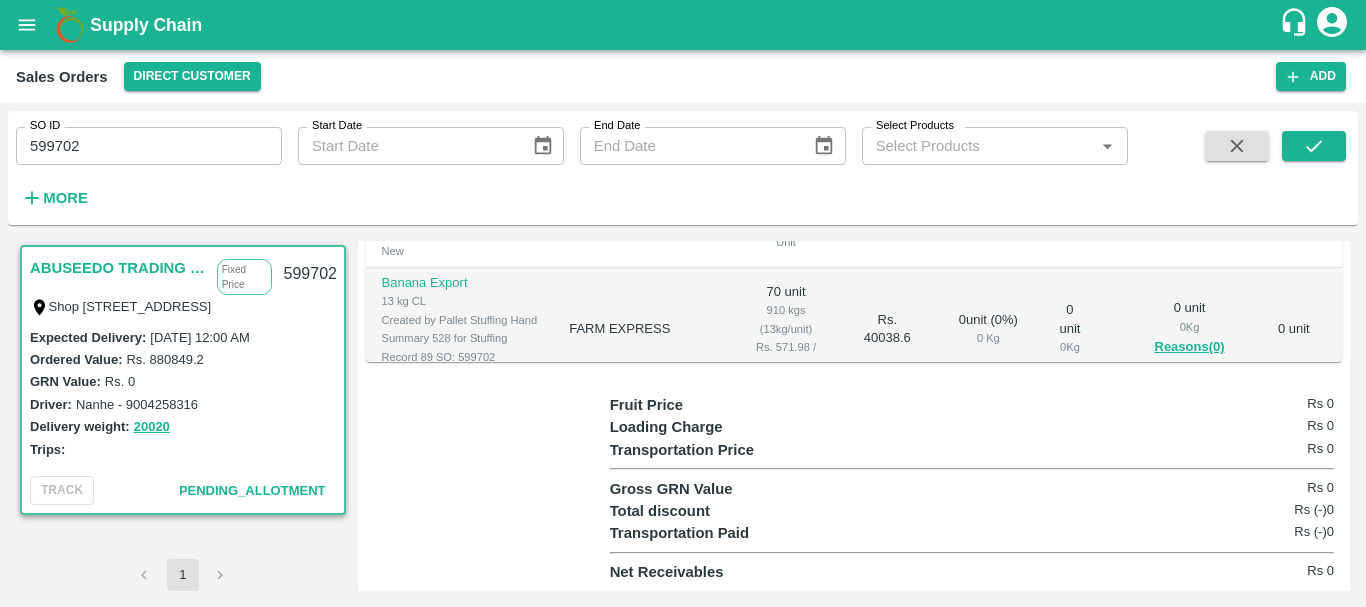 scroll, scrollTop: 738, scrollLeft: 0, axis: vertical 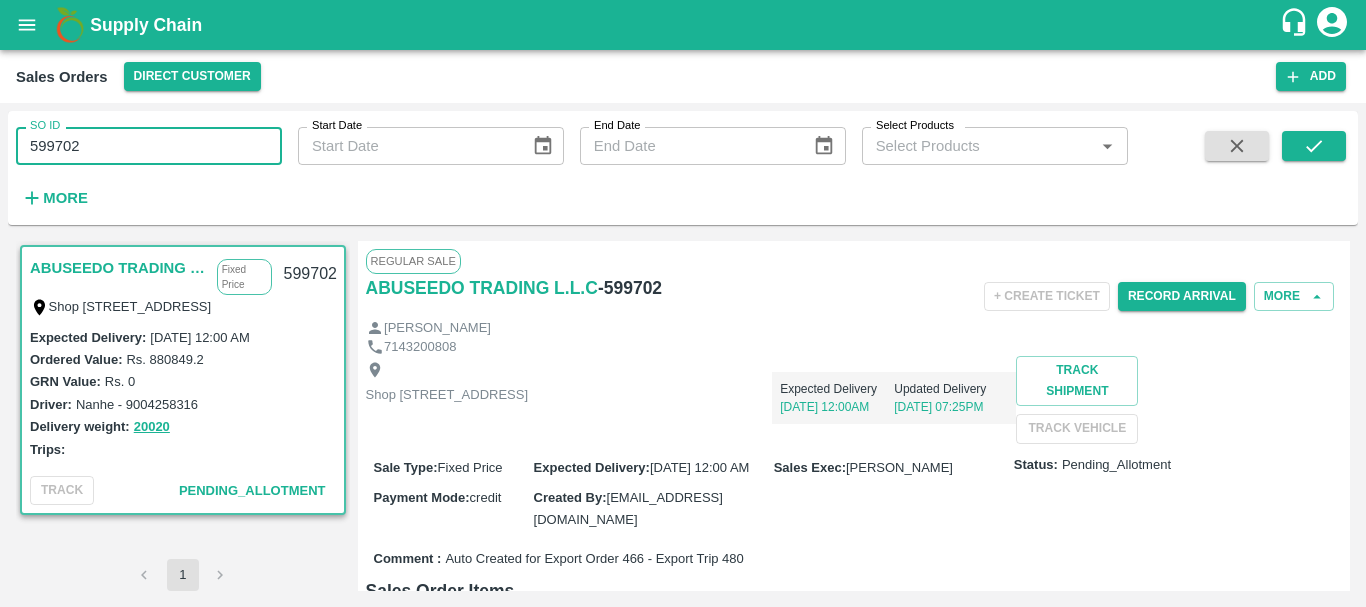 click on "599702" at bounding box center (149, 146) 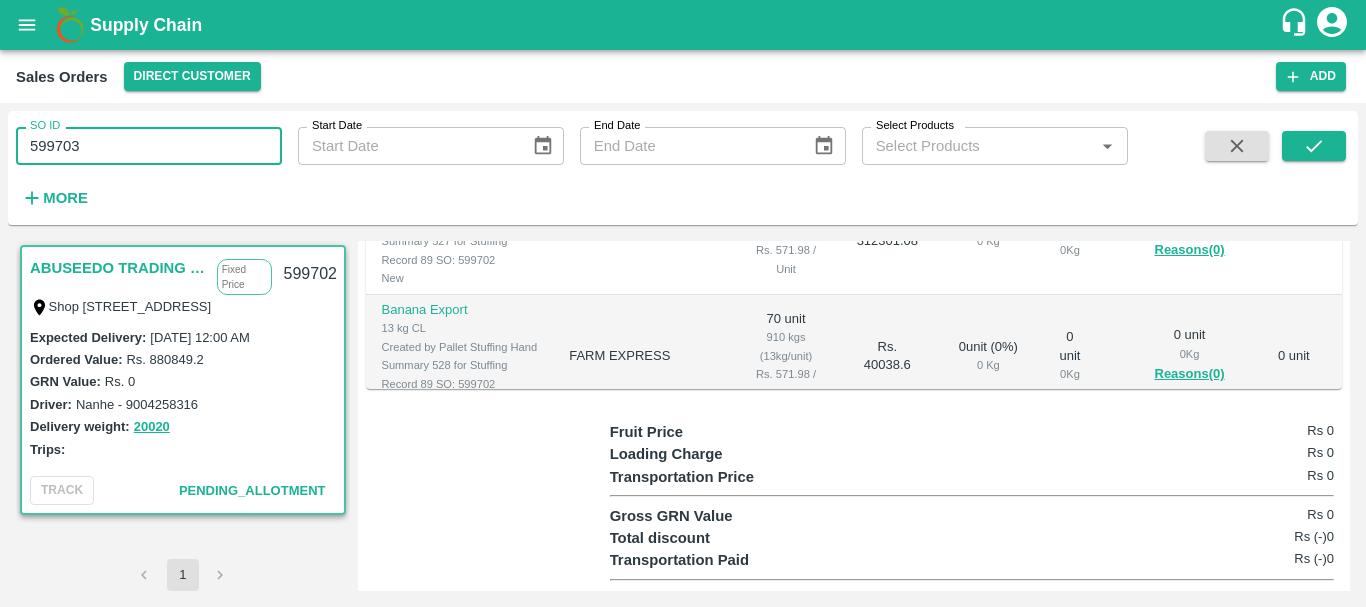 scroll, scrollTop: 738, scrollLeft: 0, axis: vertical 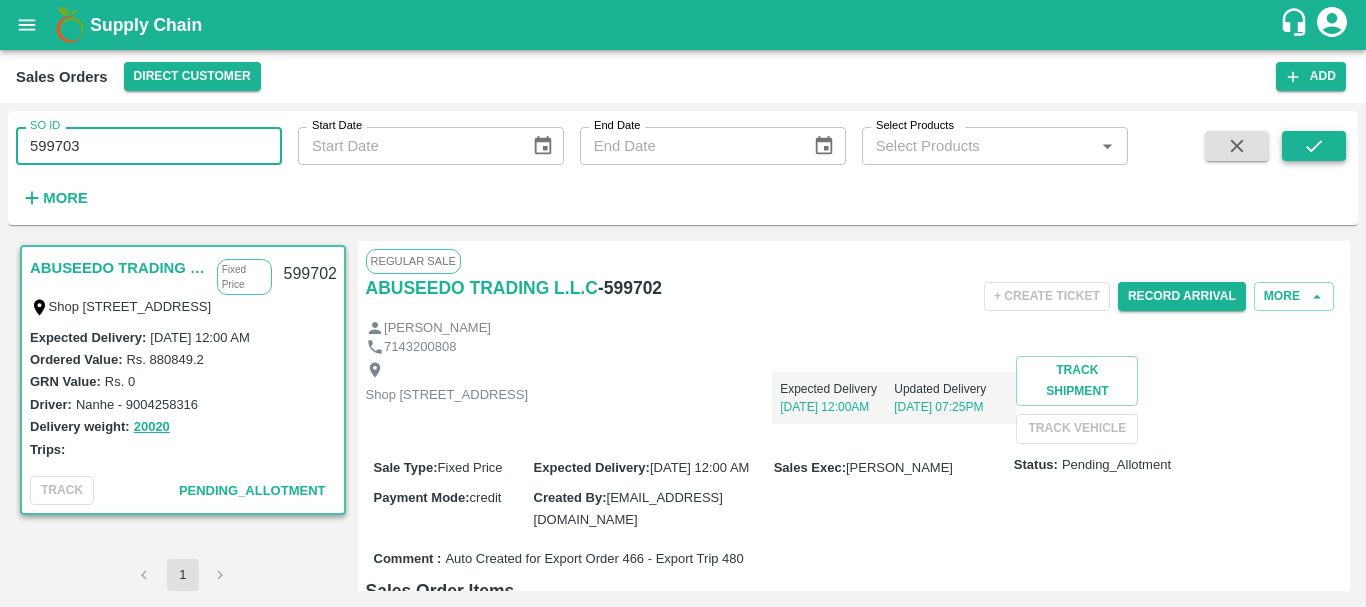 type on "599703" 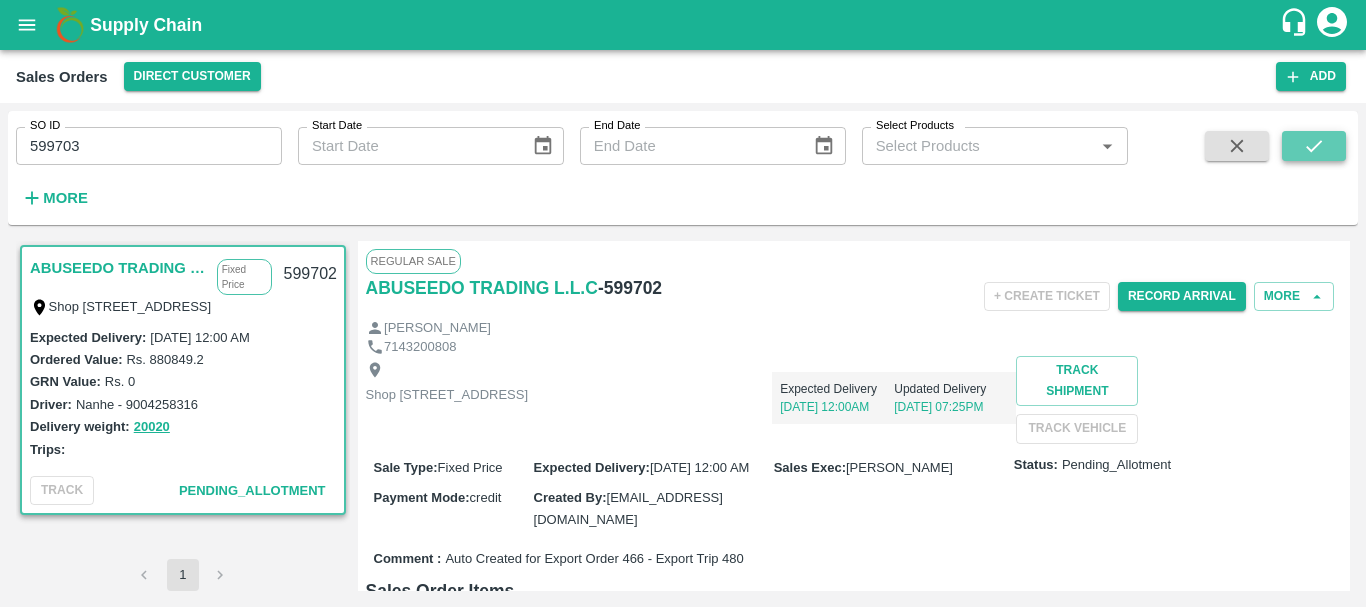 click 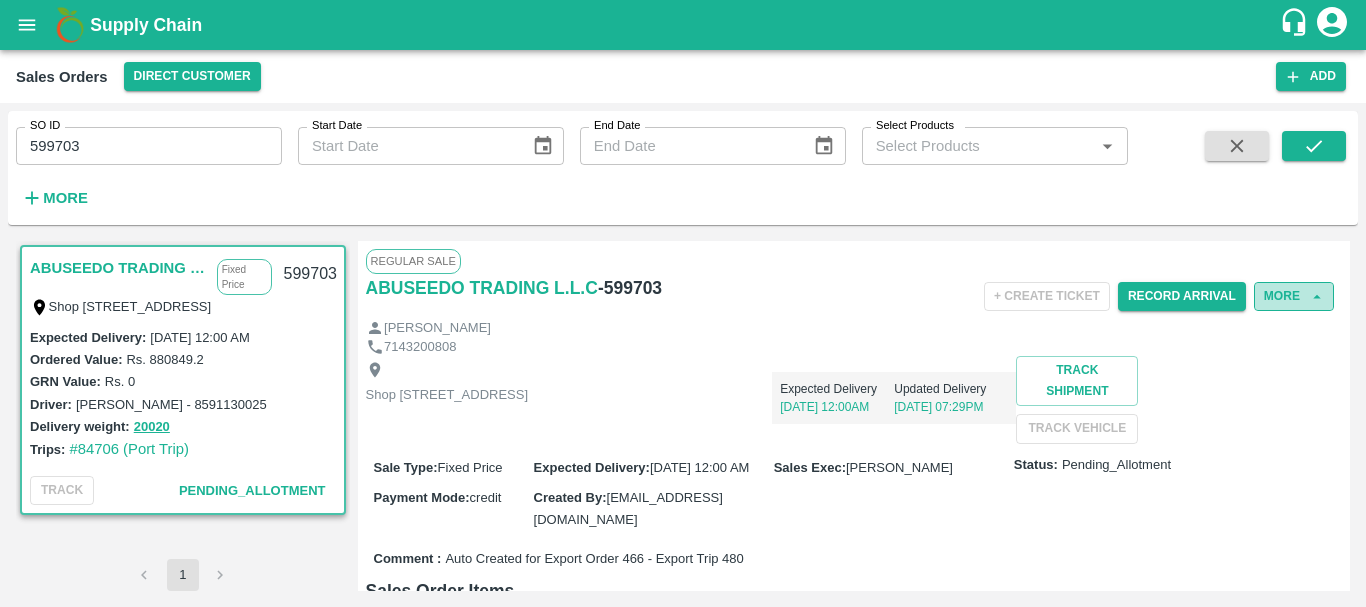 click on "More" at bounding box center (1294, 296) 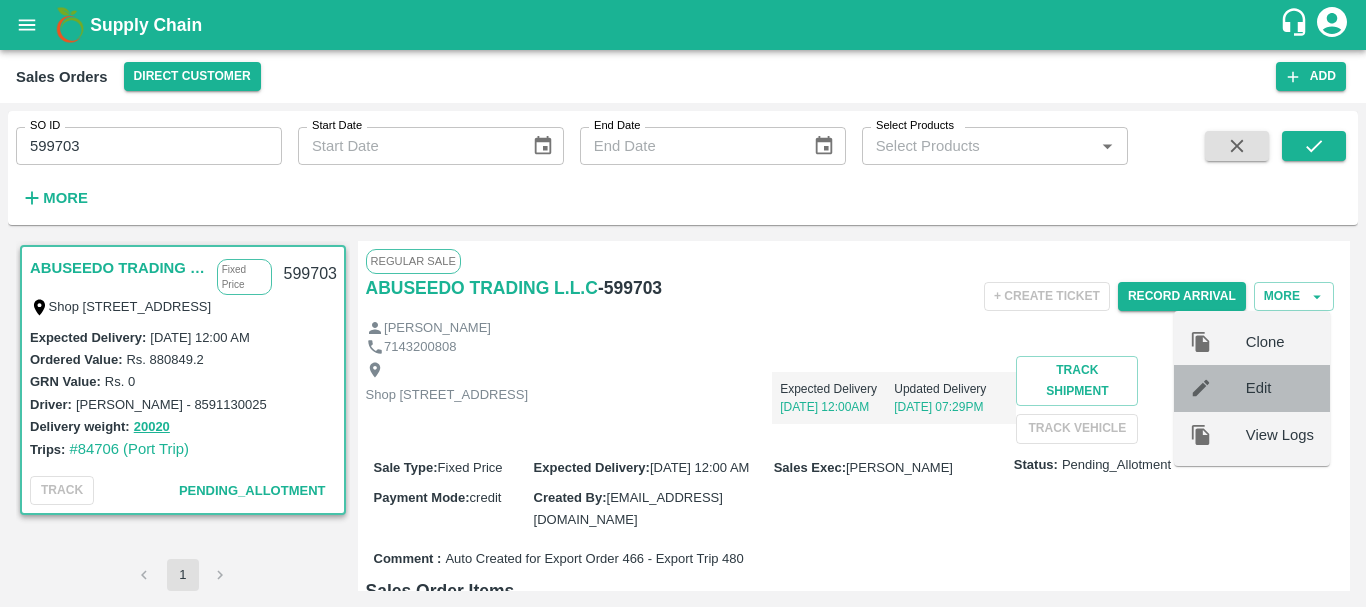 click on "Edit" at bounding box center (1280, 388) 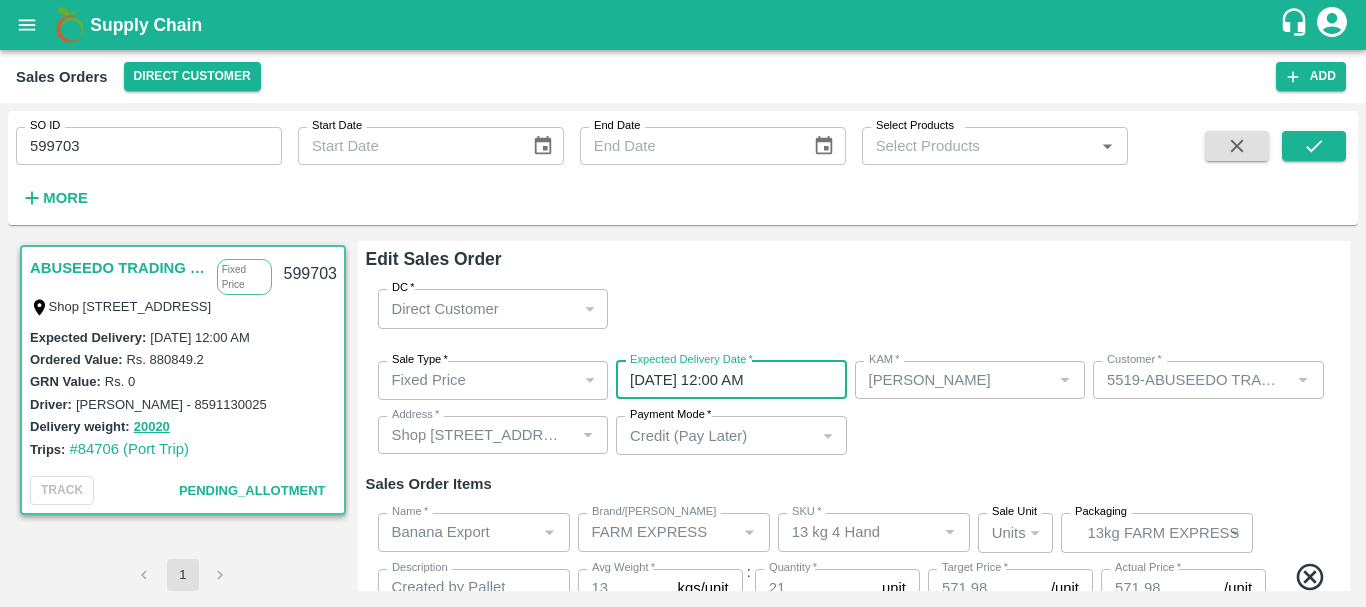 click on "26/07/2025 12:00 AM" at bounding box center [724, 380] 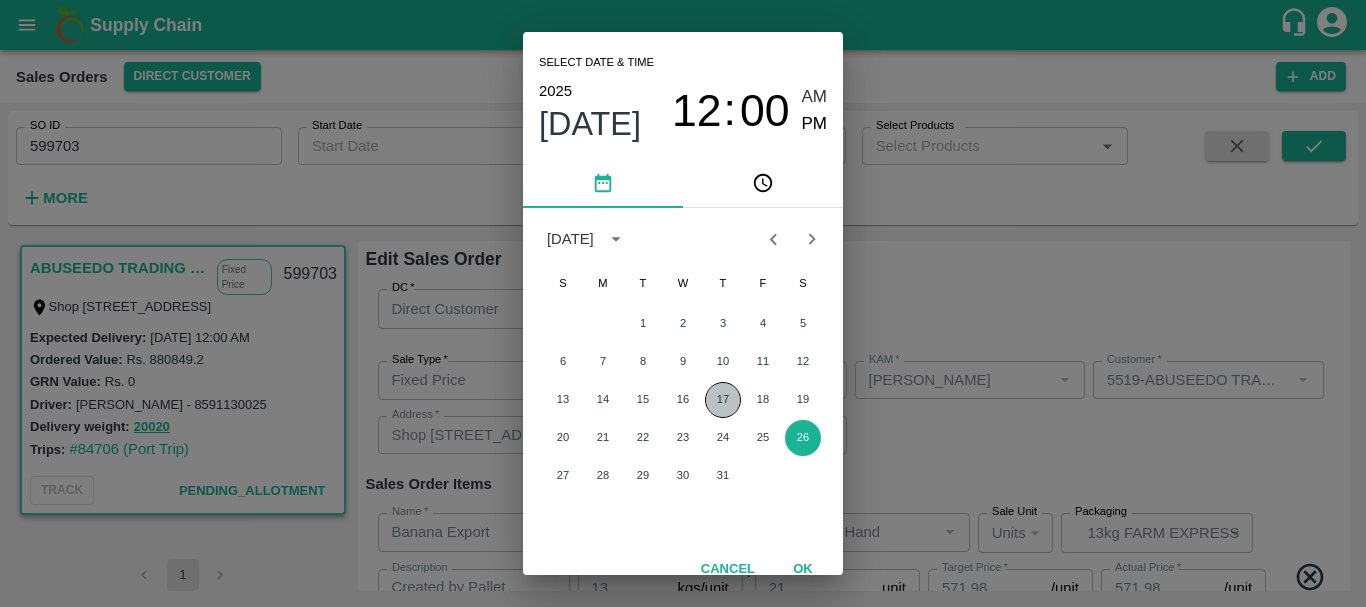 click on "17" at bounding box center (723, 400) 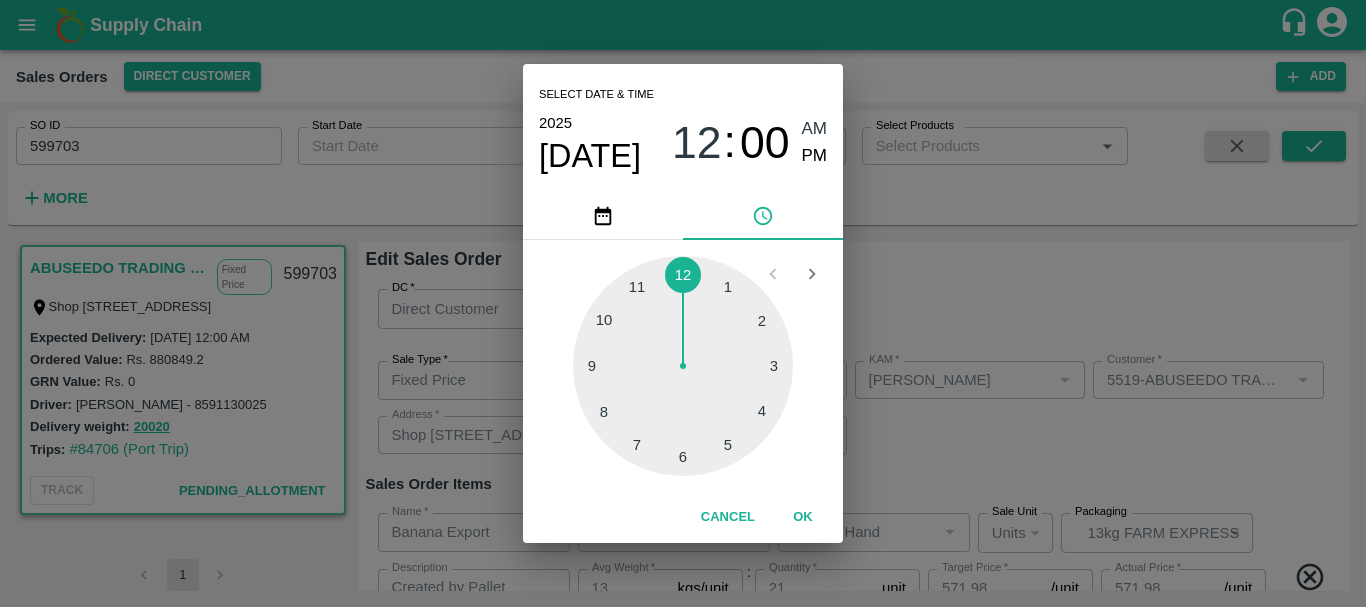 click on "Select date & time 2025 Jul 17 12 : 00 AM PM 1 2 3 4 5 6 7 8 9 10 11 12 Cancel OK" at bounding box center (683, 303) 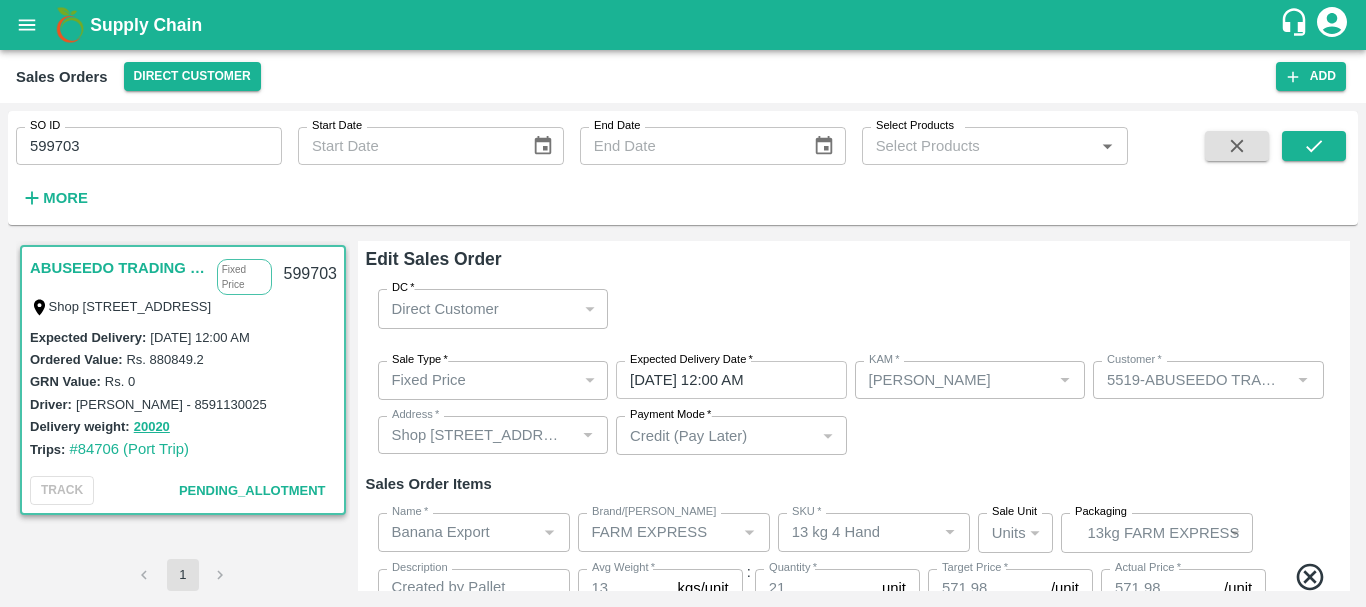 click on "Sale Type   * Fixed Price 1 Sale Type Expected Delivery Date   * 17/07/2025 12:00 AM Expected Delivery Date KAM   * KAM   * Customer   * Customer   * Address   * Address   * Payment Mode   * Credit (Pay Later) credit Payment Mode" at bounding box center [854, 408] 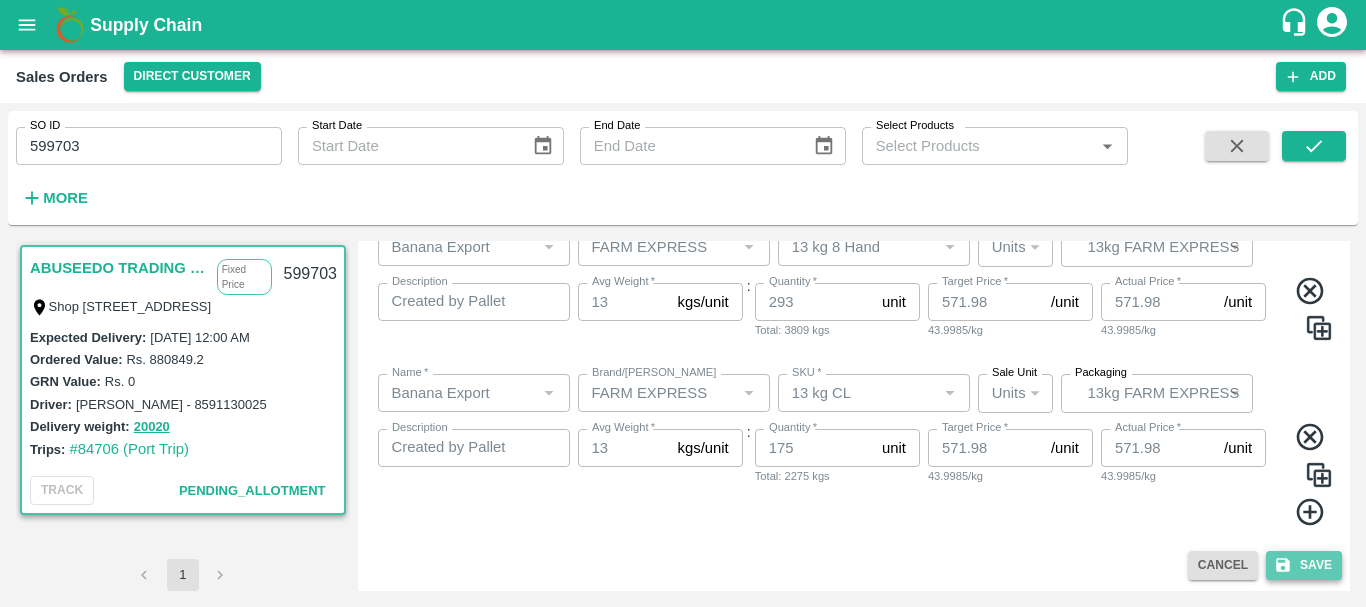 click on "Save" at bounding box center [1304, 565] 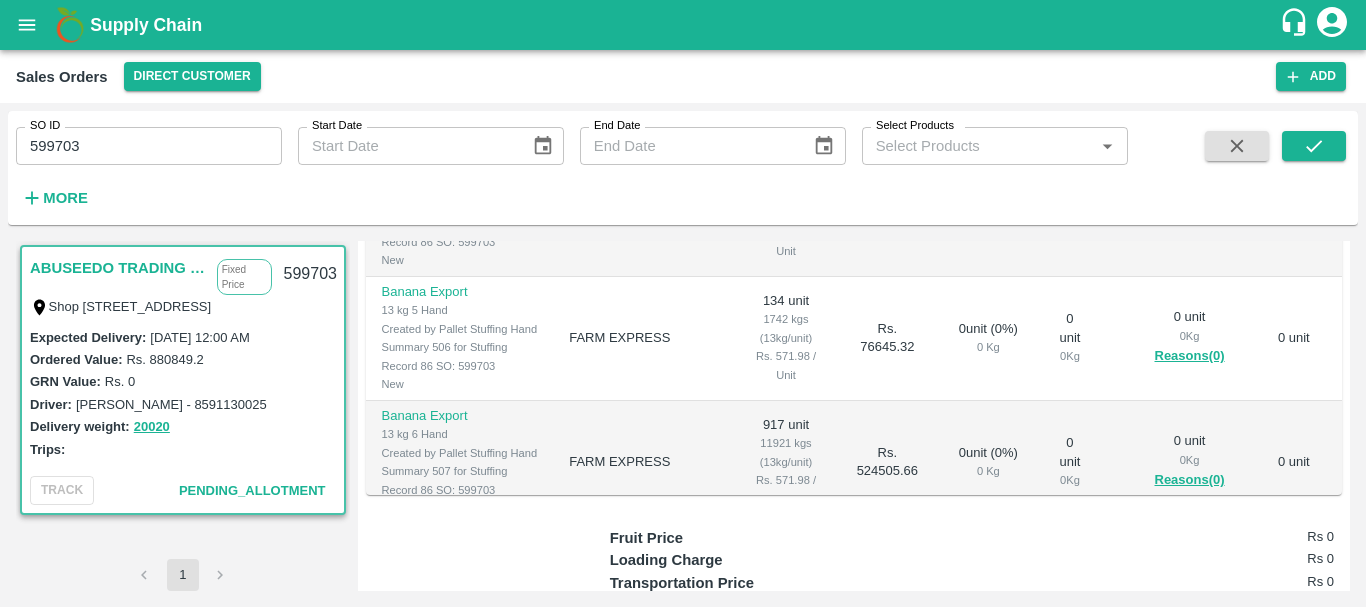 scroll, scrollTop: 738, scrollLeft: 0, axis: vertical 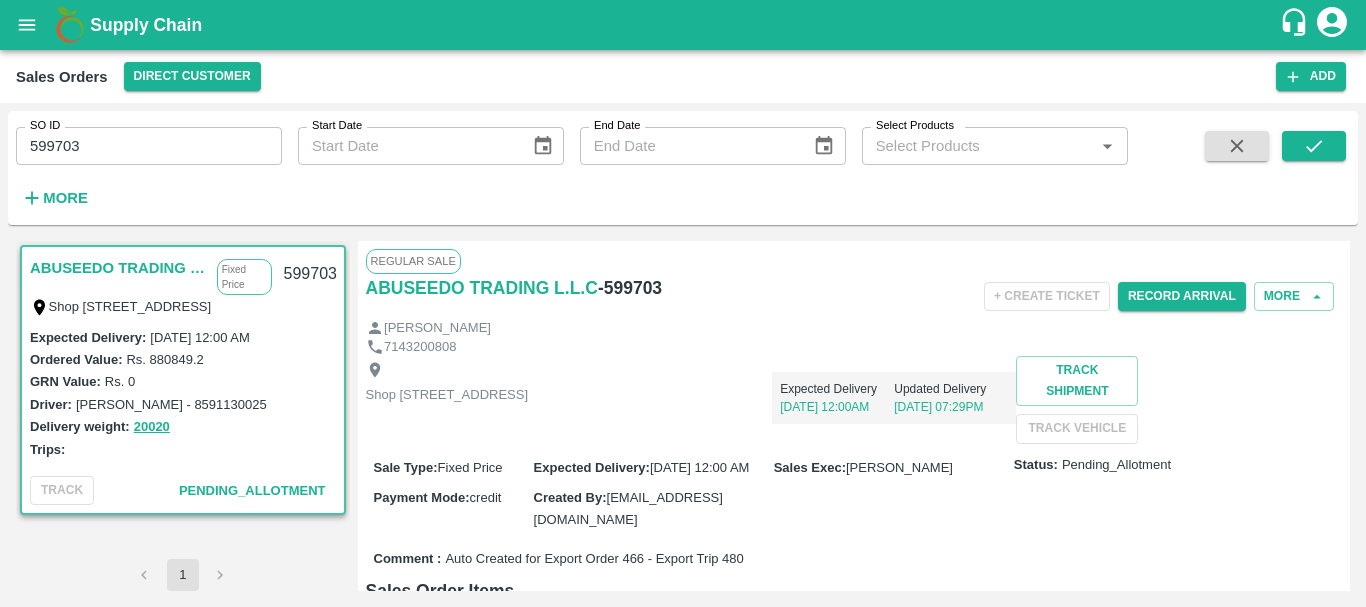click on "599703" at bounding box center (149, 146) 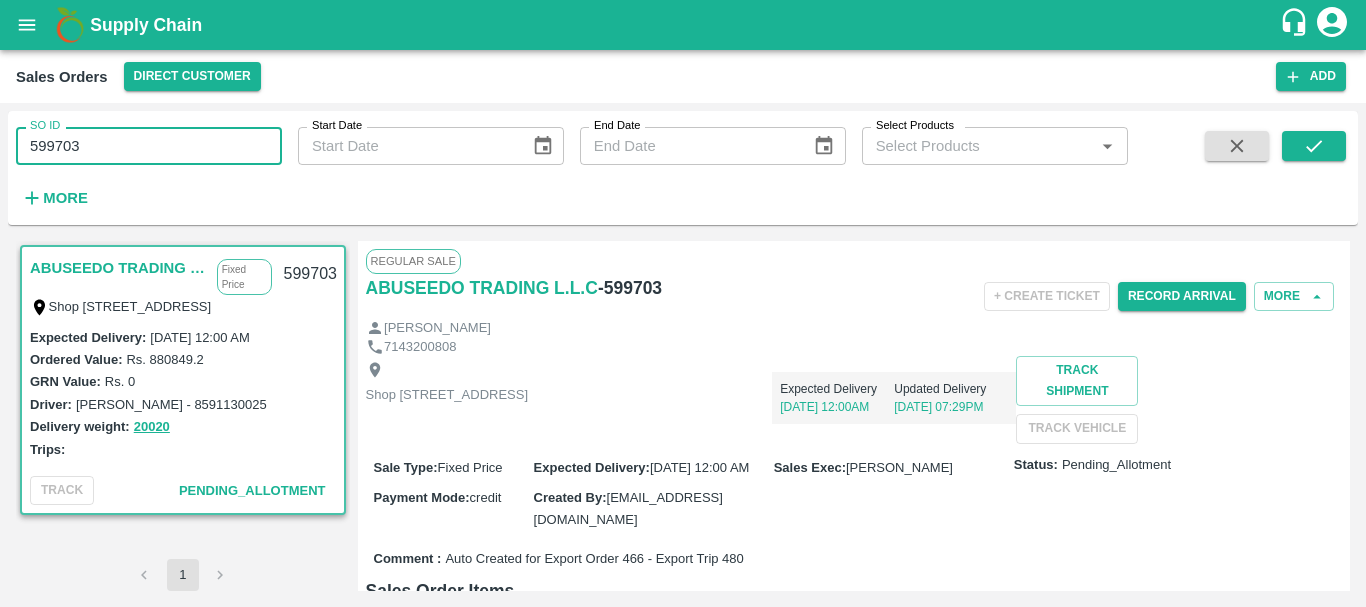 click on "599703" at bounding box center [149, 146] 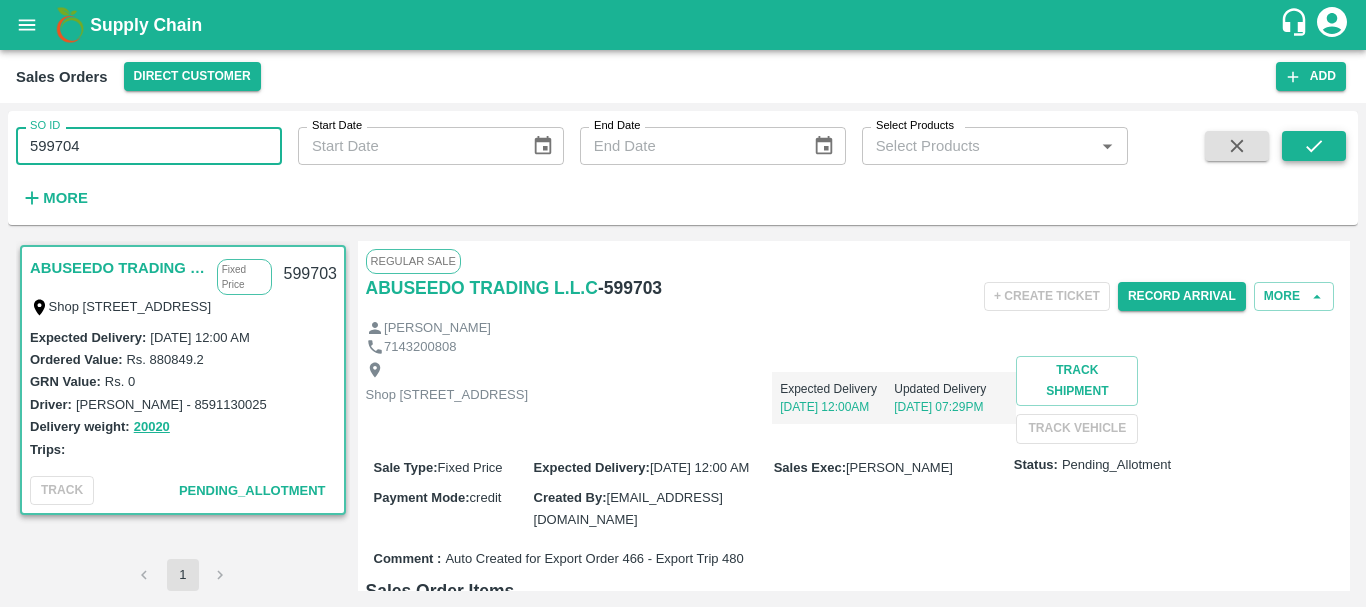 type on "599704" 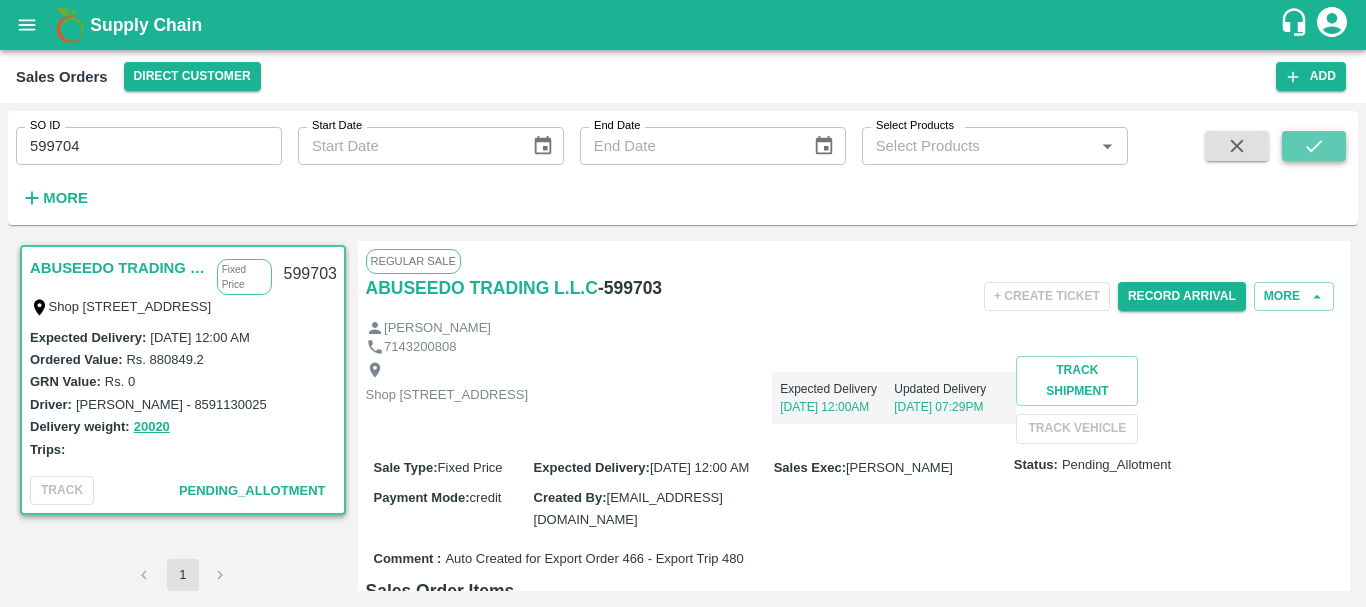 click at bounding box center [1314, 146] 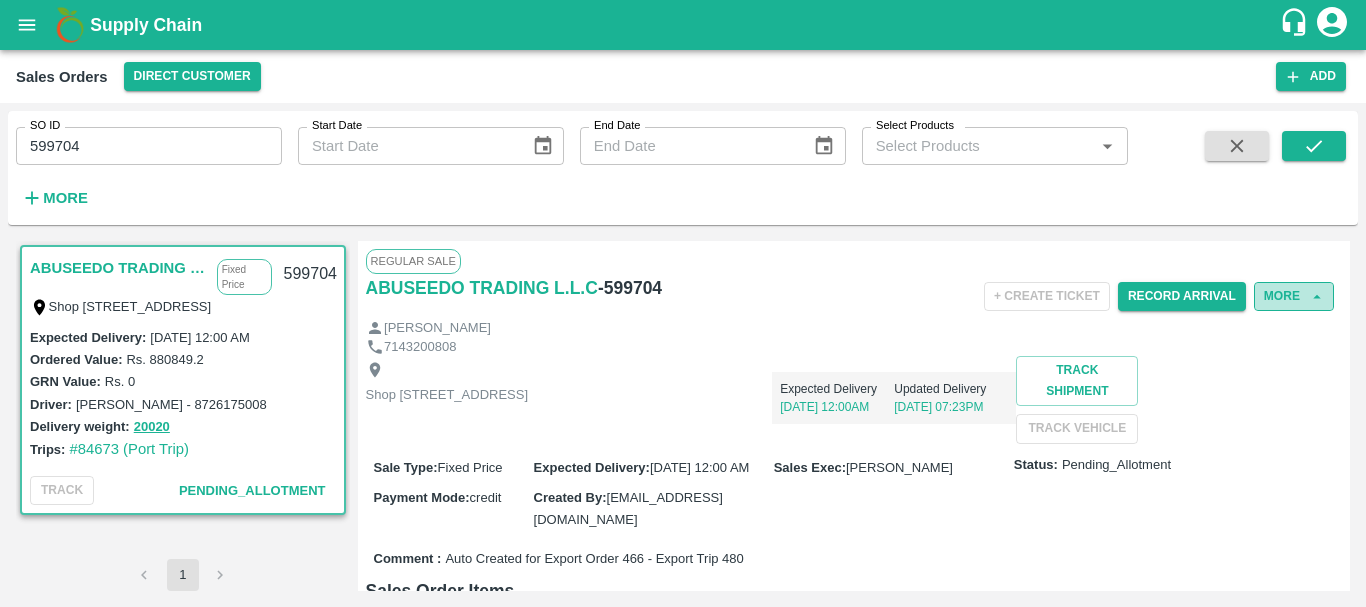 click on "More" at bounding box center [1294, 296] 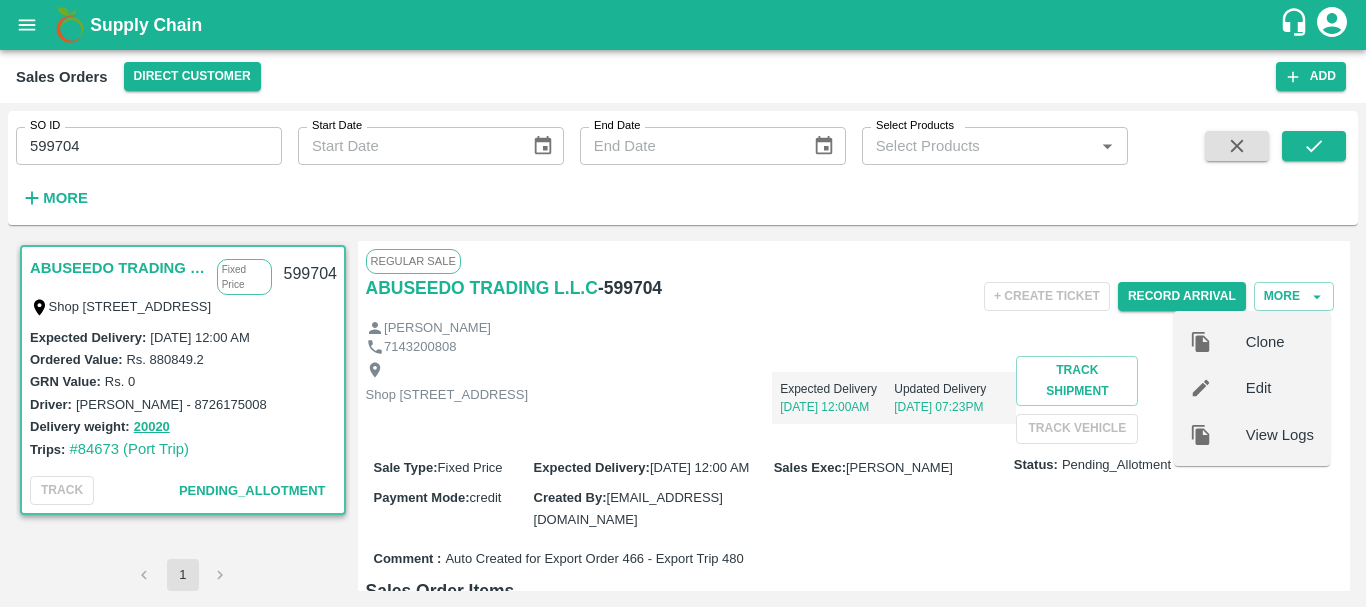 click on "Edit" at bounding box center (1280, 388) 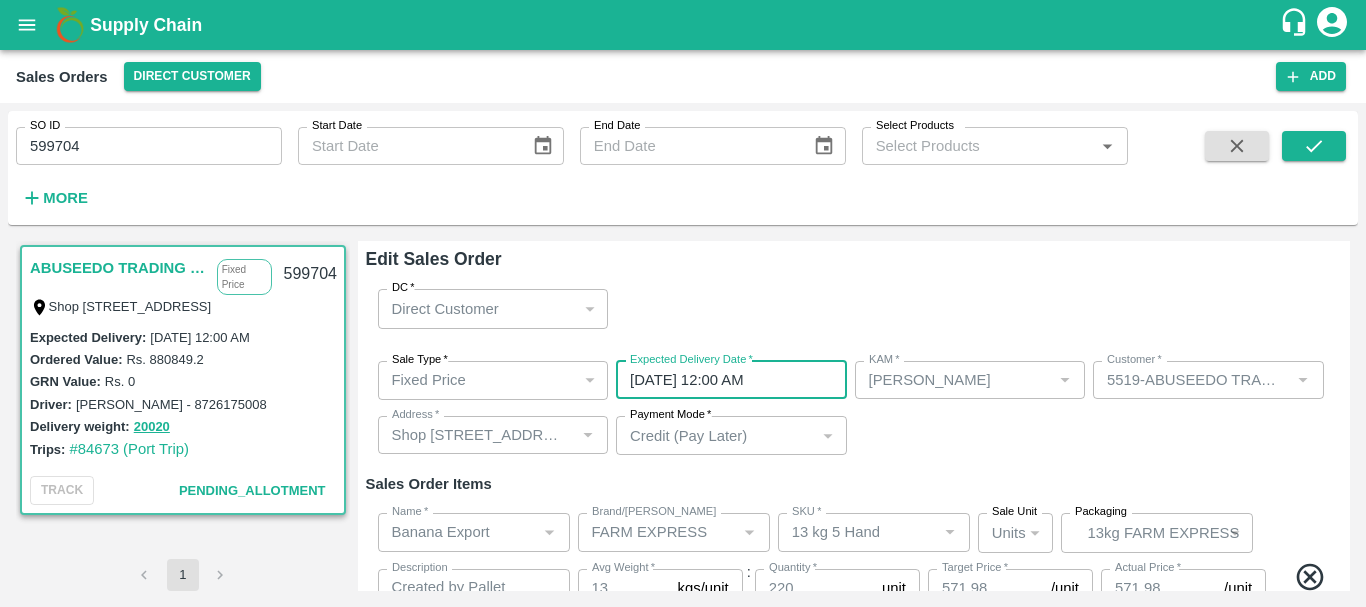 click on "26/07/2025 12:00 AM" at bounding box center [724, 380] 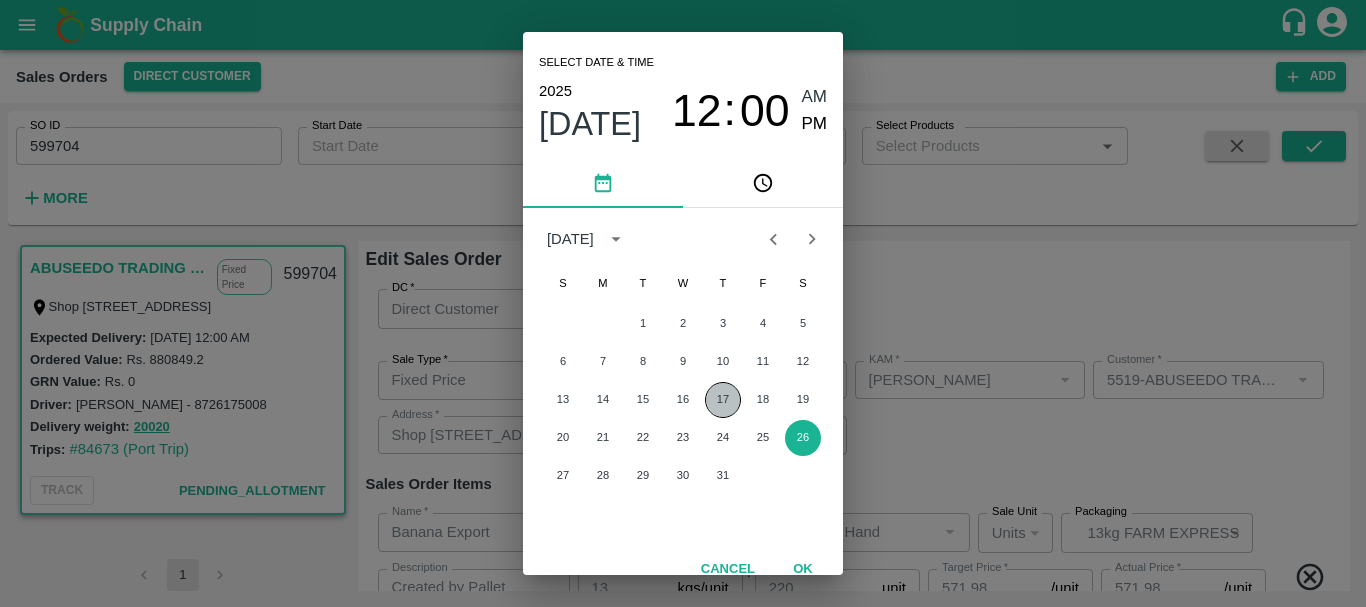 click on "17" at bounding box center [723, 400] 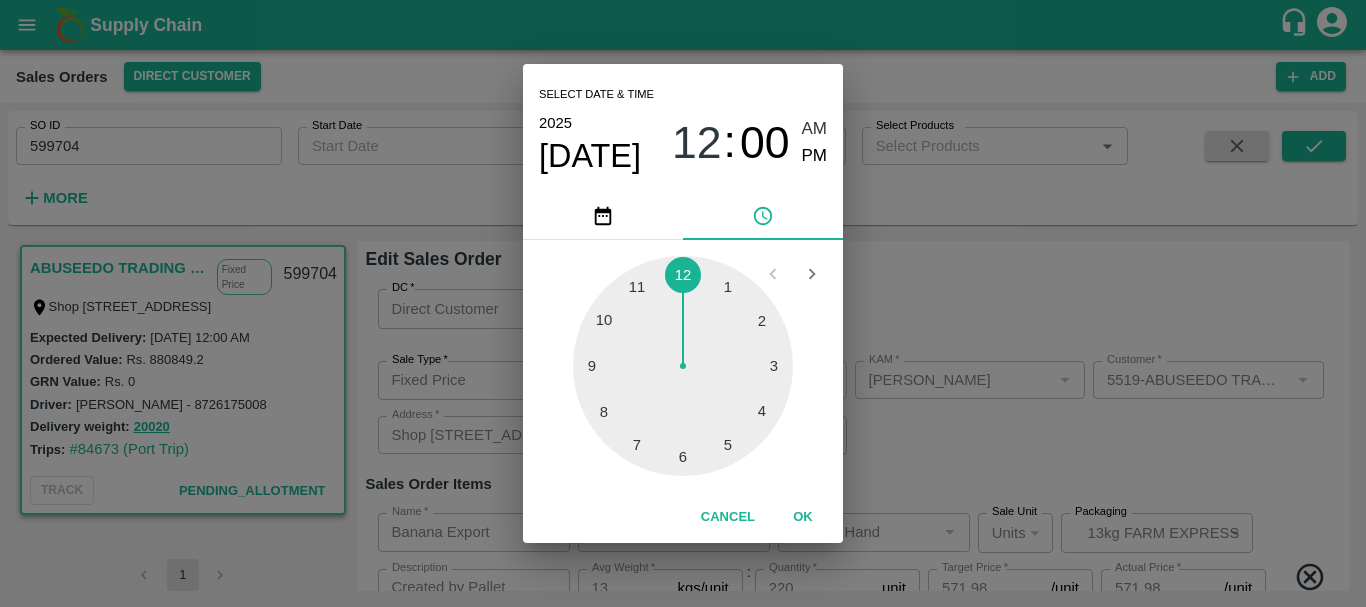 click on "Select date & time 2025 Jul 17 12 : 00 AM PM 1 2 3 4 5 6 7 8 9 10 11 12 Cancel OK" at bounding box center (683, 303) 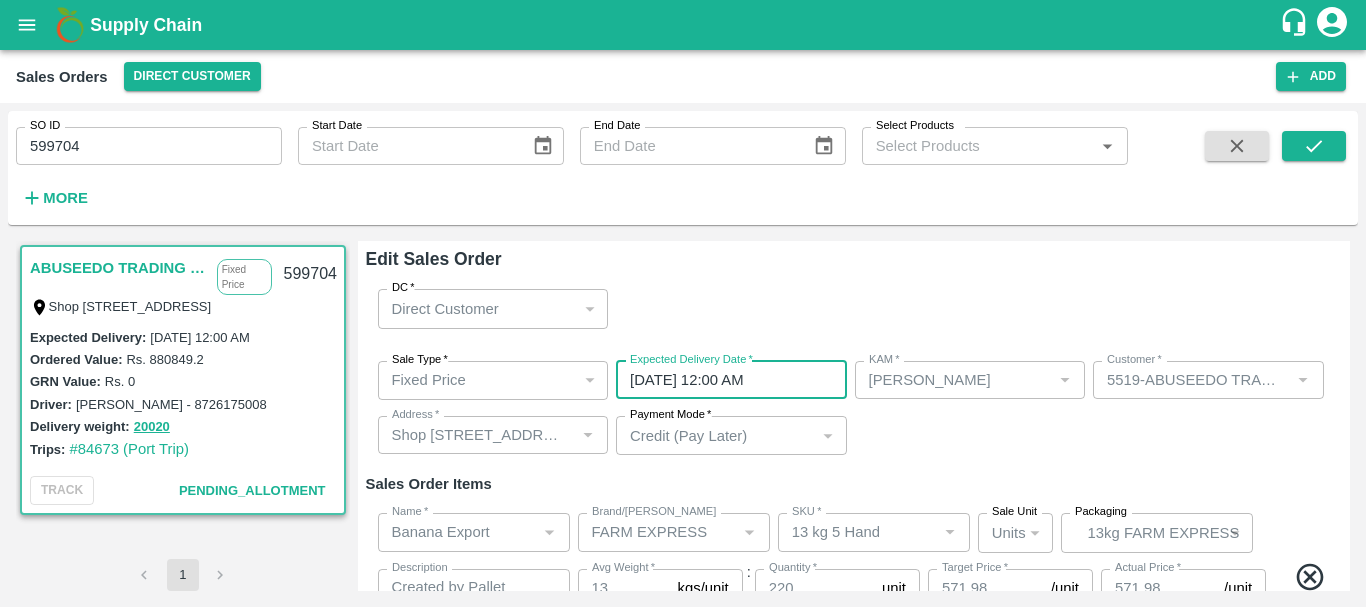 click on "Sale Type   * Fixed Price 1 Sale Type Expected Delivery Date   * 17/07/2025 12:00 AM Expected Delivery Date KAM   * KAM   * Customer   * Customer   * Address   * Address   * Payment Mode   * Credit (Pay Later) credit Payment Mode" at bounding box center (854, 408) 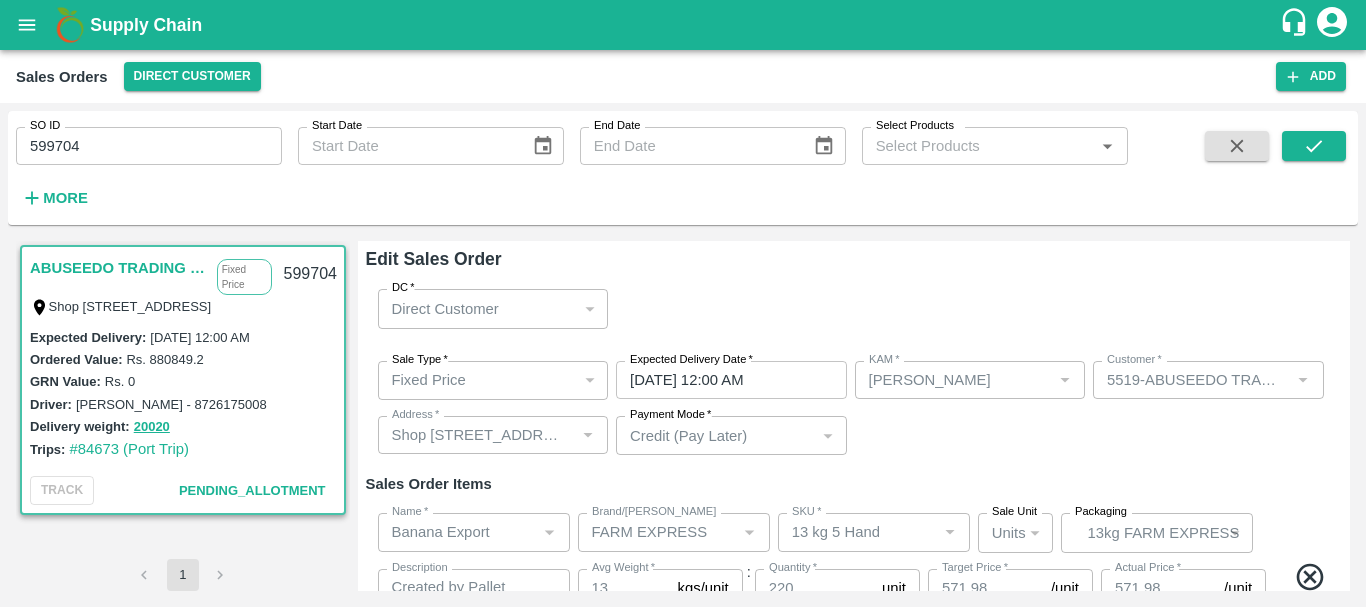 scroll, scrollTop: 579, scrollLeft: 0, axis: vertical 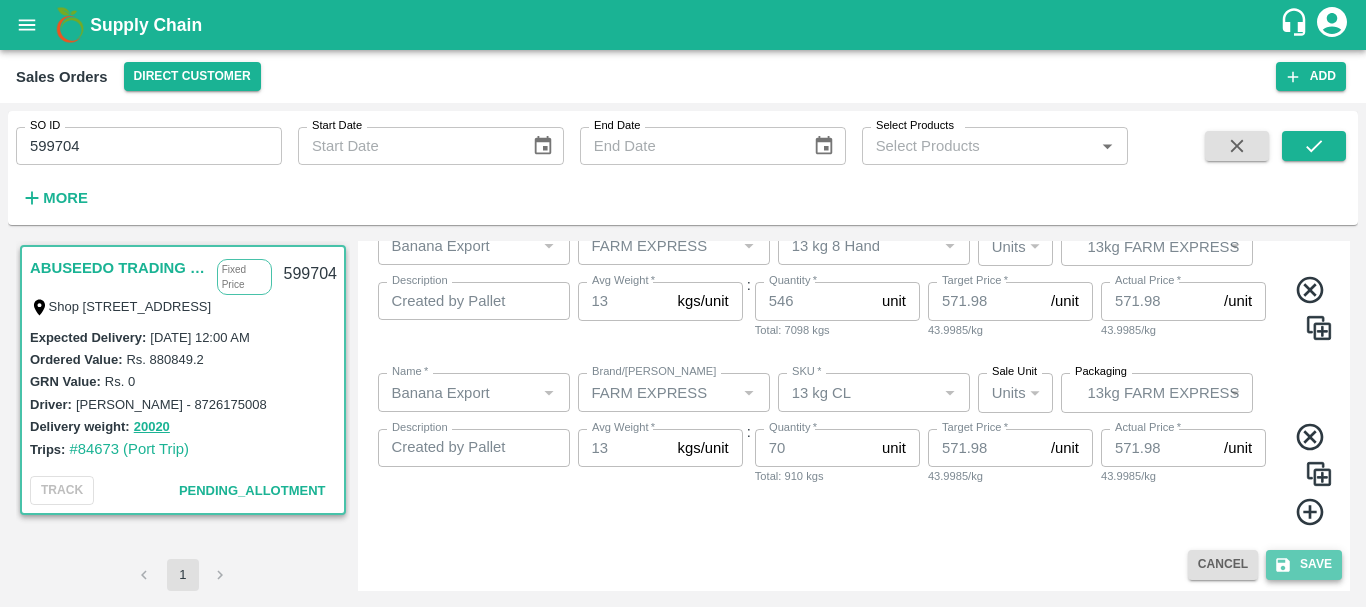 click on "Save" at bounding box center (1304, 564) 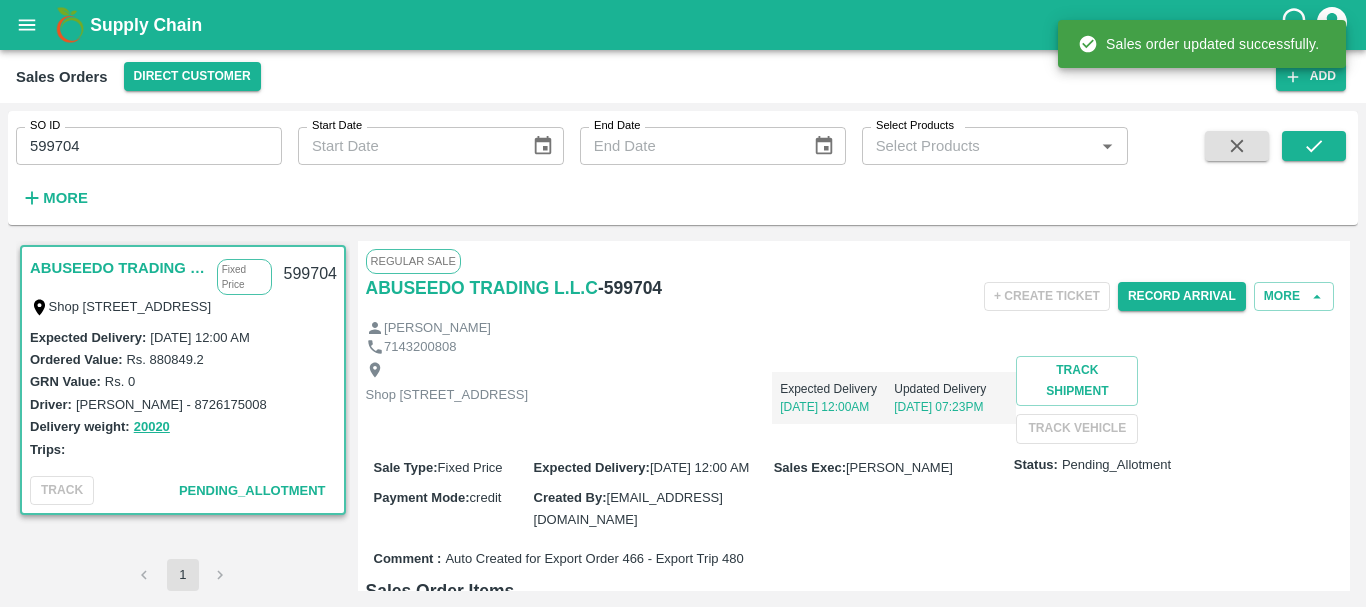 scroll, scrollTop: 0, scrollLeft: 0, axis: both 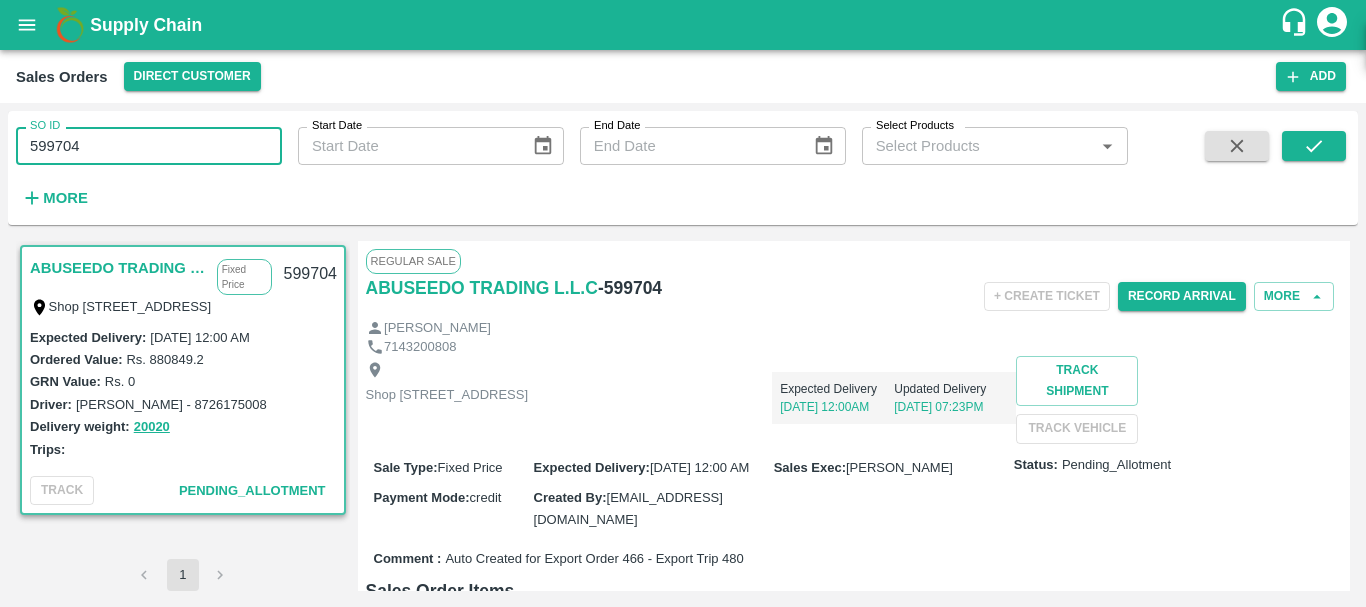 click on "599704" at bounding box center (149, 146) 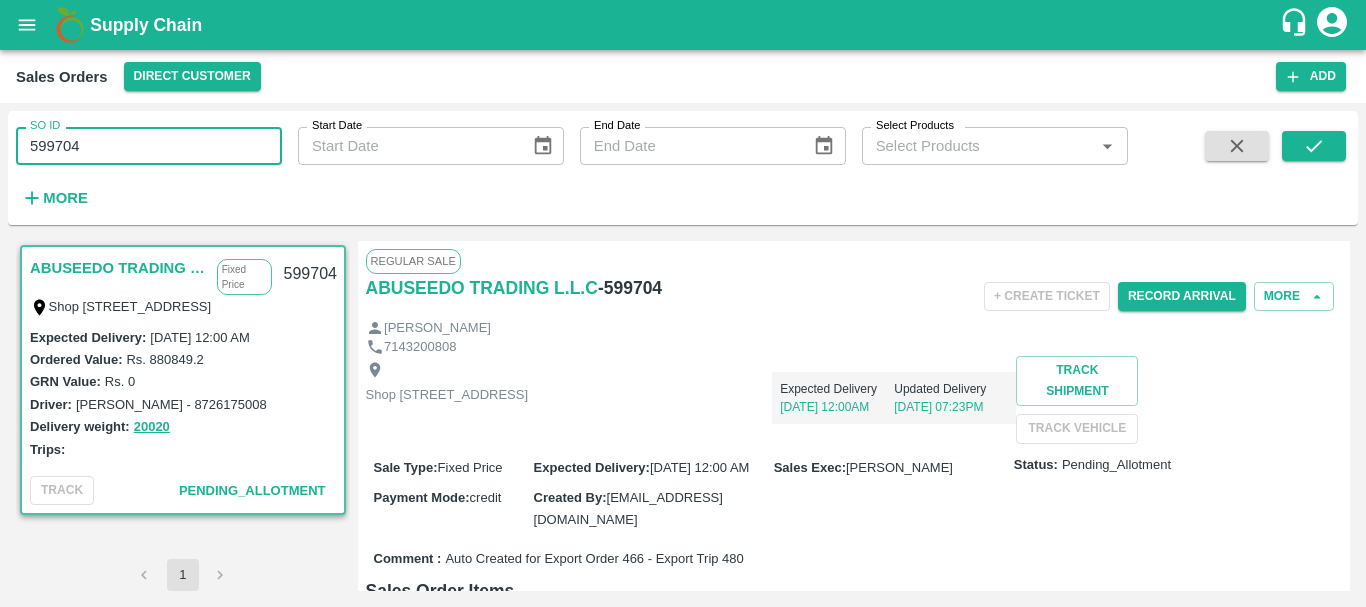 click on "599704" at bounding box center (149, 146) 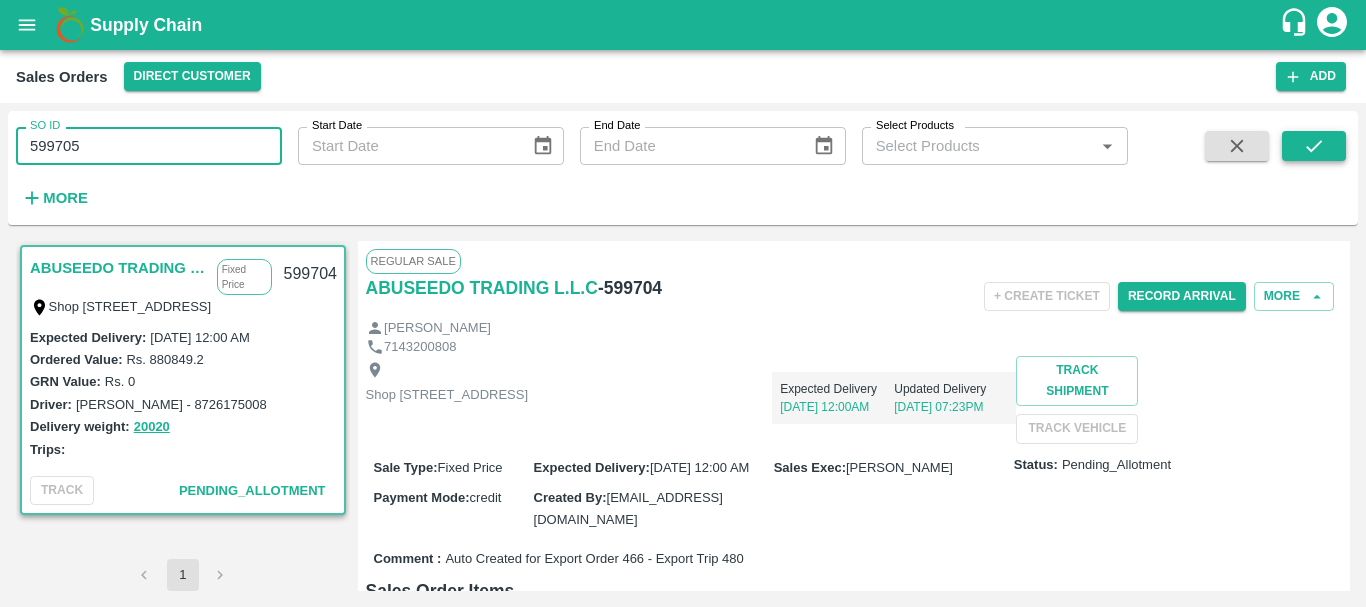 type on "599705" 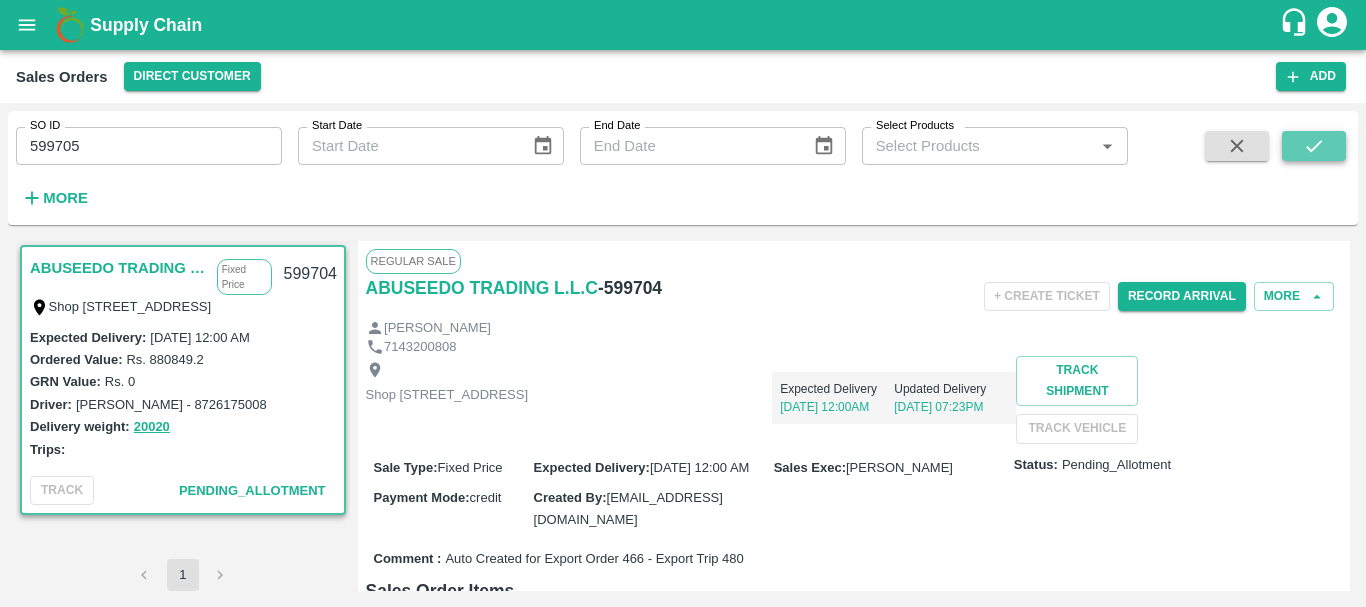 click 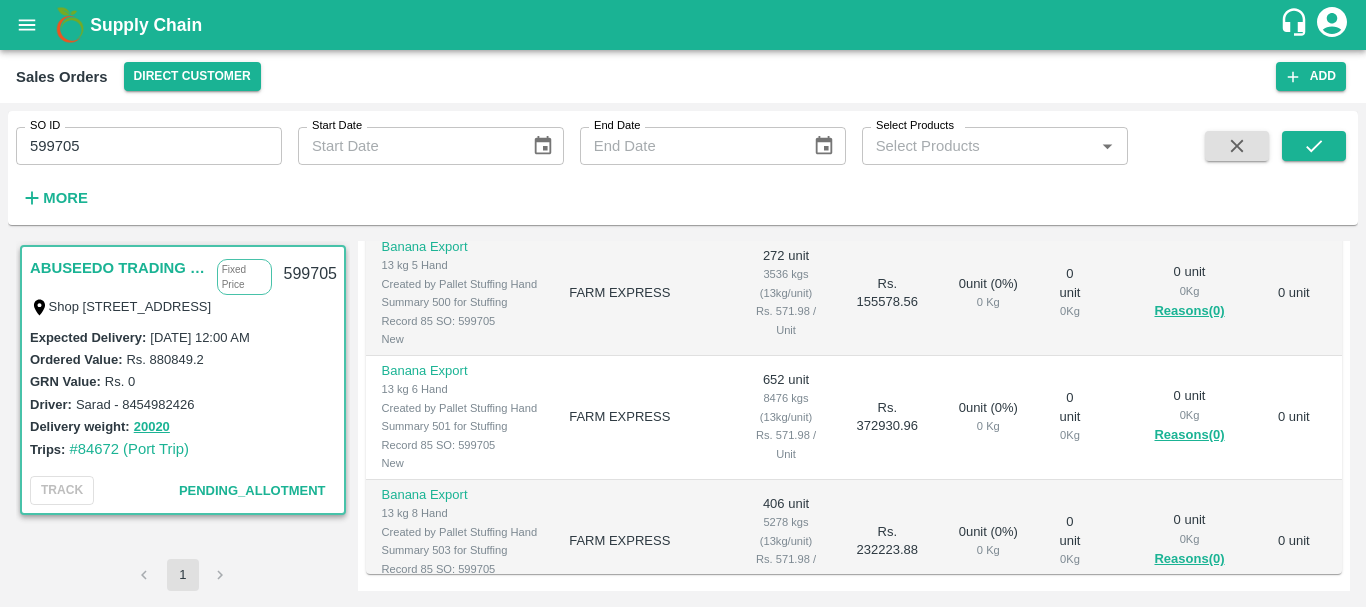 scroll, scrollTop: 738, scrollLeft: 0, axis: vertical 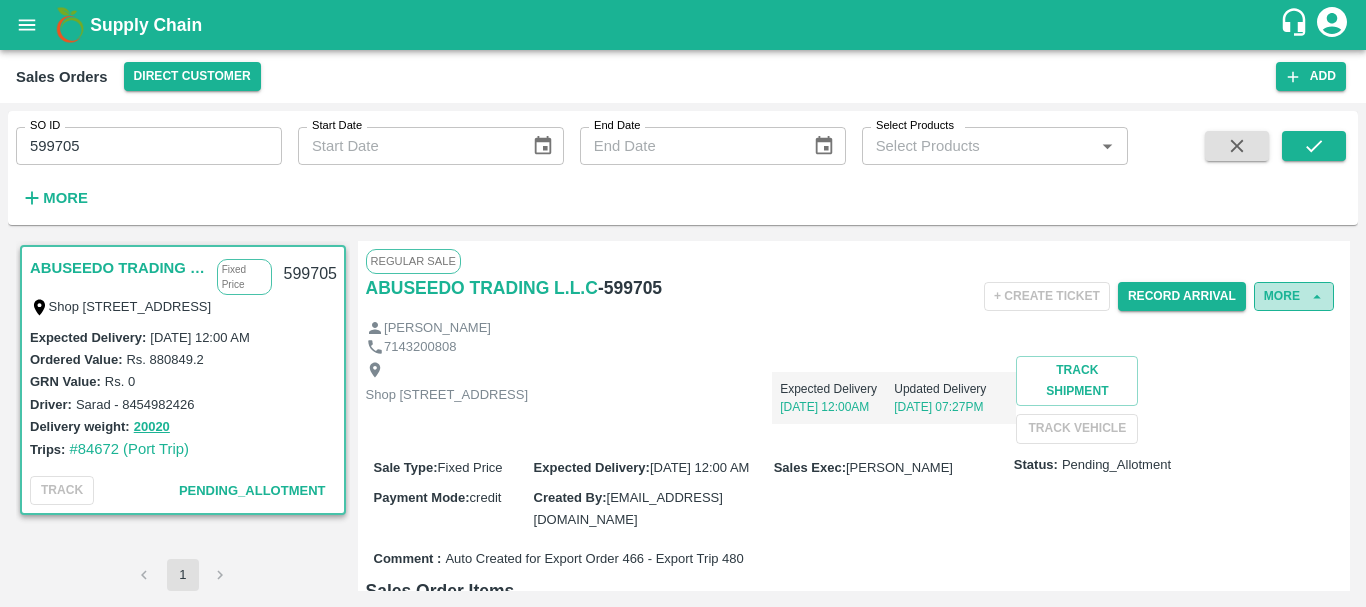 click on "More" at bounding box center (1294, 296) 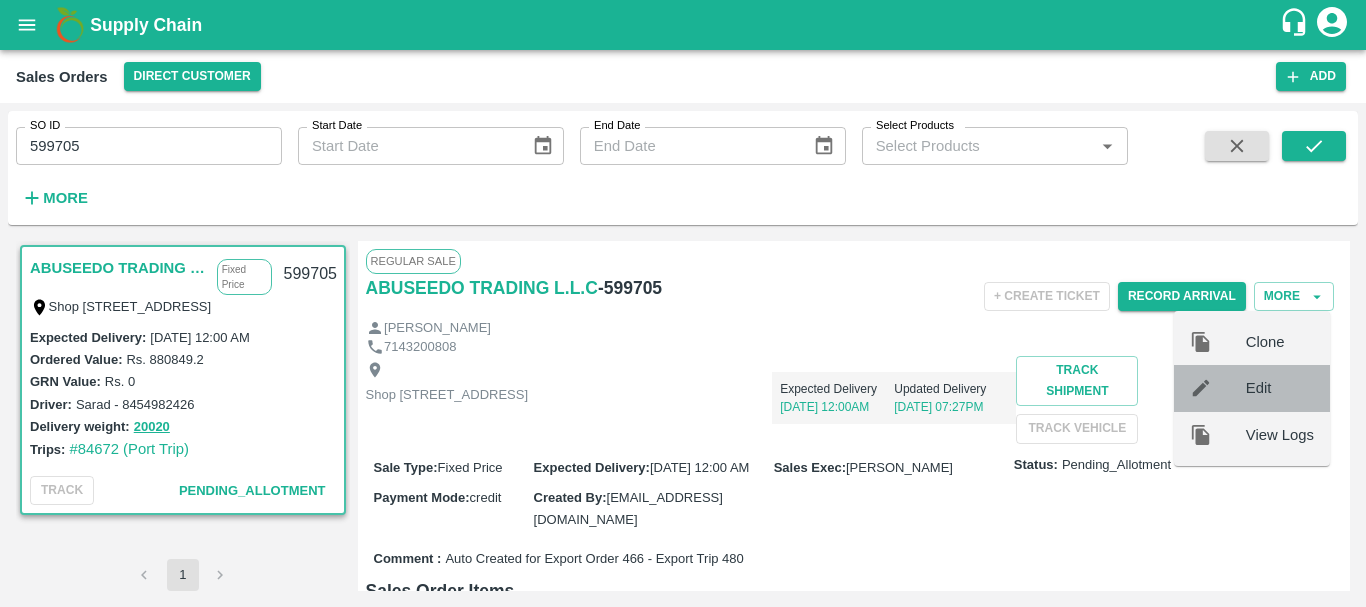 click on "Edit" at bounding box center (1280, 388) 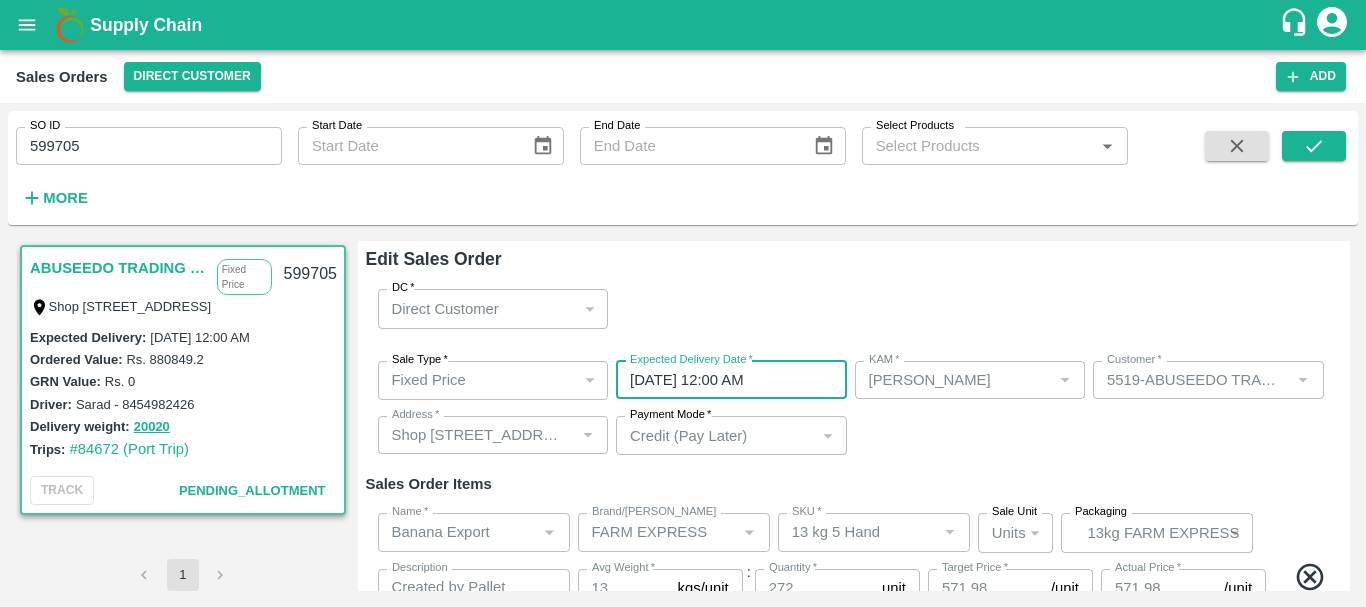 click on "26/07/2025 12:00 AM" at bounding box center (724, 380) 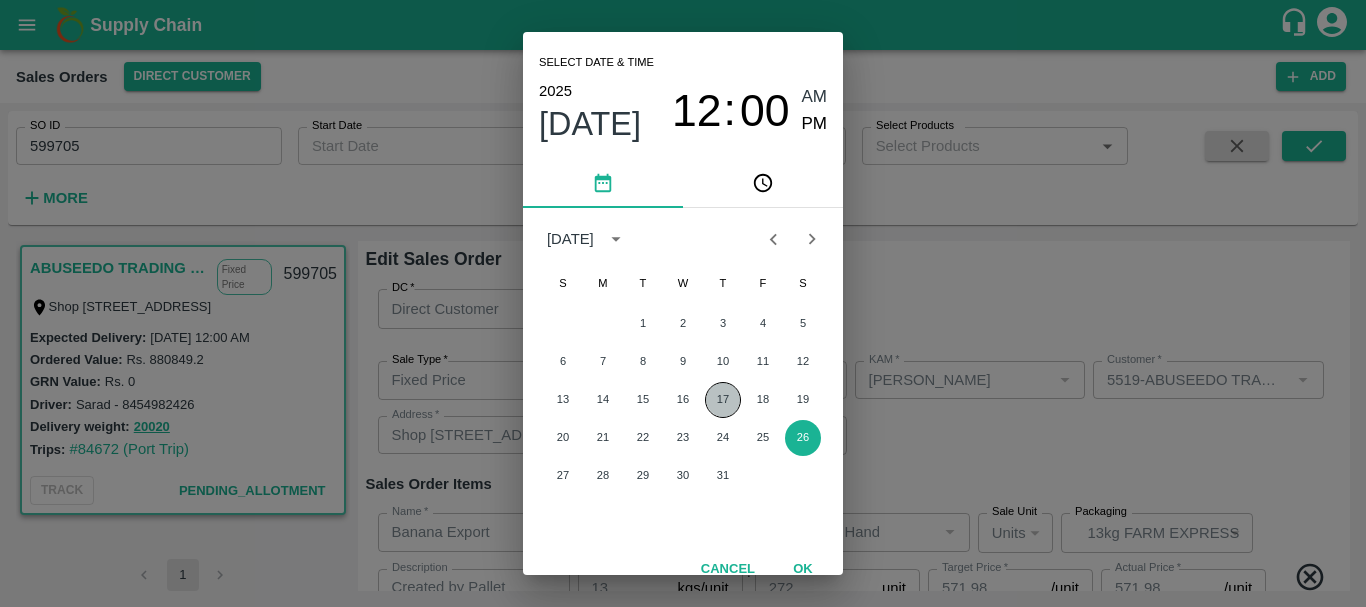 click on "17" at bounding box center (723, 400) 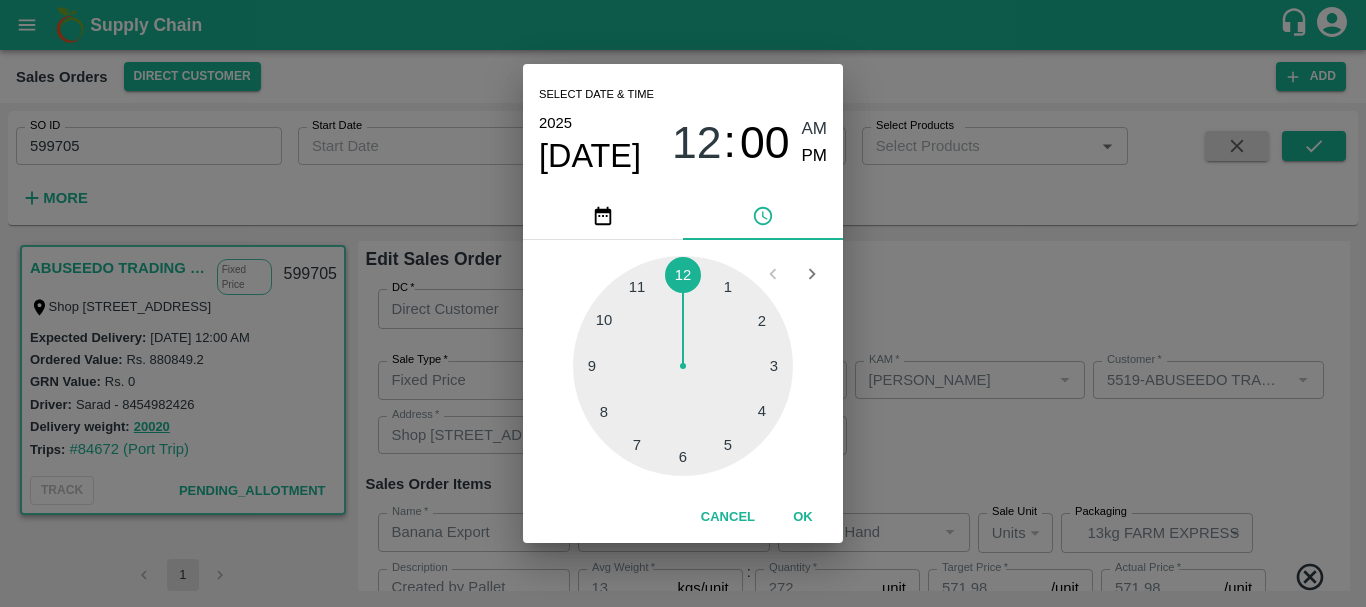 click on "Select date & time 2025 Jul 17 12 : 00 AM PM 1 2 3 4 5 6 7 8 9 10 11 12 Cancel OK" at bounding box center [683, 303] 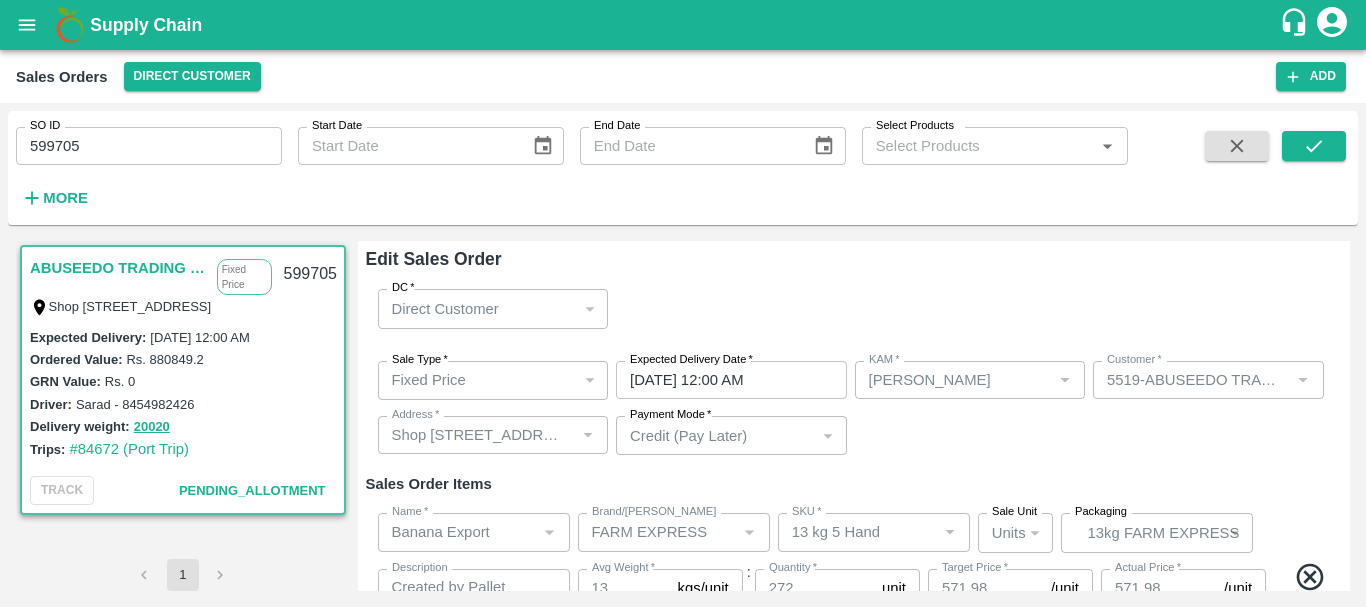 click on "Sale Type   * Fixed Price 1 Sale Type Expected Delivery Date   * 17/07/2025 12:00 AM Expected Delivery Date KAM   * KAM   * Customer   * Customer   * Address   * Address   * Payment Mode   * Credit (Pay Later) credit Payment Mode" at bounding box center (854, 408) 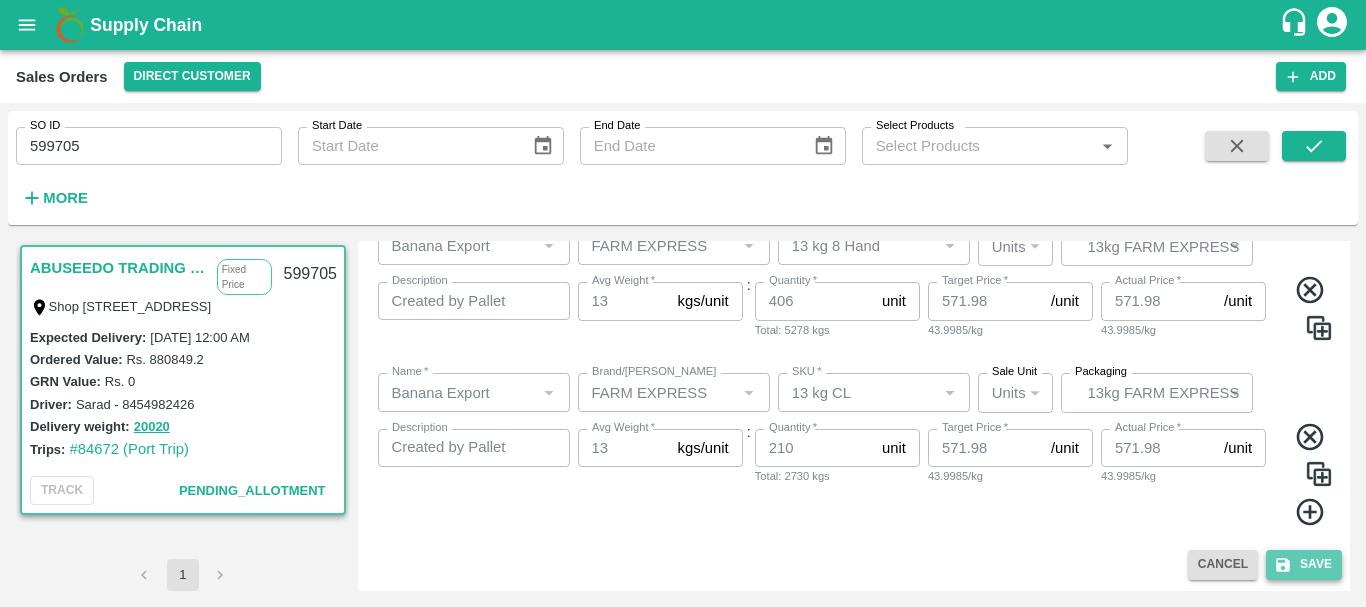 click 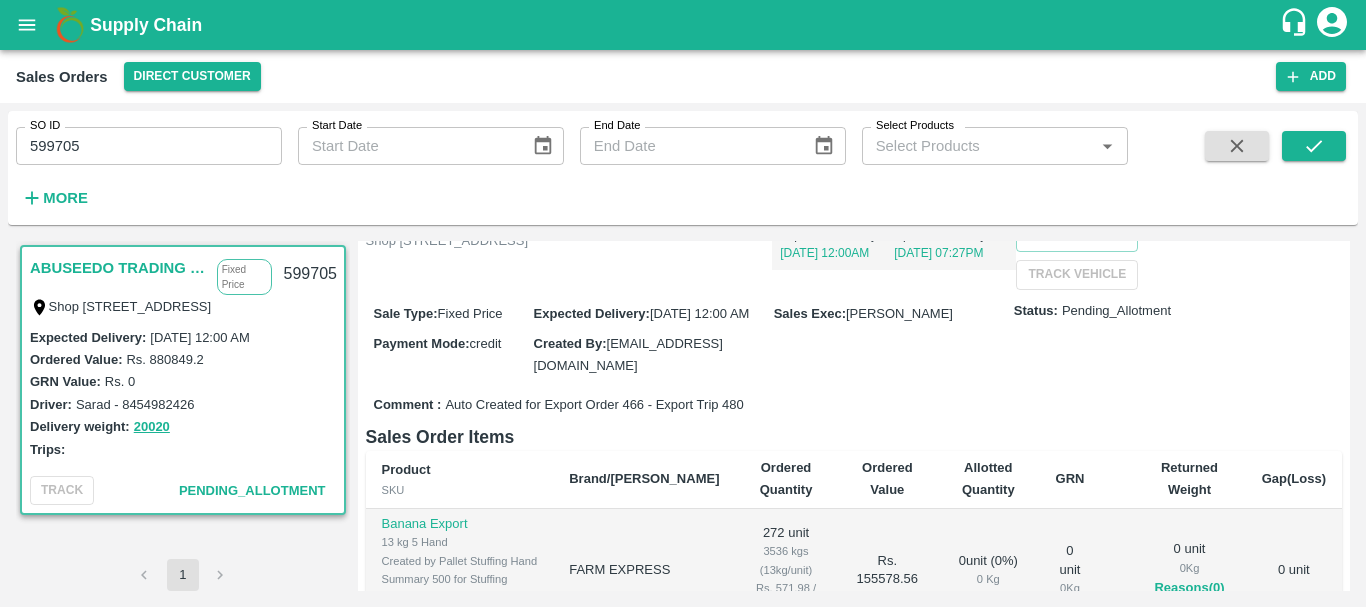 scroll, scrollTop: 323, scrollLeft: 0, axis: vertical 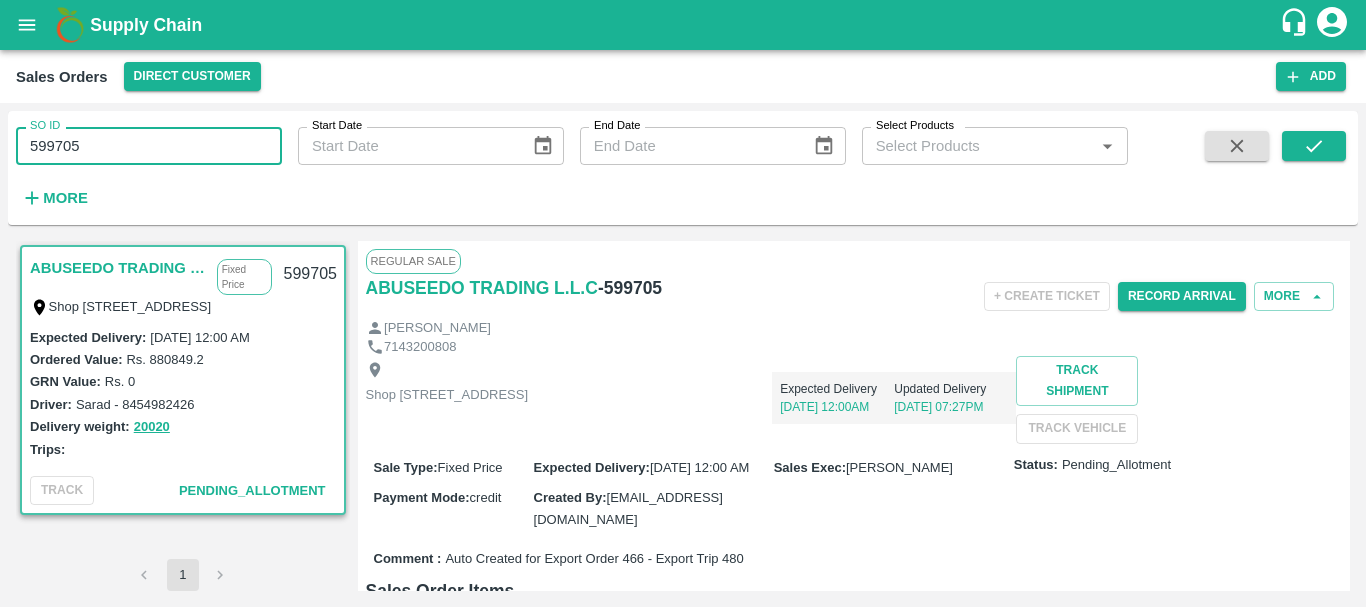 click on "599705" at bounding box center (149, 146) 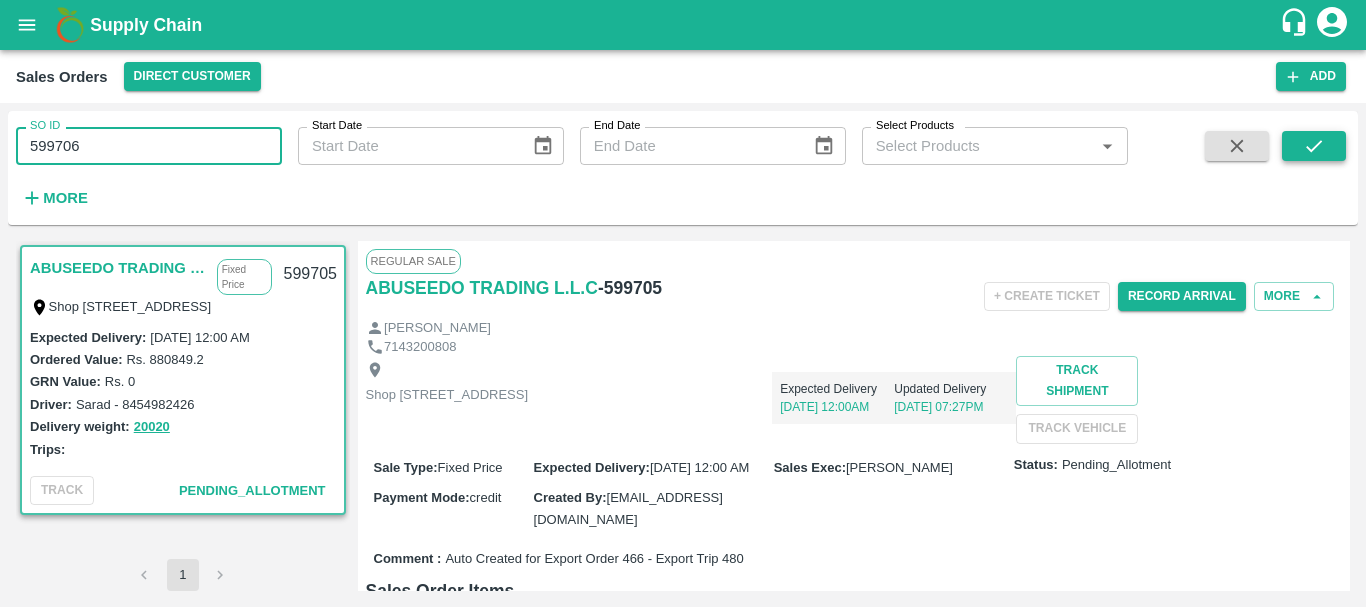 type on "599706" 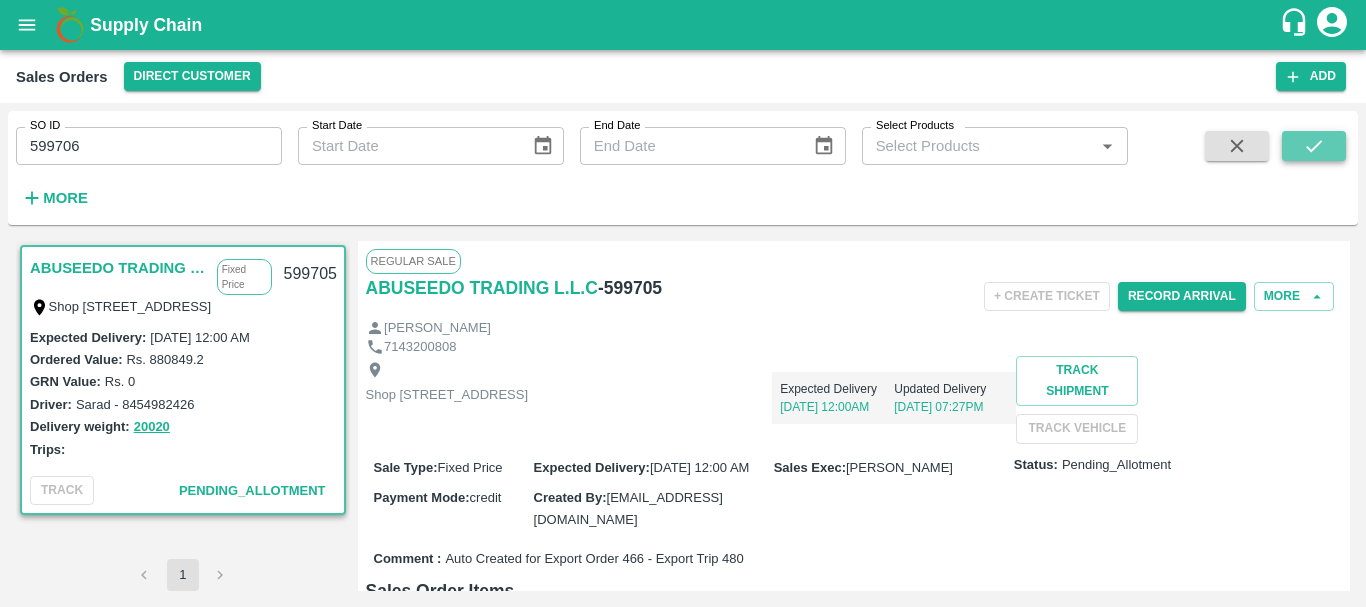 click 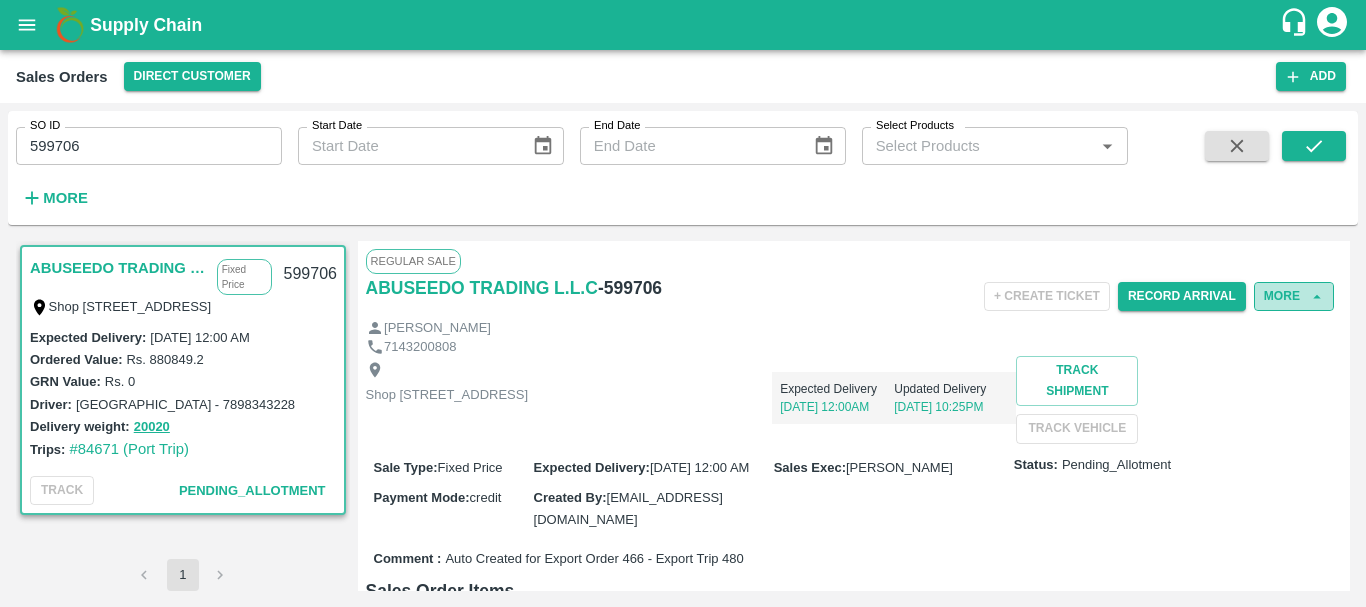 click on "More" at bounding box center [1294, 296] 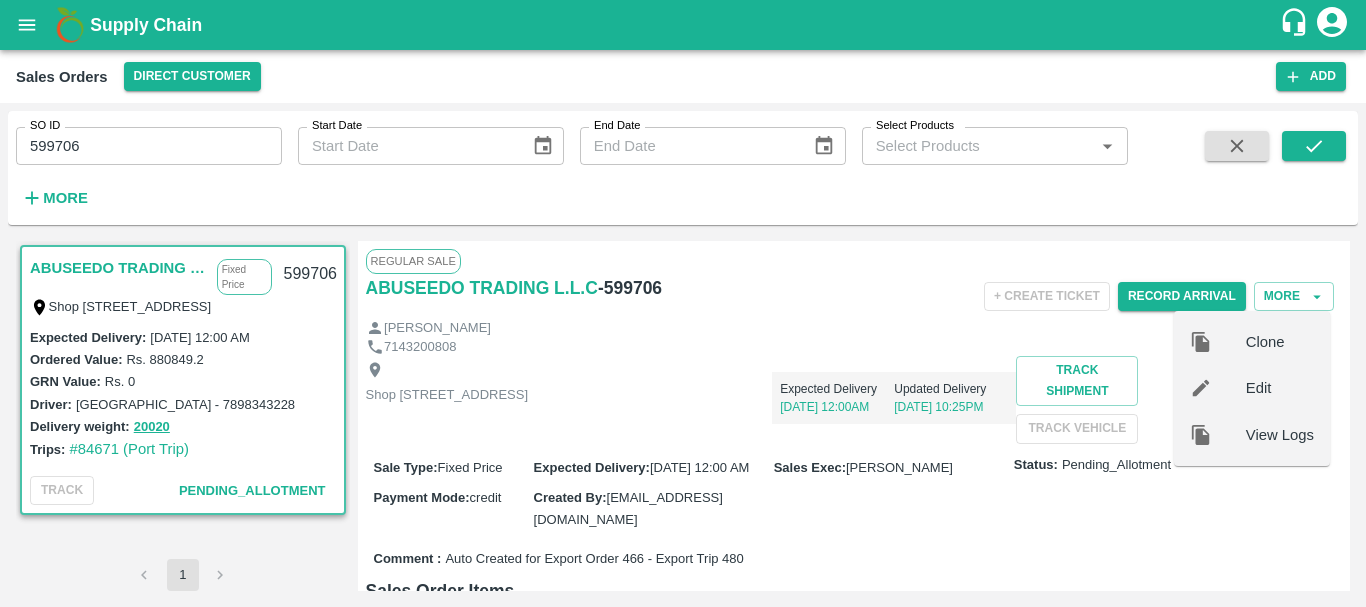 click on "Edit" at bounding box center [1252, 388] 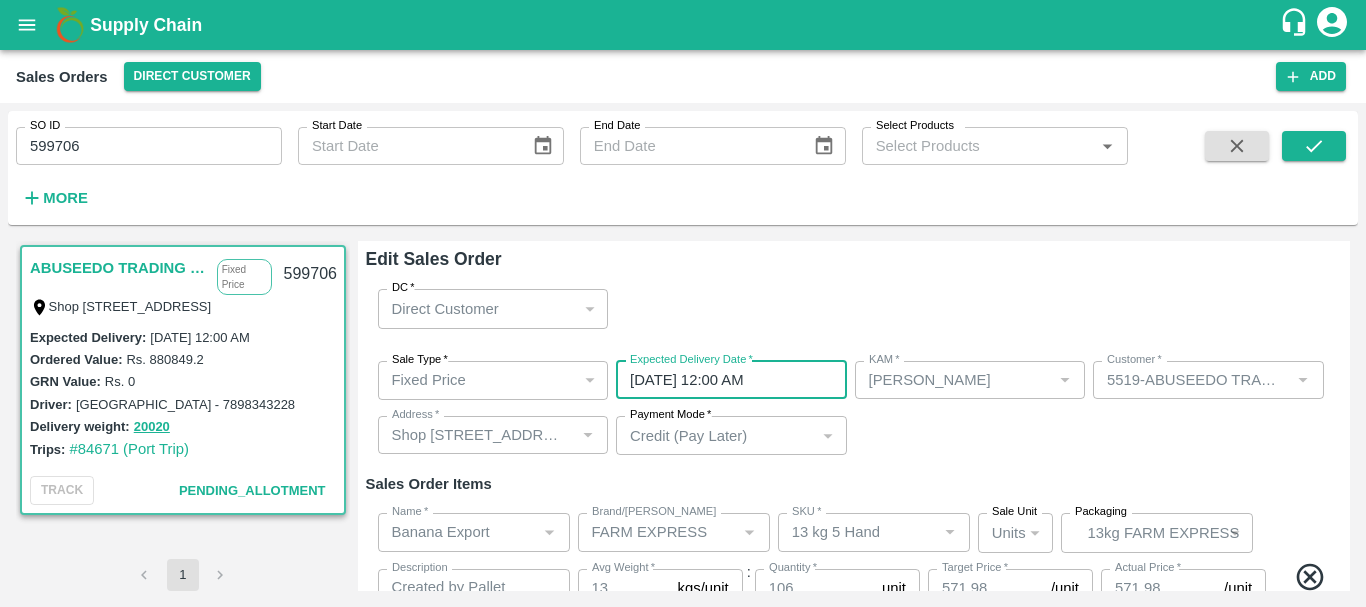 click on "26/07/2025 12:00 AM" at bounding box center [724, 380] 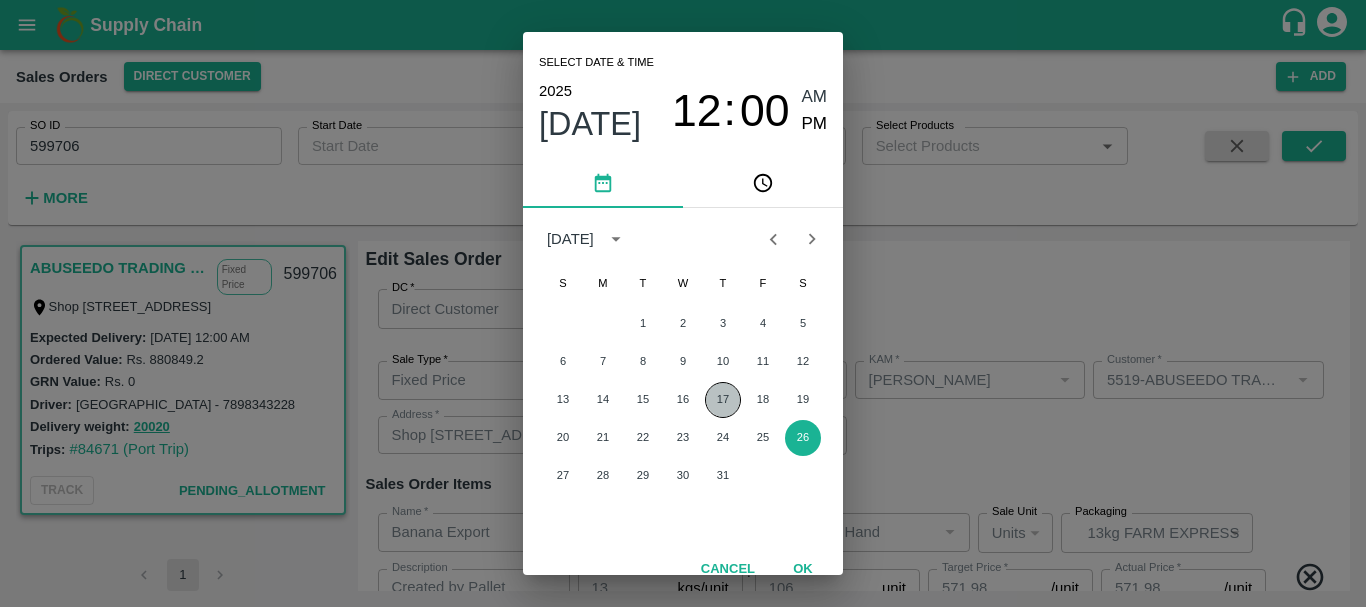 click on "17" at bounding box center (723, 400) 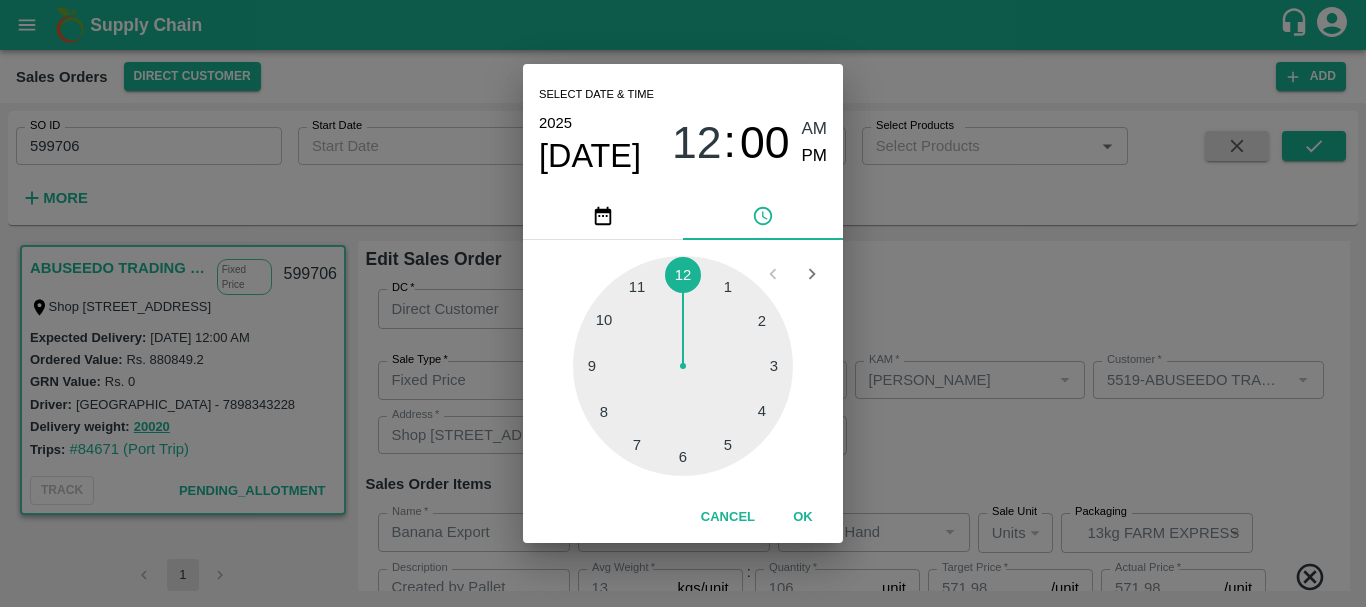 click on "Select date & time 2025 Jul 17 12 : 00 AM PM 1 2 3 4 5 6 7 8 9 10 11 12 Cancel OK" at bounding box center (683, 303) 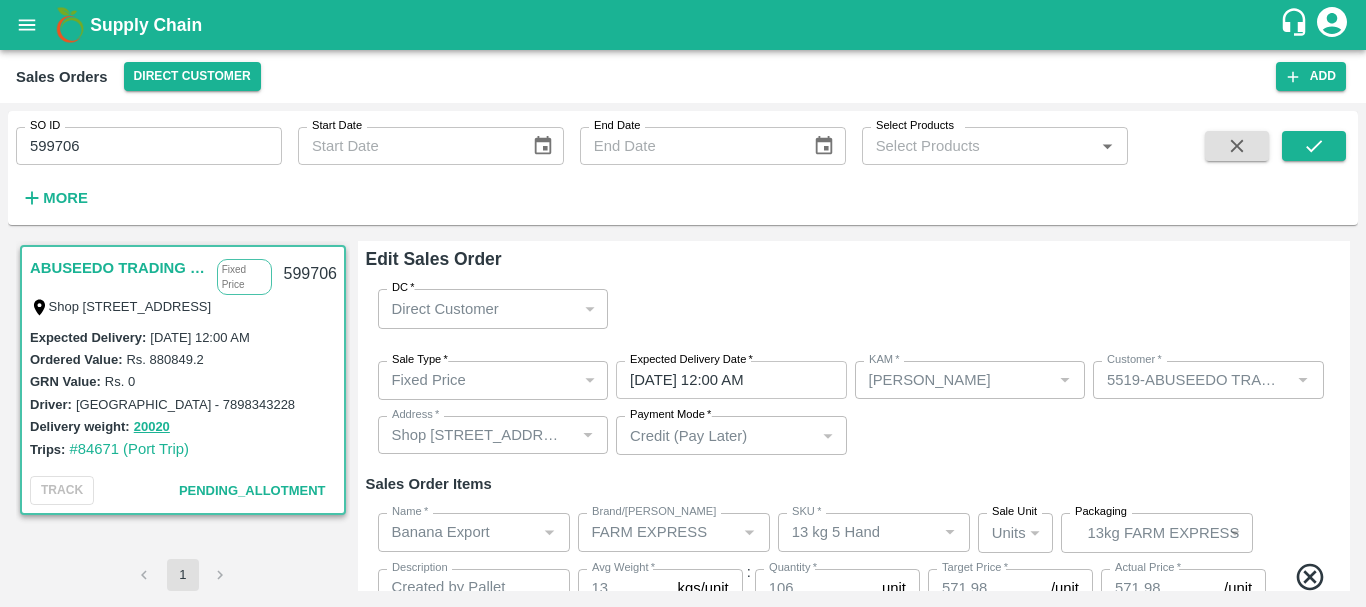 click on "Sale Type   * Fixed Price 1 Sale Type Expected Delivery Date   * 17/07/2025 12:00 AM Expected Delivery Date KAM   * KAM   * Customer   * Customer   * Address   * Address   * Payment Mode   * Credit (Pay Later) credit Payment Mode" at bounding box center [854, 408] 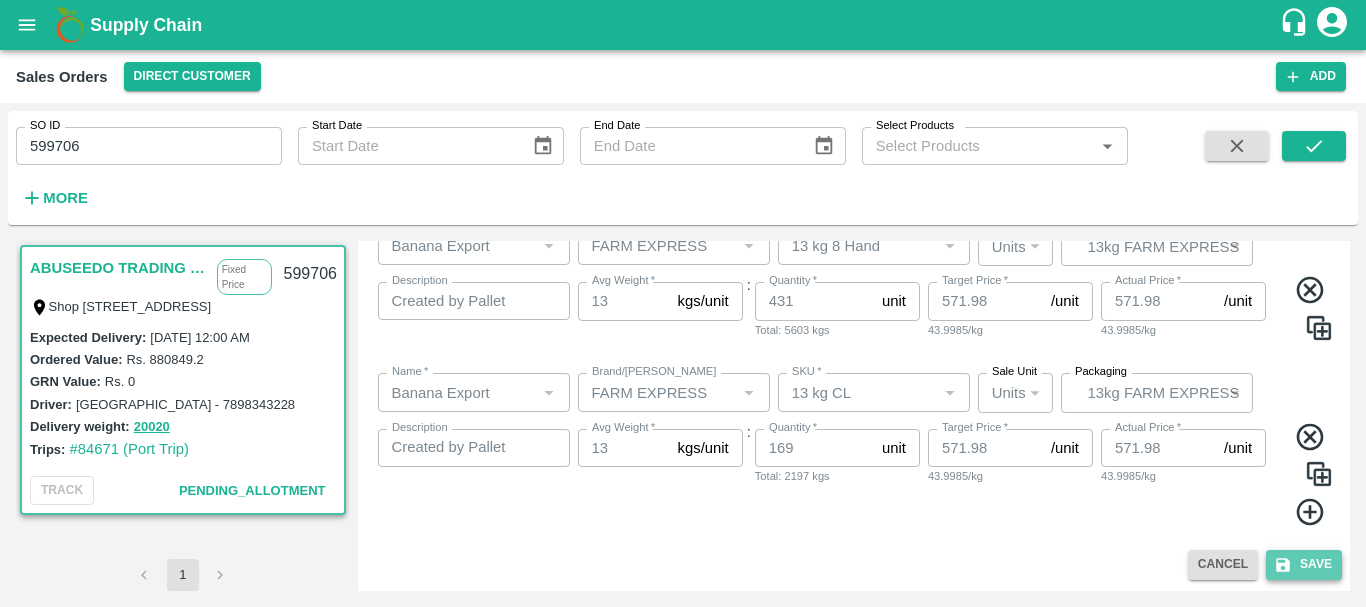 click on "Save" at bounding box center (1304, 564) 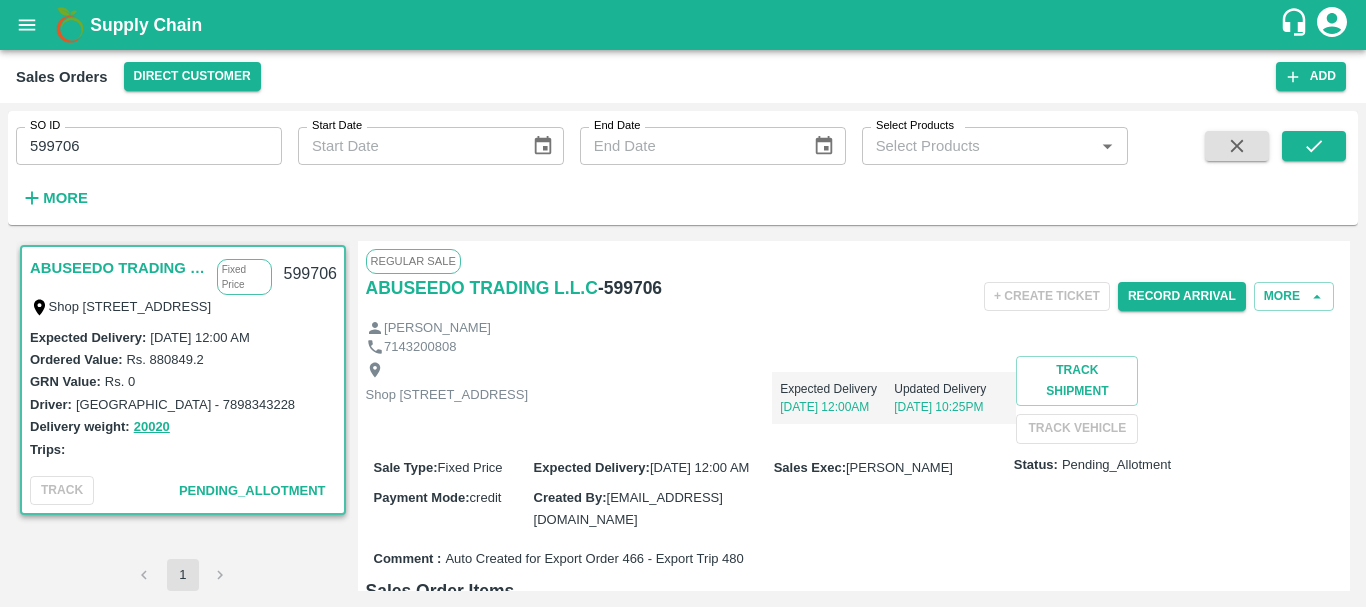 scroll, scrollTop: 738, scrollLeft: 0, axis: vertical 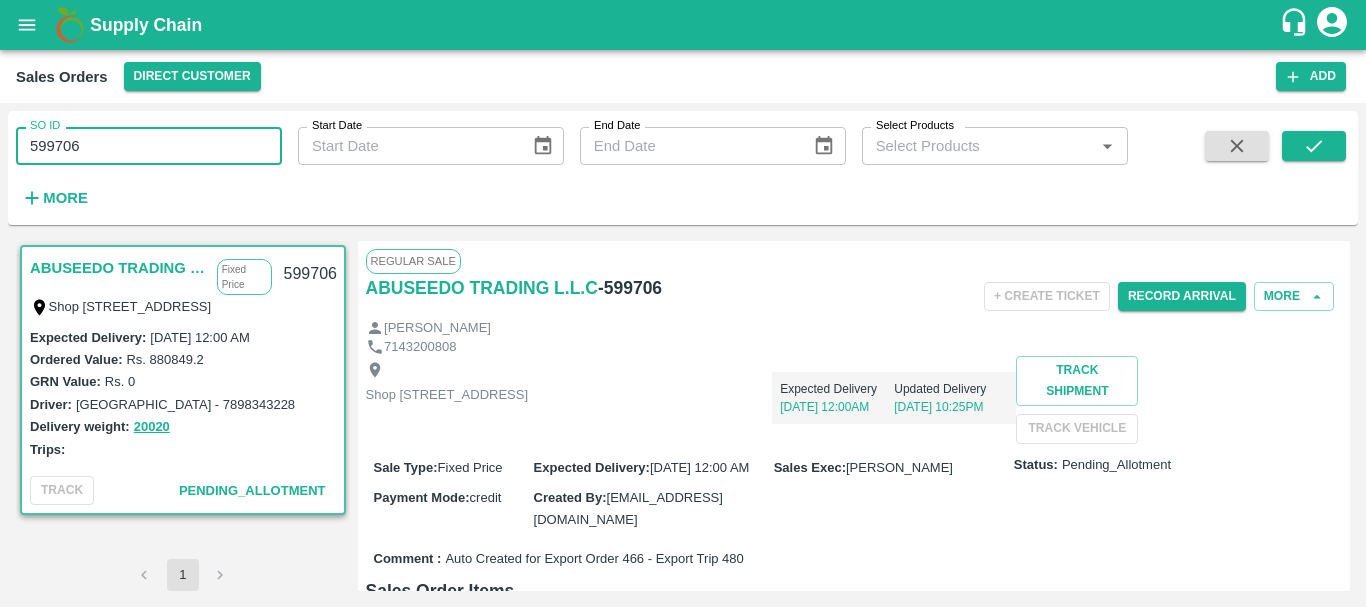click on "599706" at bounding box center (149, 146) 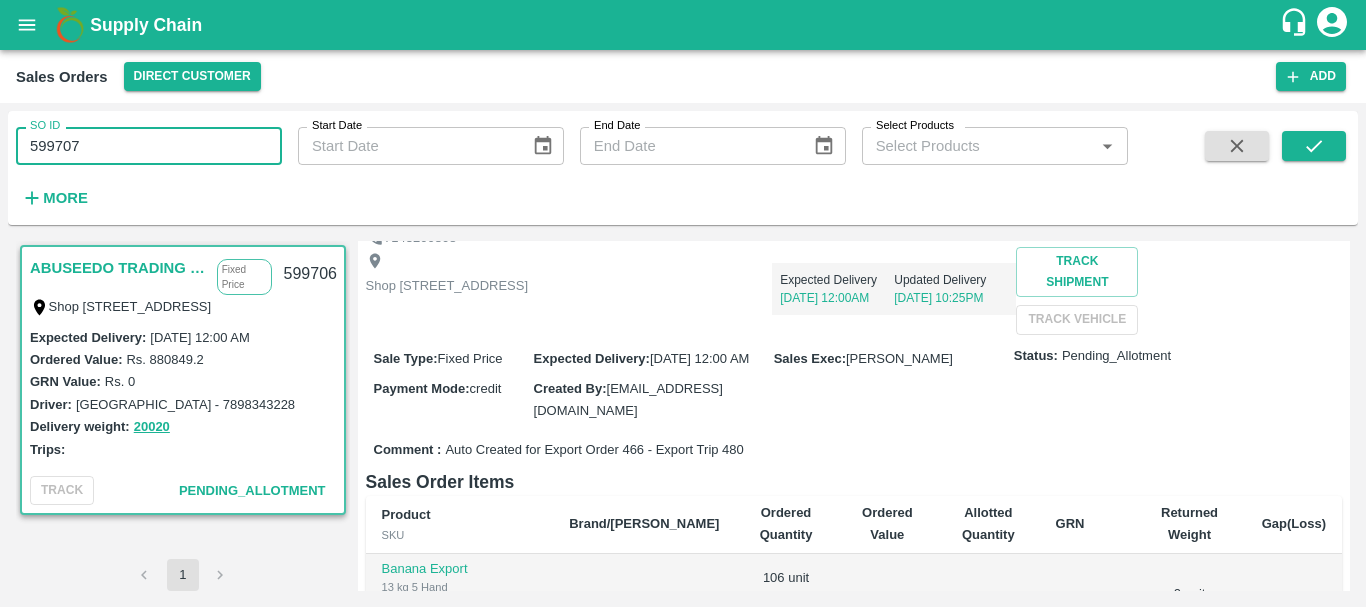 scroll, scrollTop: 0, scrollLeft: 0, axis: both 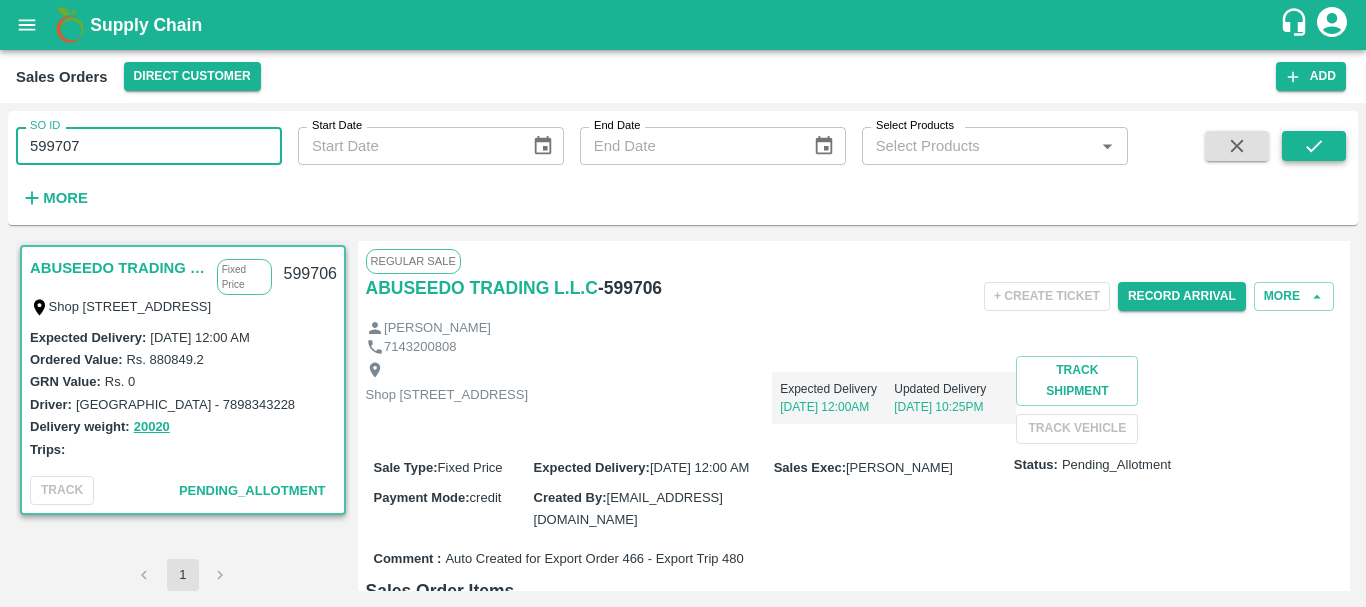 type on "599707" 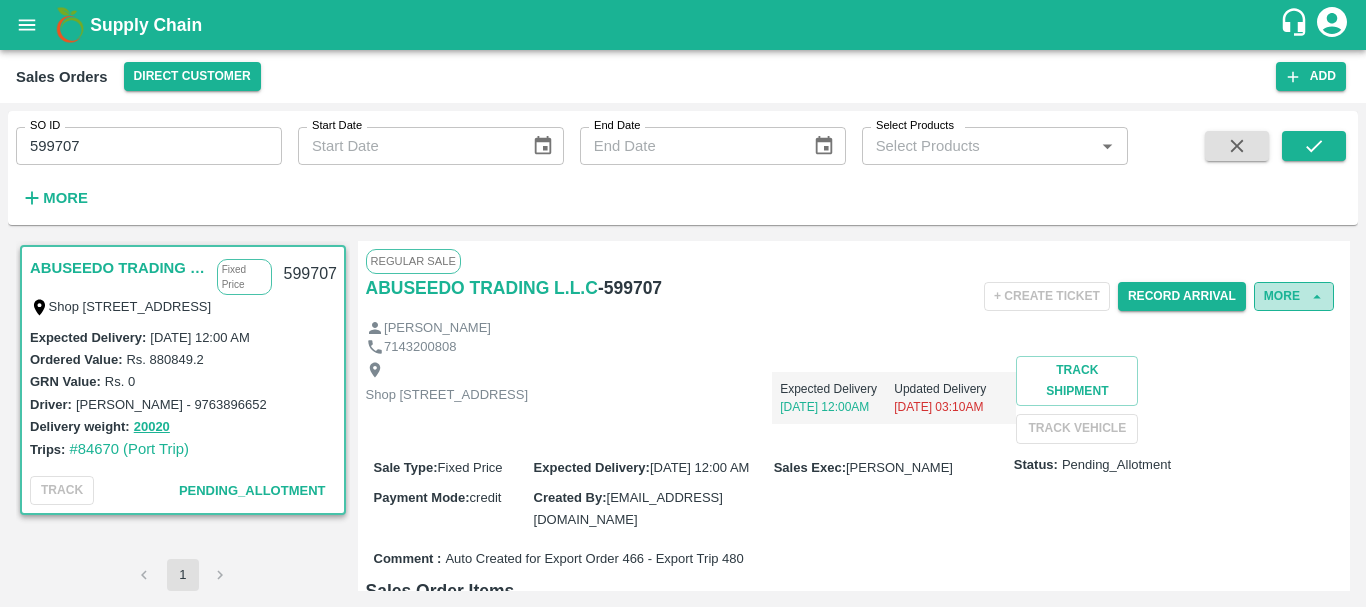 click on "More" at bounding box center [1294, 296] 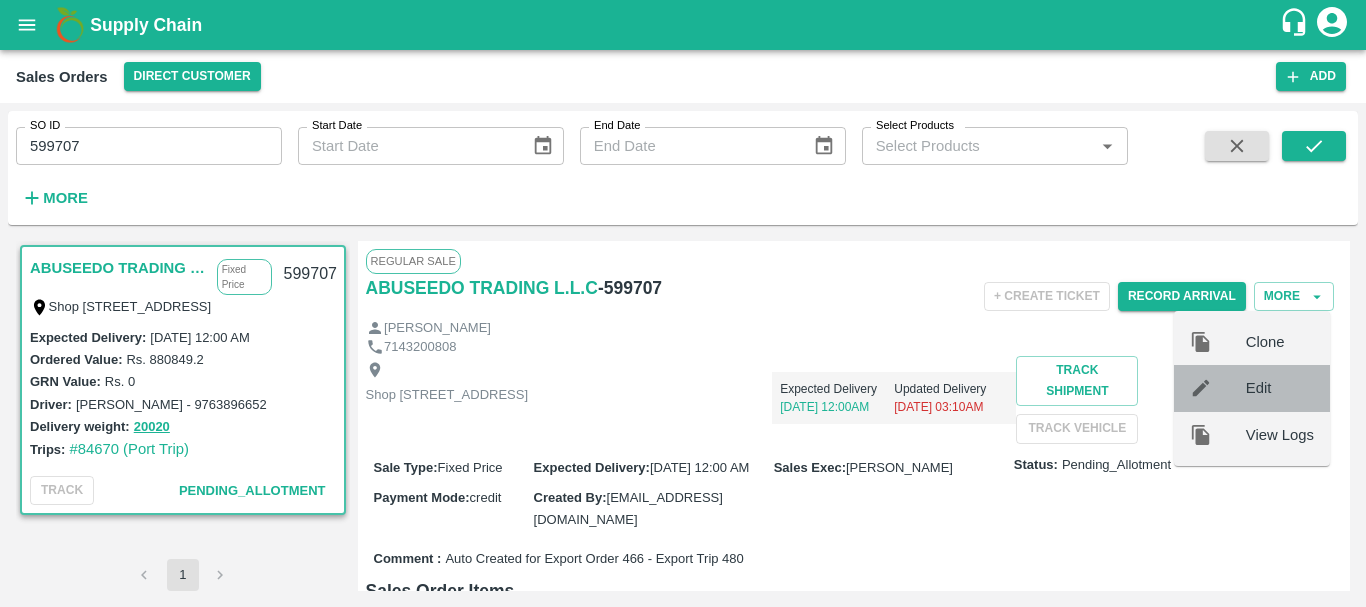 click at bounding box center [1218, 388] 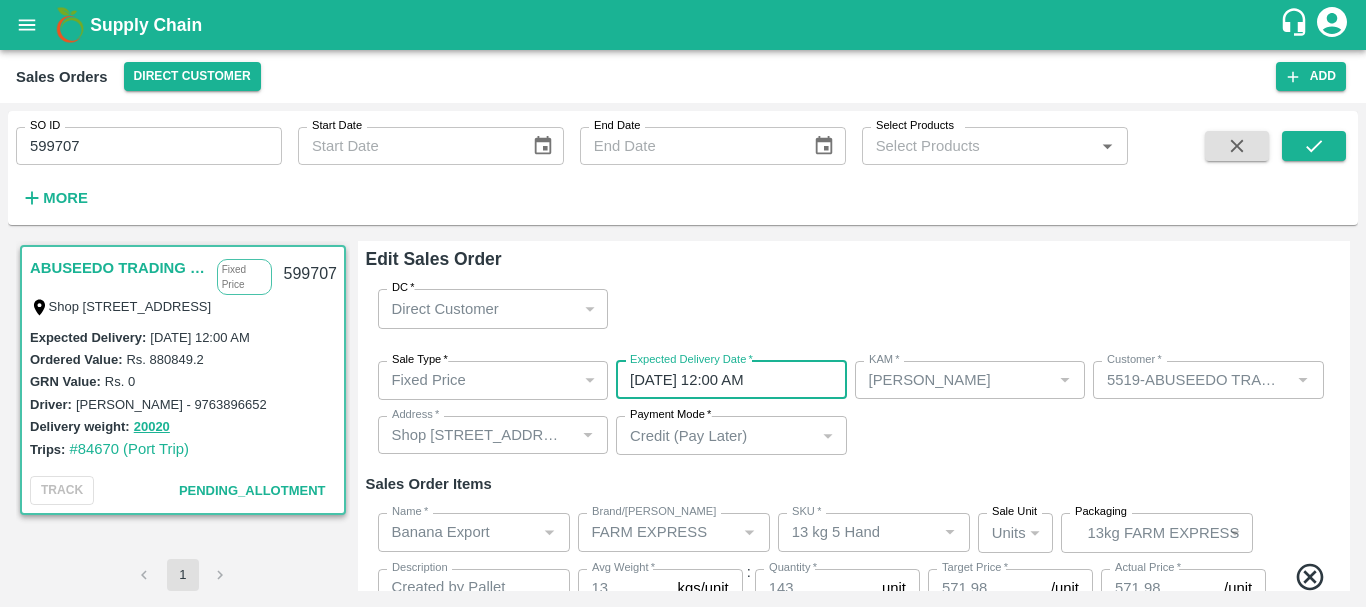click on "26/07/2025 12:00 AM" at bounding box center (724, 380) 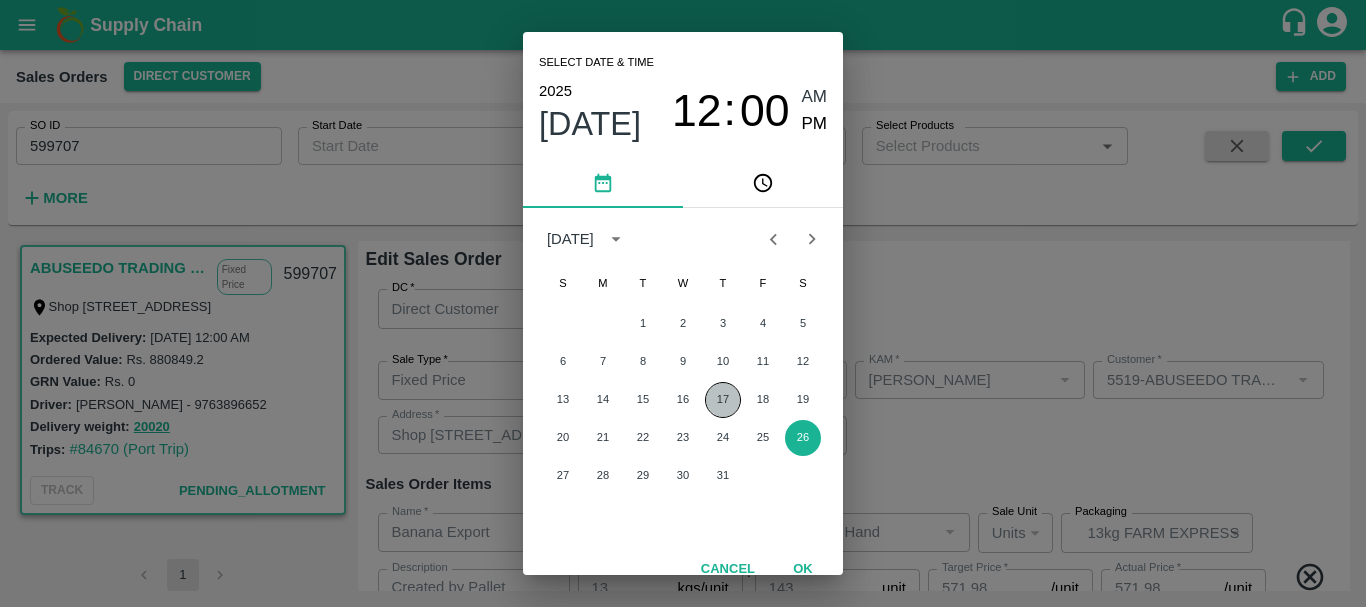 click on "17" at bounding box center (723, 400) 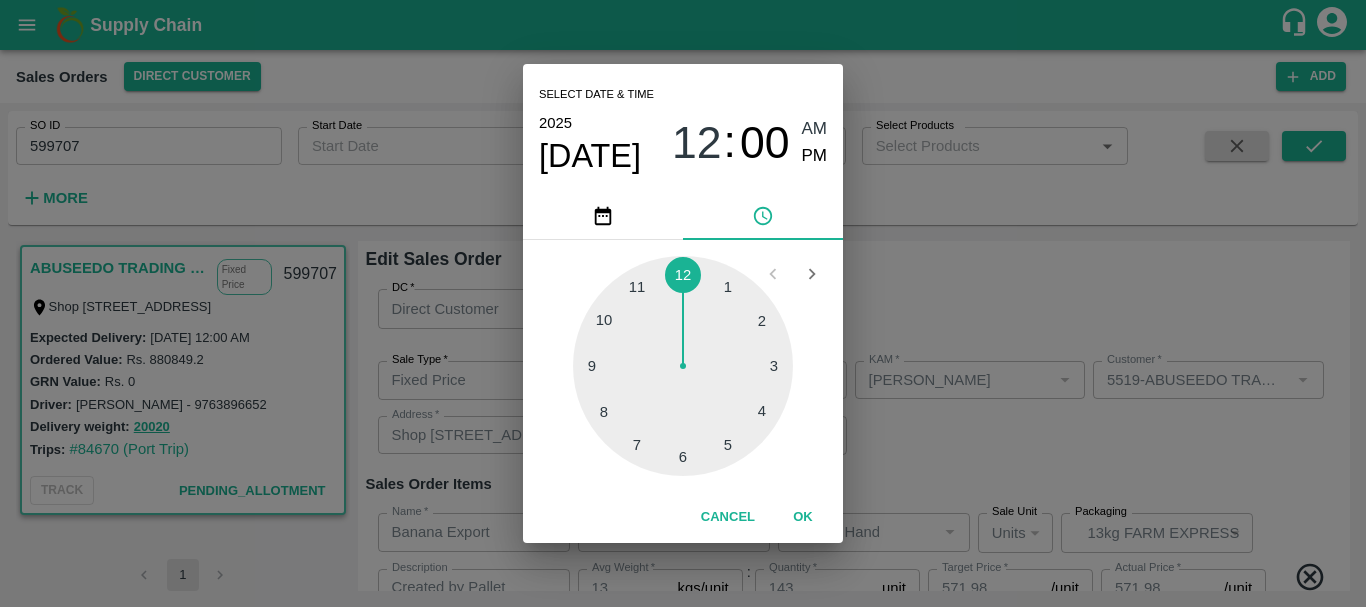 click on "Select date & time 2025 Jul 17 12 : 00 AM PM 1 2 3 4 5 6 7 8 9 10 11 12 Cancel OK" at bounding box center (683, 303) 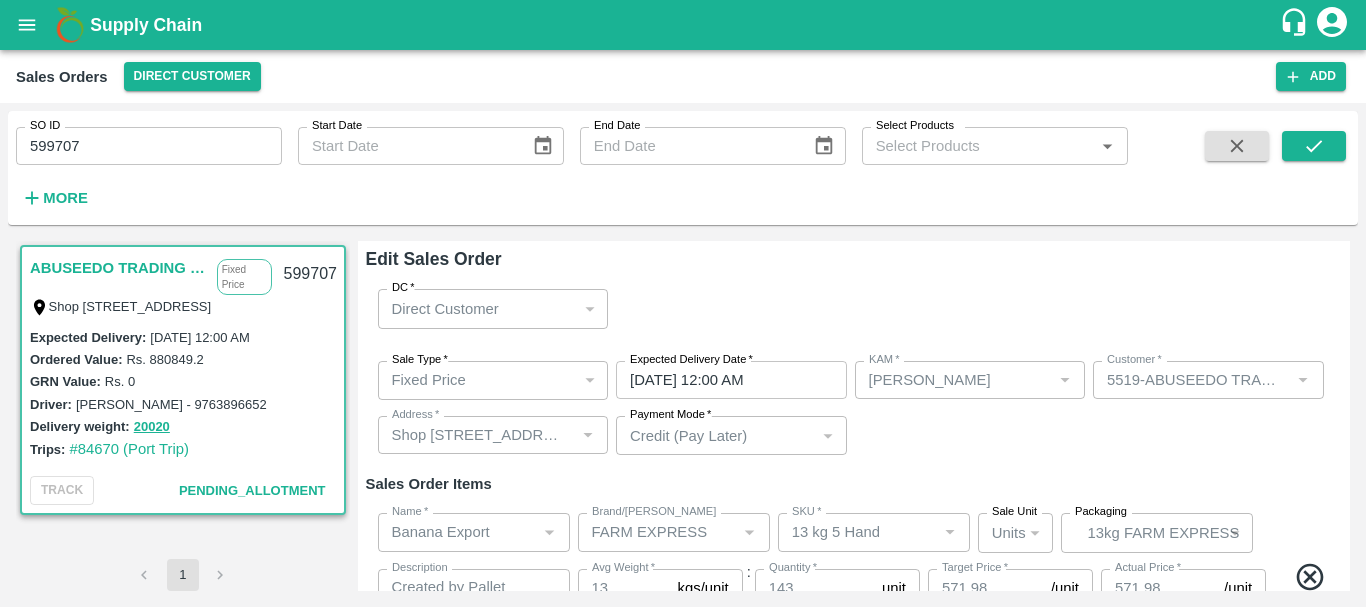 click on "Sale Type   * Fixed Price 1 Sale Type Expected Delivery Date   * 17/07/2025 12:00 AM Expected Delivery Date KAM   * KAM   * Customer   * Customer   * Address   * Address   * Payment Mode   * Credit (Pay Later) credit Payment Mode" at bounding box center [854, 408] 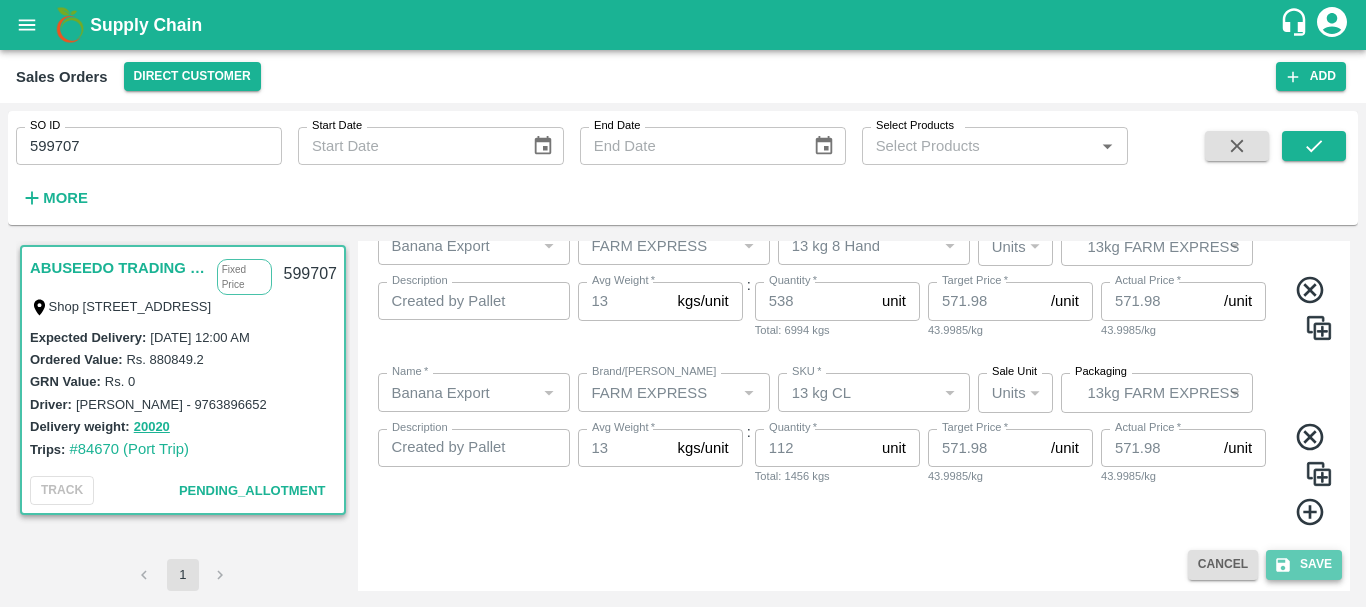 click on "Save" at bounding box center (1304, 564) 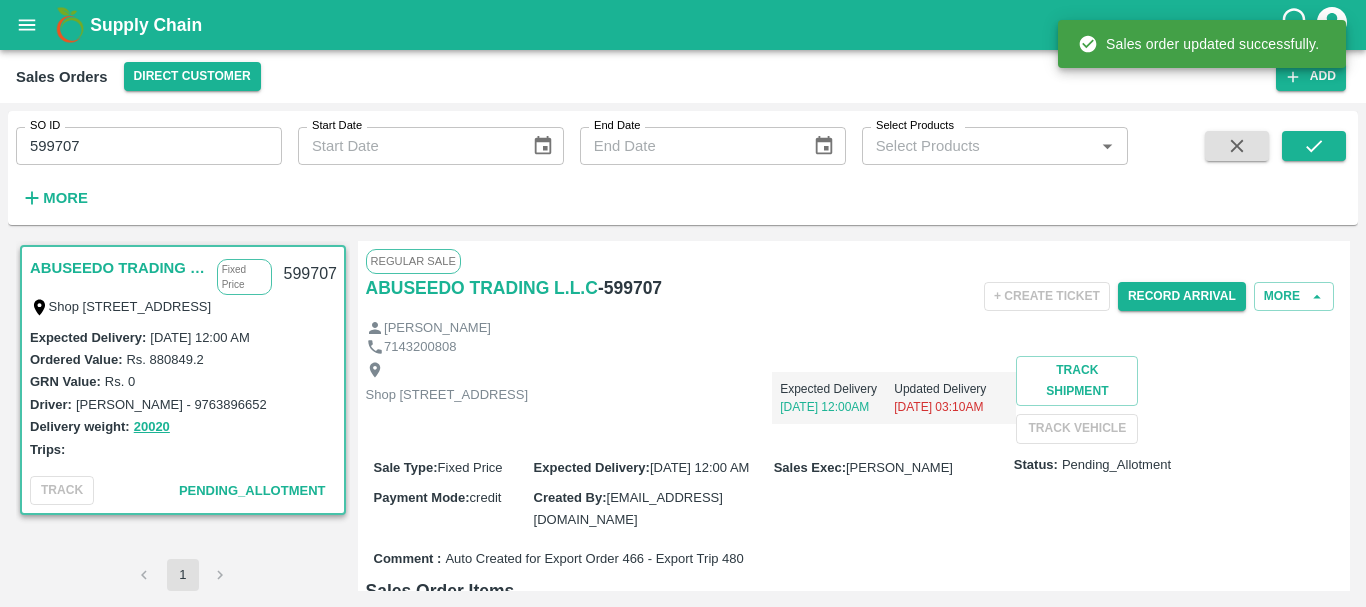 click on "599707" at bounding box center [149, 146] 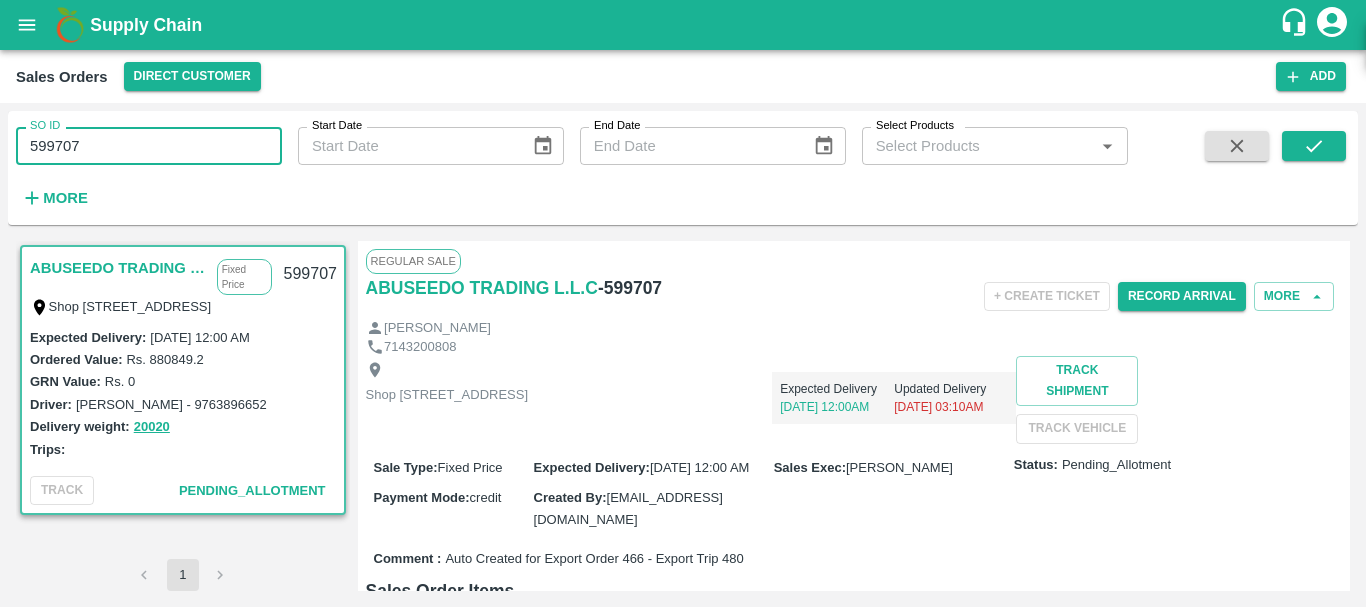 click on "599707" at bounding box center (149, 146) 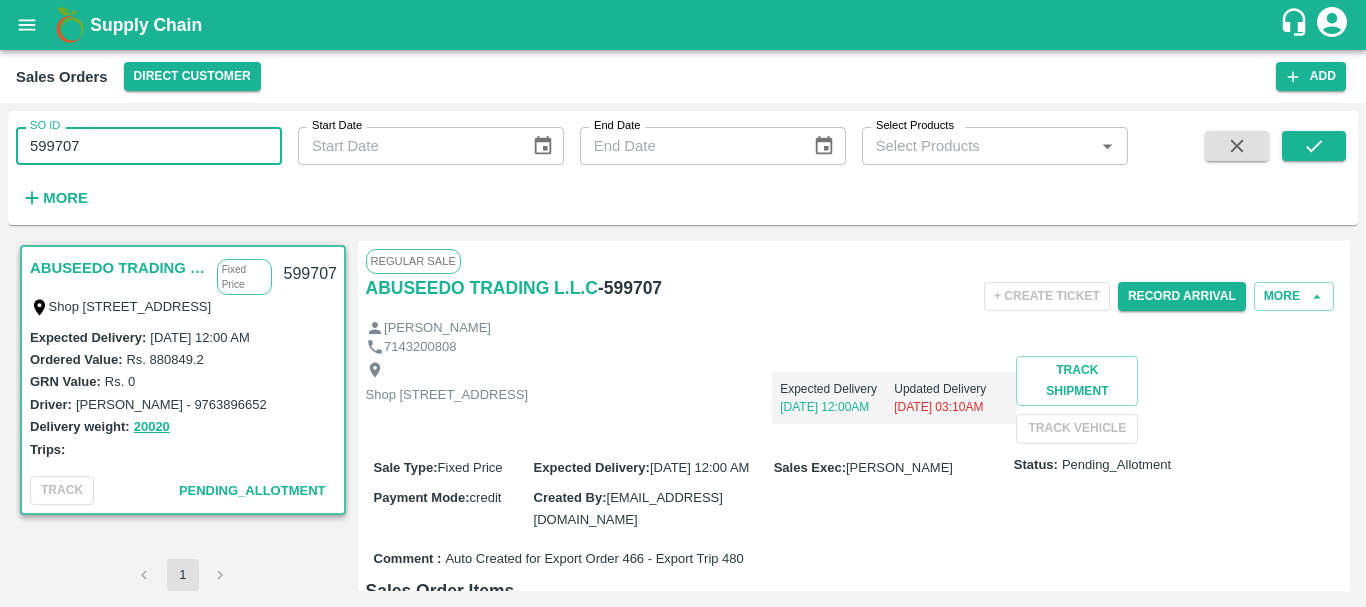 paste 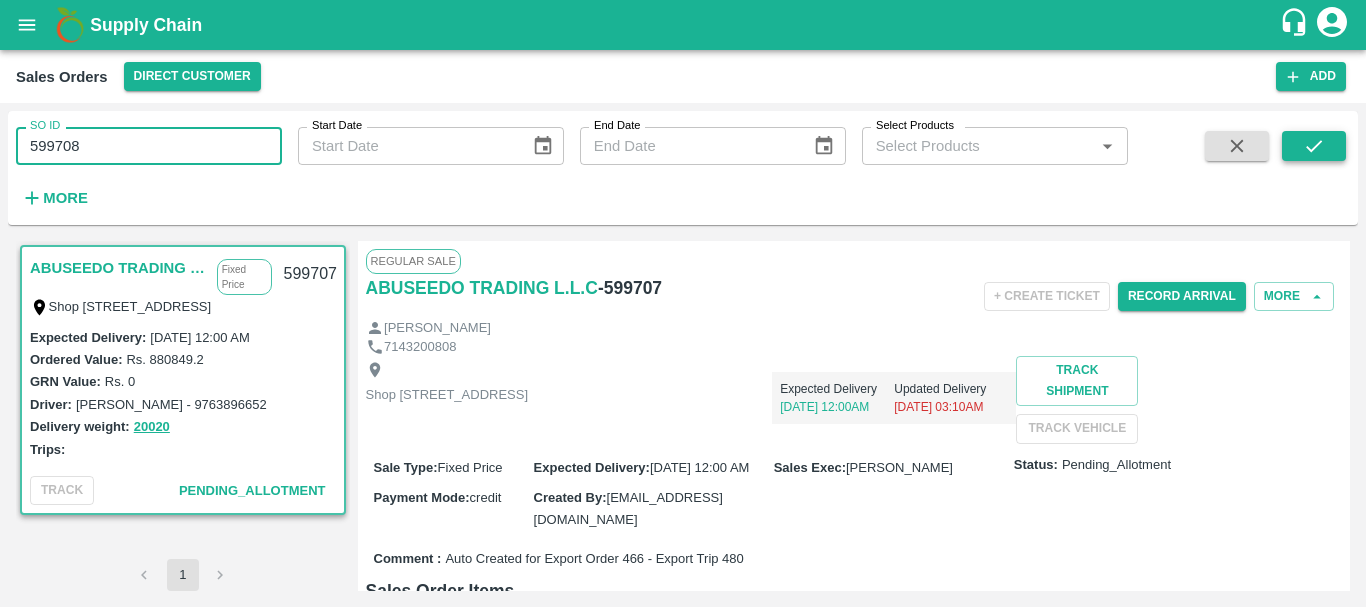type on "599708" 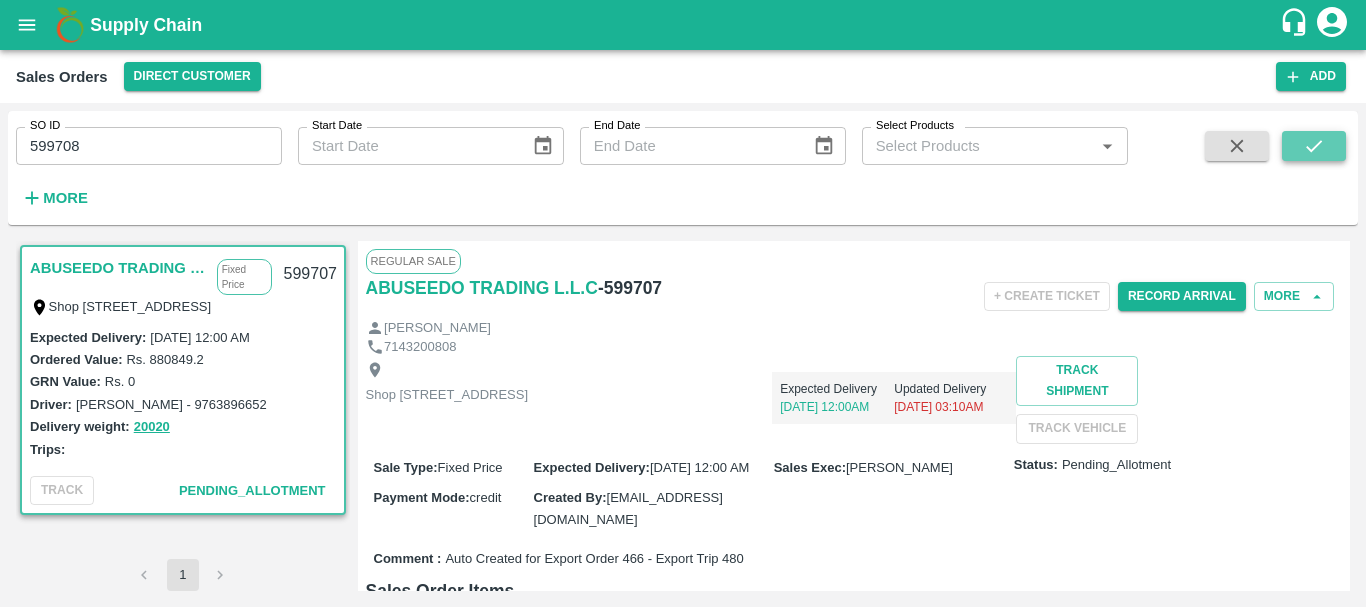 click at bounding box center [1314, 146] 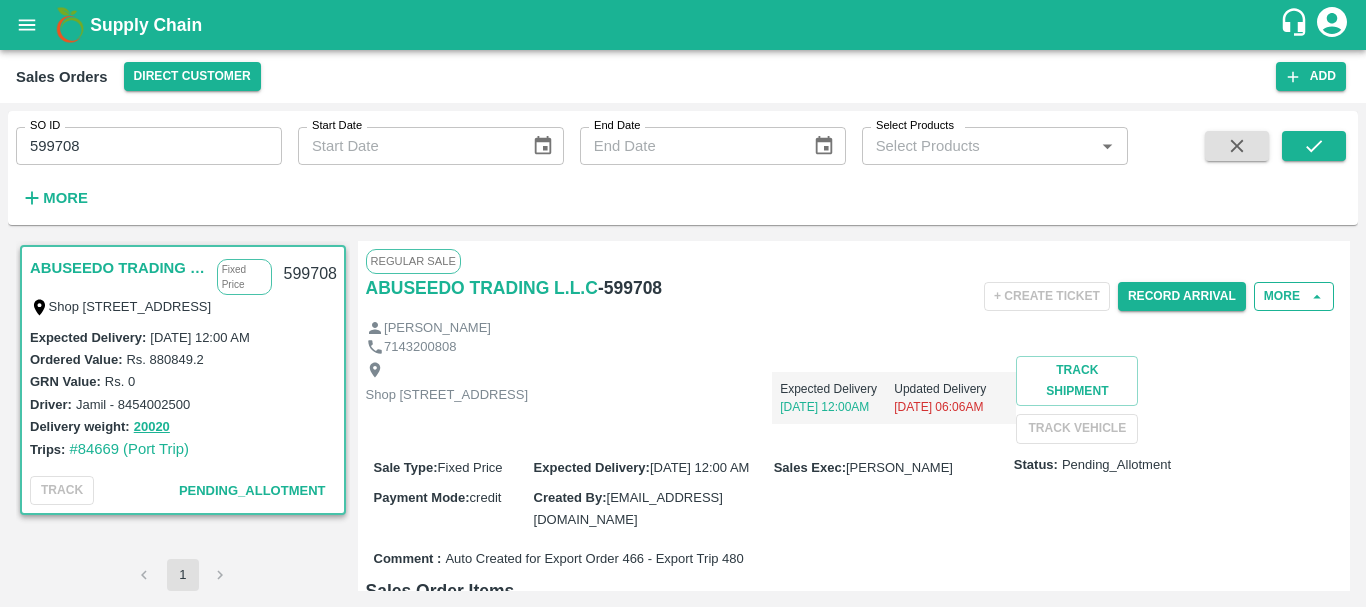 click on "More" at bounding box center (1294, 296) 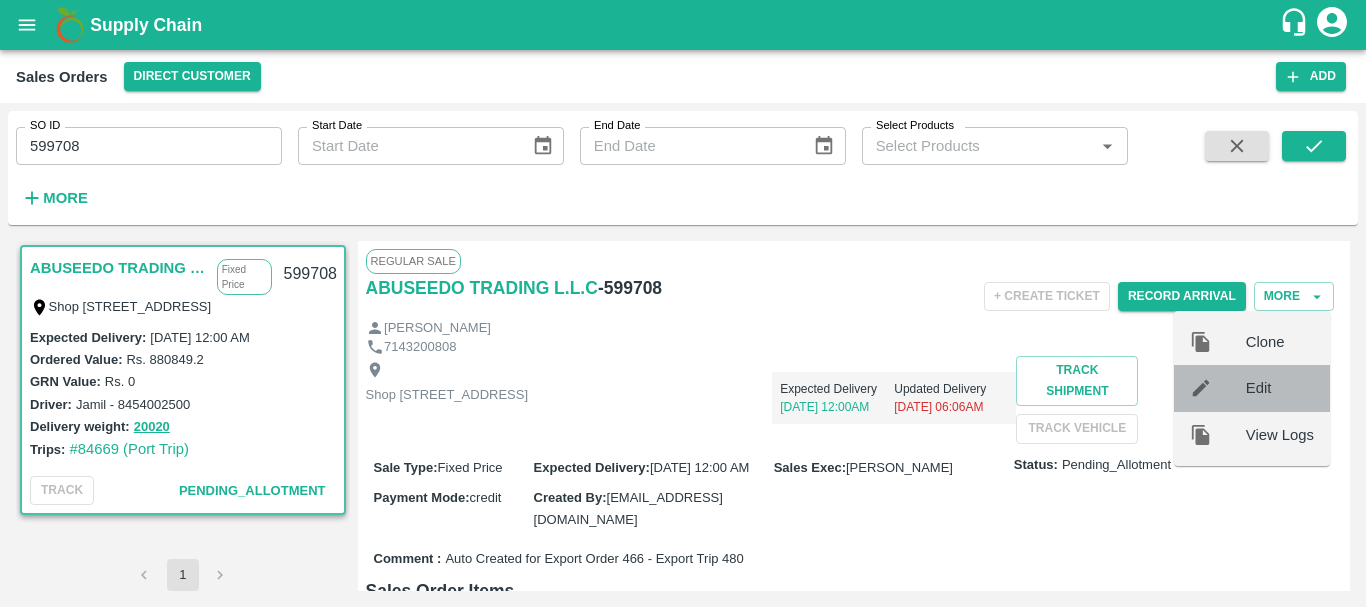 click on "Edit" at bounding box center (1280, 388) 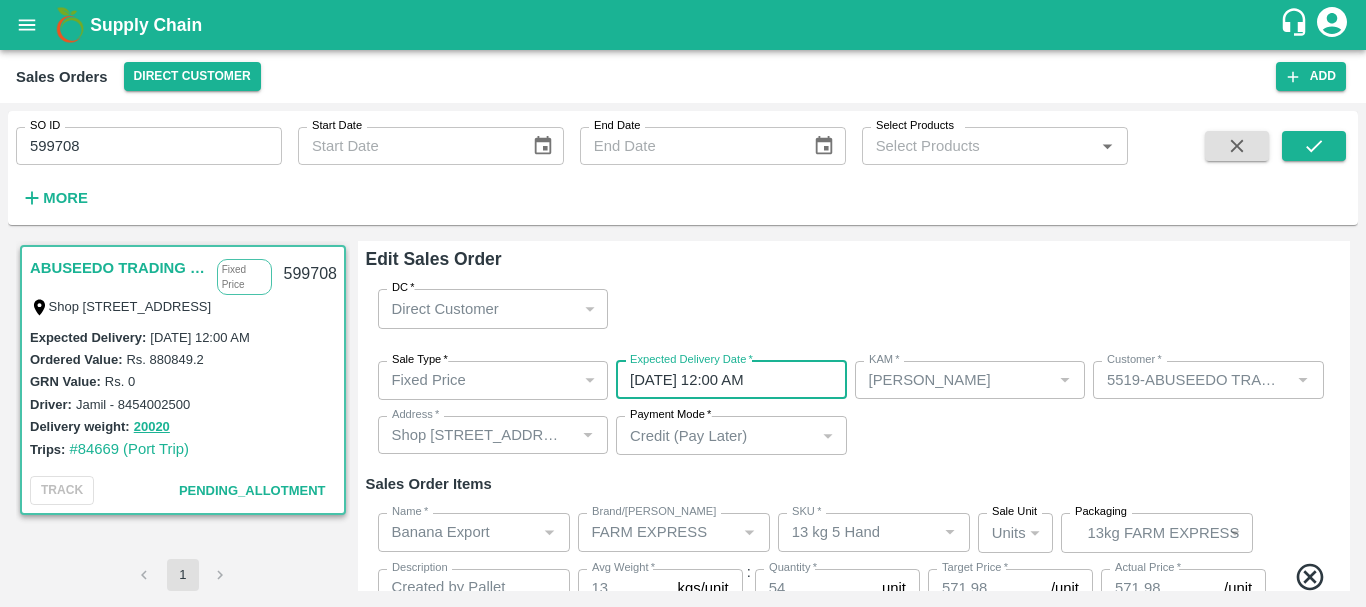 click on "26/07/2025 12:00 AM" at bounding box center (724, 380) 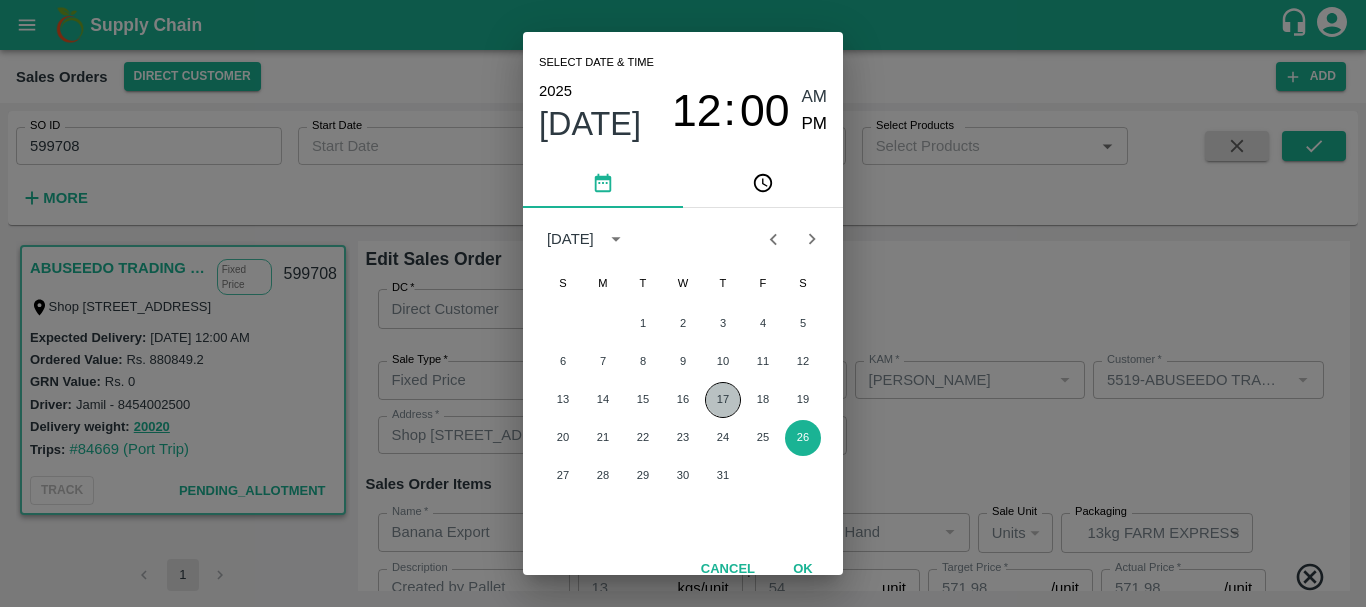 click on "17" at bounding box center [723, 400] 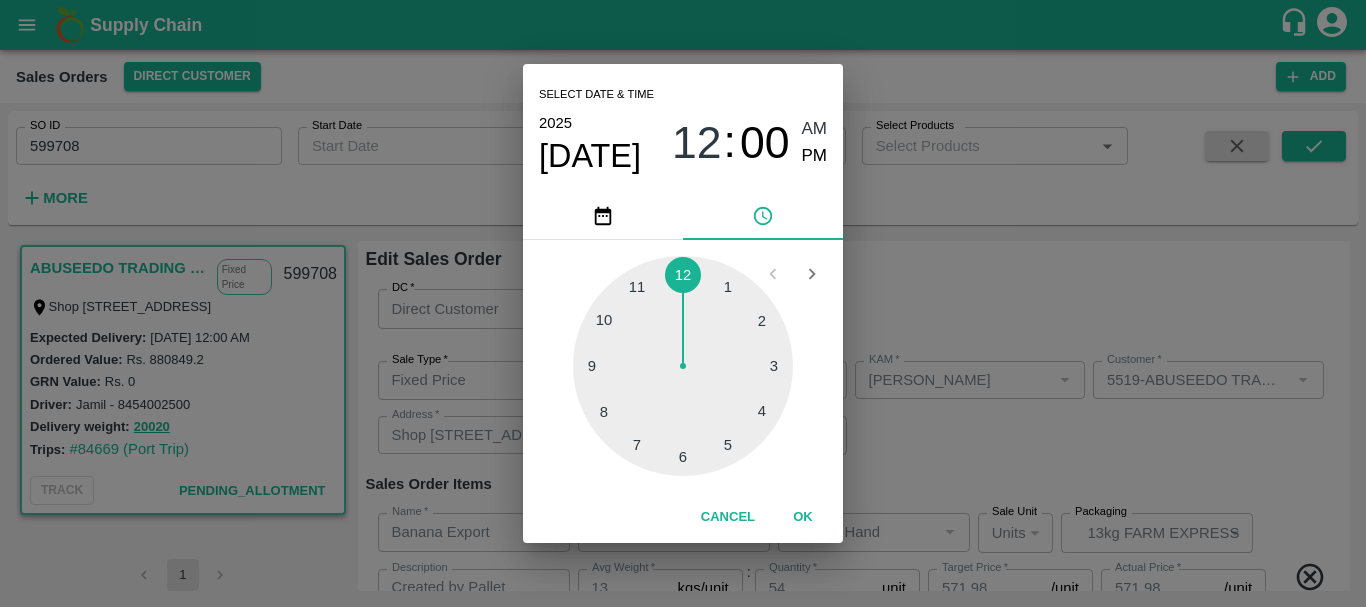 click on "Select date & time 2025 Jul 17 12 : 00 AM PM 1 2 3 4 5 6 7 8 9 10 11 12 Cancel OK" at bounding box center [683, 303] 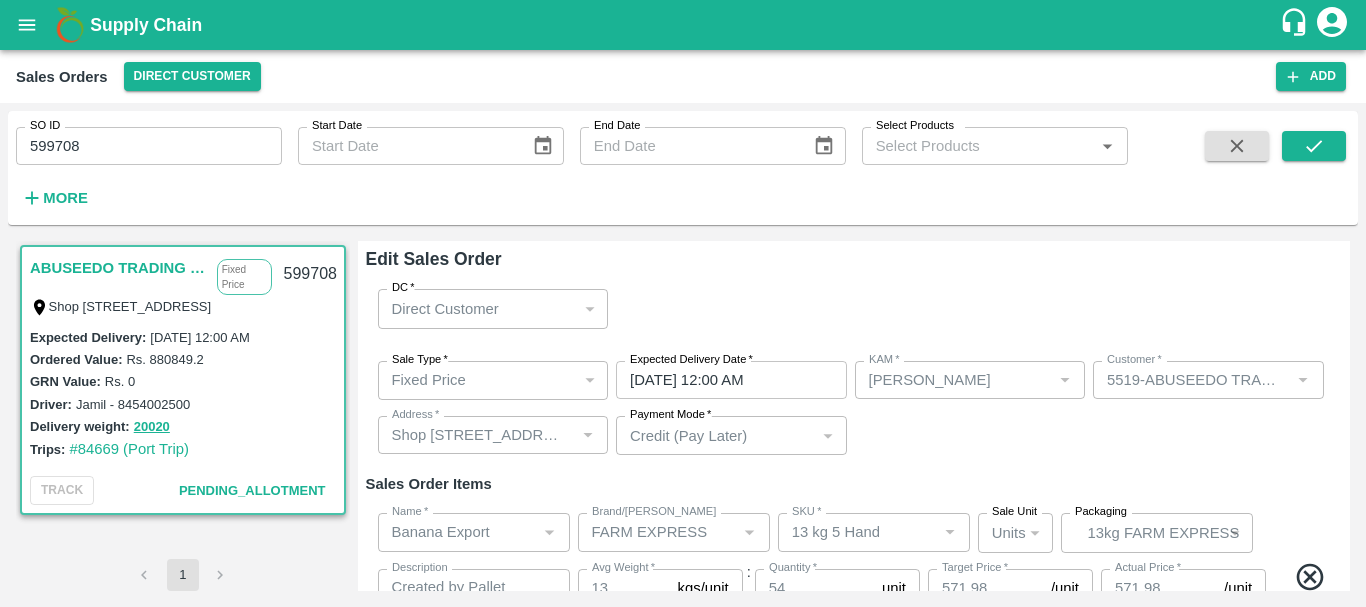 click on "Sale Type   * Fixed Price 1 Sale Type Expected Delivery Date   * 17/07/2025 12:00 AM Expected Delivery Date KAM   * KAM   * Customer   * Customer   * Address   * Address   * Payment Mode   * Credit (Pay Later) credit Payment Mode" at bounding box center [854, 408] 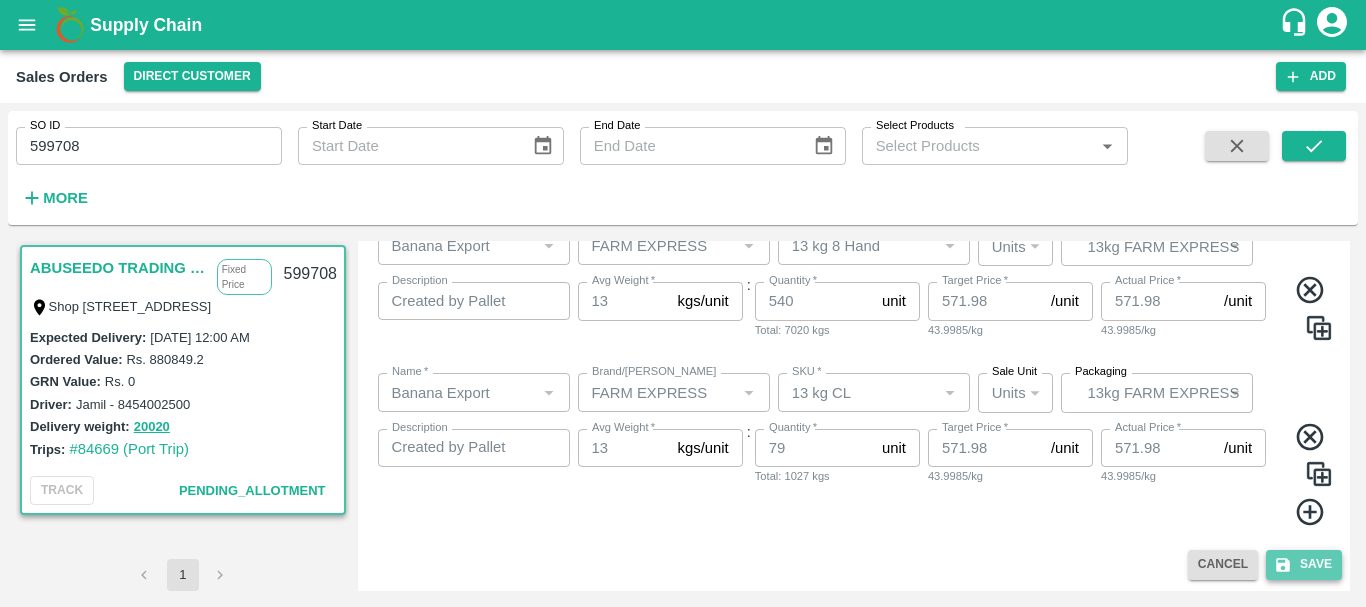 click 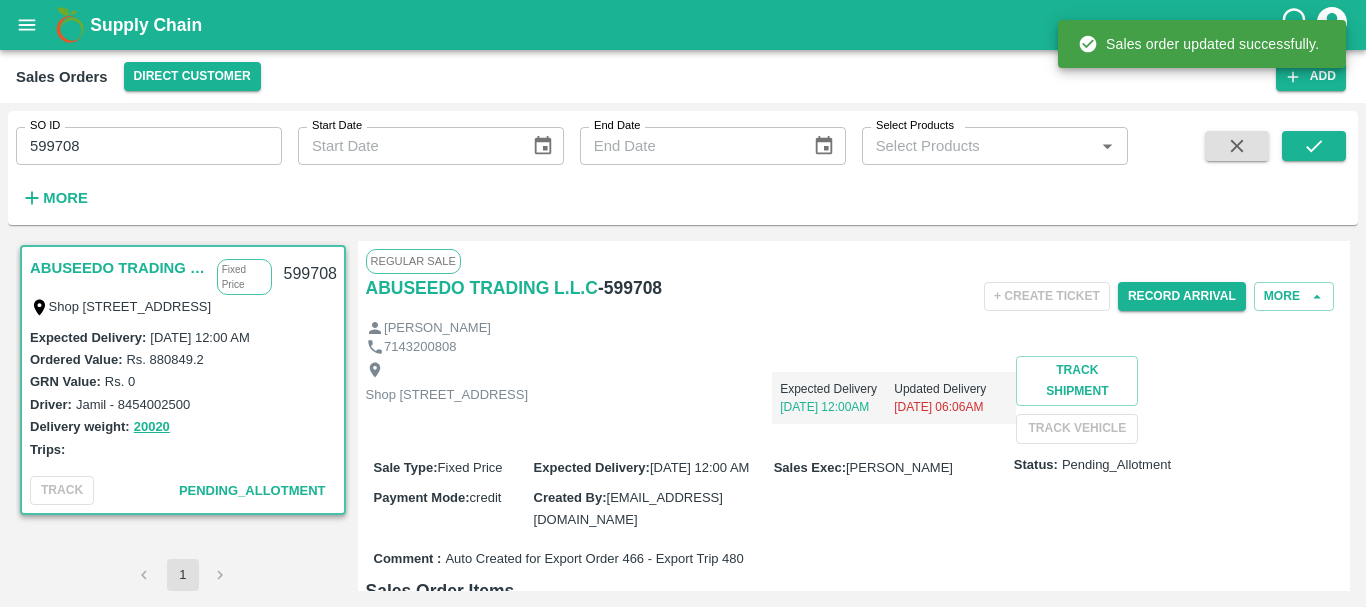 scroll, scrollTop: 738, scrollLeft: 0, axis: vertical 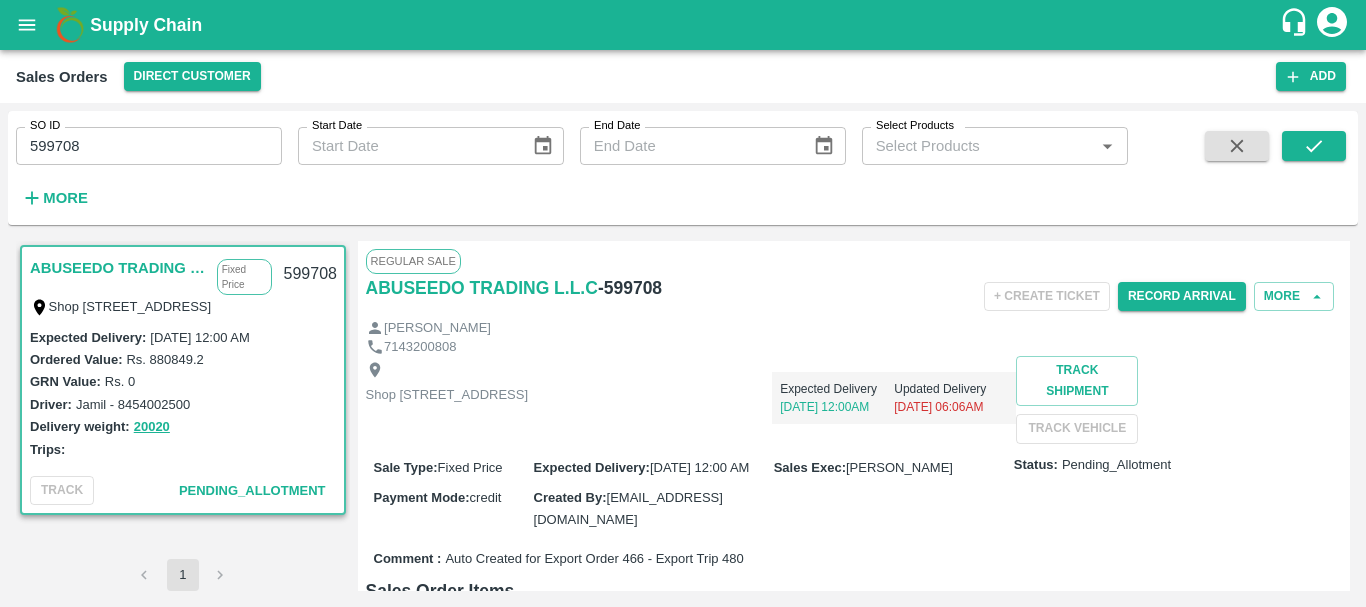 click on "599708" at bounding box center [149, 146] 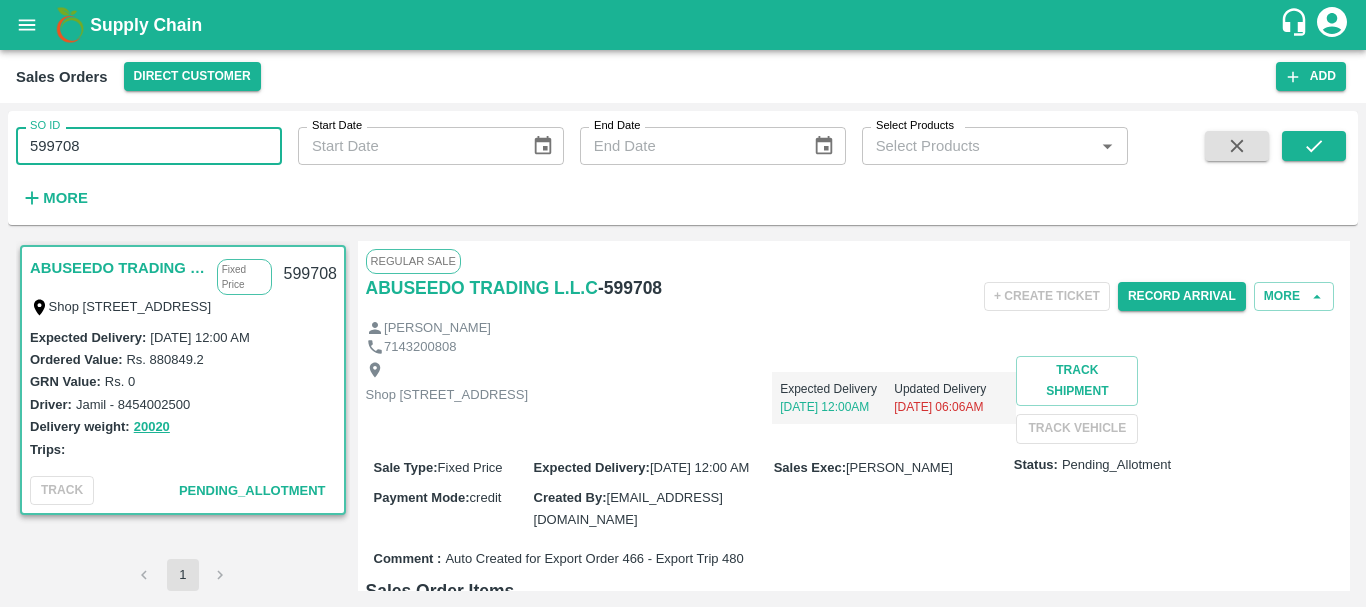 click on "599708" at bounding box center (149, 146) 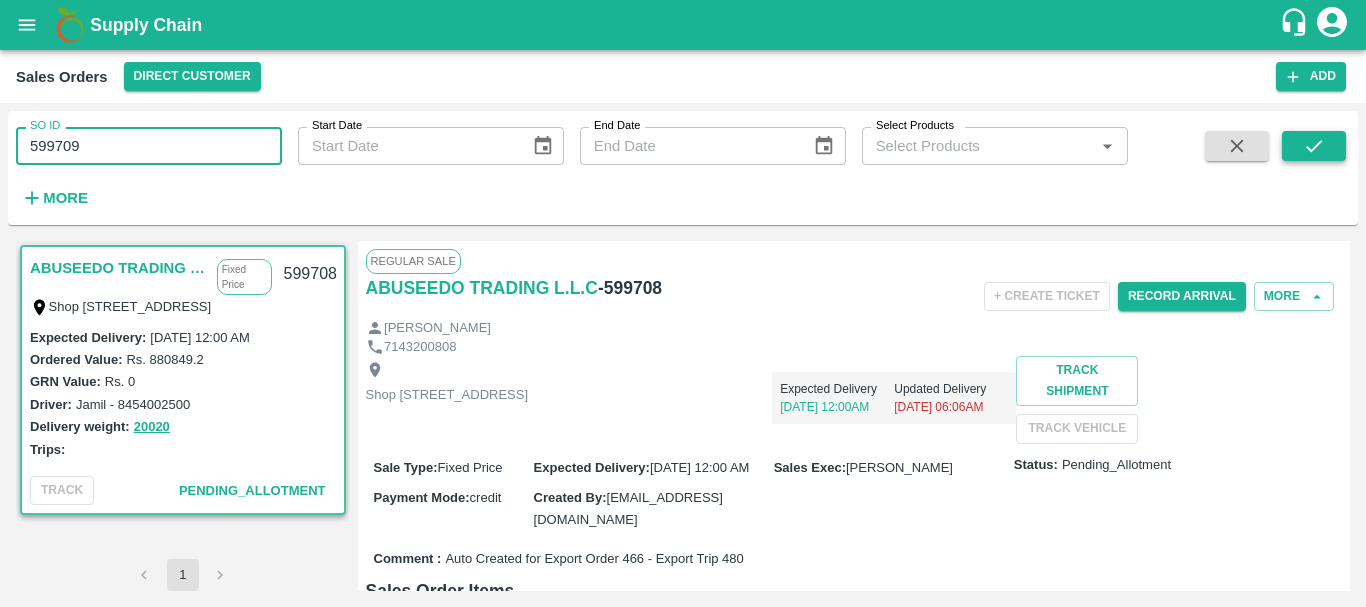 type on "599709" 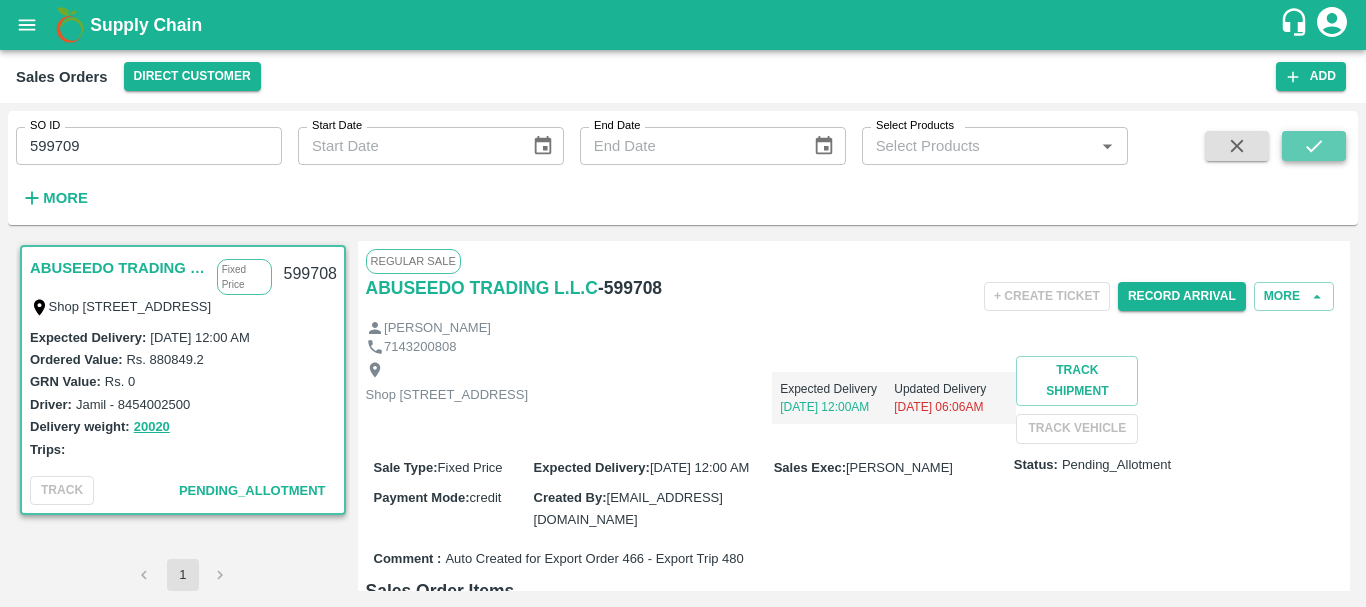 click 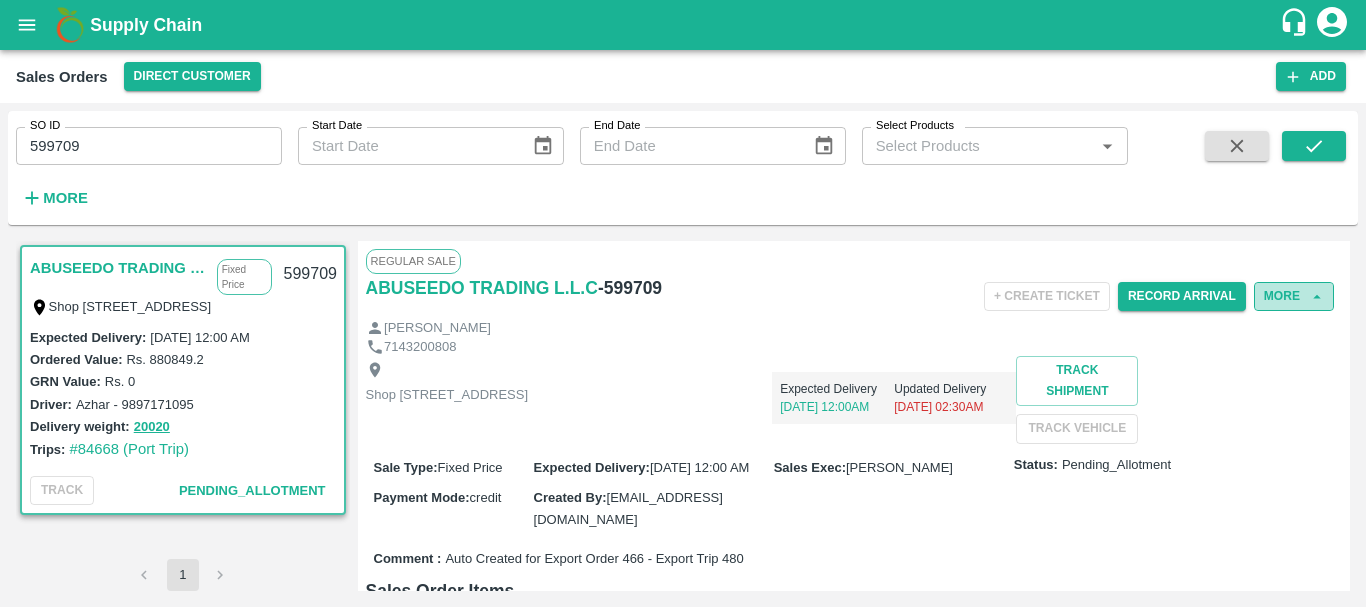 click on "More" at bounding box center (1294, 296) 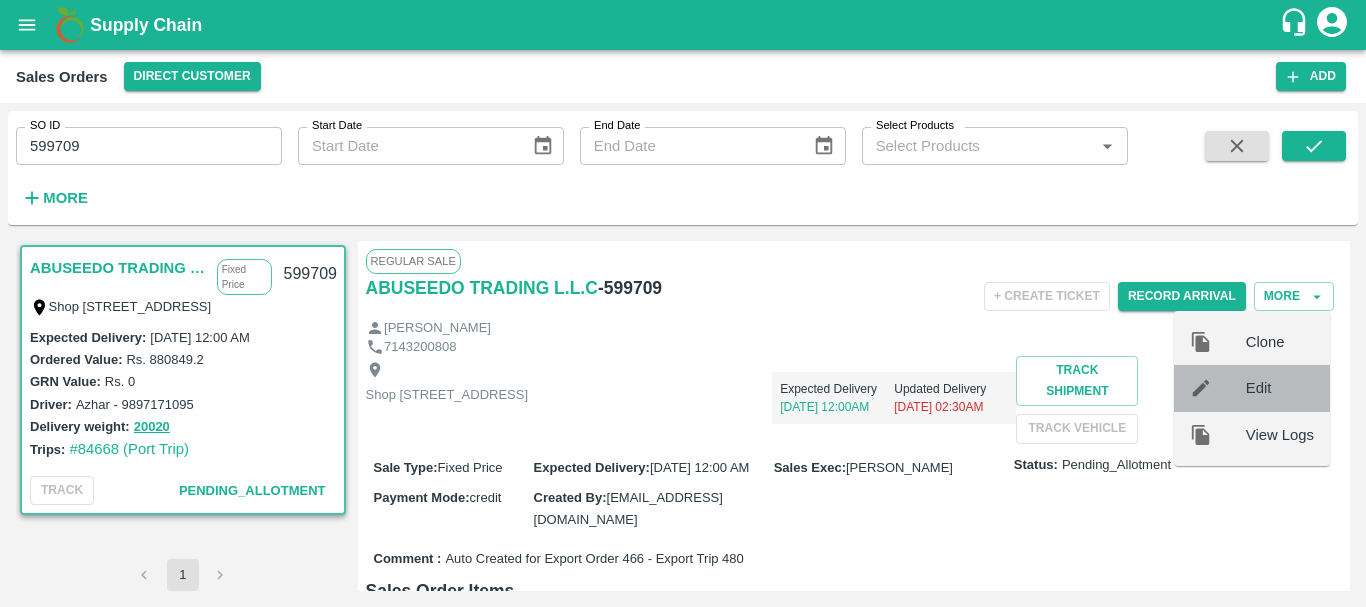 click on "Edit" at bounding box center [1280, 388] 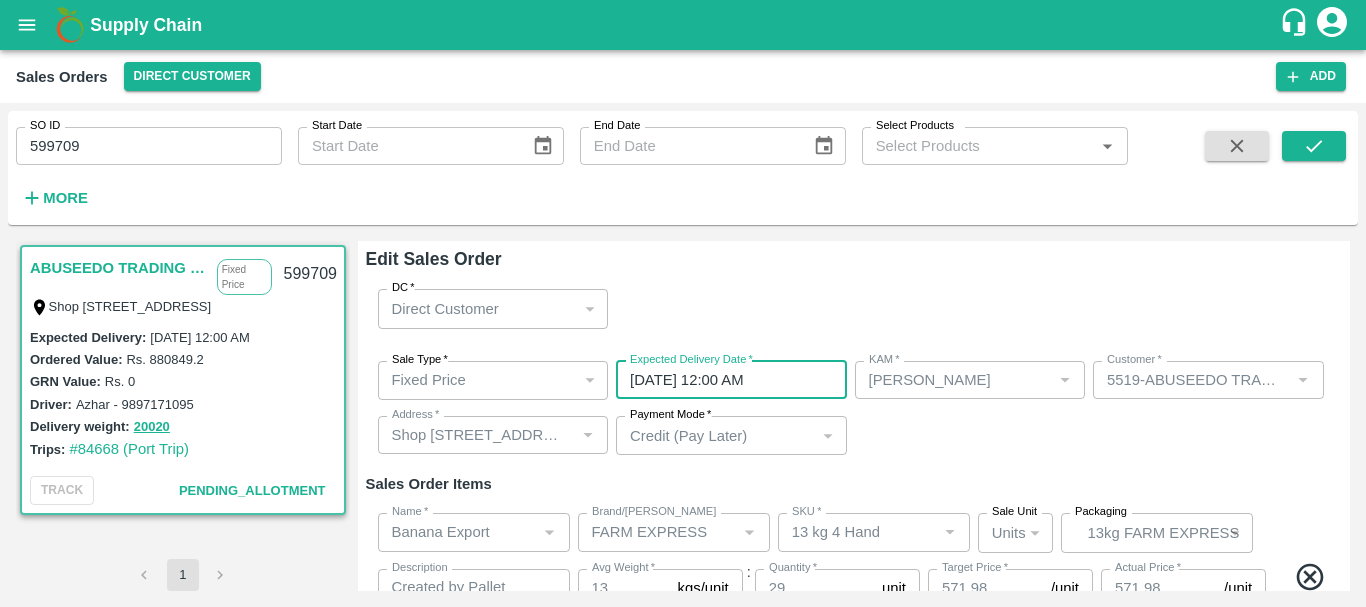 click on "26/07/2025 12:00 AM" at bounding box center [724, 380] 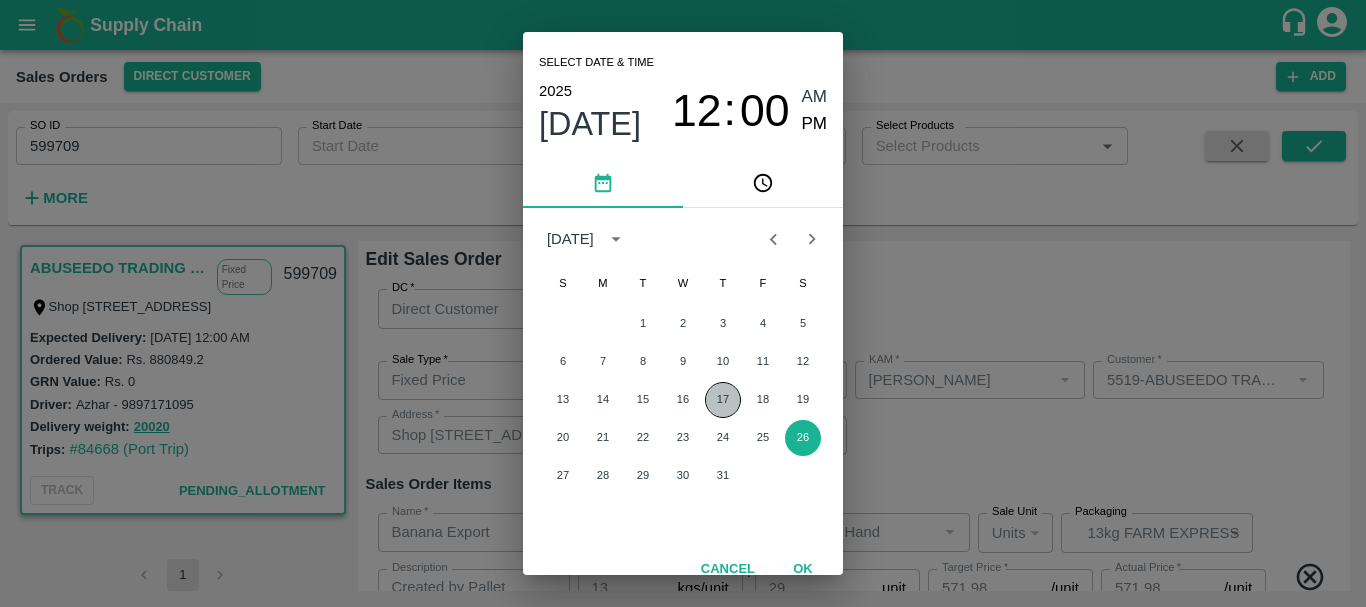 click on "17" at bounding box center (723, 400) 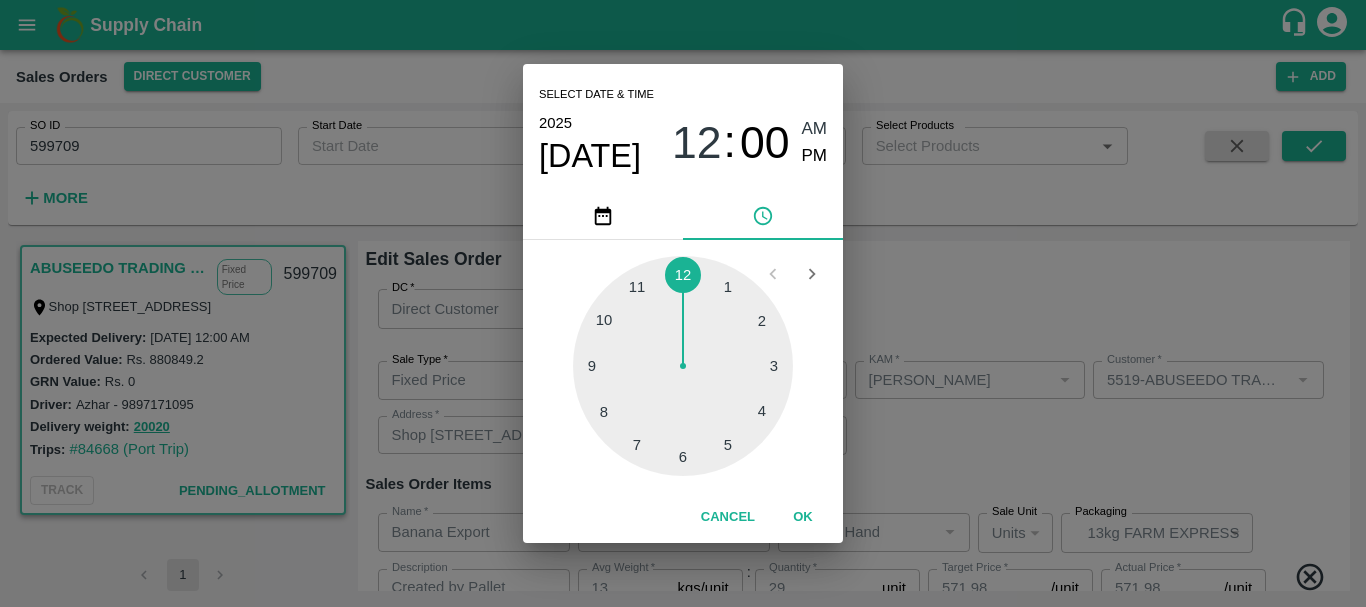 click on "Select date & time 2025 Jul 17 12 : 00 AM PM 1 2 3 4 5 6 7 8 9 10 11 12 Cancel OK" at bounding box center [683, 303] 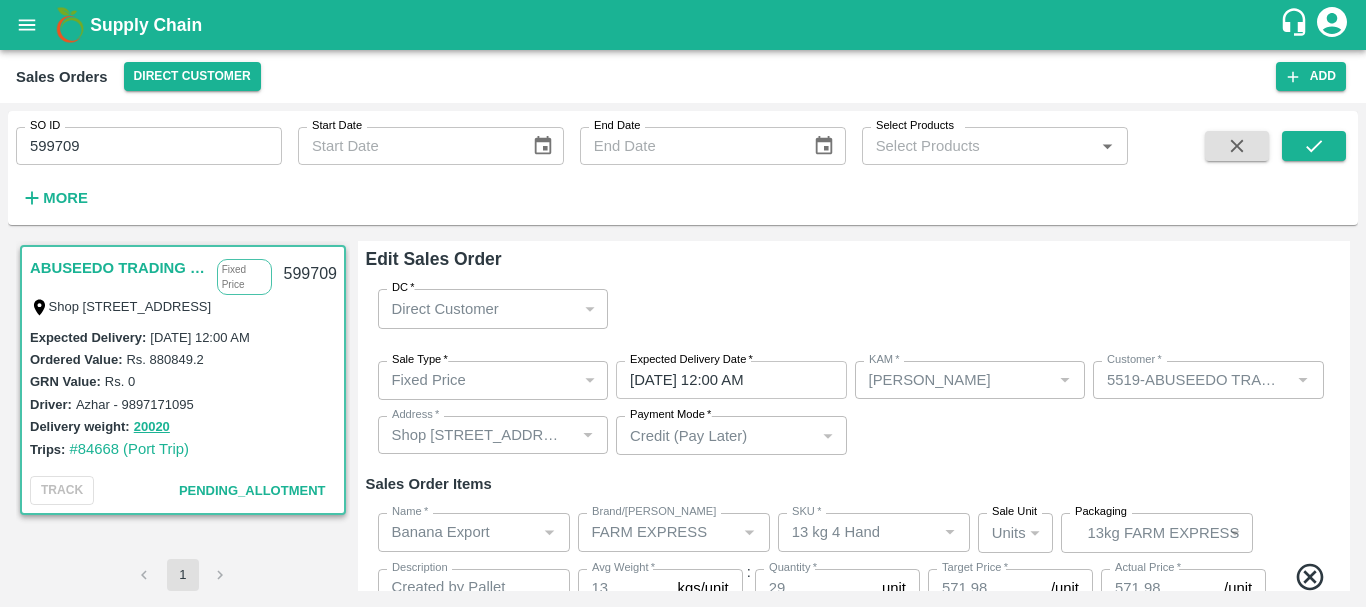 click on "Sale Type   * Fixed Price 1 Sale Type Expected Delivery Date   * 17/07/2025 12:00 AM Expected Delivery Date KAM   * KAM   * Customer   * Customer   * Address   * Address   * Payment Mode   * Credit (Pay Later) credit Payment Mode" at bounding box center [854, 408] 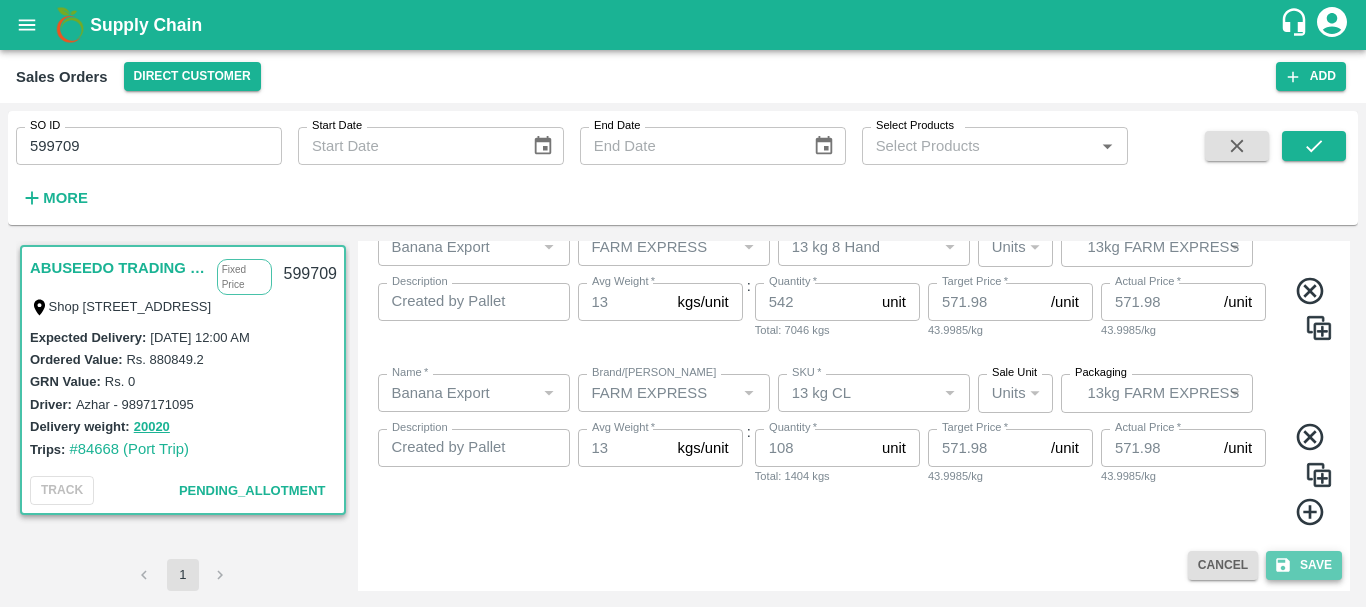 click on "Save" at bounding box center (1304, 565) 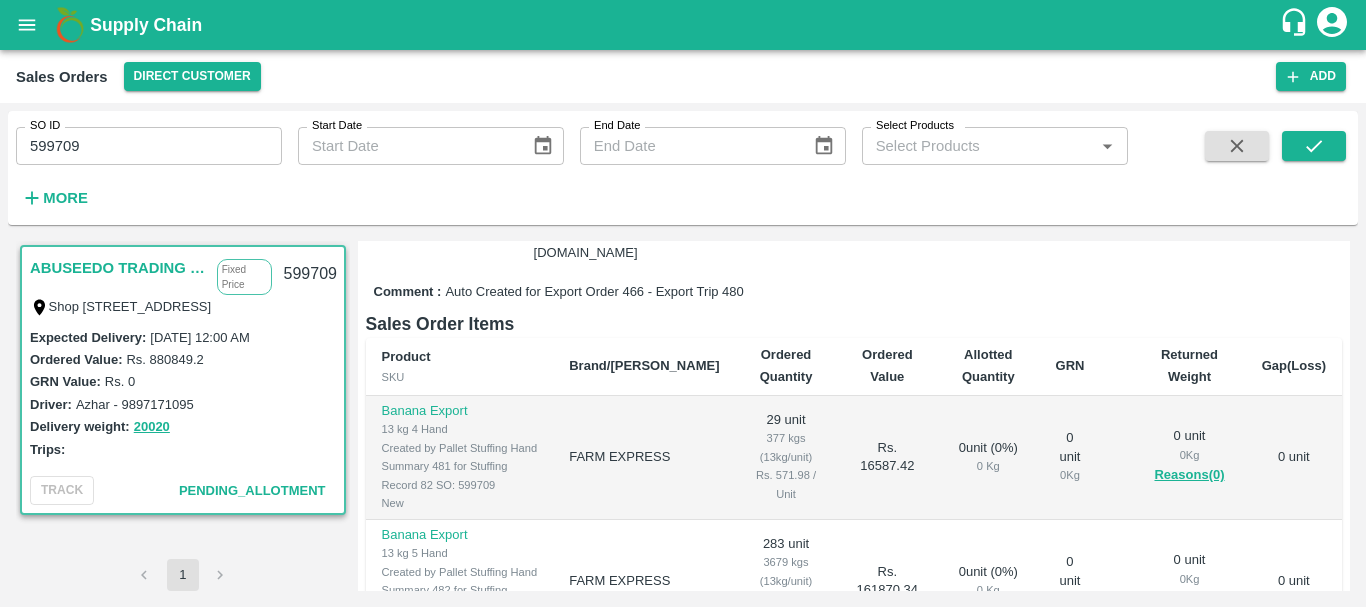 scroll, scrollTop: 0, scrollLeft: 0, axis: both 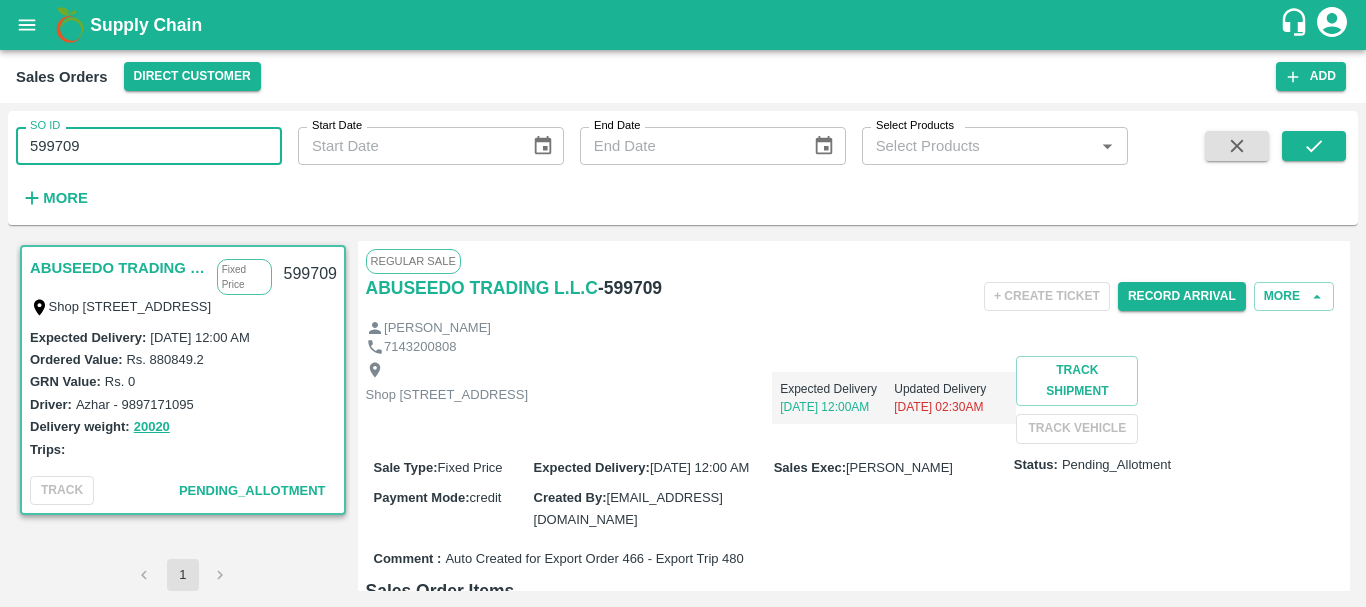 click on "599709" at bounding box center [149, 146] 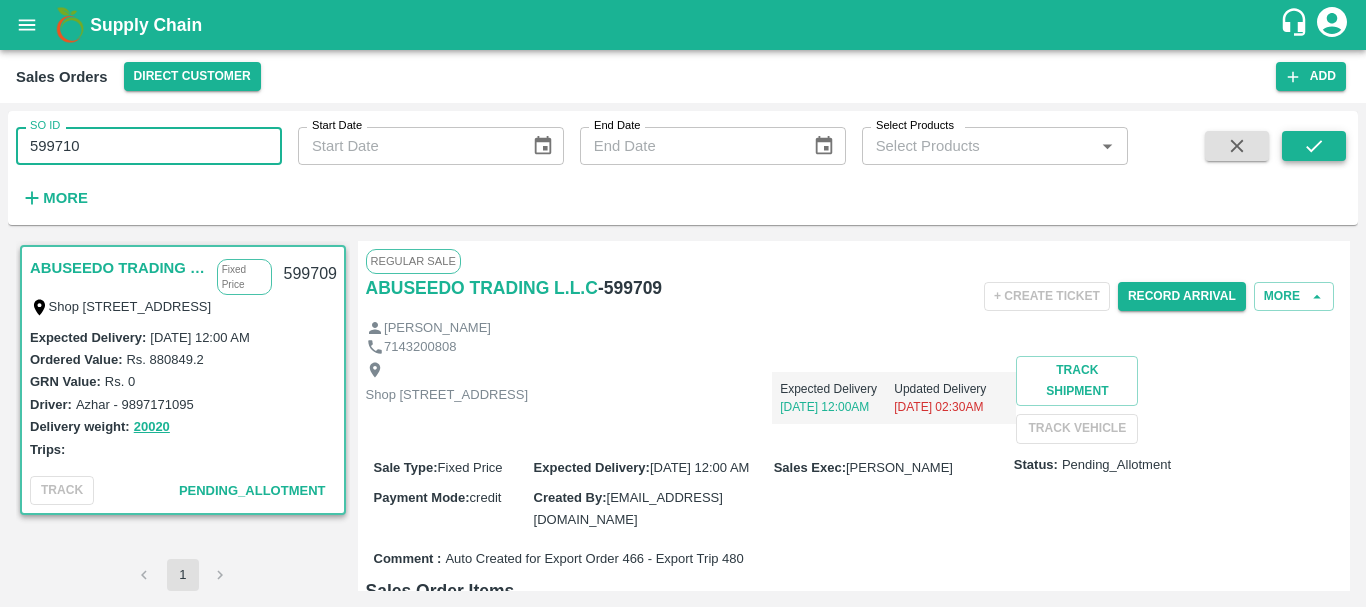 type on "599710" 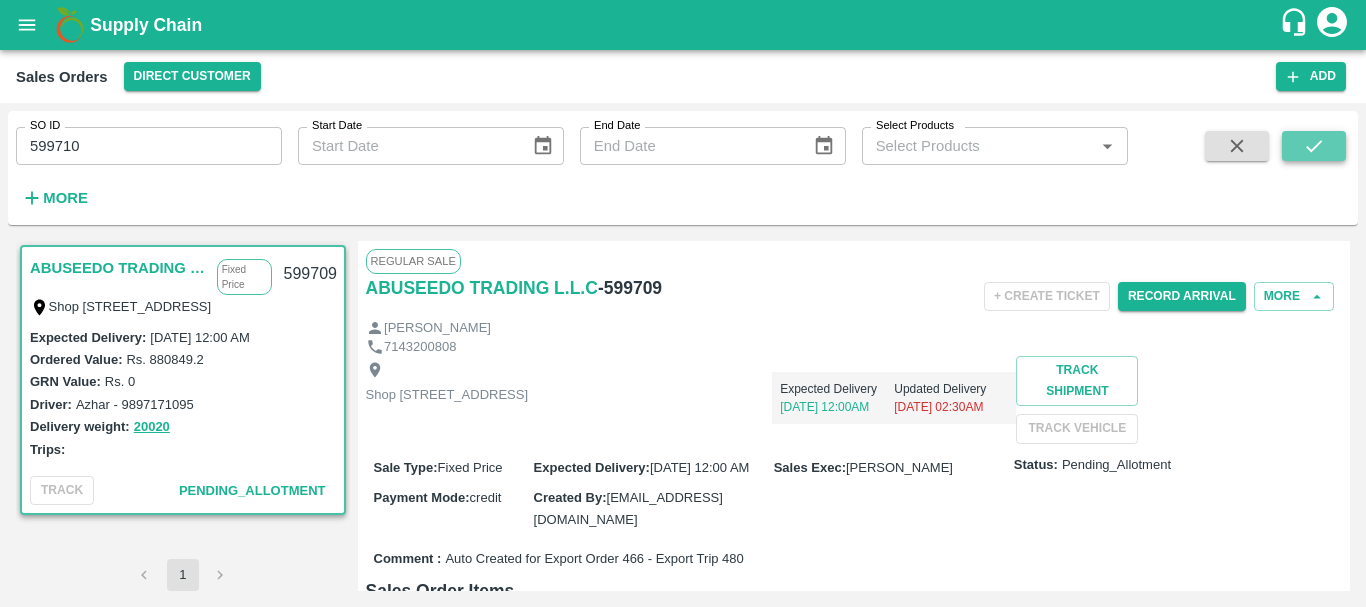 click 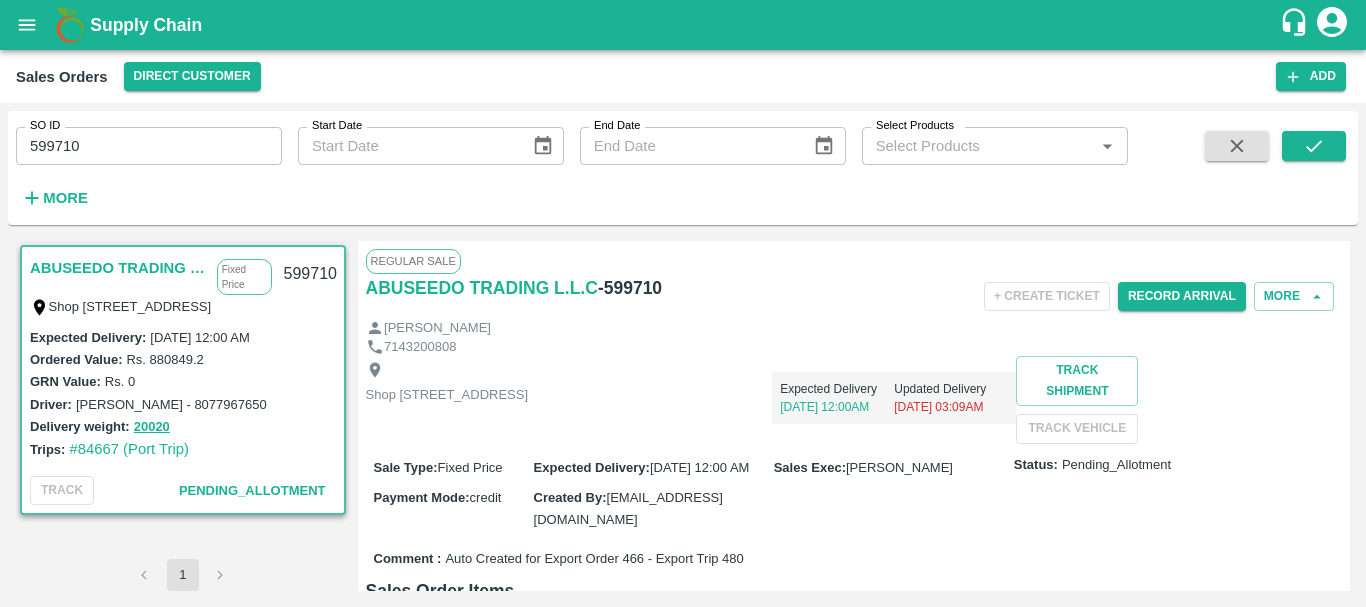 scroll, scrollTop: 738, scrollLeft: 0, axis: vertical 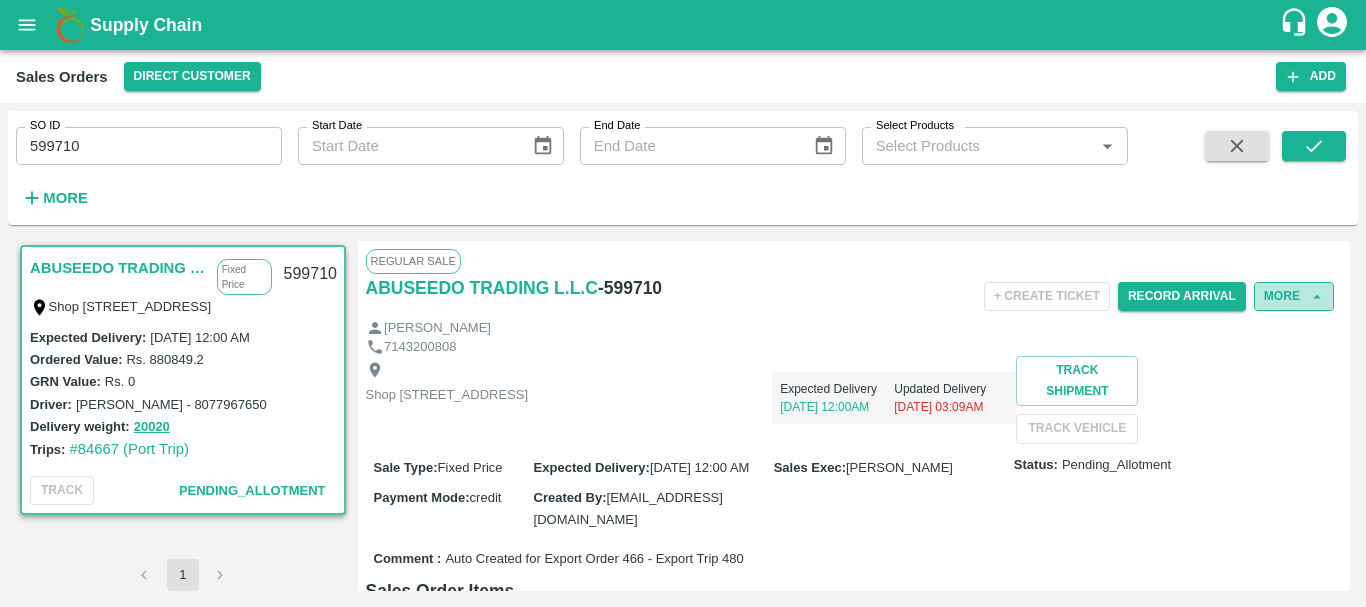 click on "More" at bounding box center (1294, 296) 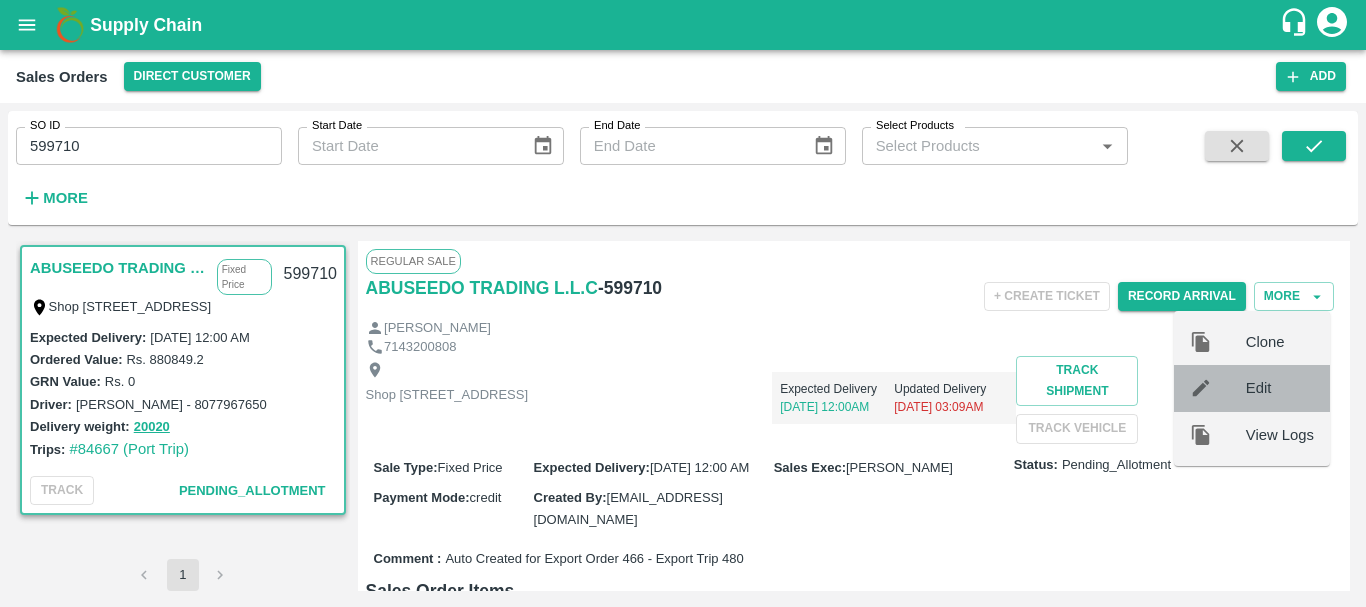 click on "Edit" at bounding box center [1280, 388] 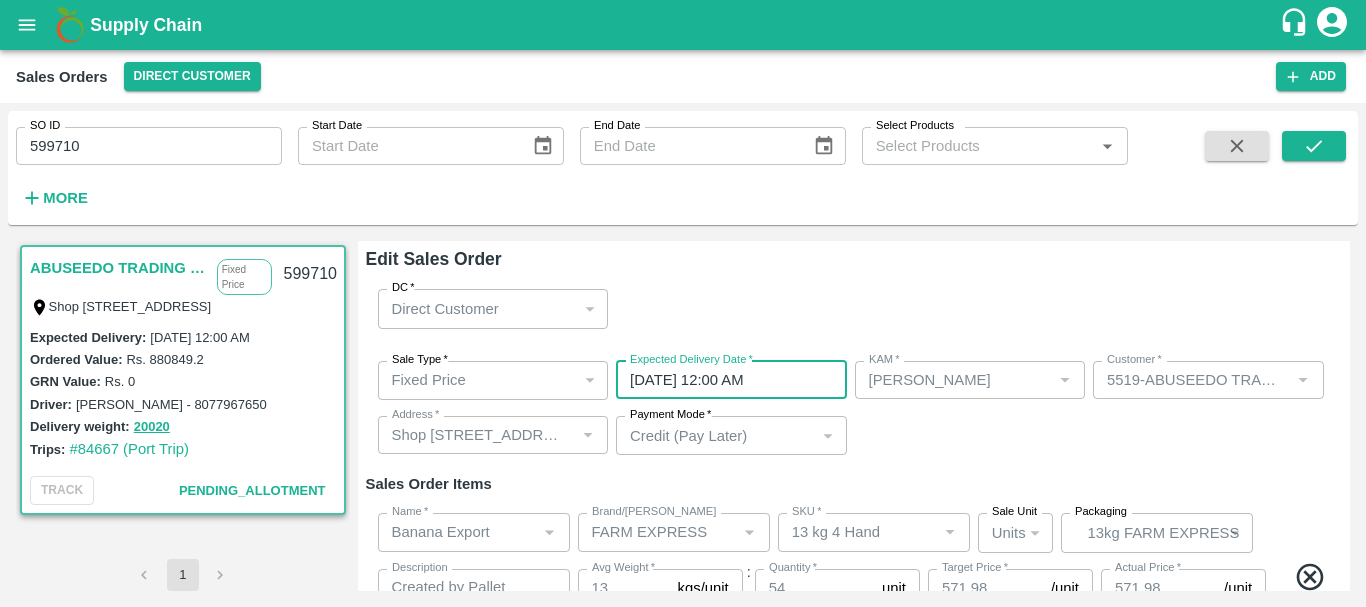 click on "26/07/2025 12:00 AM" at bounding box center (724, 380) 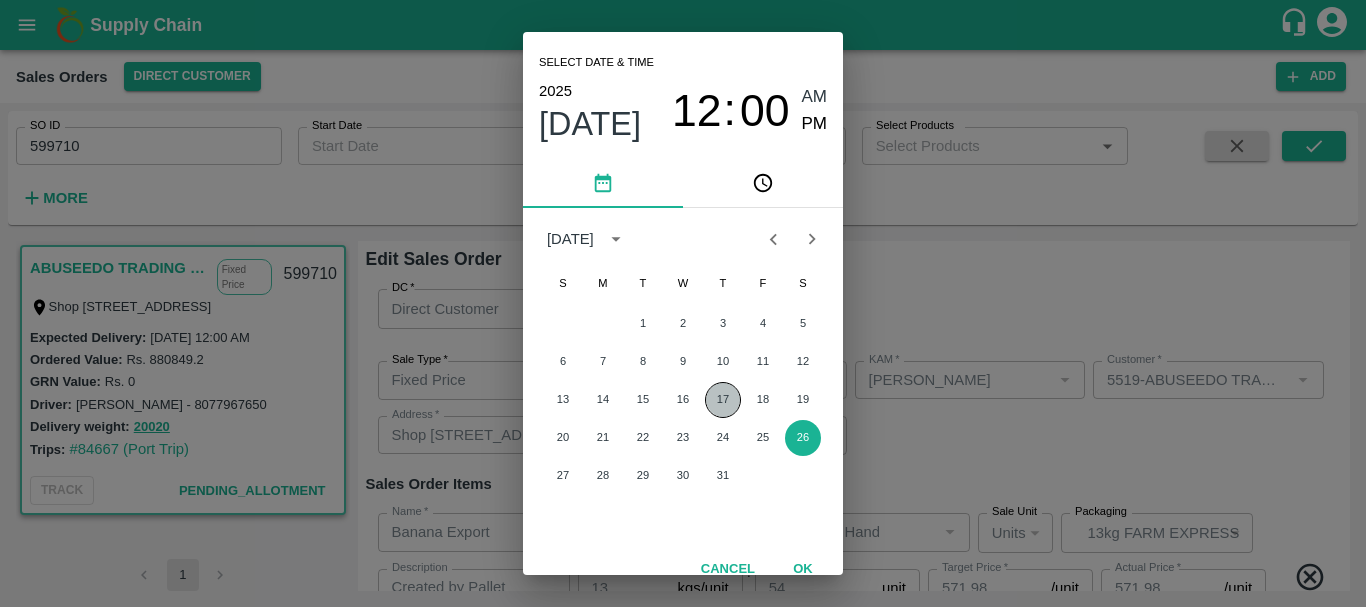 click on "17" at bounding box center [723, 400] 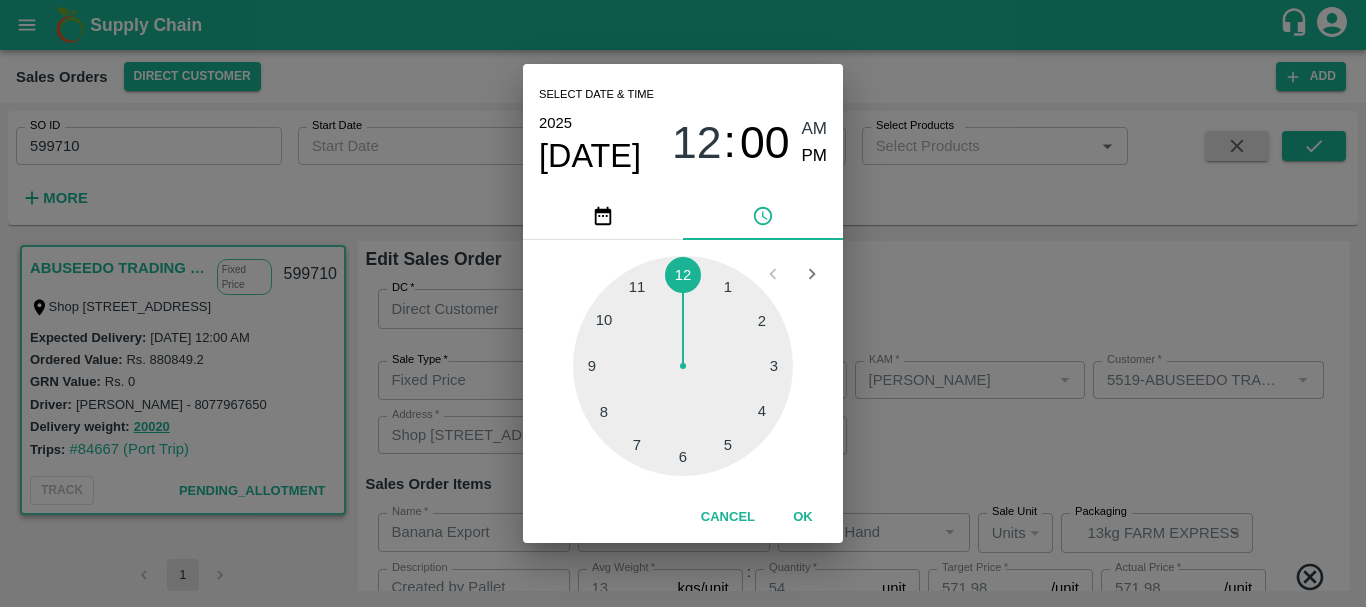 click on "Select date & time 2025 Jul 17 12 : 00 AM PM 1 2 3 4 5 6 7 8 9 10 11 12 Cancel OK" at bounding box center [683, 303] 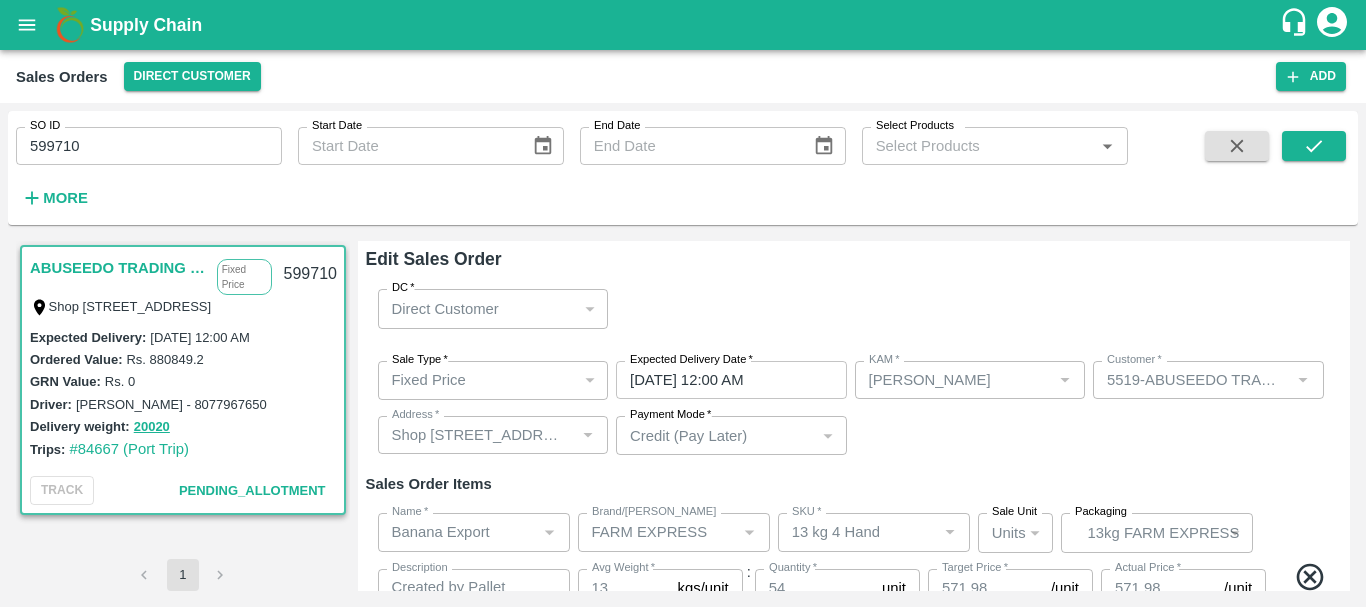 click on "Sale Type   * Fixed Price 1 Sale Type Expected Delivery Date   * 17/07/2025 12:00 AM Expected Delivery Date KAM   * KAM   * Customer   * Customer   * Address   * Address   * Payment Mode   * Credit (Pay Later) credit Payment Mode" at bounding box center (854, 408) 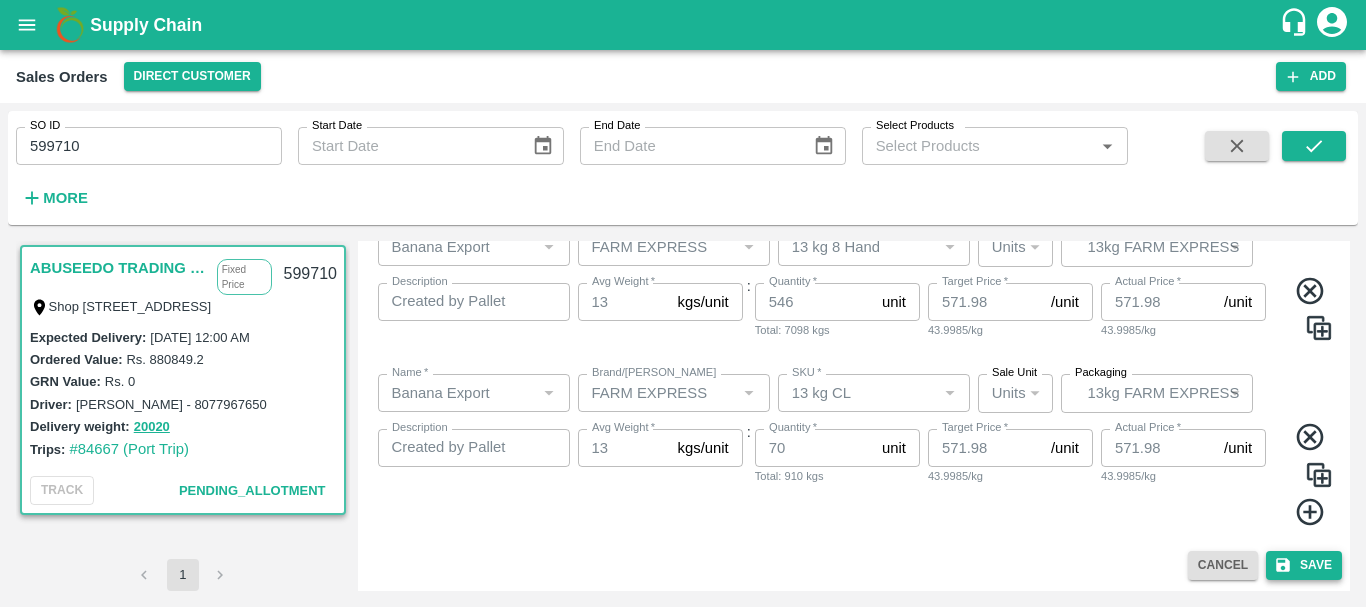 click 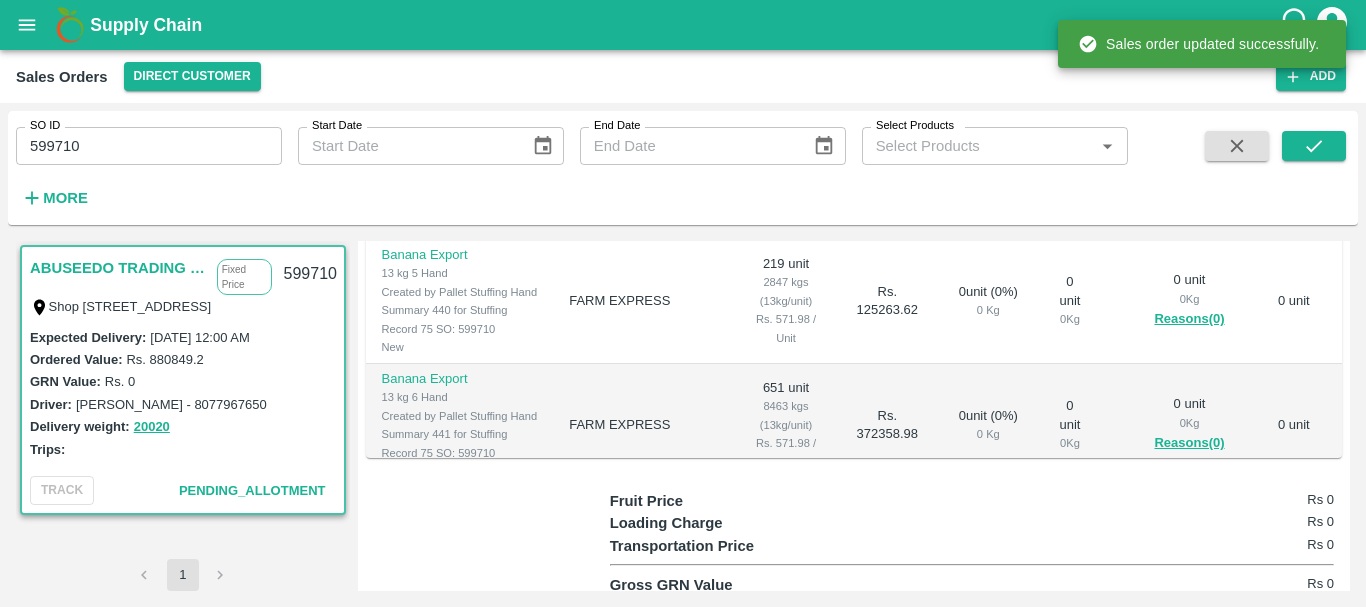 scroll, scrollTop: 598, scrollLeft: 0, axis: vertical 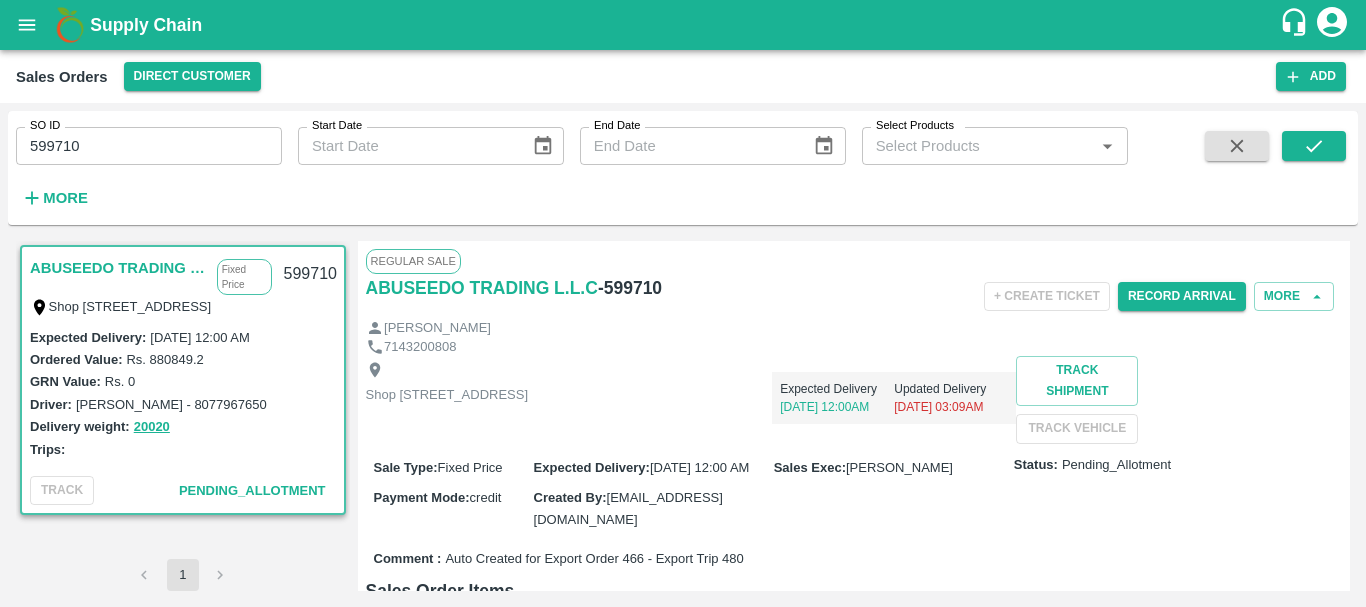 click on "599710" at bounding box center [149, 146] 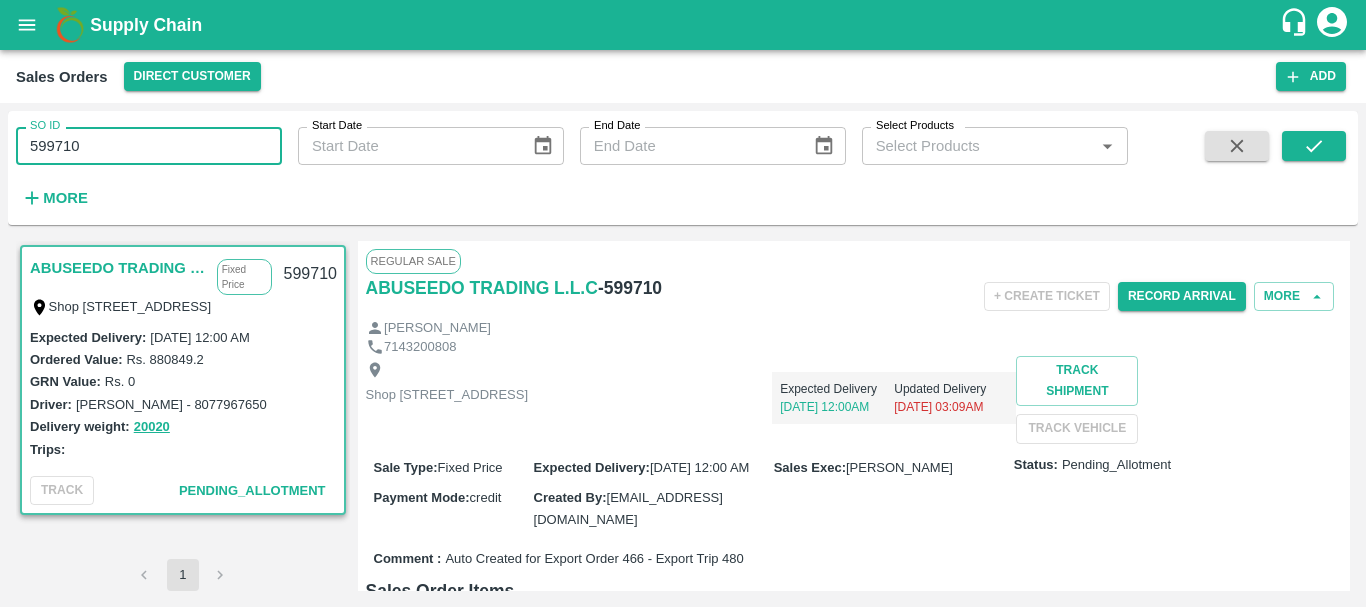 click on "599710" at bounding box center (149, 146) 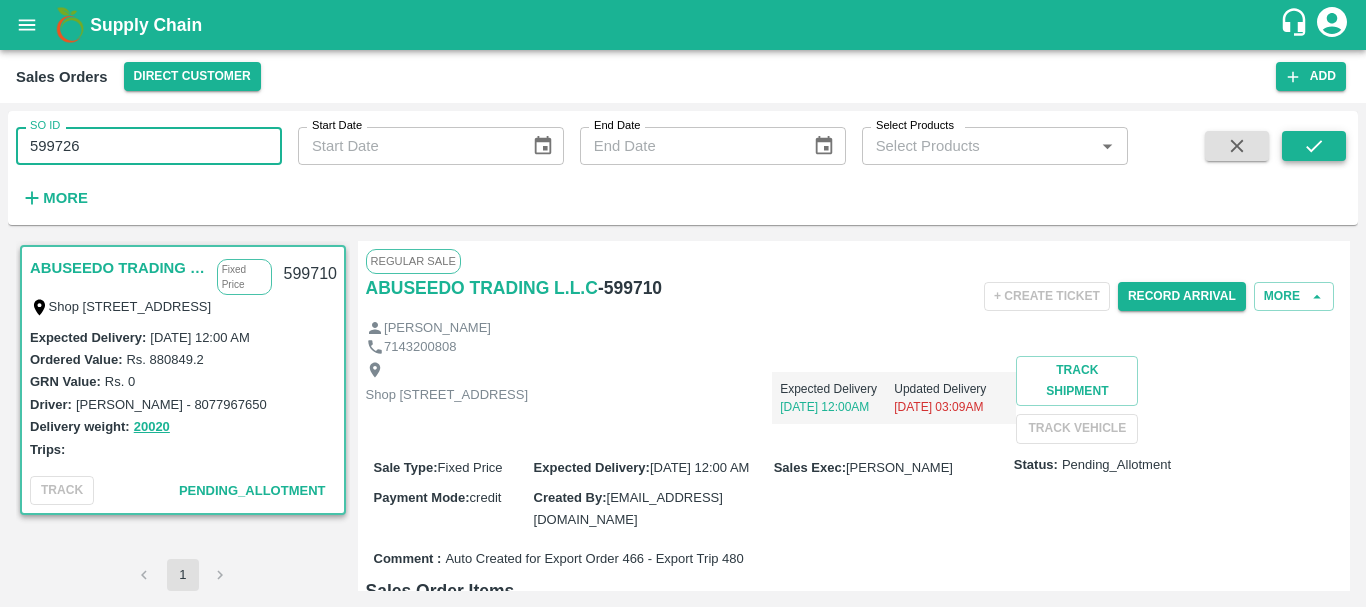 type on "599726" 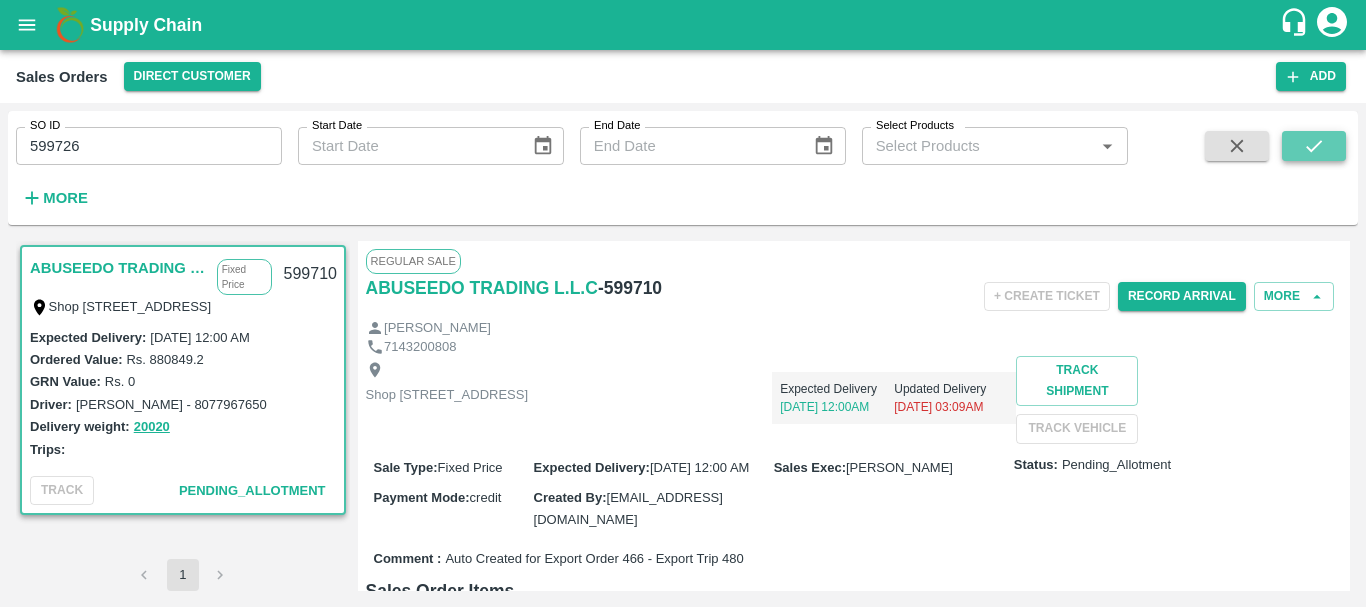 click 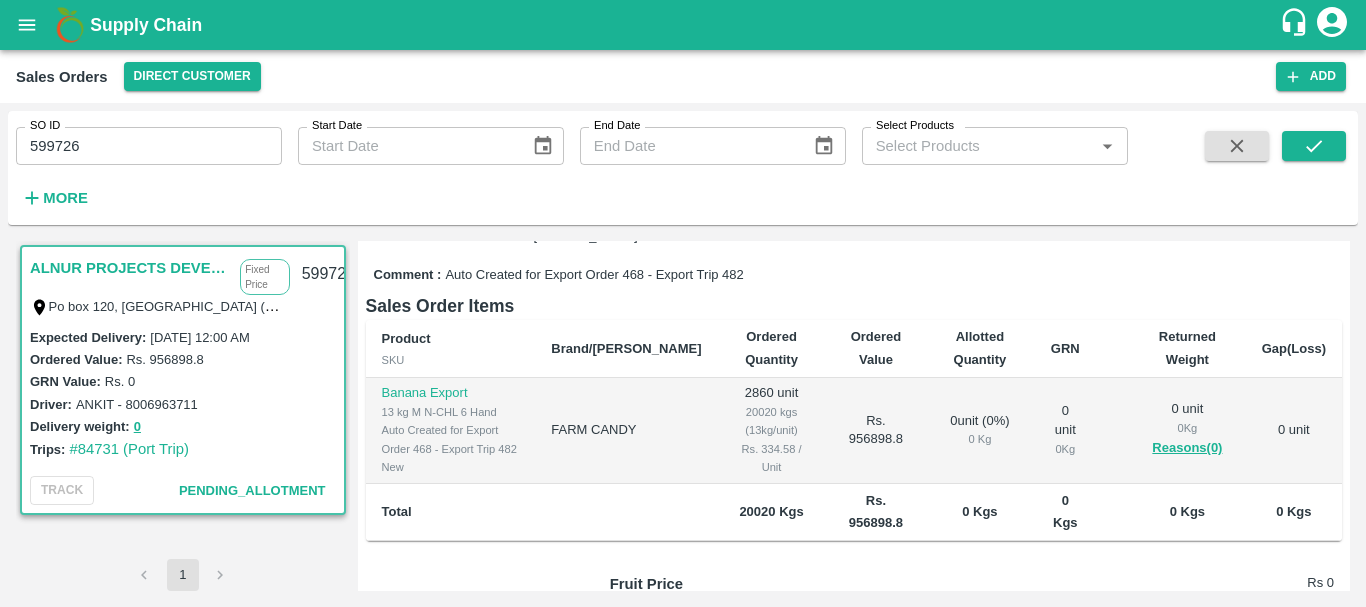 scroll, scrollTop: 0, scrollLeft: 0, axis: both 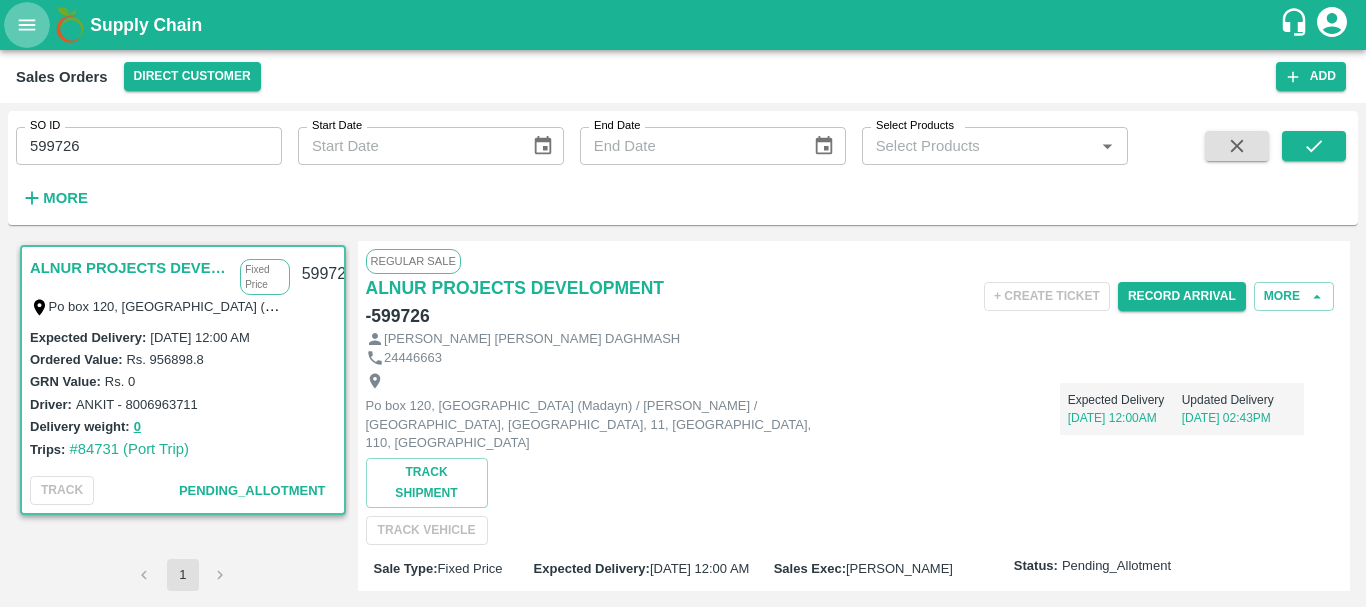 click 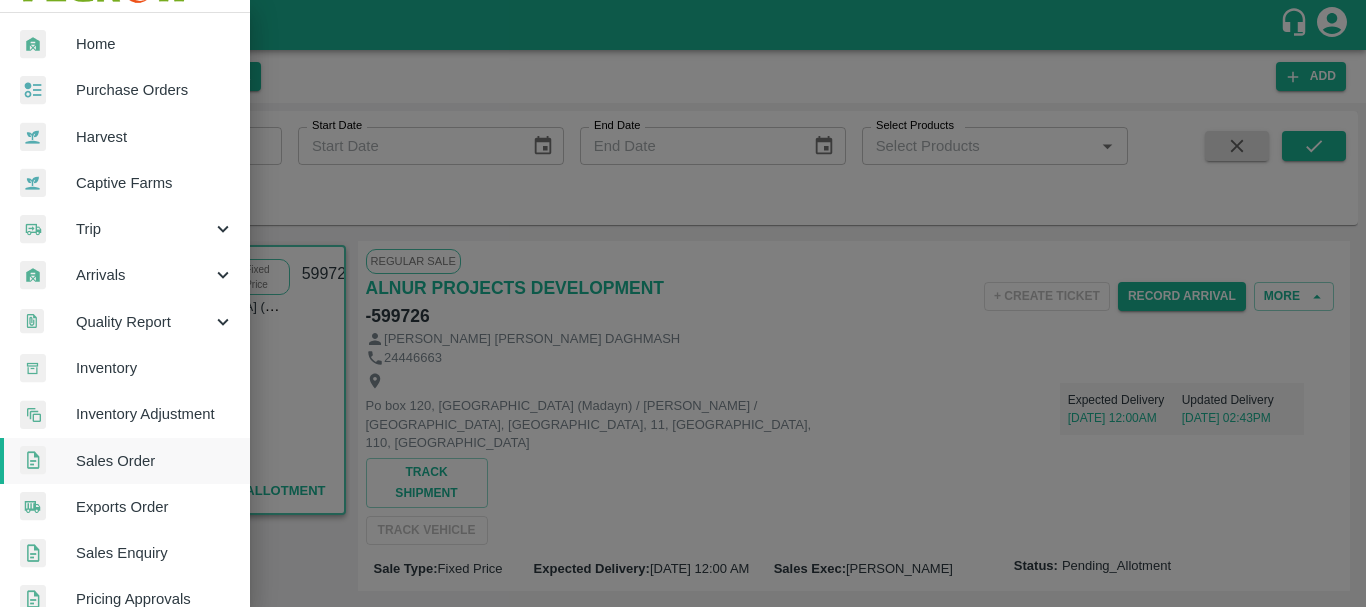 scroll, scrollTop: 63, scrollLeft: 0, axis: vertical 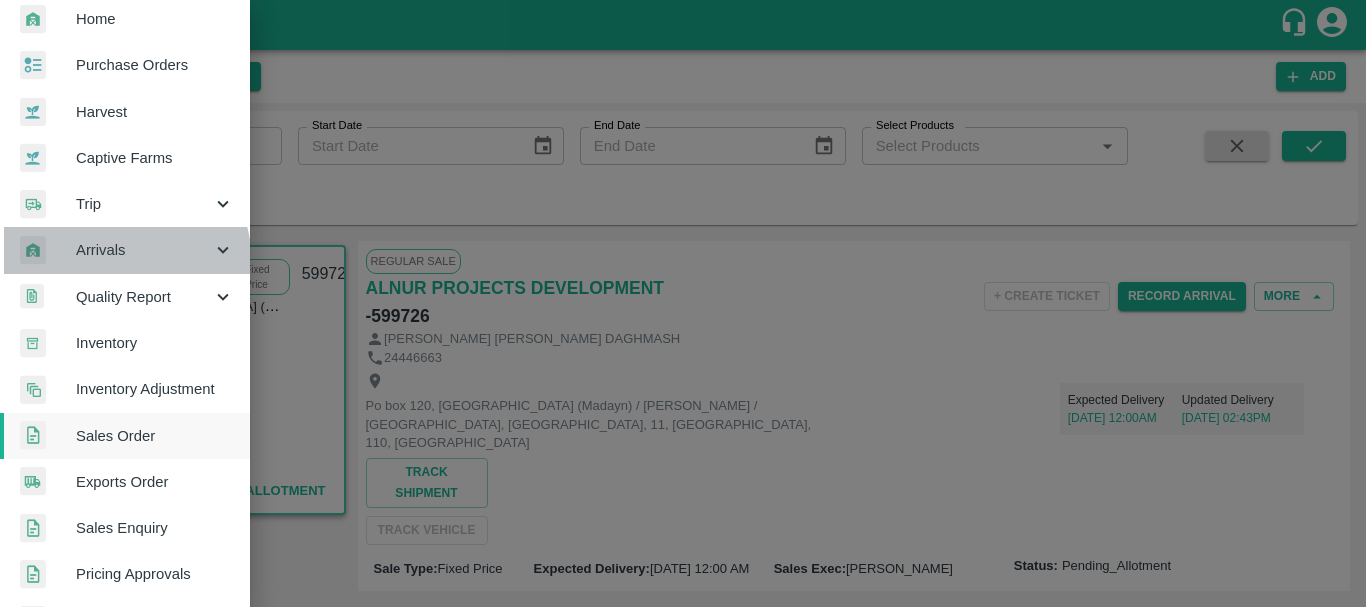 click on "Arrivals" at bounding box center (125, 250) 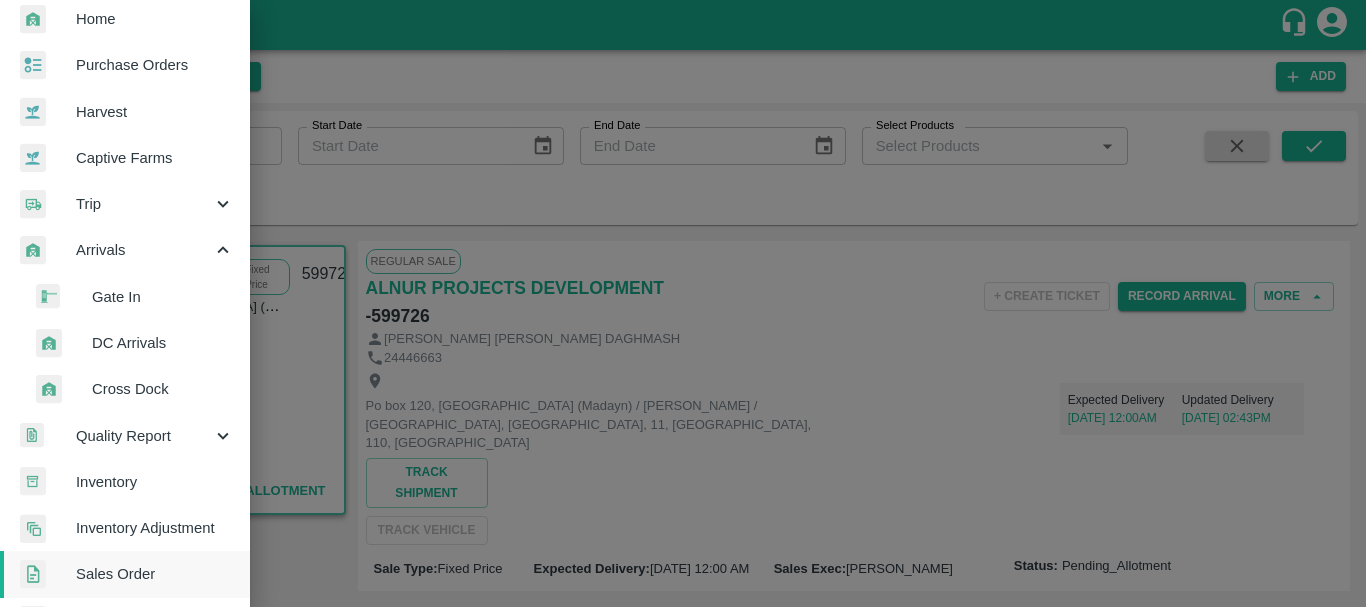 click on "DC Arrivals" at bounding box center [163, 343] 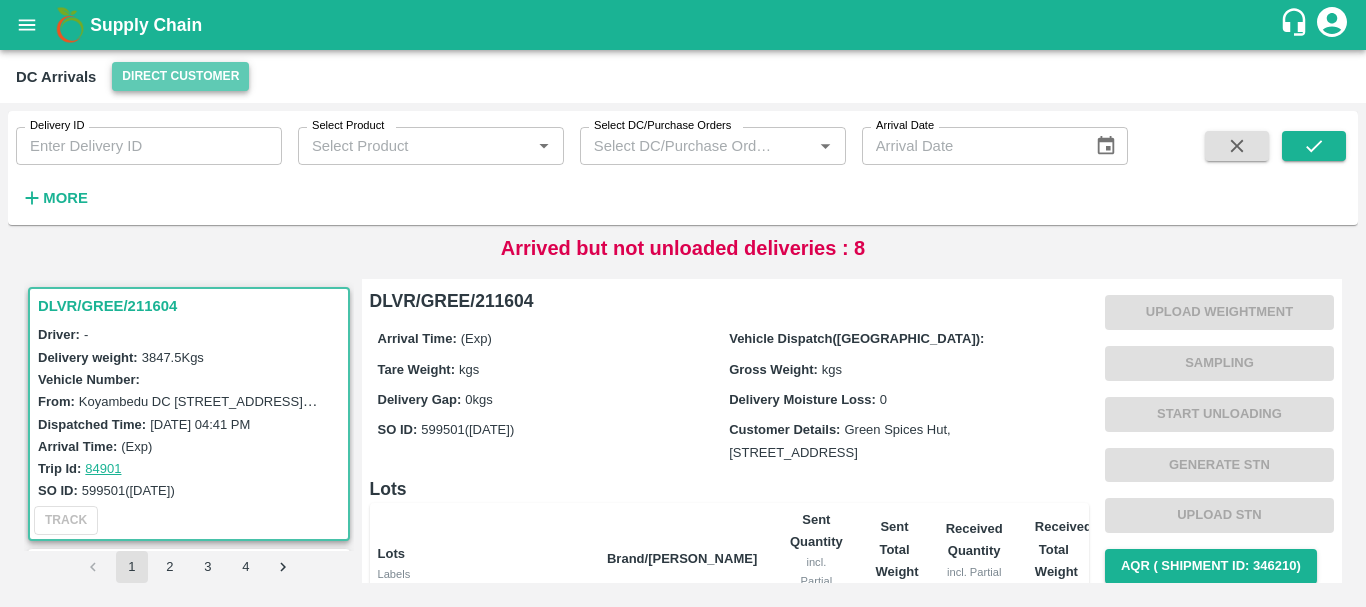 click on "Direct Customer" at bounding box center [180, 76] 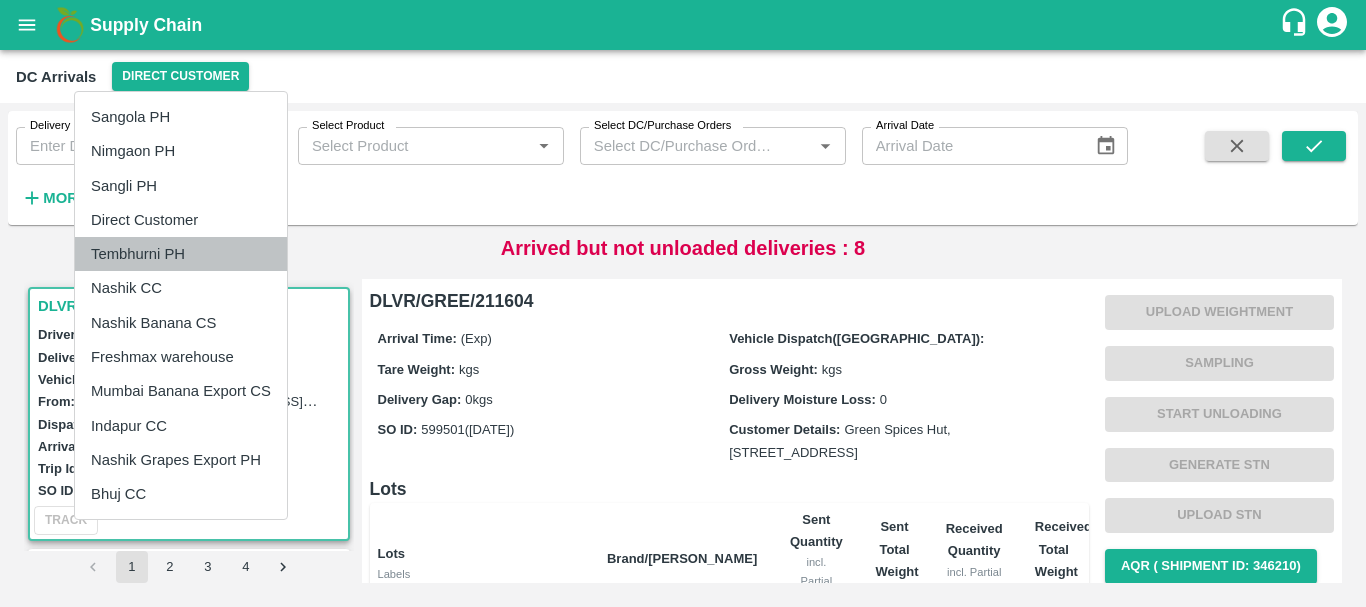 click on "Tembhurni PH" at bounding box center [181, 254] 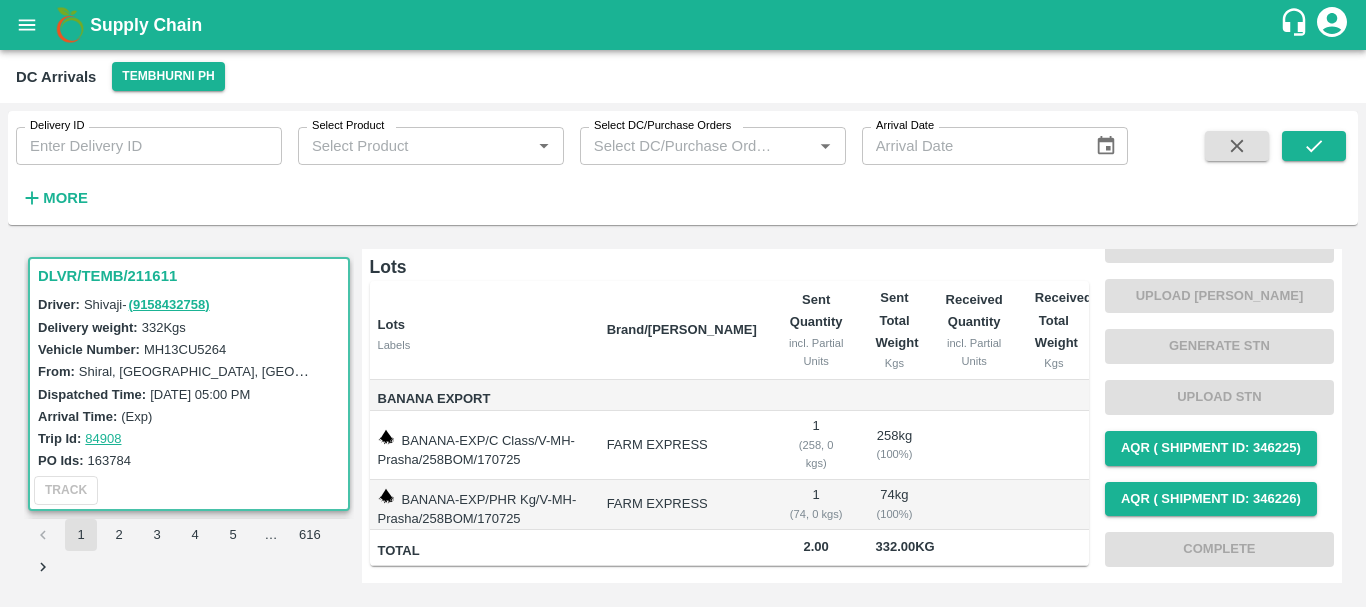 scroll, scrollTop: 0, scrollLeft: 0, axis: both 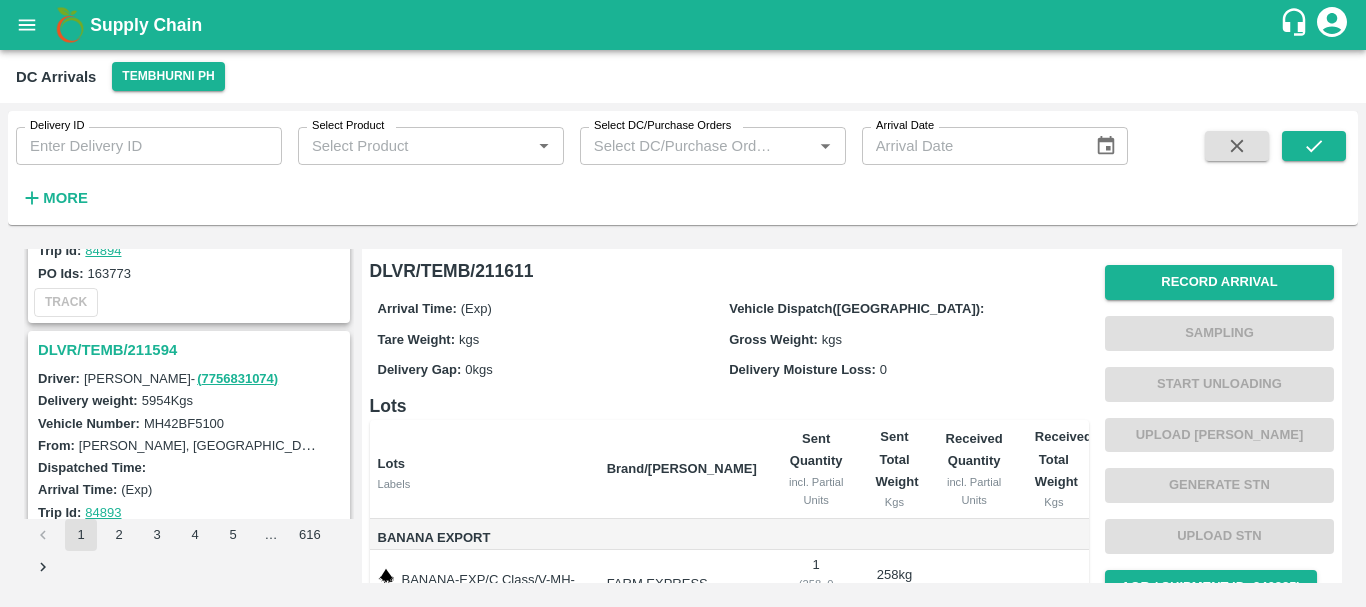 click on "DLVR/TEMB/211594" at bounding box center [192, 350] 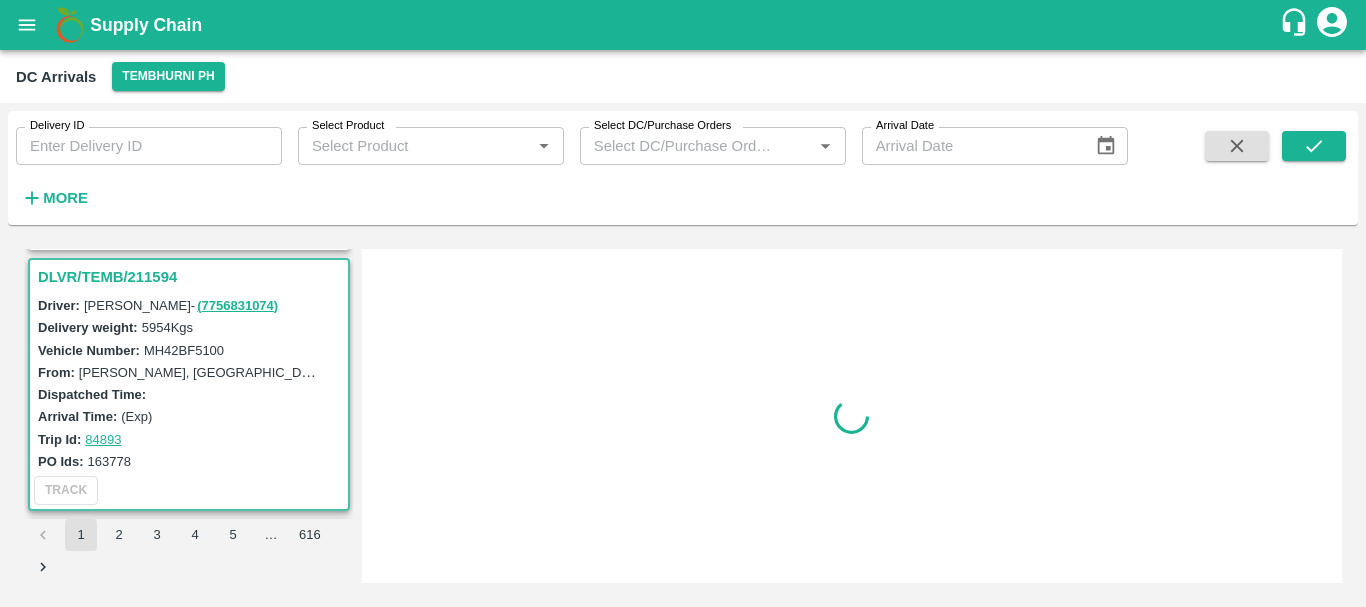 scroll, scrollTop: 3145, scrollLeft: 0, axis: vertical 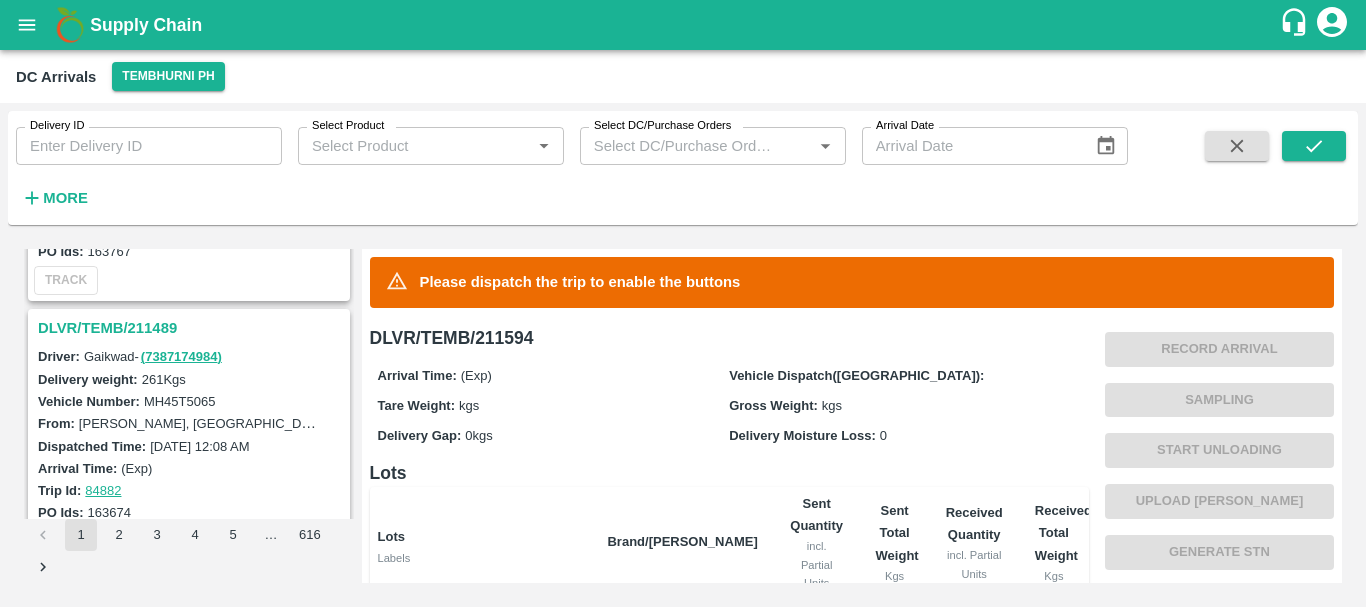 click on "DLVR/TEMB/211489" at bounding box center [192, 328] 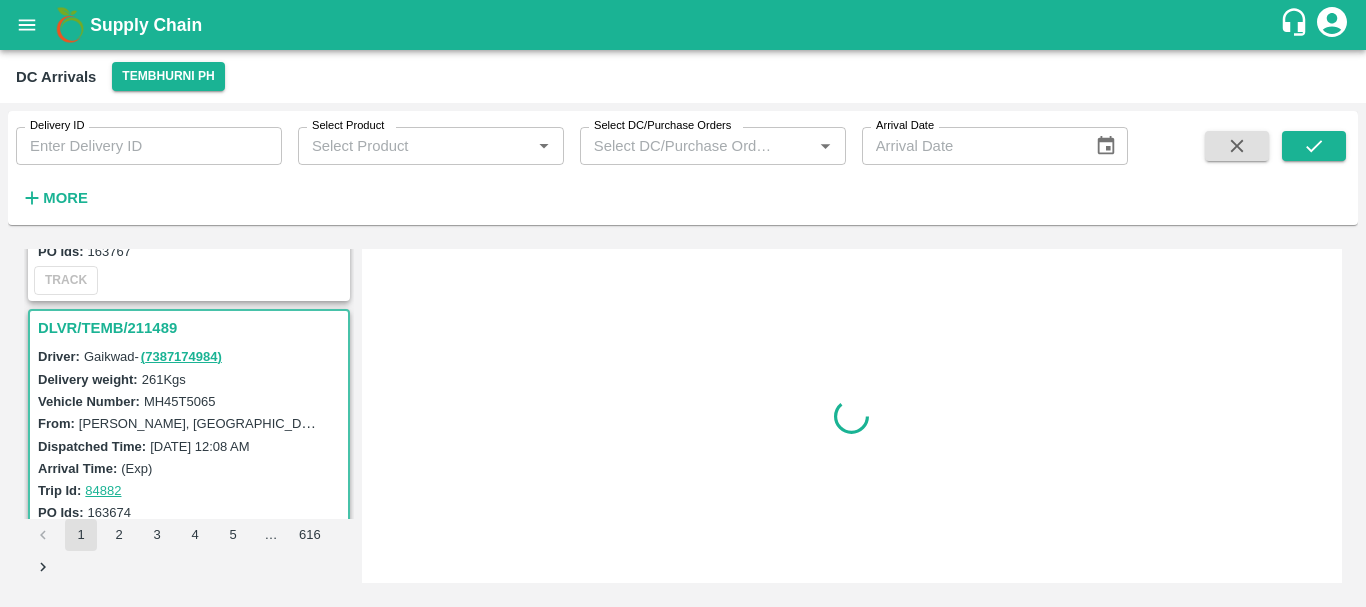 scroll, scrollTop: 4190, scrollLeft: 0, axis: vertical 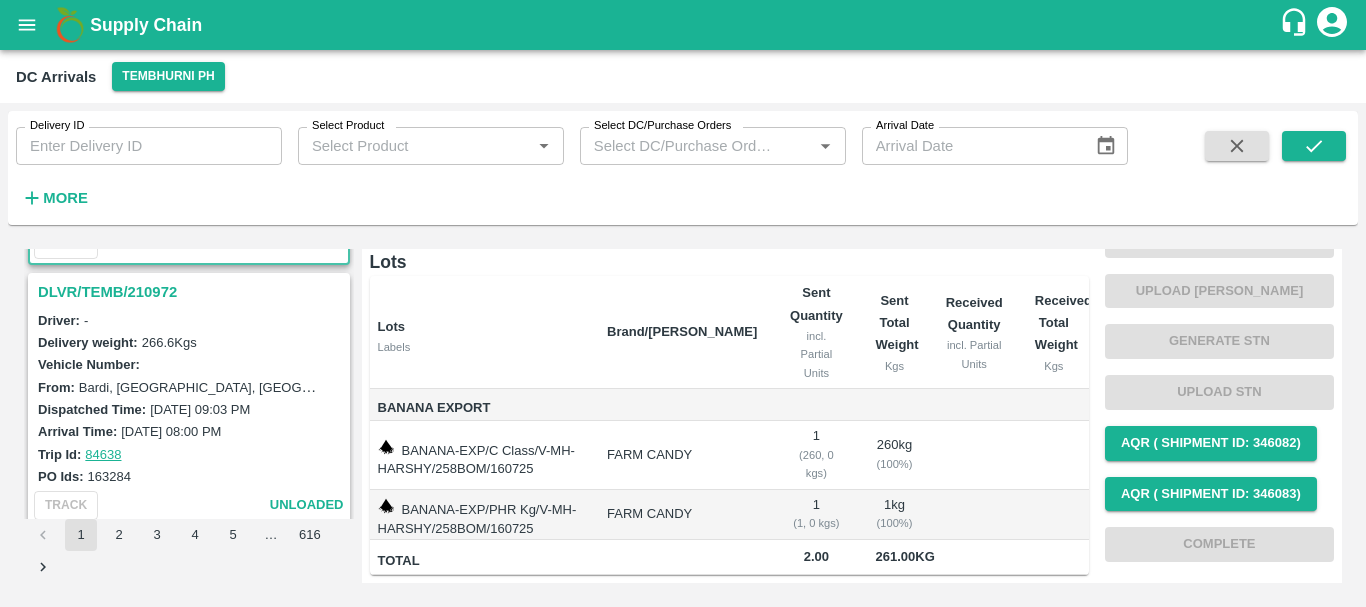 click on "DLVR/TEMB/210972" at bounding box center (192, 292) 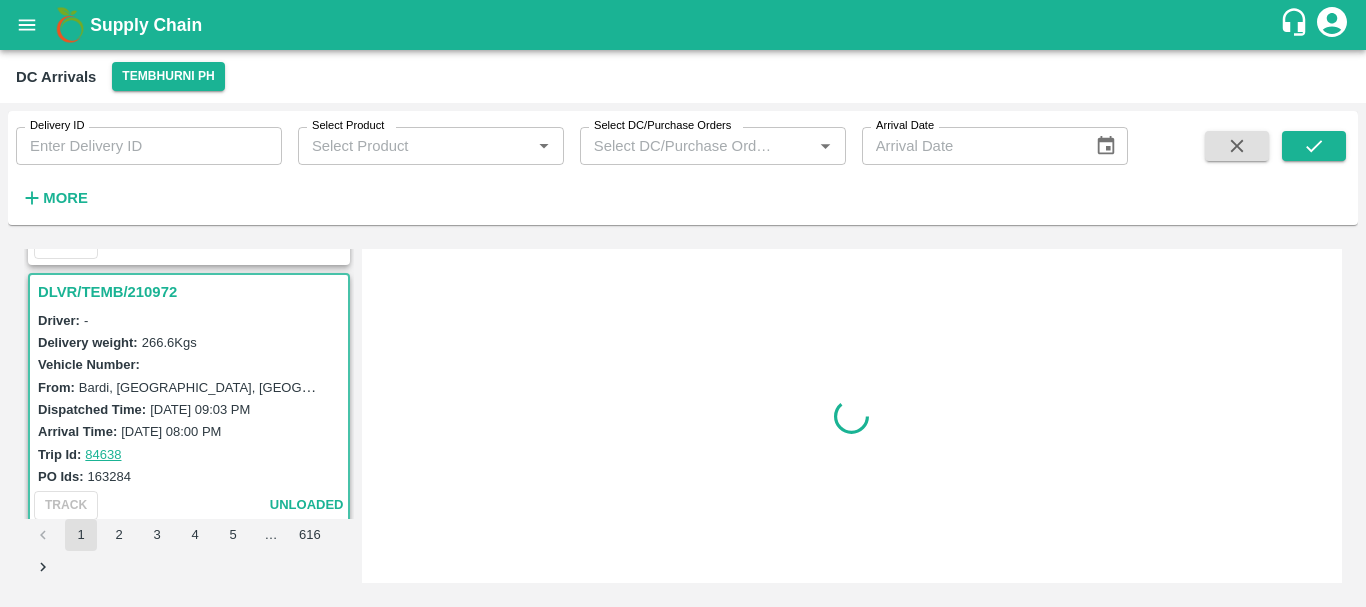 scroll, scrollTop: 0, scrollLeft: 0, axis: both 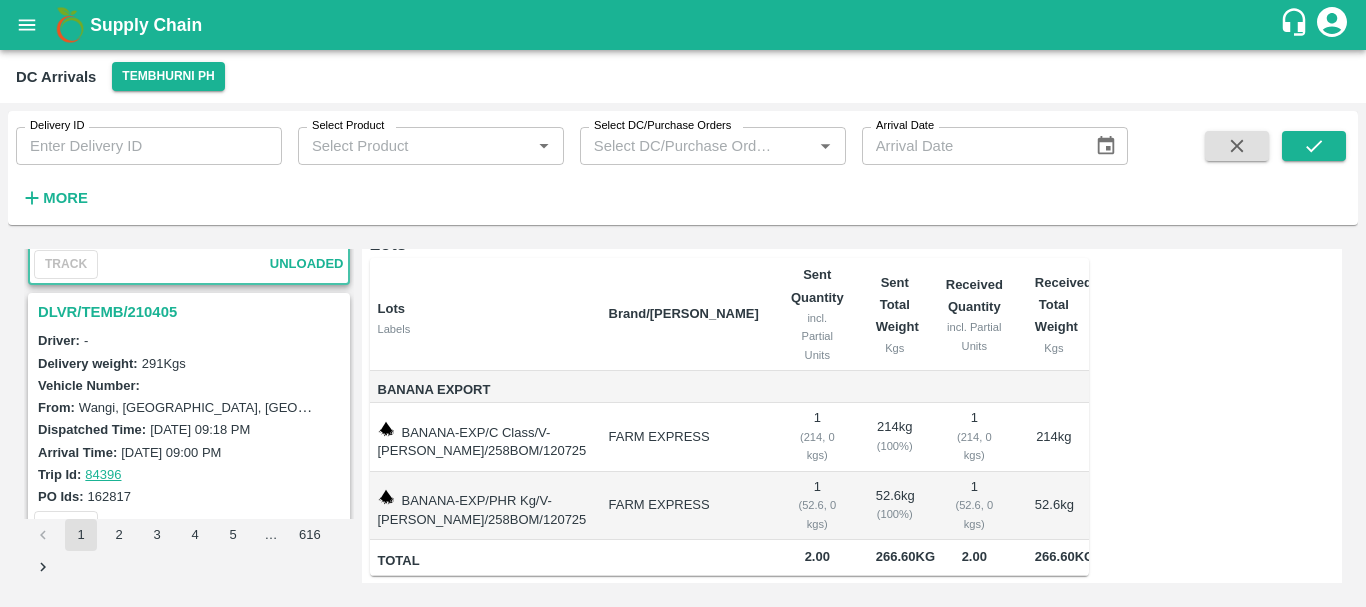 click on "DLVR/TEMB/210405" at bounding box center [192, 312] 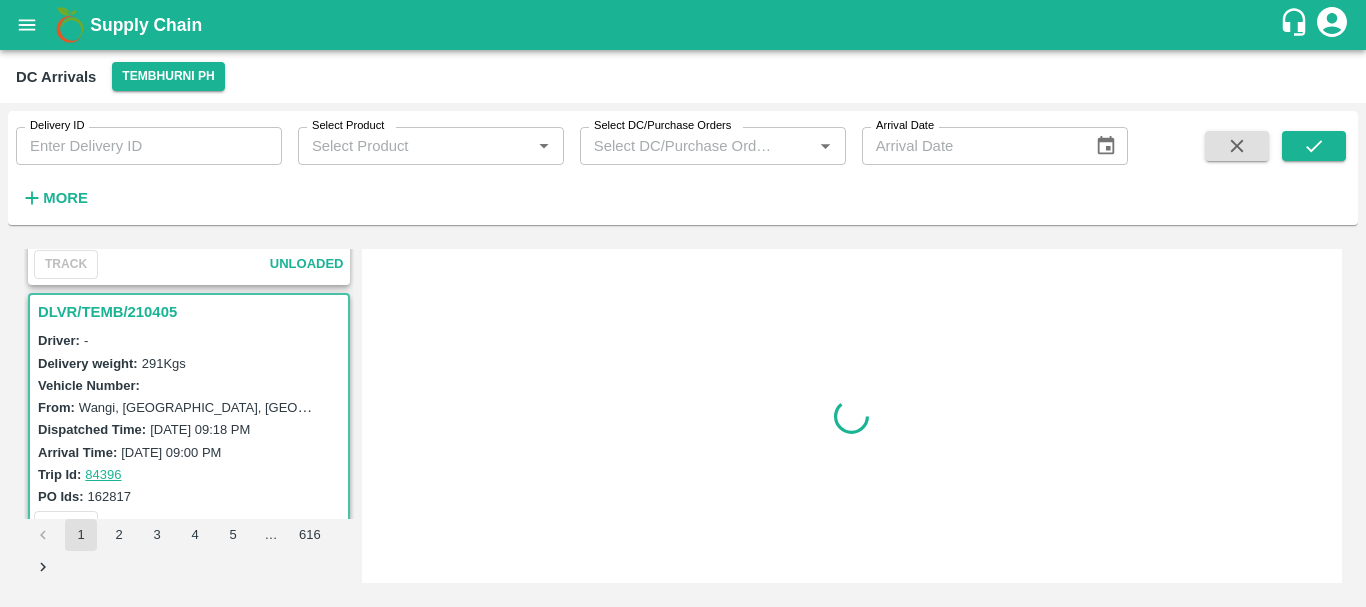 scroll, scrollTop: 0, scrollLeft: 0, axis: both 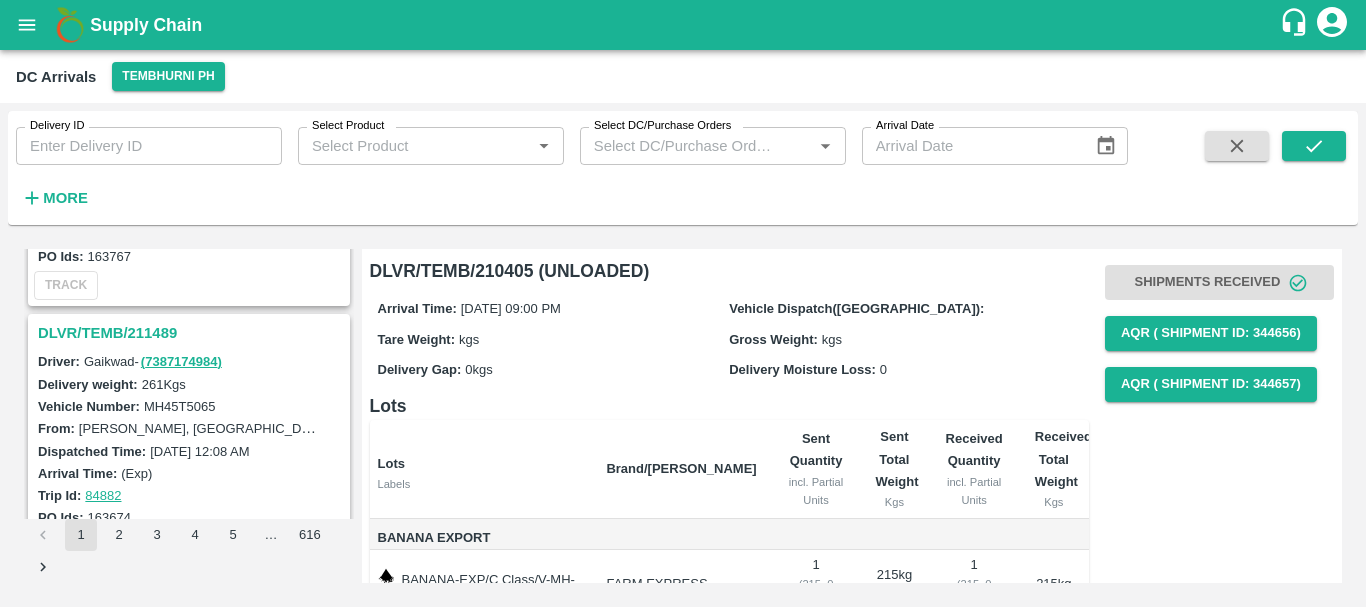 click on "DLVR/TEMB/211489" at bounding box center (192, 333) 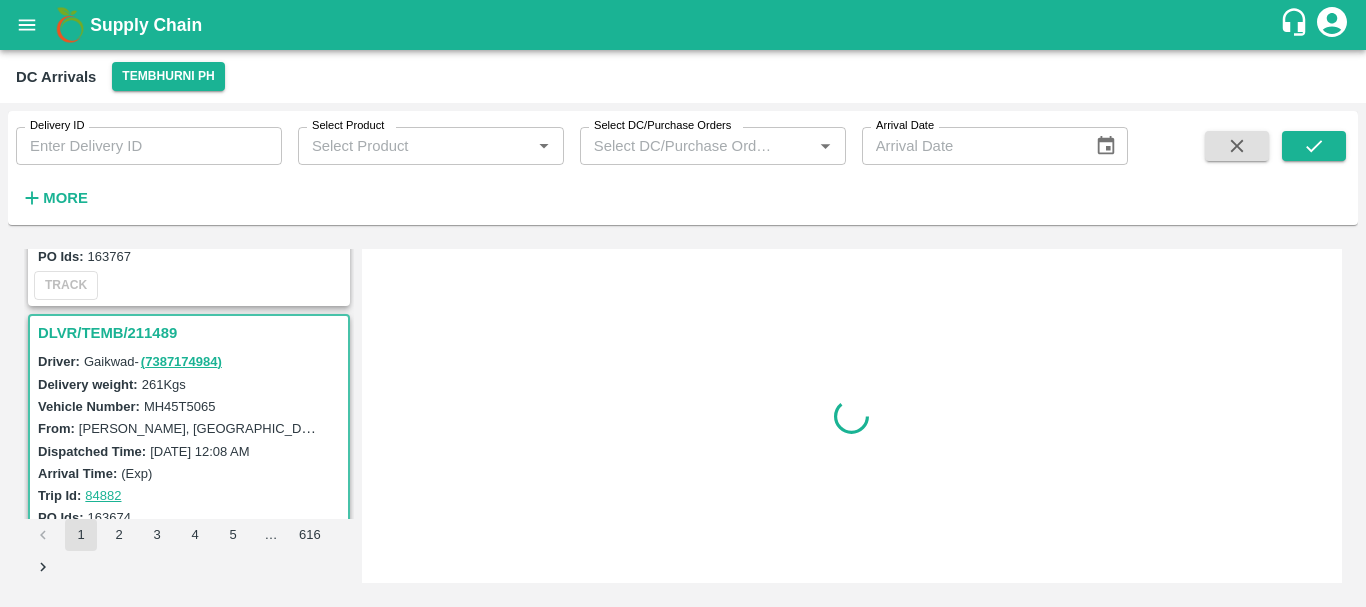 scroll, scrollTop: 4190, scrollLeft: 0, axis: vertical 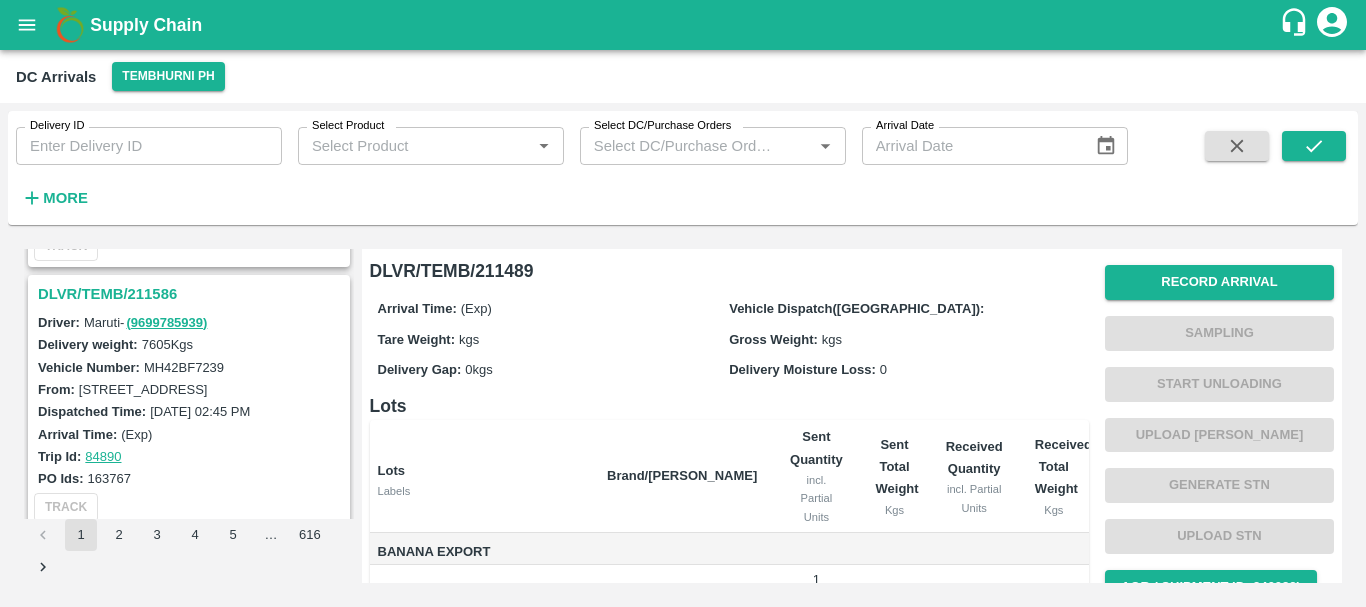 click on "DLVR/TEMB/211586" at bounding box center [192, 294] 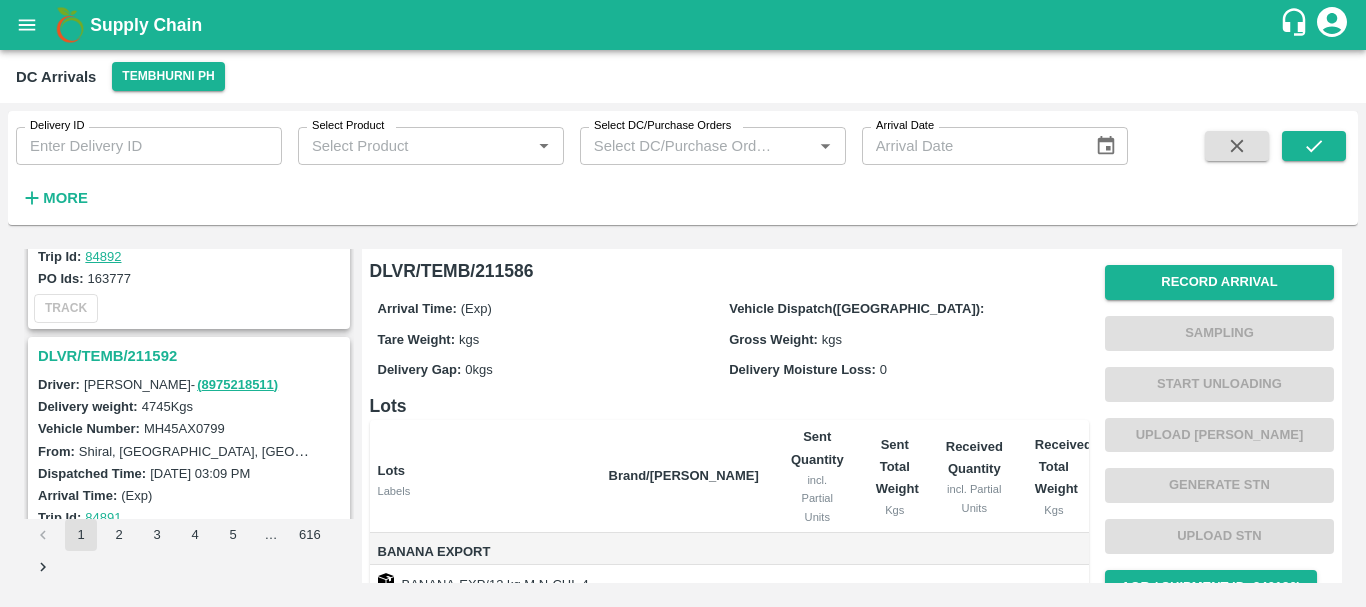 click on "DLVR/TEMB/211592" at bounding box center (192, 356) 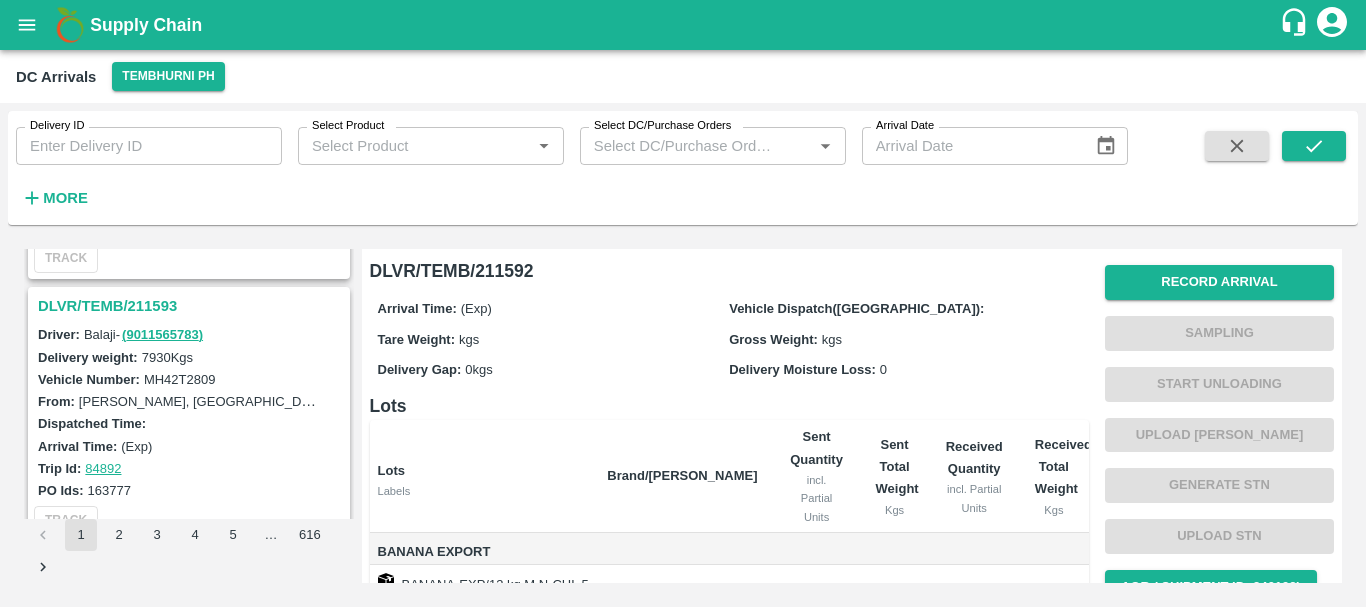 click on "DLVR/TEMB/211593" at bounding box center (192, 306) 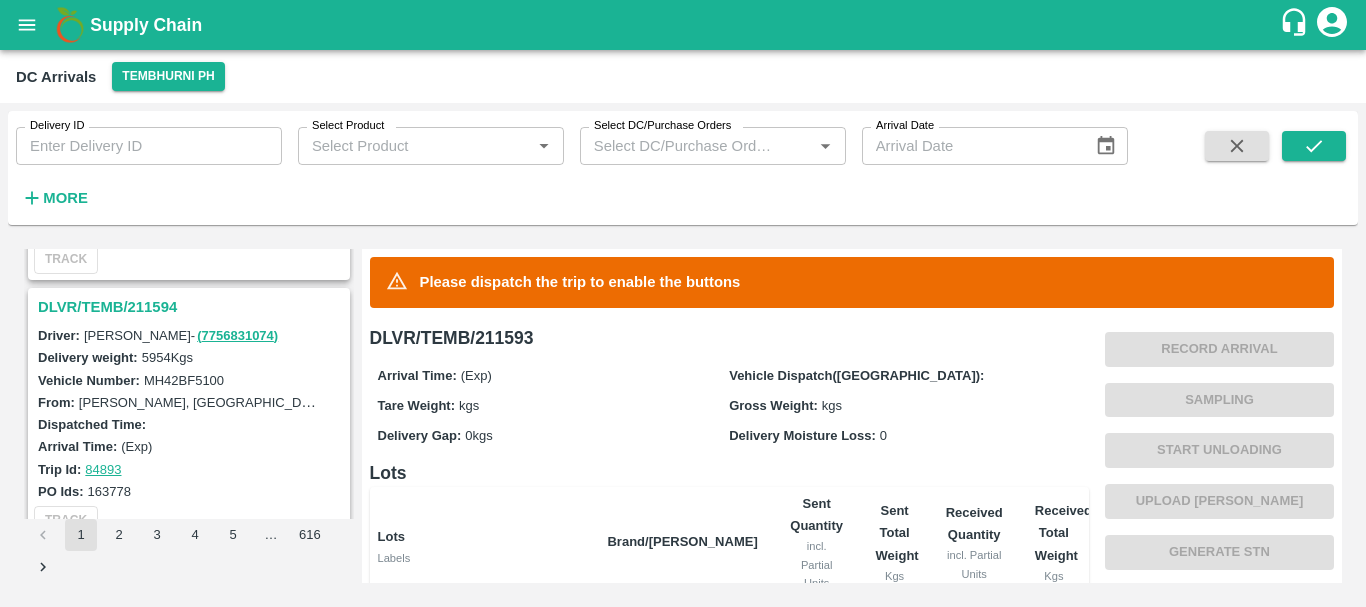 click on "DLVR/TEMB/211594" at bounding box center [192, 307] 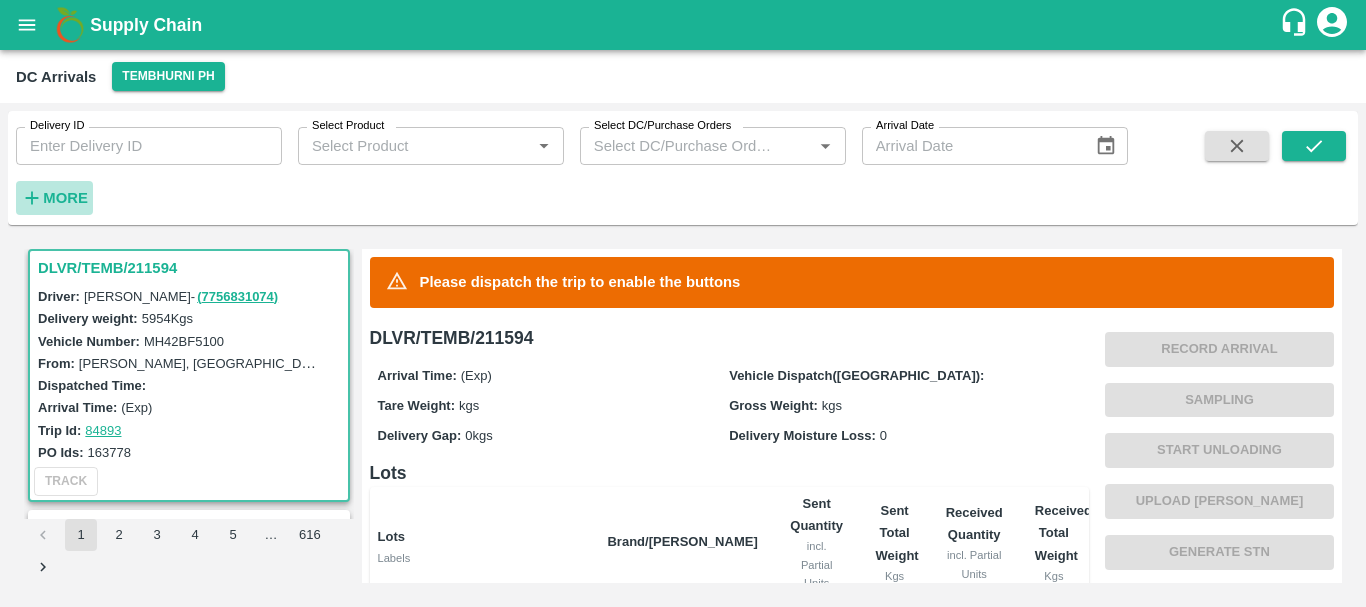 click on "More" at bounding box center [65, 198] 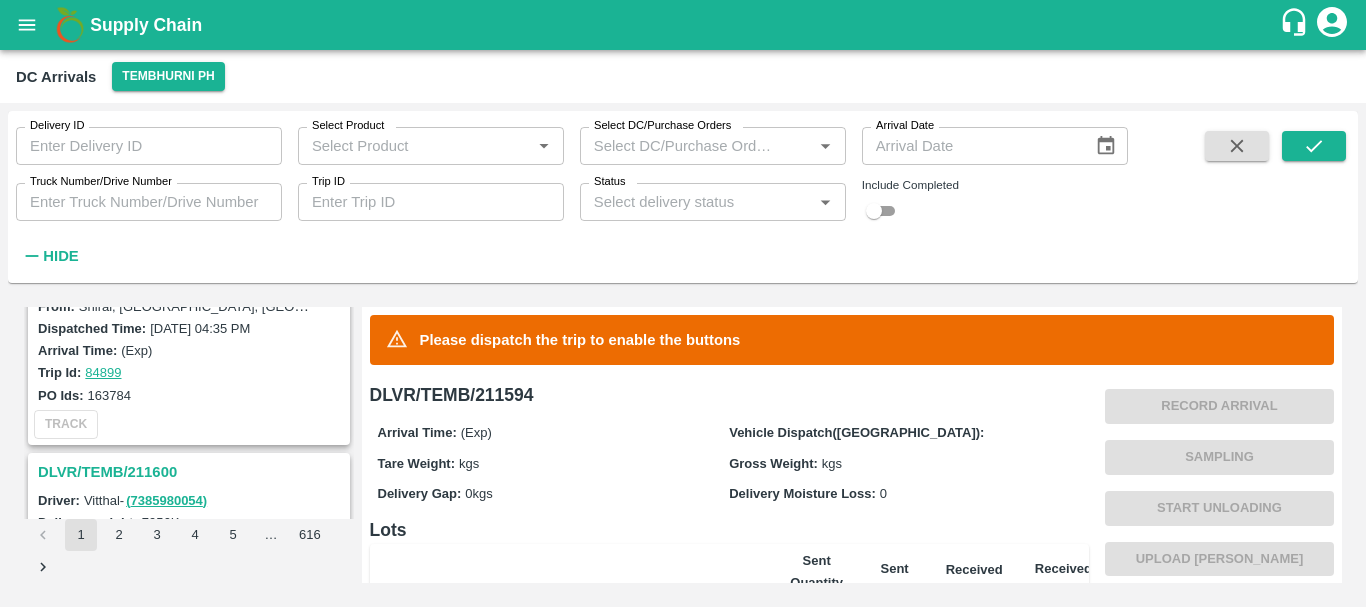 scroll, scrollTop: 1952, scrollLeft: 0, axis: vertical 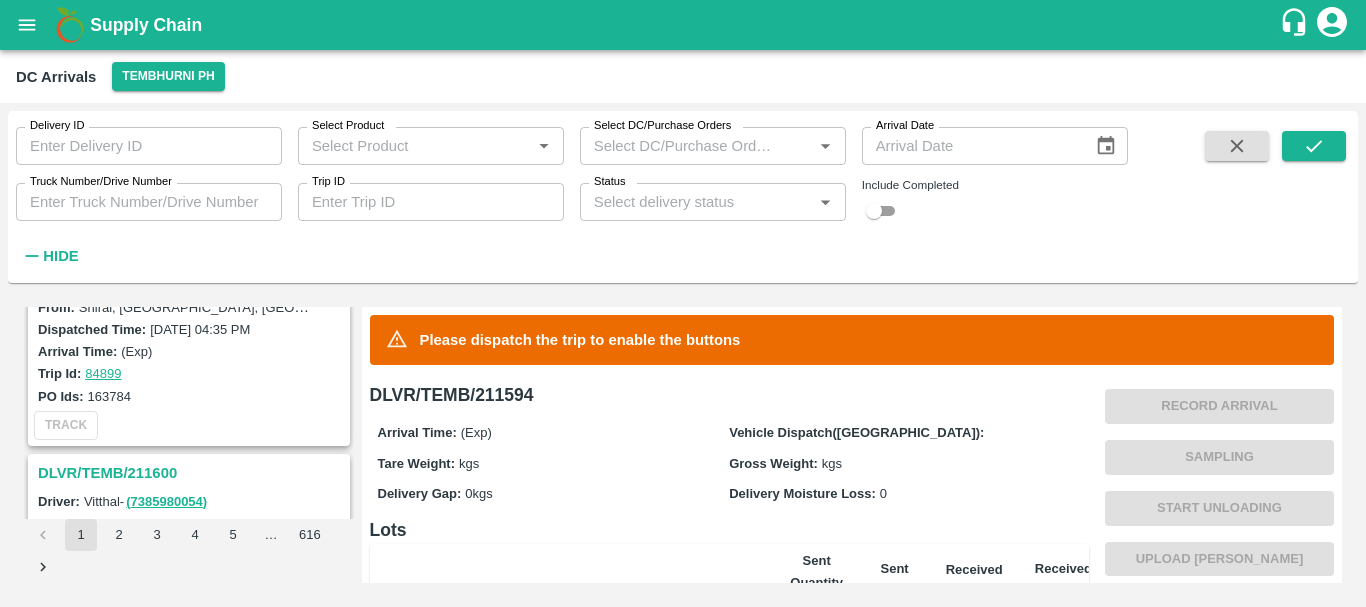 click on "DLVR/TEMB/211600" at bounding box center [192, 473] 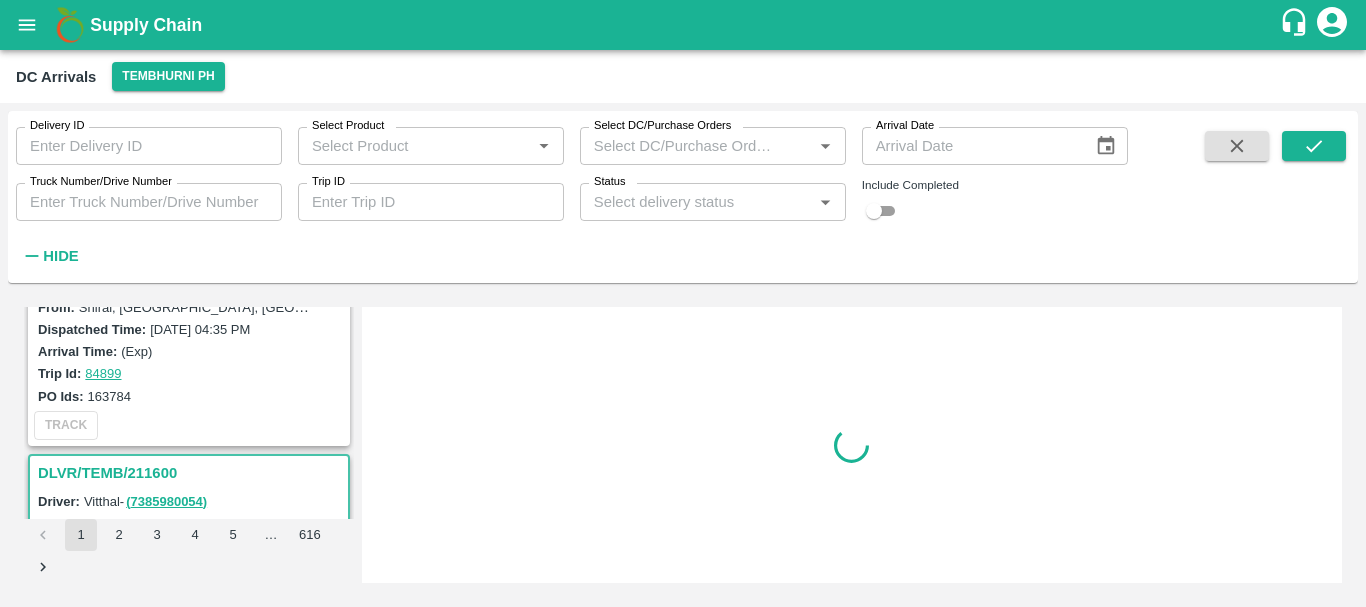 scroll, scrollTop: 2099, scrollLeft: 0, axis: vertical 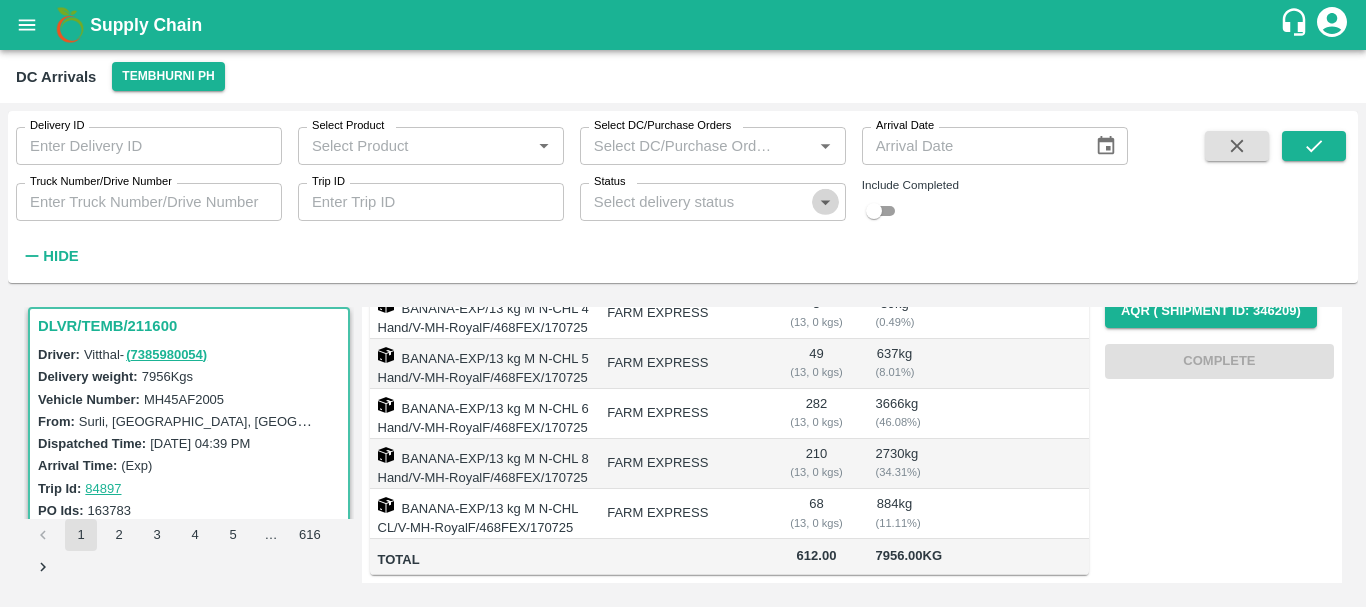 click 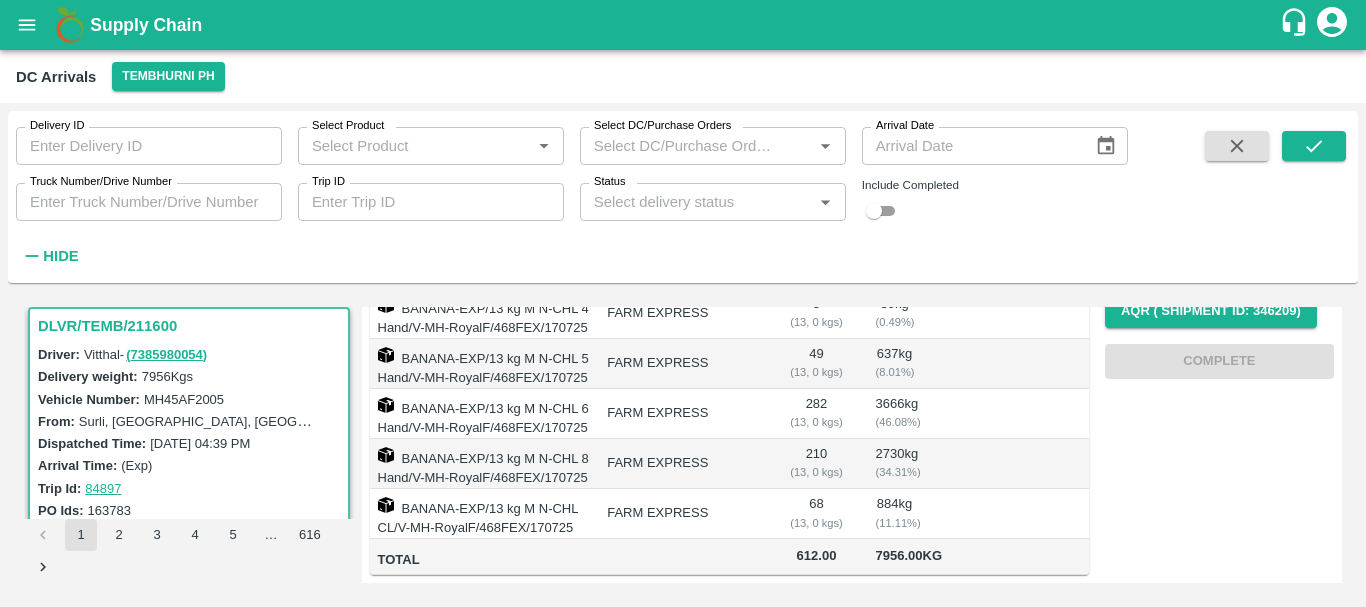 click on "Delivery ID Delivery ID Select Product Select Product   * Select DC/Purchase Orders Select DC/Purchase Orders   * Arrival Date Arrival Date Truck Number/Drive Number  Truck Number/Drive Number  Trip ID Trip ID Status Status   * Include Completed Hide" at bounding box center [564, 192] 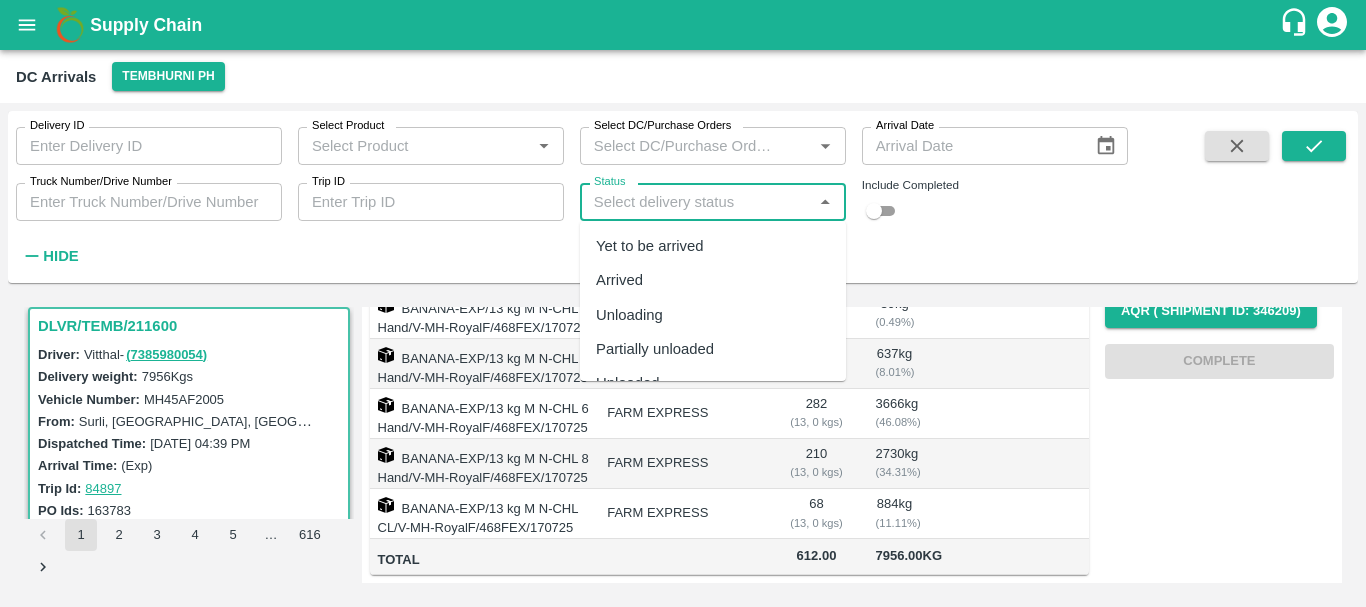 scroll, scrollTop: 62, scrollLeft: 0, axis: vertical 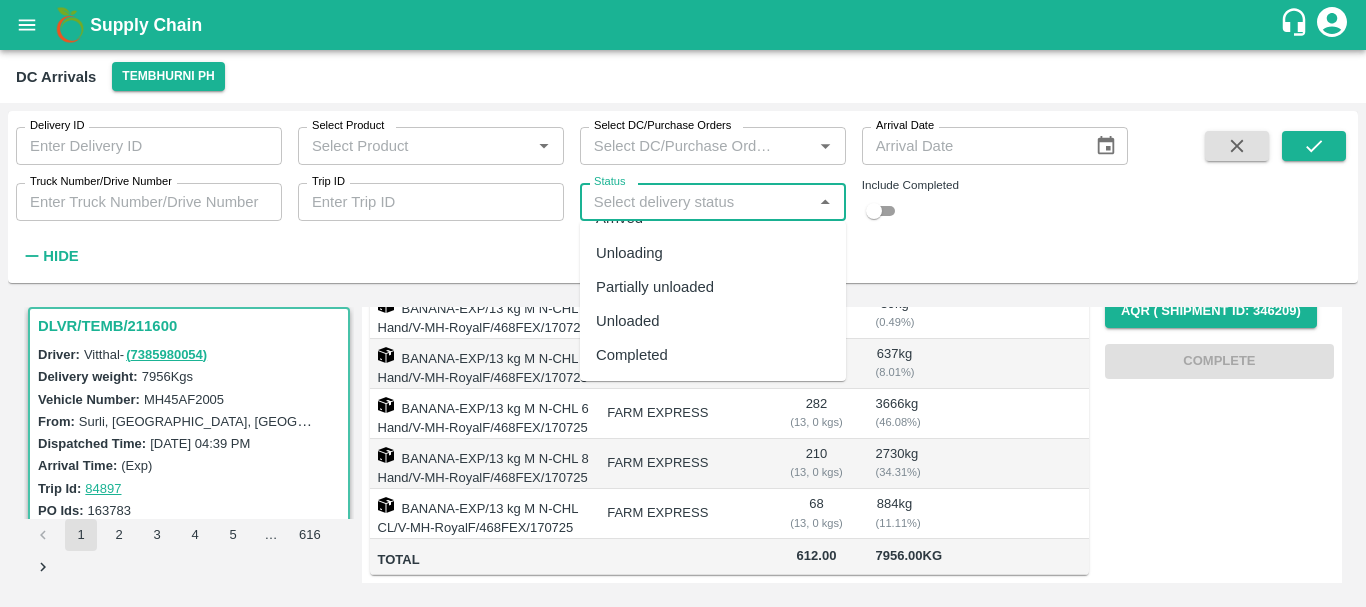 click on "Completed" at bounding box center [713, 355] 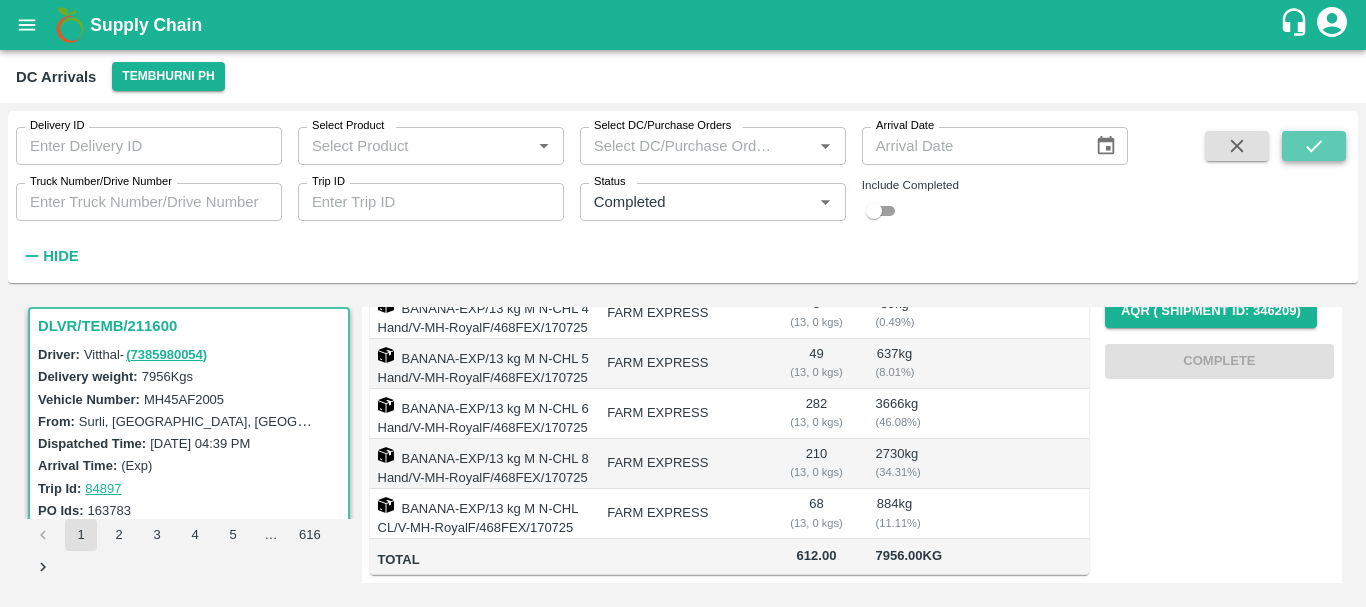 click 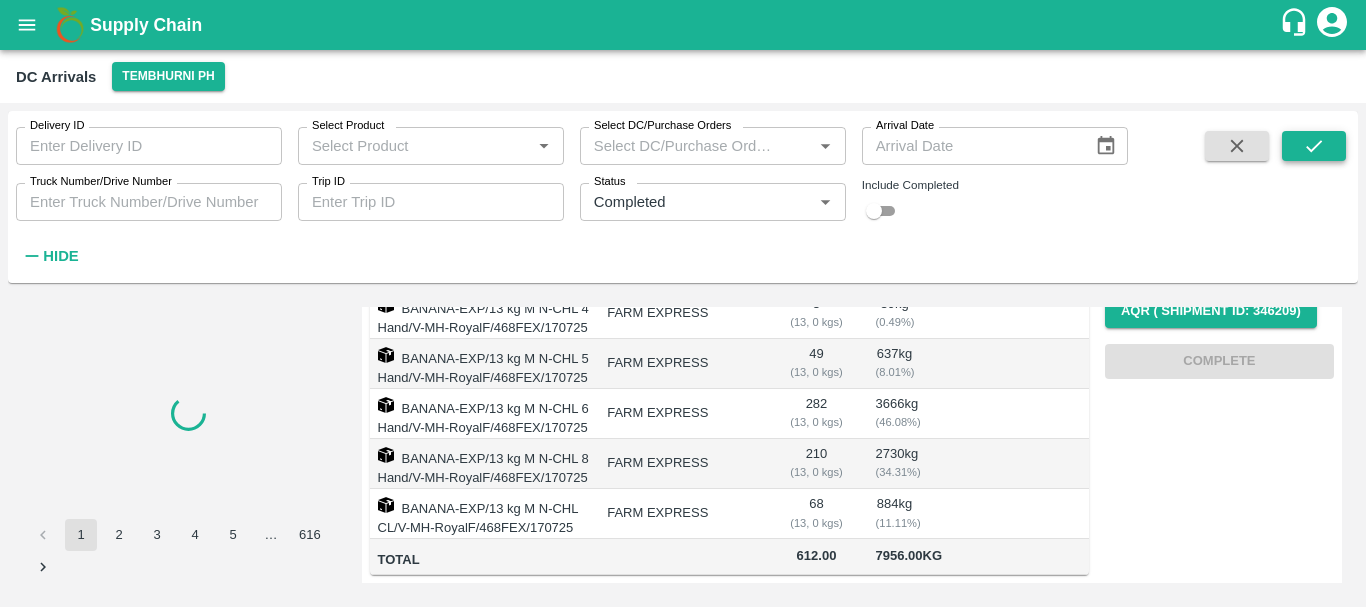 scroll, scrollTop: 0, scrollLeft: 0, axis: both 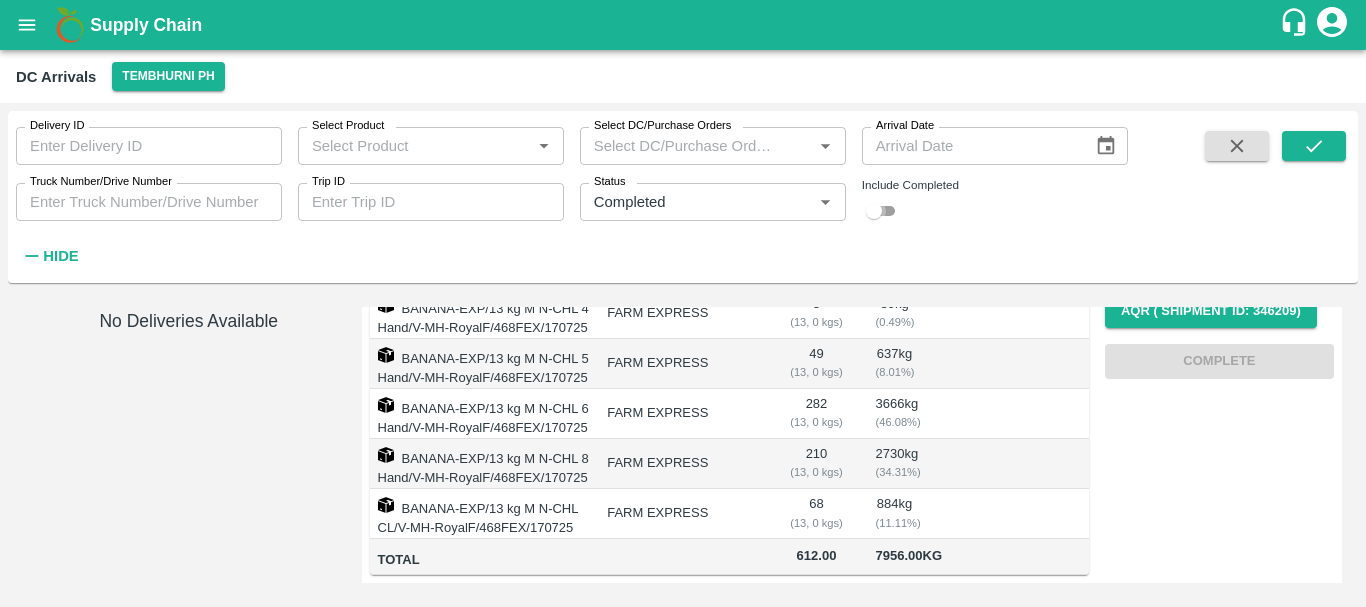 click at bounding box center [874, 211] 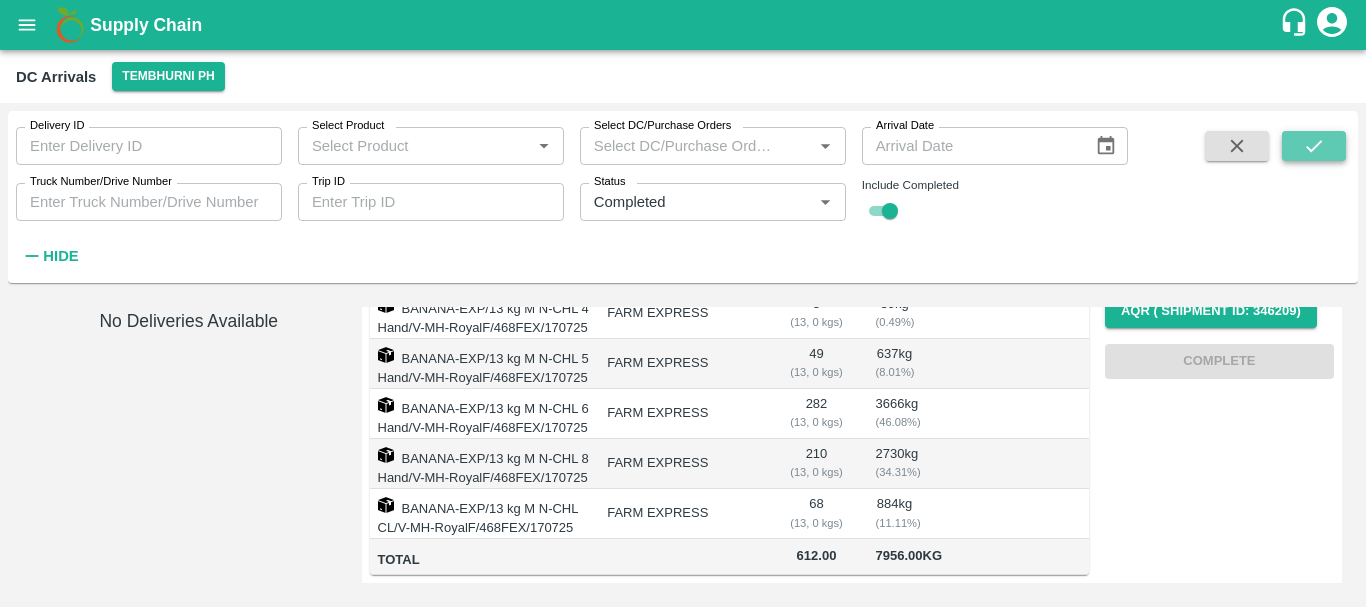 click 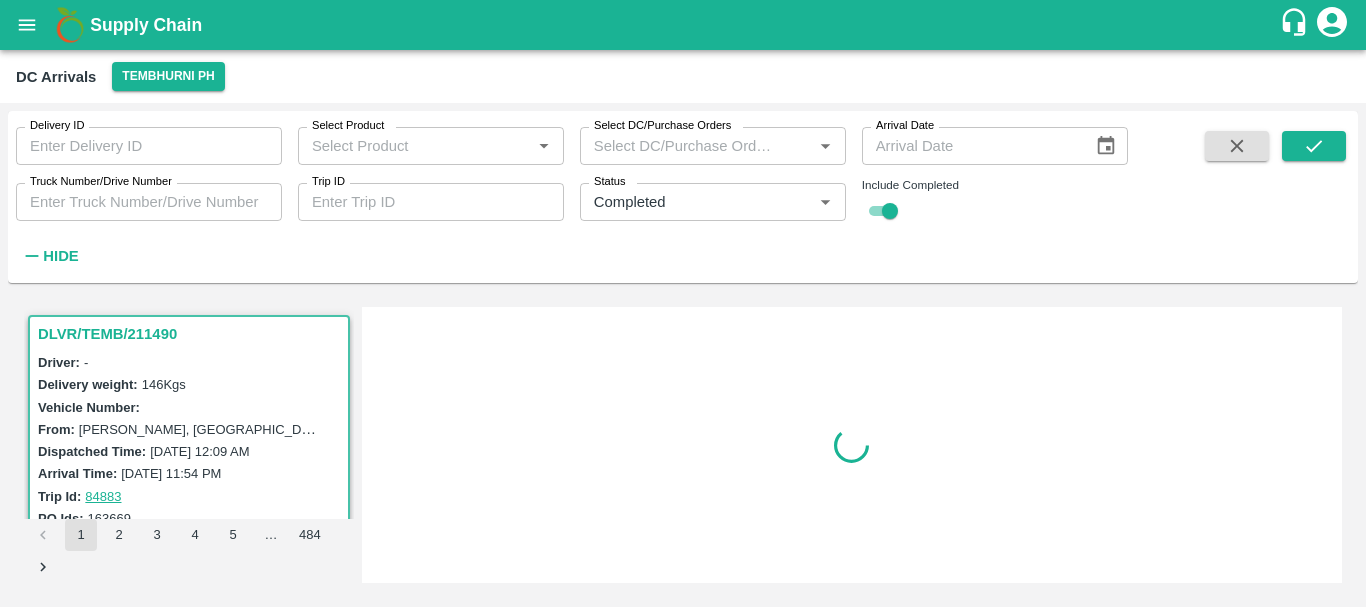 scroll, scrollTop: 0, scrollLeft: 0, axis: both 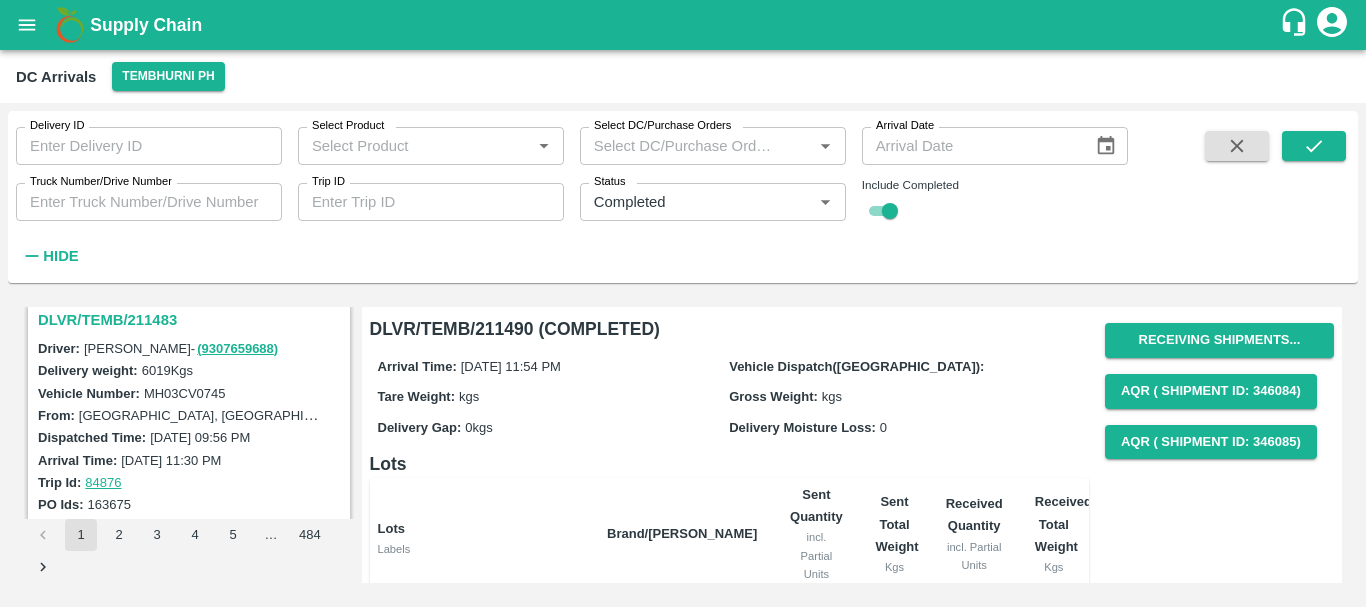 type 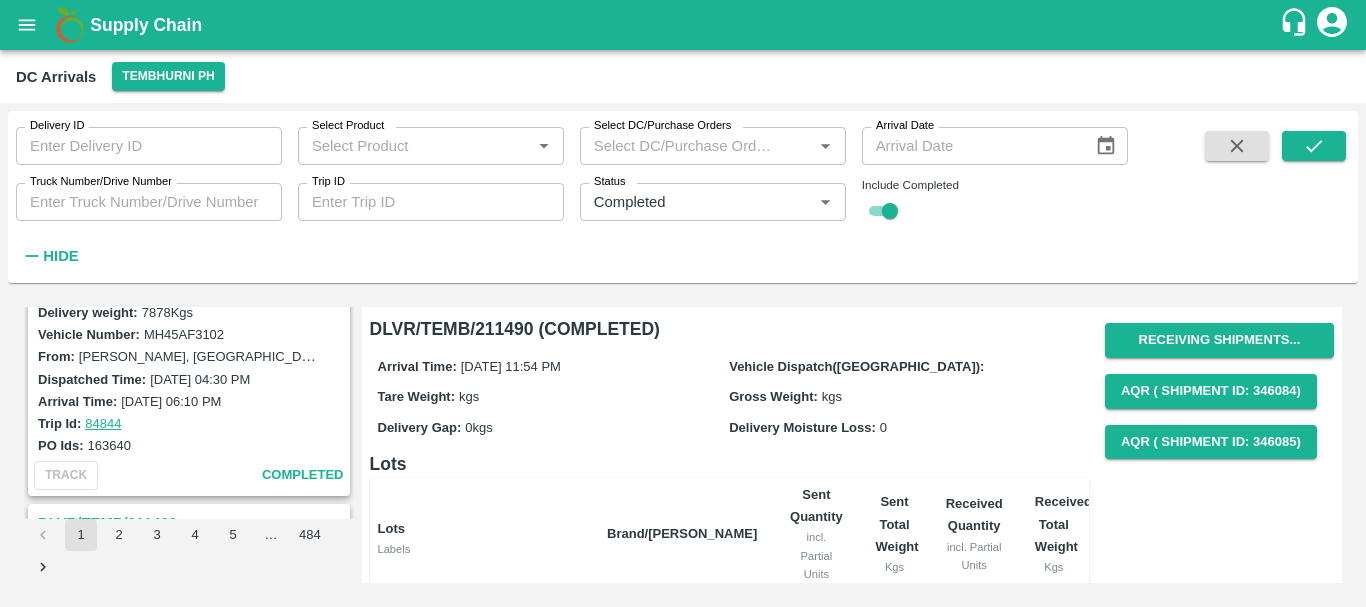 scroll, scrollTop: 4515, scrollLeft: 0, axis: vertical 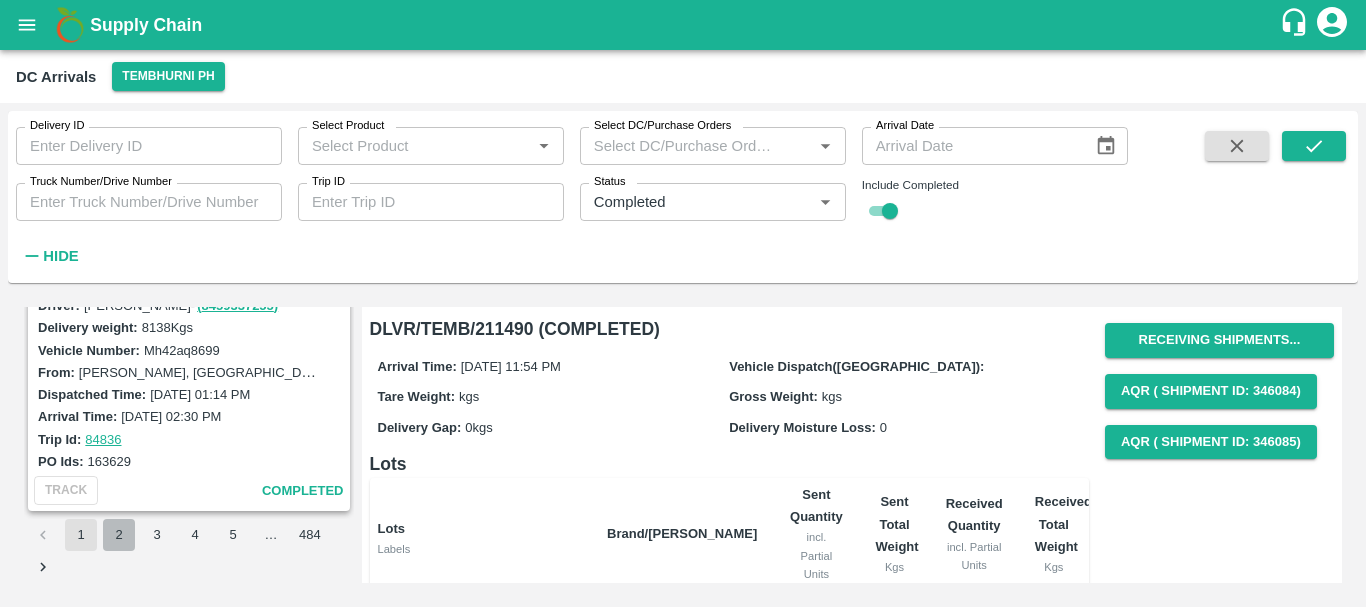 click on "2" at bounding box center (119, 535) 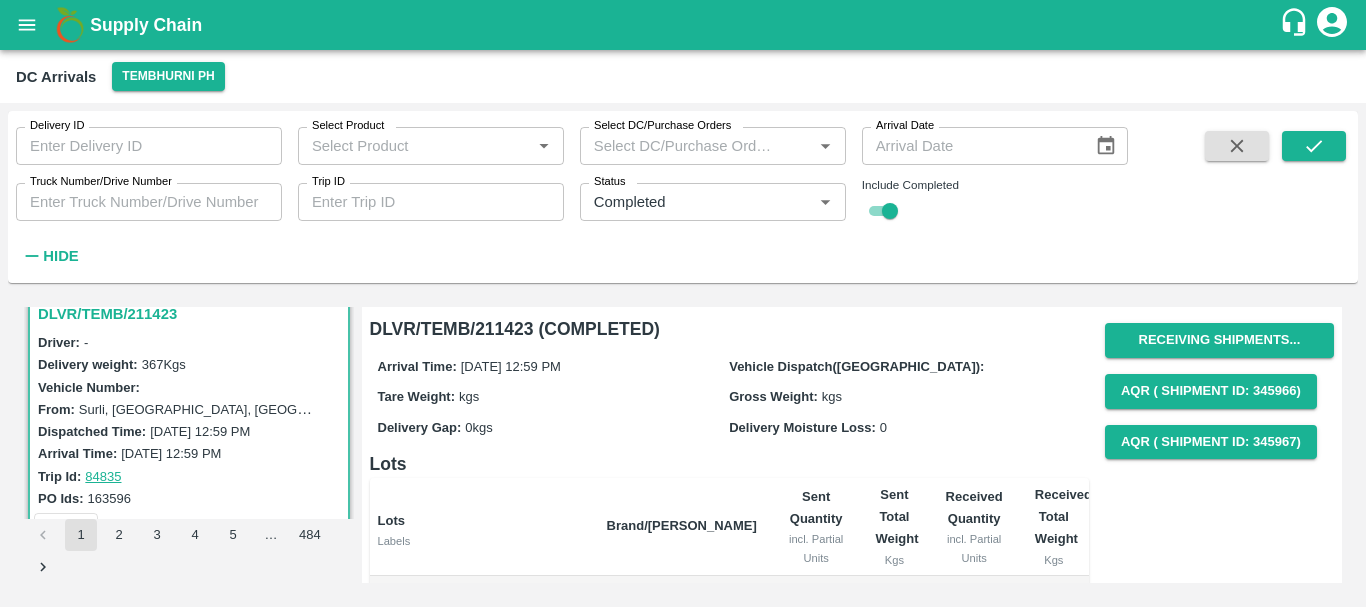 scroll, scrollTop: 0, scrollLeft: 0, axis: both 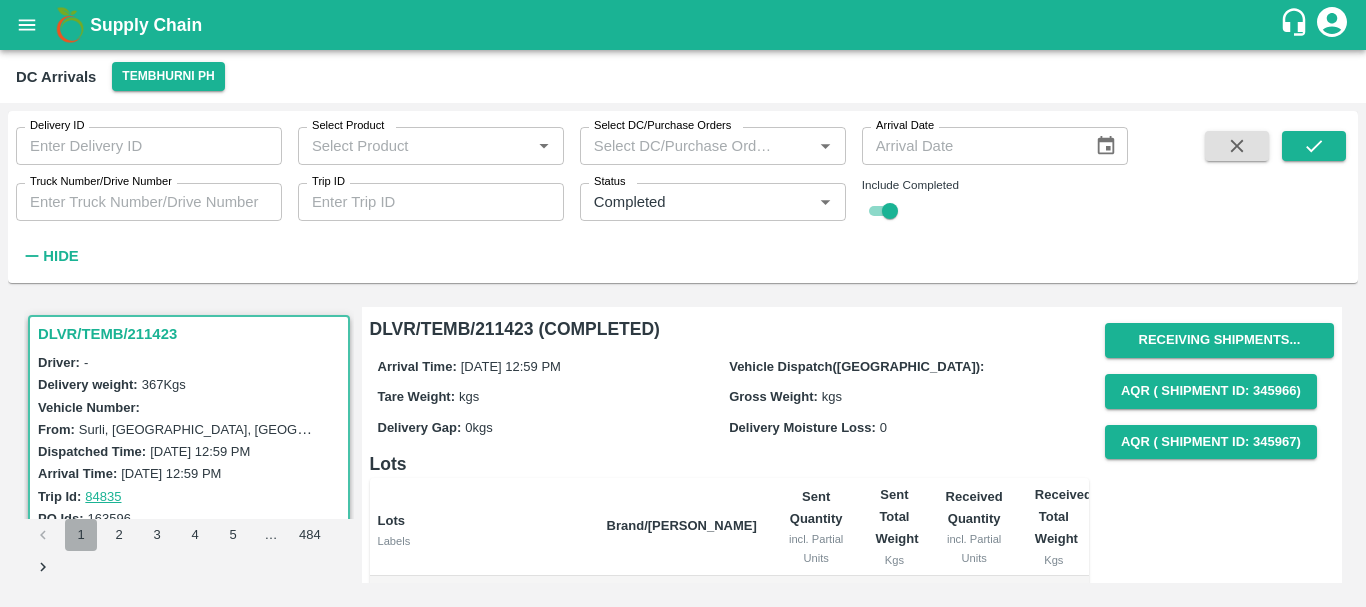 click on "1" at bounding box center [81, 535] 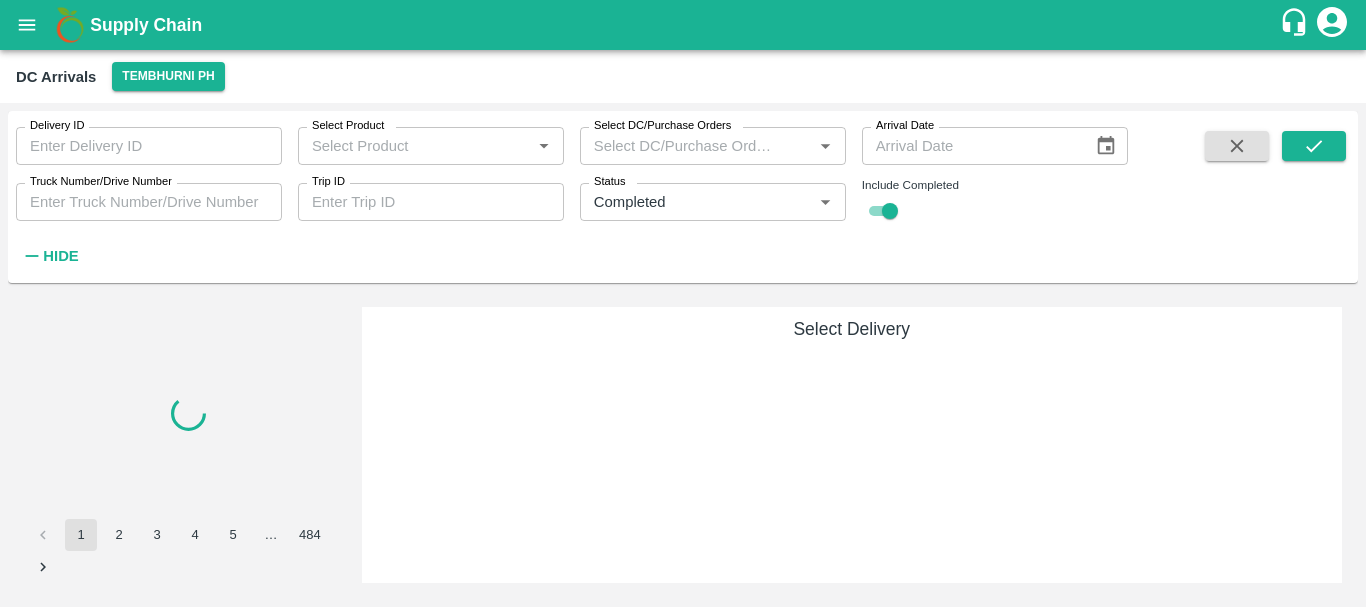 type 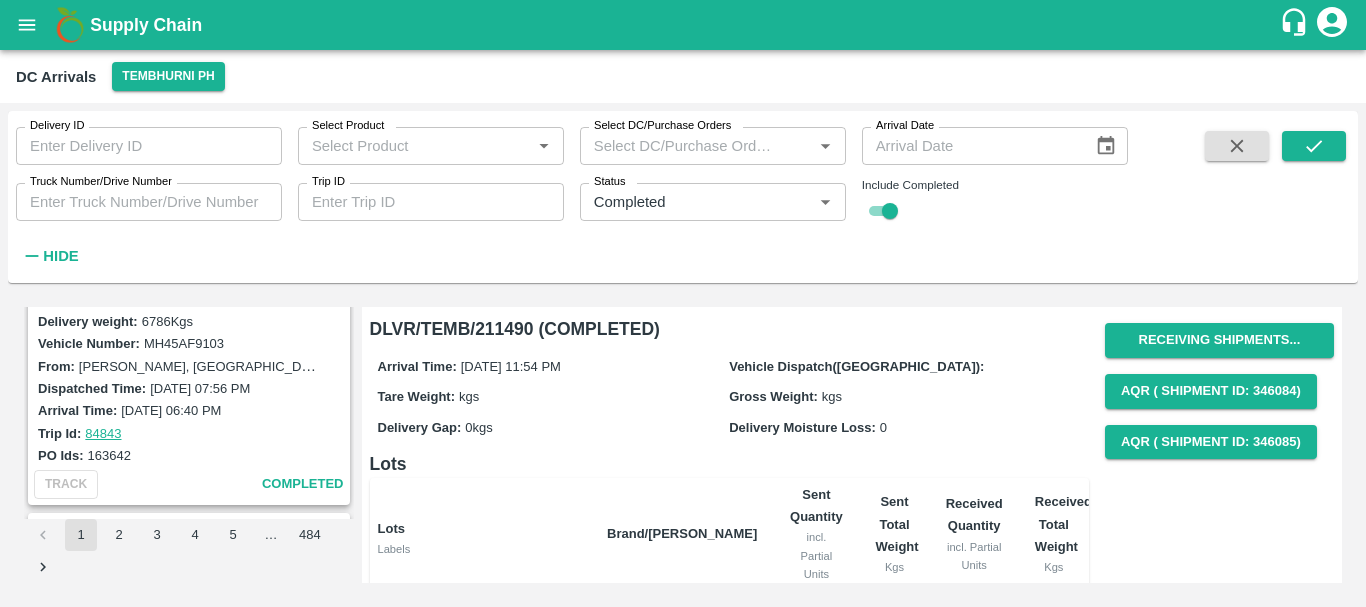 scroll, scrollTop: 4739, scrollLeft: 0, axis: vertical 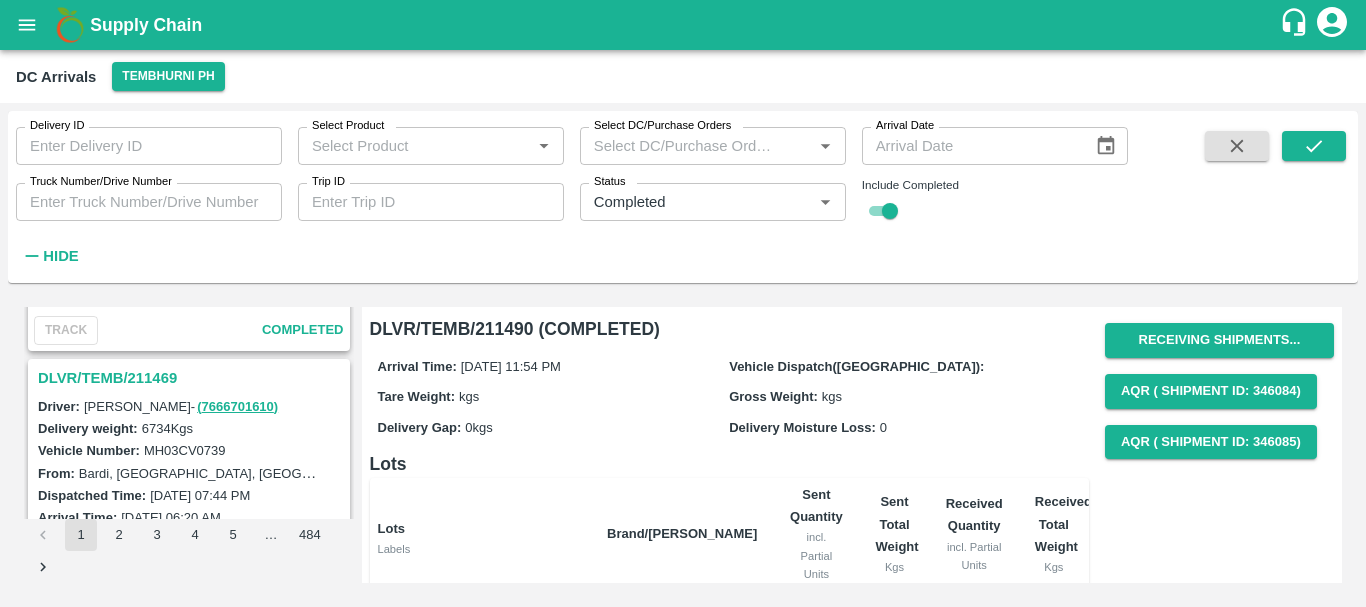 click on "DLVR/TEMB/211469" at bounding box center [192, 378] 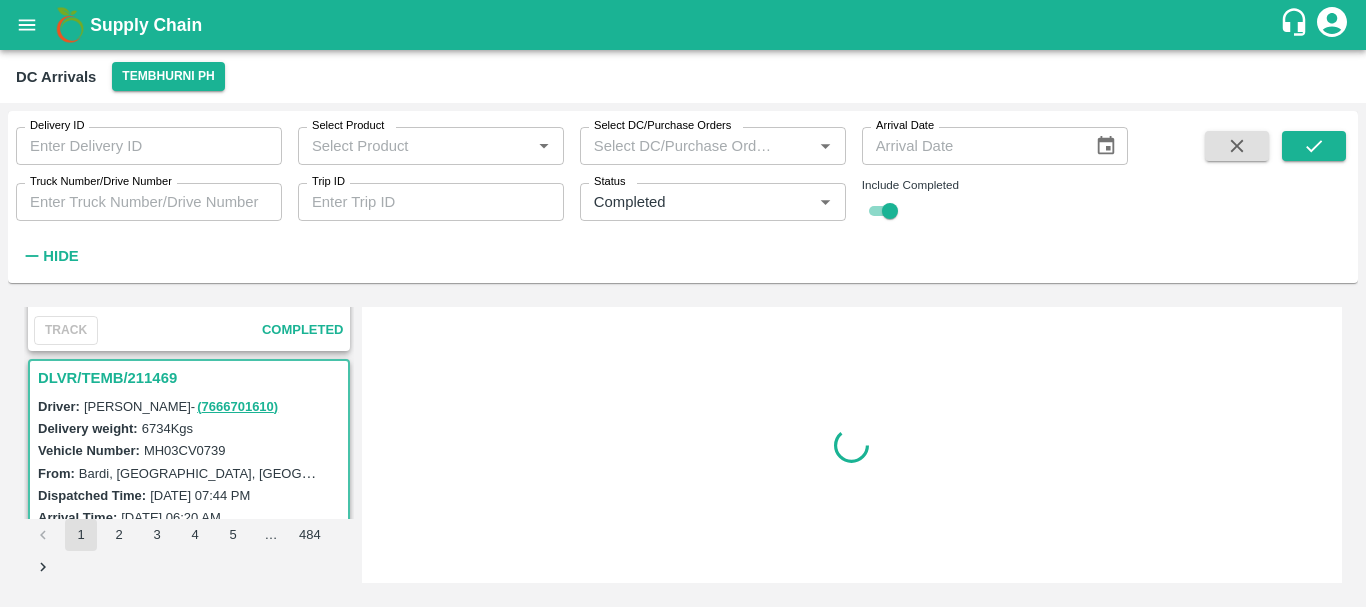 scroll, scrollTop: 1838, scrollLeft: 0, axis: vertical 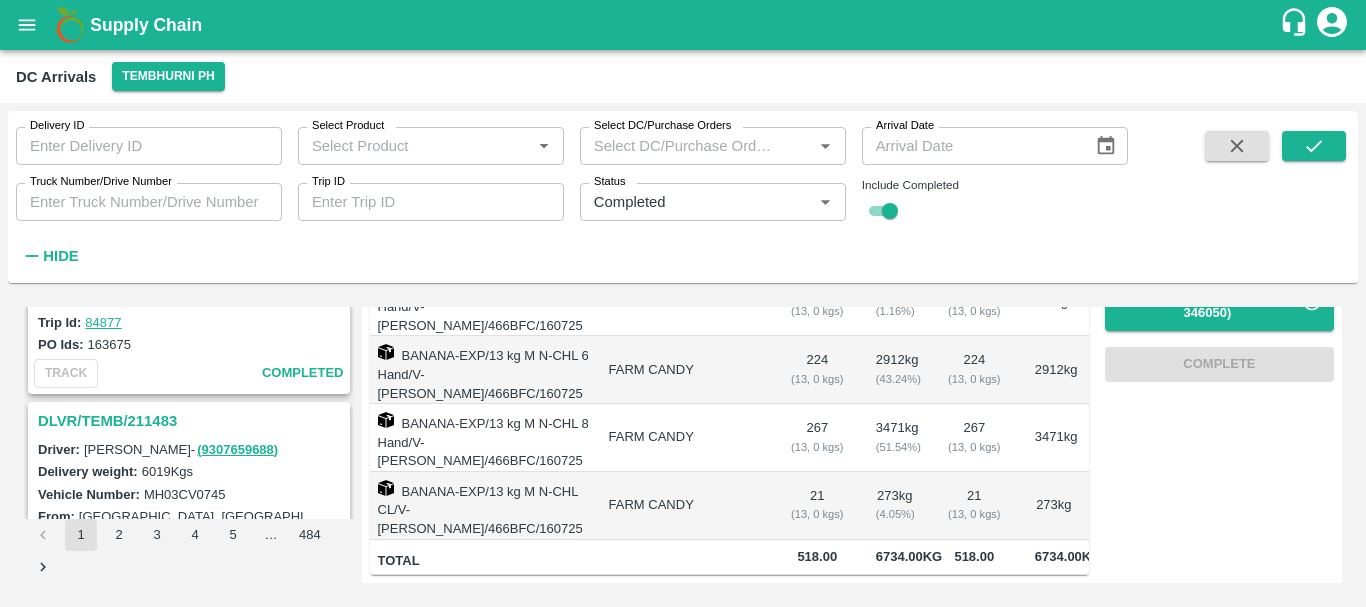 click on "DLVR/TEMB/211483" at bounding box center (192, 421) 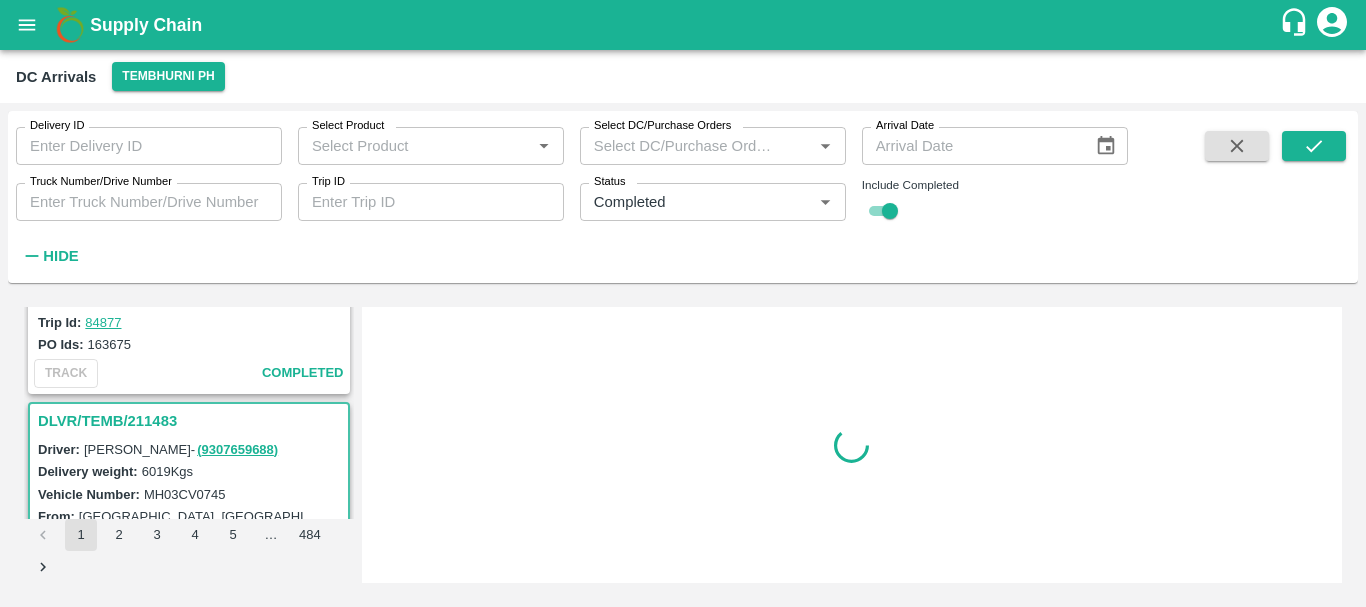 scroll, scrollTop: 0, scrollLeft: 0, axis: both 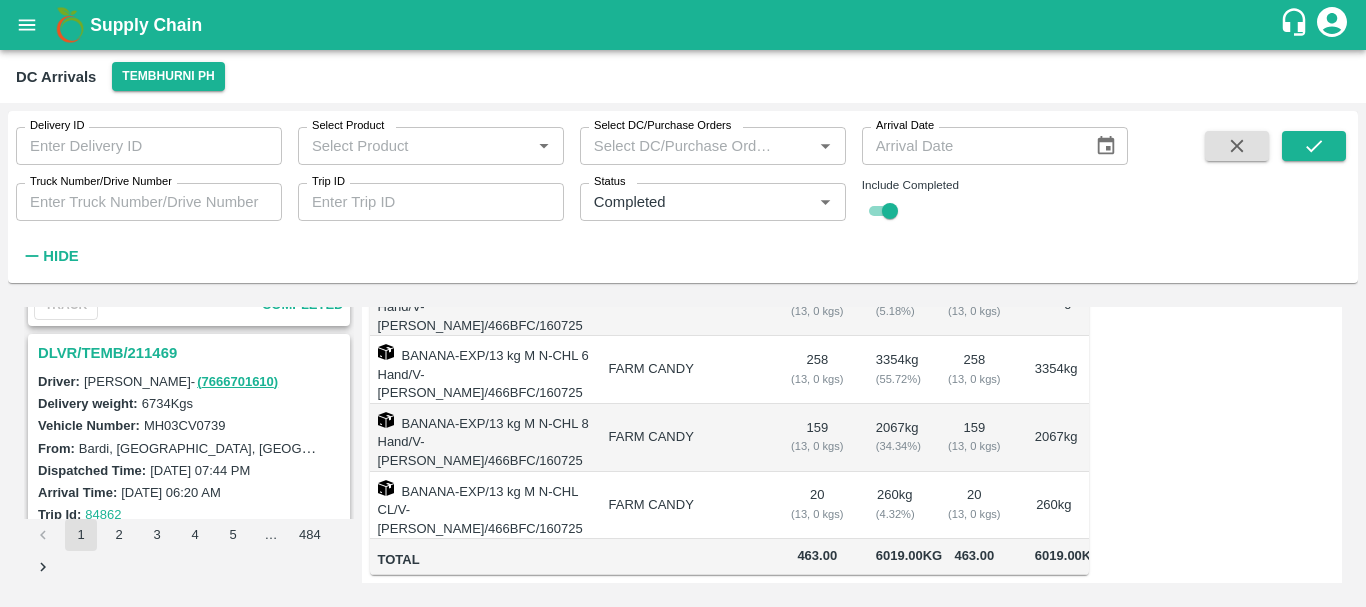 click on "DLVR/TEMB/211469" at bounding box center [192, 353] 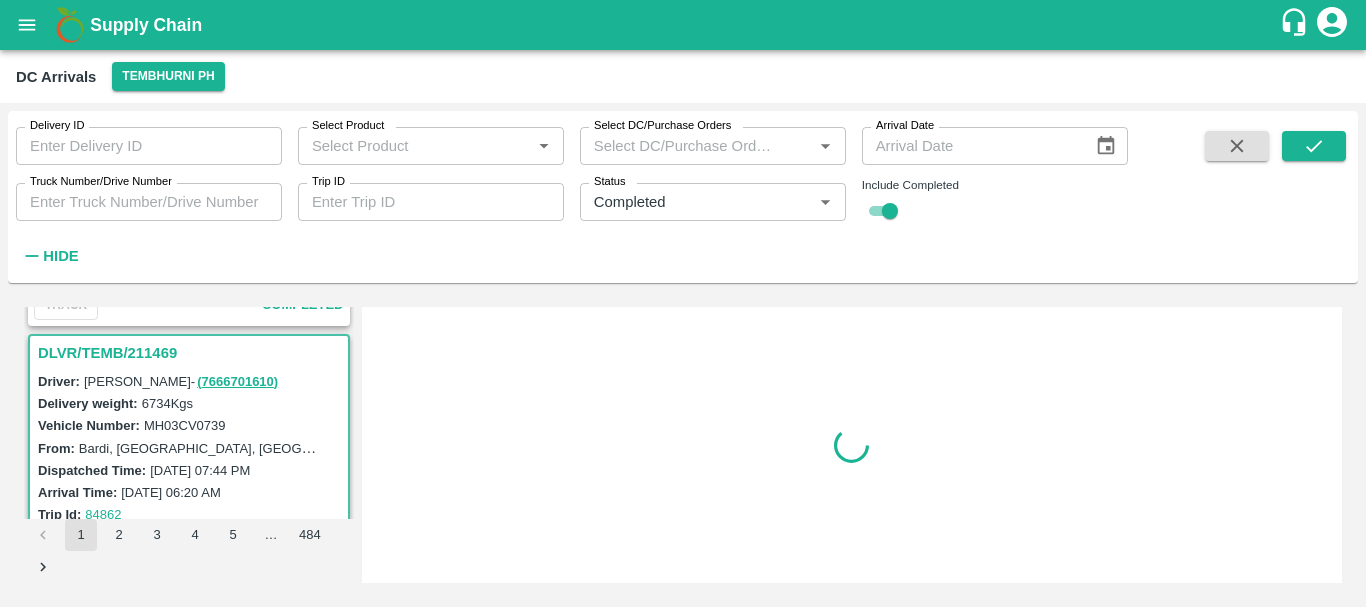 scroll, scrollTop: 0, scrollLeft: 0, axis: both 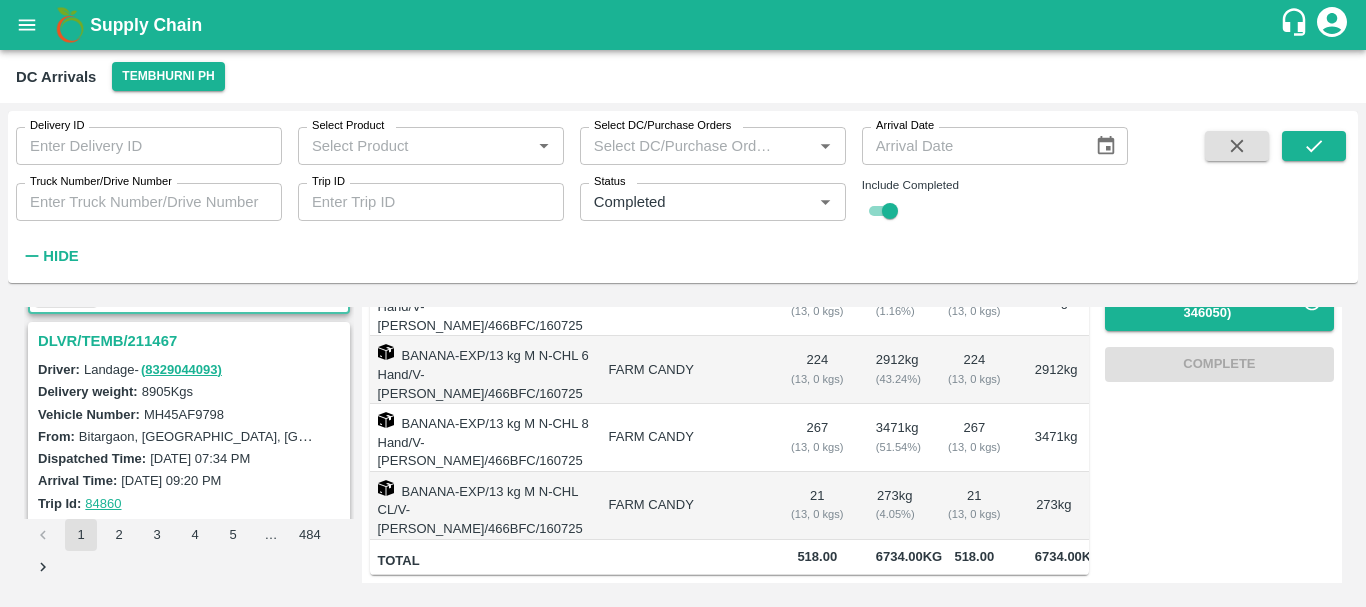 click on "DLVR/TEMB/211467" at bounding box center [192, 341] 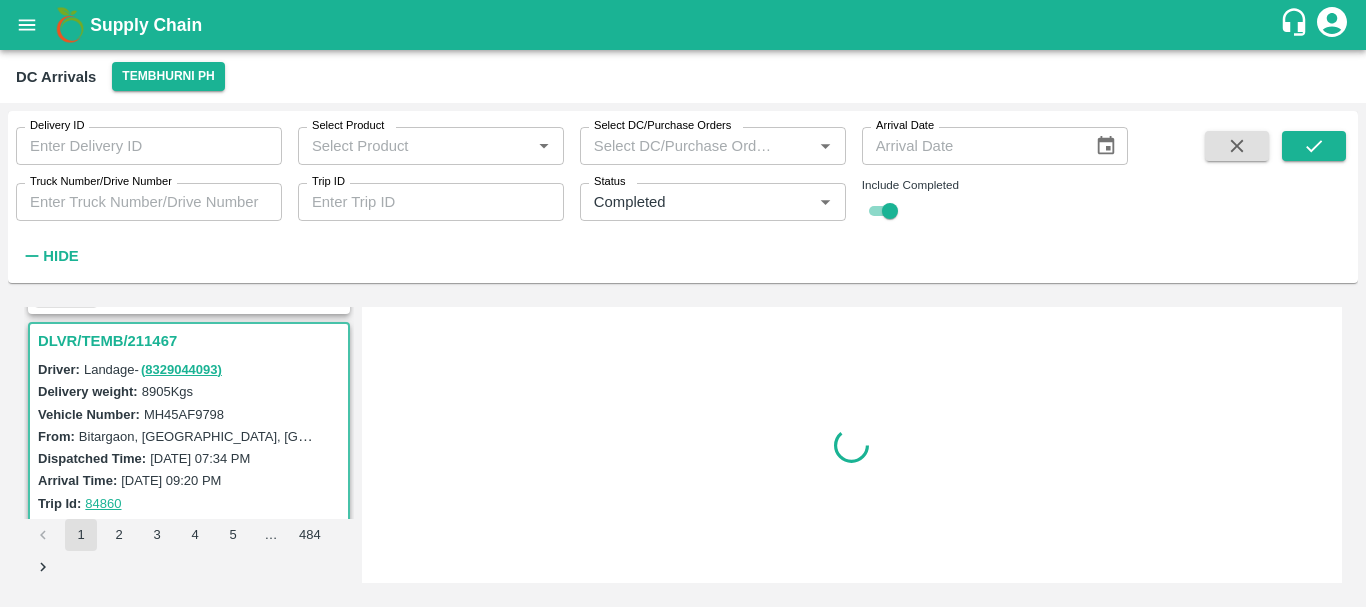 scroll, scrollTop: 0, scrollLeft: 0, axis: both 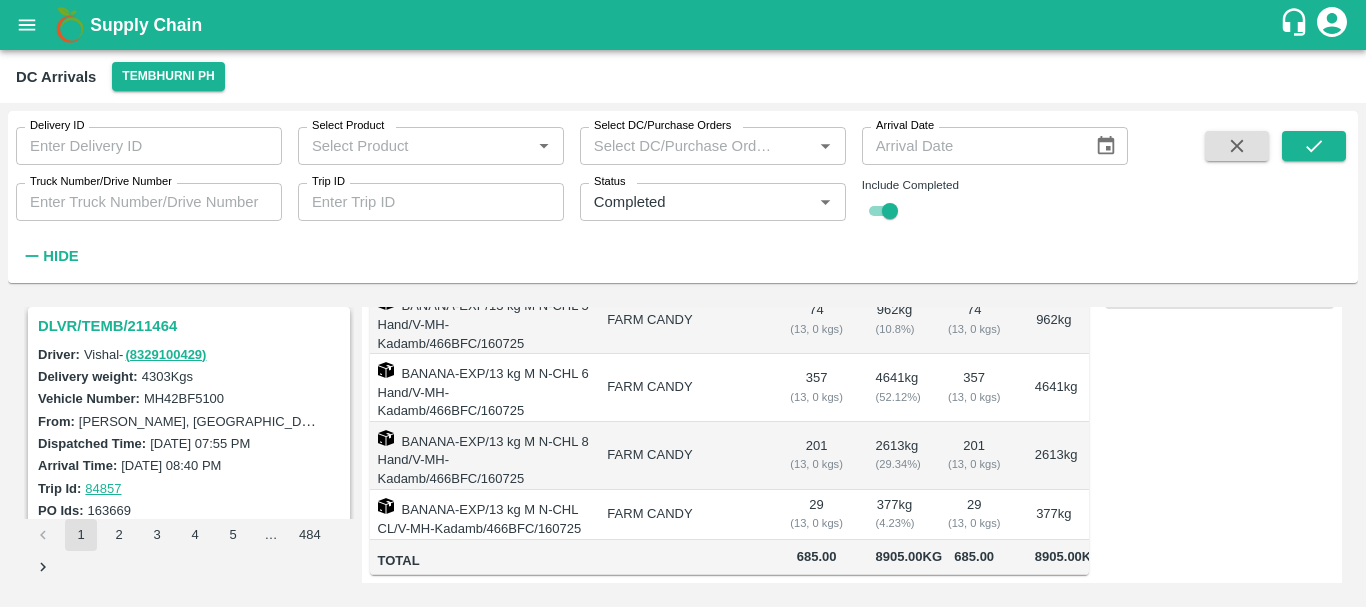 click on "DLVR/TEMB/211464" at bounding box center (192, 326) 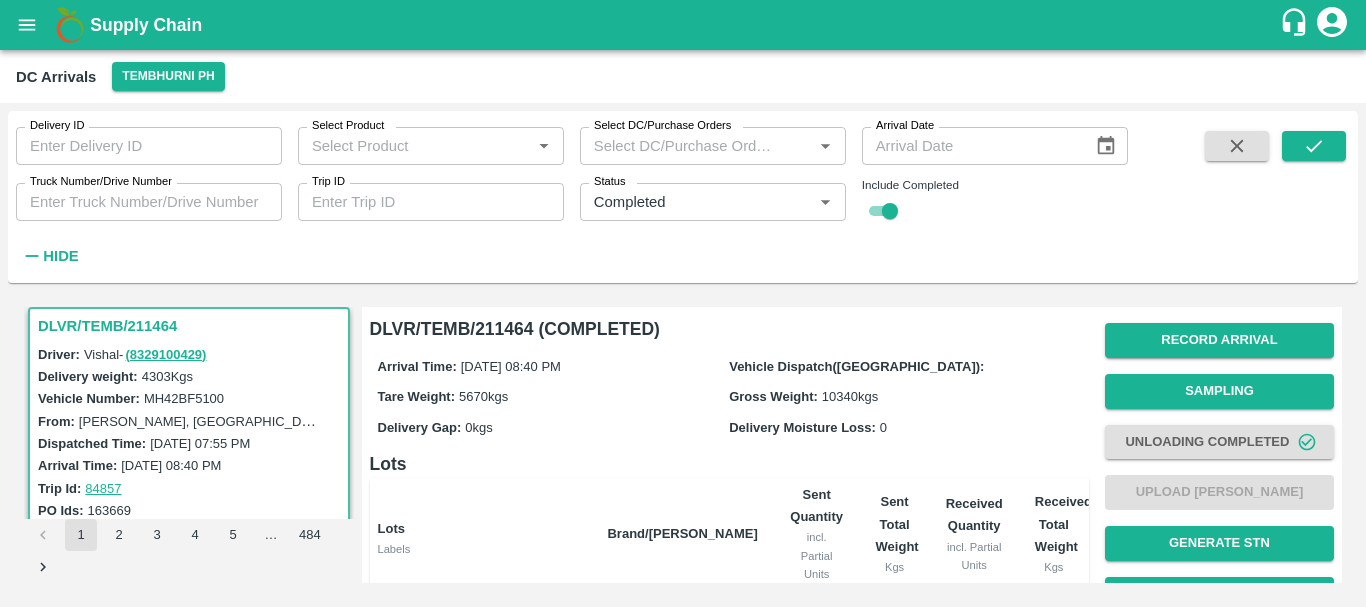 scroll, scrollTop: 356, scrollLeft: 0, axis: vertical 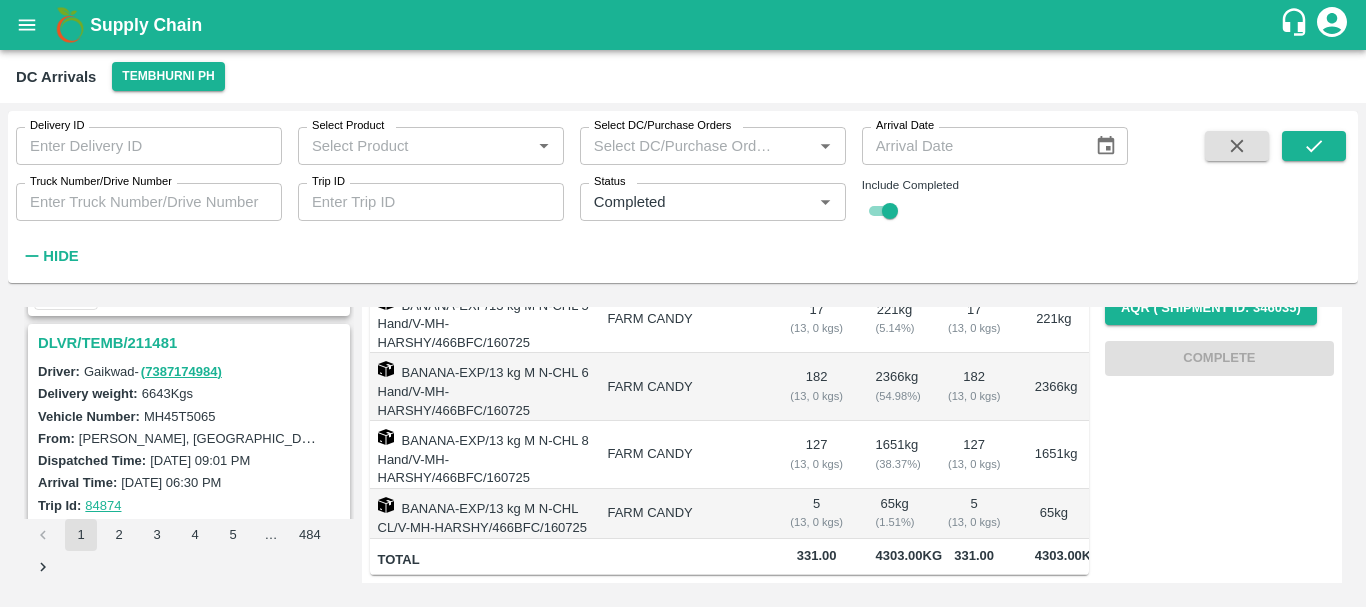 click on "DLVR/TEMB/211481" at bounding box center [192, 343] 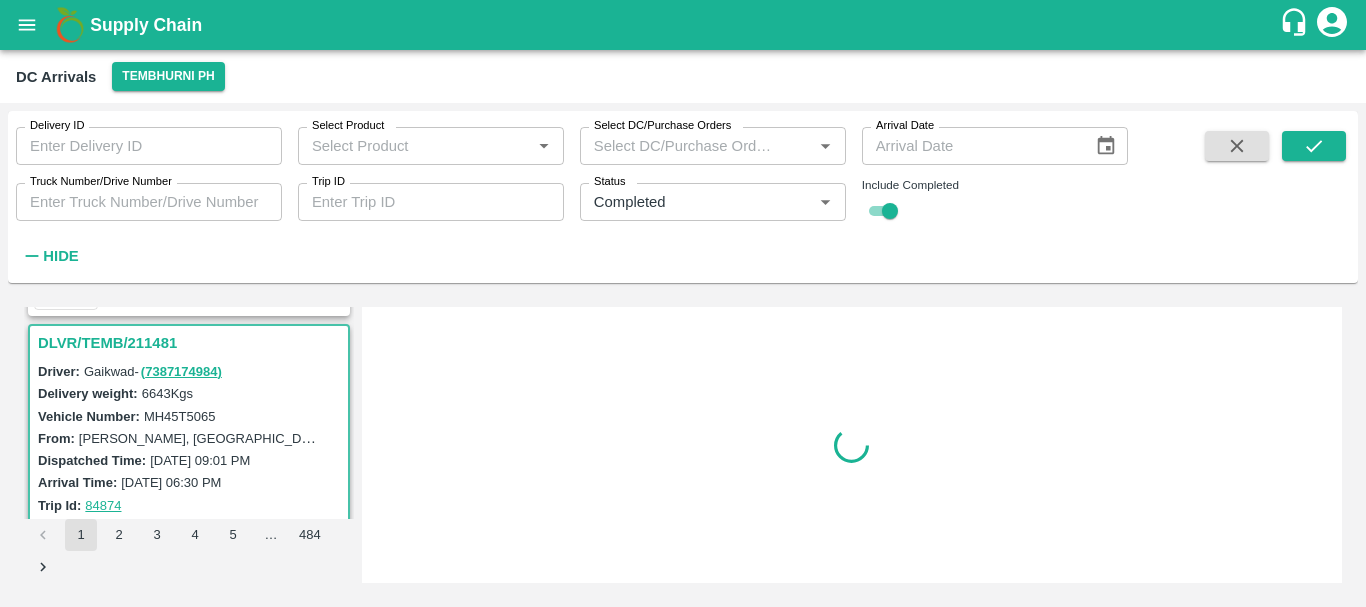 scroll, scrollTop: 0, scrollLeft: 0, axis: both 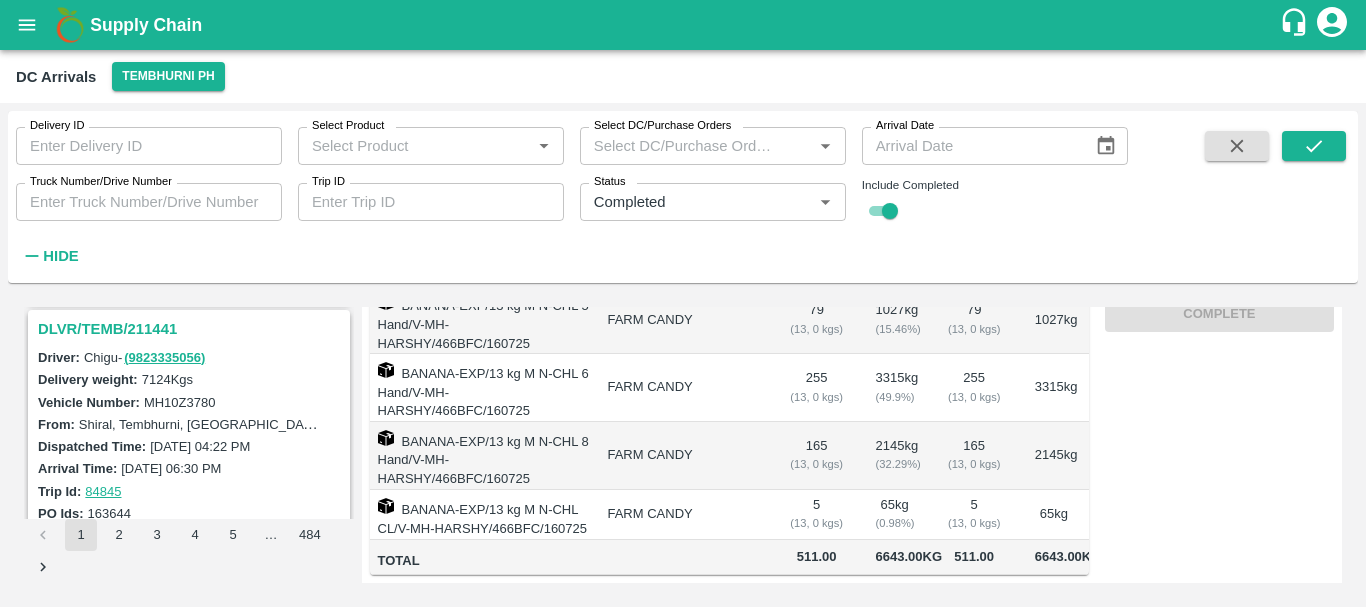 click on "DLVR/TEMB/211441" at bounding box center (192, 329) 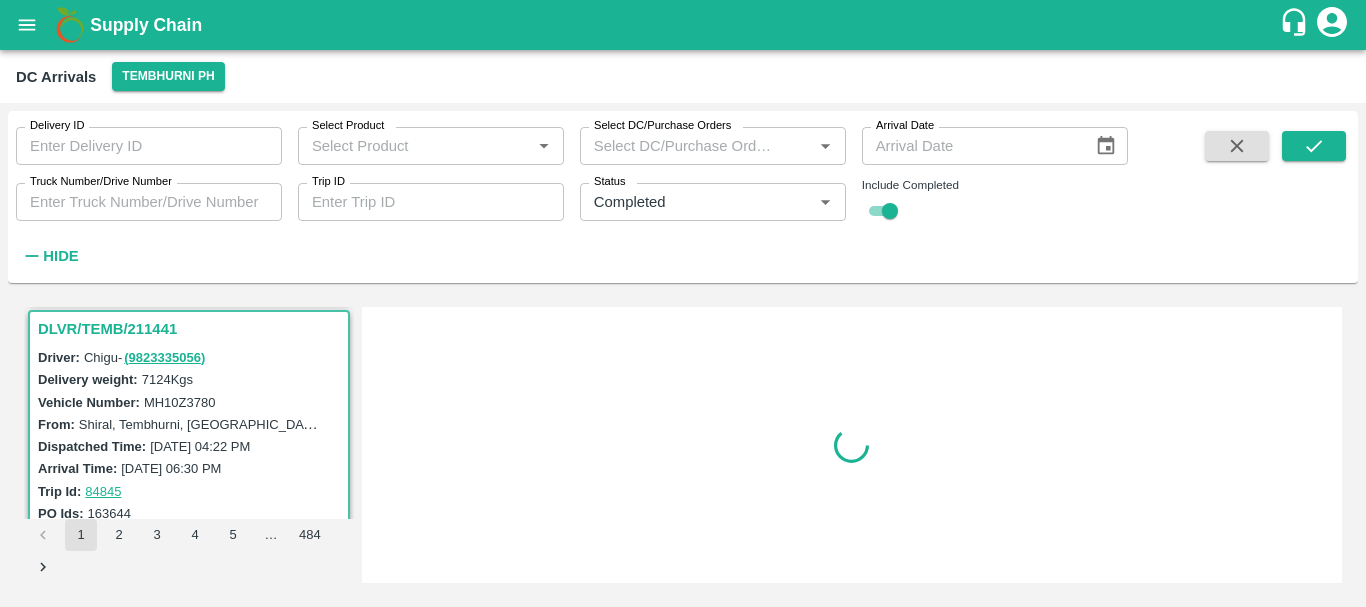 scroll, scrollTop: 0, scrollLeft: 0, axis: both 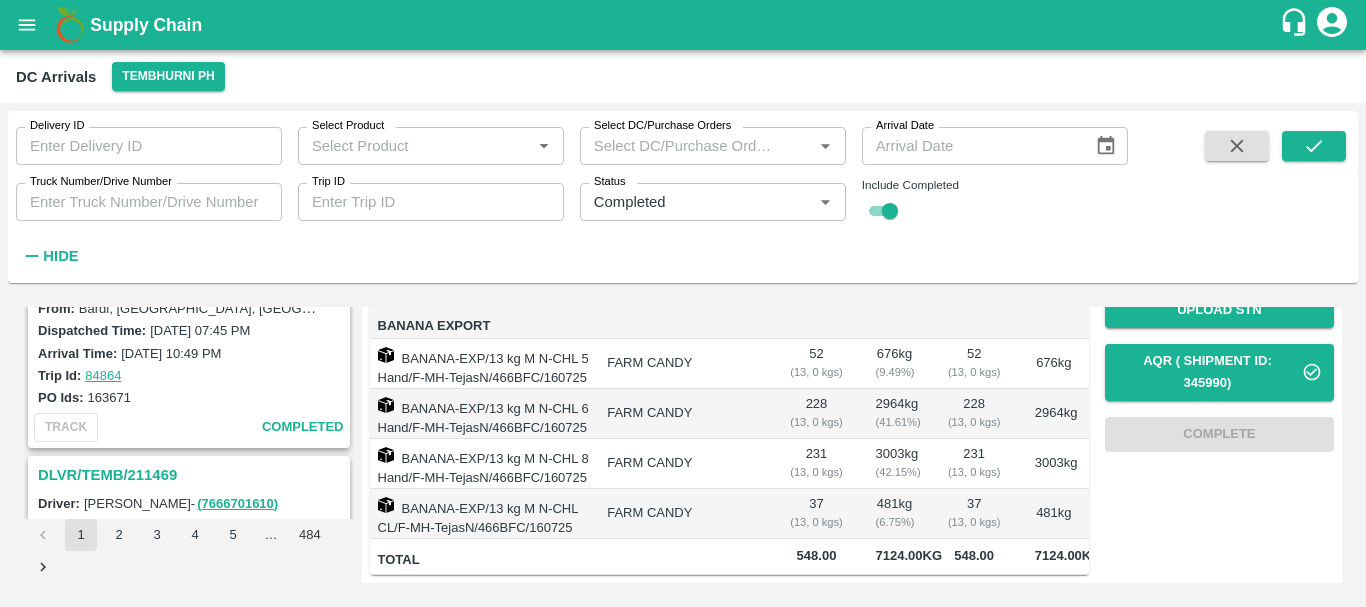 drag, startPoint x: 240, startPoint y: 421, endPoint x: 208, endPoint y: 400, distance: 38.27532 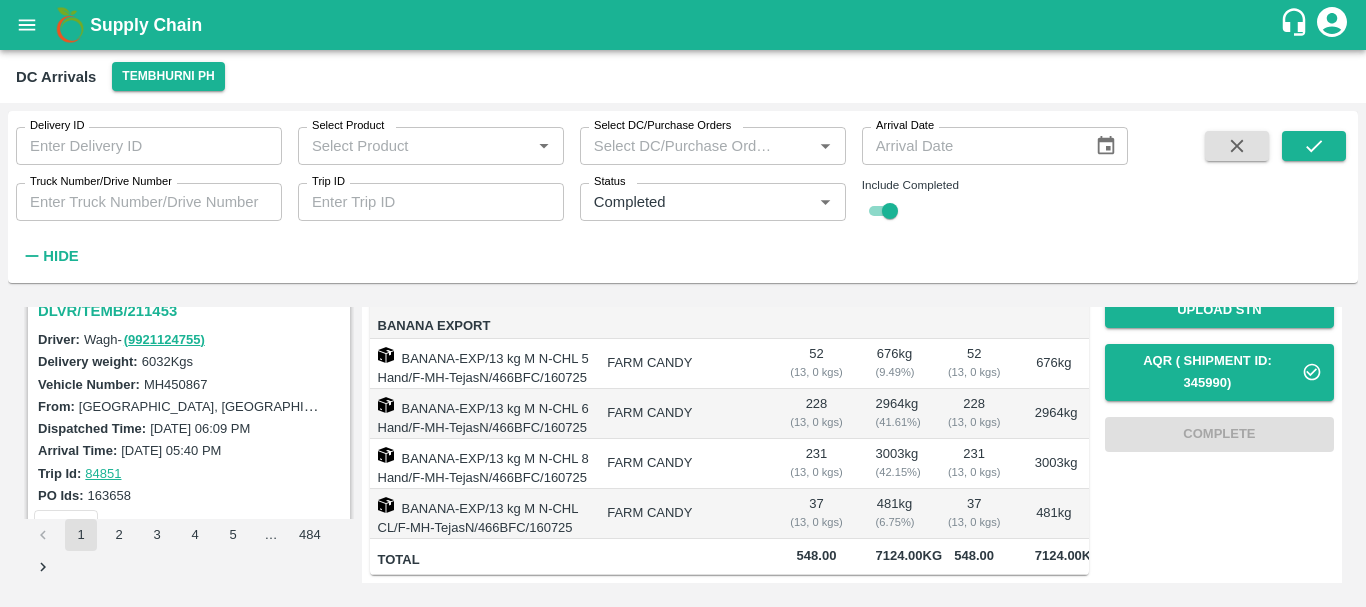 scroll, scrollTop: 3352, scrollLeft: 0, axis: vertical 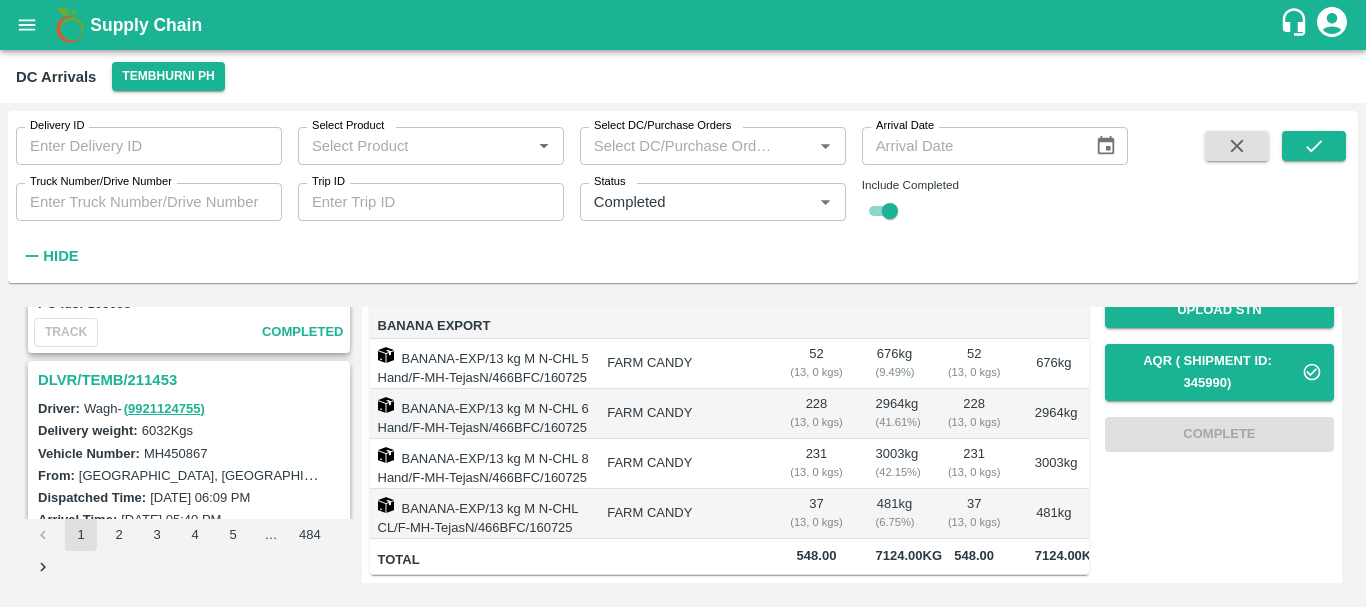 click on "DLVR/TEMB/211453" at bounding box center (192, 380) 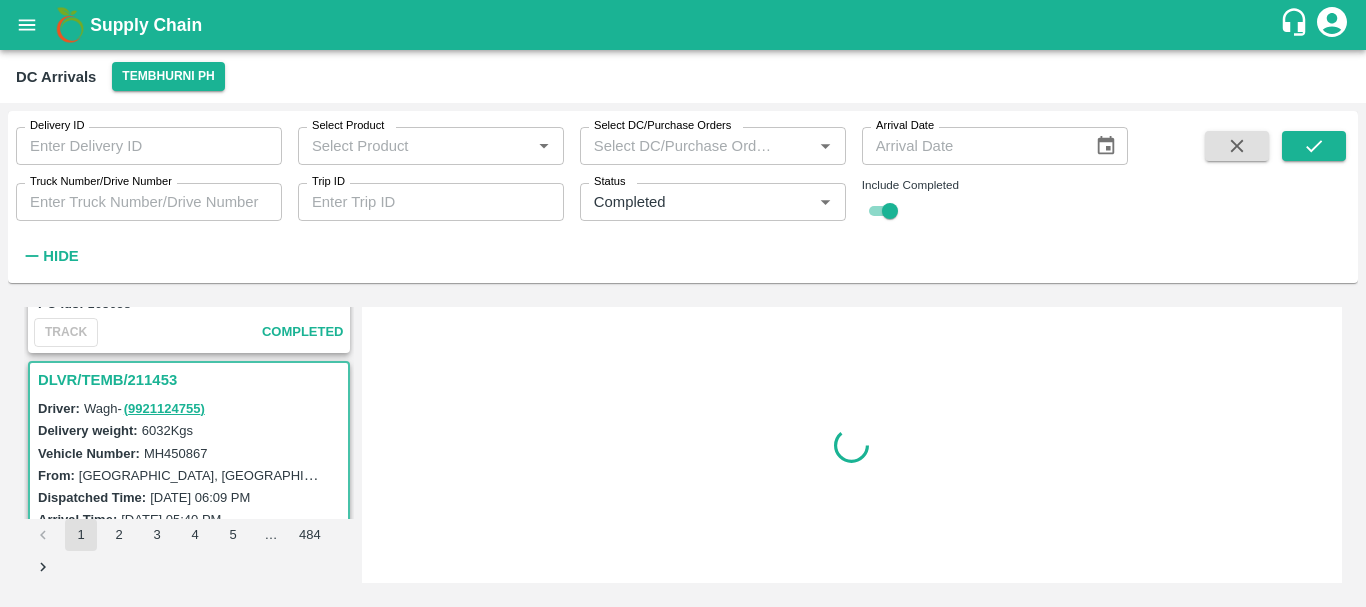 scroll, scrollTop: 0, scrollLeft: 0, axis: both 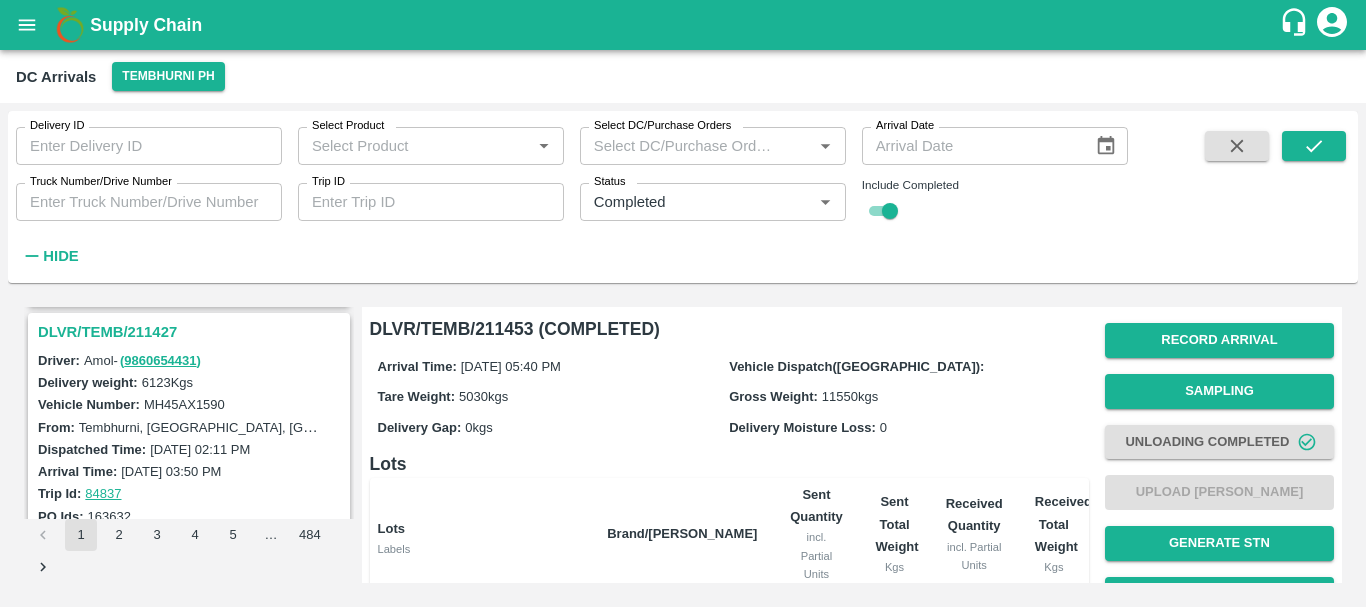 click on "DLVR/TEMB/211427" at bounding box center (192, 332) 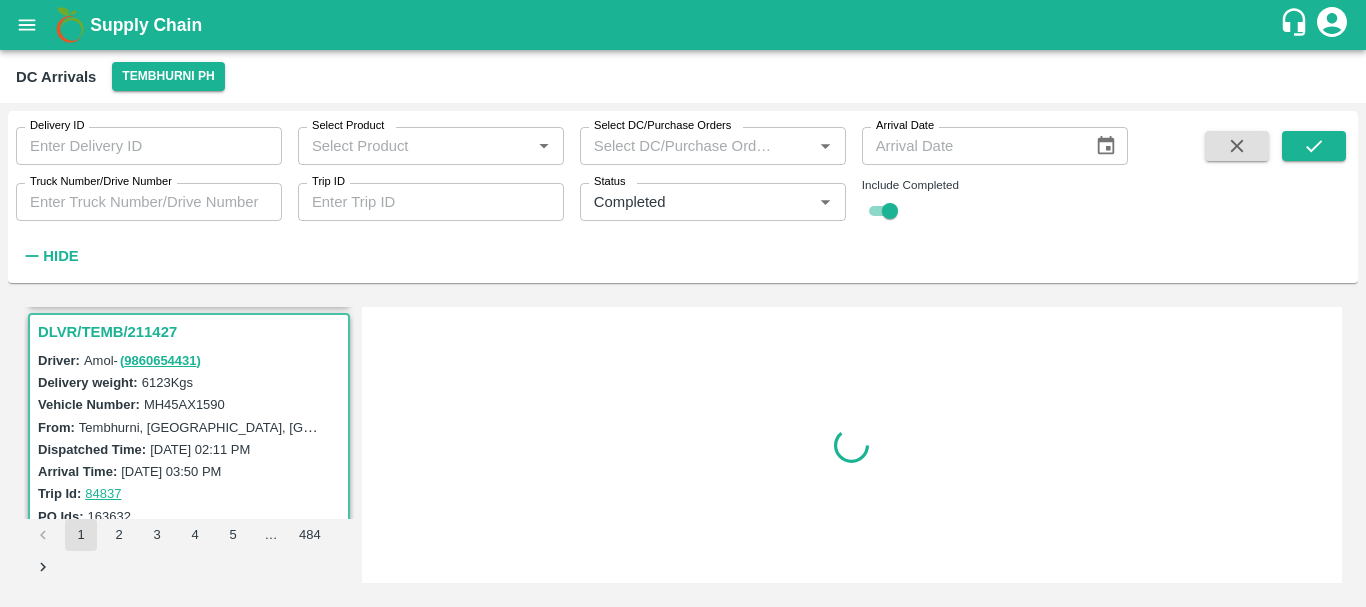 scroll, scrollTop: 6020, scrollLeft: 0, axis: vertical 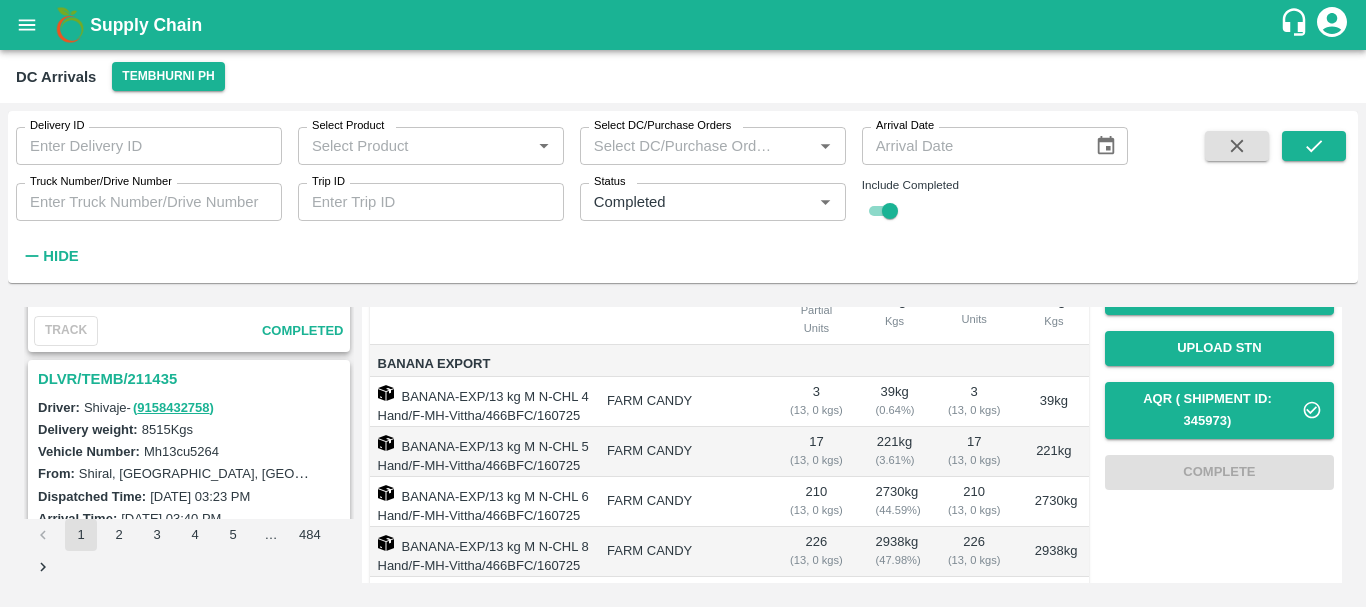 click on "DLVR/TEMB/211435" at bounding box center (192, 379) 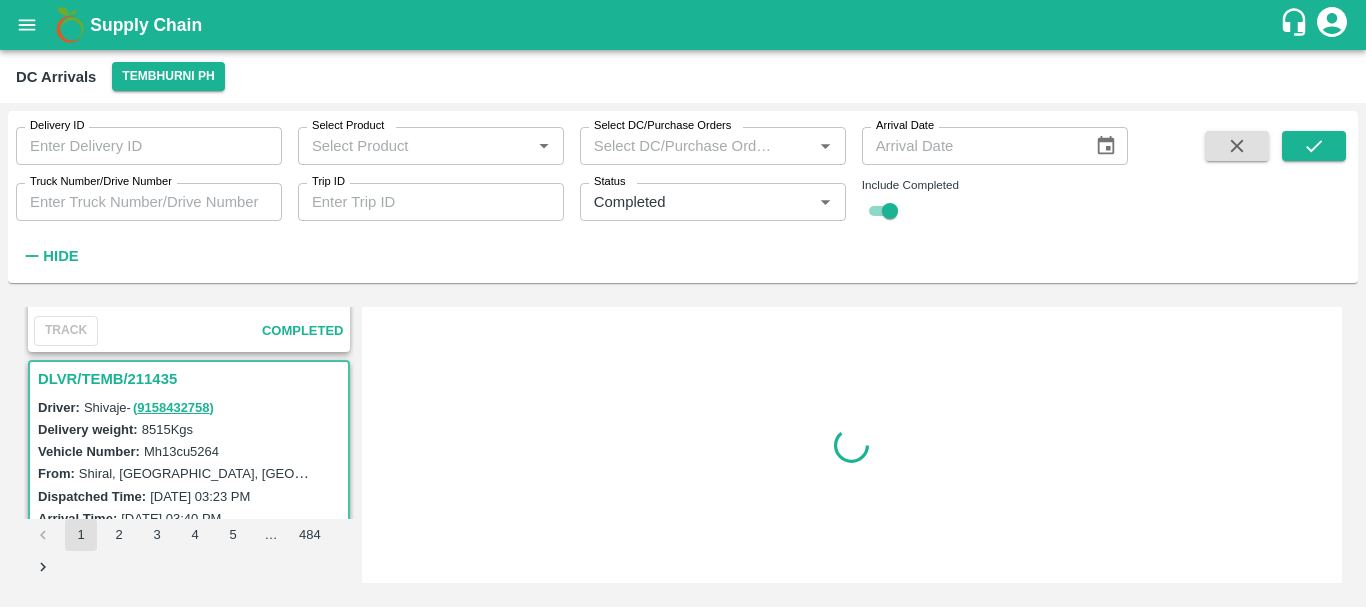 scroll, scrollTop: 0, scrollLeft: 0, axis: both 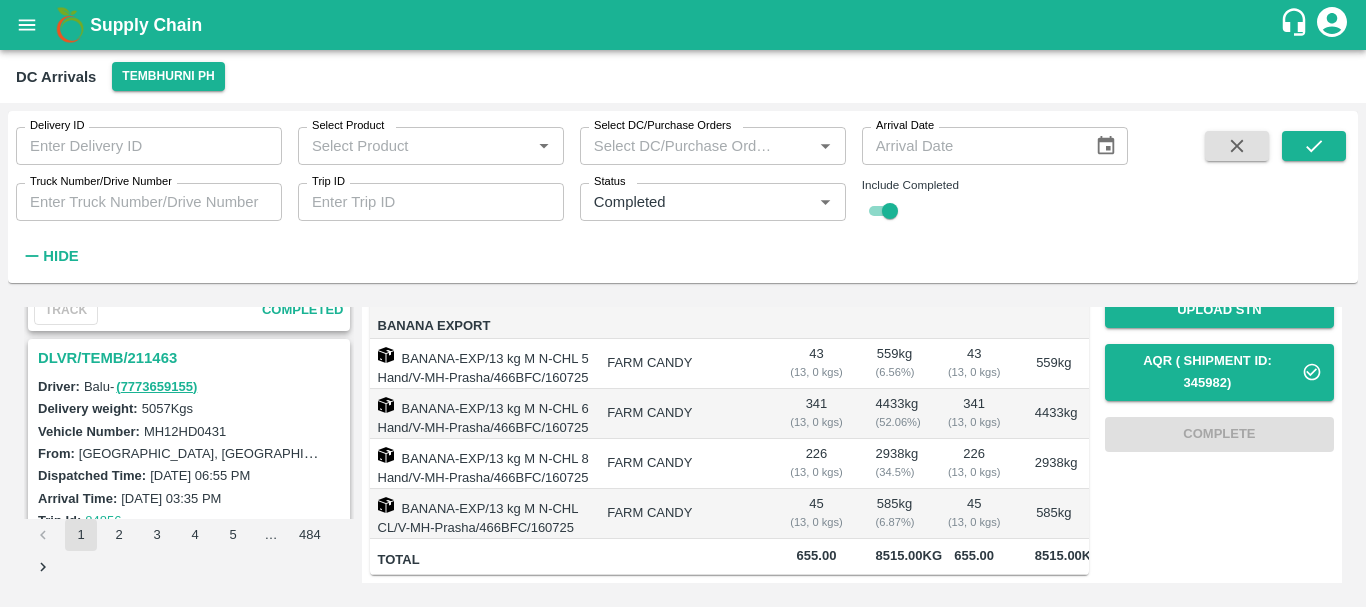 click on "DLVR/TEMB/211463" at bounding box center (192, 358) 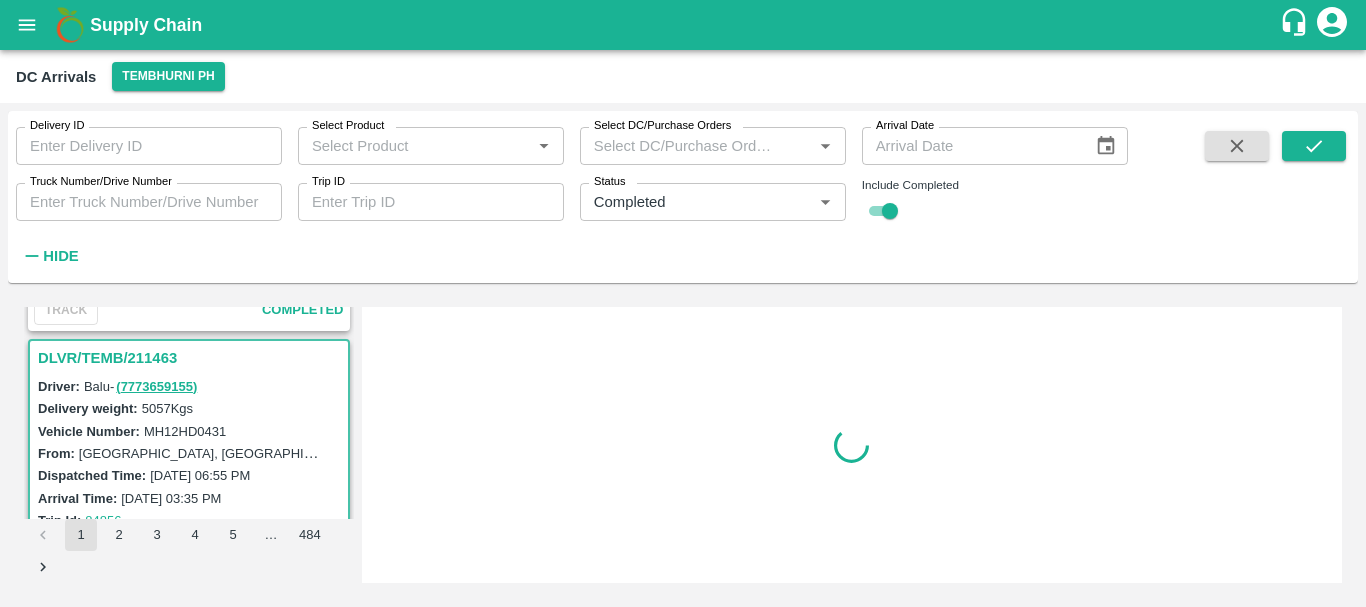scroll, scrollTop: 0, scrollLeft: 0, axis: both 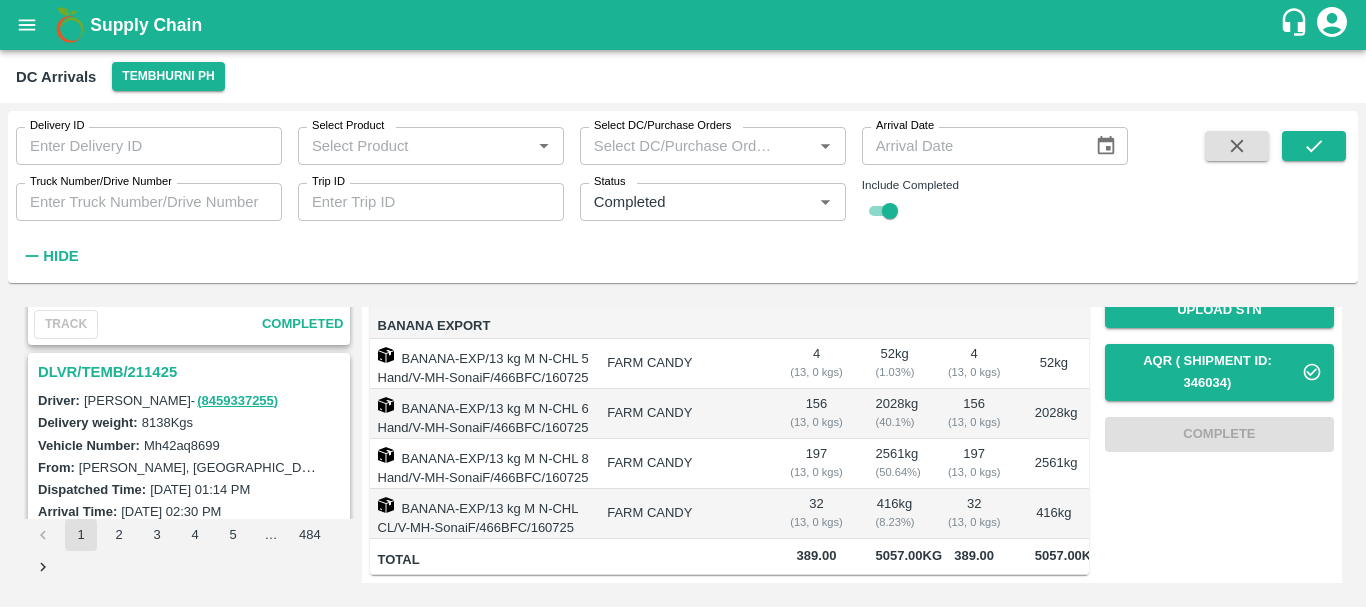 click on "DLVR/TEMB/211425" at bounding box center (192, 372) 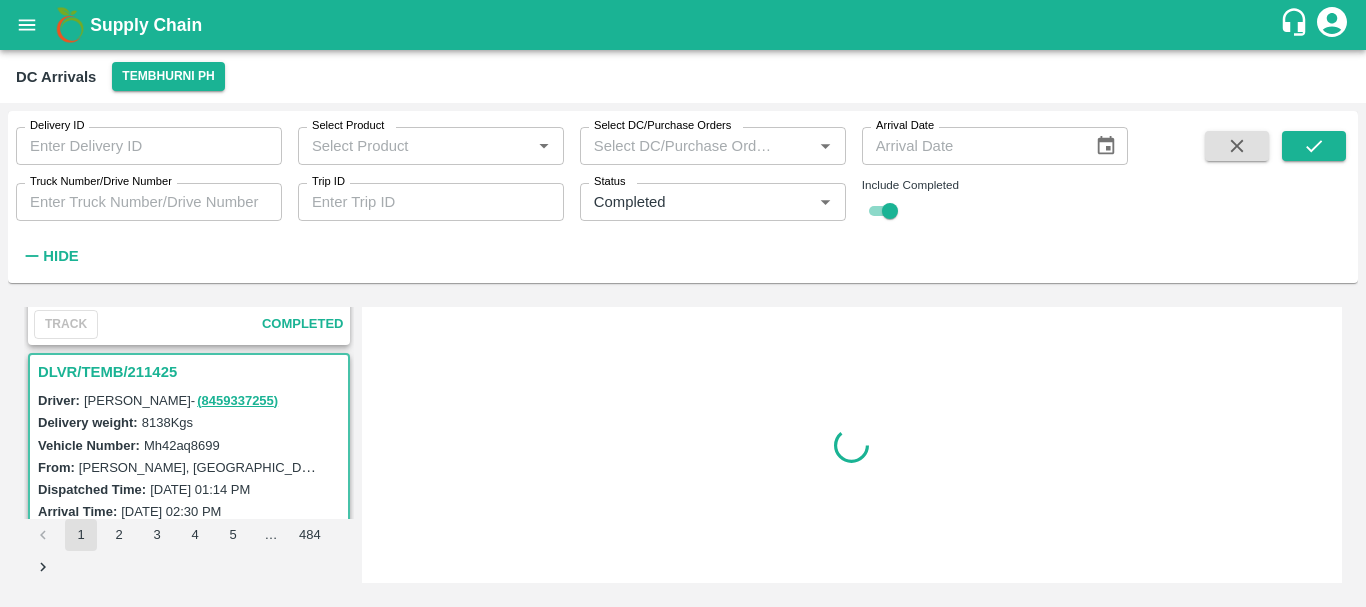scroll, scrollTop: 0, scrollLeft: 0, axis: both 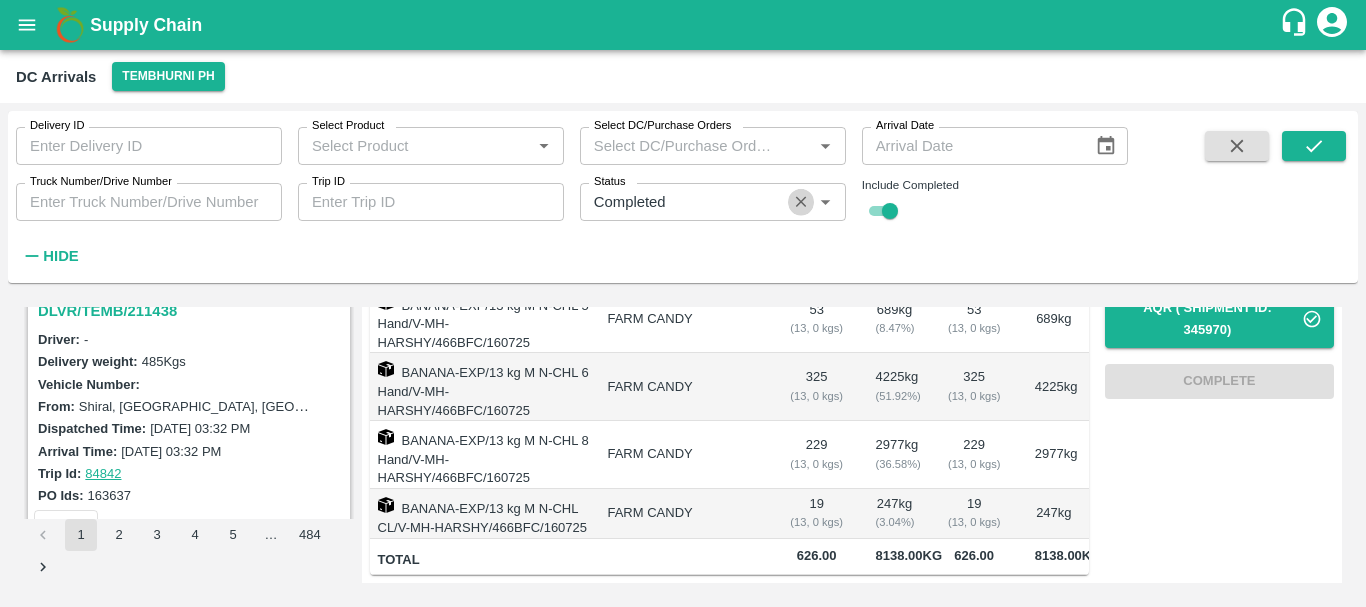 click 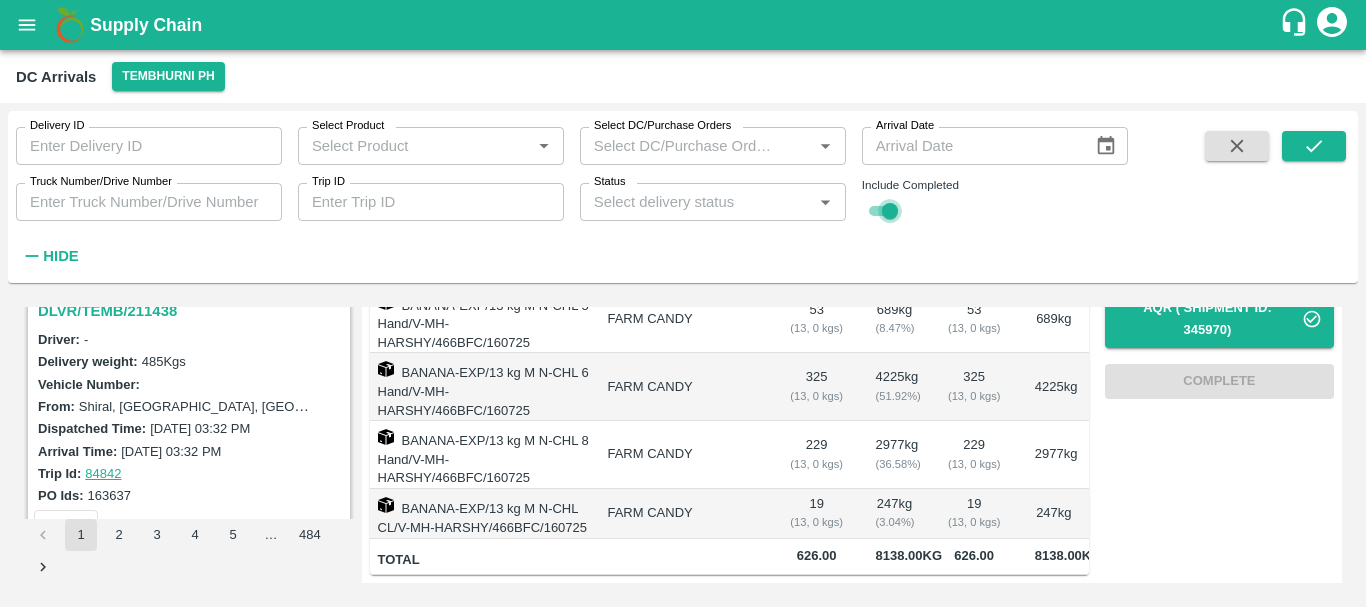 click at bounding box center (890, 211) 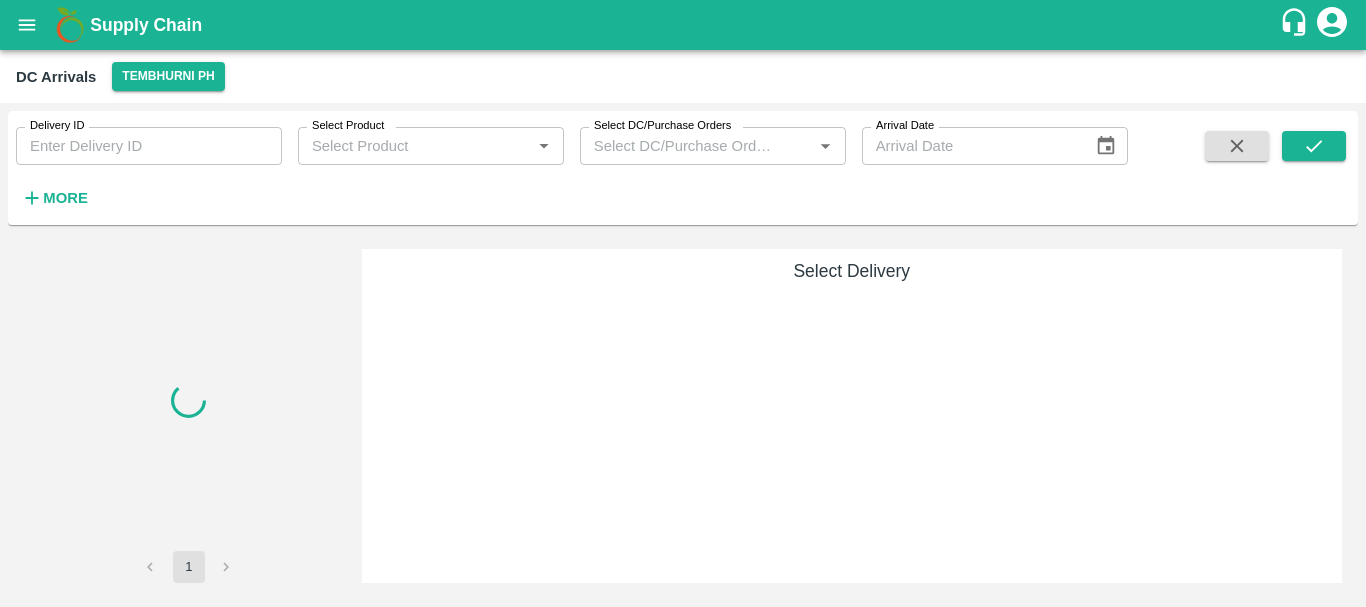 scroll, scrollTop: 0, scrollLeft: 0, axis: both 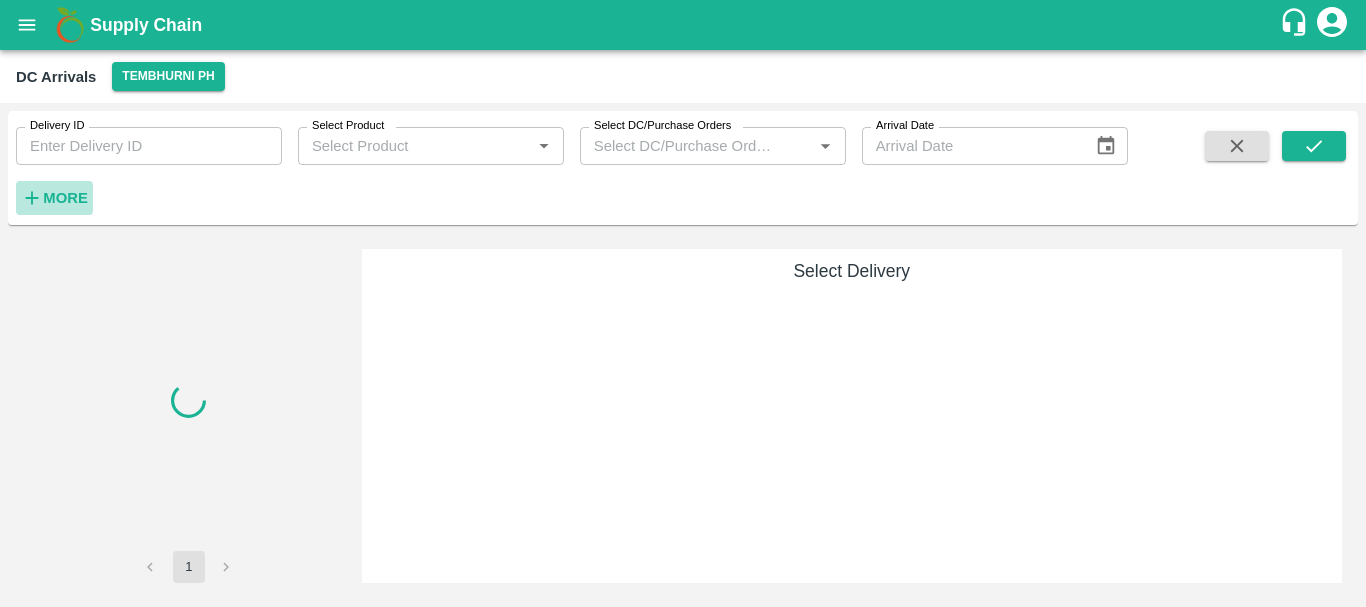 click on "More" at bounding box center (65, 198) 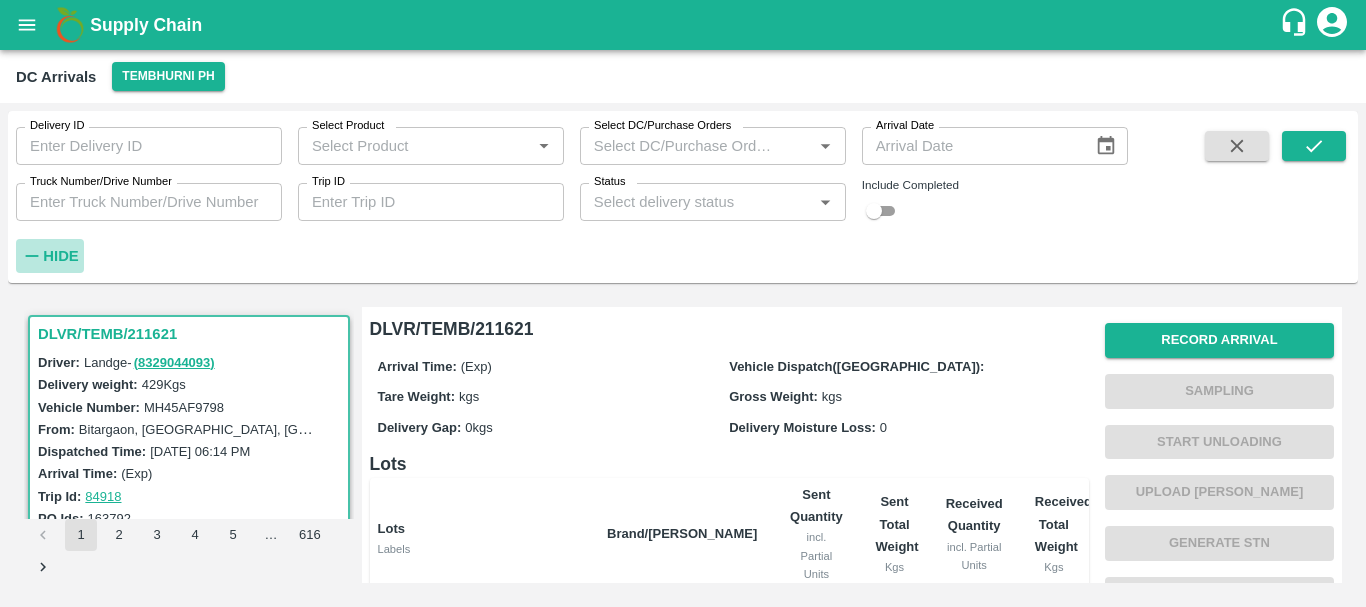 click on "Hide" at bounding box center [60, 256] 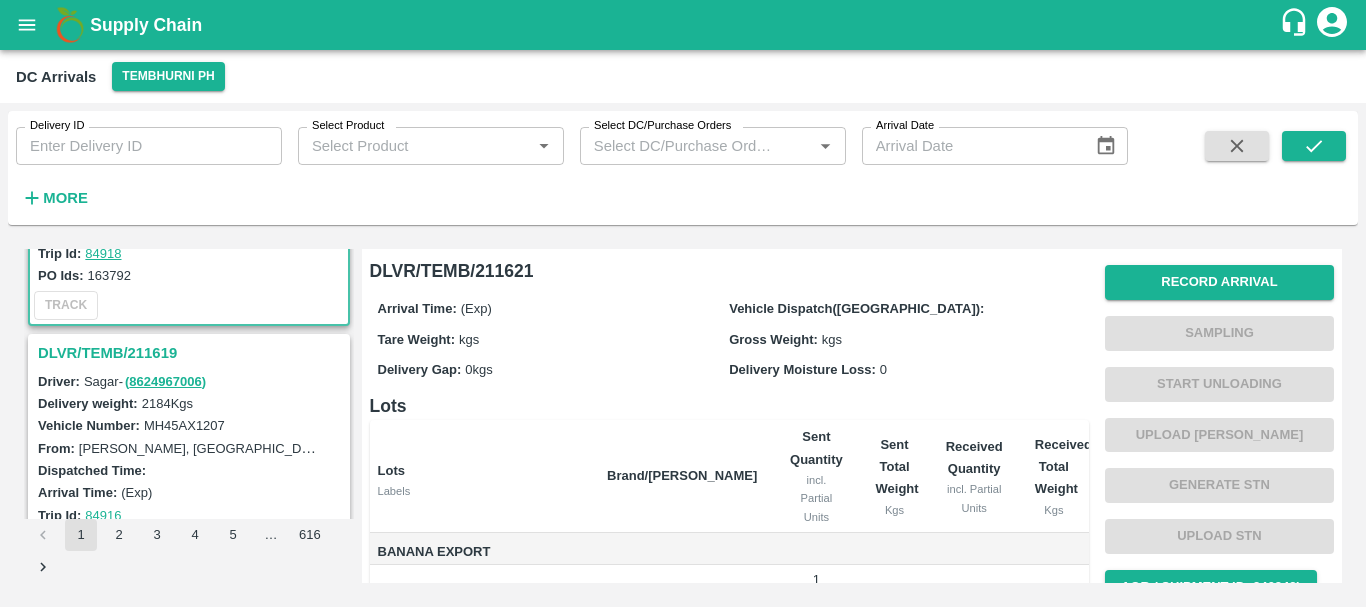 scroll, scrollTop: 0, scrollLeft: 0, axis: both 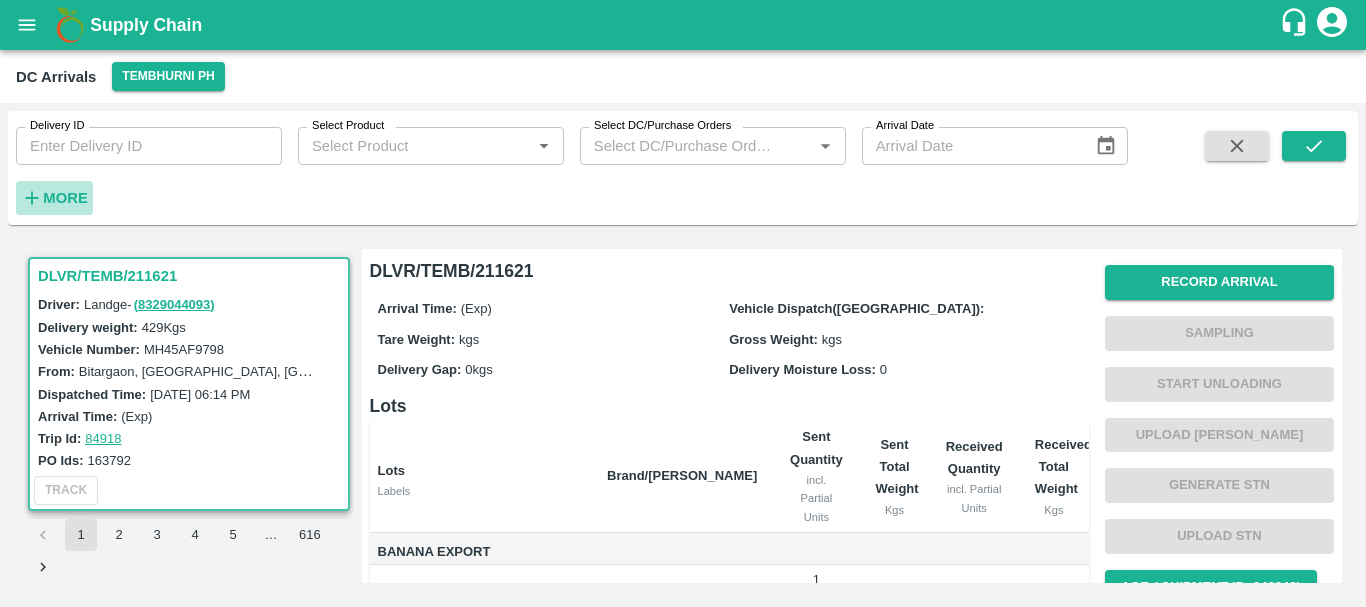 click on "More" at bounding box center [65, 198] 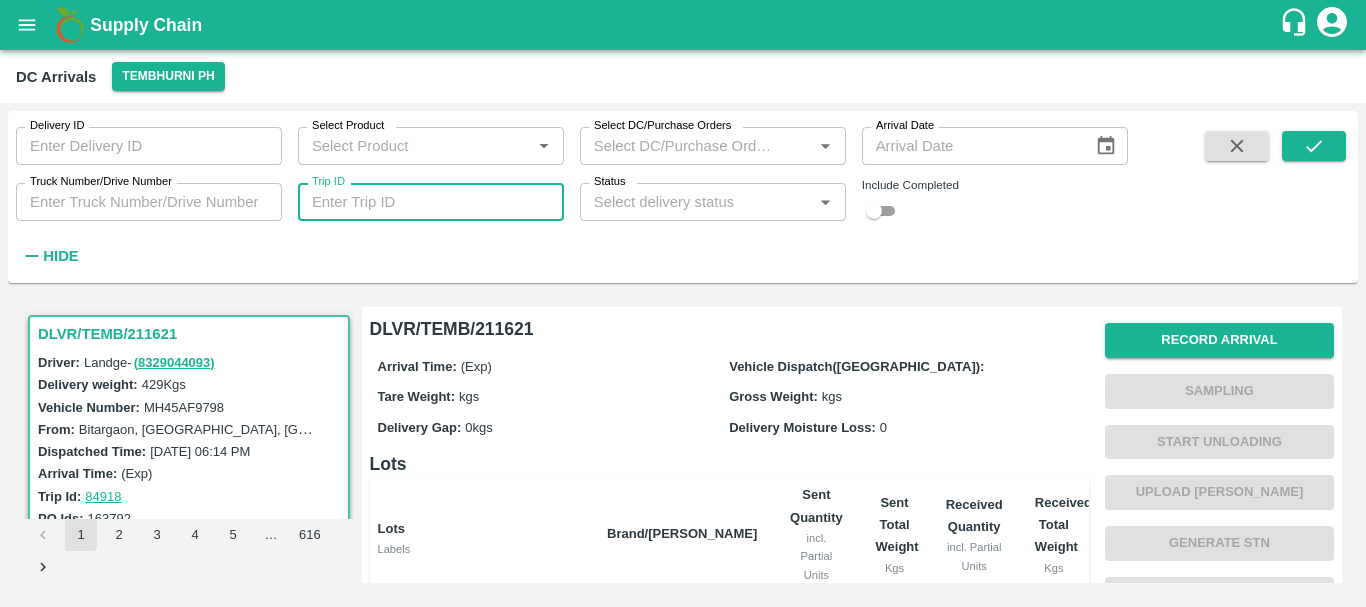 click on "Trip ID" at bounding box center (431, 202) 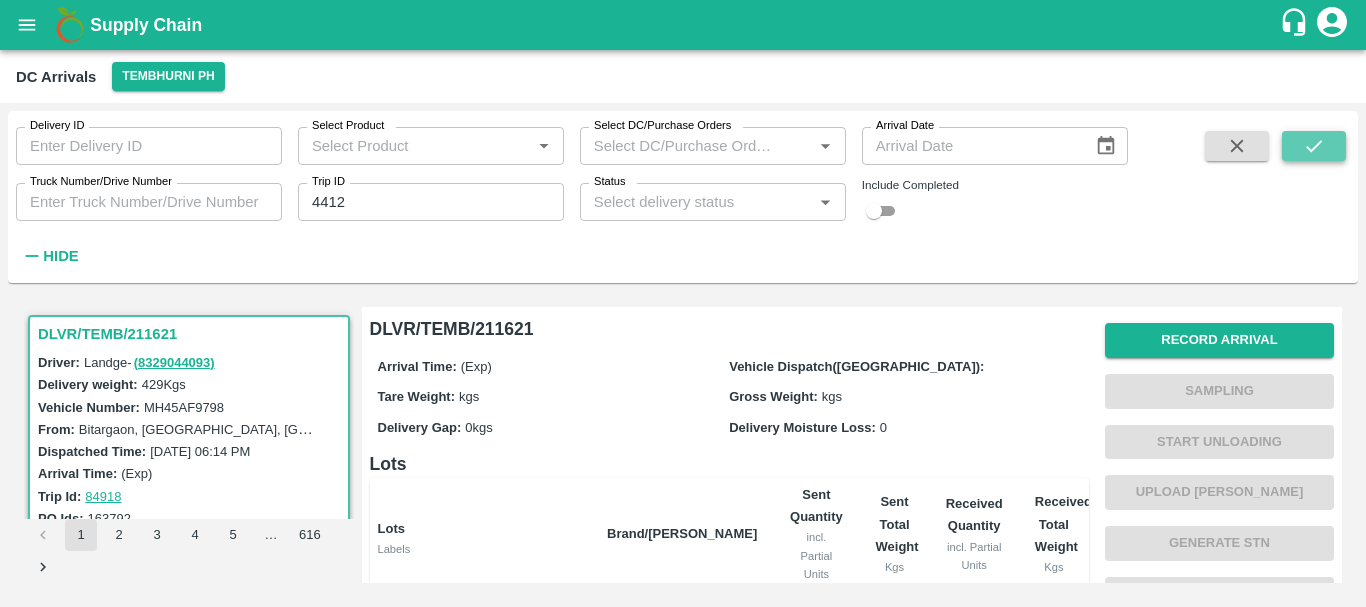 click 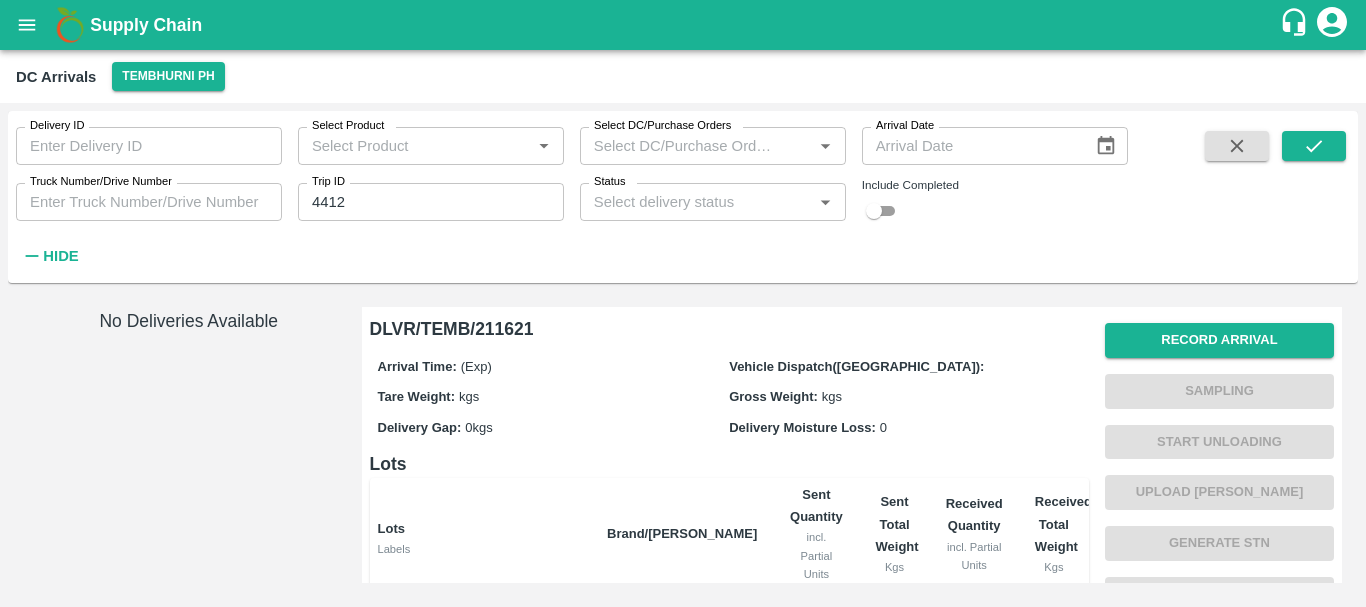 scroll, scrollTop: 237, scrollLeft: 0, axis: vertical 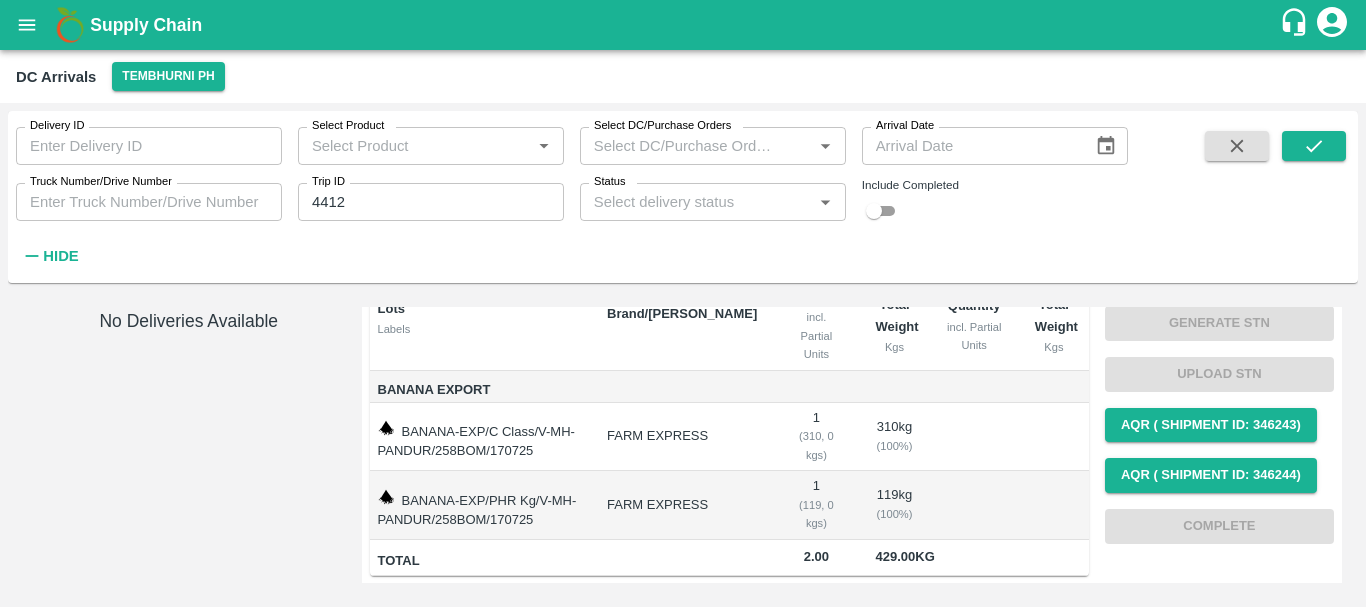 click on "4412" at bounding box center (431, 202) 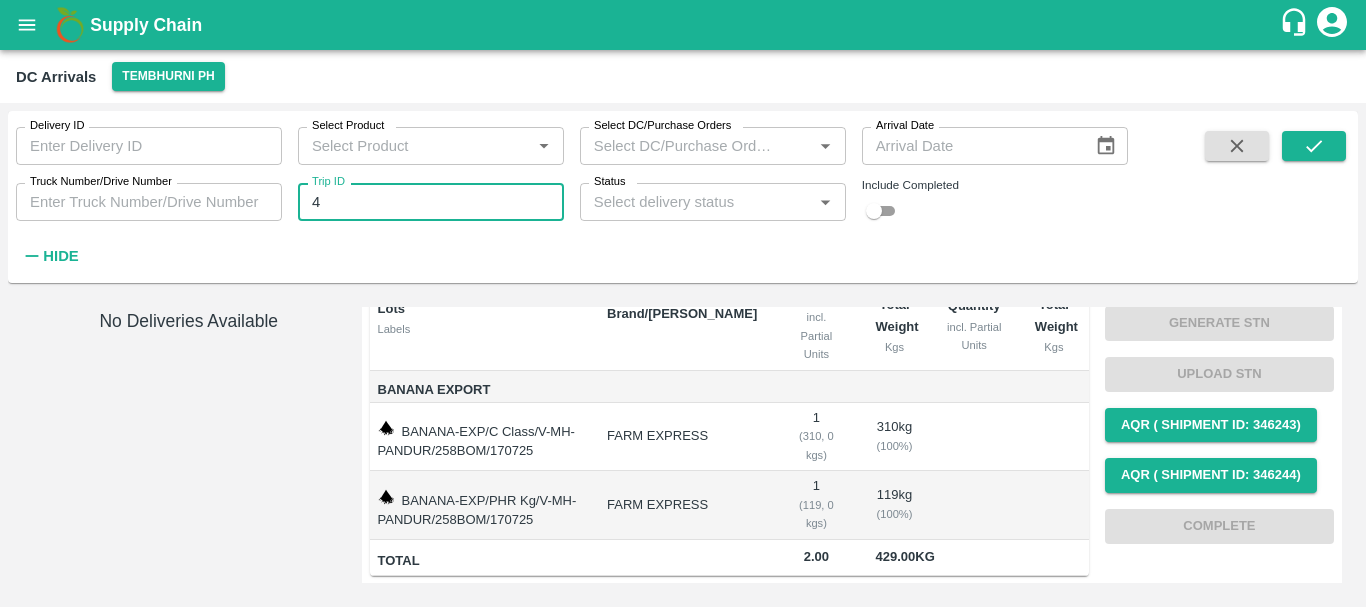type on "4" 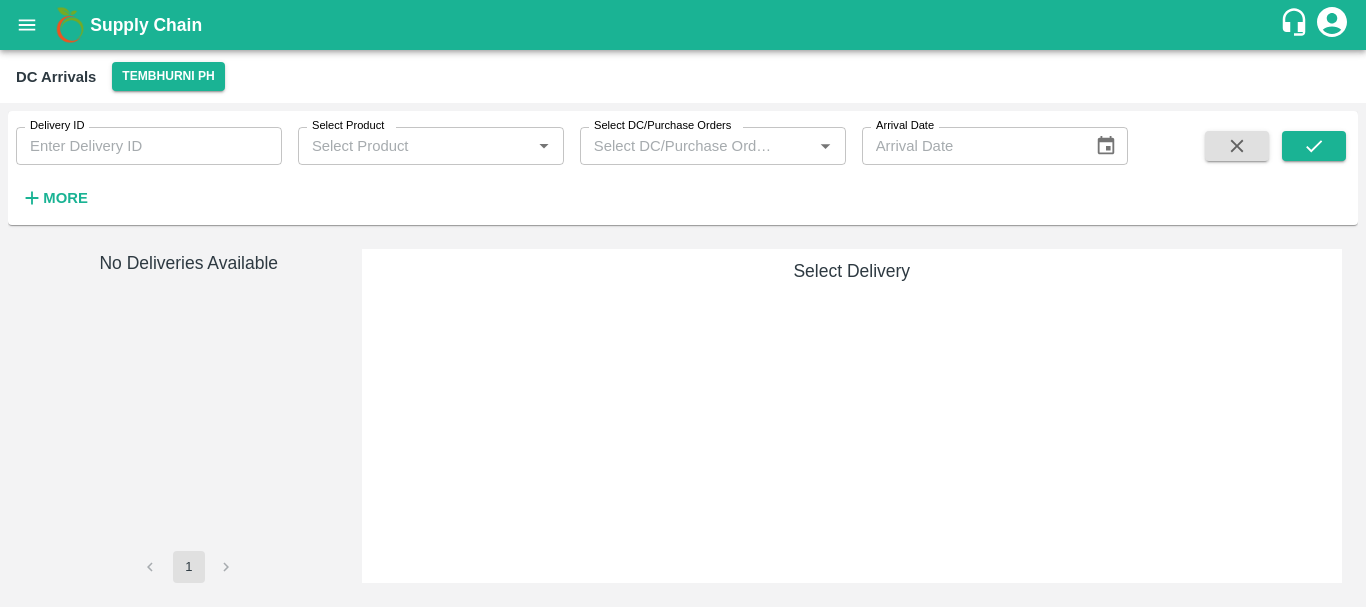 scroll, scrollTop: 0, scrollLeft: 0, axis: both 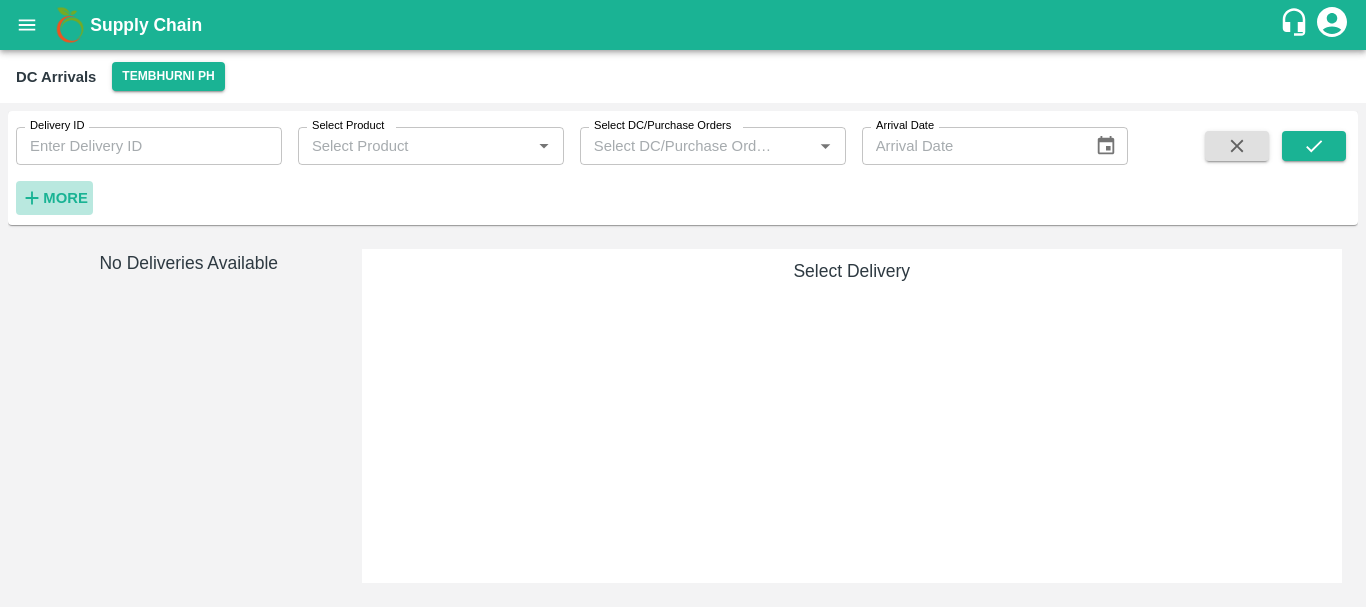 click on "More" at bounding box center (65, 198) 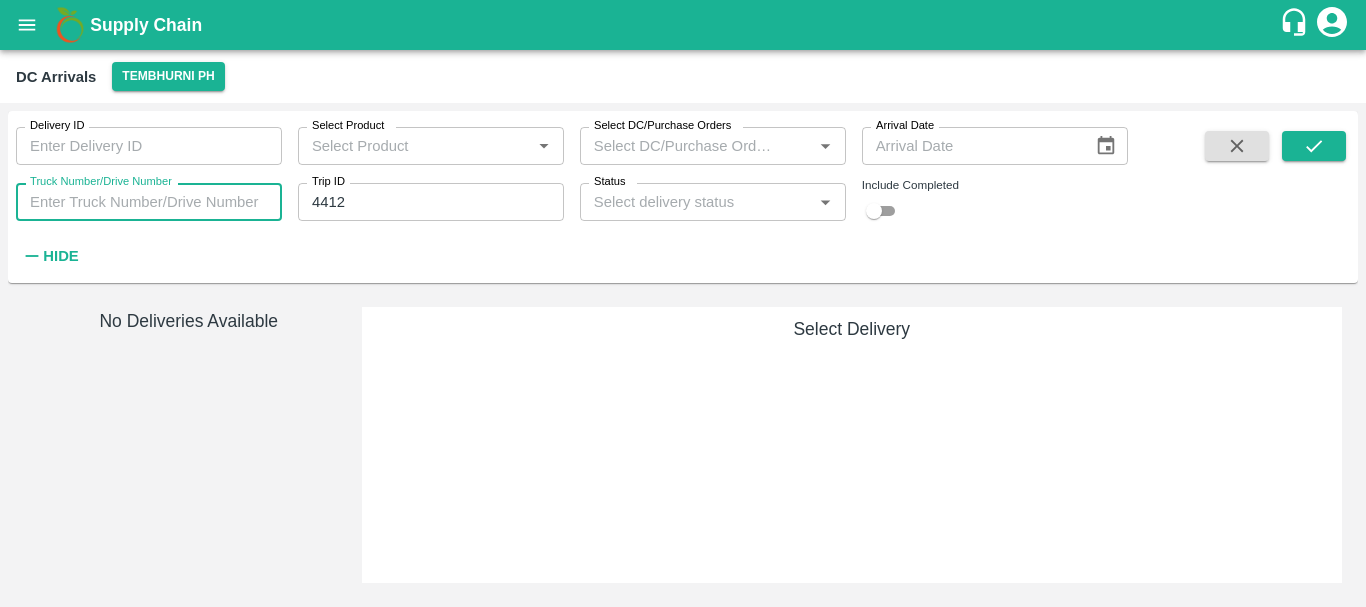 click on "Truck Number/Drive Number" at bounding box center [149, 202] 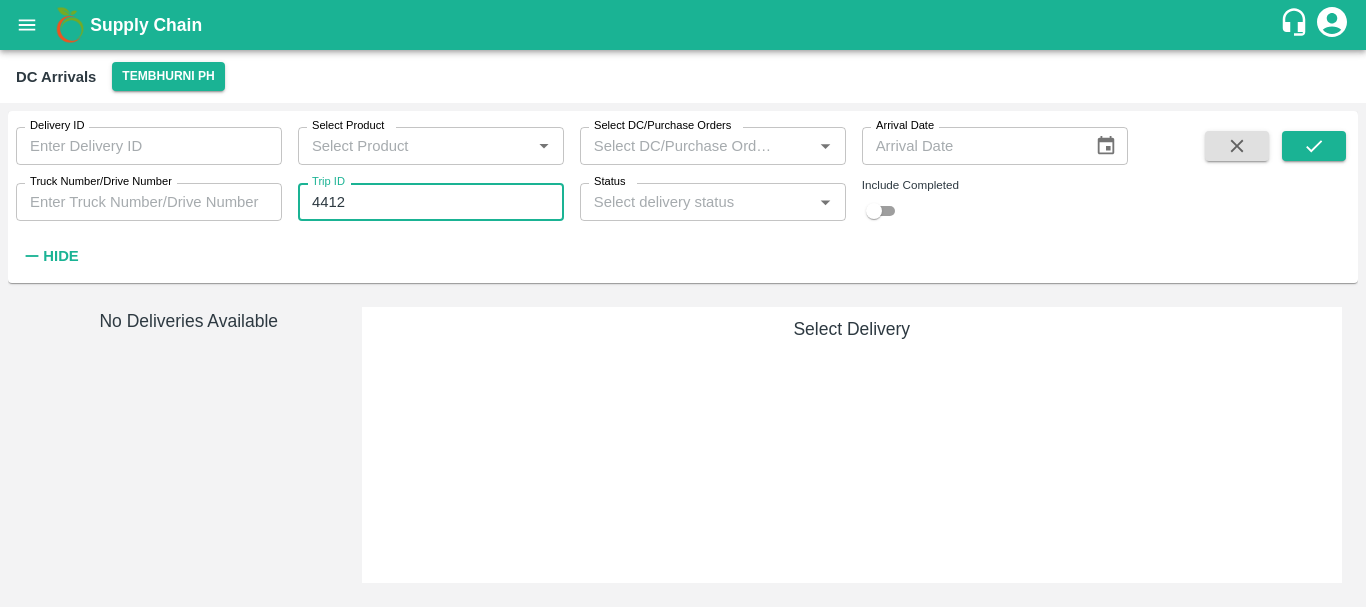 click on "4412" at bounding box center (431, 202) 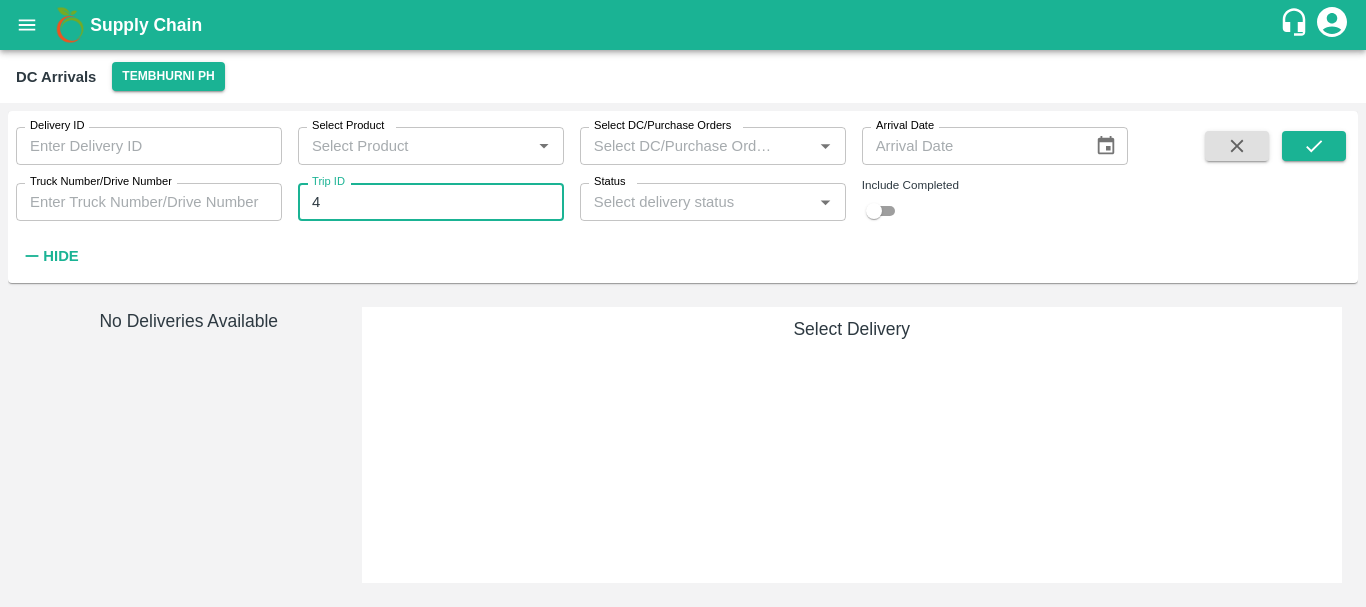 type on "4" 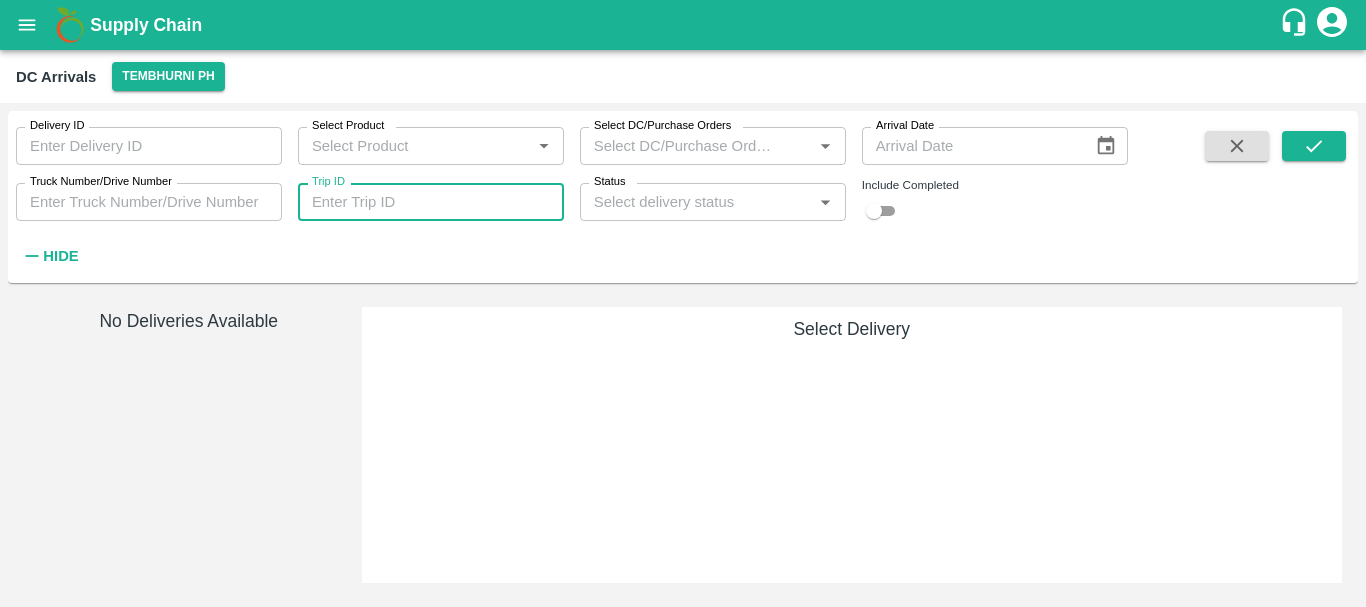 type 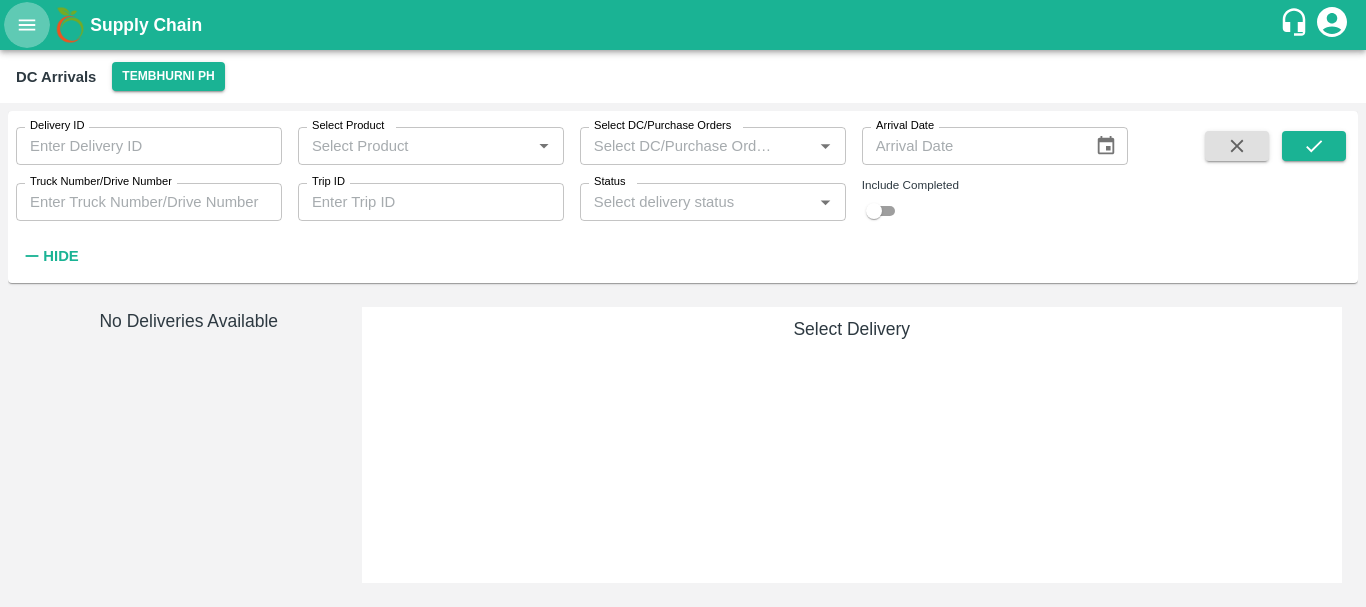 click 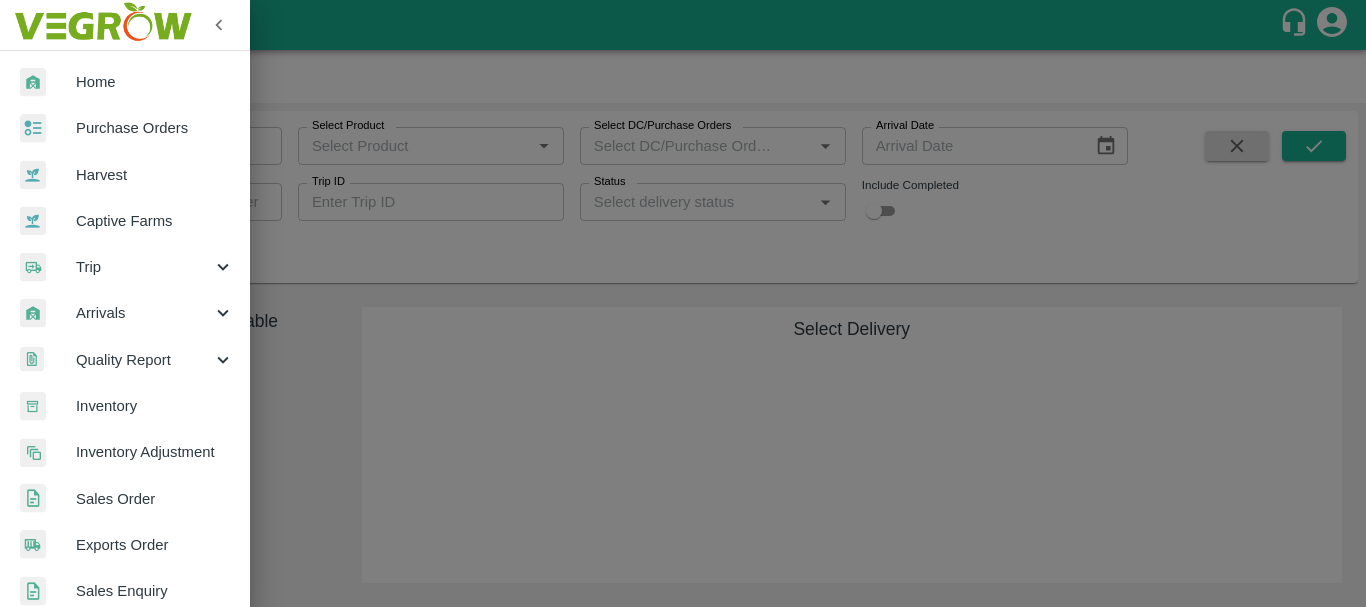 scroll, scrollTop: 131, scrollLeft: 0, axis: vertical 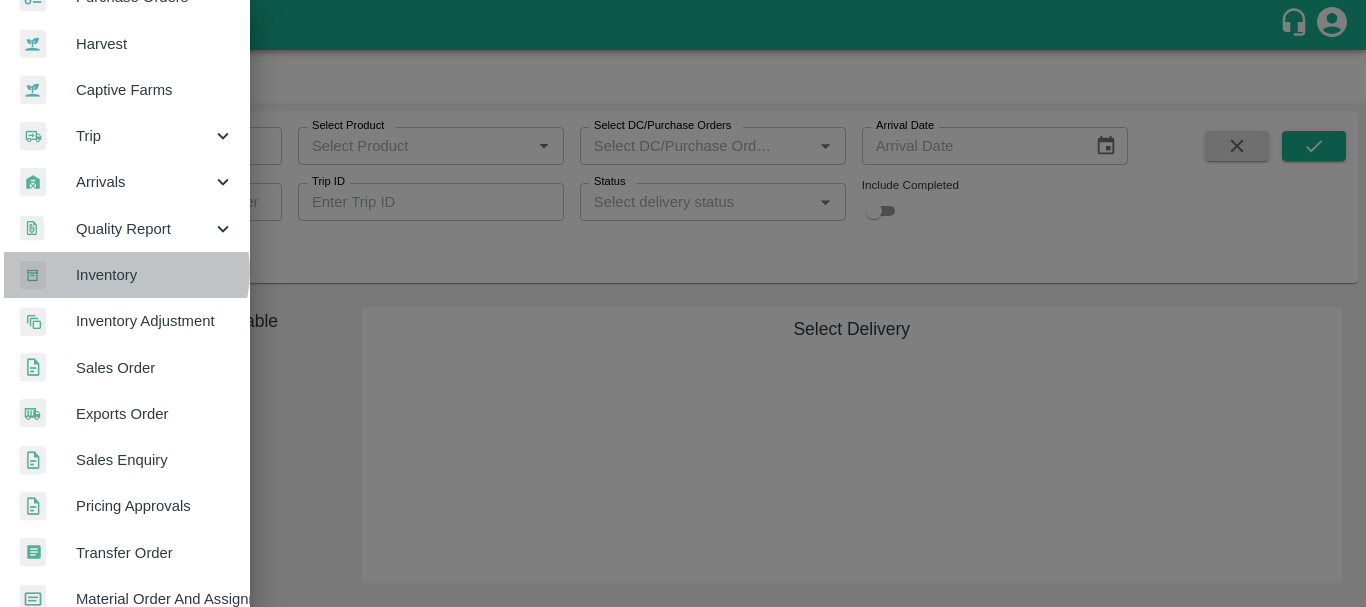 click on "Inventory" at bounding box center (155, 275) 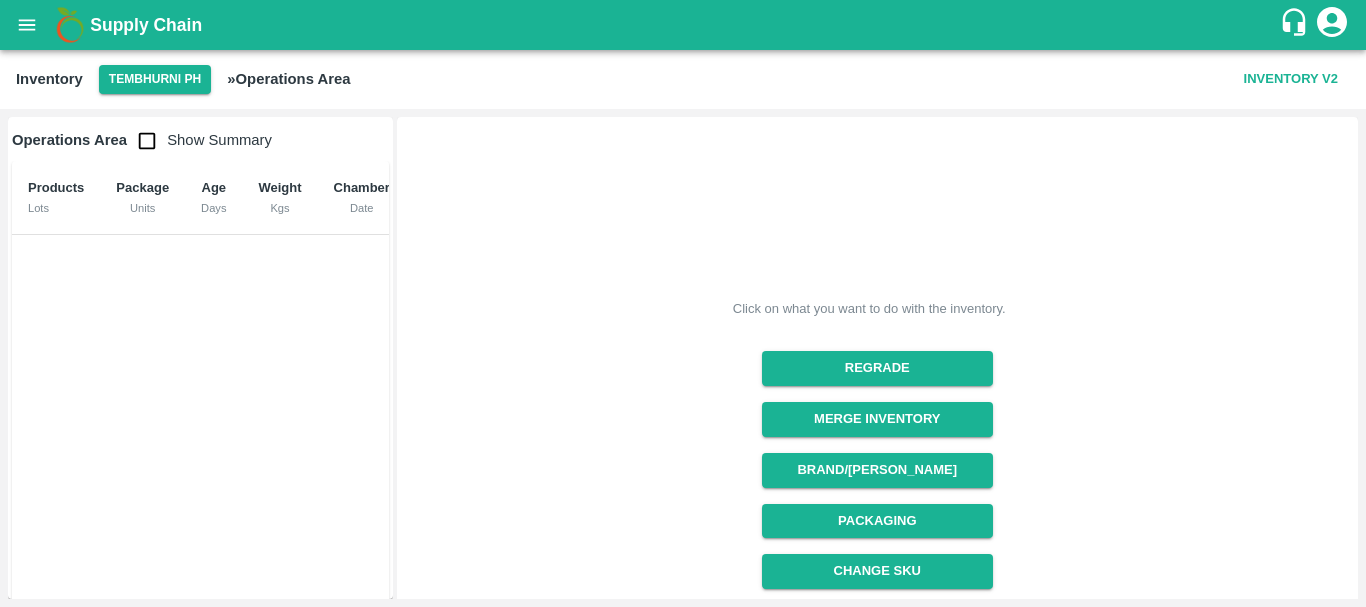 click 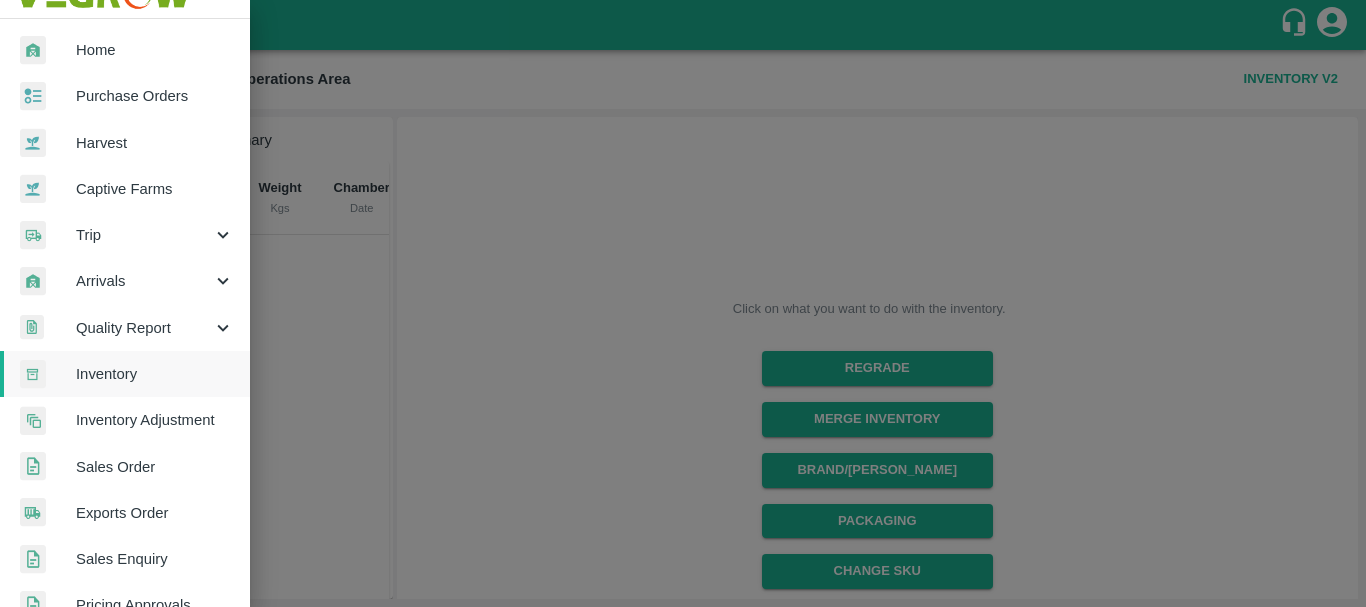 scroll, scrollTop: 43, scrollLeft: 0, axis: vertical 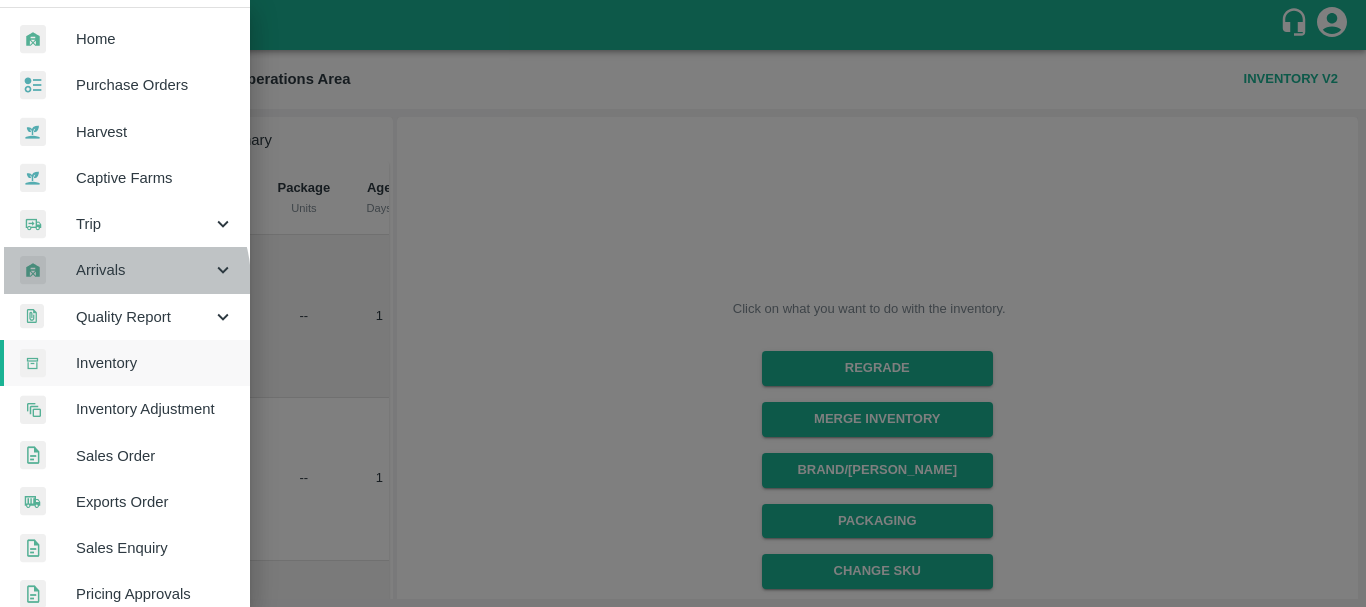 click on "Arrivals" at bounding box center (125, 270) 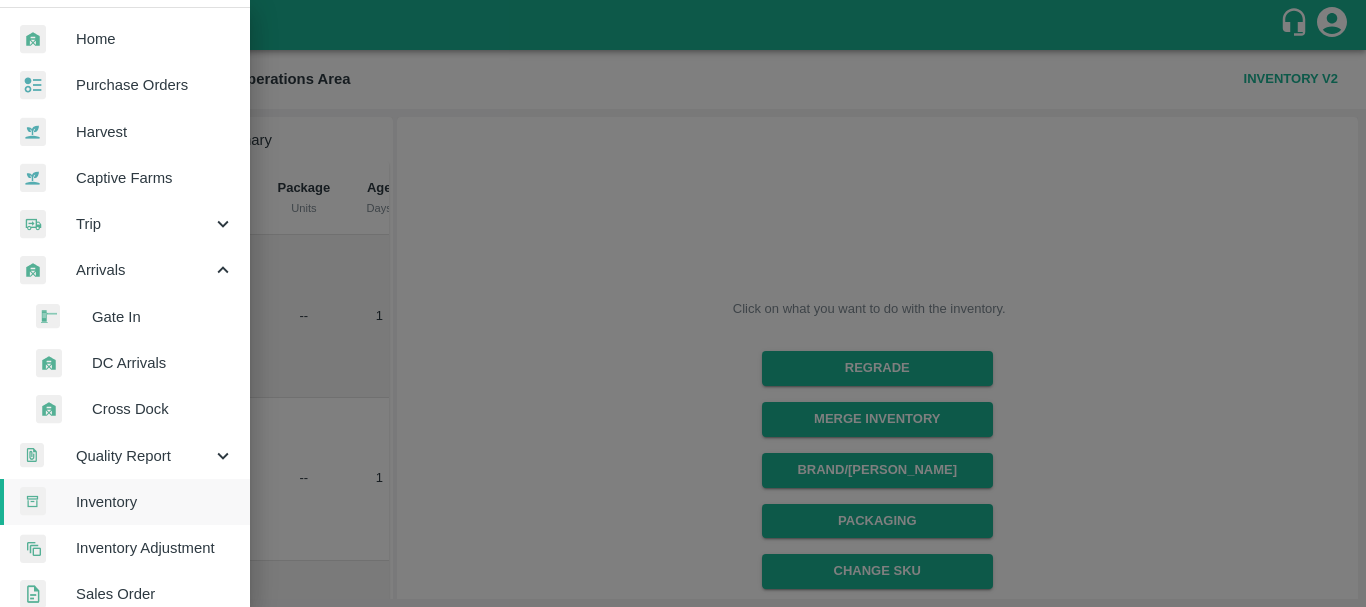 click on "DC Arrivals" at bounding box center (163, 363) 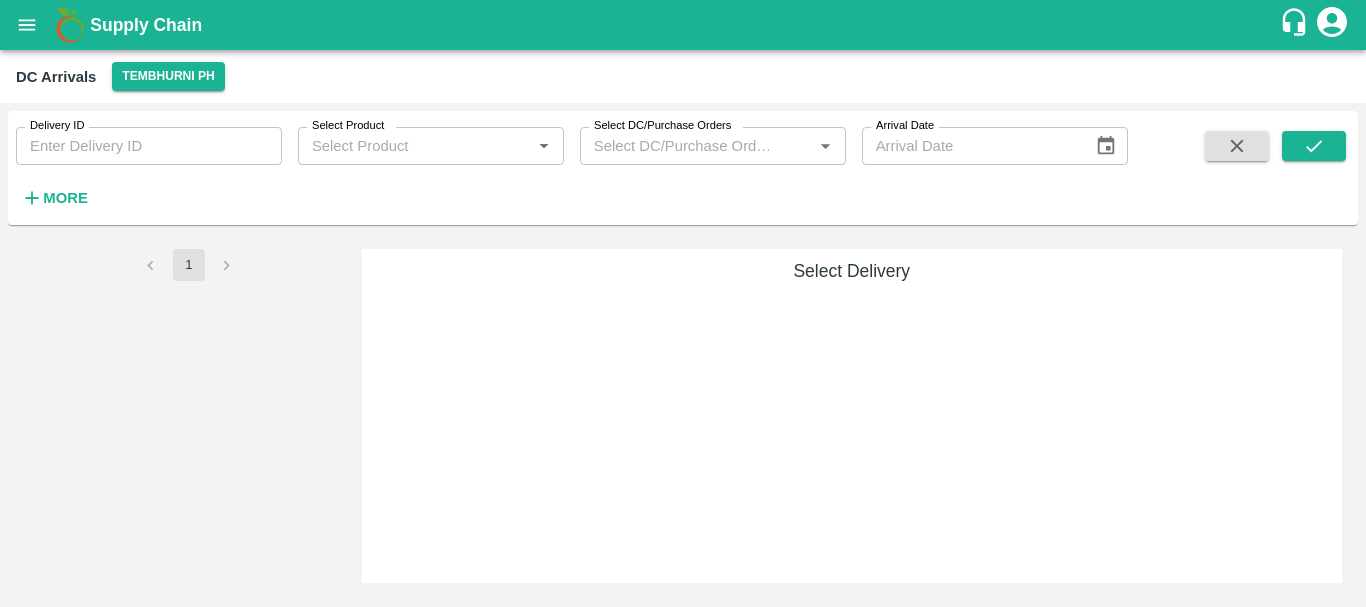 click on "More" at bounding box center [65, 198] 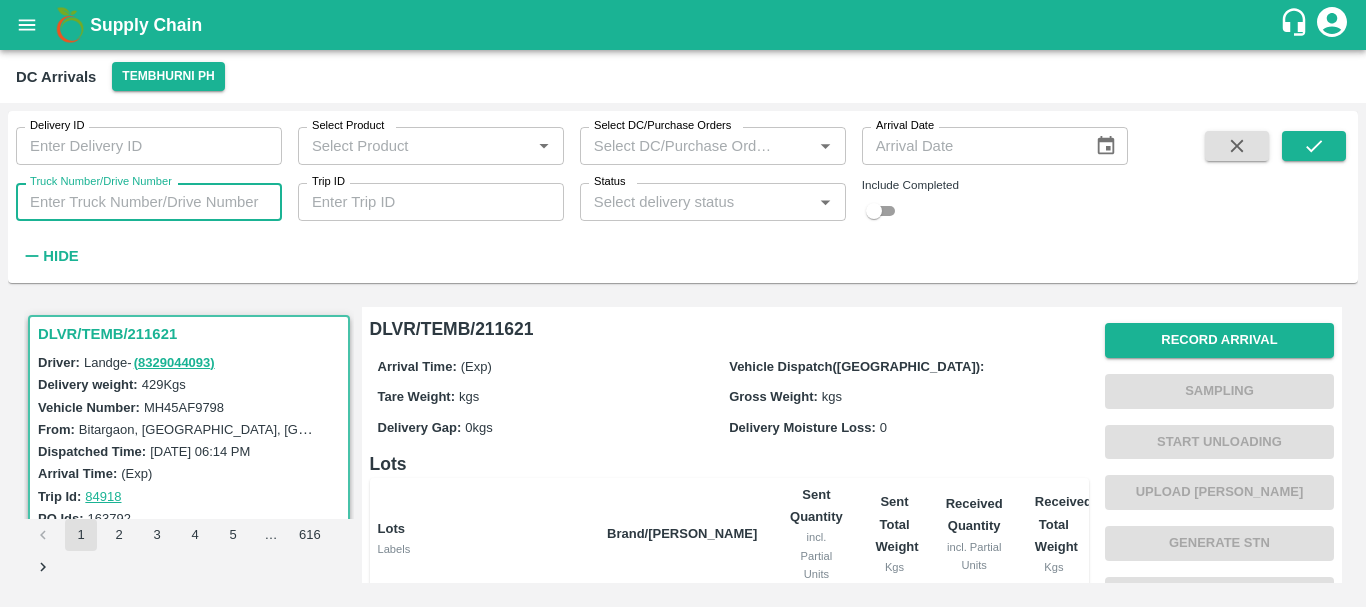 click on "Truck Number/Drive Number" at bounding box center [149, 202] 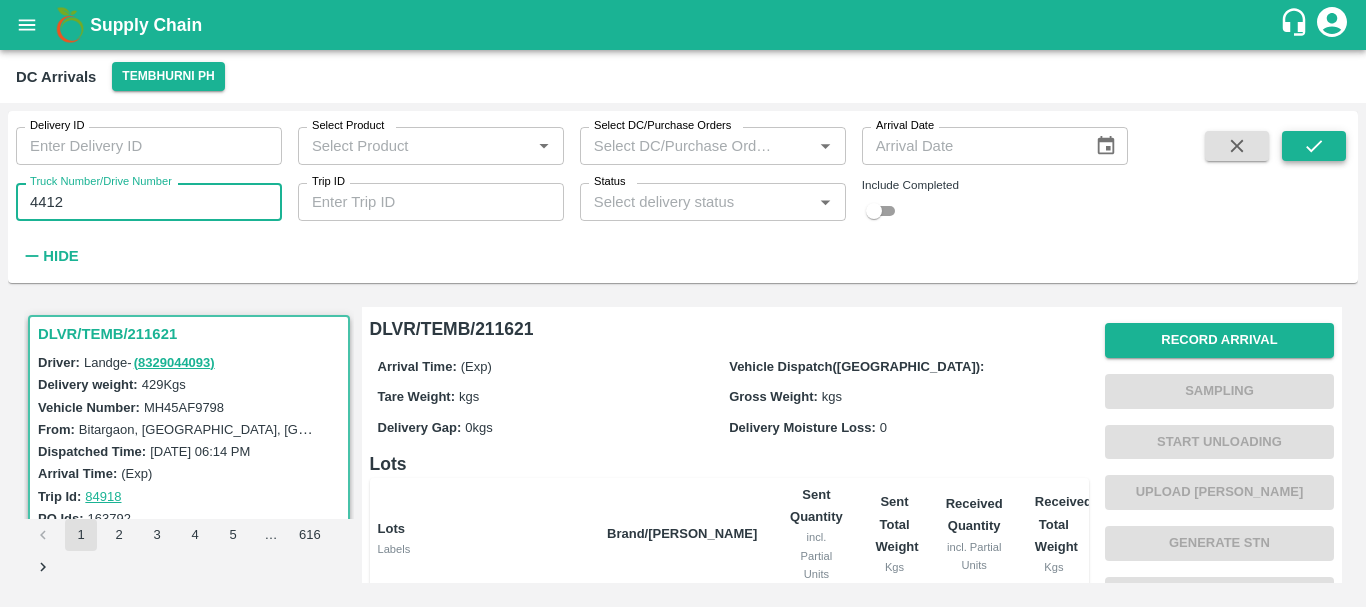 click 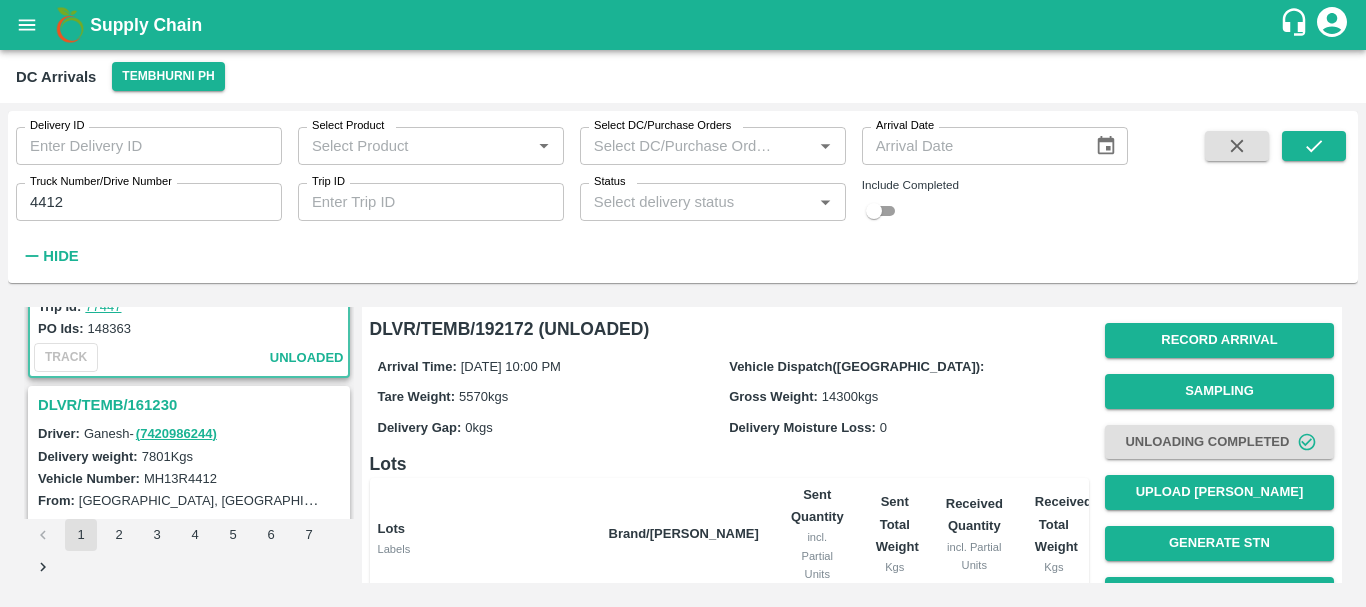scroll, scrollTop: 0, scrollLeft: 0, axis: both 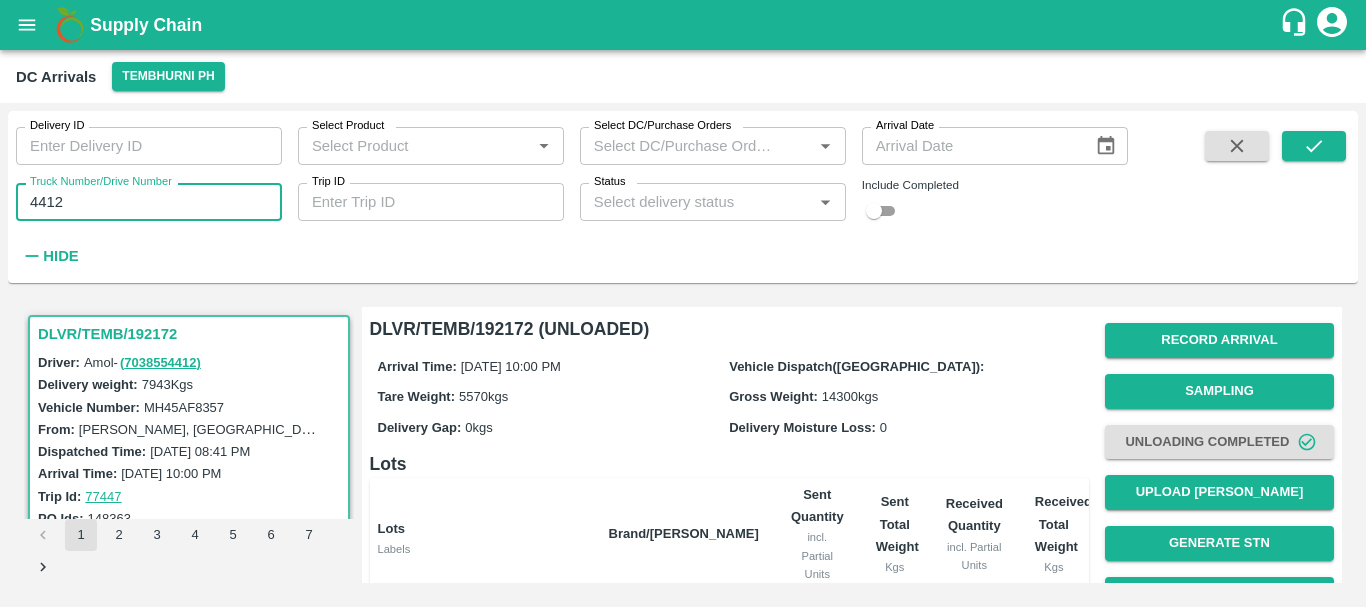 click on "4412" at bounding box center [149, 202] 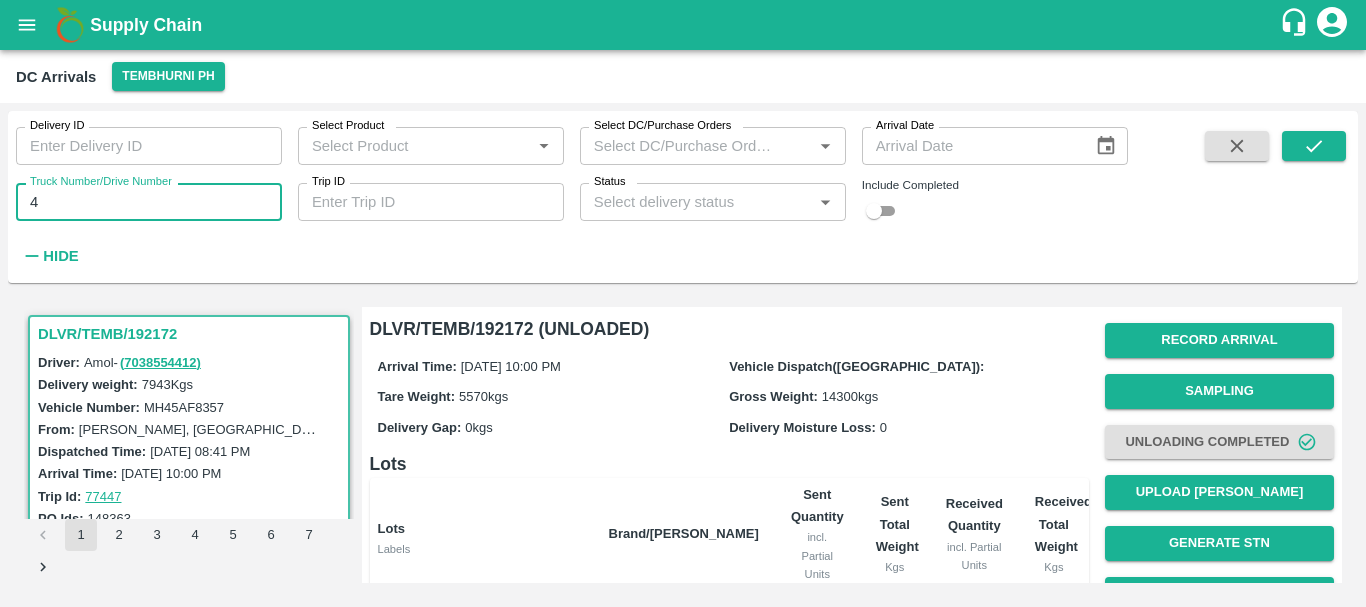 type on "4" 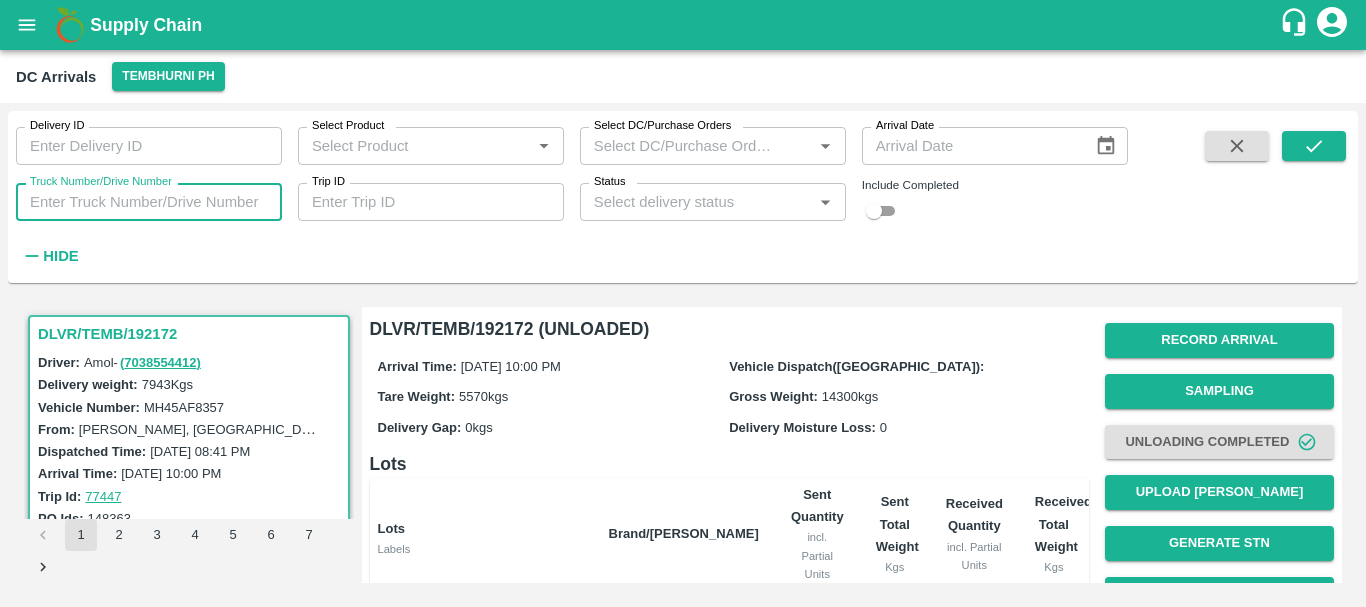 type 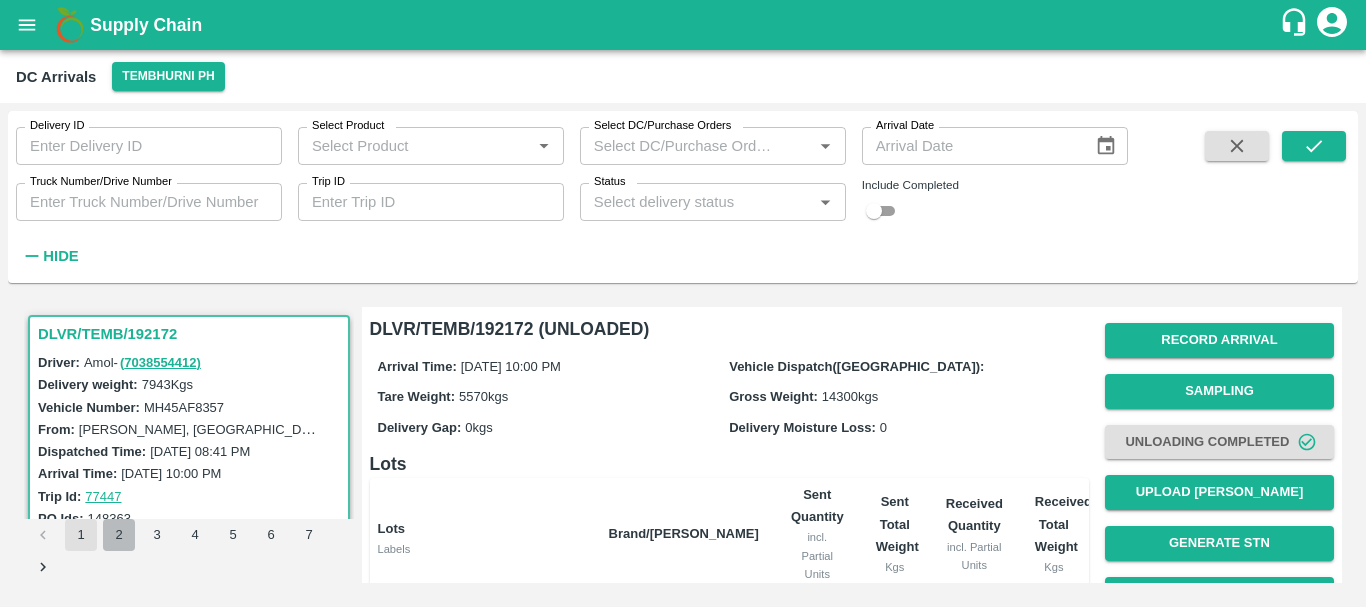 click on "2" at bounding box center [119, 535] 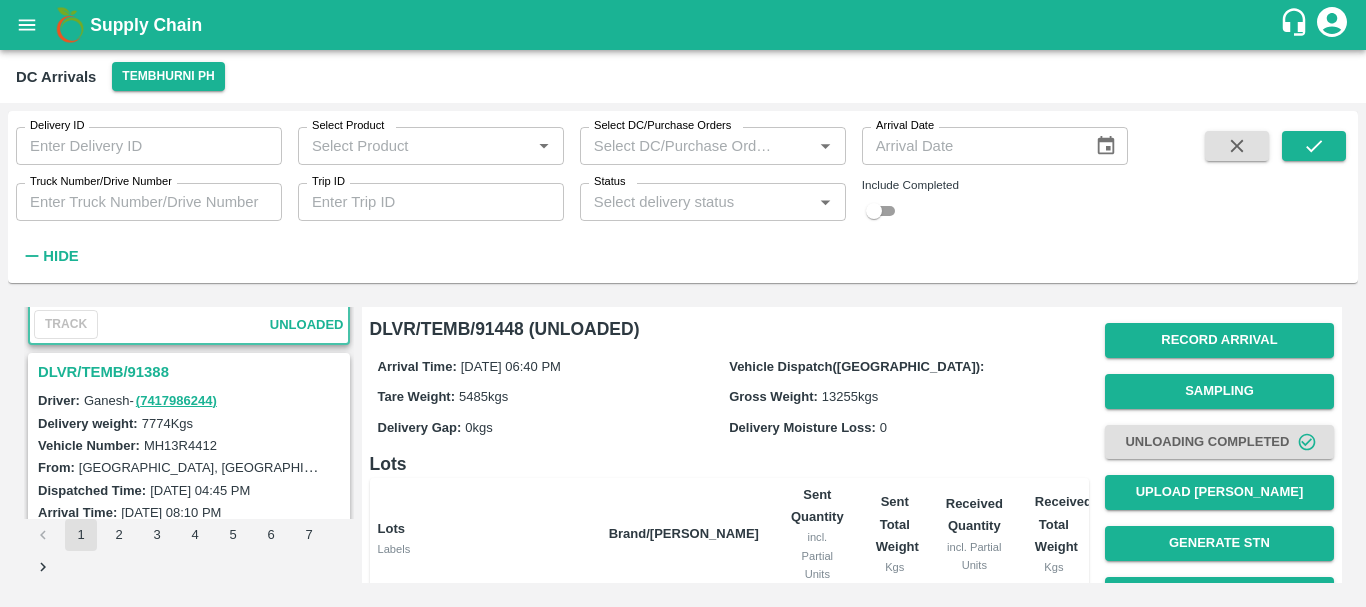 scroll, scrollTop: 0, scrollLeft: 0, axis: both 